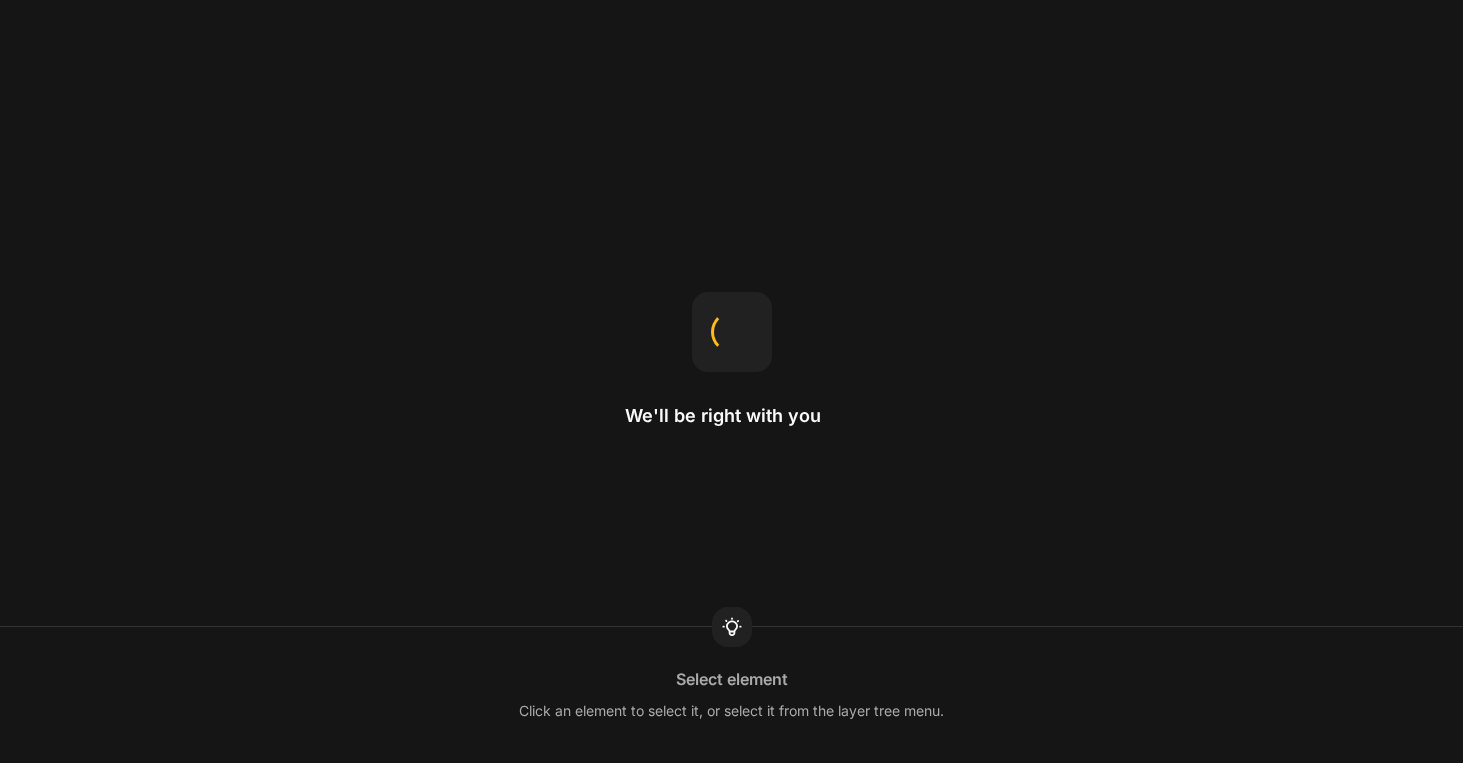 scroll, scrollTop: 0, scrollLeft: 0, axis: both 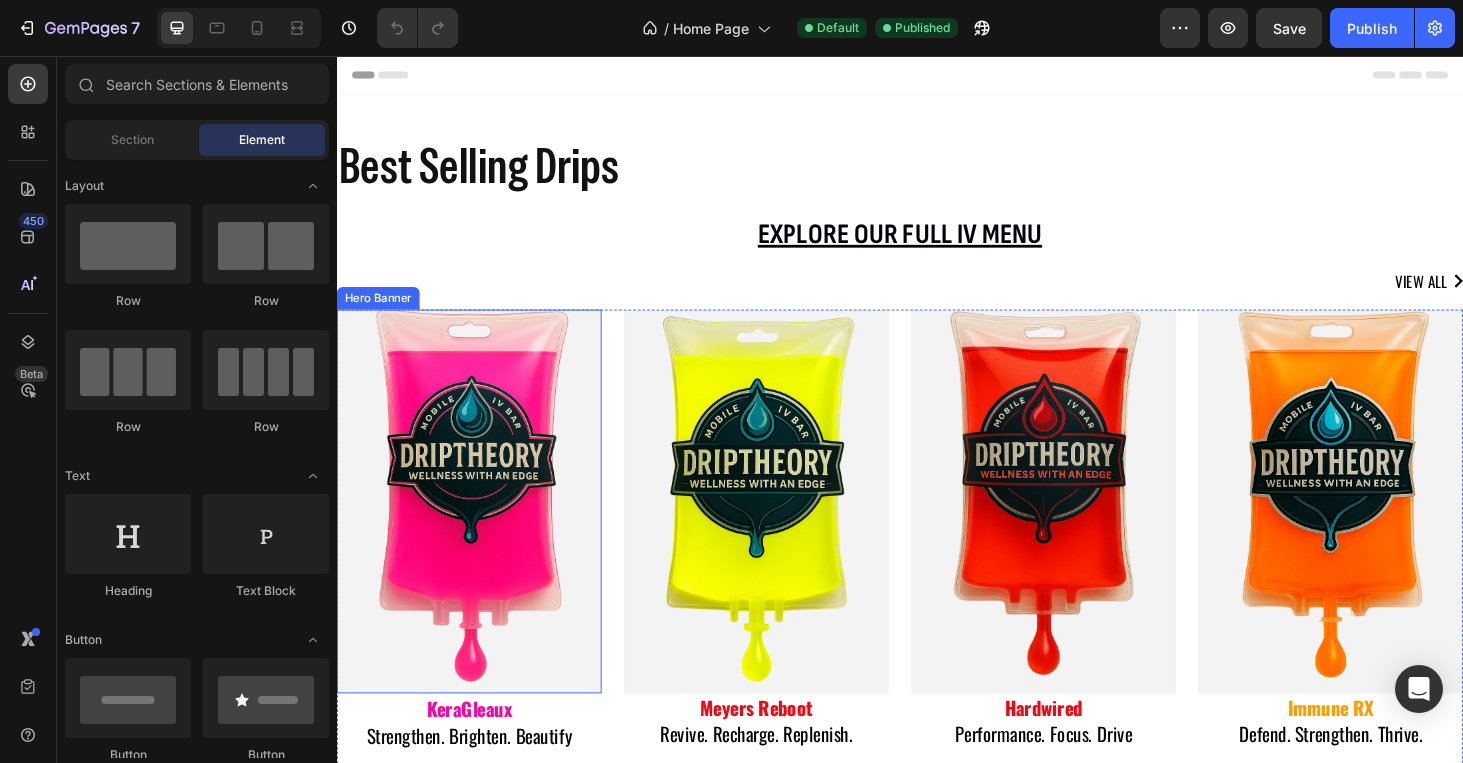 click at bounding box center [478, 530] 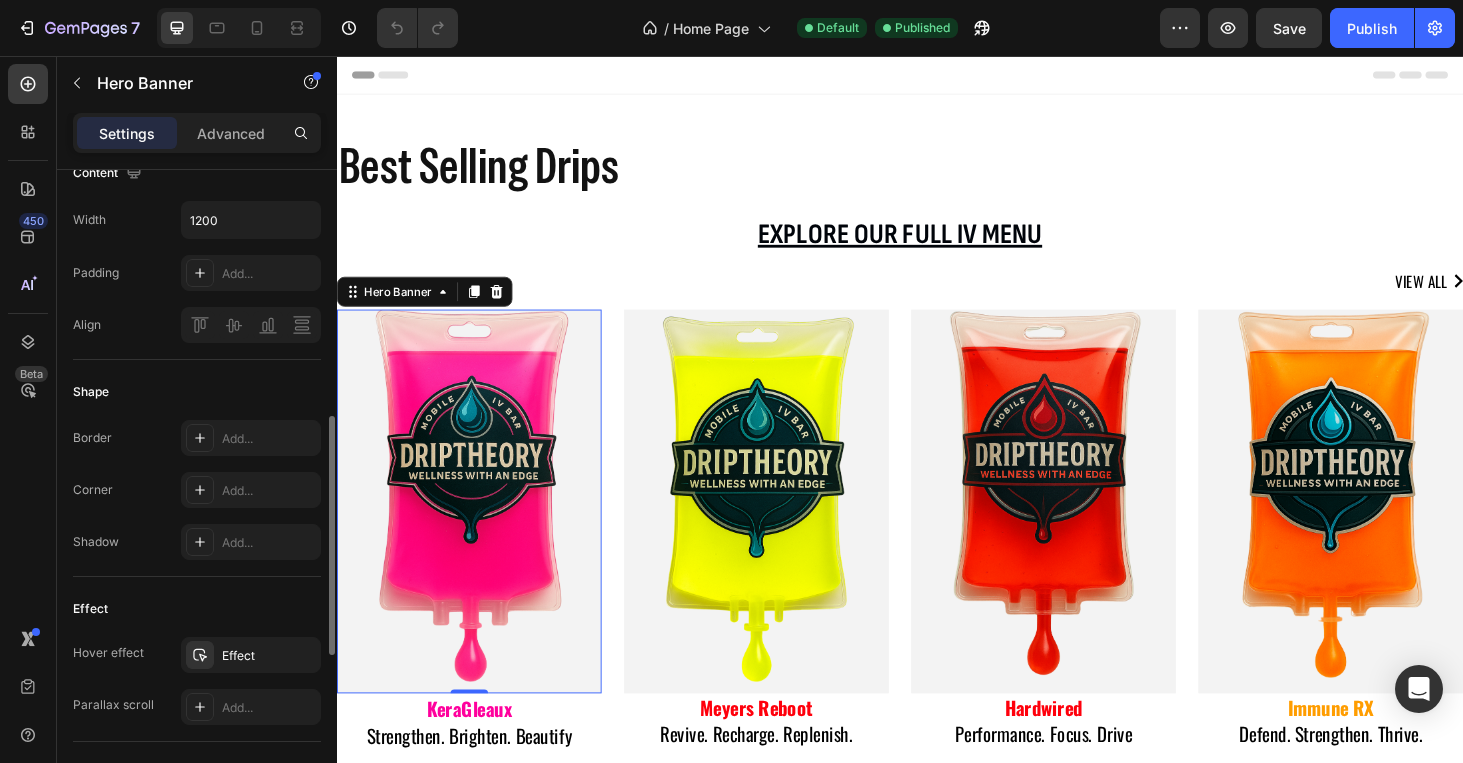 scroll, scrollTop: 660, scrollLeft: 0, axis: vertical 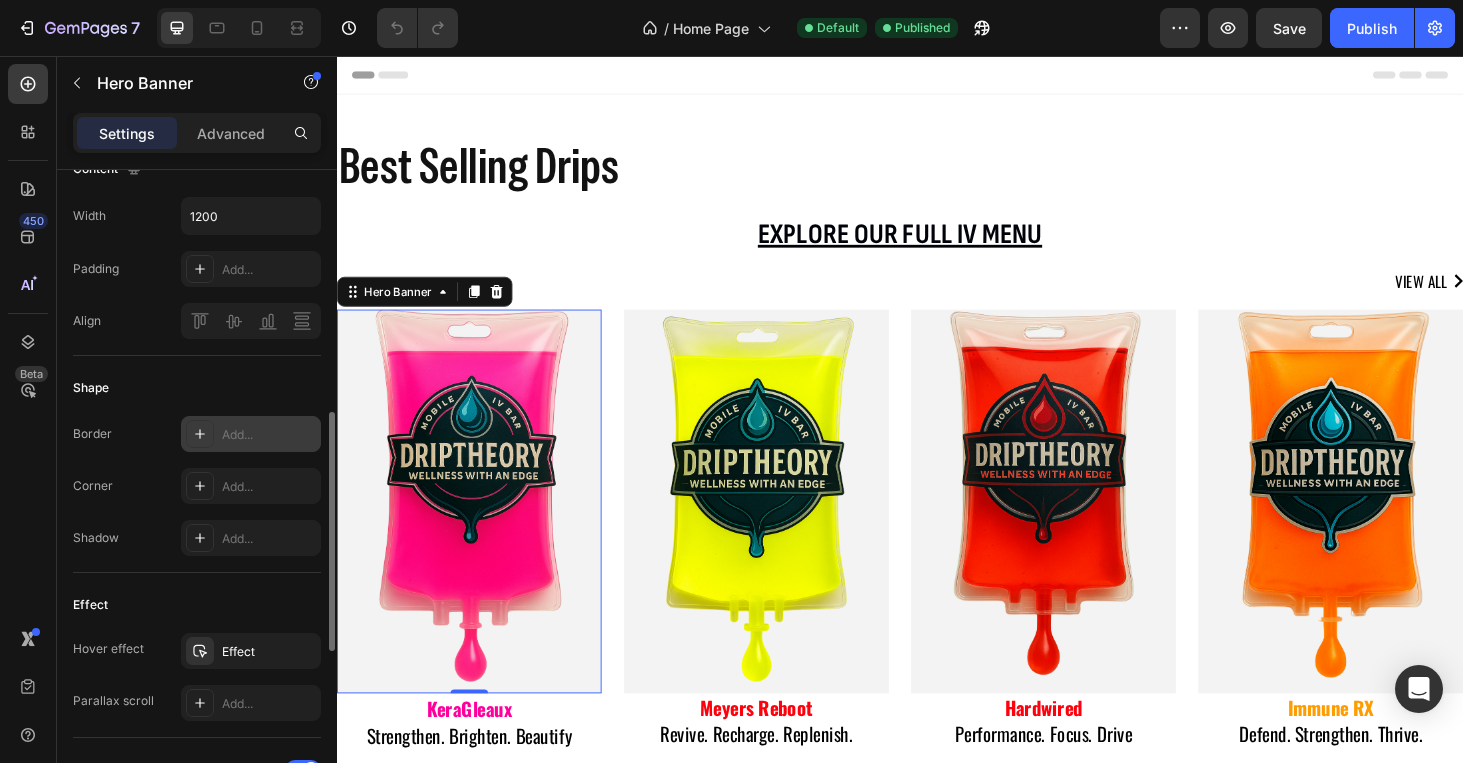 click on "Add..." at bounding box center [269, 435] 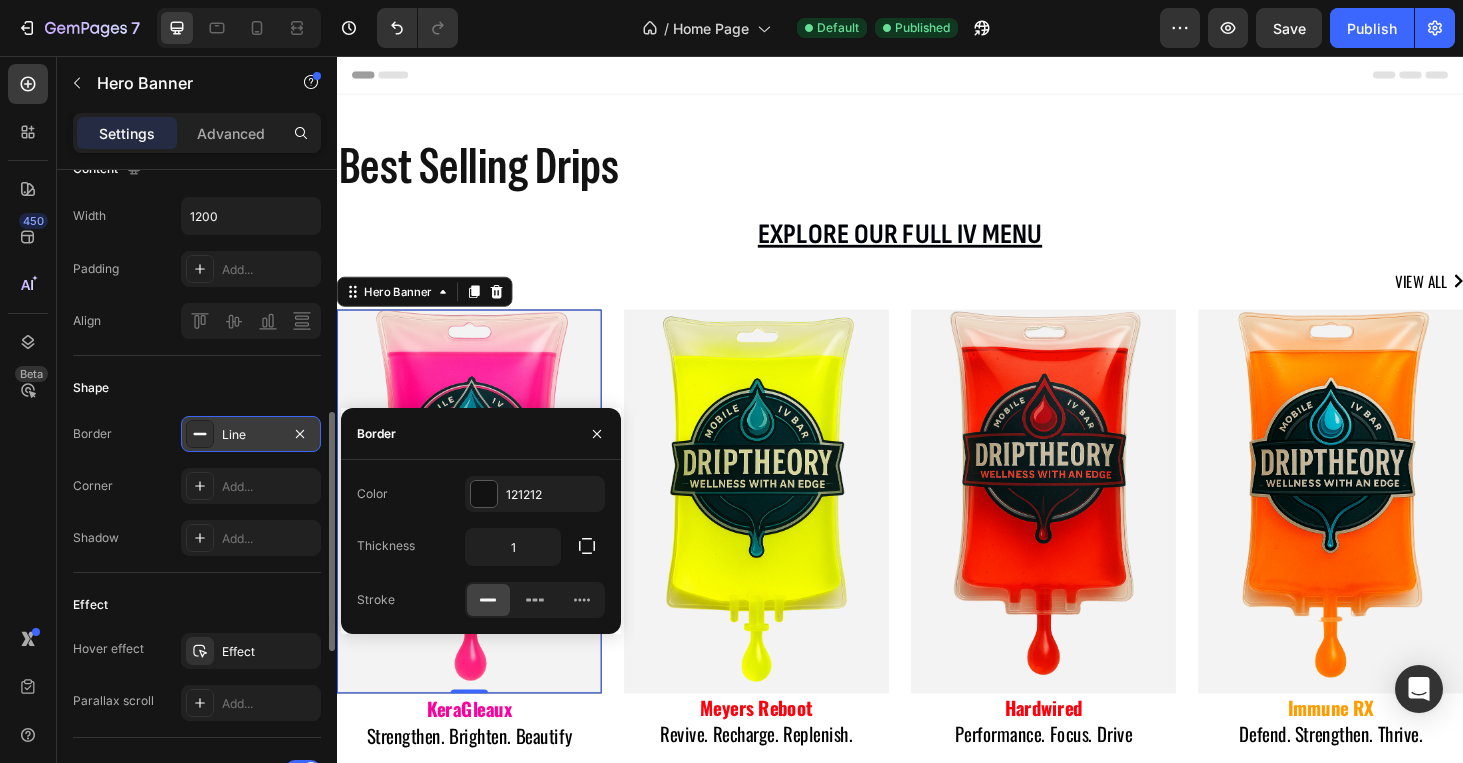 click on "Shape" at bounding box center (197, 388) 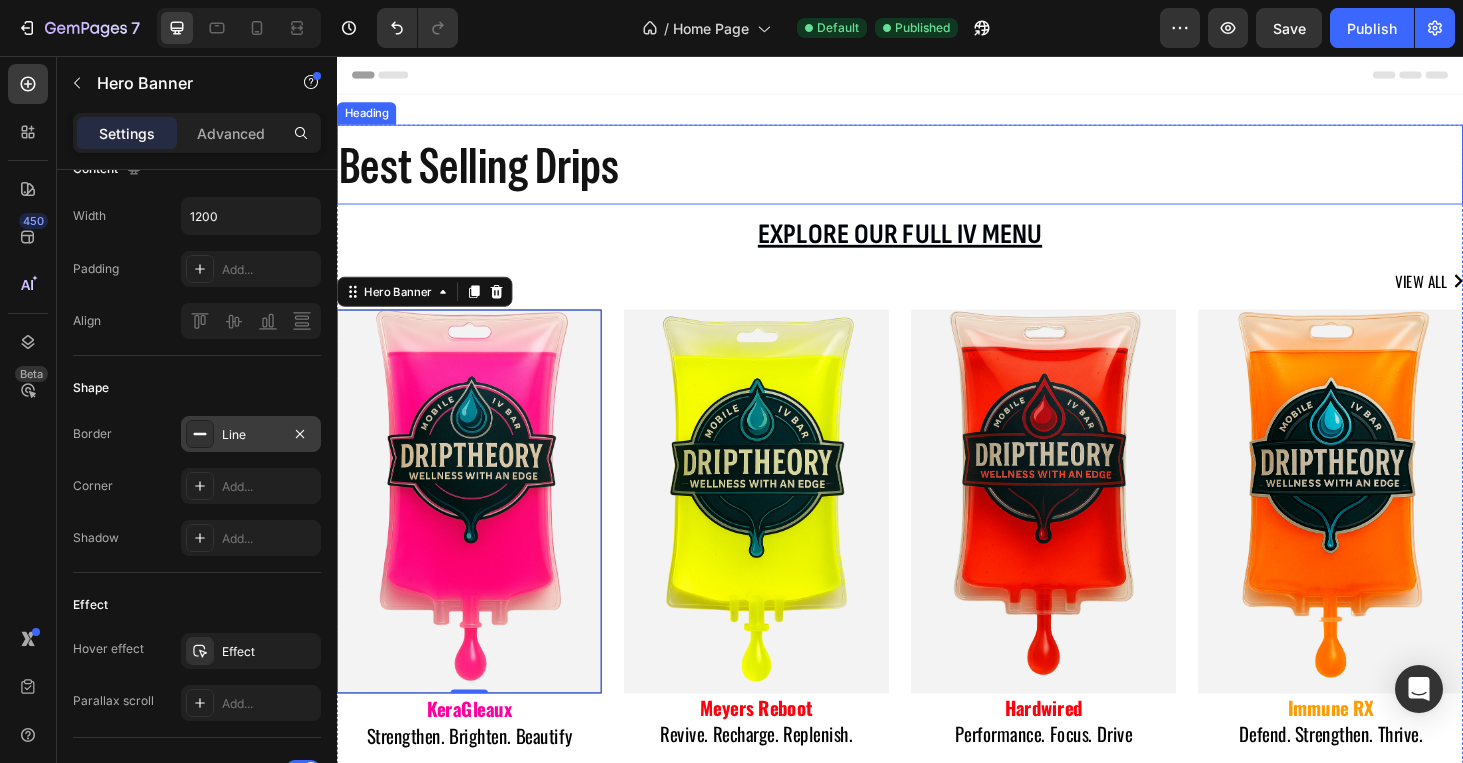 click on "Best Selling Drips" at bounding box center [488, 172] 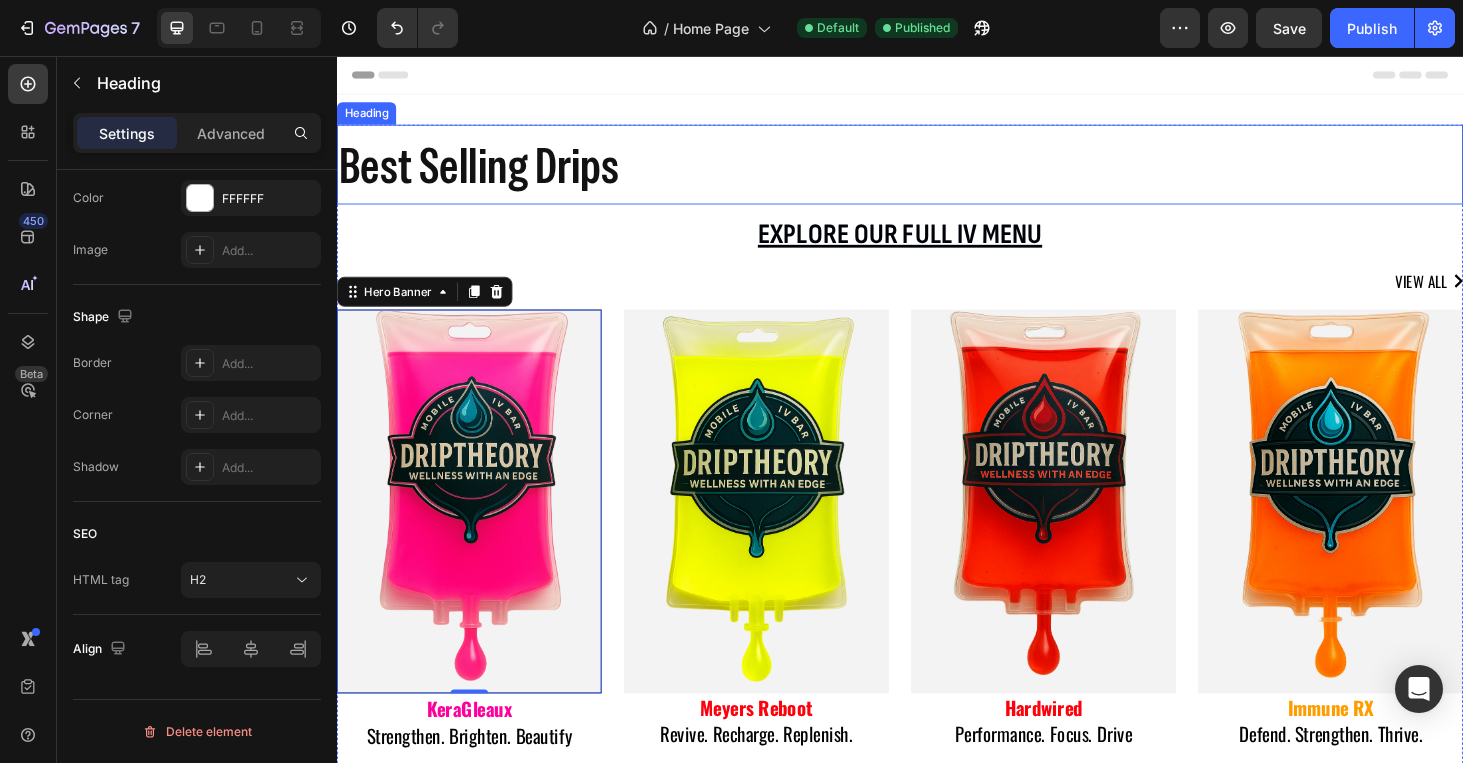scroll, scrollTop: 0, scrollLeft: 0, axis: both 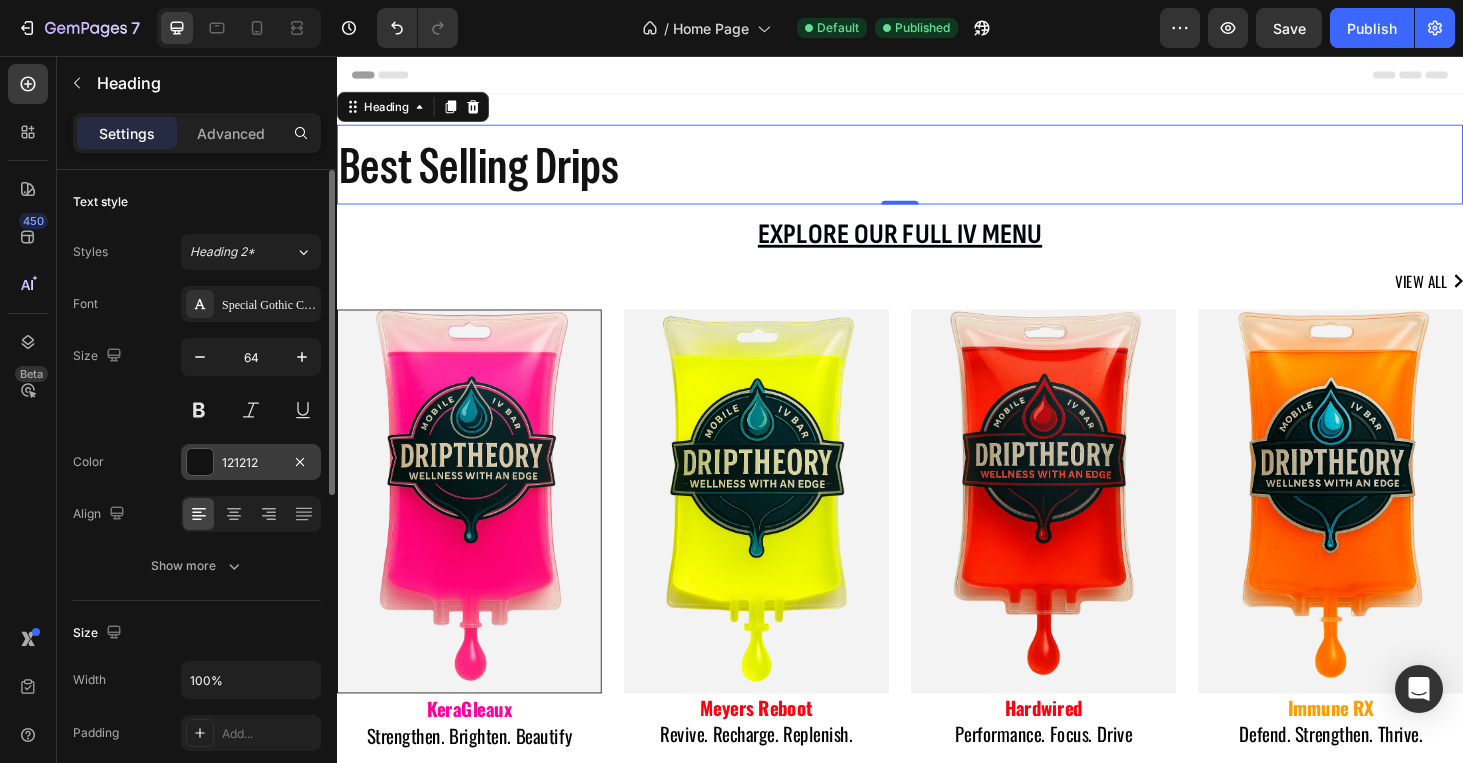 click on "121212" at bounding box center [251, 463] 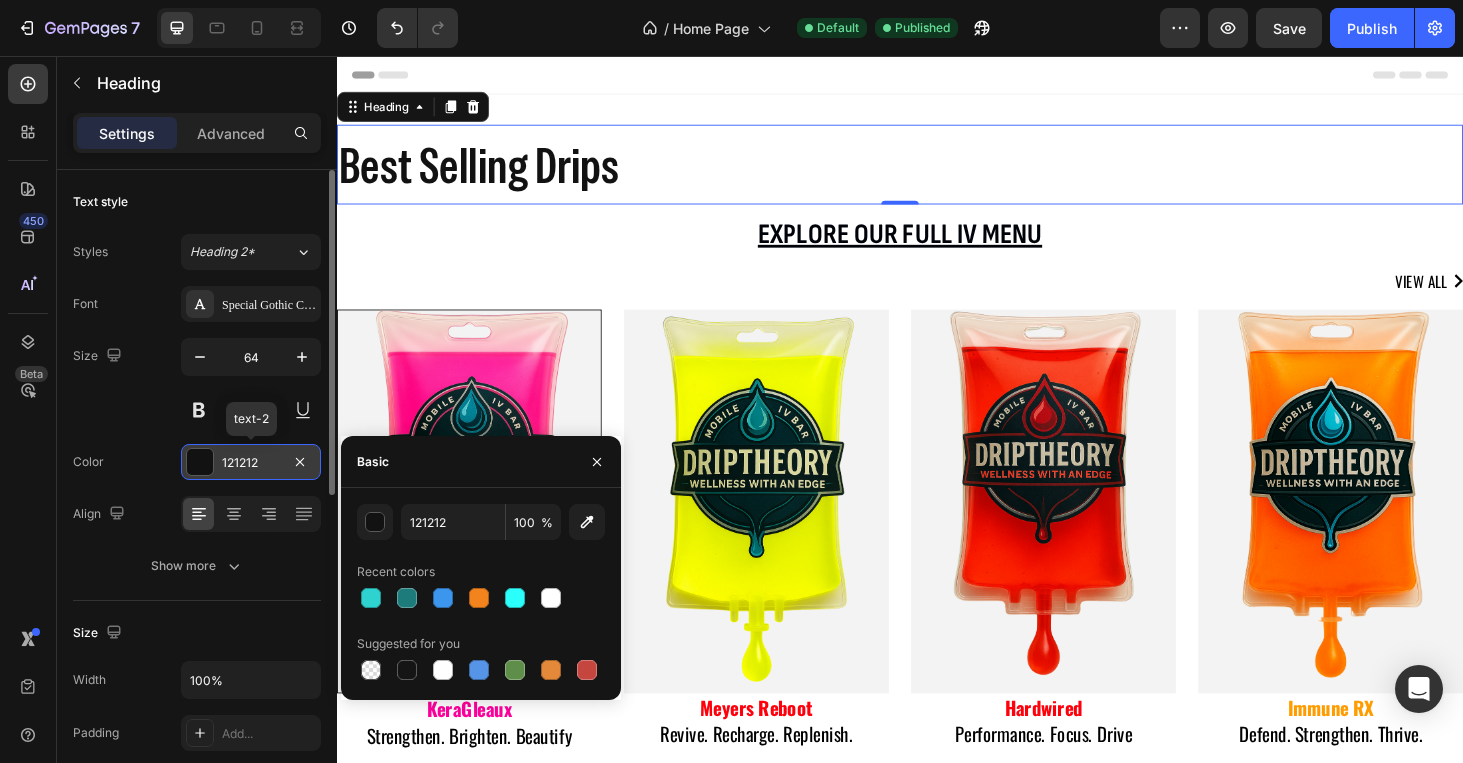 click on "121212" at bounding box center (251, 463) 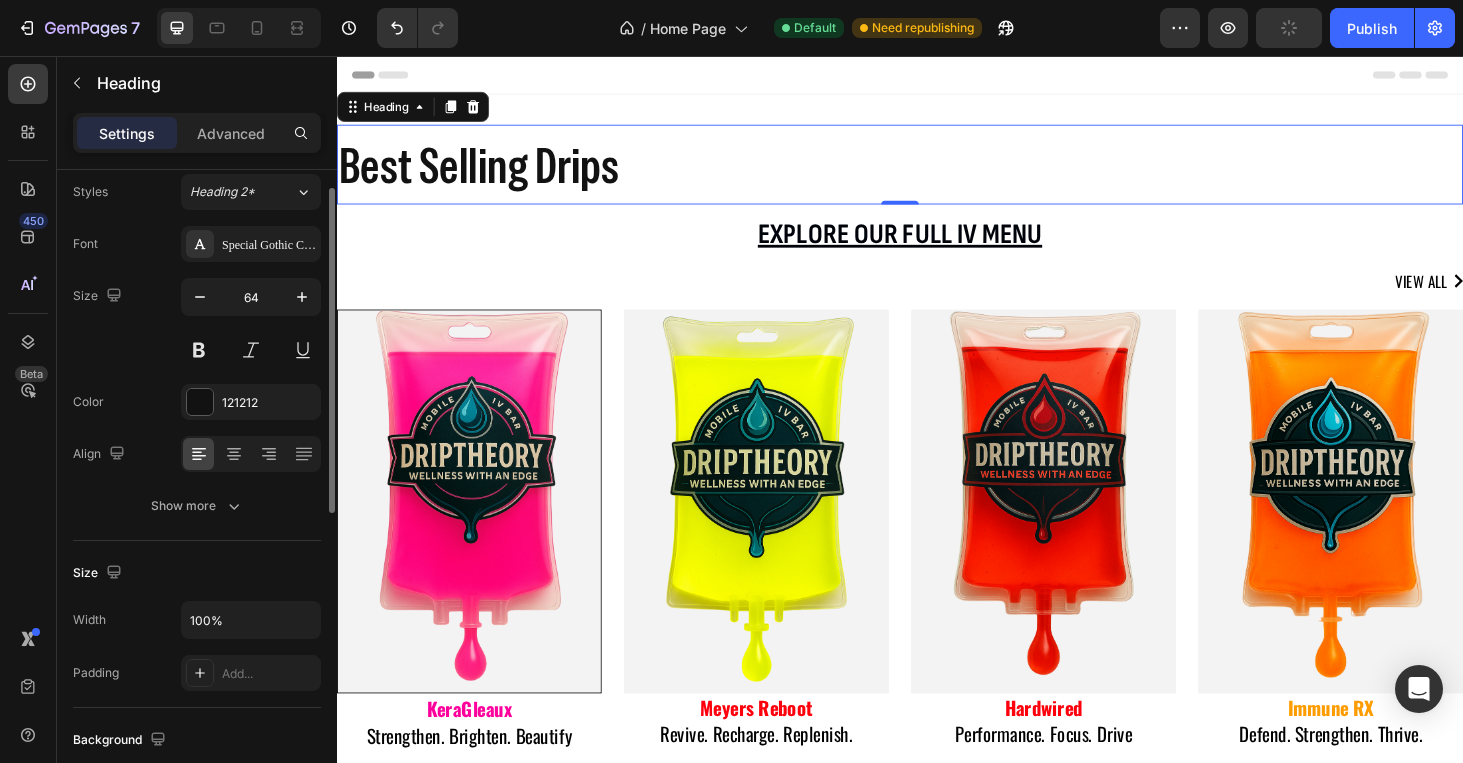scroll, scrollTop: 0, scrollLeft: 0, axis: both 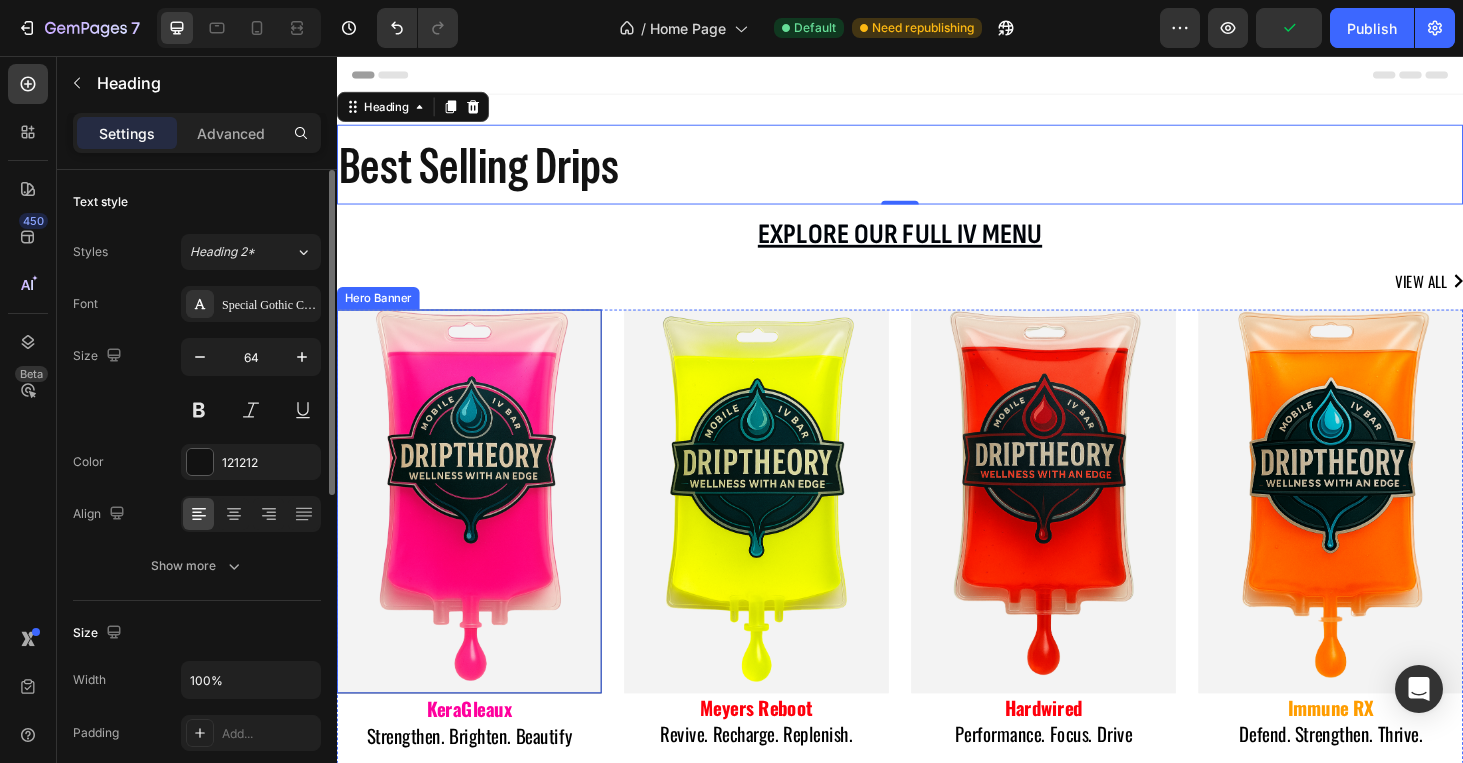 click at bounding box center [478, 530] 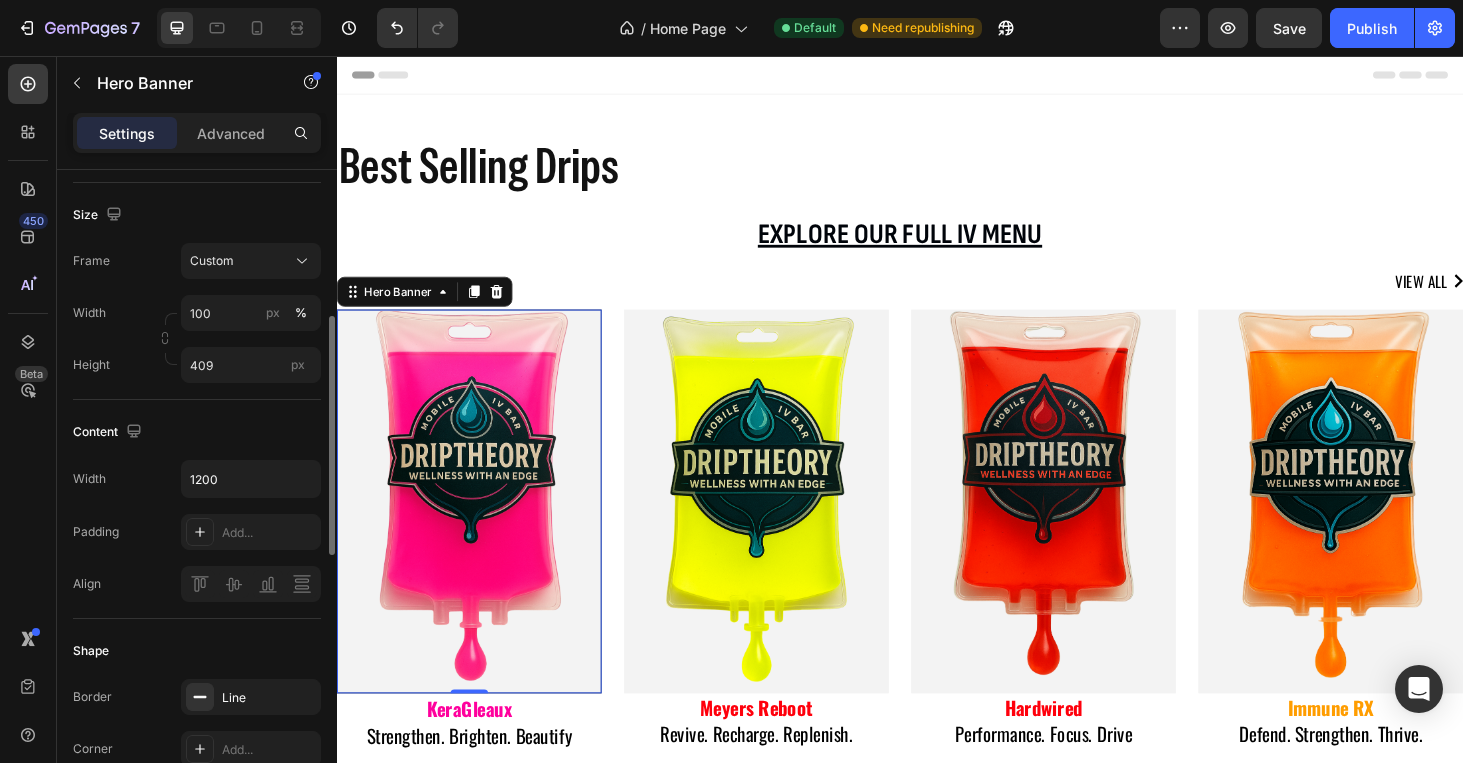 scroll, scrollTop: 719, scrollLeft: 0, axis: vertical 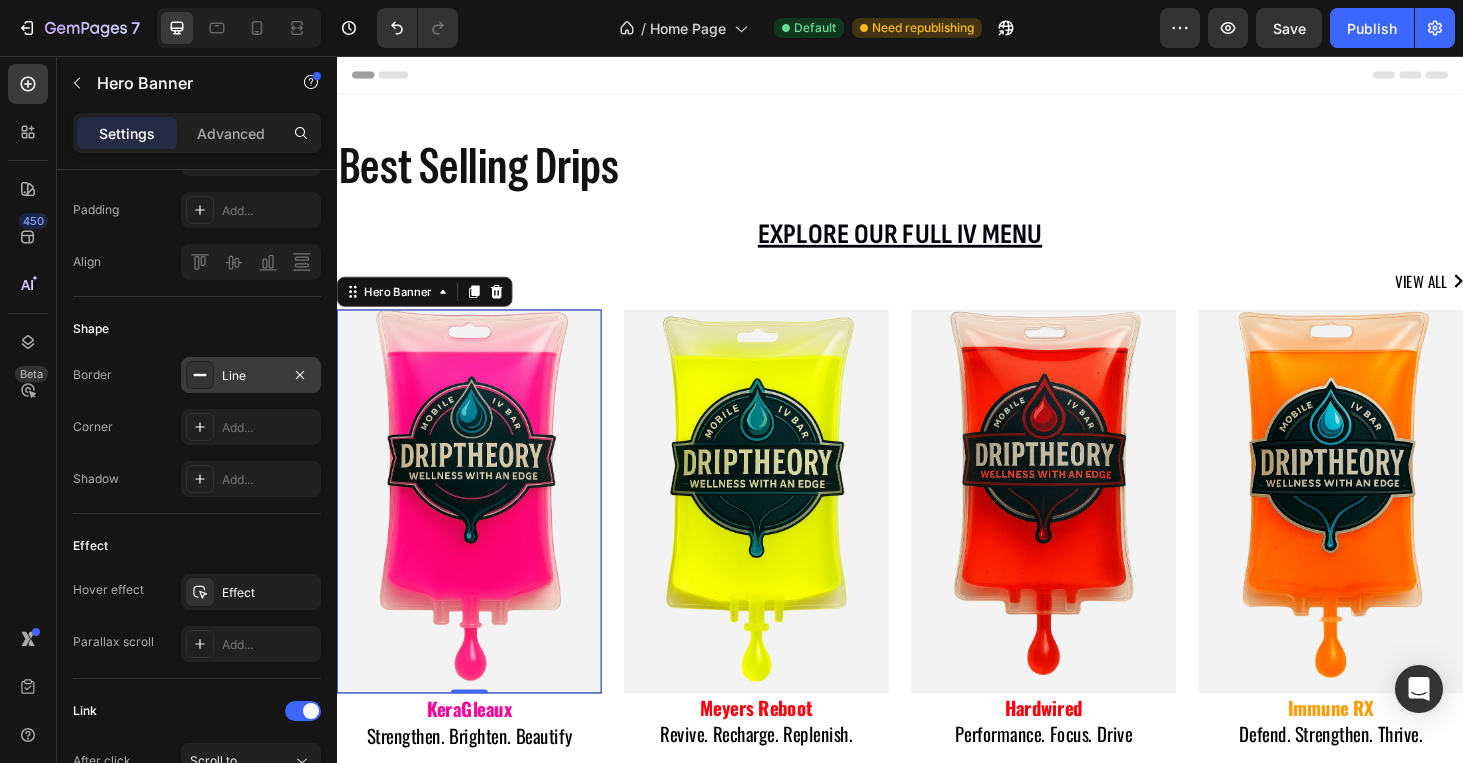 click on "Line" at bounding box center [251, 376] 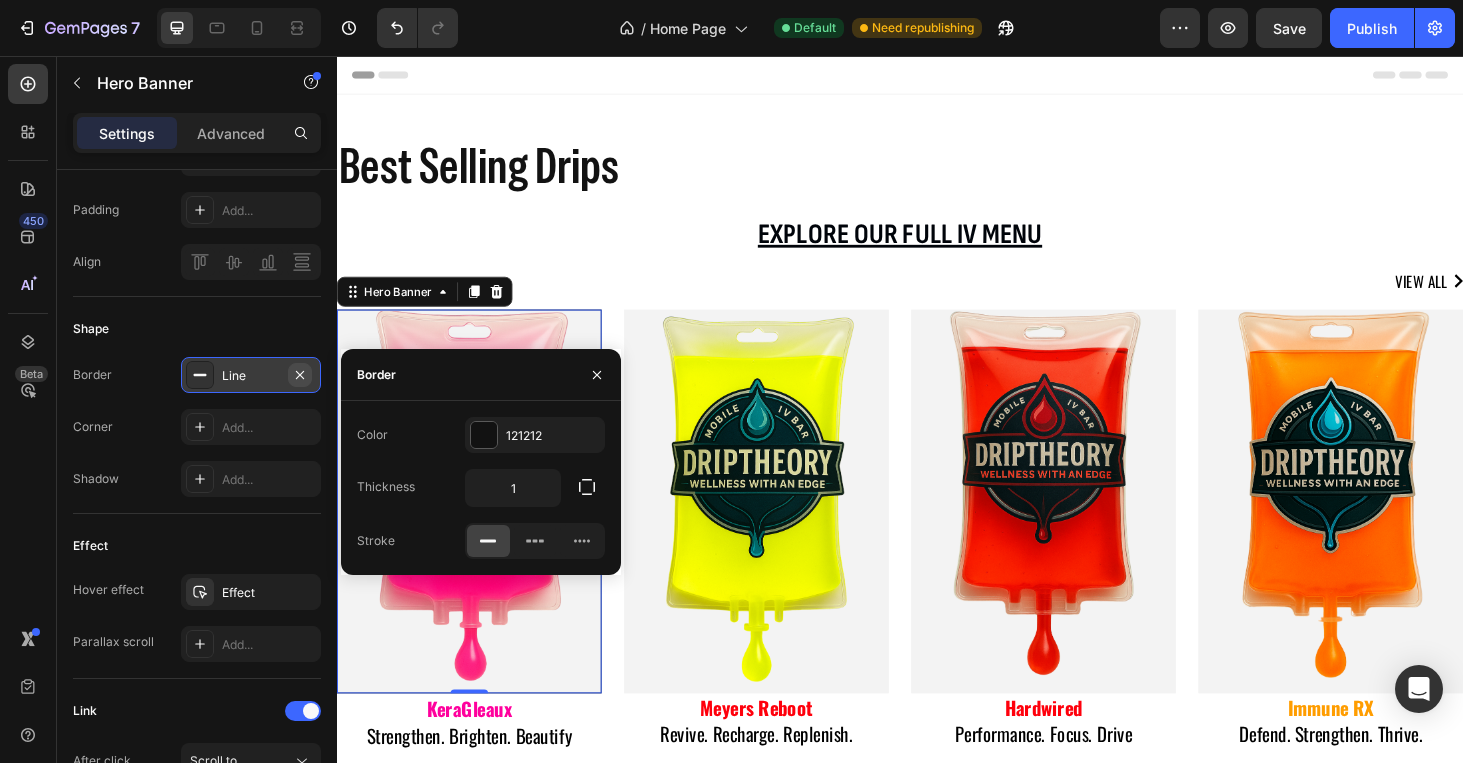 click 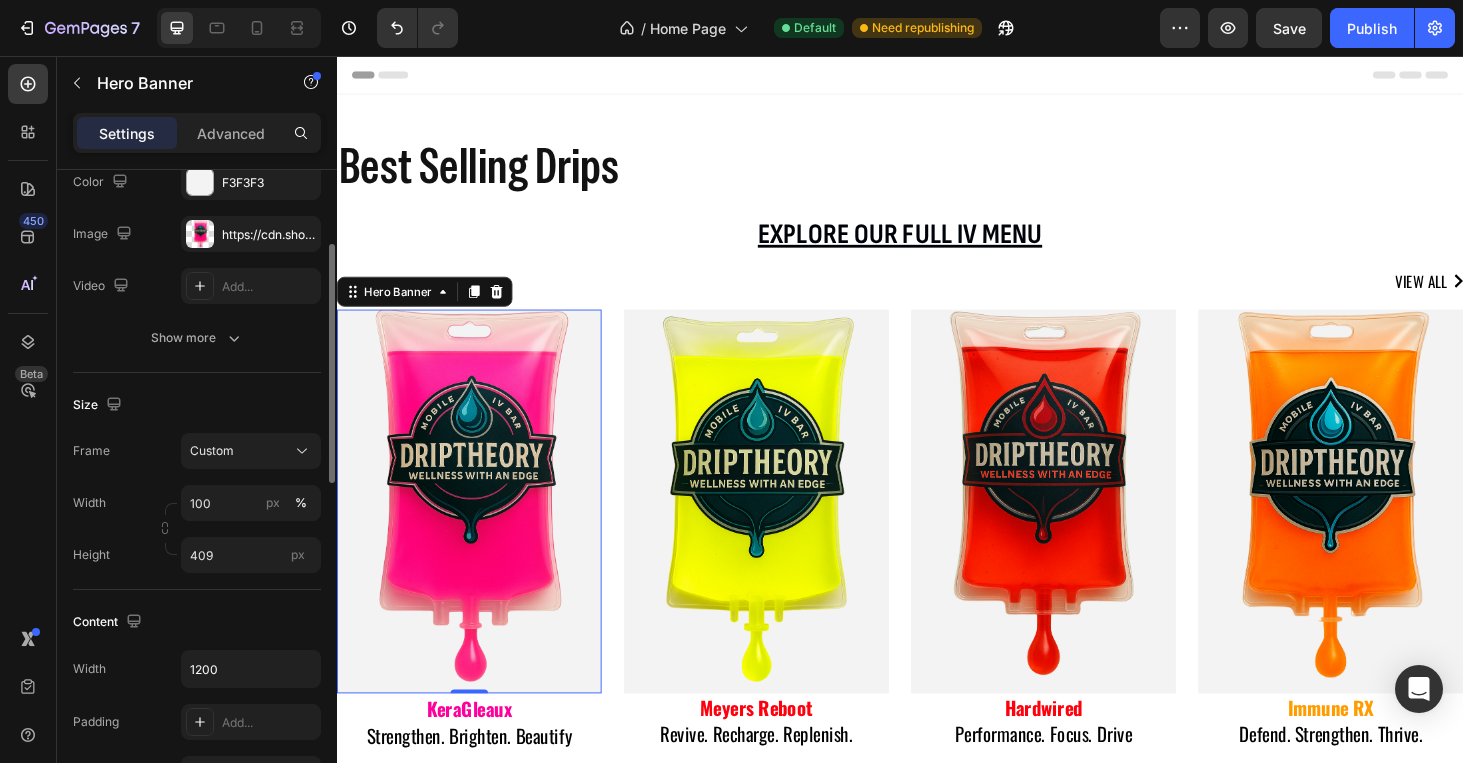 scroll, scrollTop: 0, scrollLeft: 0, axis: both 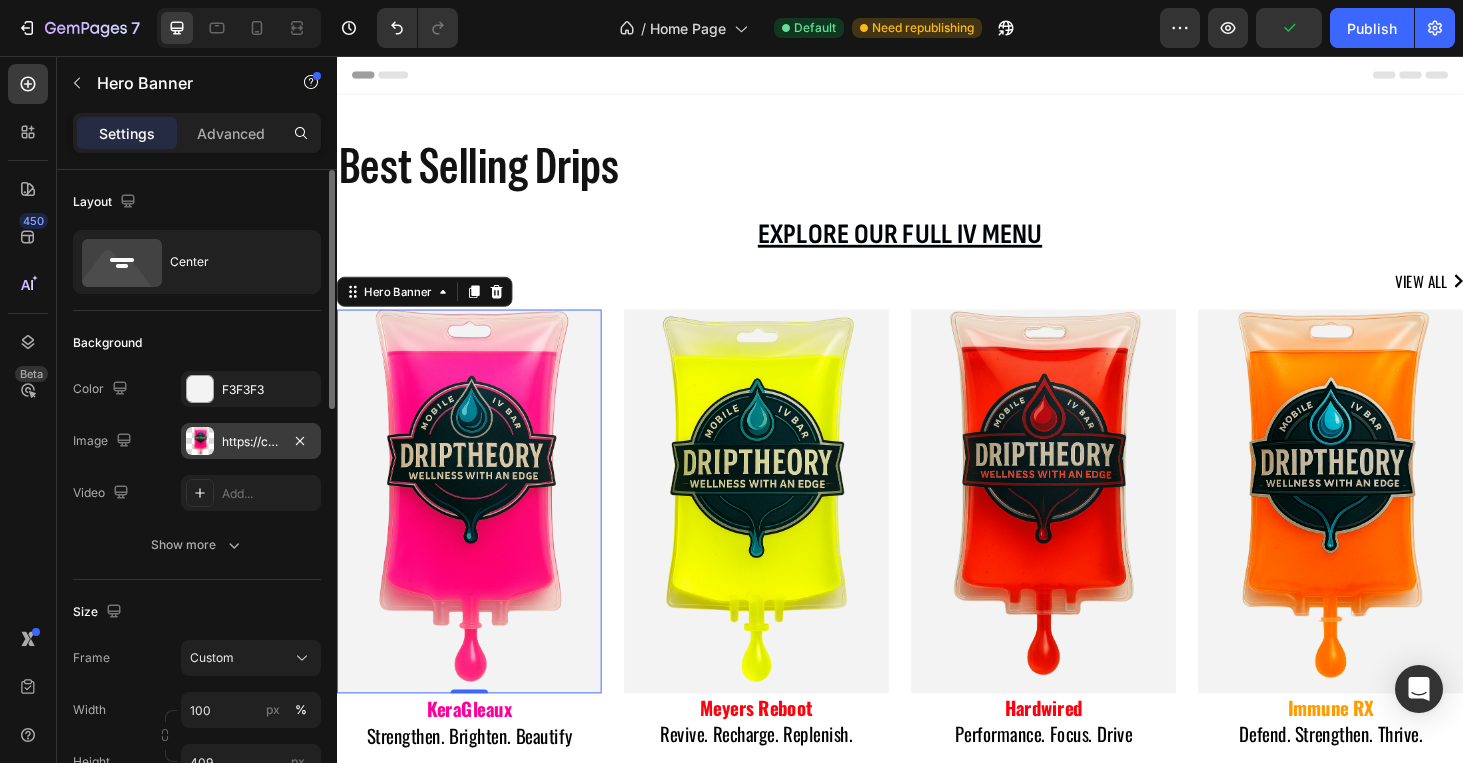 click on "https://cdn.shopify.com/s/files/1/0681/2090/3725/files/gempages_565587944681768151-74b28198-3aca-48fb-8c43-2c0e2a3deb88.png" at bounding box center [251, 442] 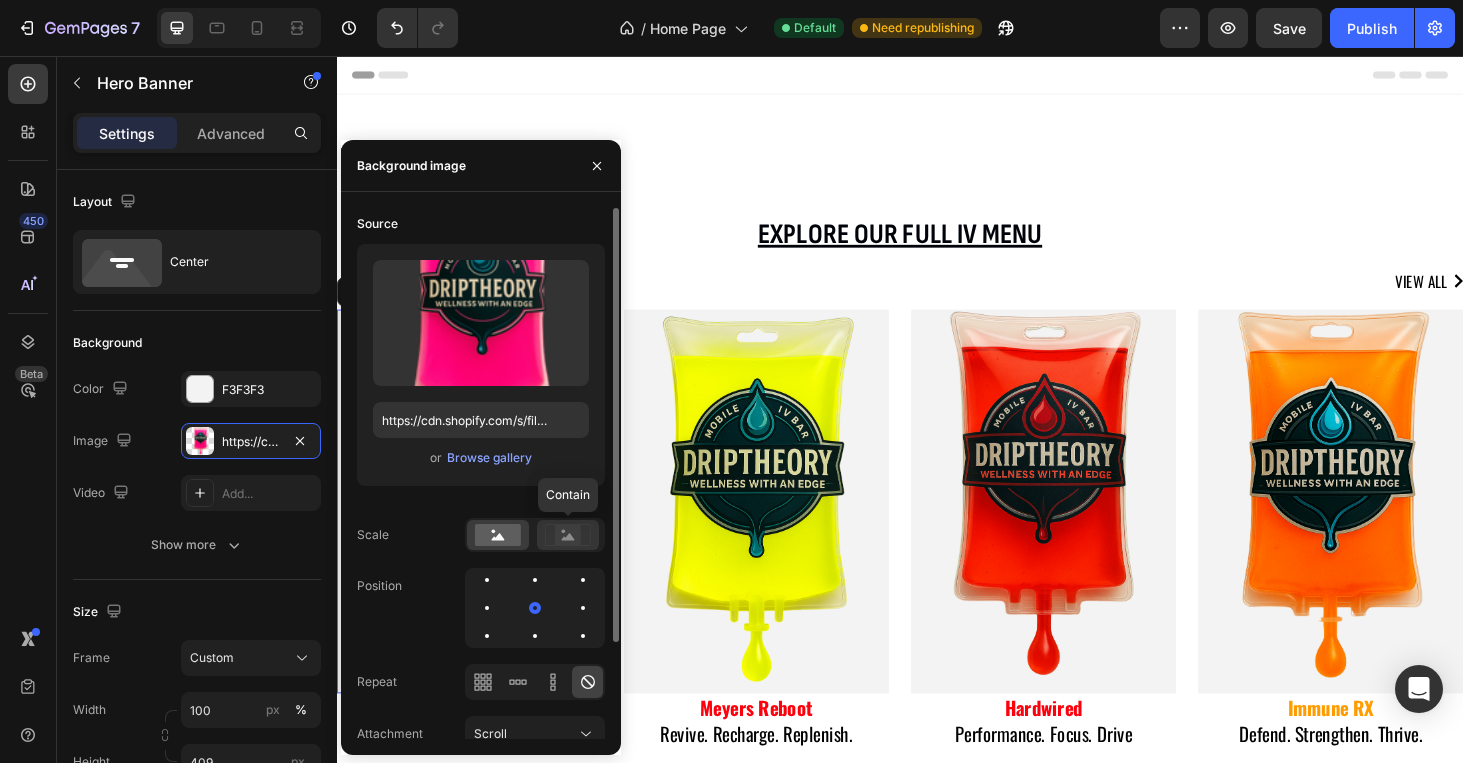 click 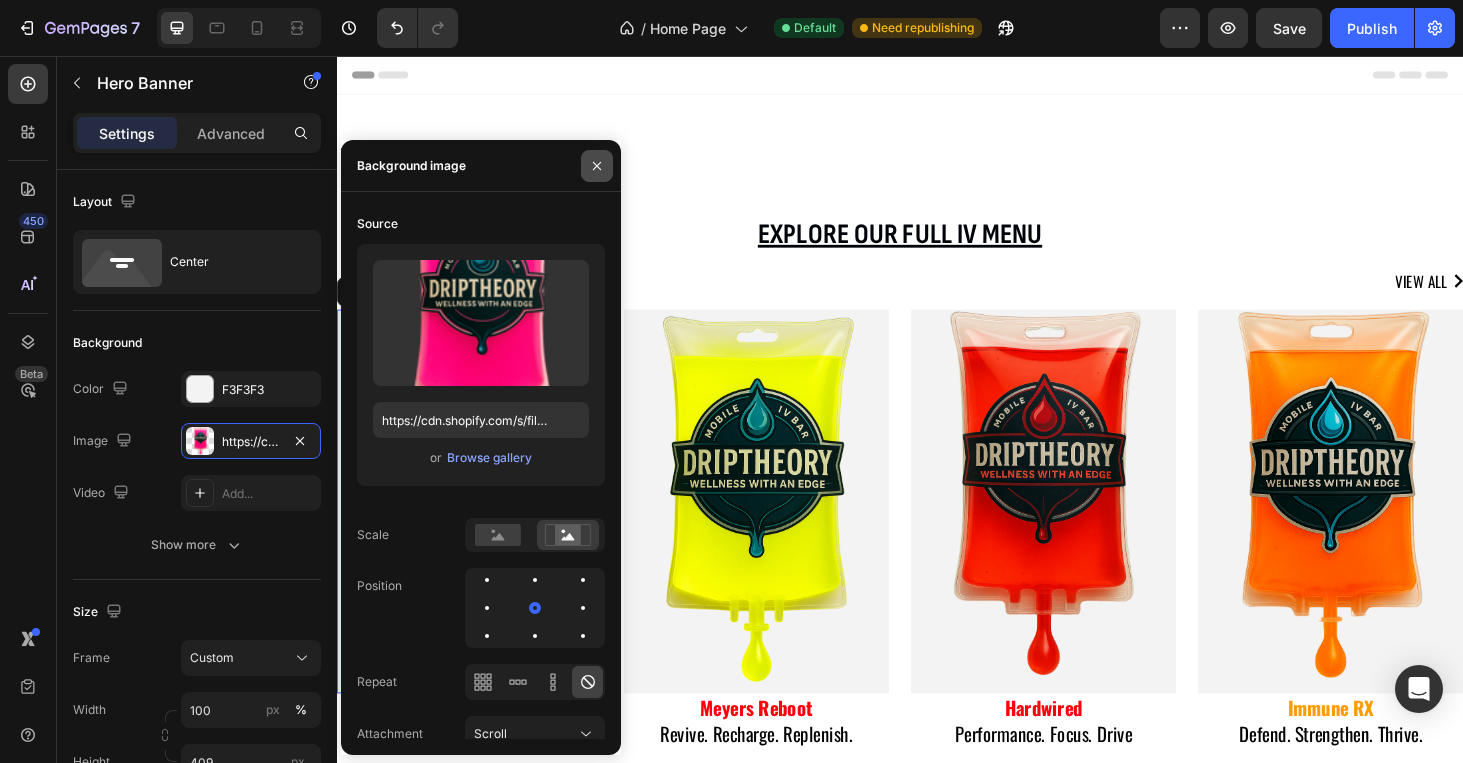 click at bounding box center (597, 166) 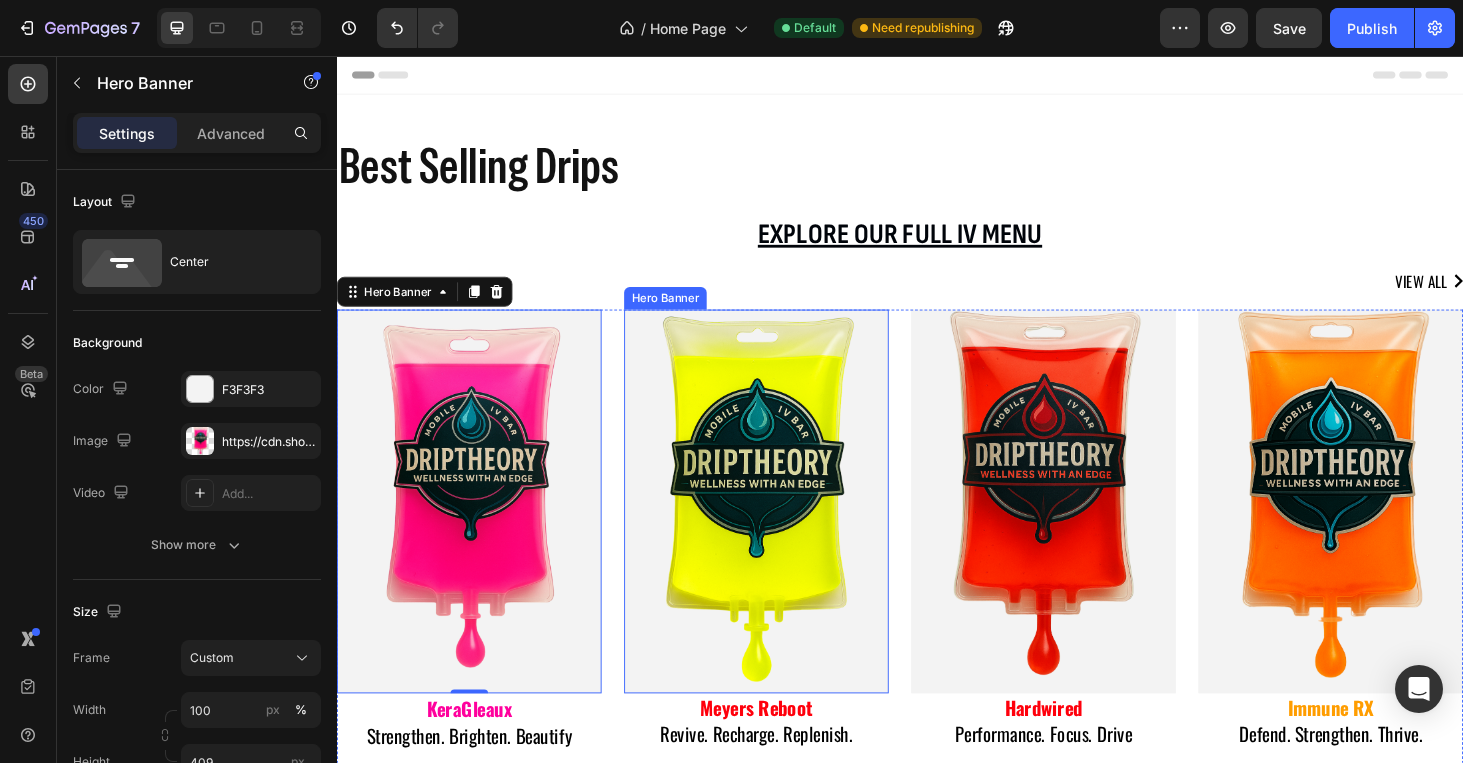 click on "Lorem ipsum dolor sit amet, consectetur adipiscing elit, sed do eiusmod tempor incididunt ut labore et dolore magna aliqua. Ut enim ad minim veniam, quis nostrud exercitation ullamco laboris nisi ut aliquip ex ea commodo consequat." at bounding box center (784, 531) 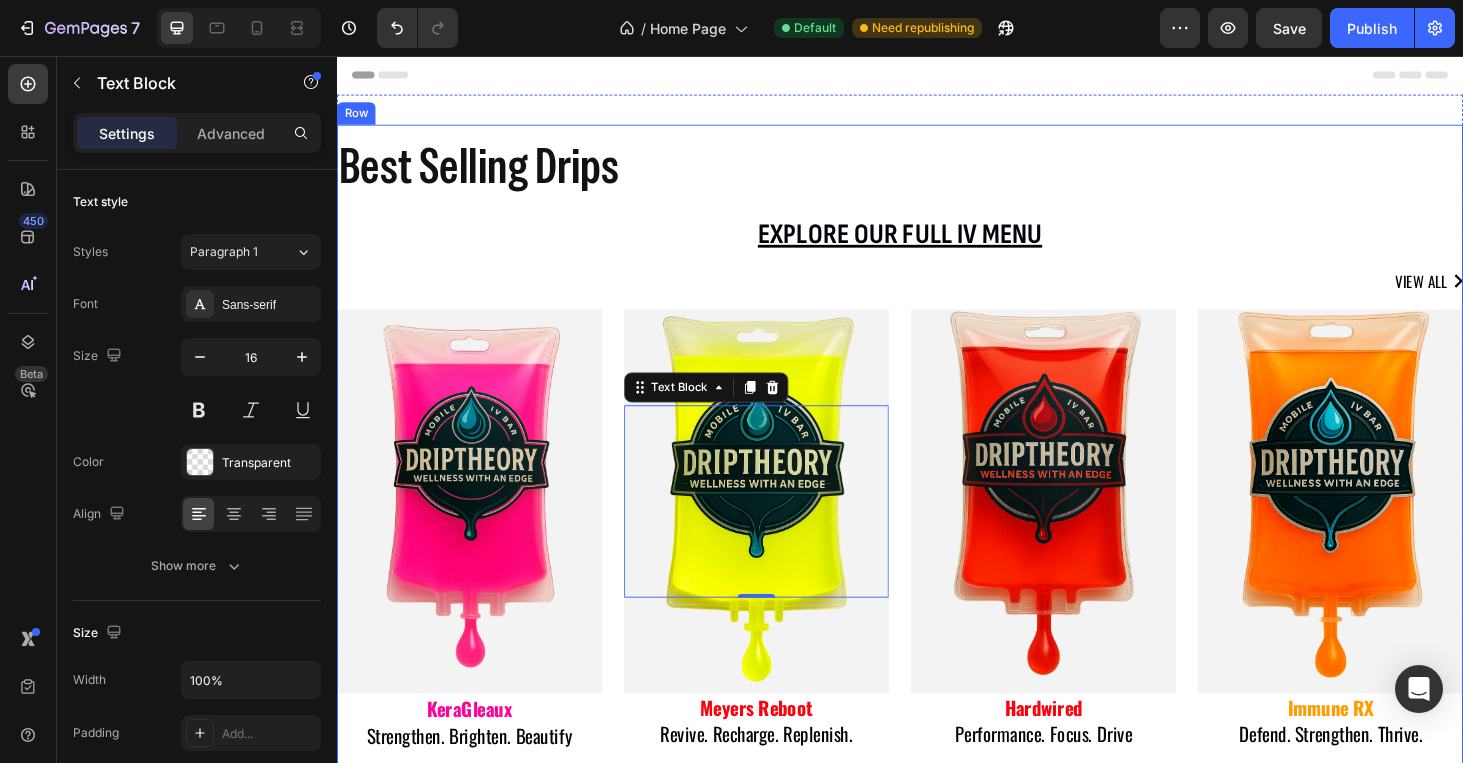 click on "view all Button" at bounding box center (937, 305) 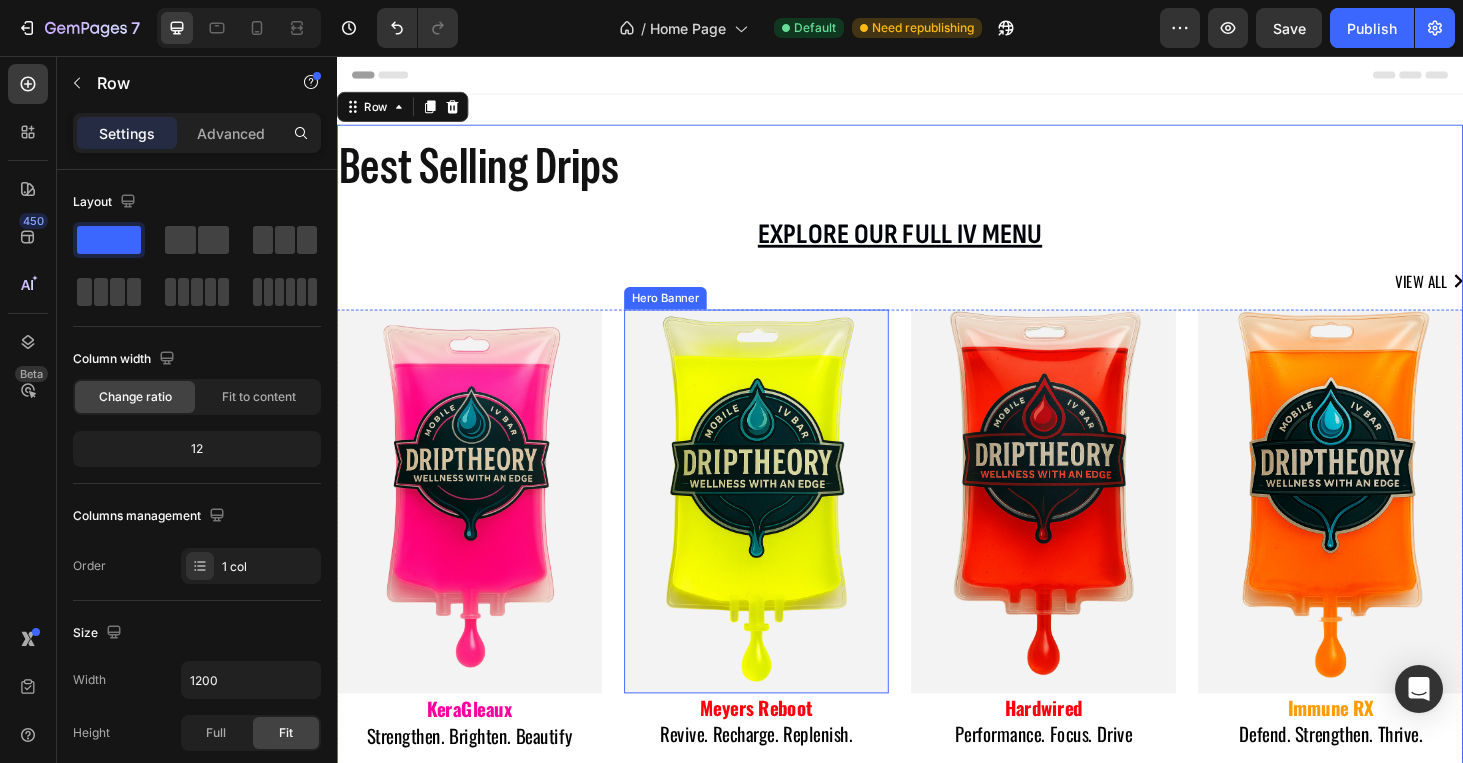 click at bounding box center [784, 530] 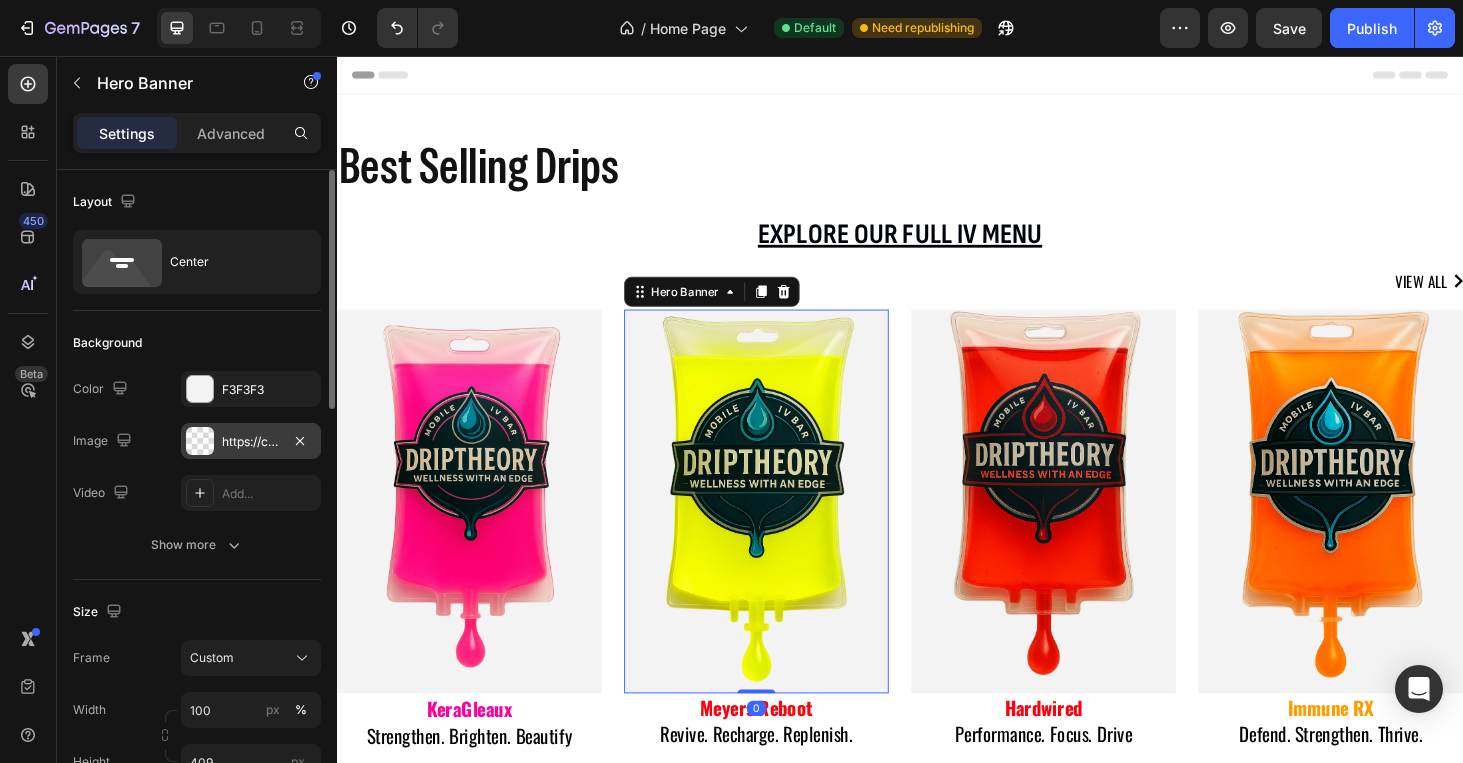 click on "https://cdn.shopify.com/s/files/1/0681/2090/3725/files/gempages_565587944681768151-81971669-6895-40c9-9f23-c048246dde96.png" at bounding box center [251, 441] 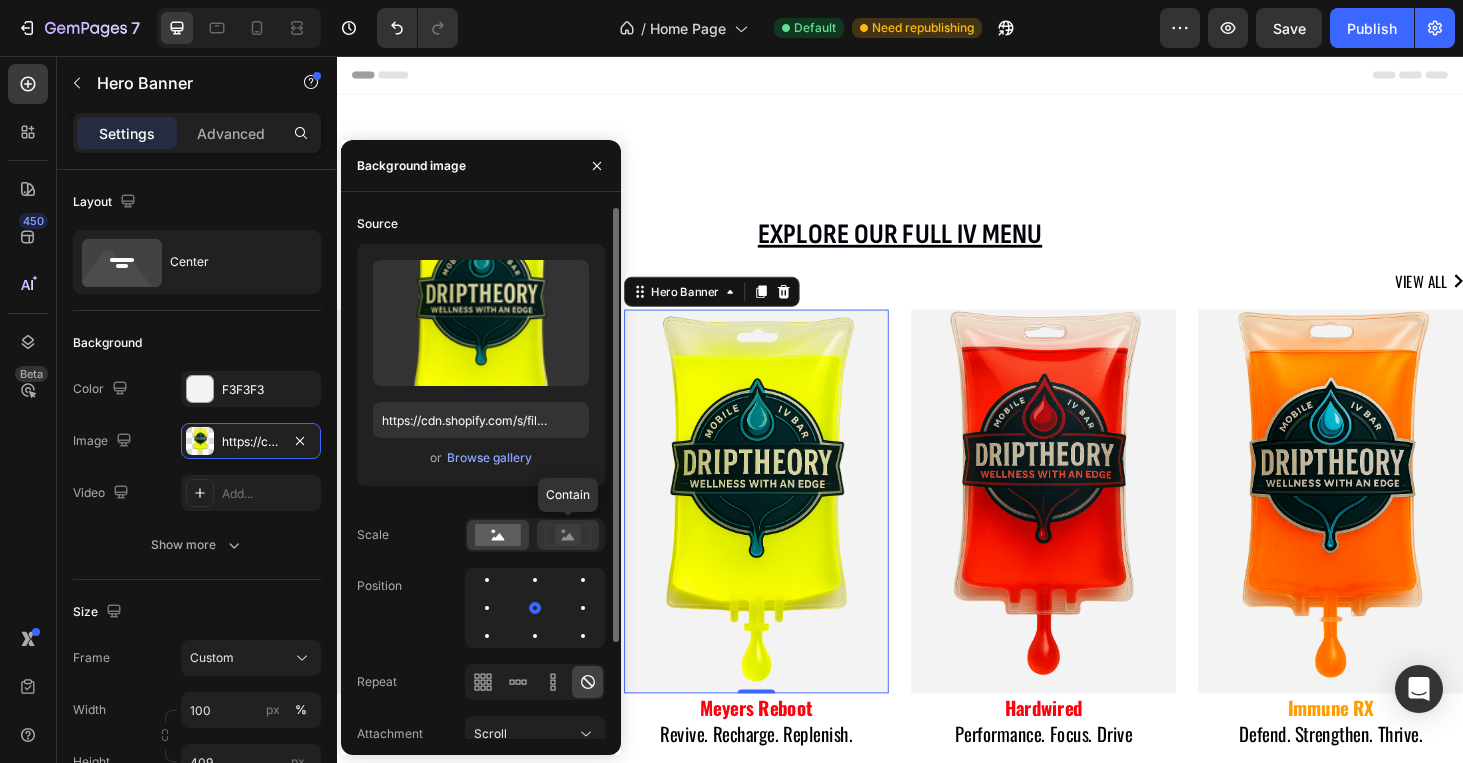 click 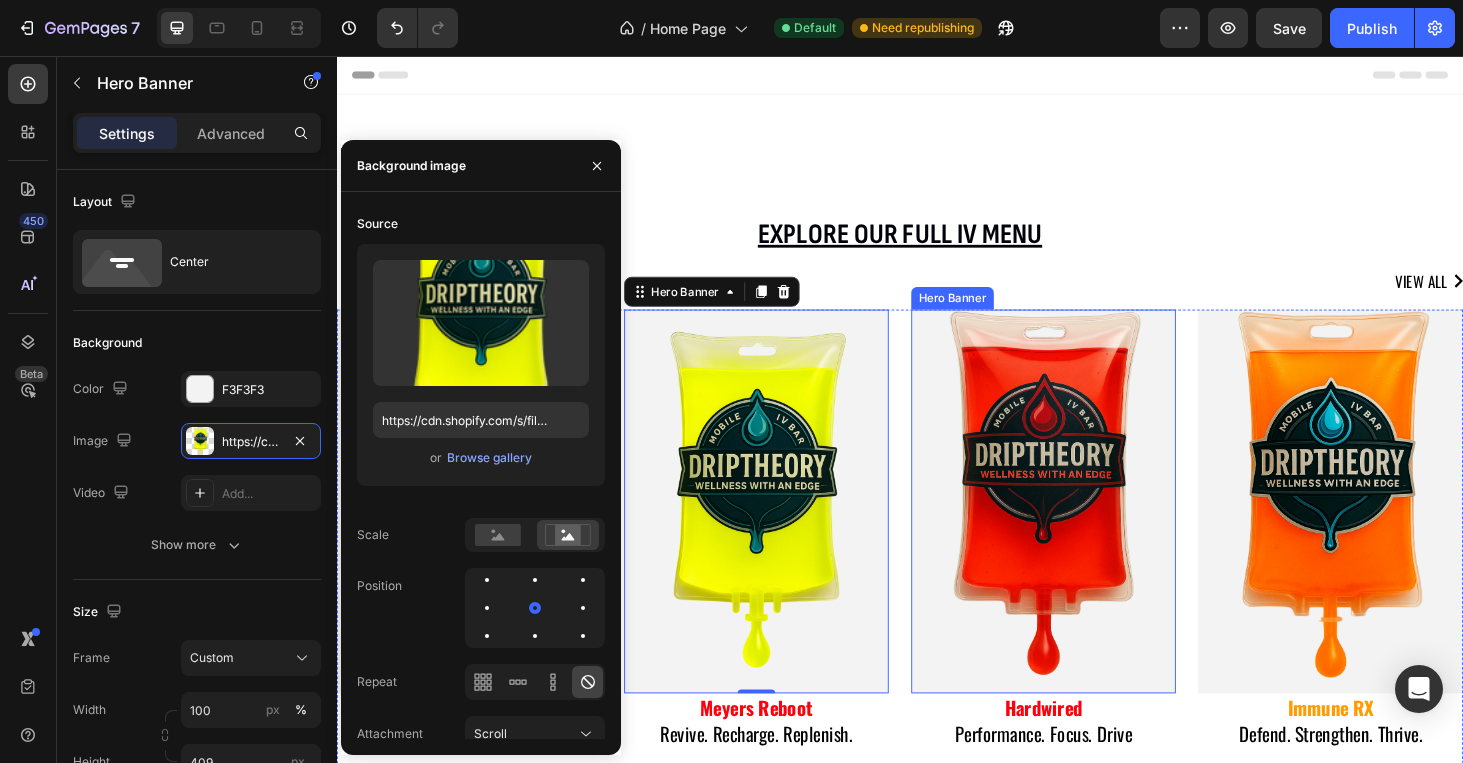 click at bounding box center (1090, 530) 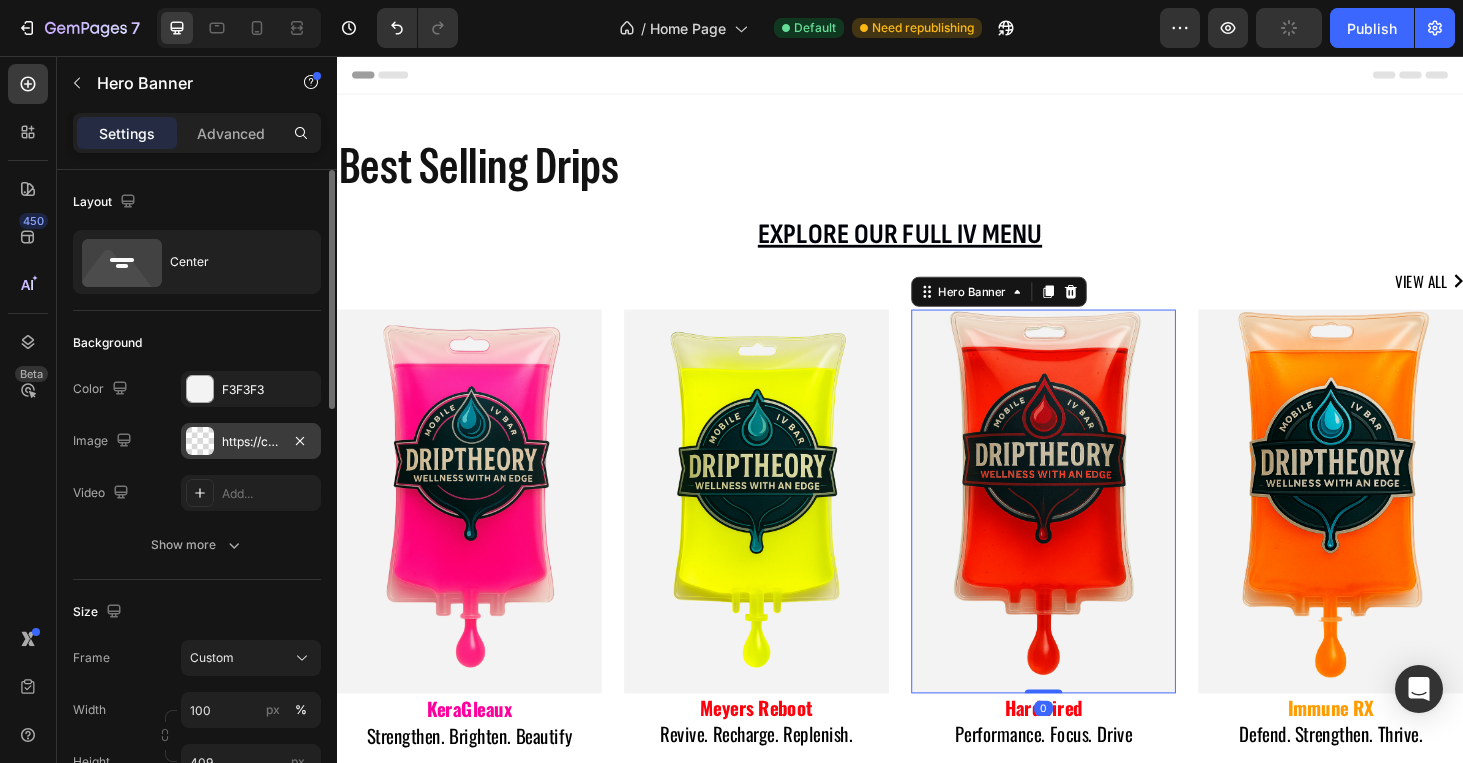 click on "https://cdn.shopify.com/s/files/1/0681/2090/3725/files/gempages_565587944681768151-af27efad-632b-4120-b22b-586195d72dd3.png" at bounding box center (251, 442) 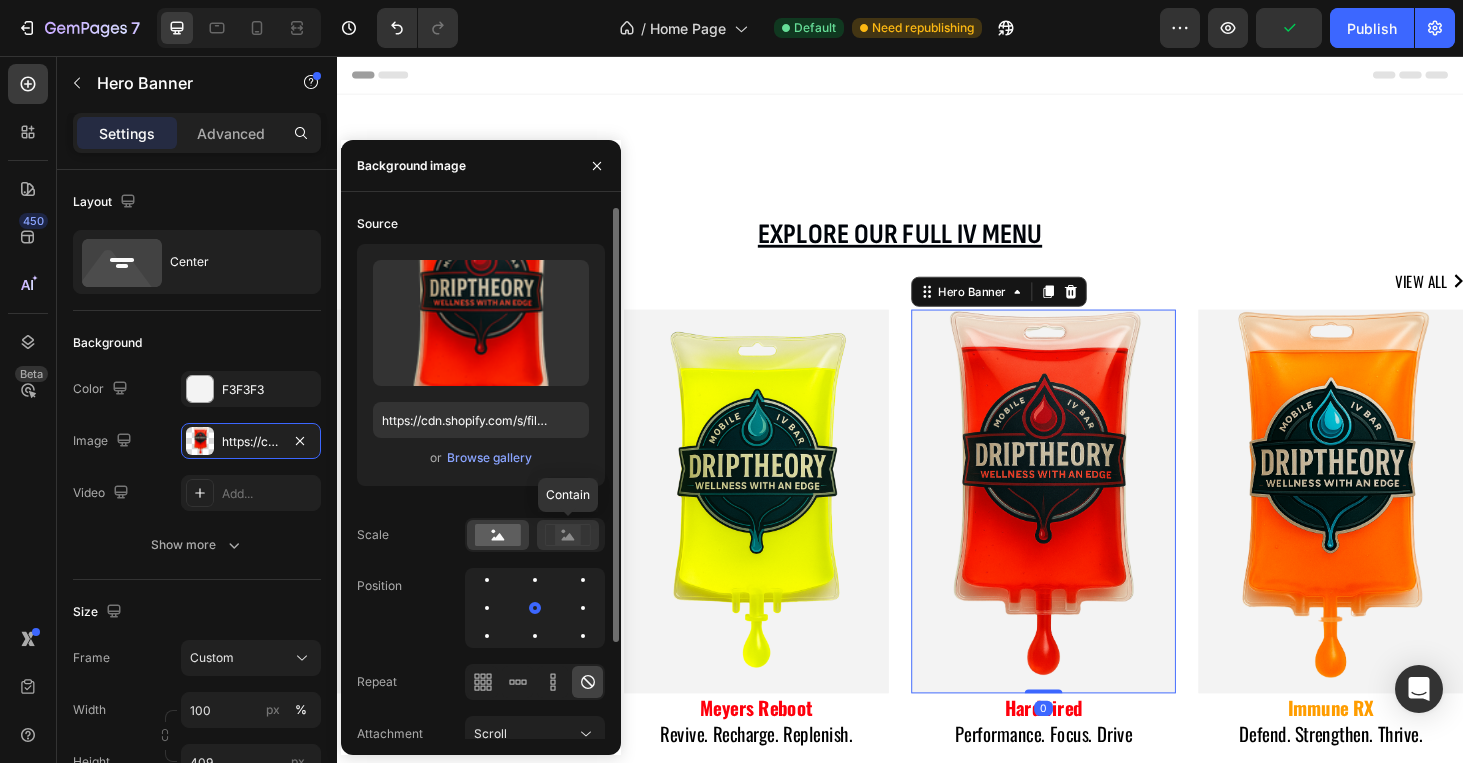 click 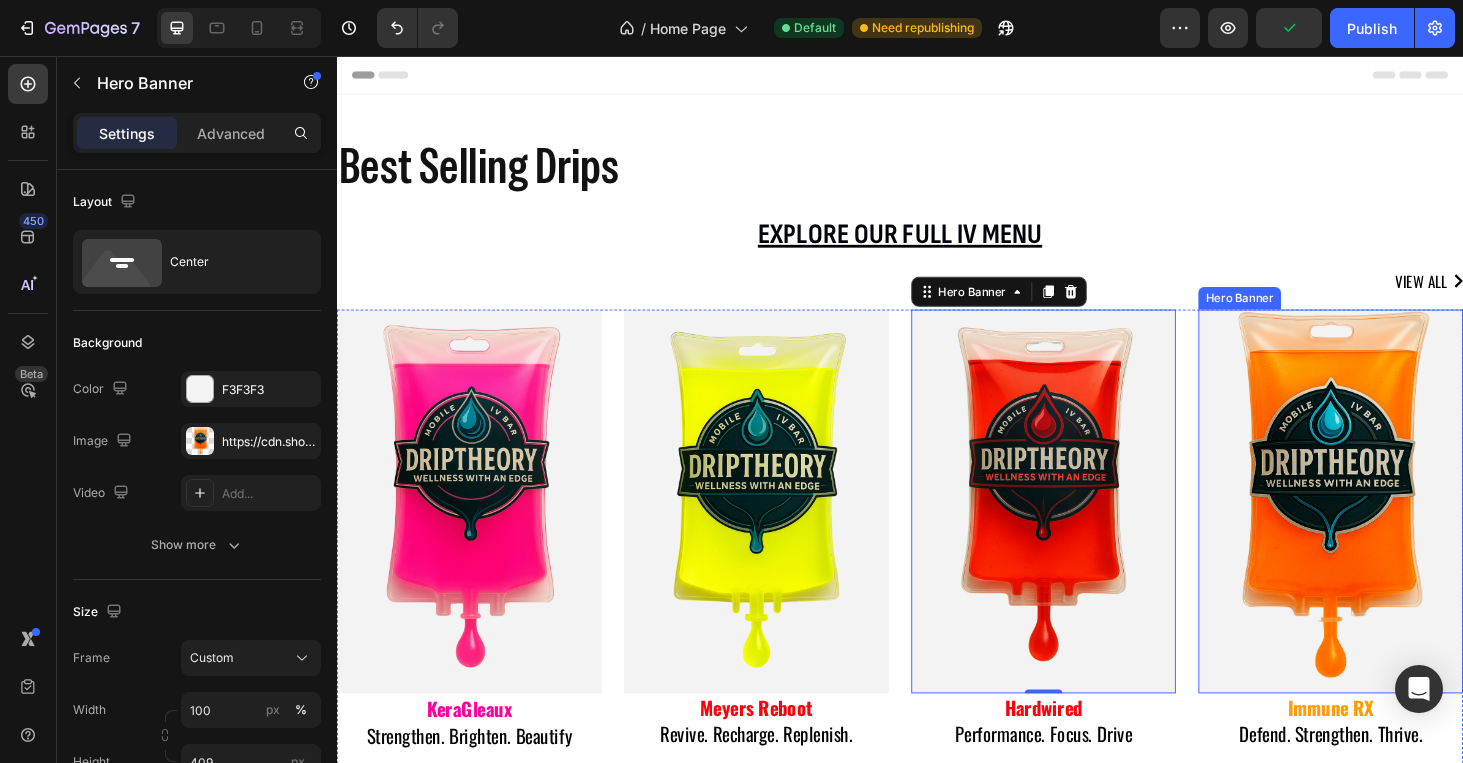 click at bounding box center [1396, 530] 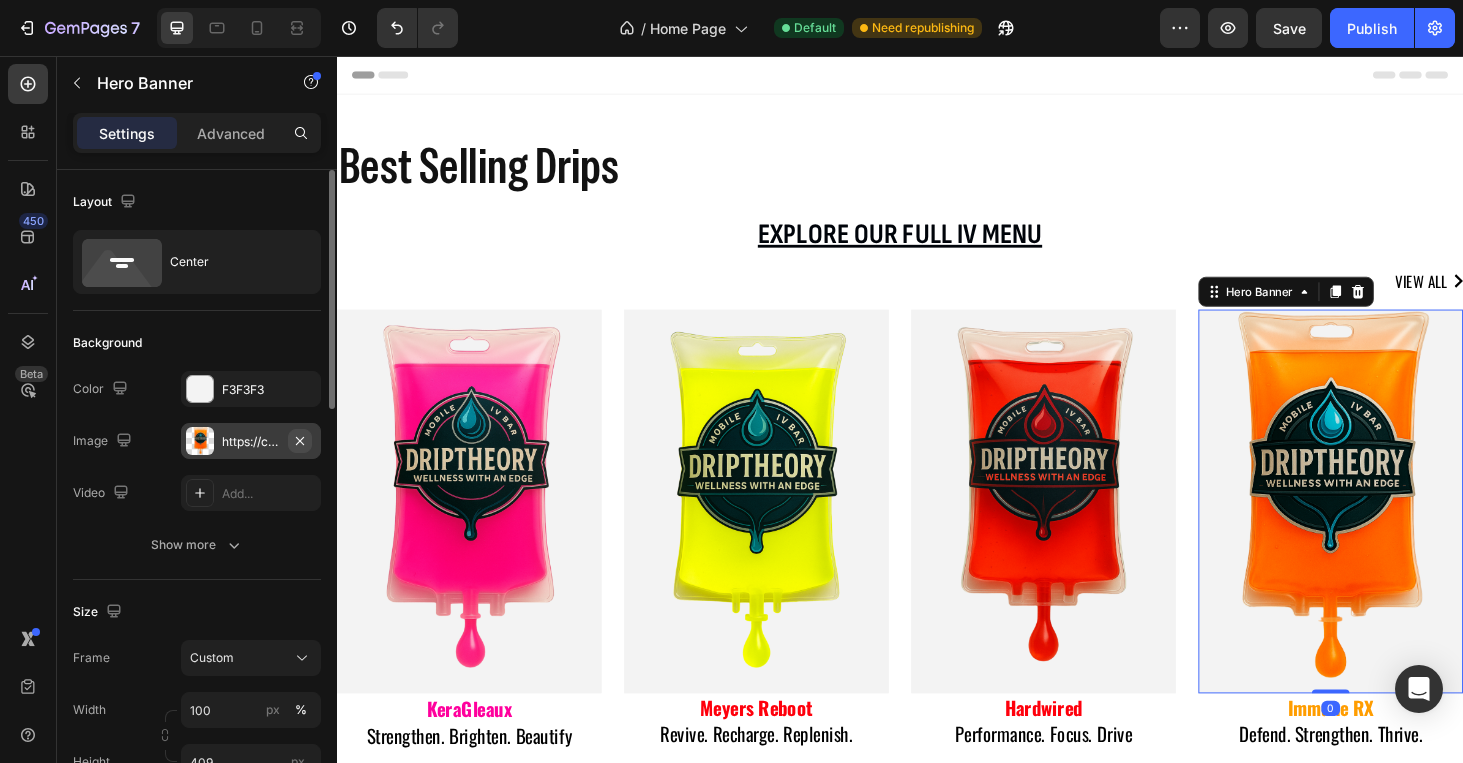 click 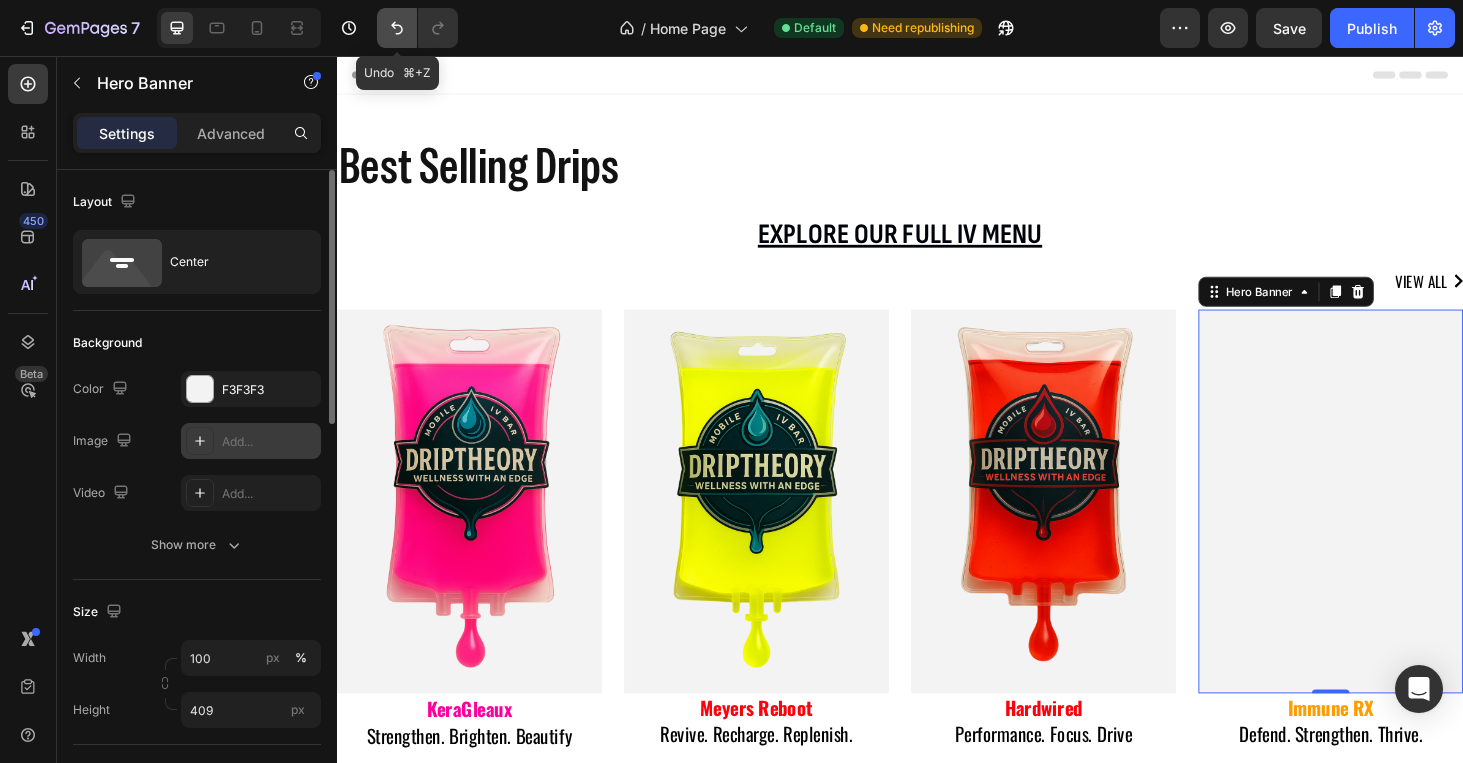 click 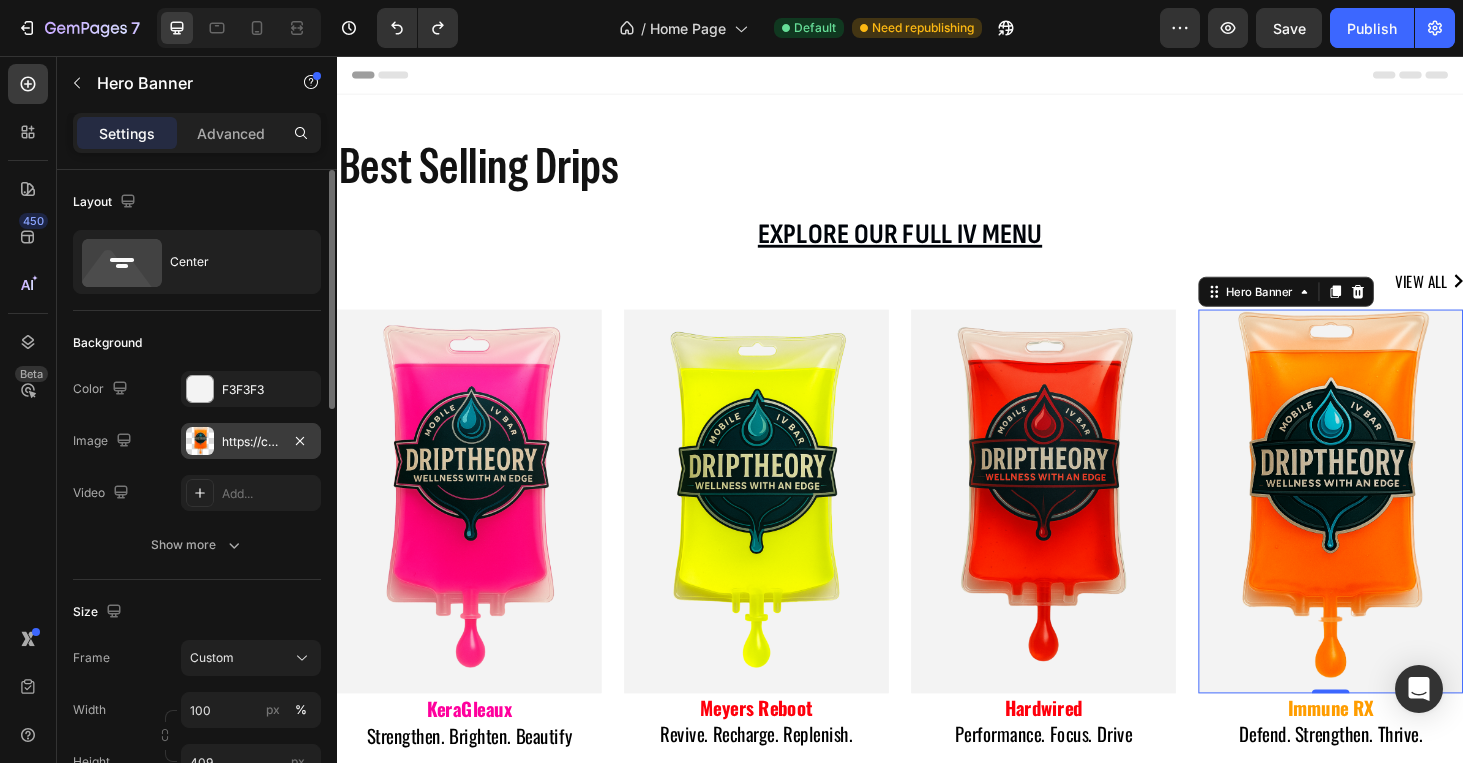 click on "https://cdn.shopify.com/s/files/1/0681/2090/3725/files/gempages_565587944681768151-41bbb8d7-5b72-4677-9f3e-ea6bbd7461d2.png" at bounding box center [251, 442] 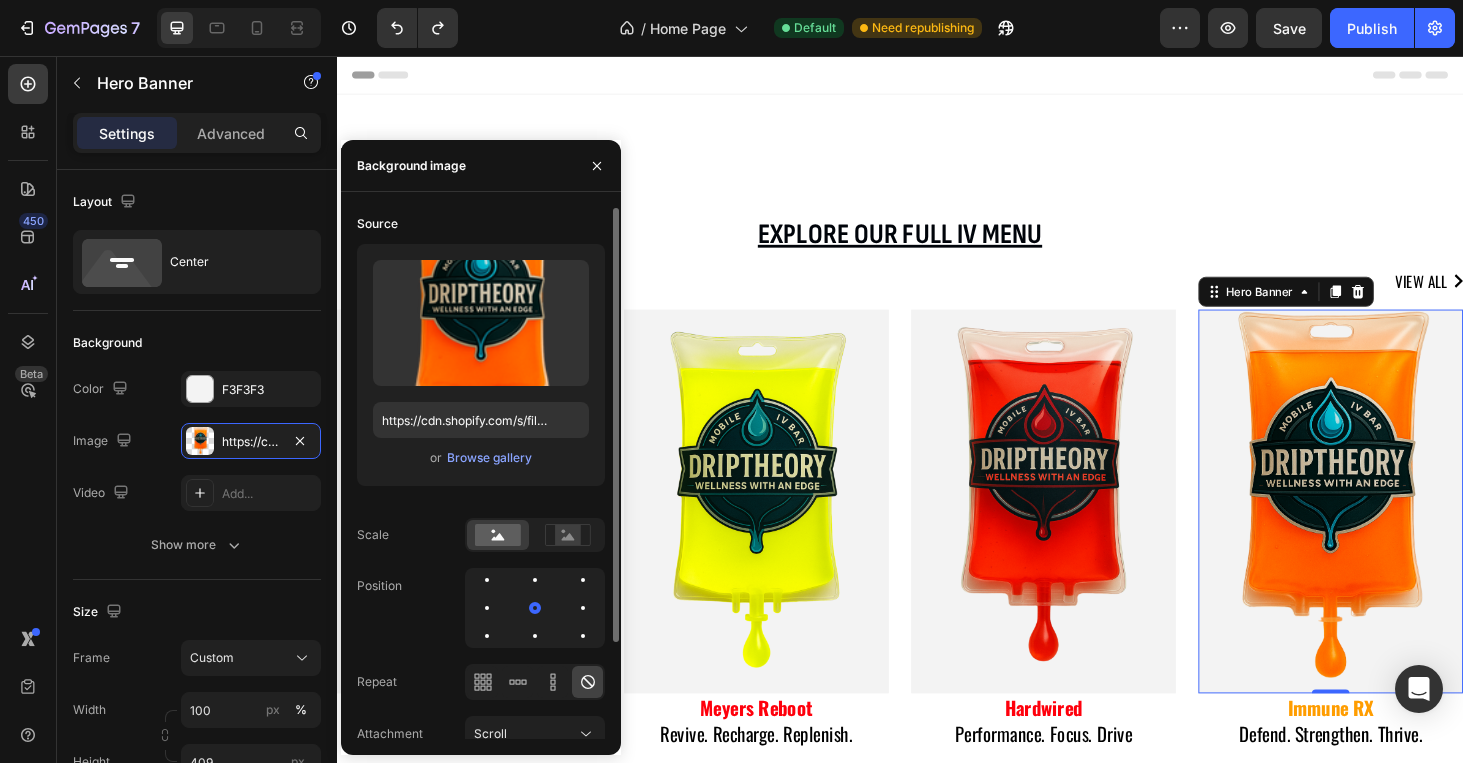 click 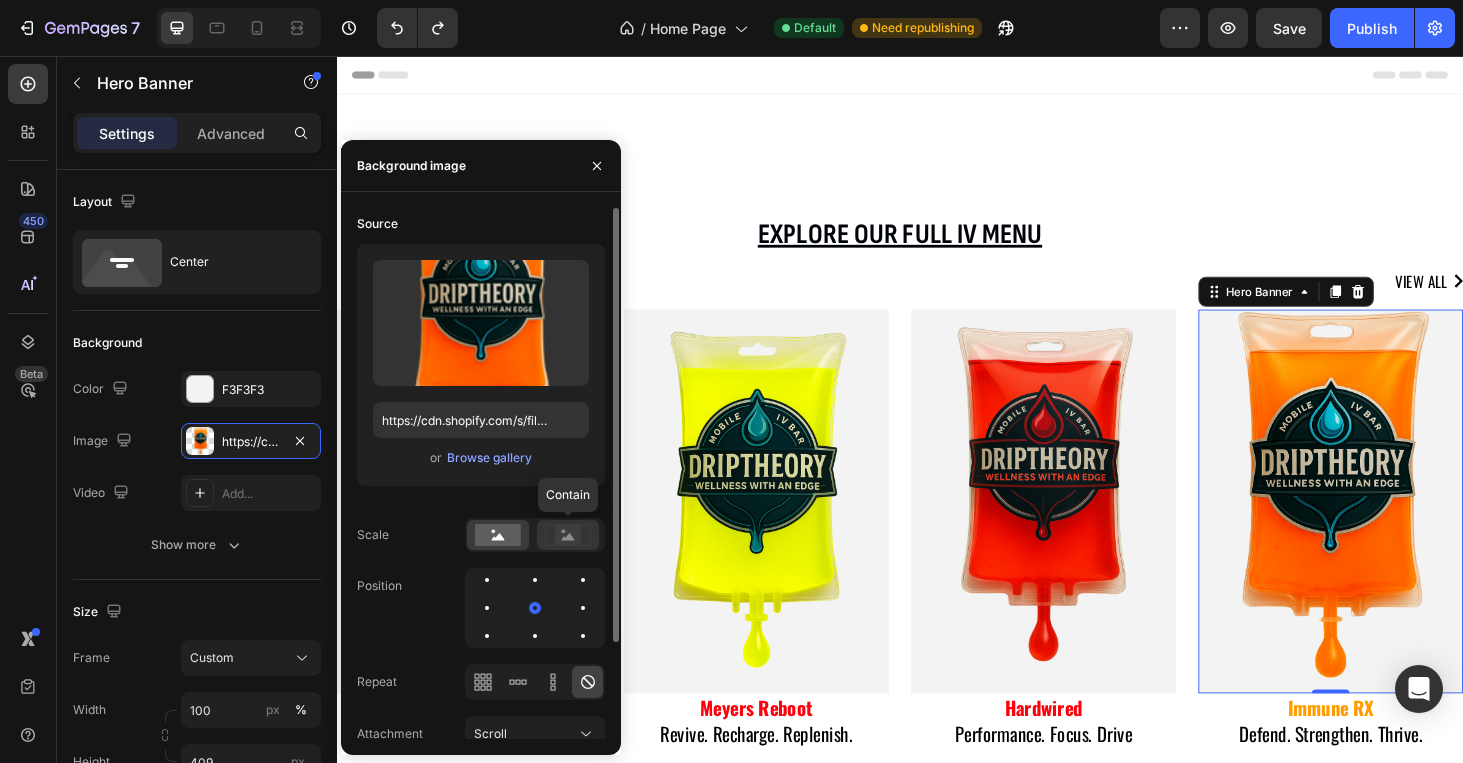 click 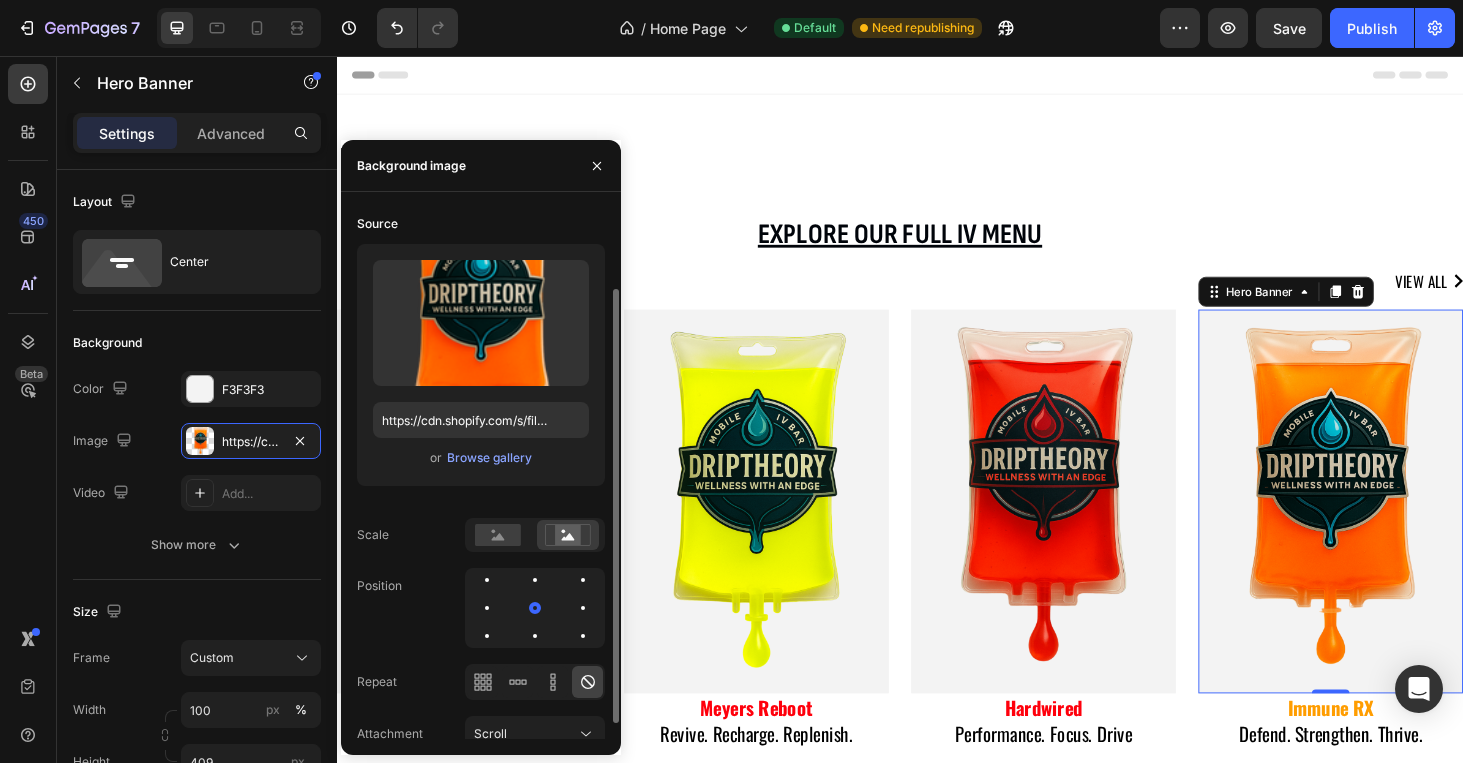 scroll, scrollTop: 118, scrollLeft: 0, axis: vertical 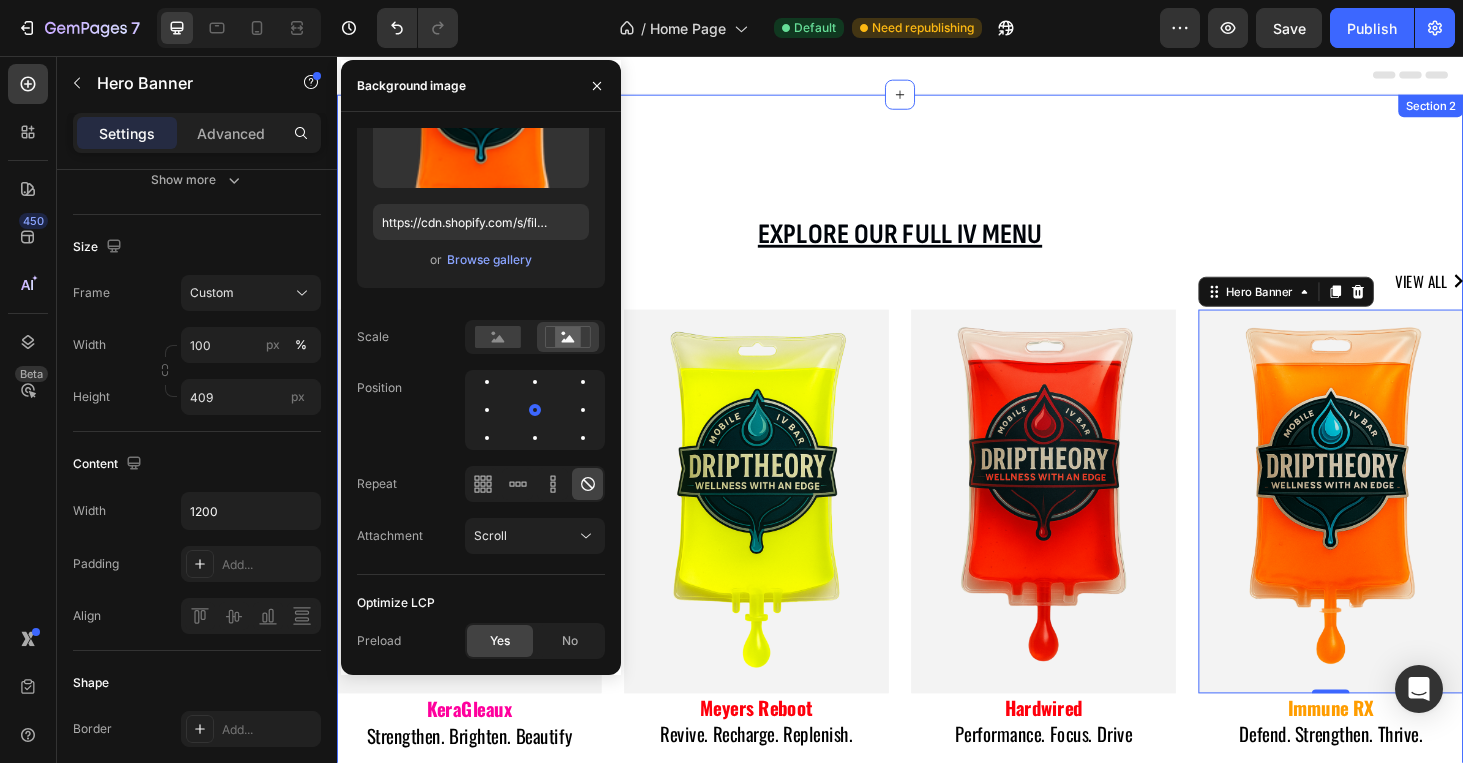 click on "Best Selling Drips Heading Explore our full iv menu Heading       view all Button Lorem ipsum dolor sit amet, consectetur adipiscing elit, sed do eiusmod tempor incididunt ut labore et dolore magna aliqua. Ut enim ad minim veniam, quis nostrud exercitation ullamco laboris nisi ut aliquip ex ea commodo consequat. Text Block Hero Banner KeraGleaux Strengthen. Brighten. Beautify Text block Lorem ipsum dolor sit amet, consectetur adipiscing elit, sed do eiusmod tempor incididunt ut labore et dolore magna aliqua. Ut enim ad minim veniam, quis nostrud exercitation ullamco laboris nisi ut aliquip ex ea commodo consequat. Text Block Hero Banner Meyers Reboot Revive. Recharge. Replenish. Text block Lorem ipsum dolor sit amet, consectetur adipiscing elit, sed do eiusmod tempor incididunt ut labore et dolore magna aliqua. Ut enim ad minim veniam, quis nostrud exercitation ullamco laboris nisi ut aliquip ex ea commodo consequat. Text Block Hero Banner Hardwired Performance. Focus. Drive Text block Text Block Hero Banner" at bounding box center (937, 513) 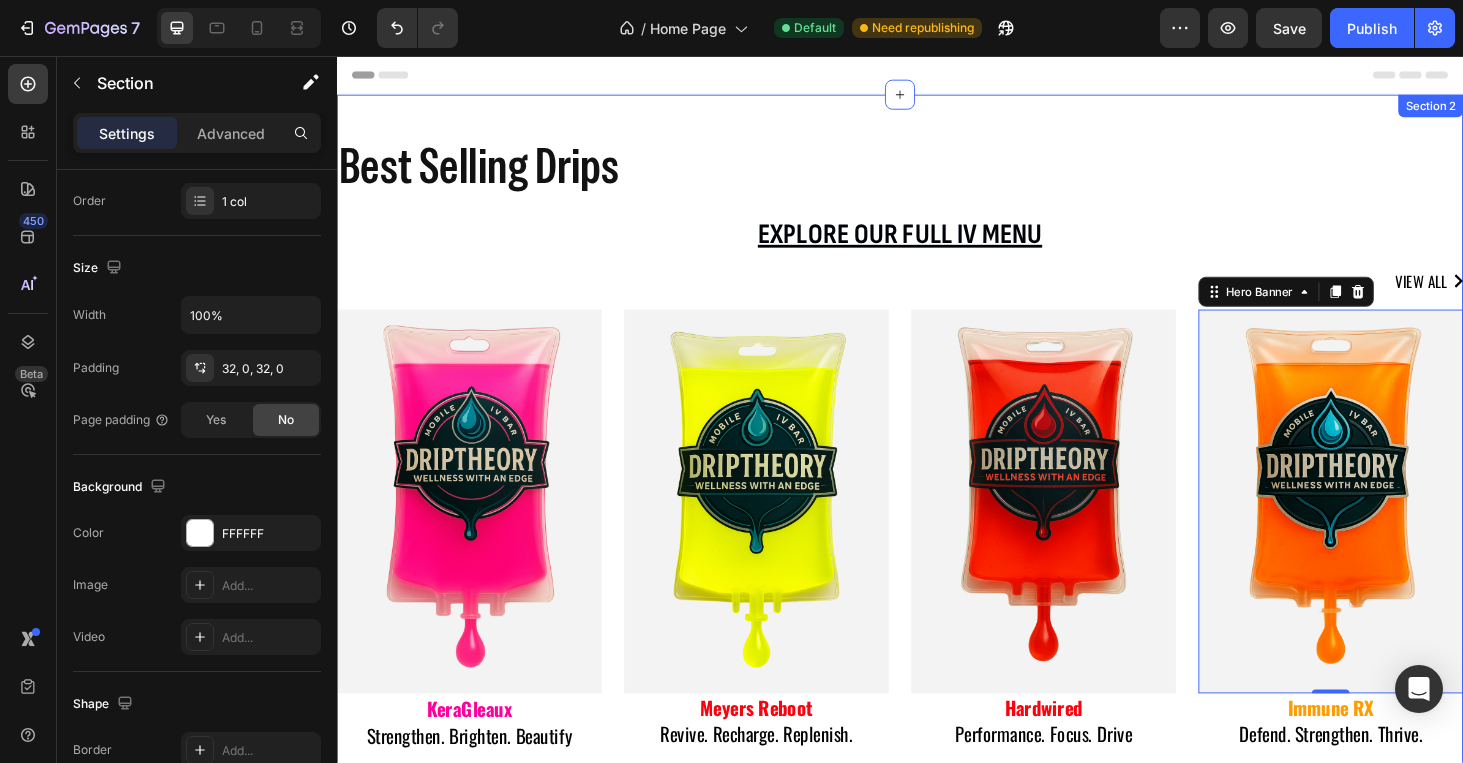 scroll, scrollTop: 0, scrollLeft: 0, axis: both 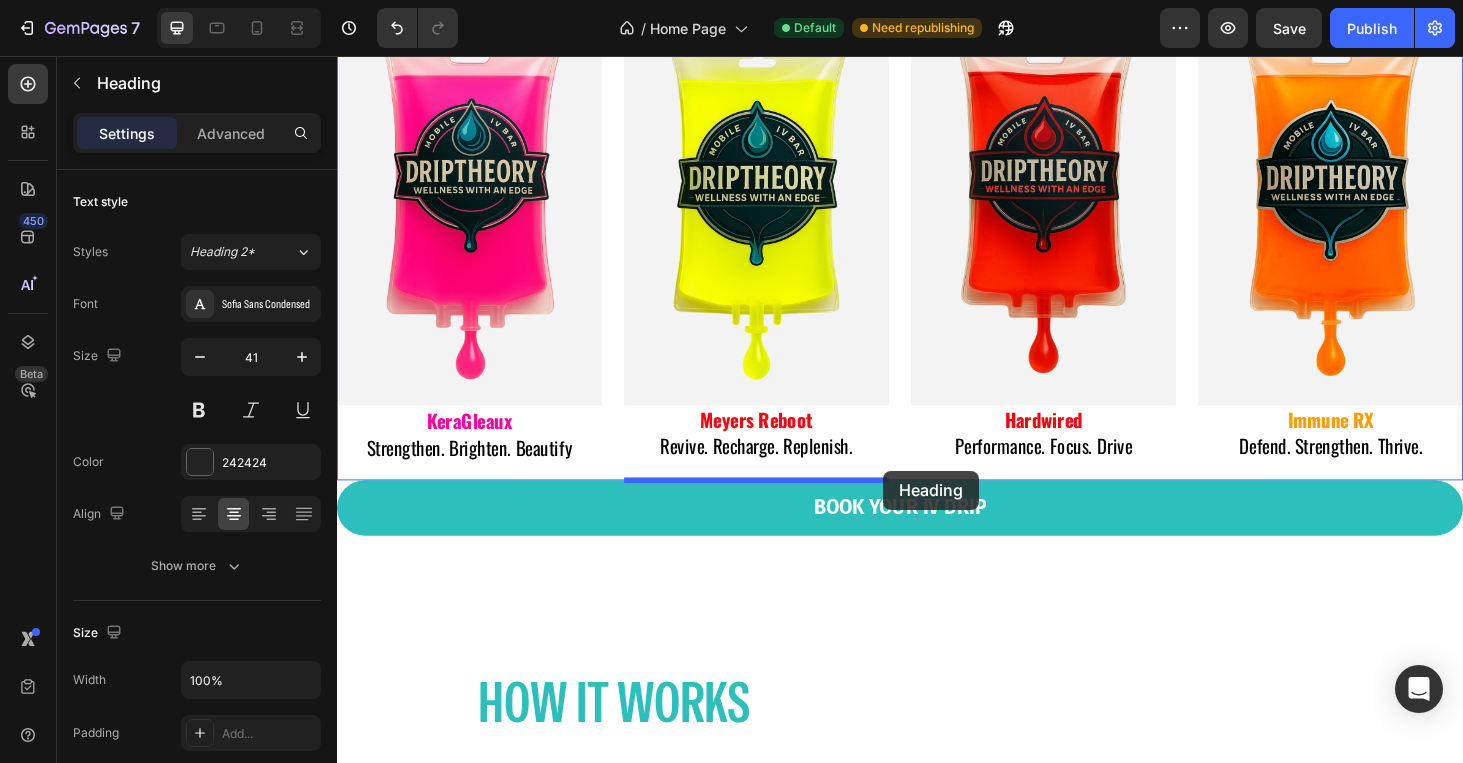 drag, startPoint x: 858, startPoint y: 231, endPoint x: 918, endPoint y: 498, distance: 273.65854 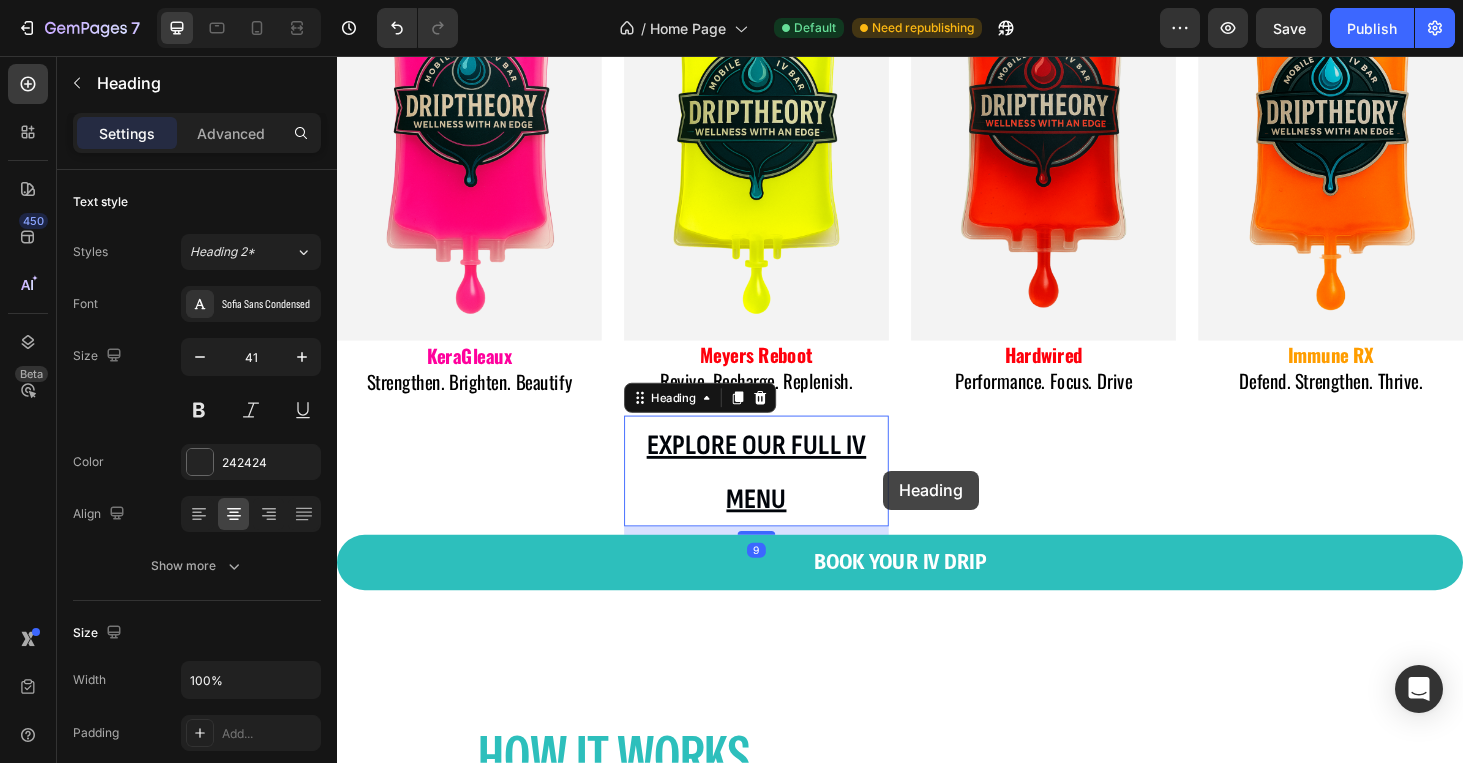 scroll, scrollTop: 237, scrollLeft: 0, axis: vertical 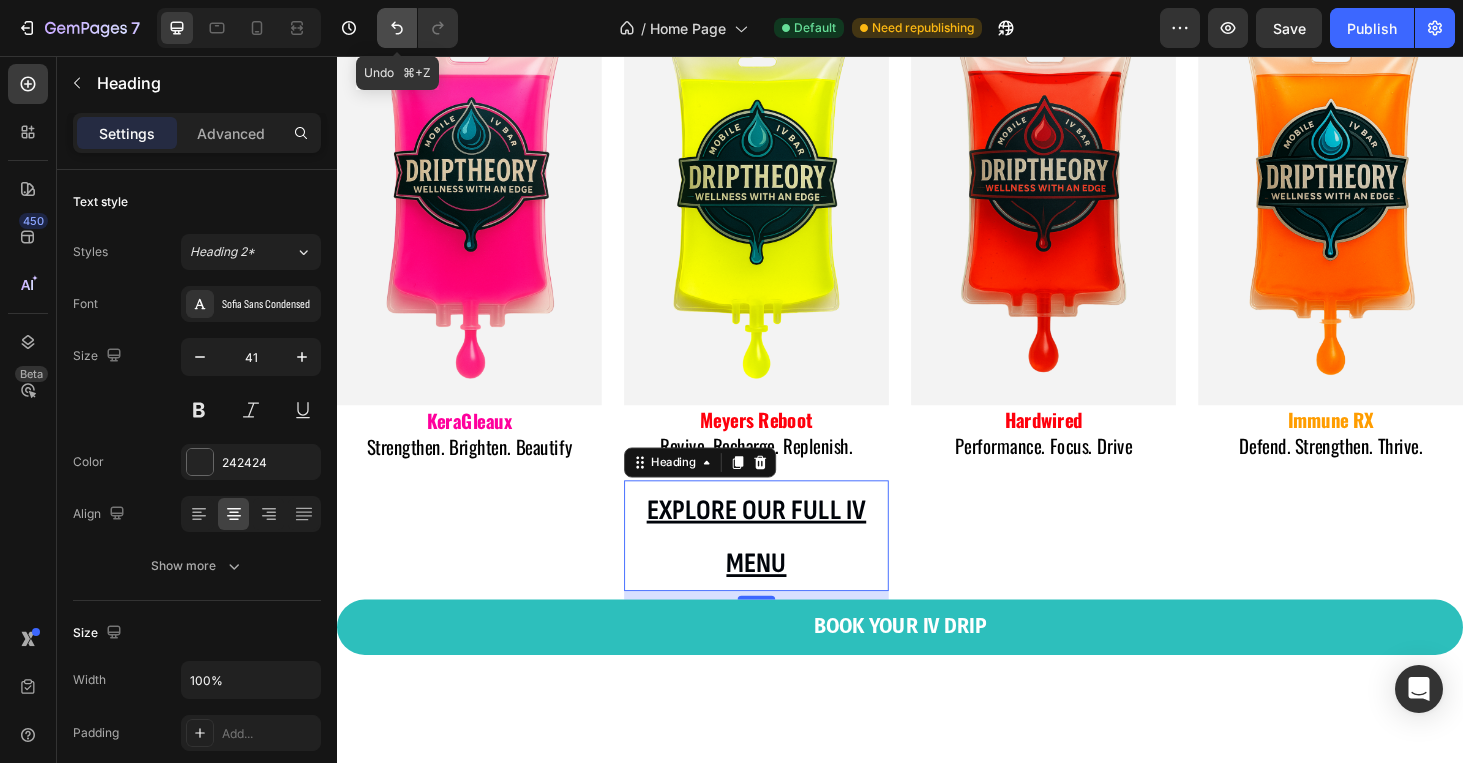 click 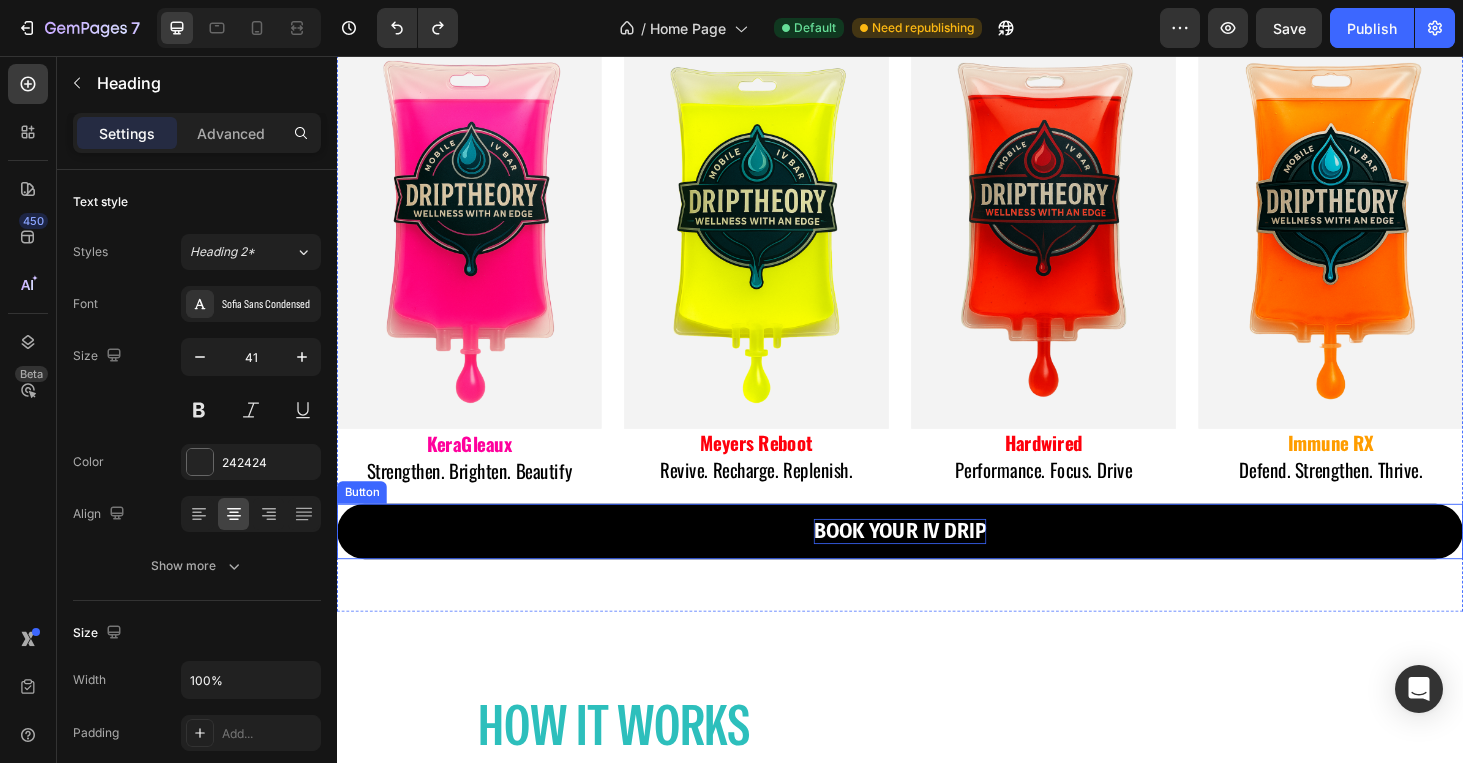 scroll, scrollTop: 0, scrollLeft: 0, axis: both 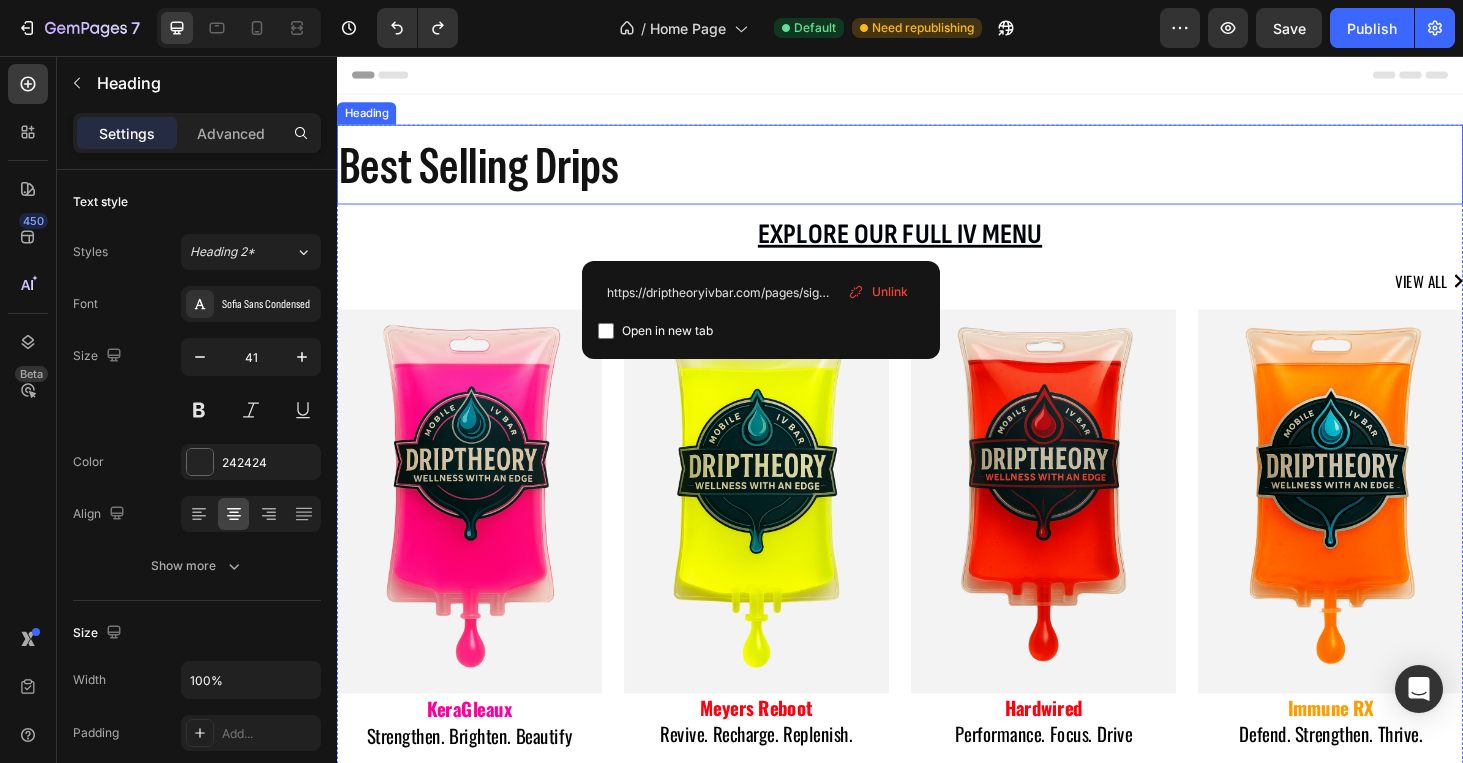 click on "Best Selling Drips" at bounding box center (937, 171) 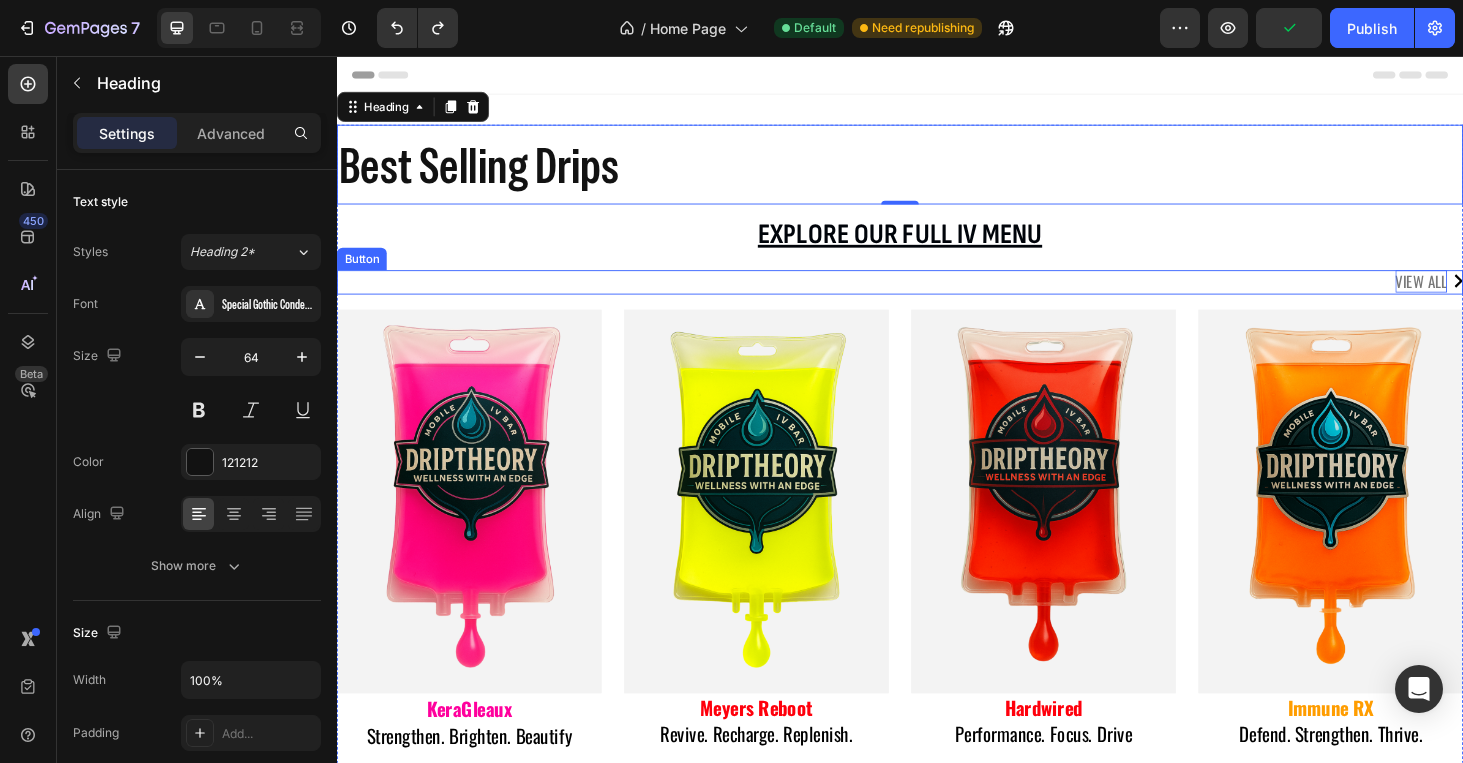 click on "view all" at bounding box center [1492, 296] 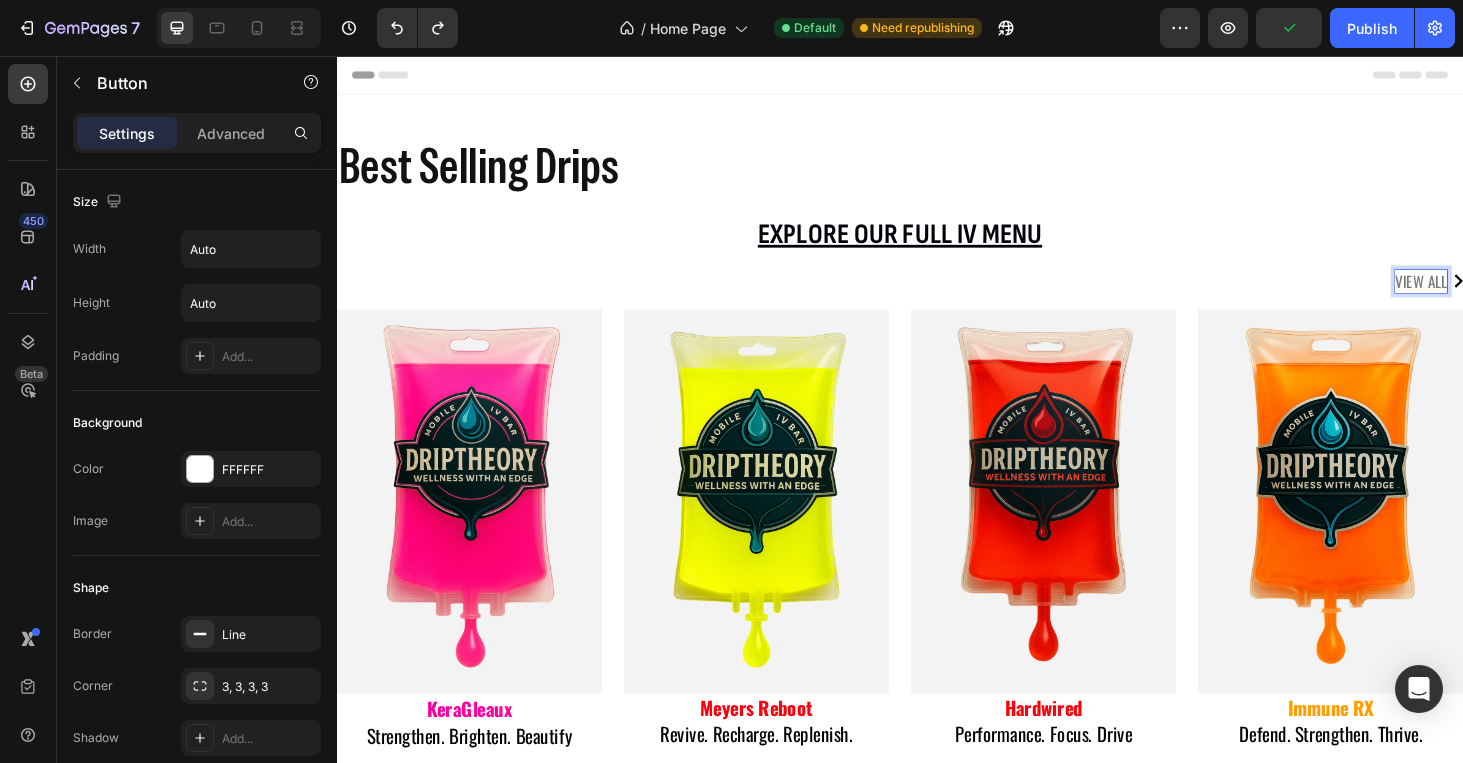 click on "view all" at bounding box center (1492, 296) 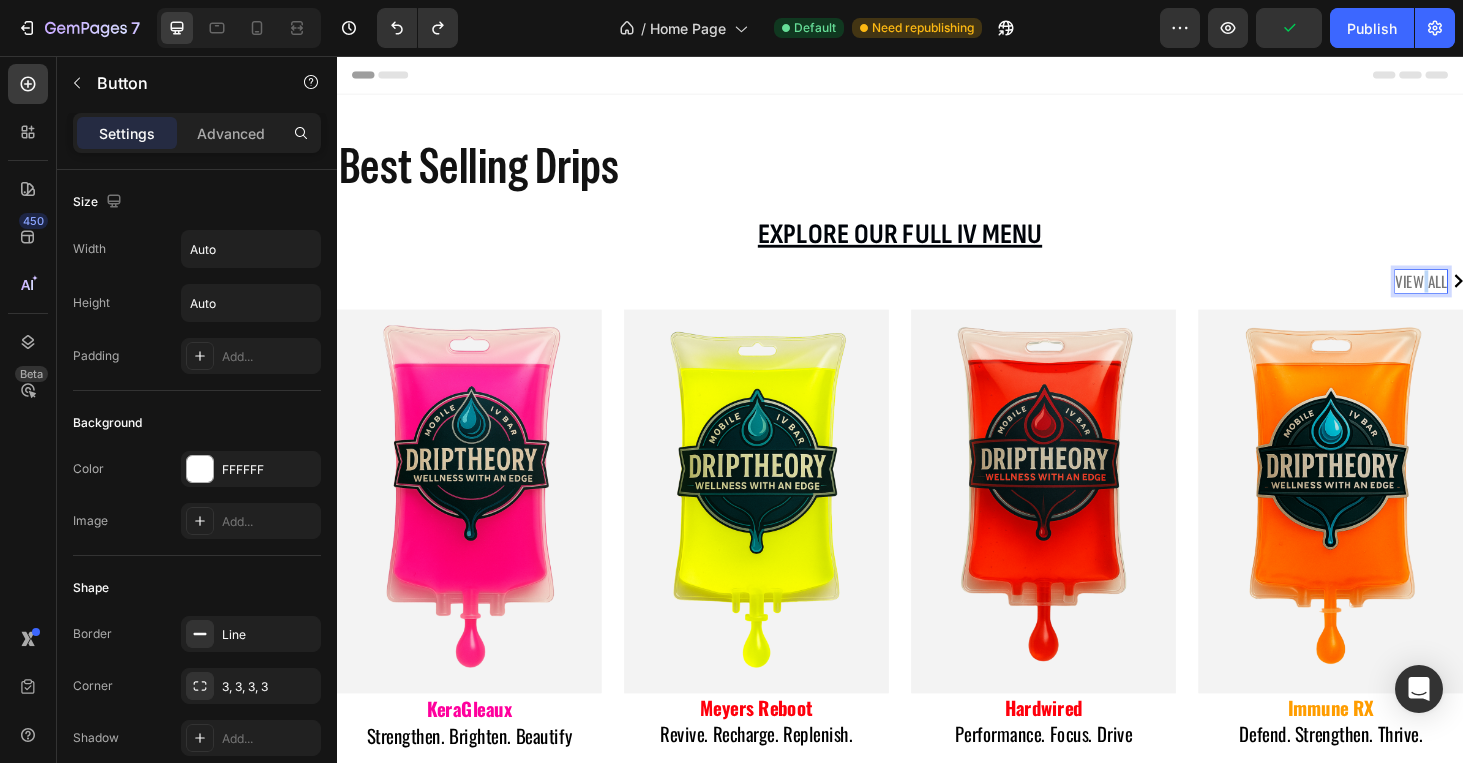 click on "view all" at bounding box center (1492, 296) 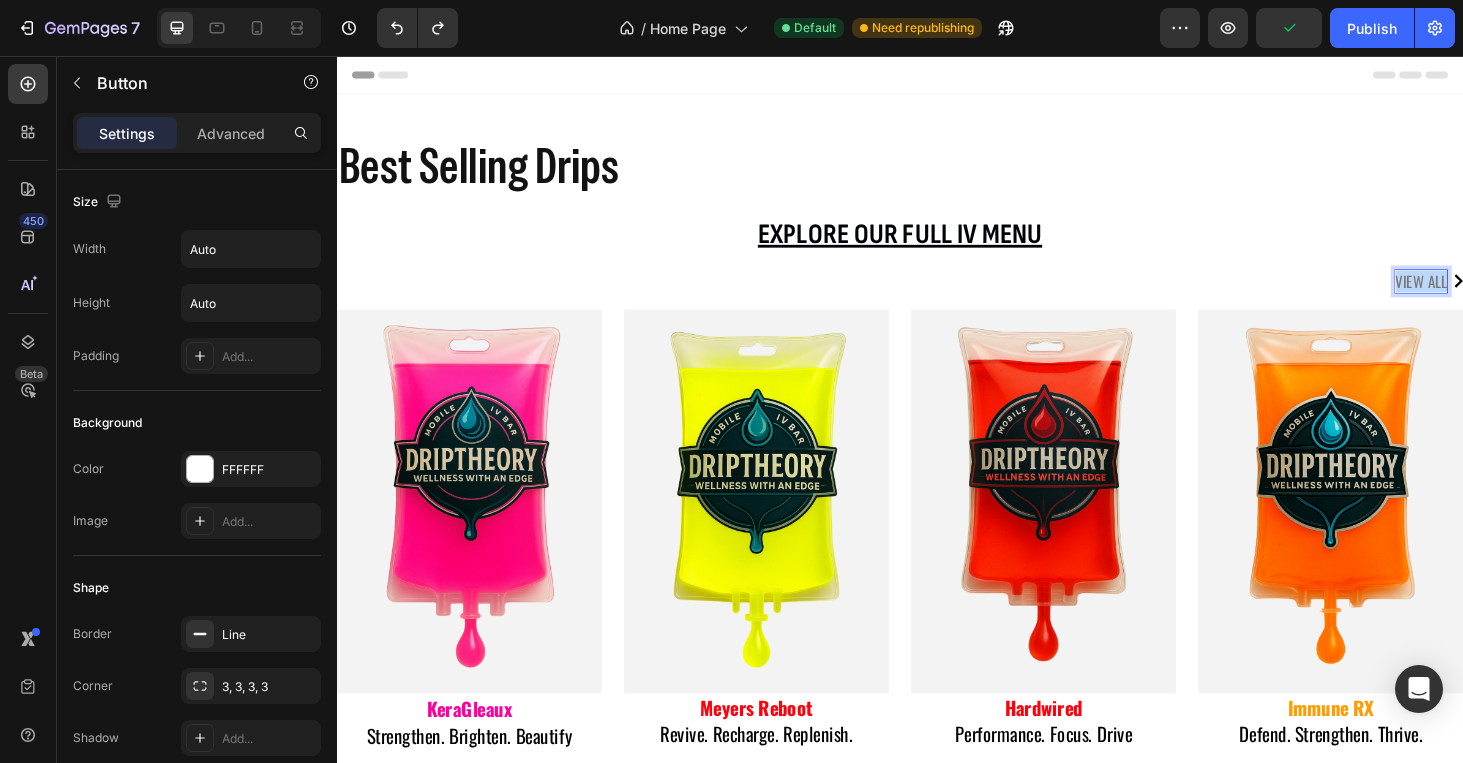 click on "view all" at bounding box center (1492, 296) 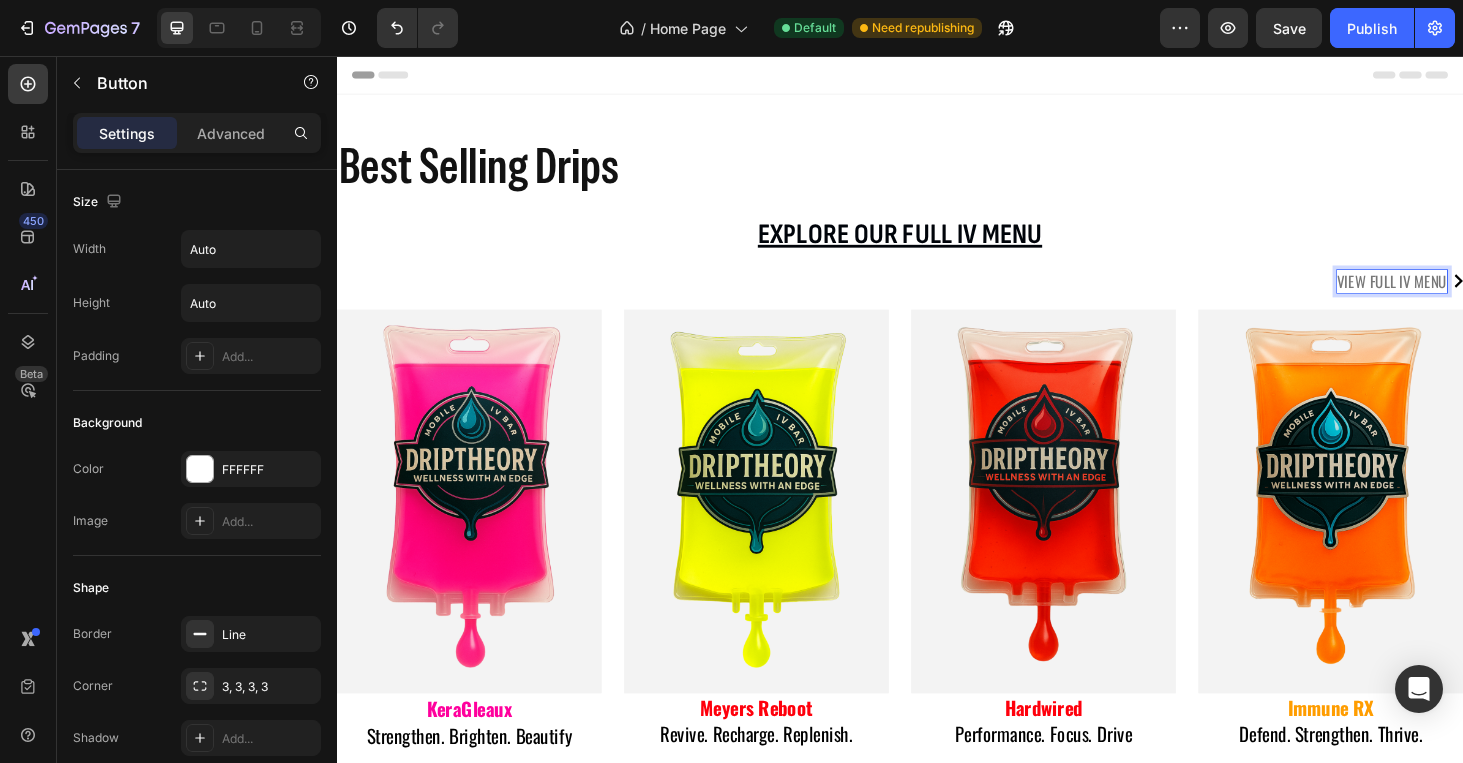 click on "View Full IV MENU" at bounding box center [1461, 296] 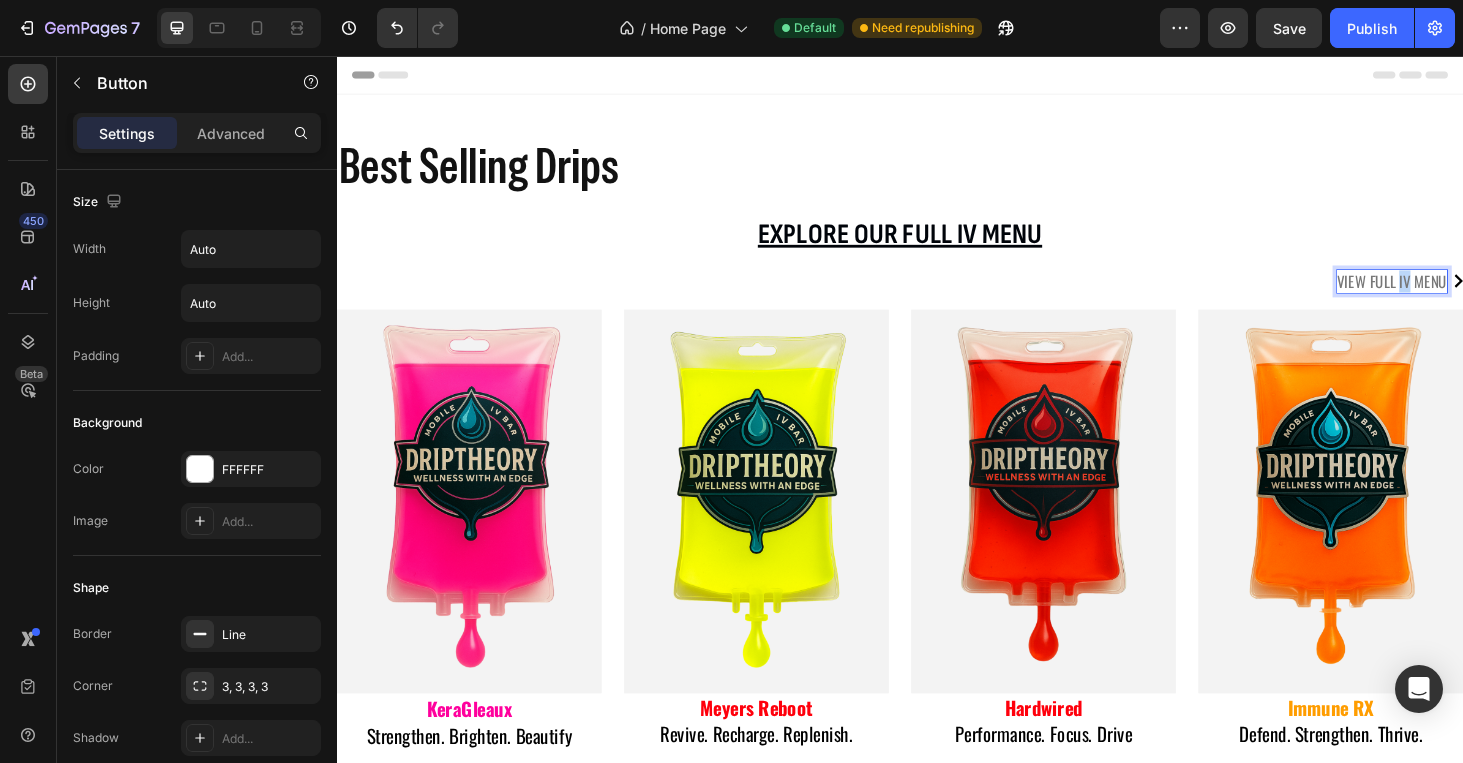 click on "View Full IV MENU" at bounding box center (1461, 296) 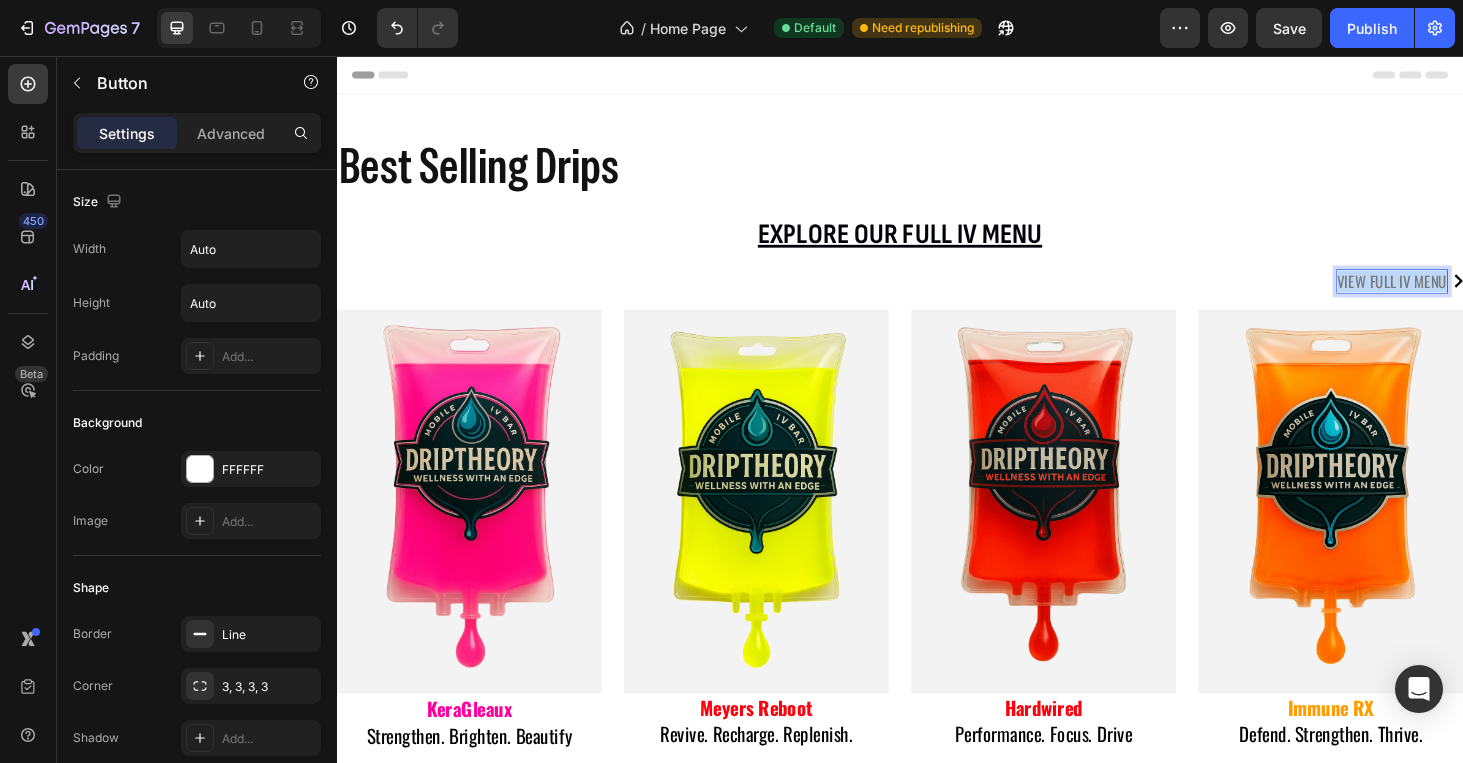 click on "View Full IV MENU" at bounding box center (1461, 296) 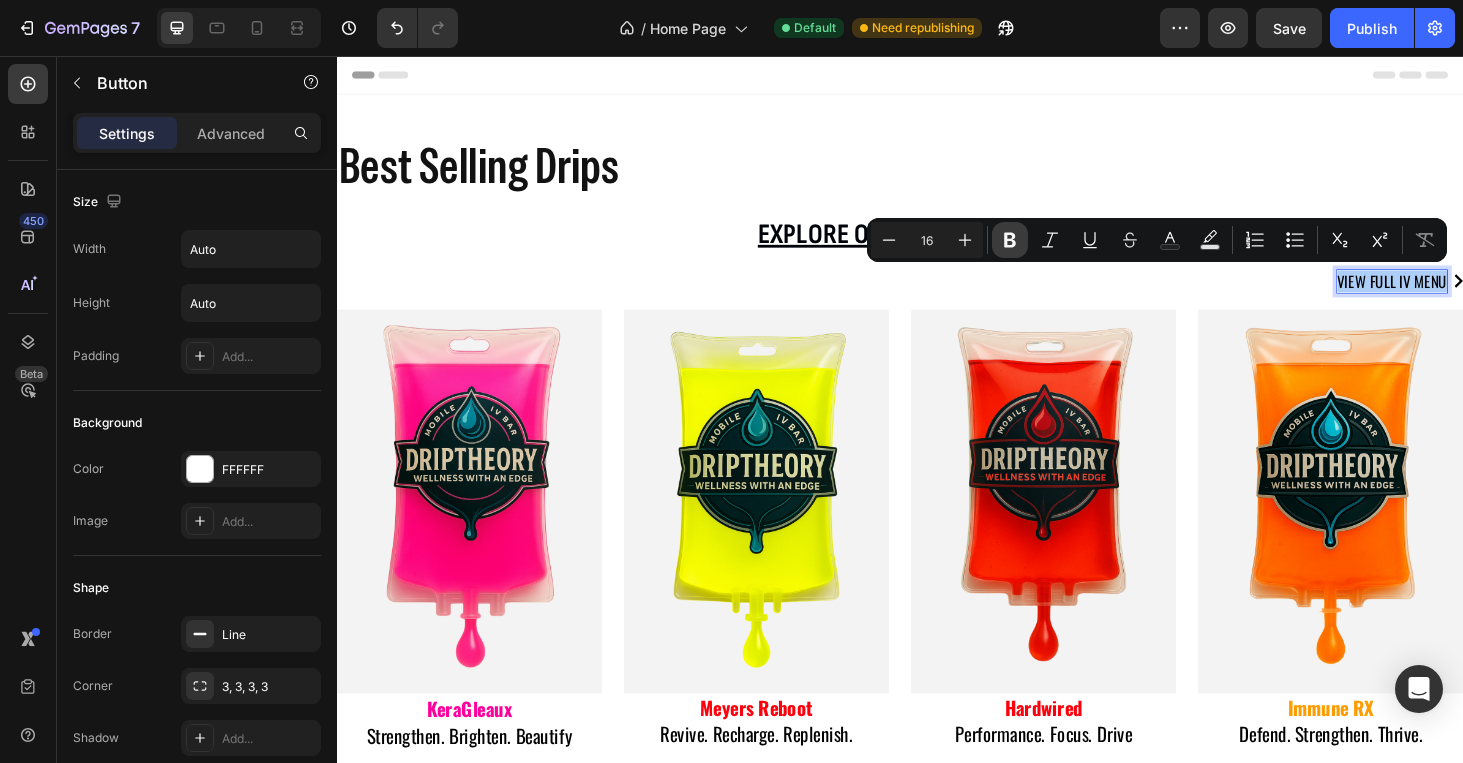 click 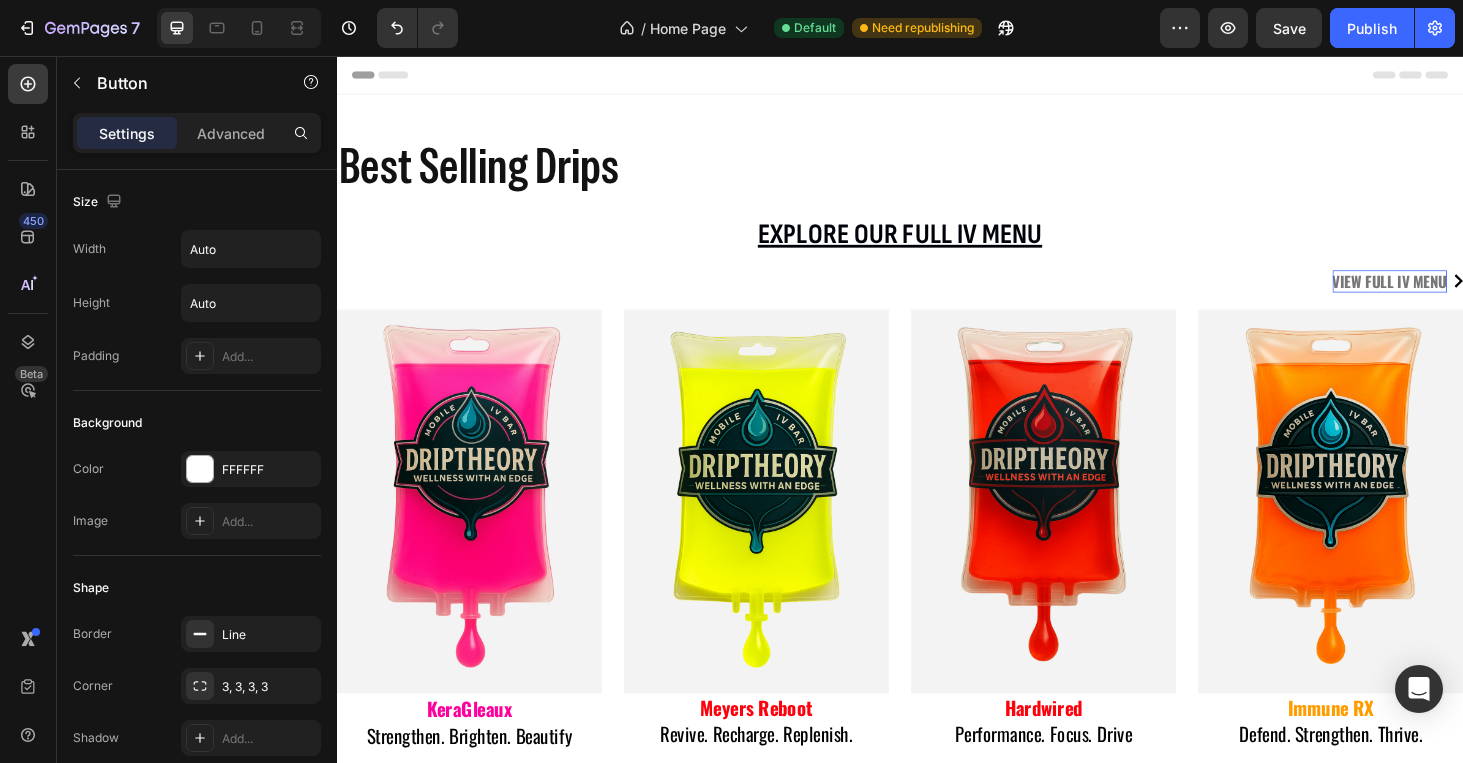 click on "View Full IV MENU" at bounding box center (1459, 296) 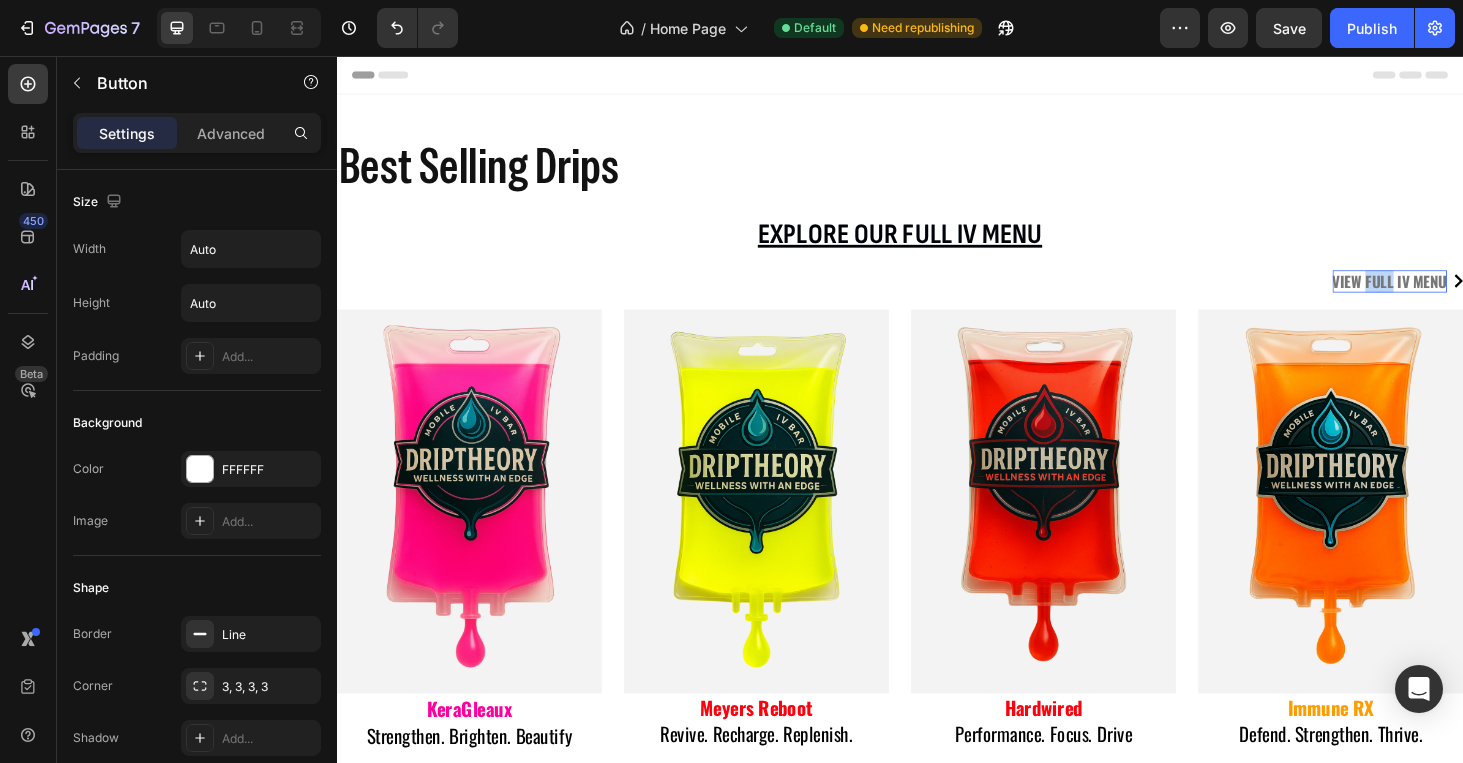 click on "View Full IV MENU" at bounding box center [1459, 296] 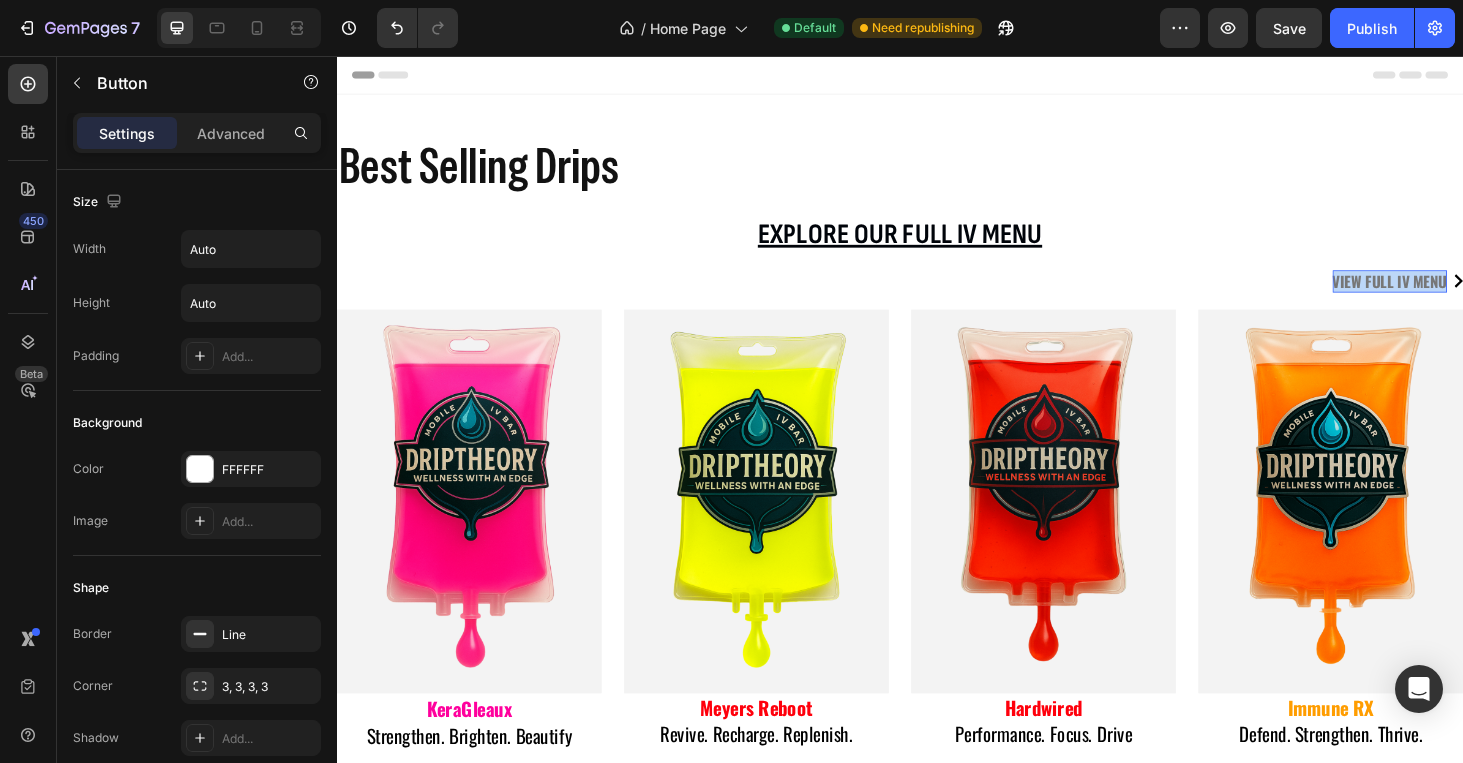 click on "View Full IV MENU" at bounding box center (1459, 296) 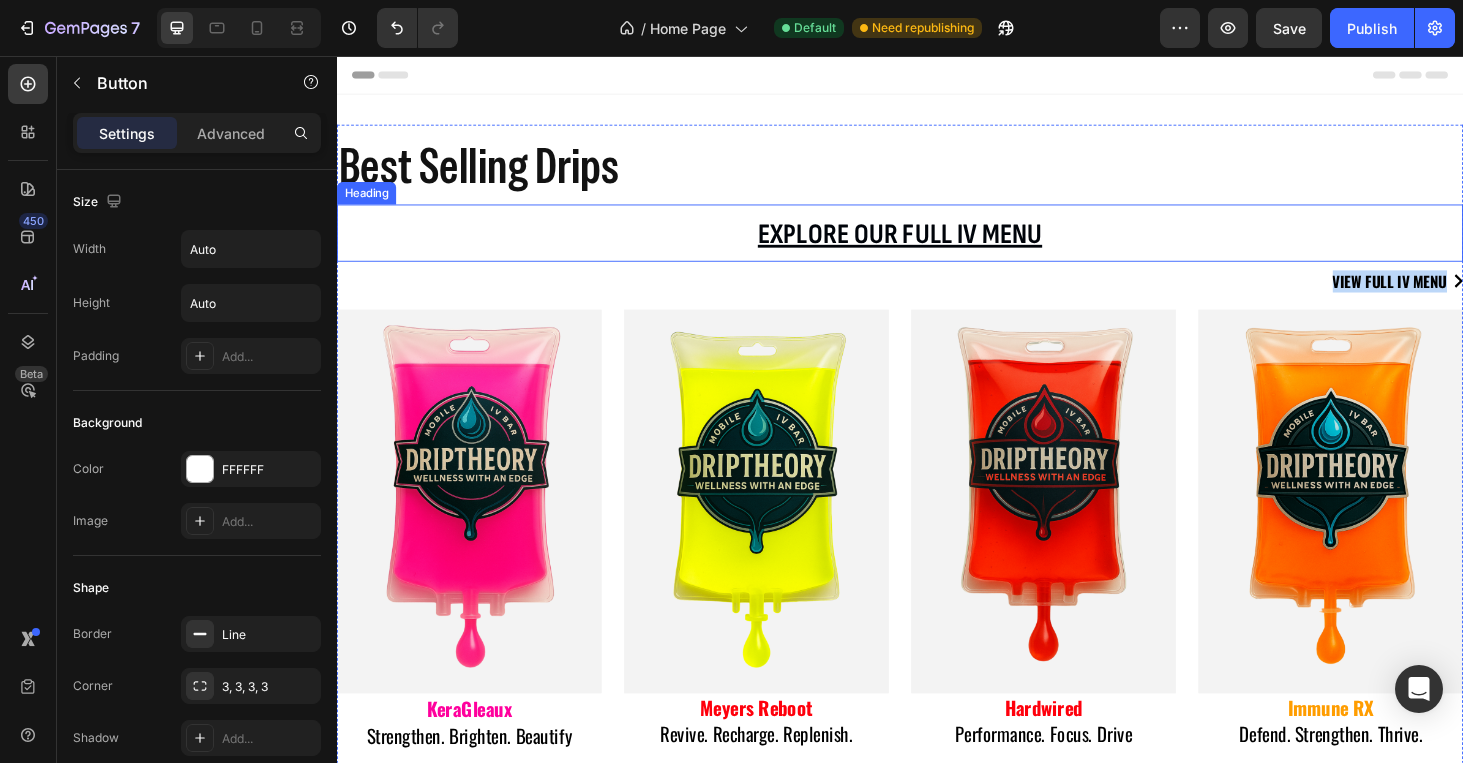 click on "Explore our full iv menu" at bounding box center [937, 246] 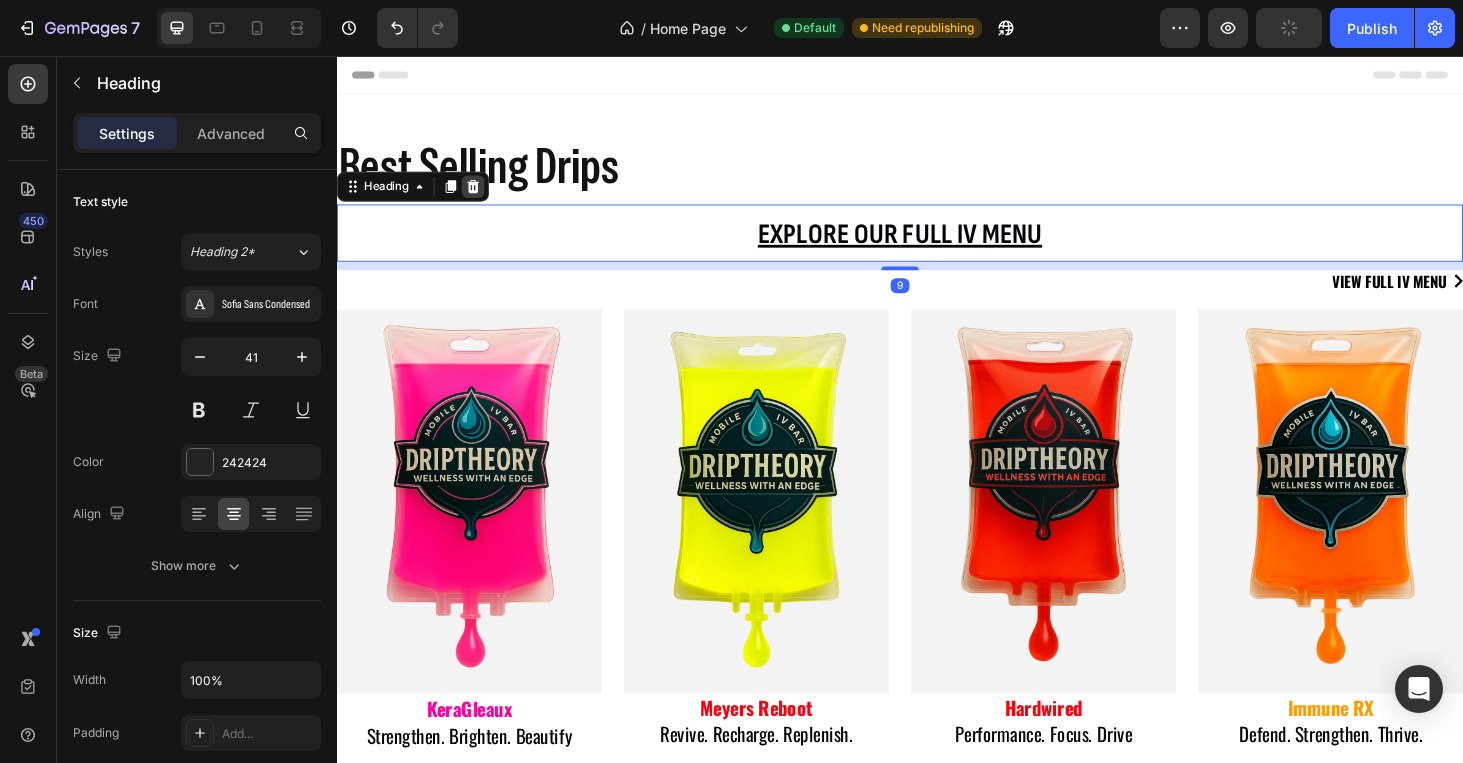 click 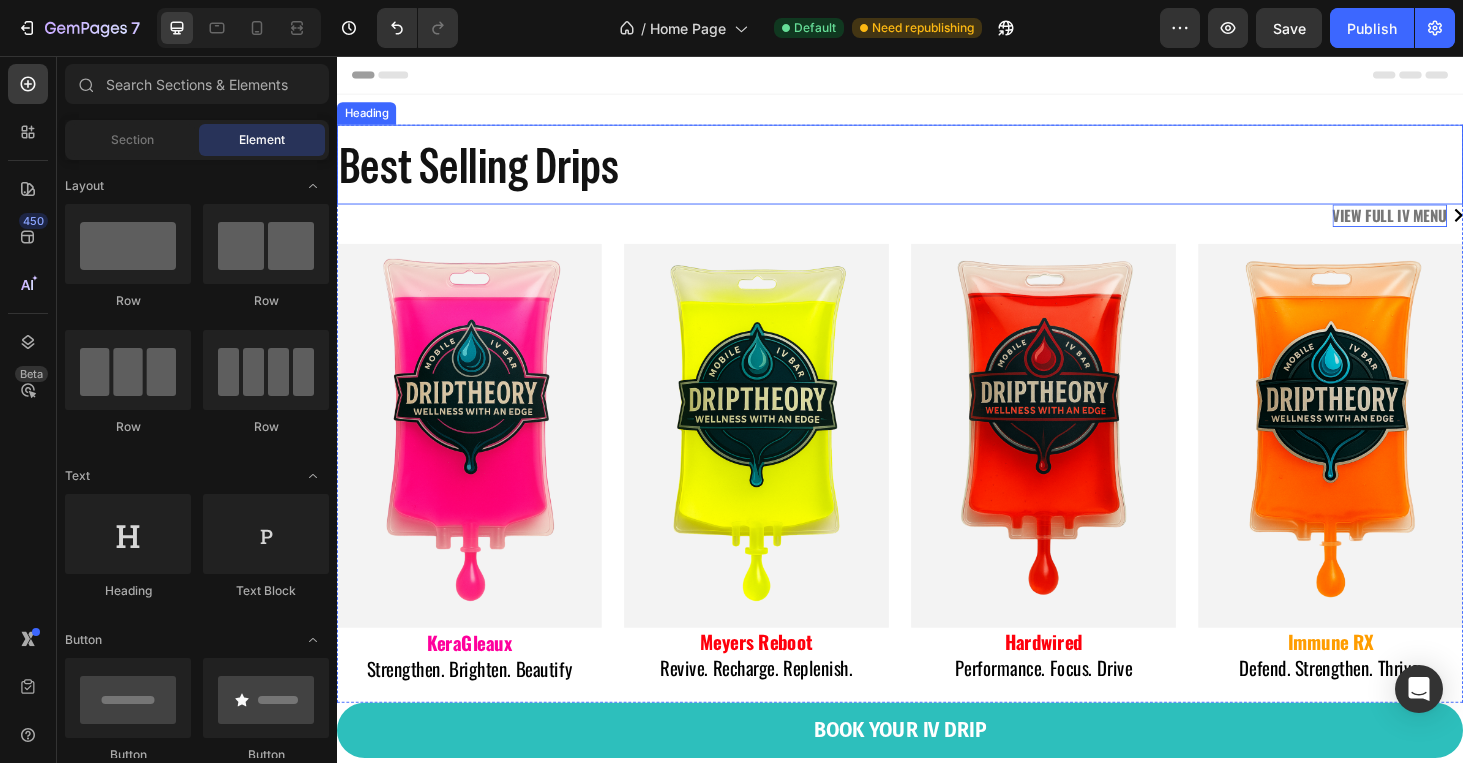 click on "View Full IV MENU" at bounding box center (1459, 226) 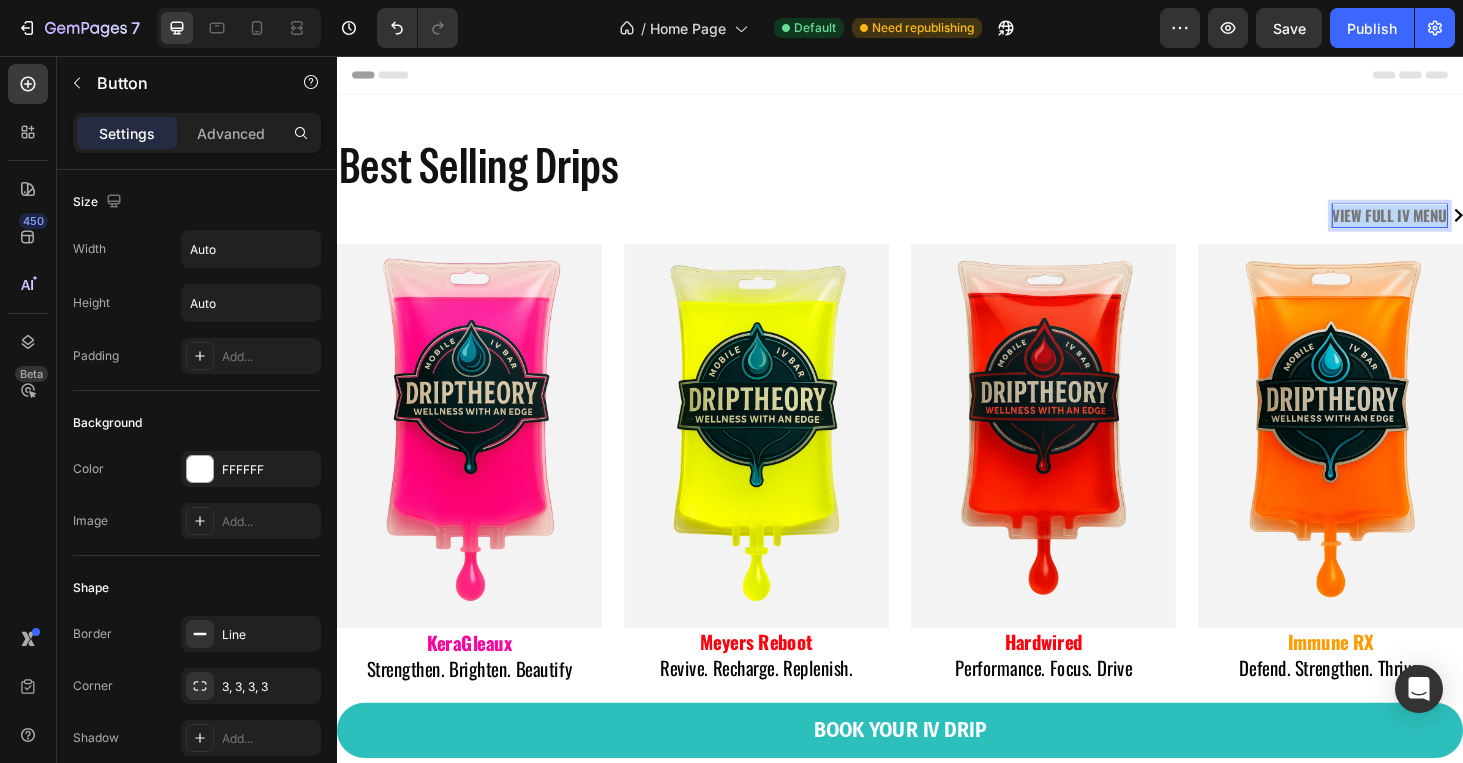click on "View Full IV MENU" at bounding box center (1459, 226) 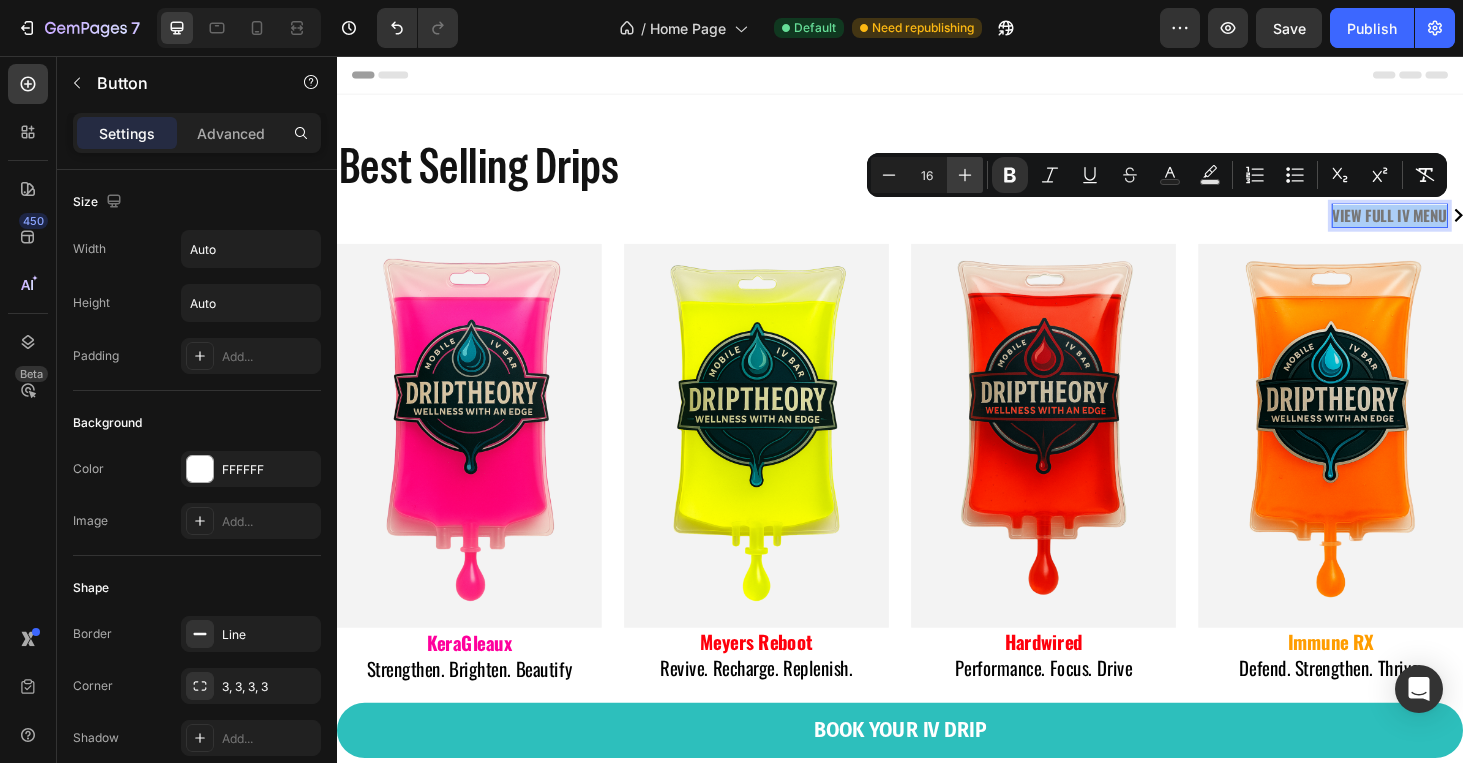 click 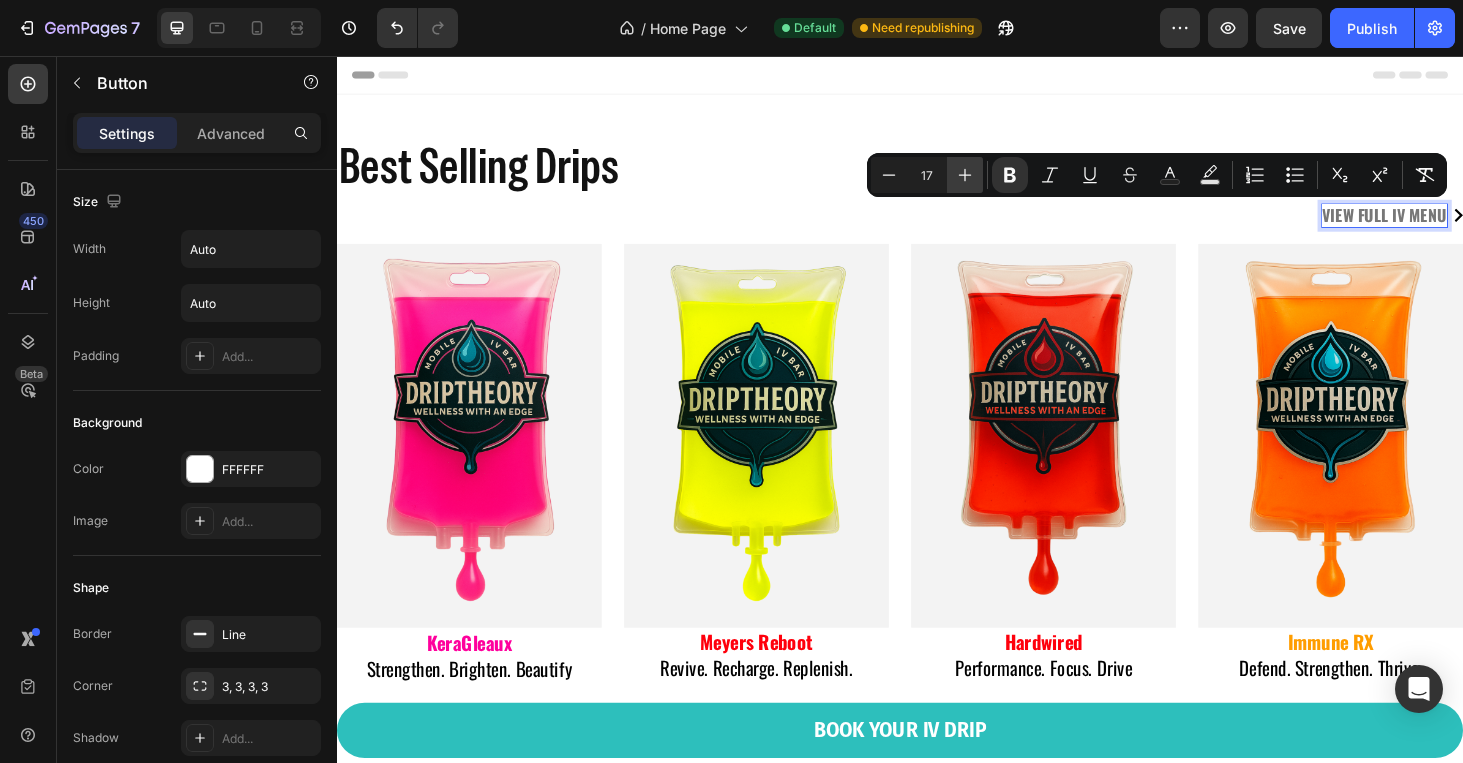 click 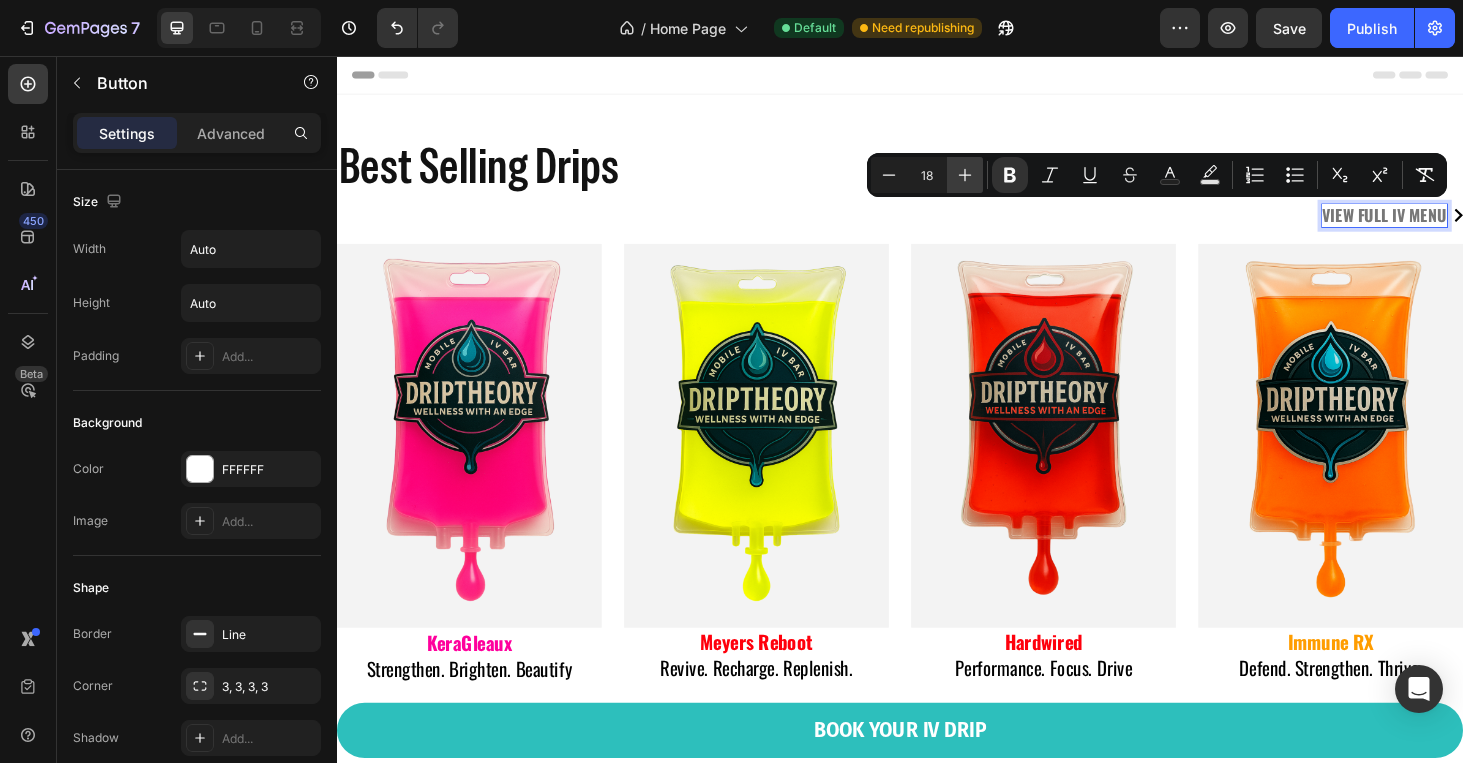 click 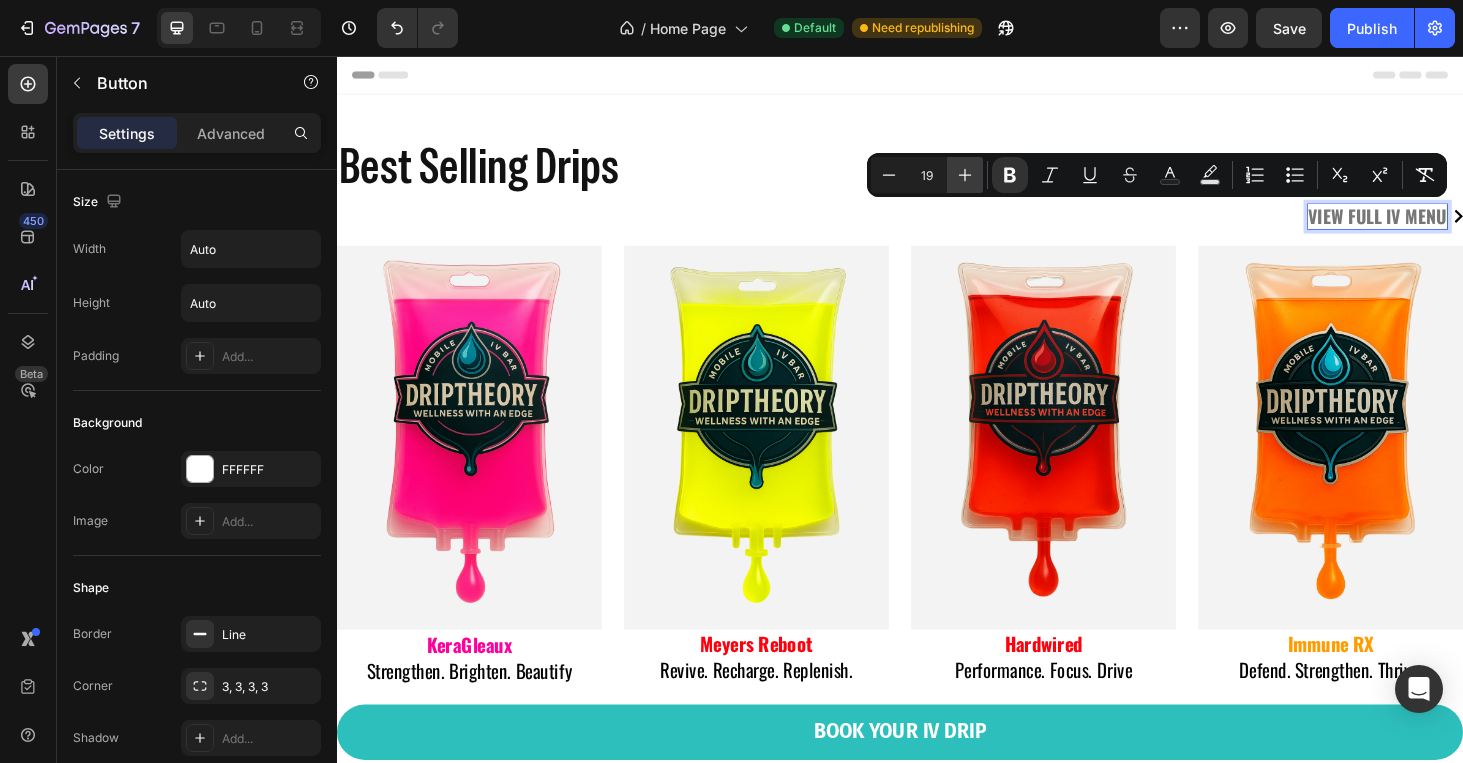 click 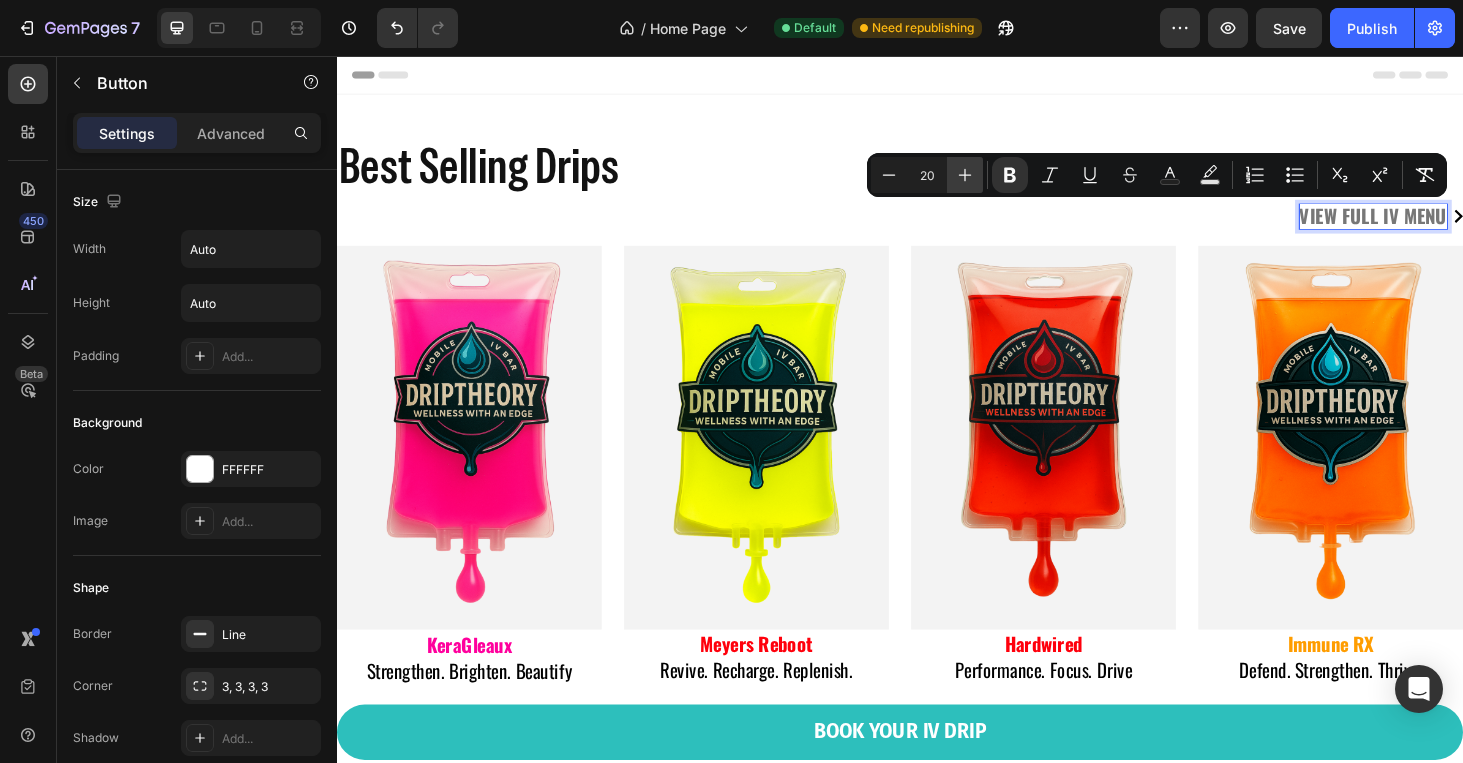 click 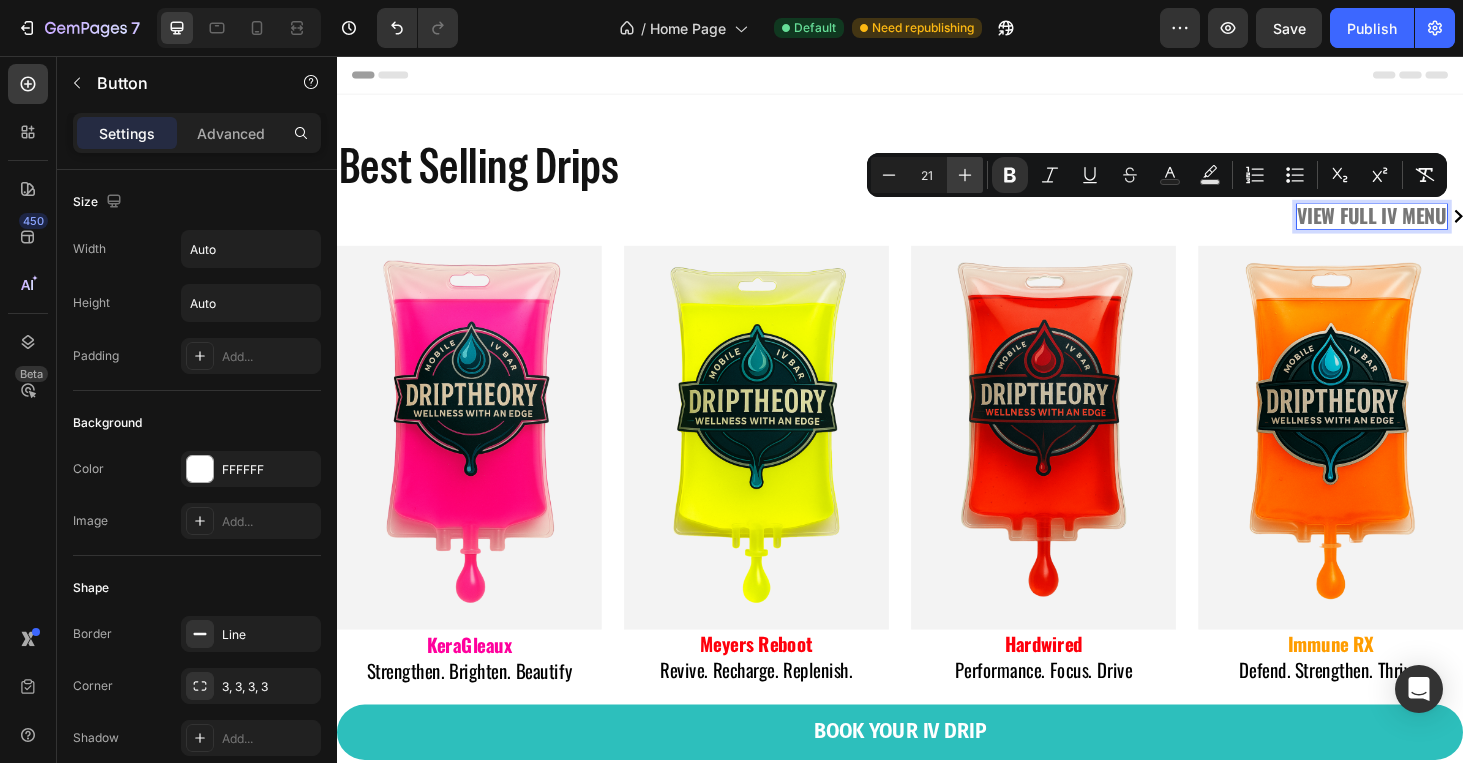 click 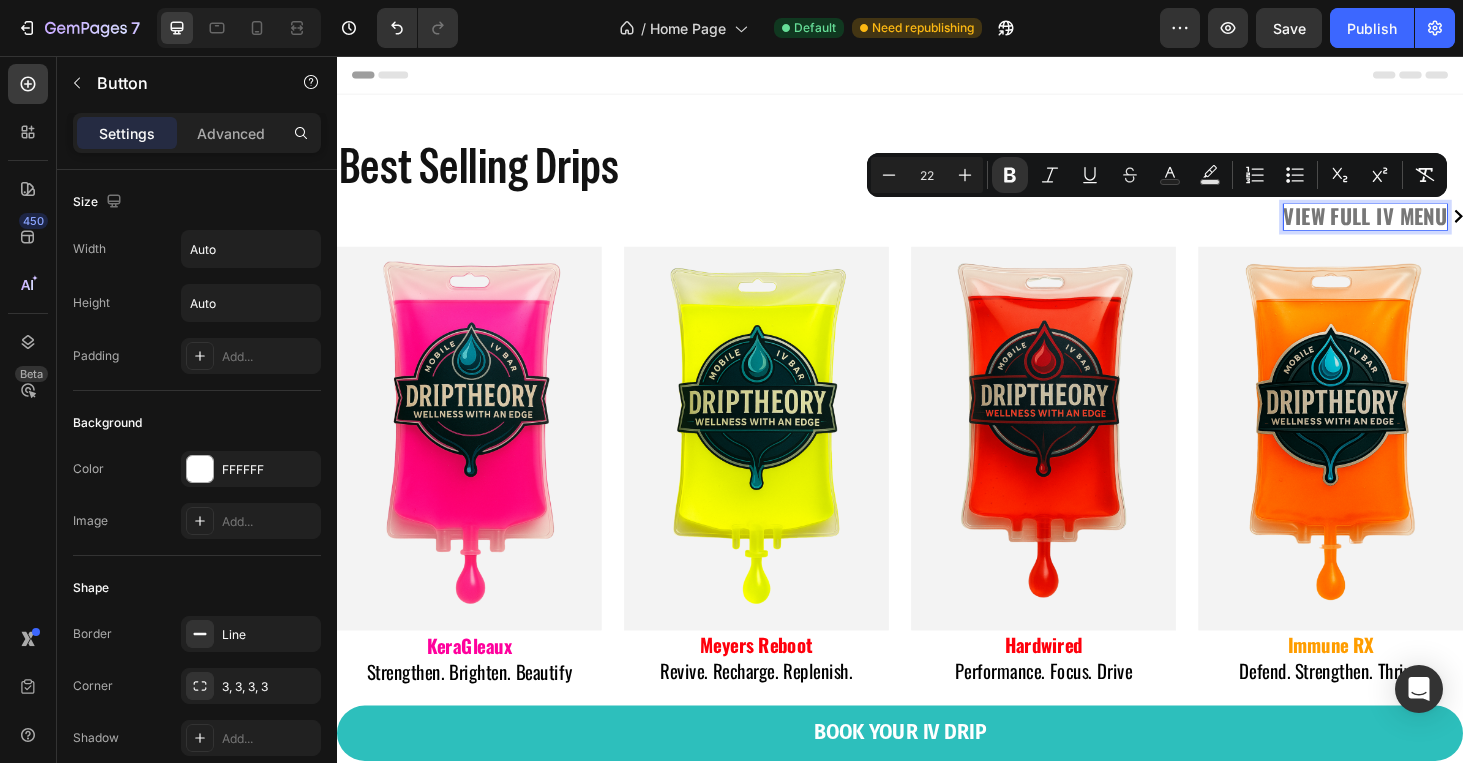 click on "Best Selling Drips" at bounding box center (937, 171) 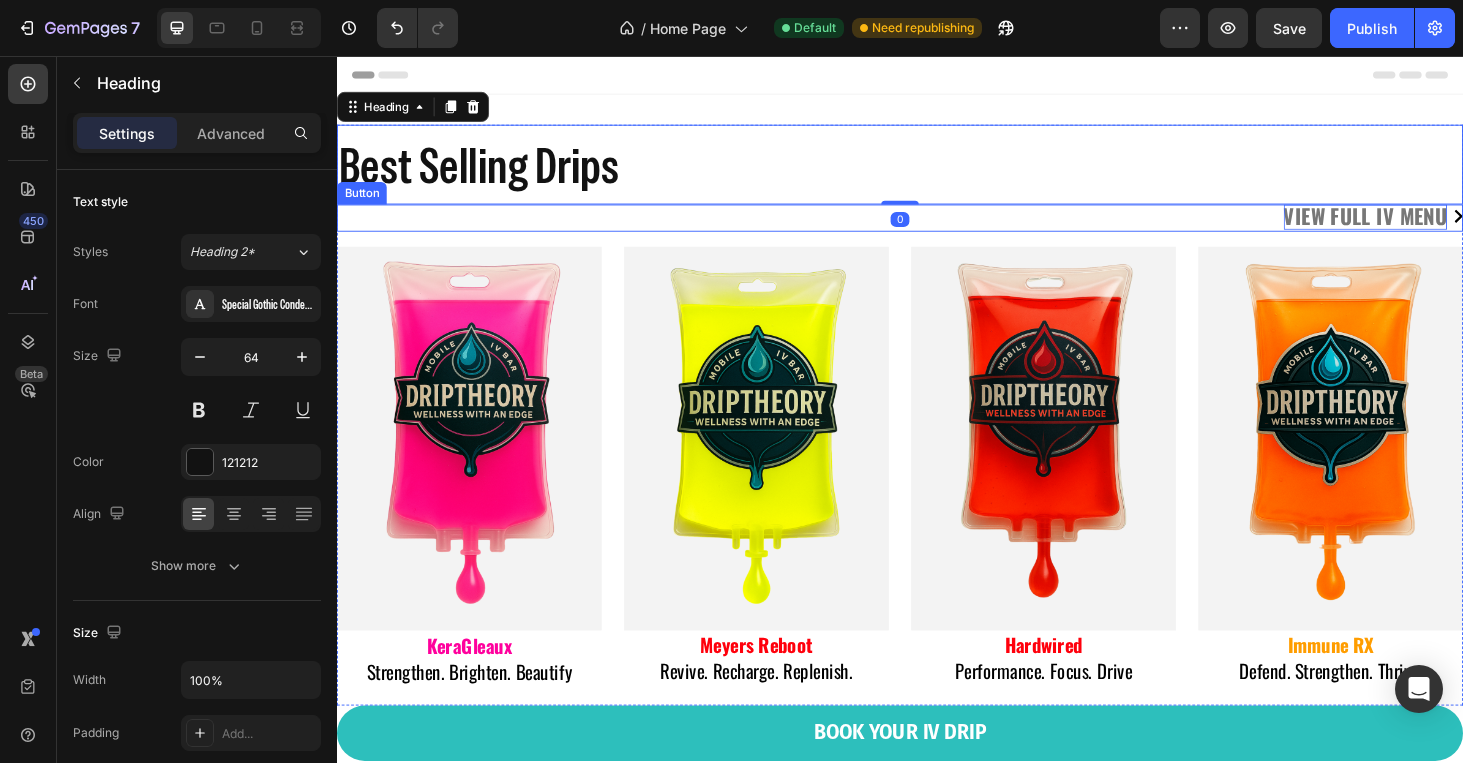click on "View Full IV MENU" at bounding box center [1433, 226] 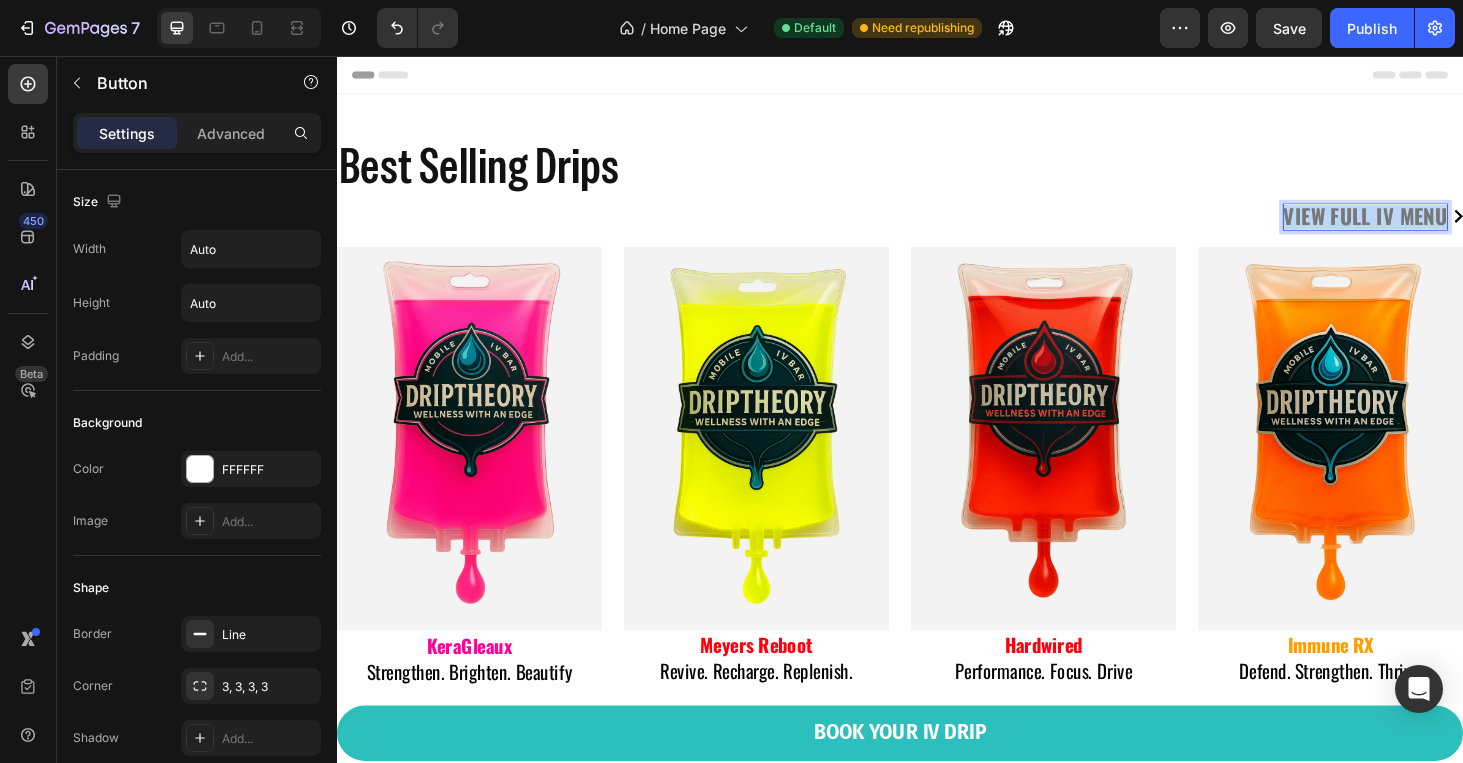 click on "View Full IV MENU" at bounding box center [1433, 226] 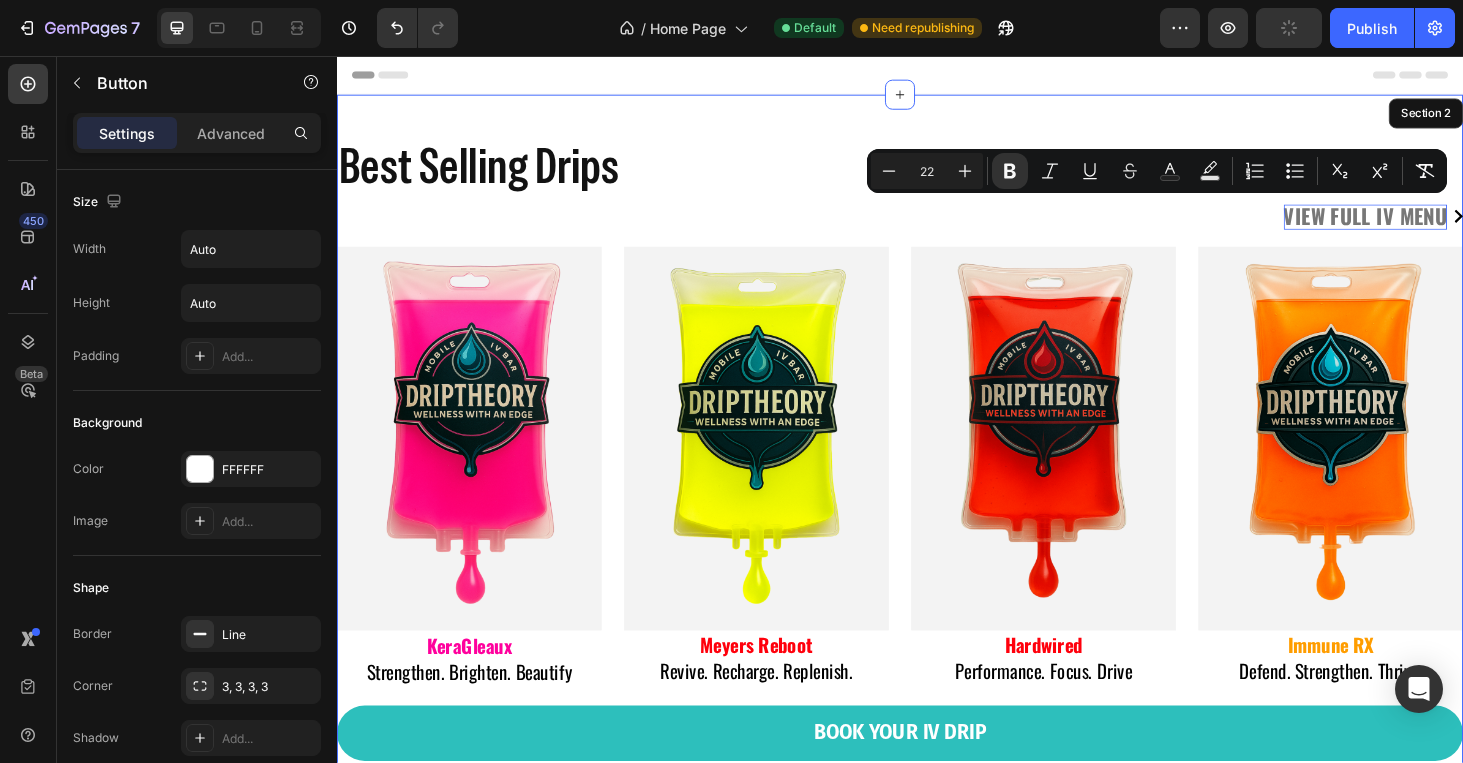 click on "Best Selling Drips Heading       View Full IV MENU Button   16 Lorem ipsum dolor sit amet, consectetur adipiscing elit, sed do eiusmod tempor incididunt ut labore et dolore magna aliqua. Ut enim ad minim veniam, quis nostrud exercitation ullamco laboris nisi ut aliquip ex ea commodo consequat. Text Block Hero Banner KeraGleaux Strengthen. Brighten. Beautify Text block Lorem ipsum dolor sit amet, consectetur adipiscing elit, sed do eiusmod tempor incididunt ut labore et dolore magna aliqua. Ut enim ad minim veniam, quis nostrud exercitation ullamco laboris nisi ut aliquip ex ea commodo consequat. Text Block Hero Banner Meyers Reboot Revive. Recharge. Replenish. Text block Lorem ipsum dolor sit amet, consectetur adipiscing elit, sed do eiusmod tempor incididunt ut labore et dolore magna aliqua. Ut enim ad minim veniam, quis nostrud exercitation ullamco laboris nisi ut aliquip ex ea commodo consequat. Text Block Hero Banner Hardwired Performance. Focus. Drive Text block Text Block Hero Banner Immune RX Row Row" at bounding box center [937, 480] 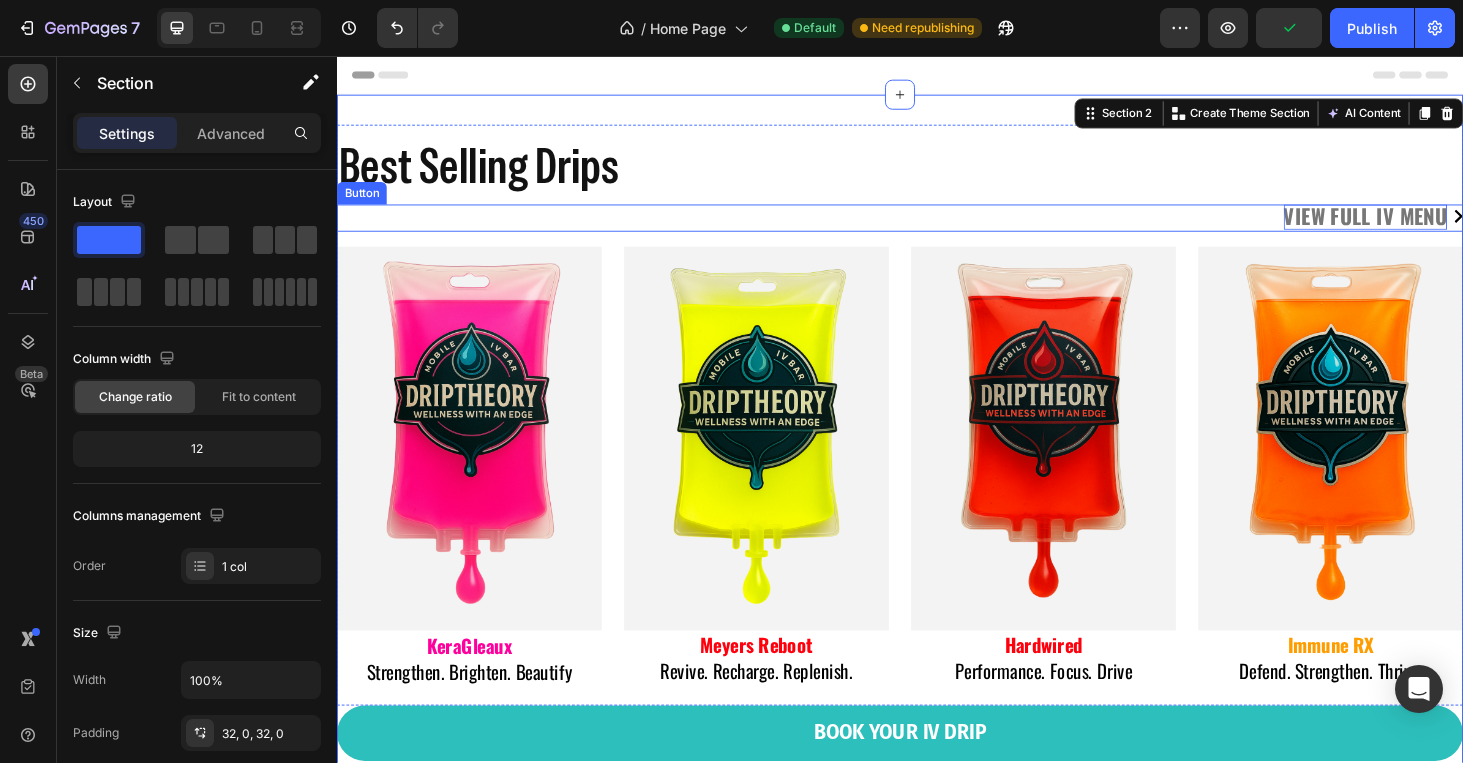 click on "View Full IV MENU" at bounding box center [1433, 226] 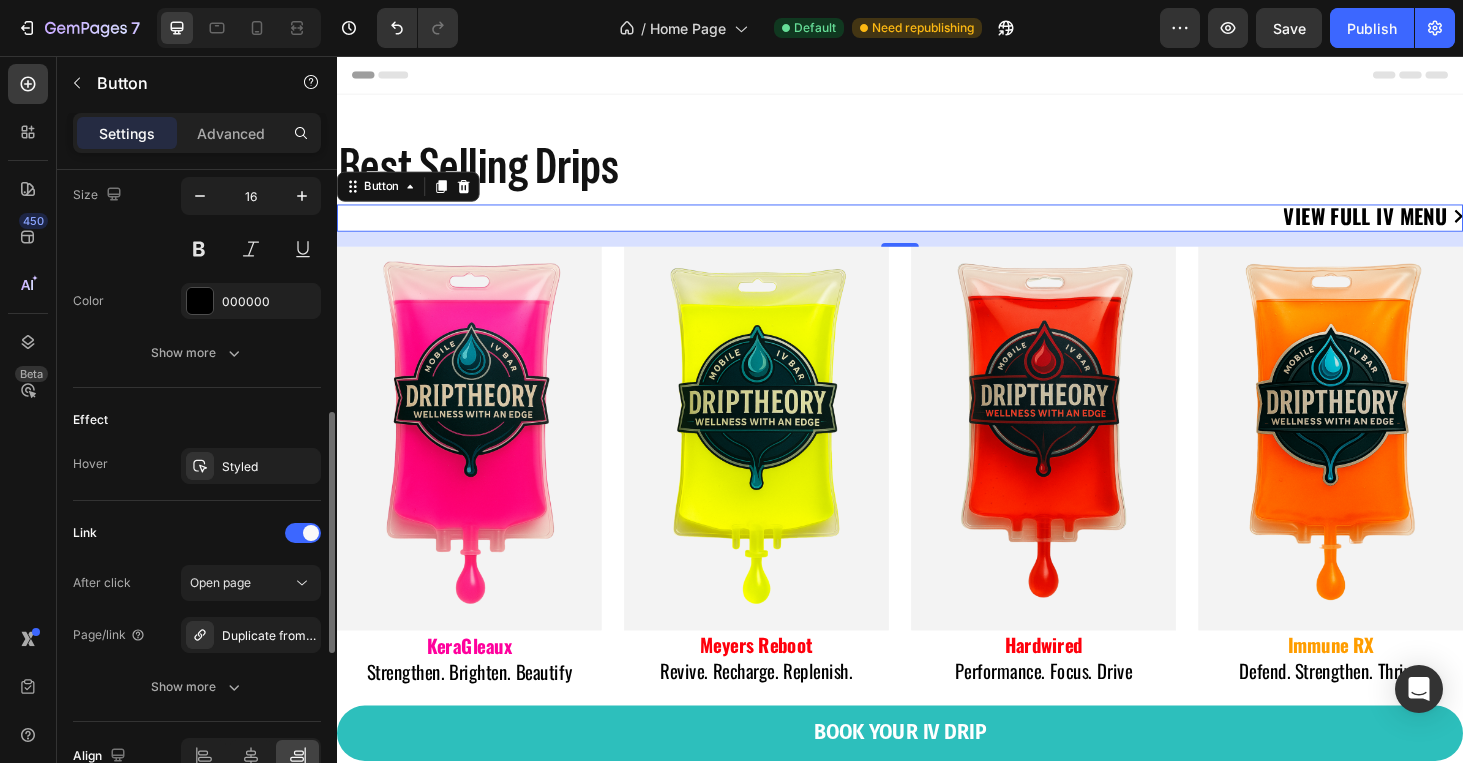scroll, scrollTop: 1080, scrollLeft: 0, axis: vertical 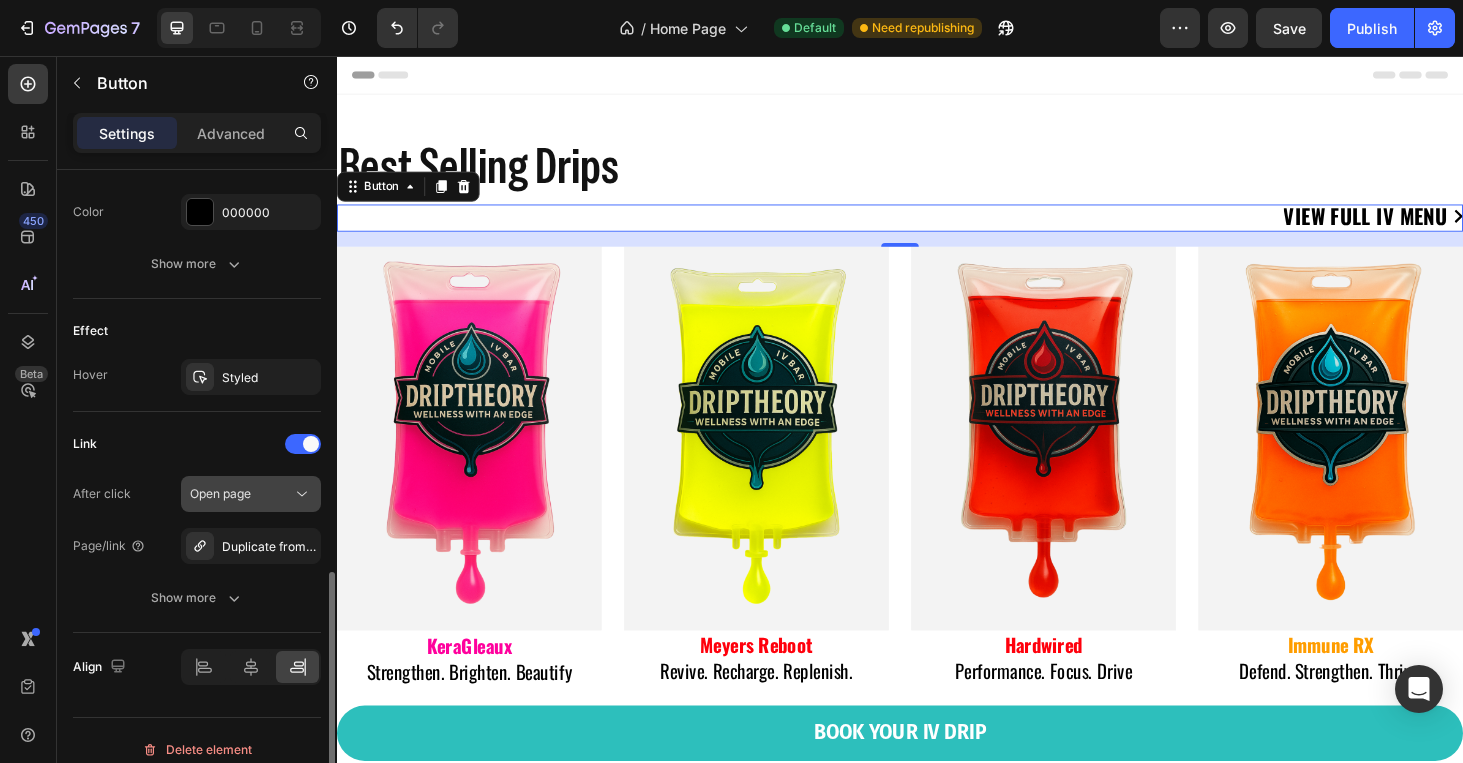 click on "Open page" at bounding box center [251, 494] 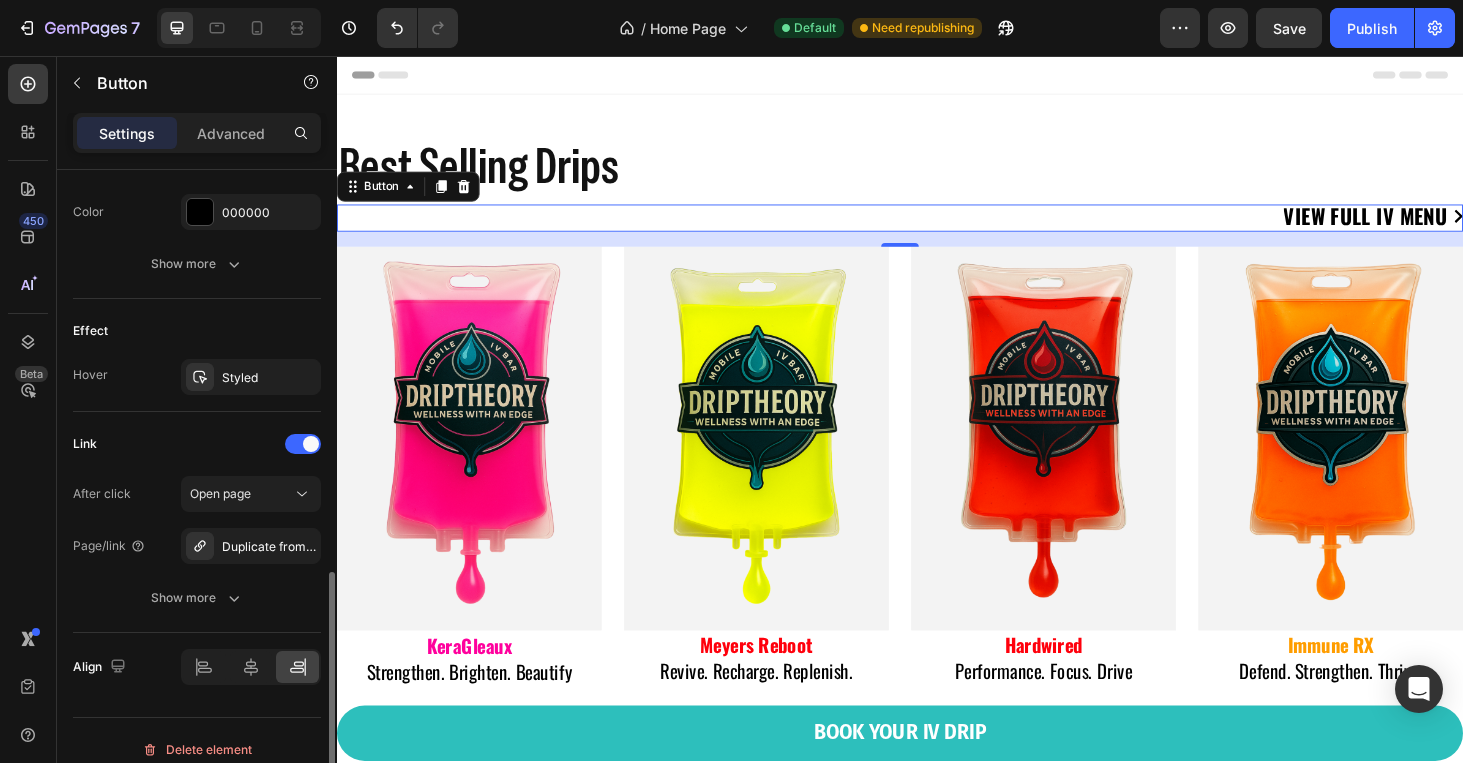 click on "Link" at bounding box center (197, 444) 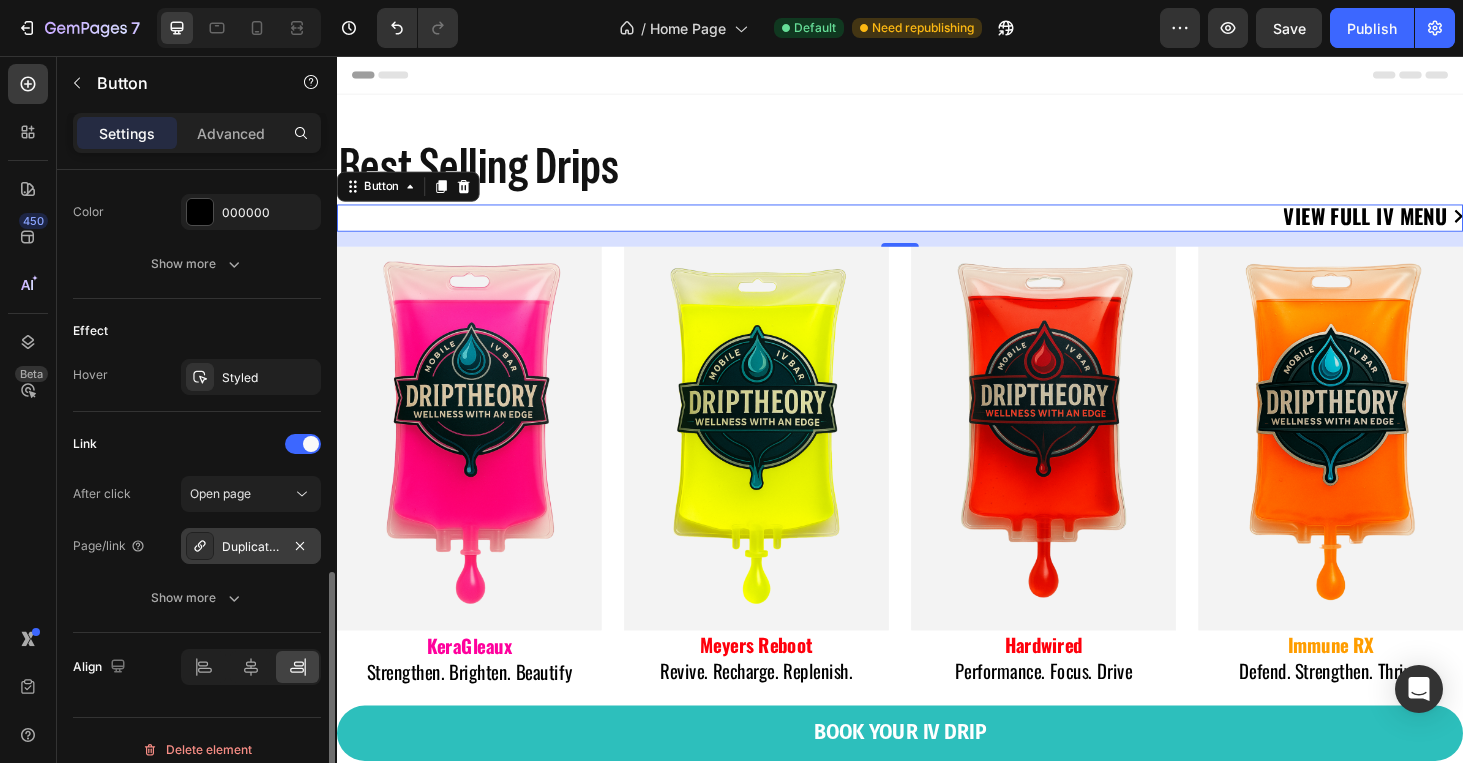 click on "Duplicate from The Drip Files" at bounding box center (251, 547) 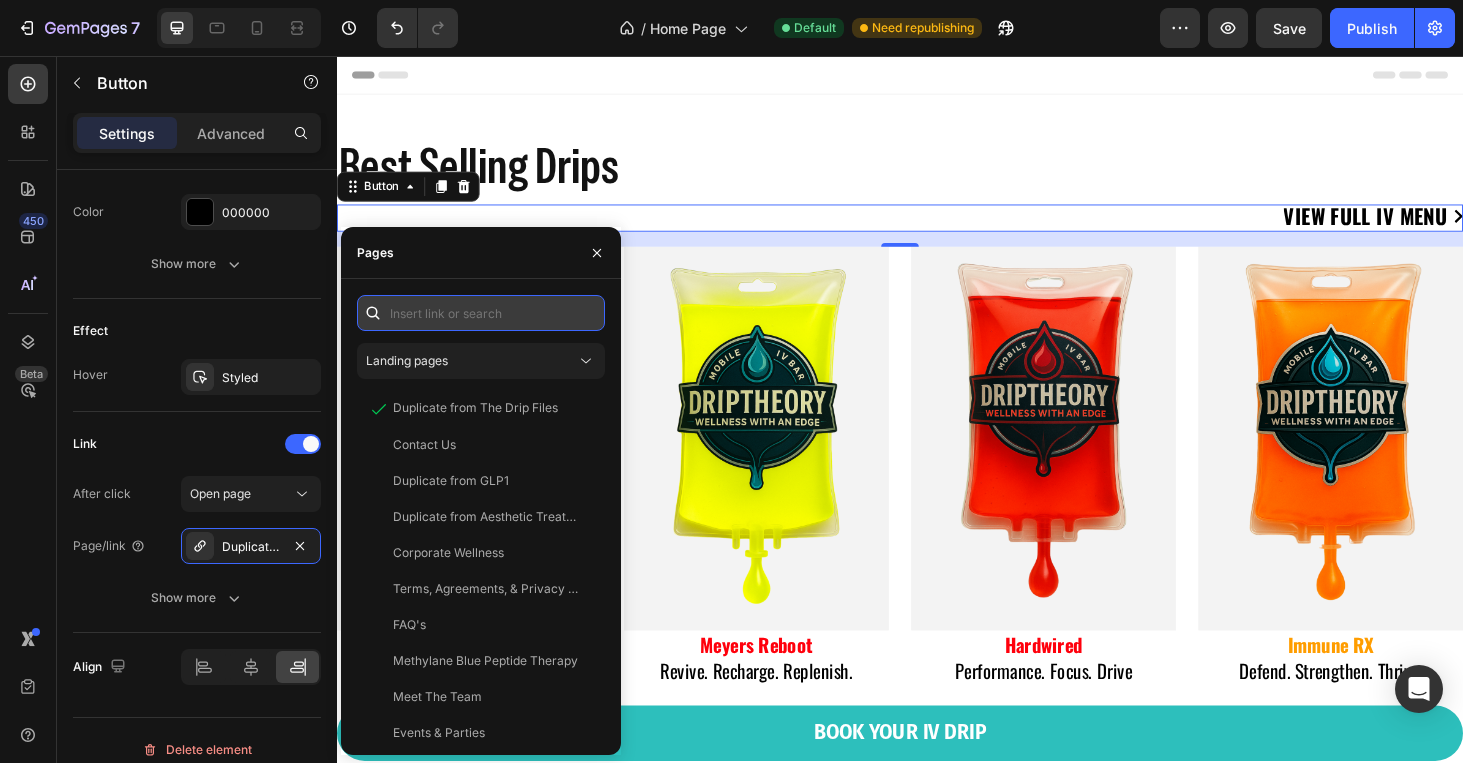 click at bounding box center (481, 313) 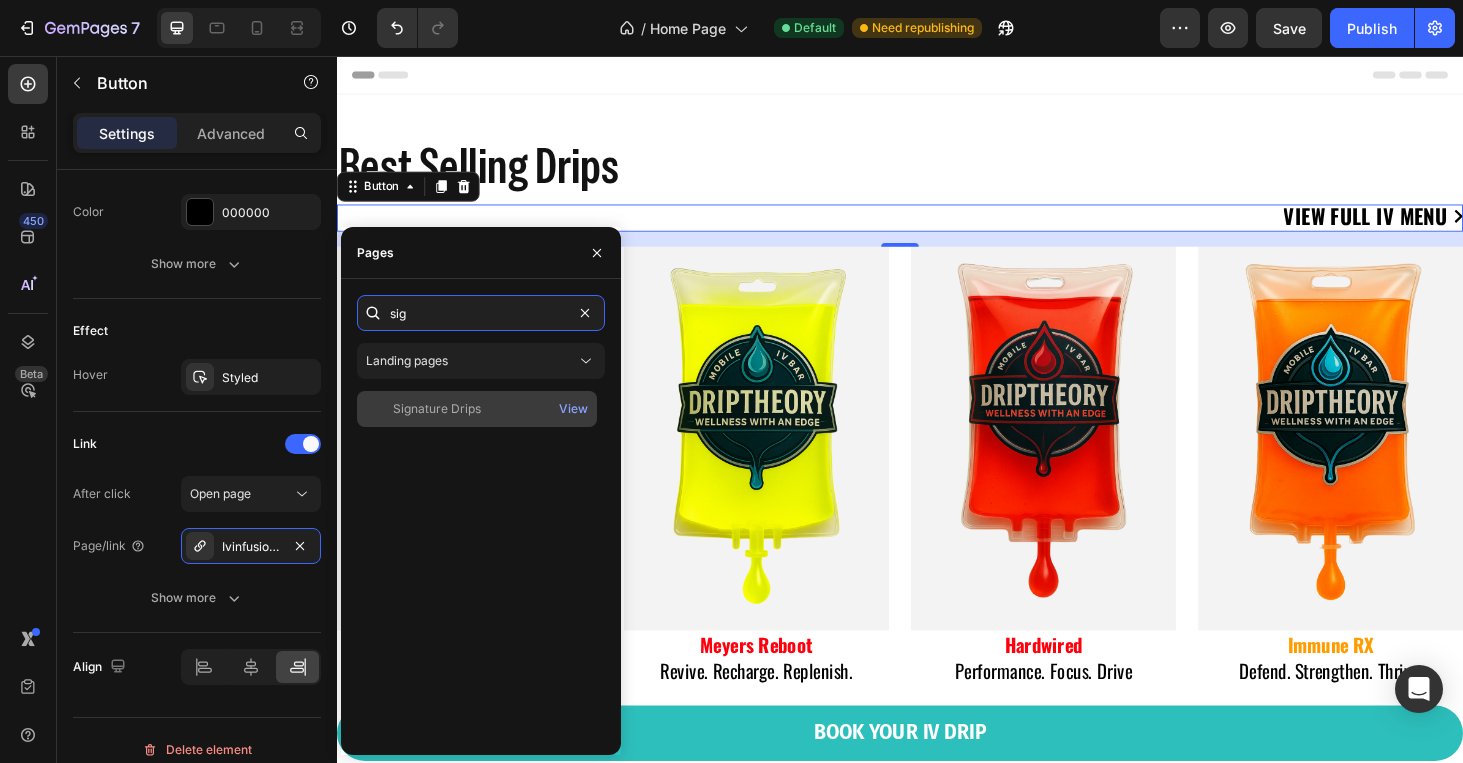 type on "sig" 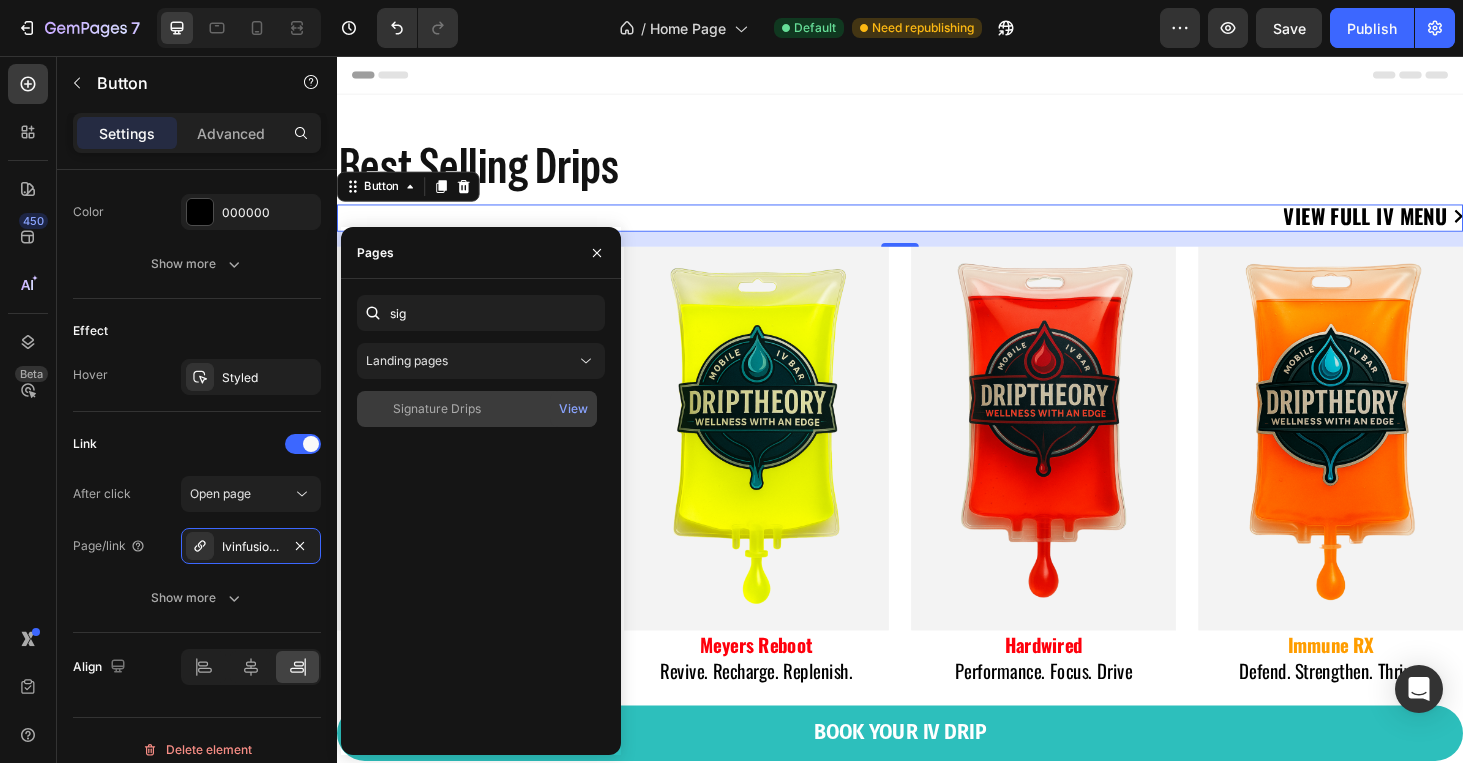 click on "Signature Drips" at bounding box center (477, 409) 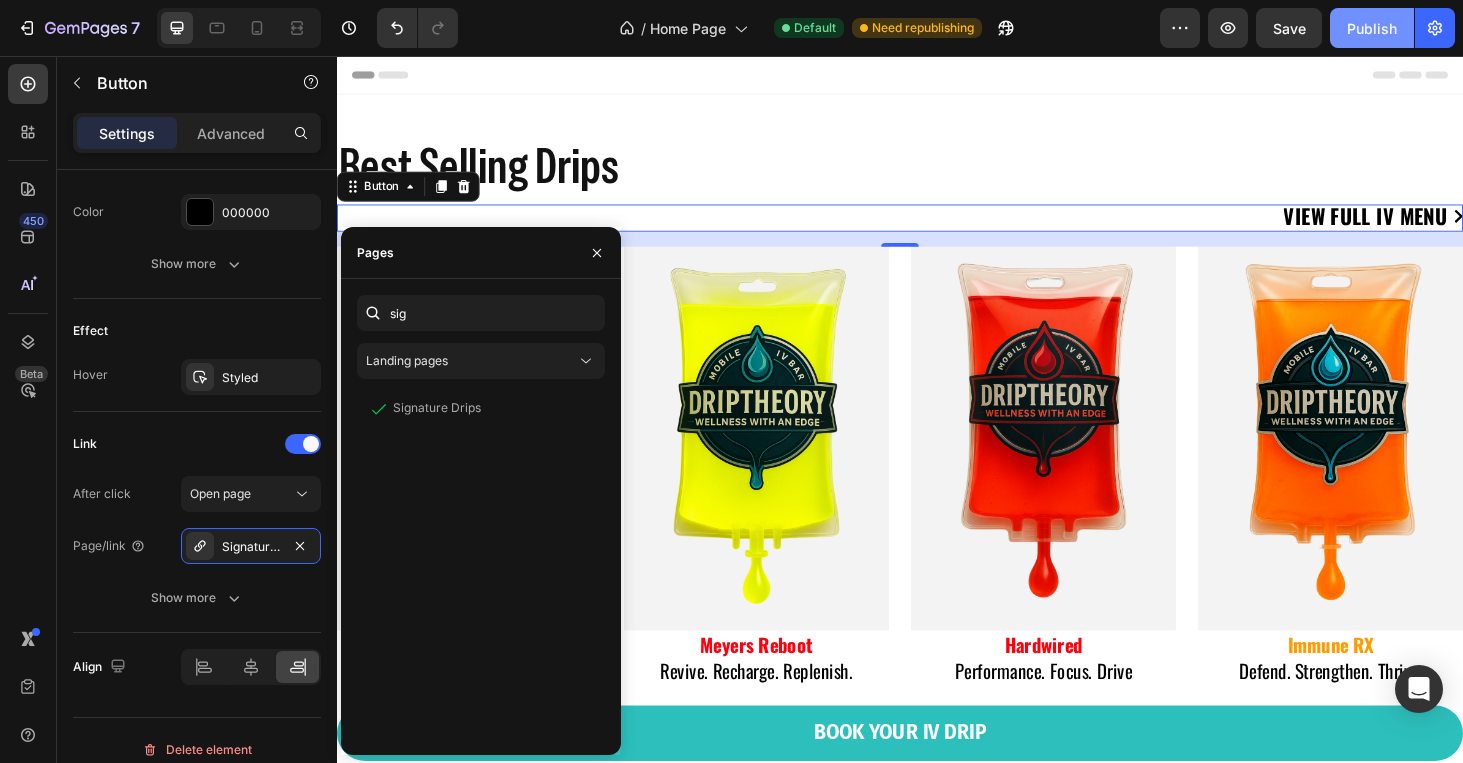 click on "Publish" at bounding box center [1372, 28] 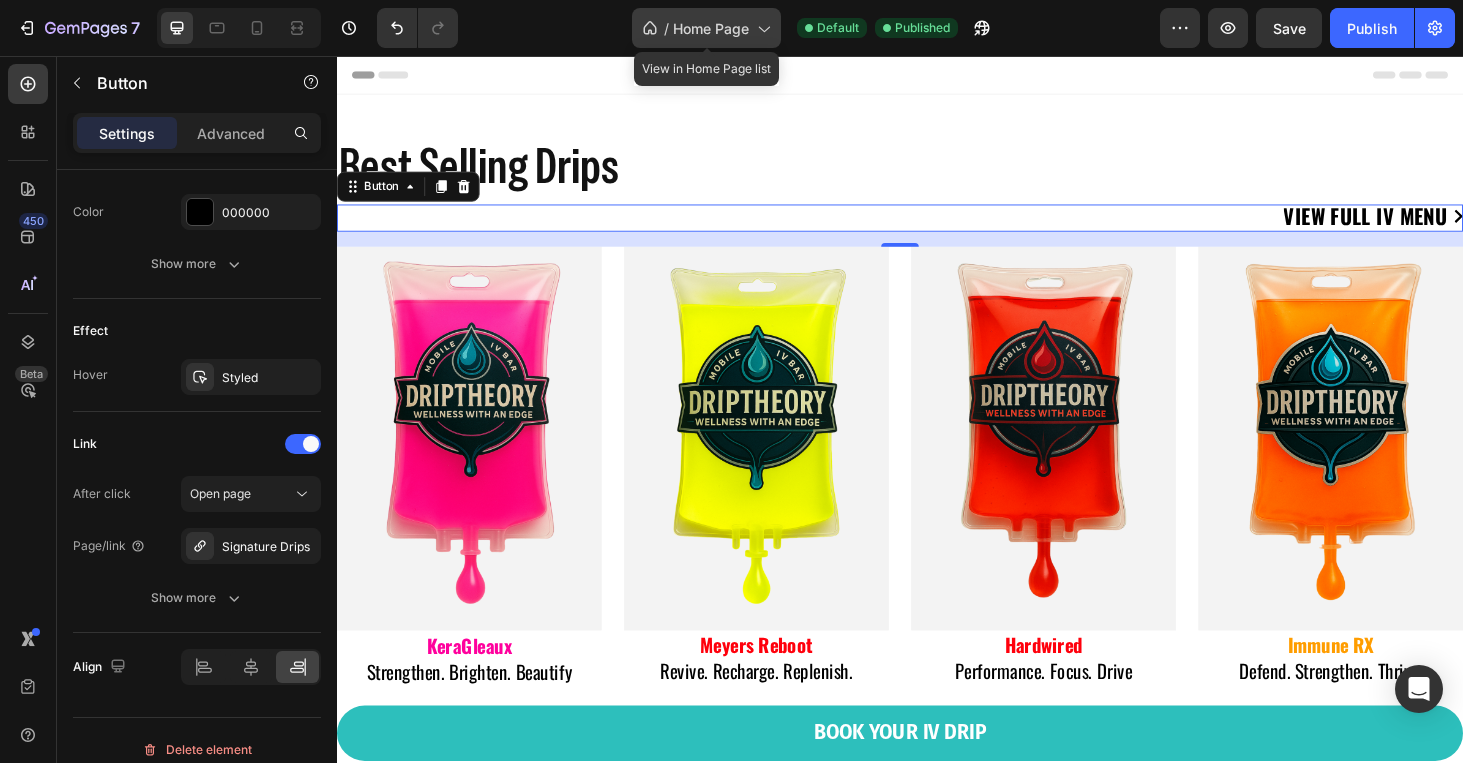 click on "Home Page" at bounding box center [711, 28] 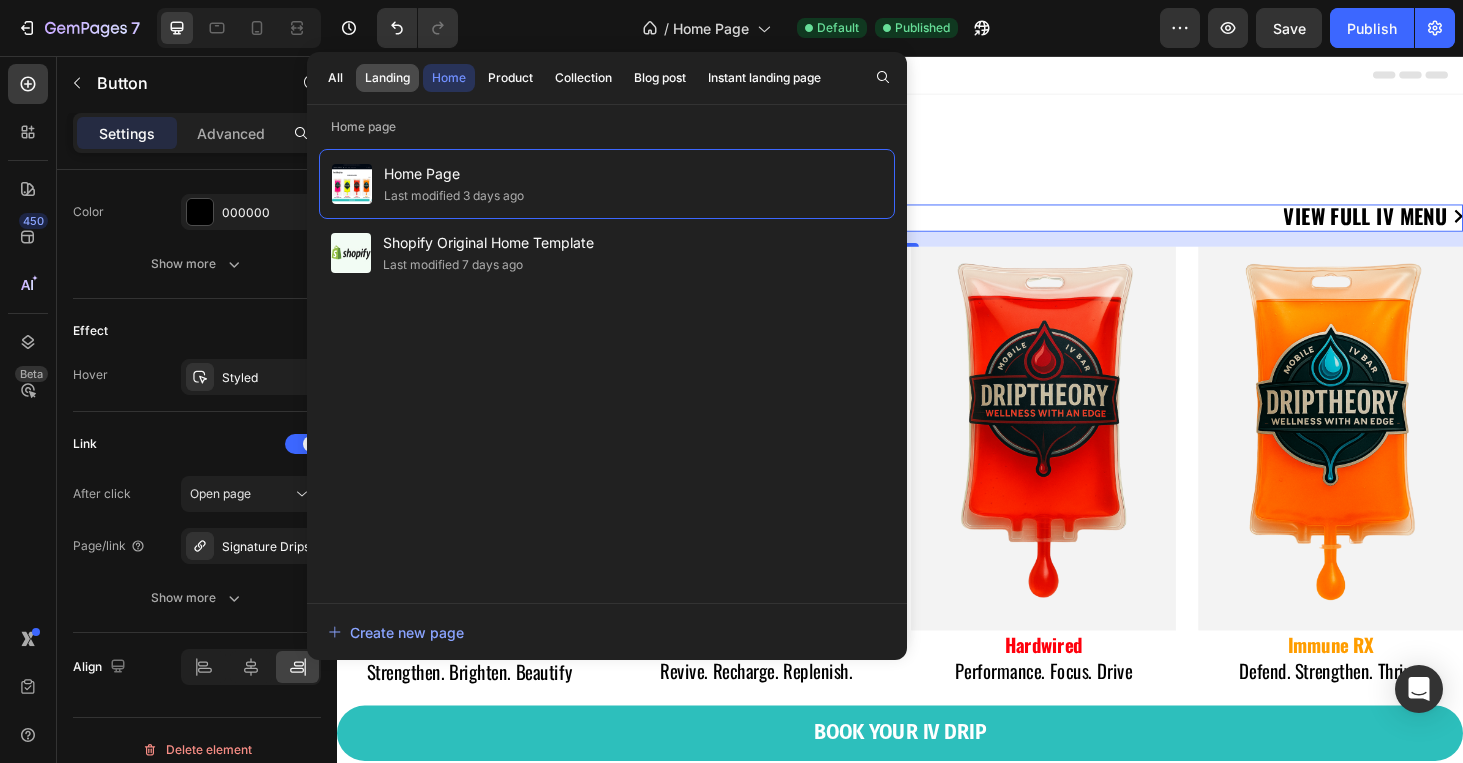 click on "Landing" at bounding box center [387, 78] 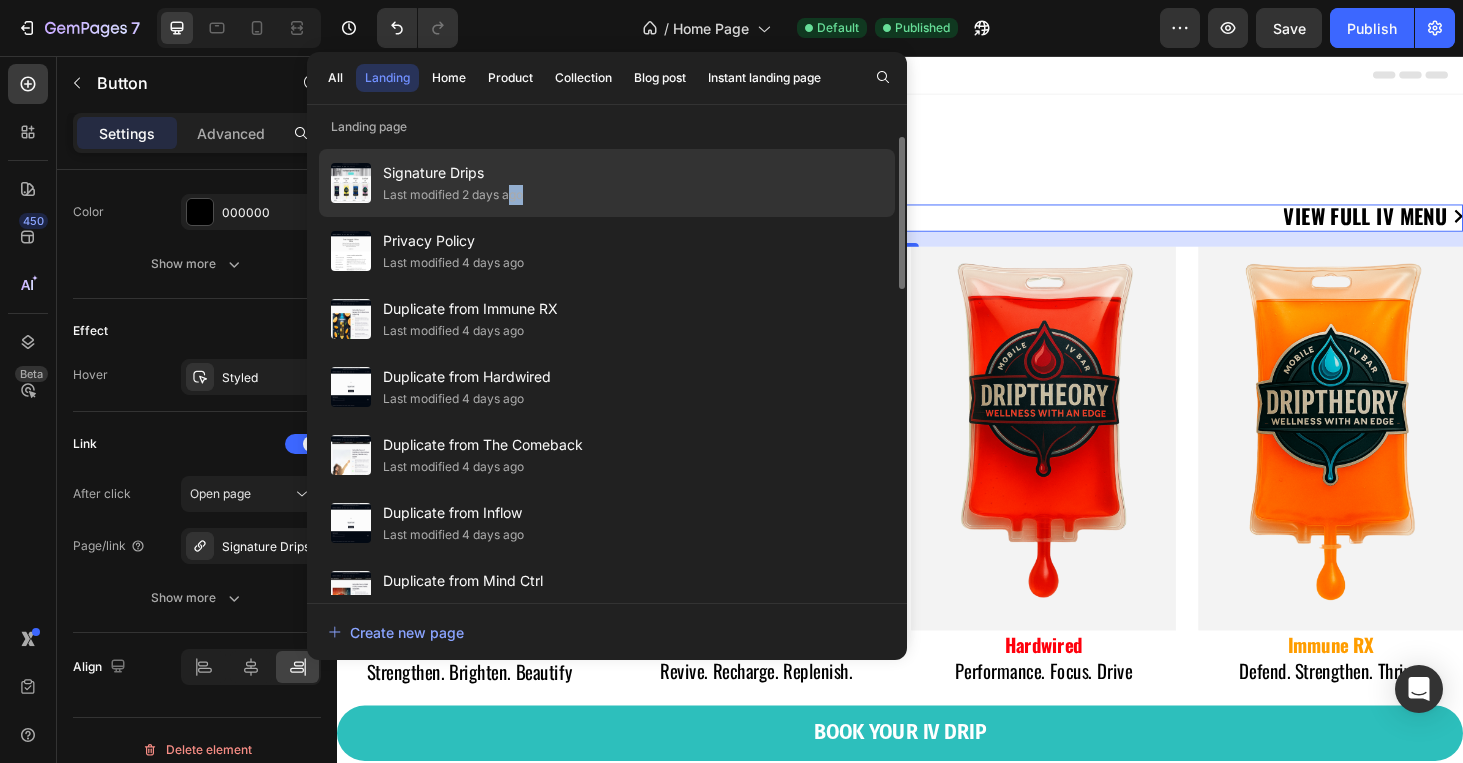 drag, startPoint x: 494, startPoint y: 216, endPoint x: 505, endPoint y: 187, distance: 31.016125 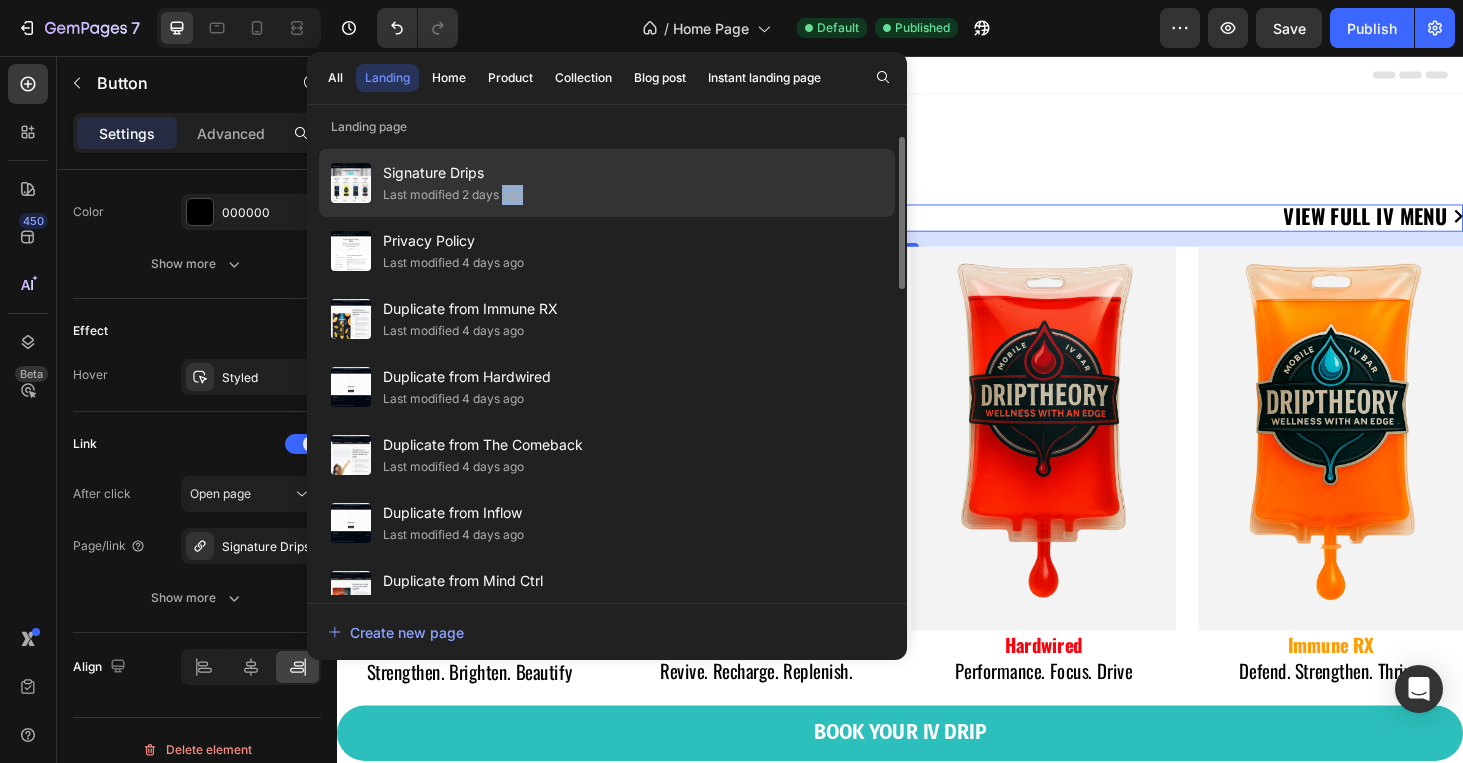 click on "Last modified 2 days ago" 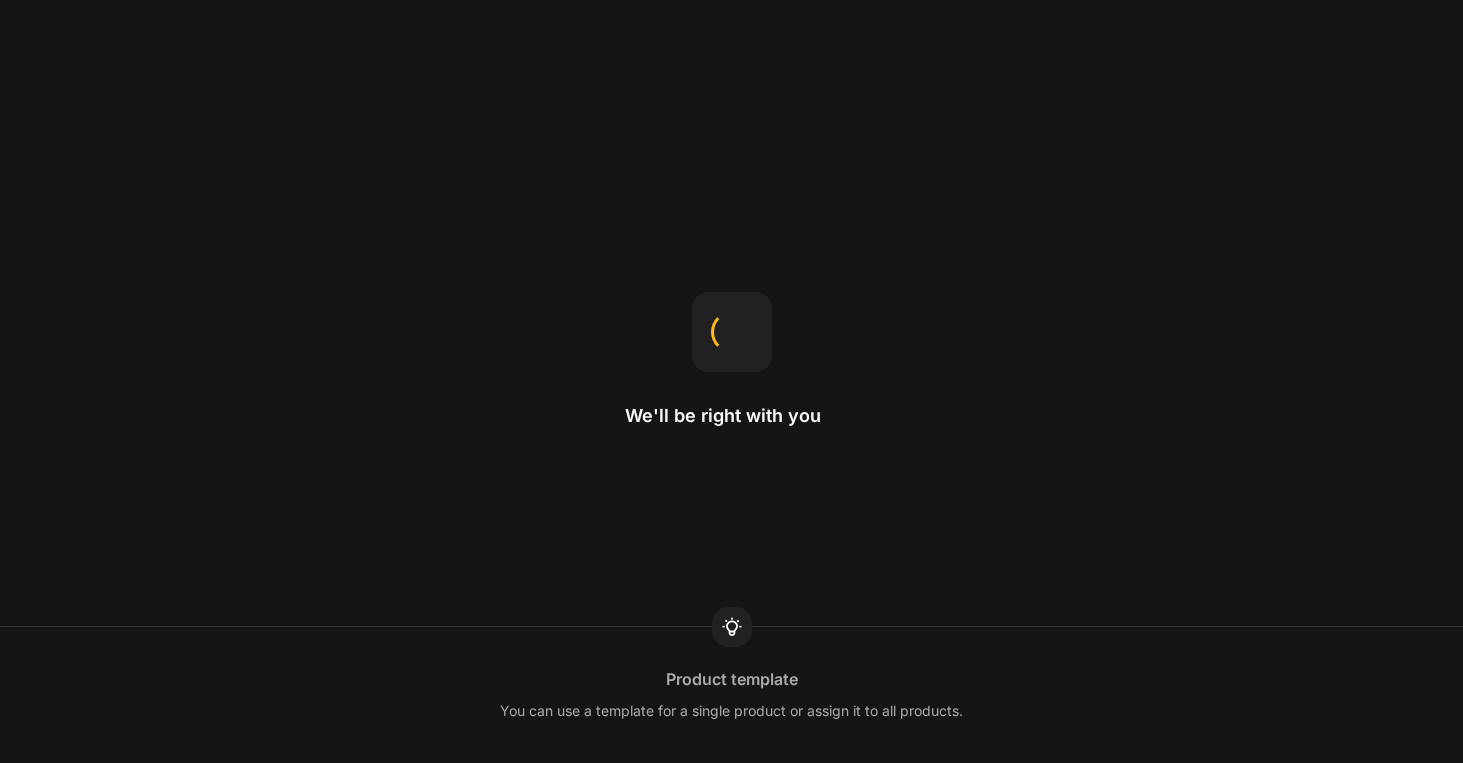 scroll, scrollTop: 0, scrollLeft: 0, axis: both 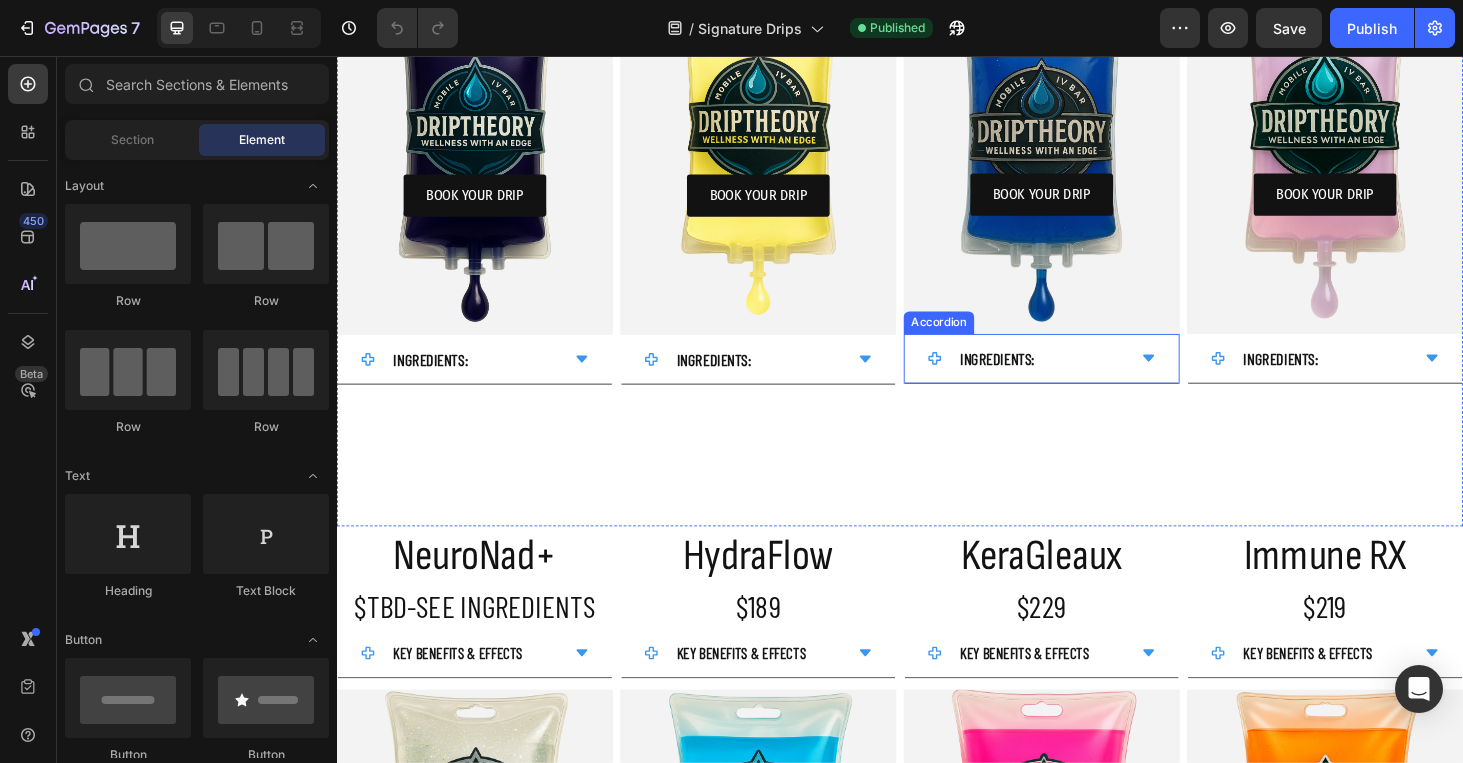 click 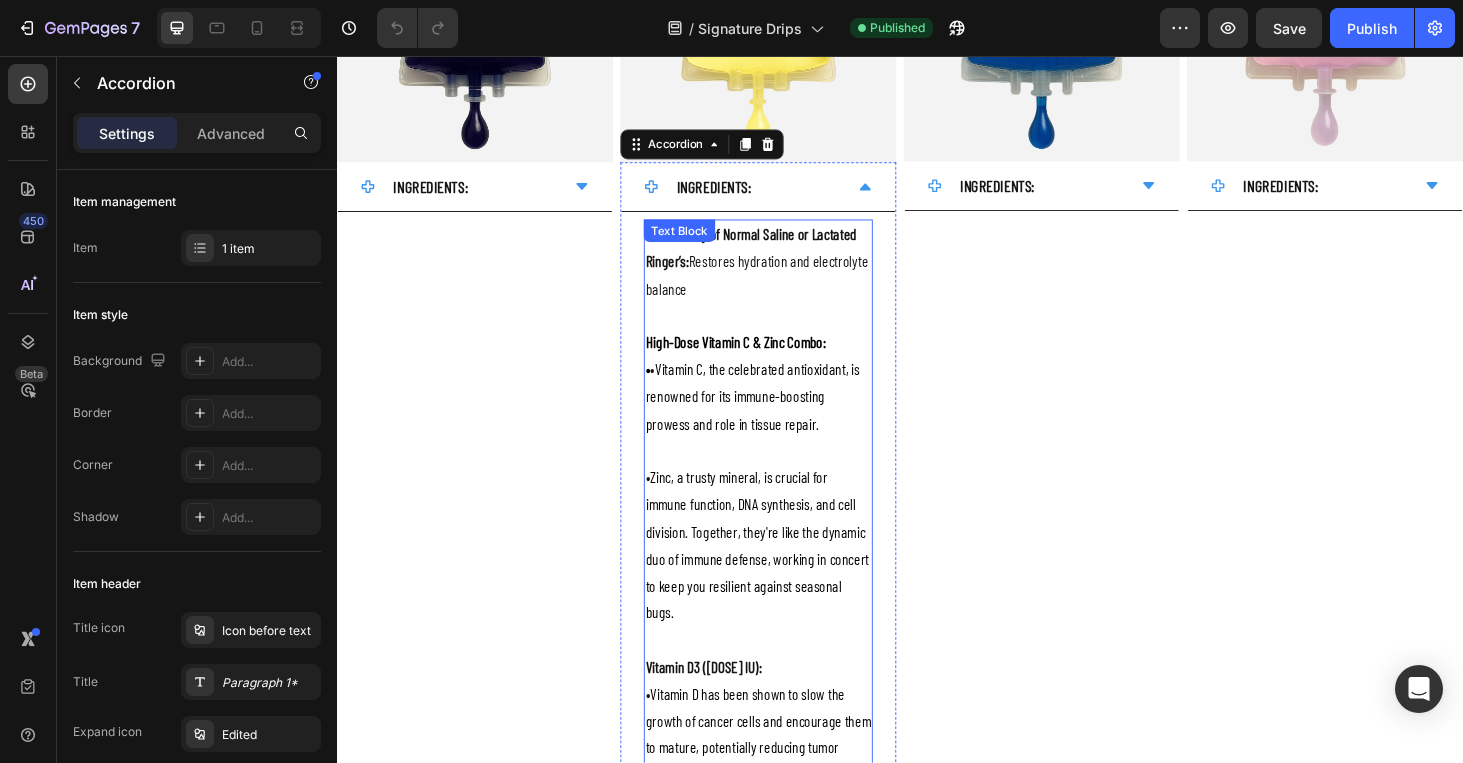scroll, scrollTop: 799, scrollLeft: 0, axis: vertical 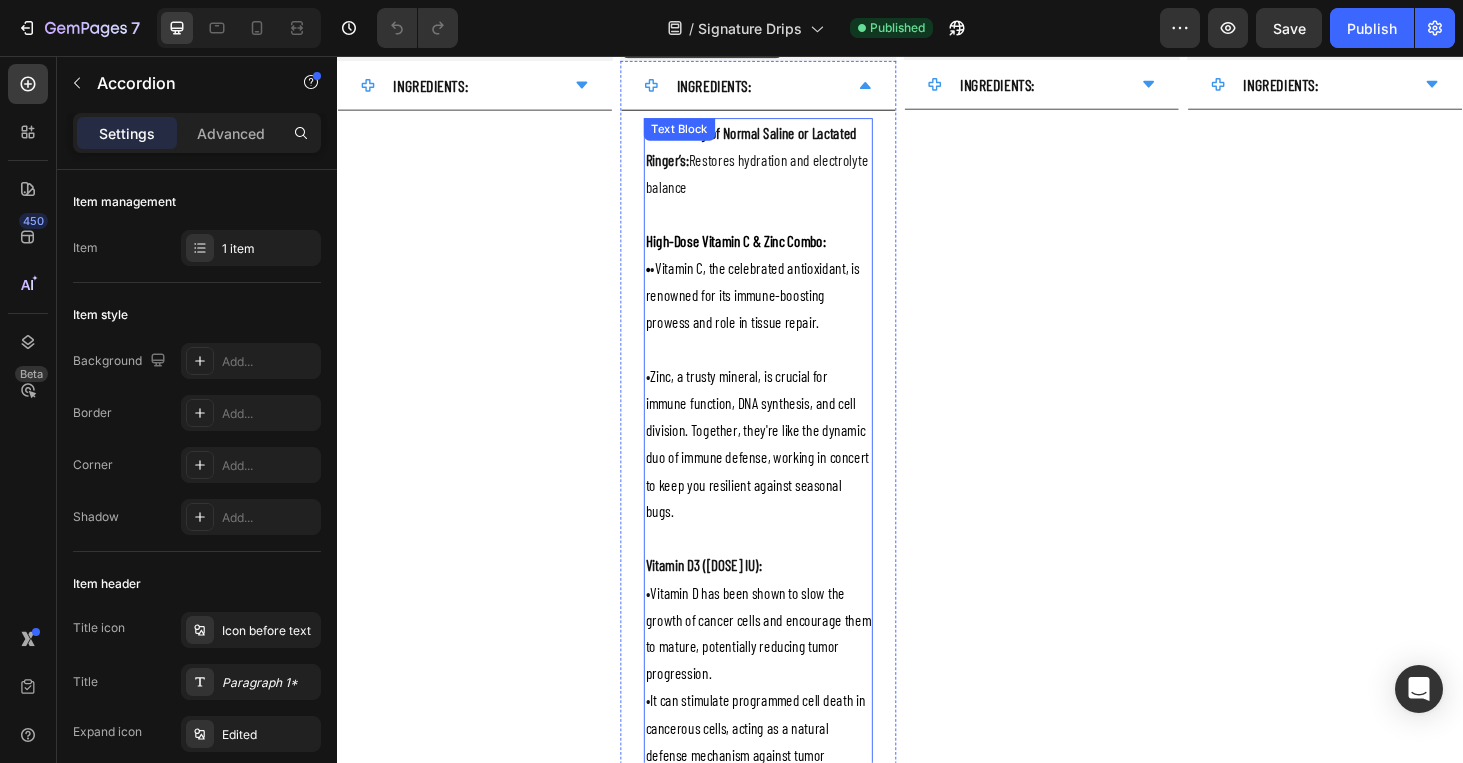 click on "Zinc, a trusty mineral, is crucial for immune function, DNA synthesis, and cell division. Together, they're like the dynamic duo of immune defense, working in concert to keep you resilient against seasonal bugs." at bounding box center [785, 468] 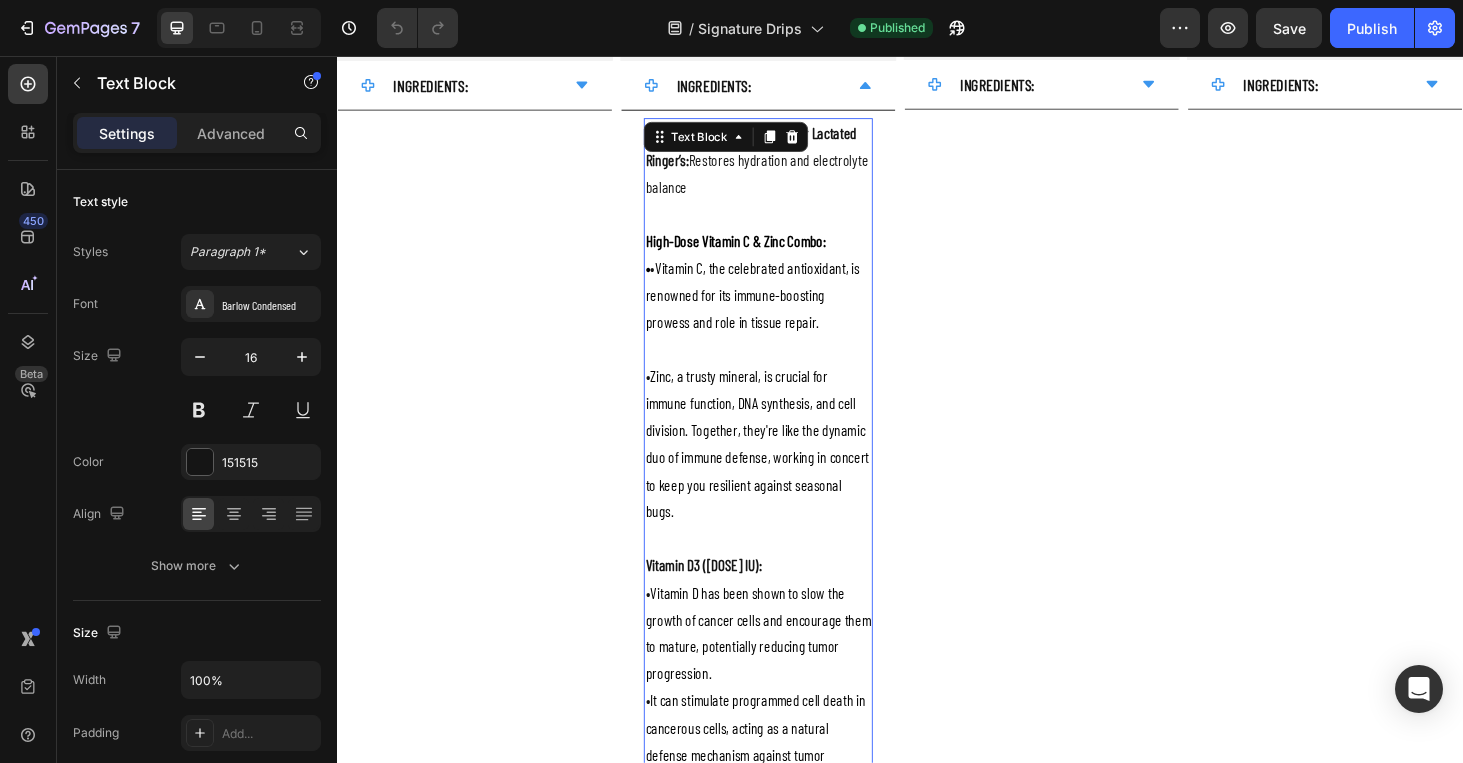 click on "Zinc, a trusty mineral, is crucial for immune function, DNA synthesis, and cell division. Together, they're like the dynamic duo of immune defense, working in concert to keep you resilient against seasonal bugs." at bounding box center [785, 468] 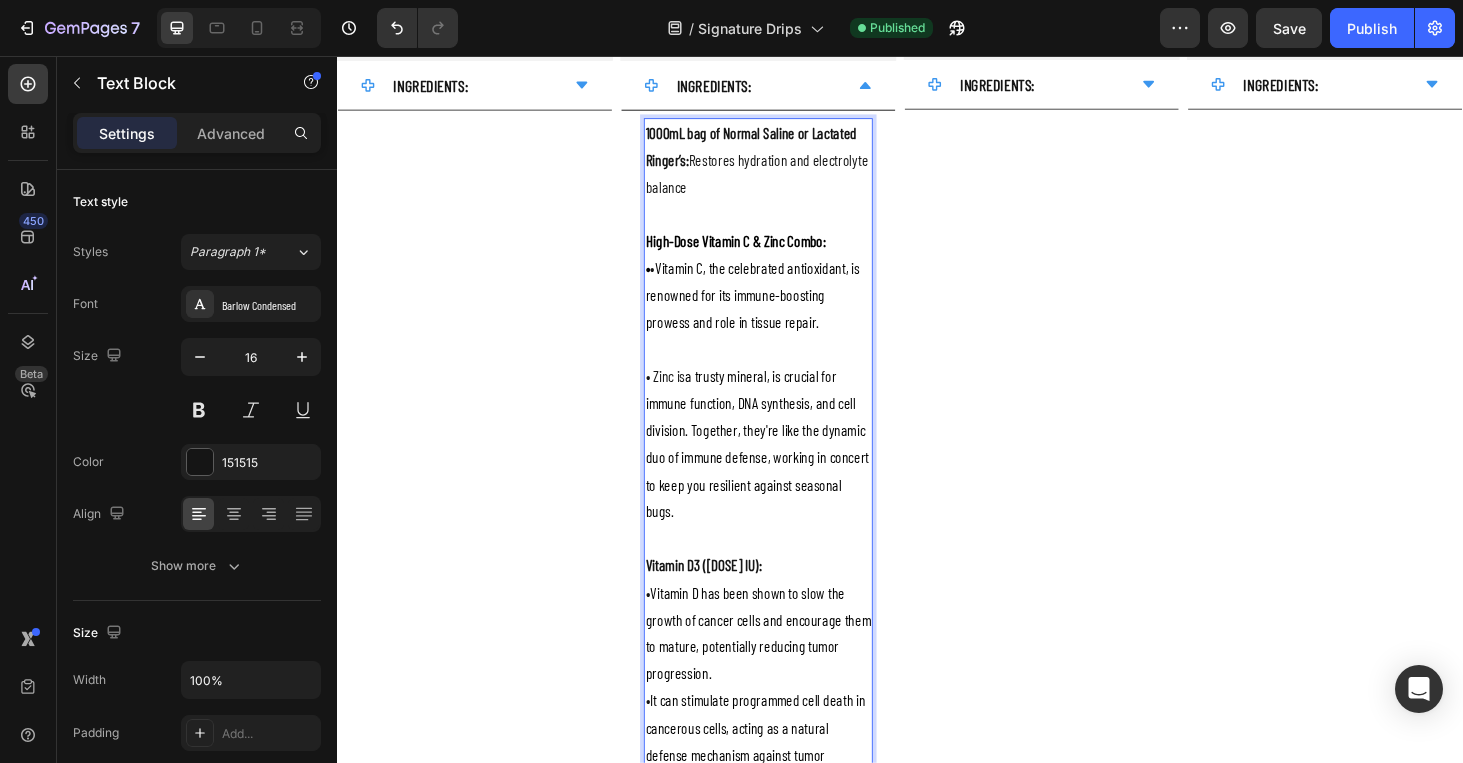 click on "a trusty mineral, is crucial for immune function, DNA synthesis, and cell division. Together, they're like the dynamic duo of immune defense, working in concert to keep you resilient against seasonal bugs." at bounding box center (785, 468) 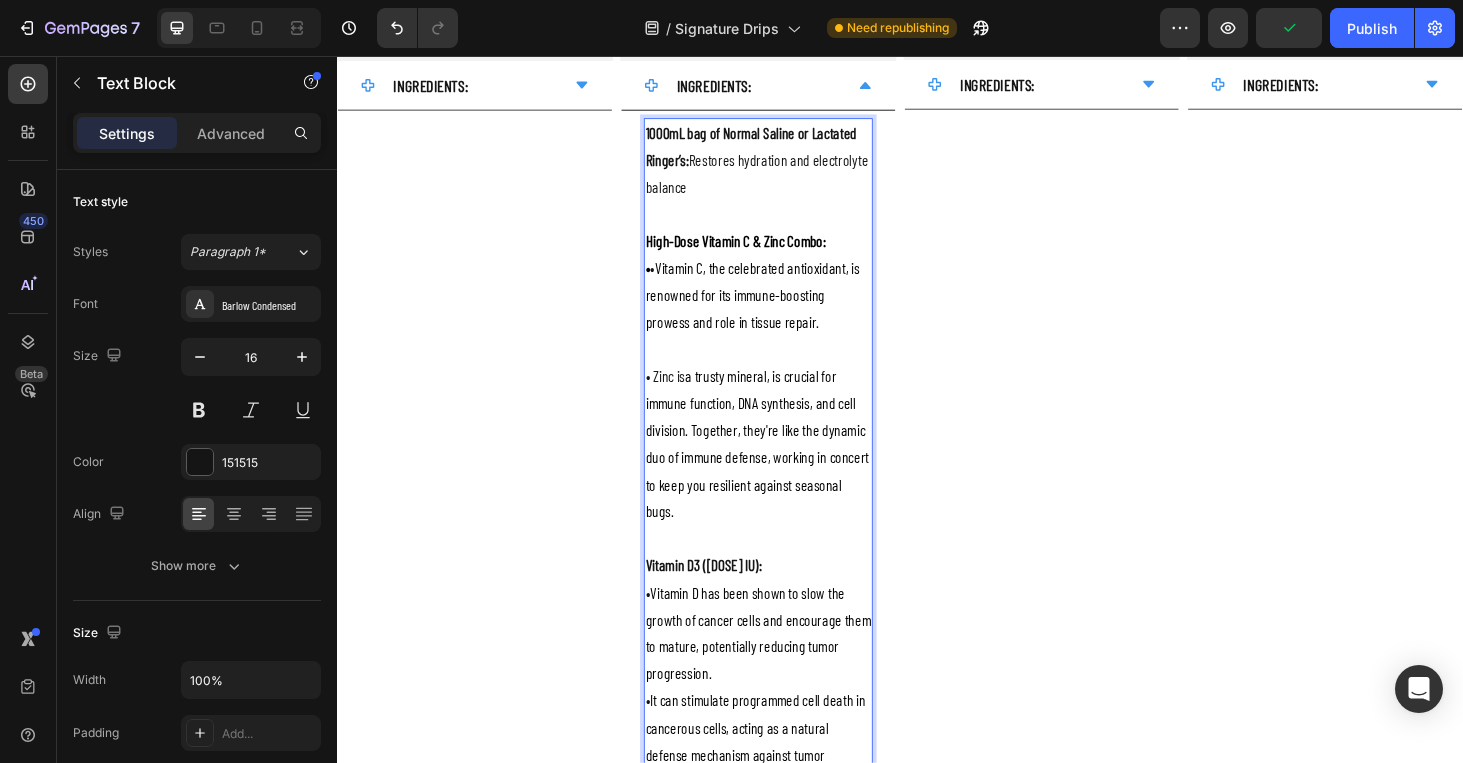 click on "High-Dose Vitamin C & Zinc Combo: •  •  Vitamin C, the celebrated antioxidant, is renowned for its immune-boosting prowess and role in tissue repair." at bounding box center [786, 296] 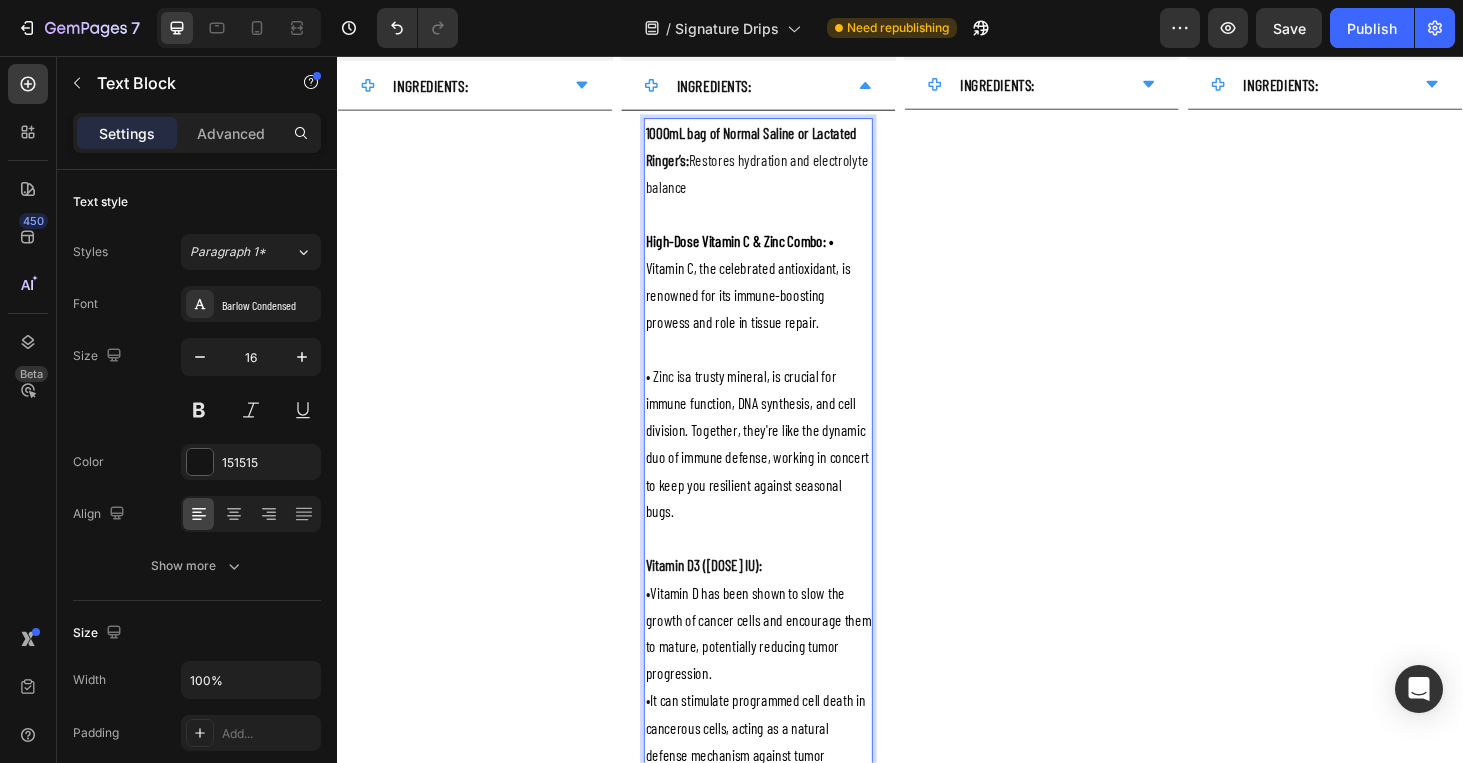 click on "High-Dose Vitamin C & Zinc Combo: •" at bounding box center [766, 252] 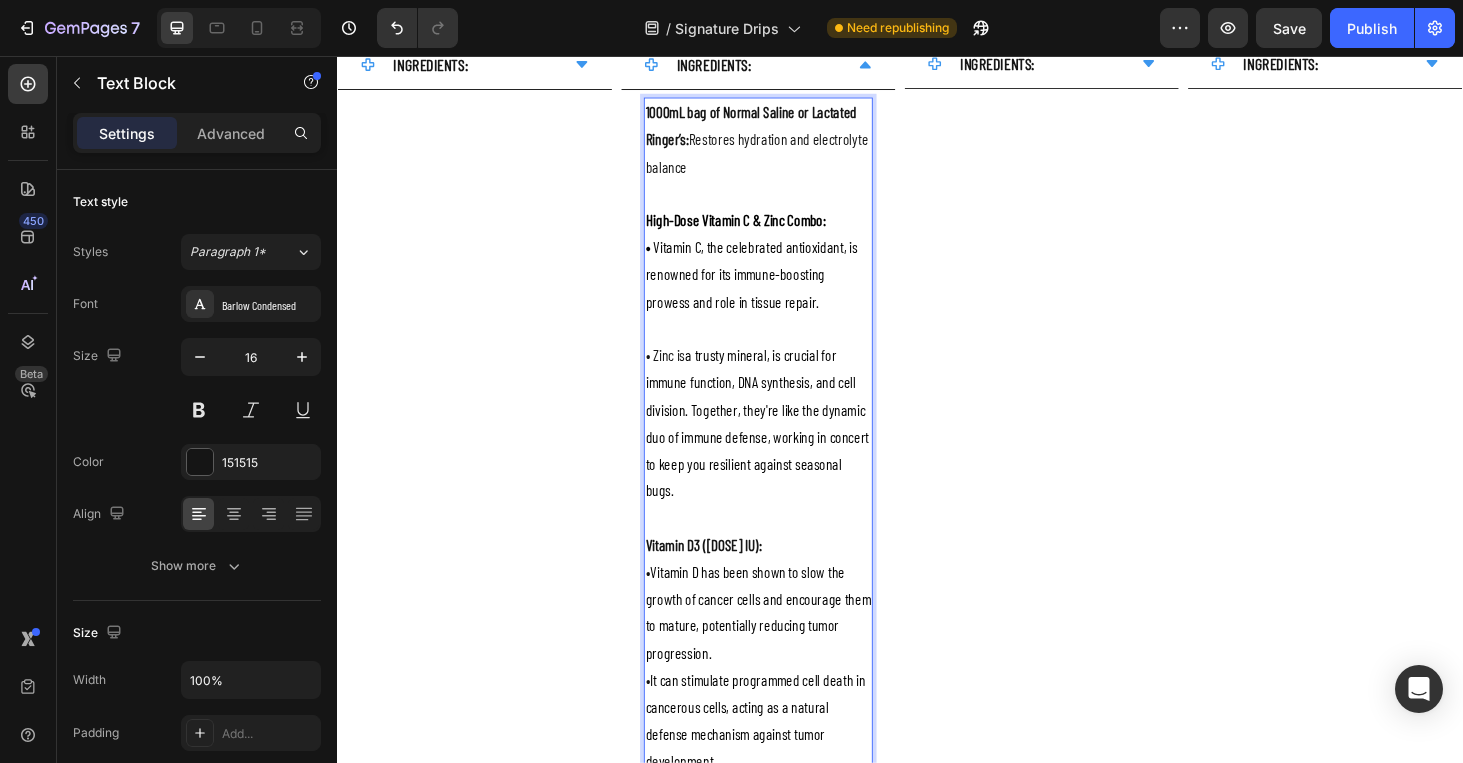 scroll, scrollTop: 822, scrollLeft: 0, axis: vertical 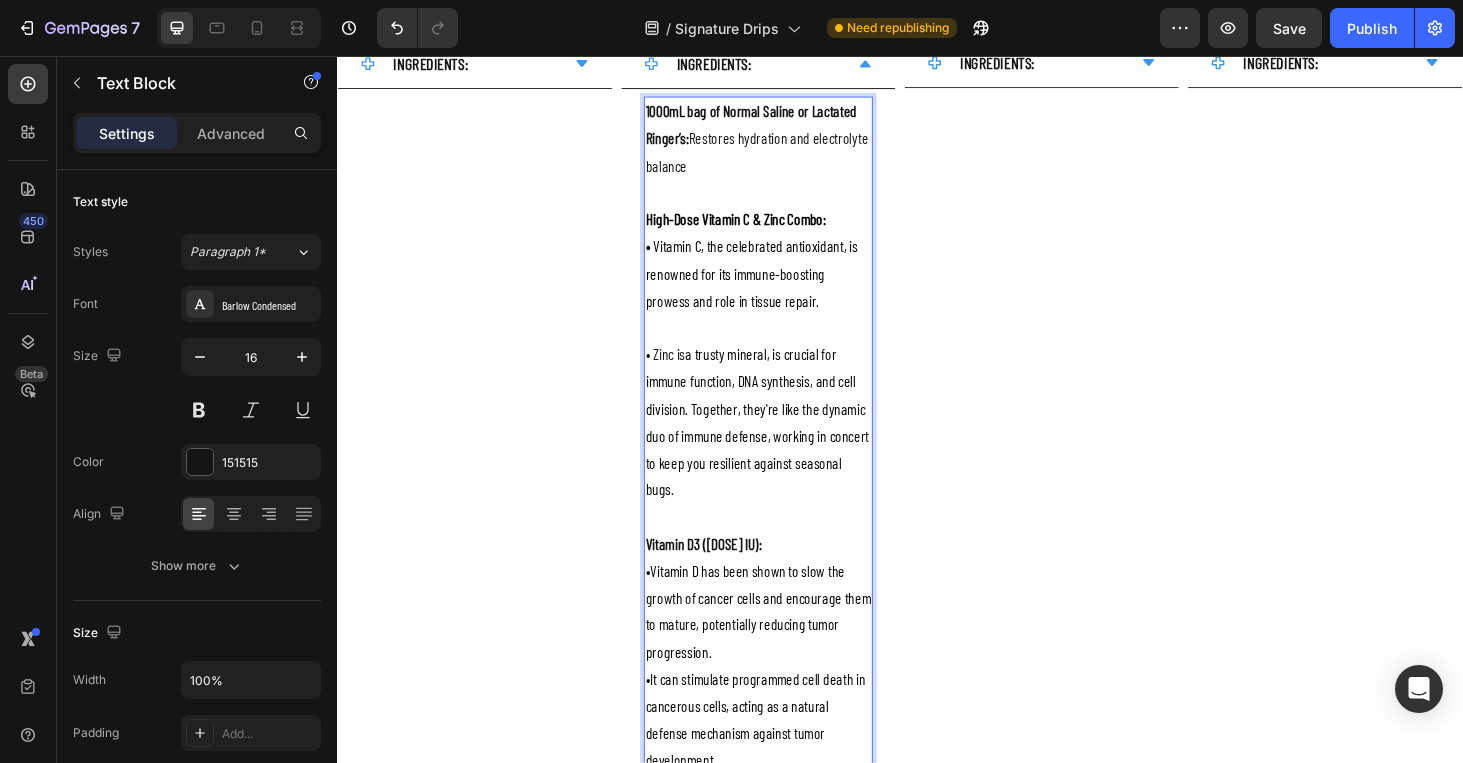 click on "1000mL bag of Normal Saline or Lactated Ringer’s: Restores hydration and electrolyte balance" at bounding box center [786, 144] 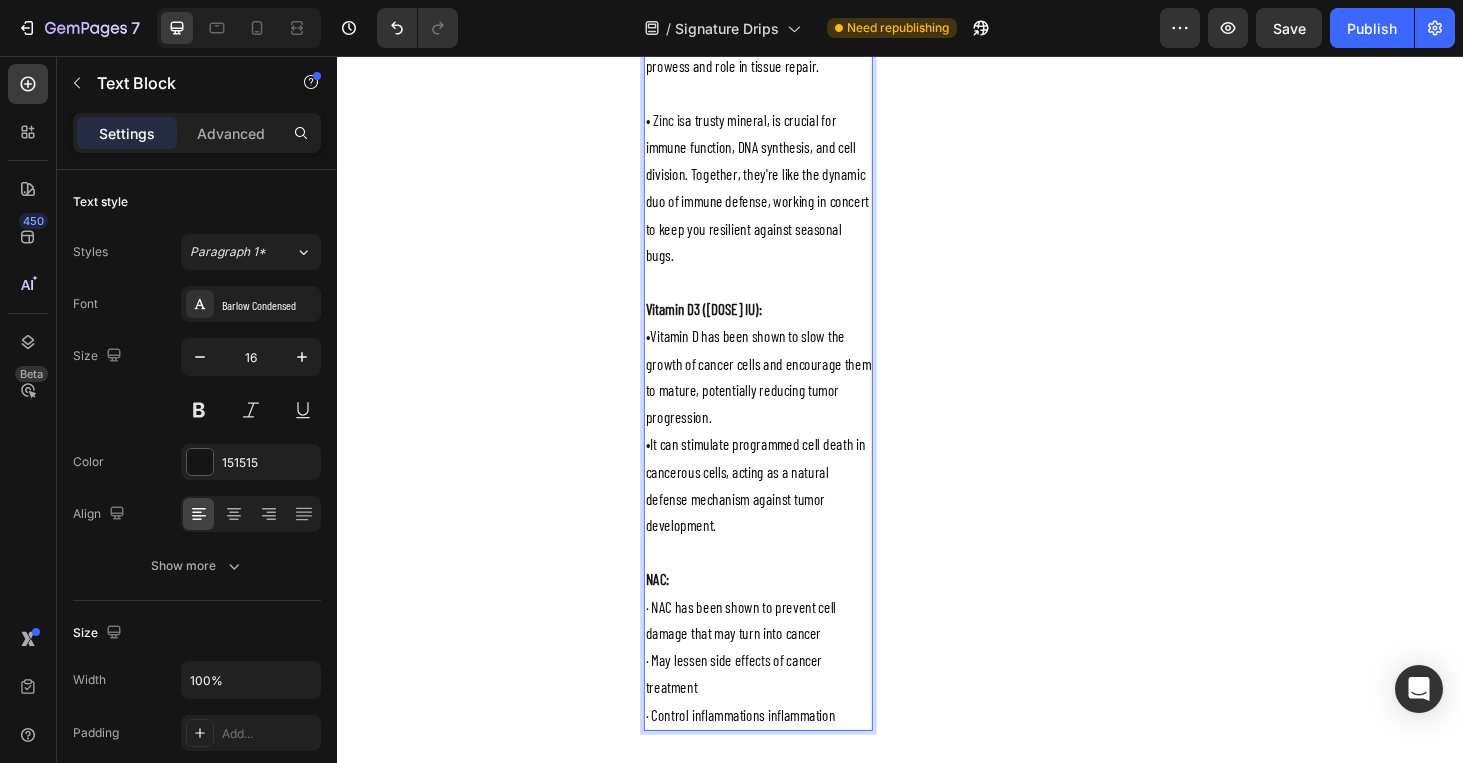 scroll, scrollTop: 1138, scrollLeft: 0, axis: vertical 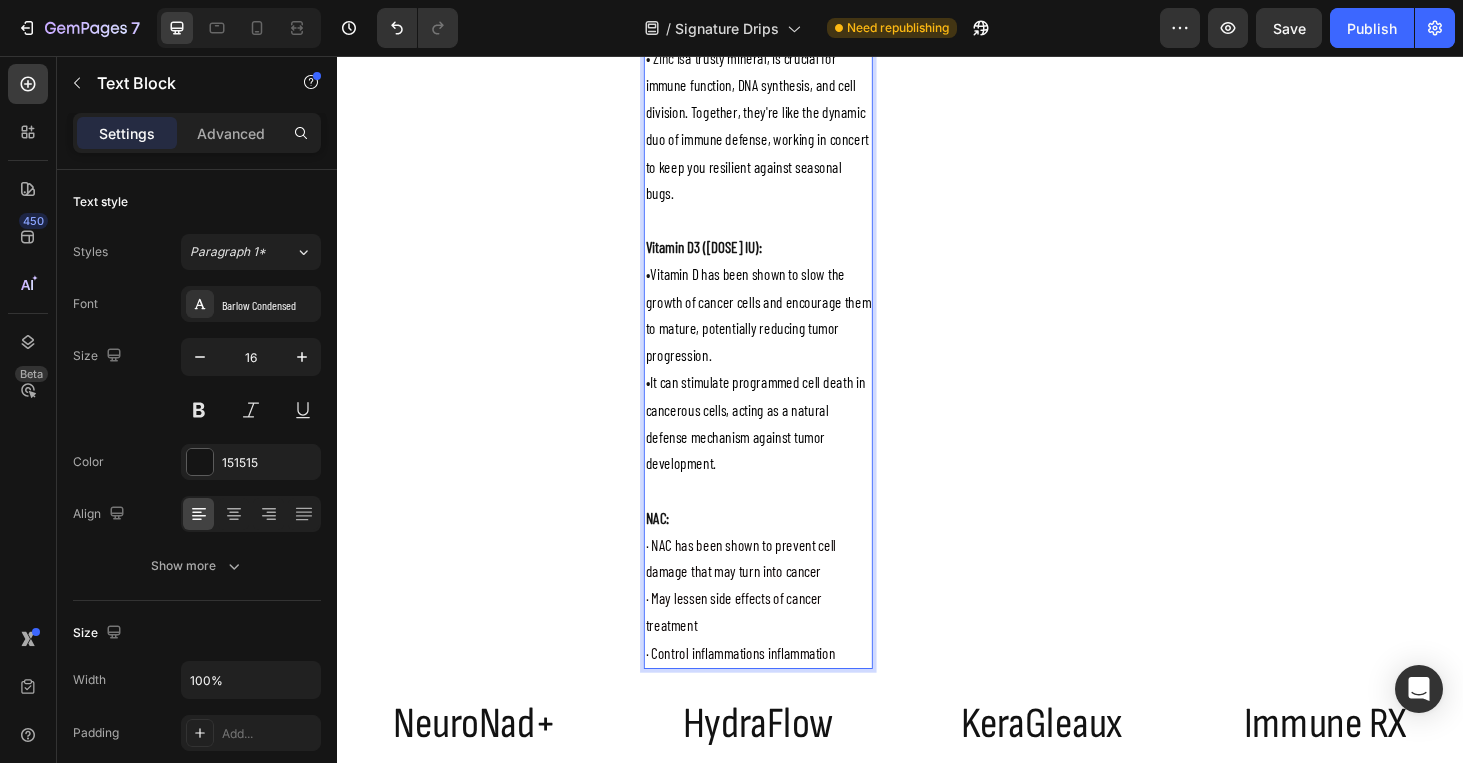 click on "1000mL bag of Normal Saline or Lactated Ringer’s: Restores hydration and electrolyte balance High-Dose Vitamin C & Zinc Combo: • • Vitamin C, the celebrated antioxidant, is renowned for its immune-boosting prowess and role in tissue repair. • Zinc is a trusty mineral, is crucial for immune function, DNA synthesis, and cell division. Together, they're like the dynamic duo of immune defense, working in concert to keep you resilient against seasonal bugs. Vitamin D3 (50,000 IU): • Vitamin D has been shown to slow the growth of cancer cells and encourage them to mature, potentially reducing tumor progression. • It can stimulate programmed cell death in cancerous cells, acting as a natural defense mechanism against tumor development. NAC: · NAC has been shown to prevent cell damage that may turn into cancer · May lessen side effects of cancer treatment · Control inflammations inflammation" at bounding box center [786, 246] 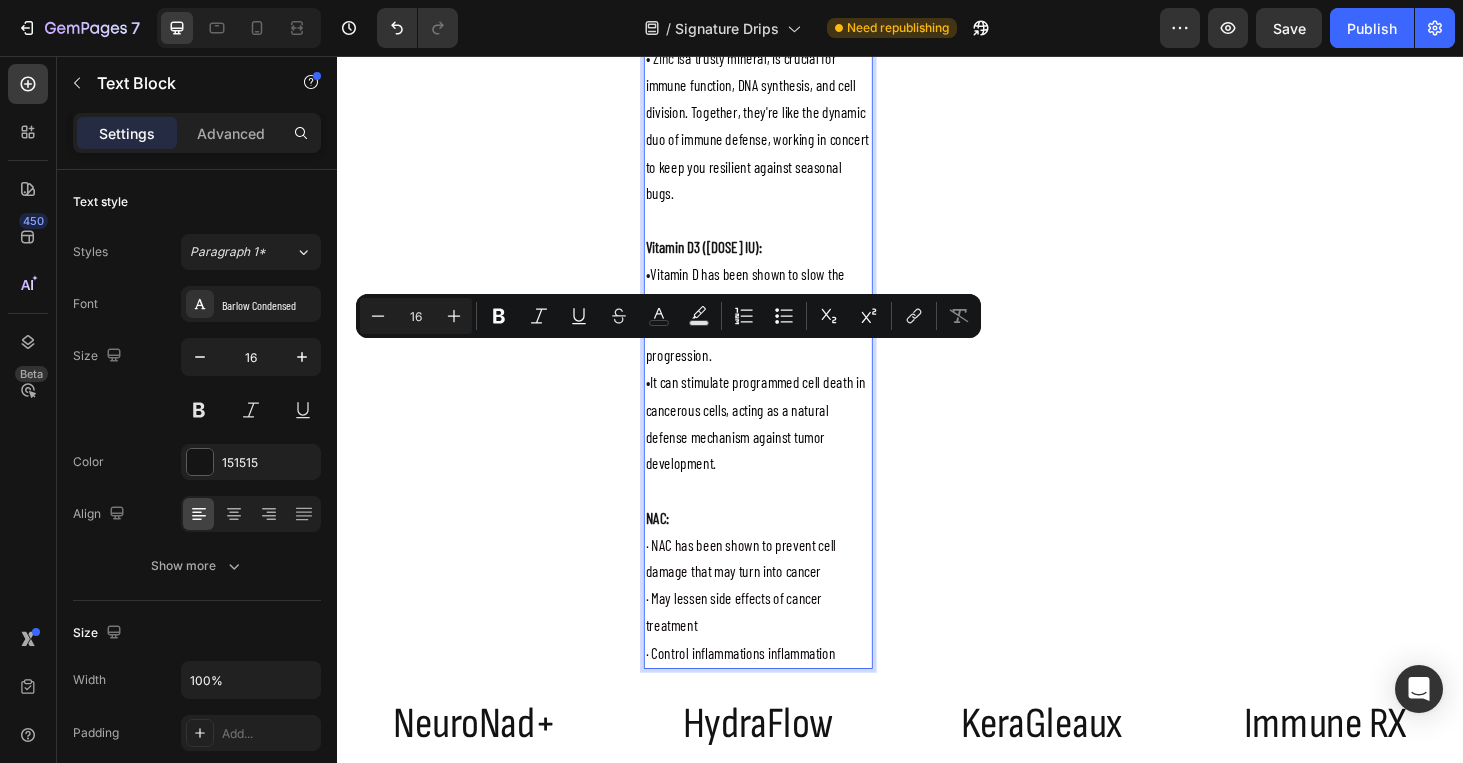 copy on "•" 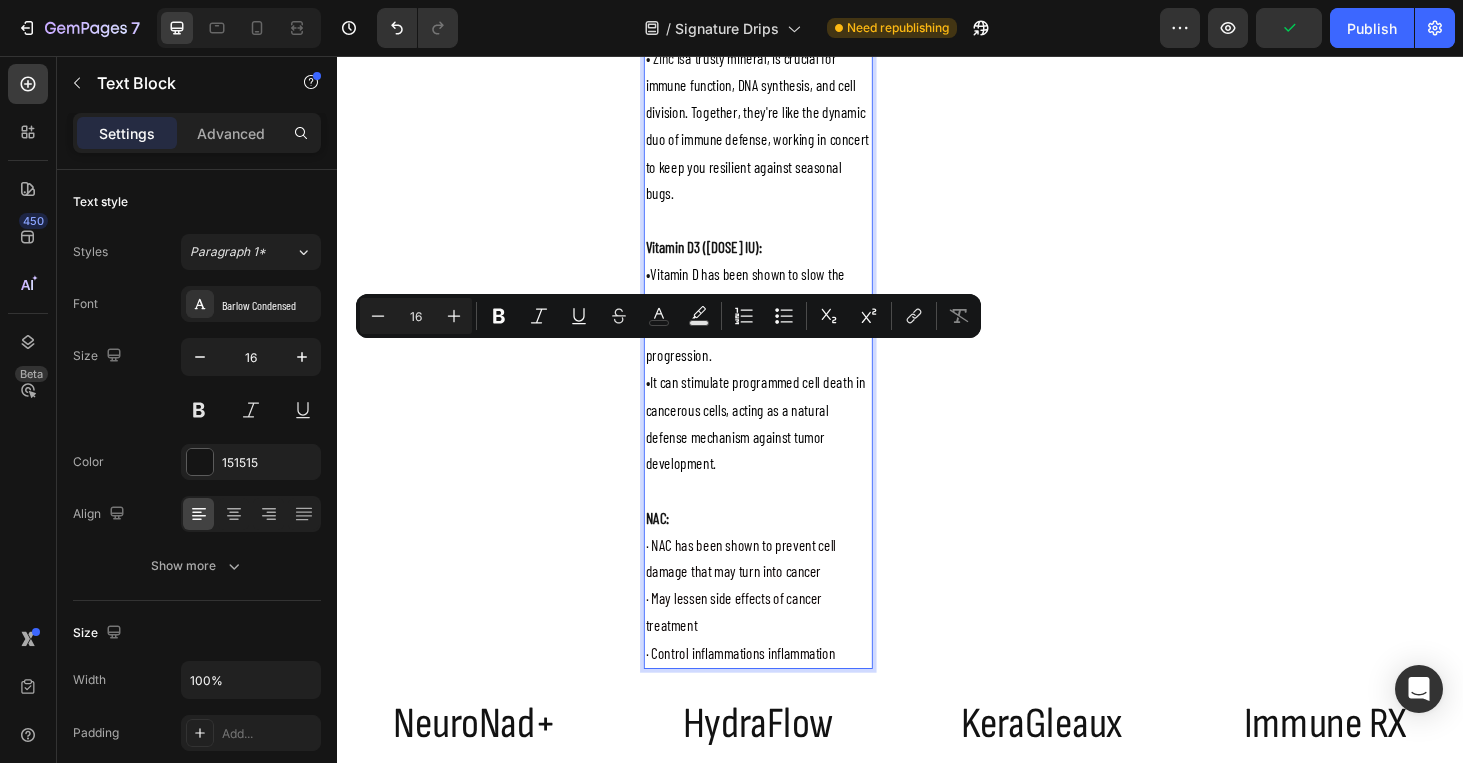 click on "· NAC has been shown to prevent cell damage that may turn into cancer" at bounding box center (767, 591) 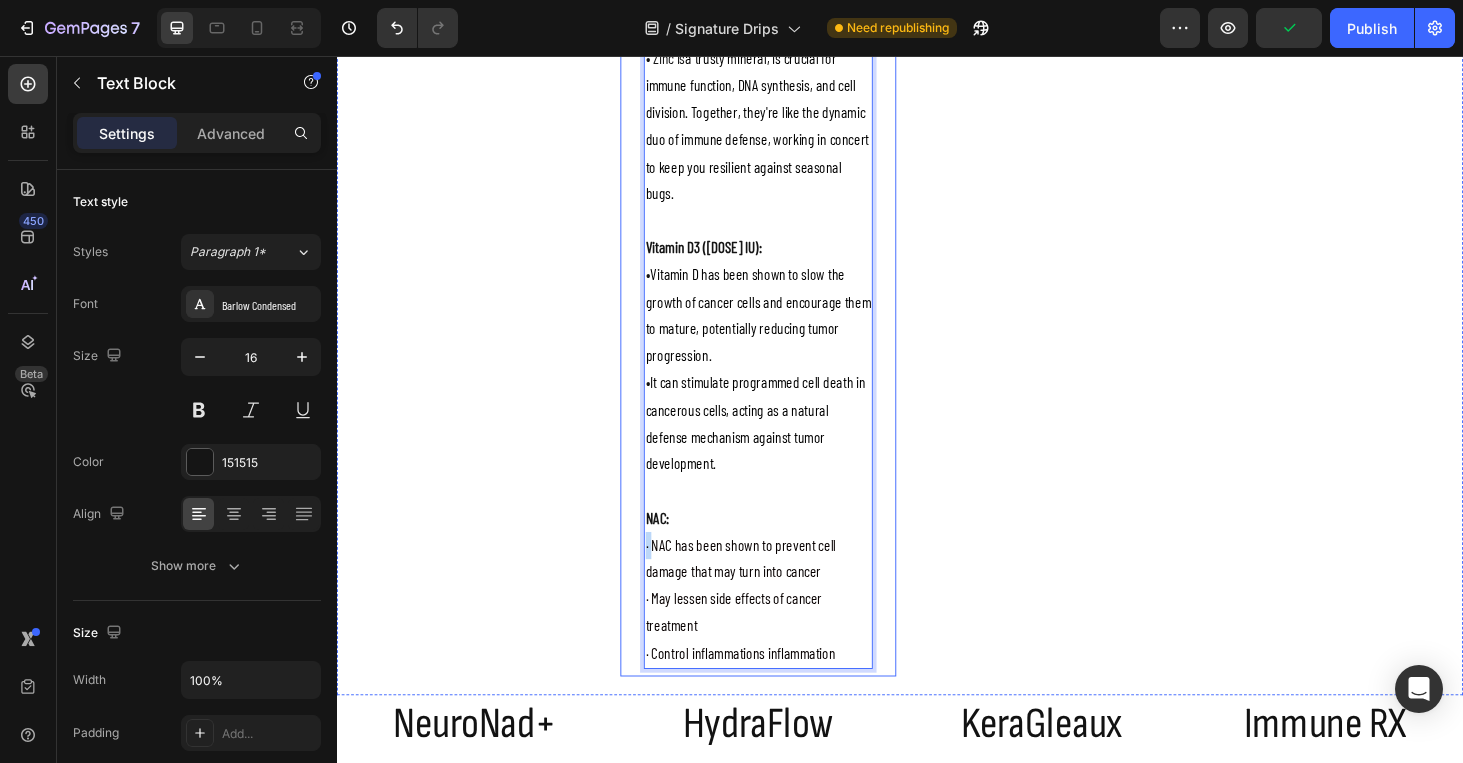click on "1000mL bag of Normal Saline or Lactated Ringer’s: Restores hydration and electrolyte balance High-Dose Vitamin C & Zinc Combo: • Vitamin C, the celebrated antioxidant, is renowned for its immune-boosting prowess and role in tissue repair. • Zinc is a trusty mineral, is crucial for immune function, DNA synthesis, and cell division. Together, they're like the dynamic duo of immune defense, working in concert to keep you resilient against seasonal bugs. Vitamin D3 (50,000 IU): • Vitamin D has been shown to slow the growth of cancer cells and encourage them to mature, potentially reducing tumor progression. • It can stimulate programmed cell death in cancerous cells, acting as a natural defense mechanism against tumor development. NAC: · NAC has been shown to prevent cell damage that may turn into cancer · May lessen side effects of cancer treatment · Control inflammations inflammation Text Block 0" at bounding box center (786, 246) 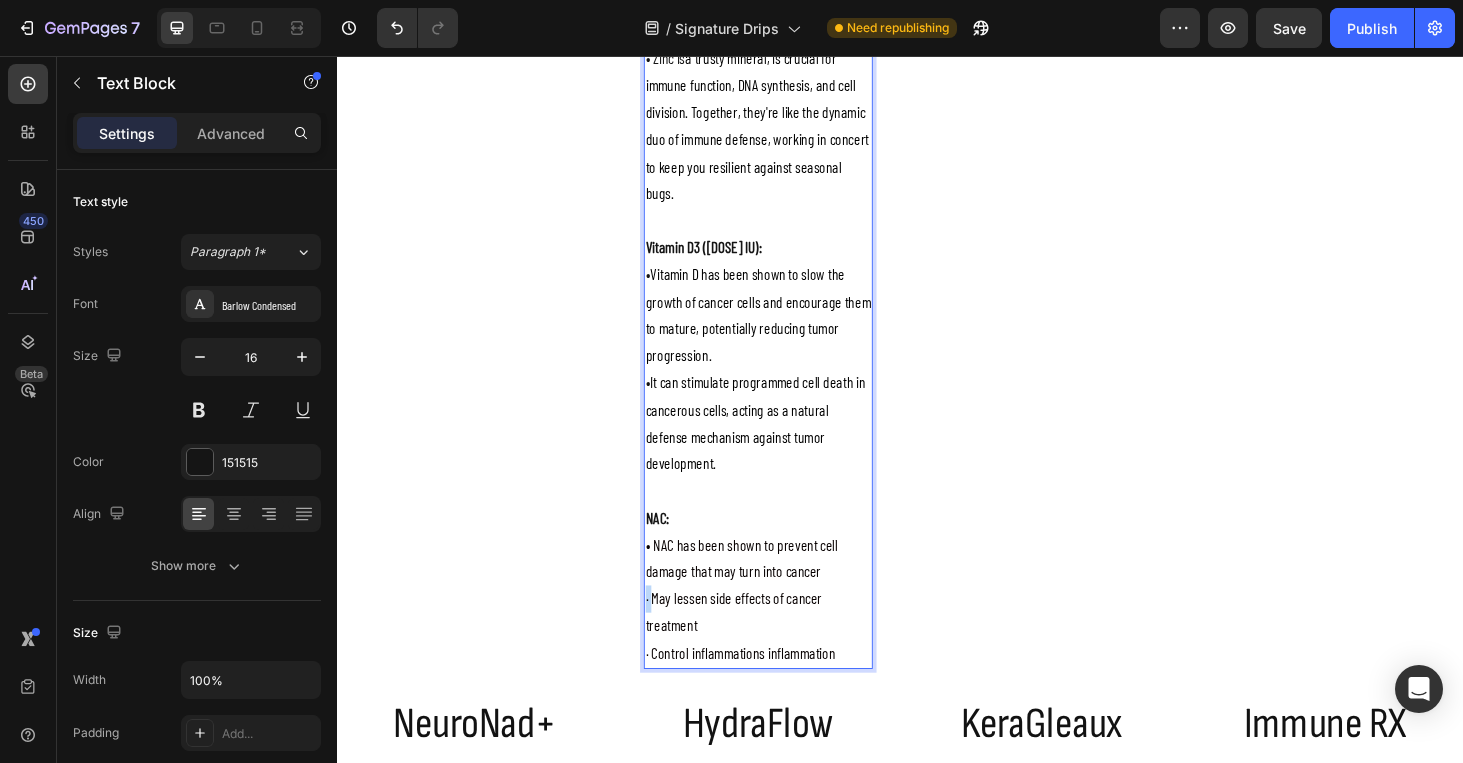 drag, startPoint x: 671, startPoint y: 579, endPoint x: 657, endPoint y: 576, distance: 14.3178215 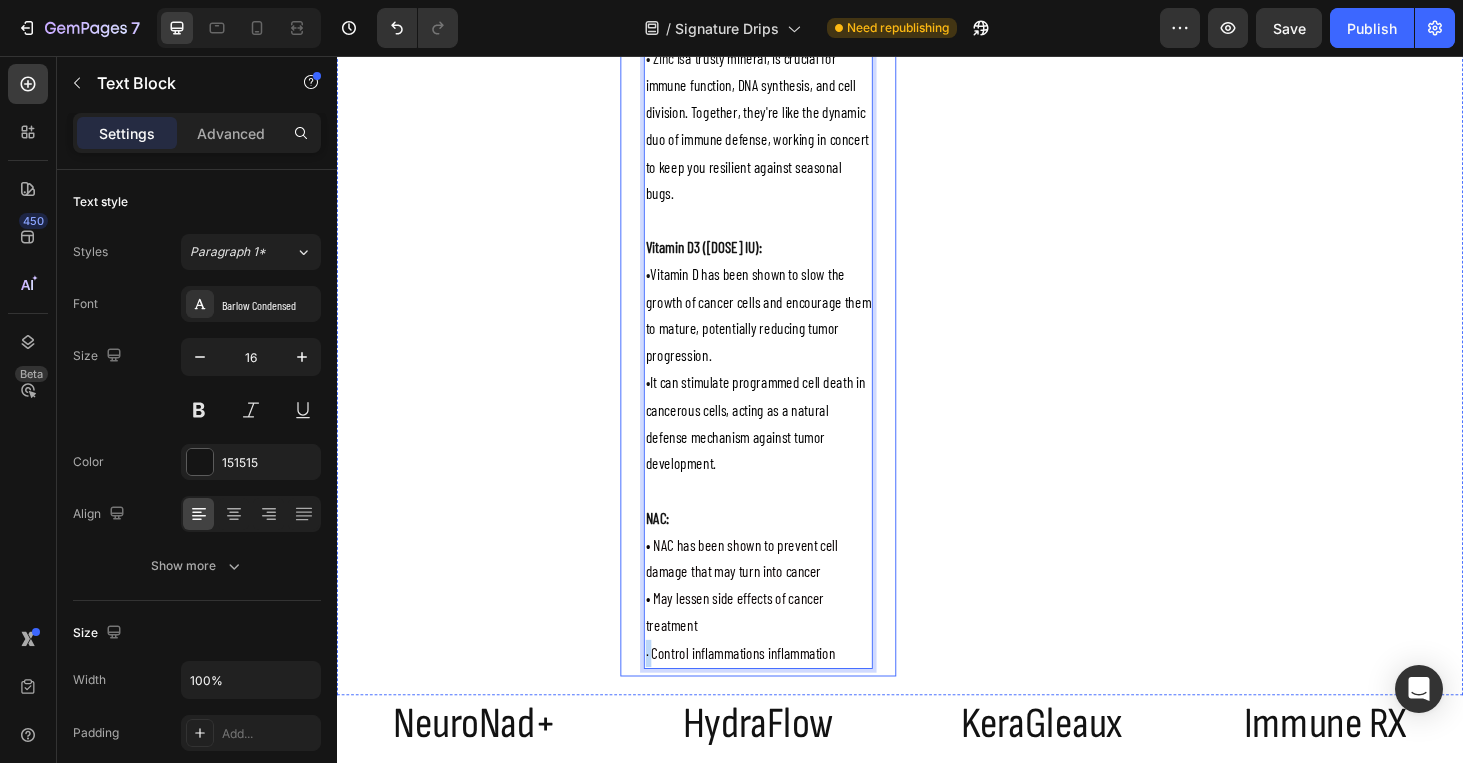 drag, startPoint x: 673, startPoint y: 637, endPoint x: 658, endPoint y: 635, distance: 15.132746 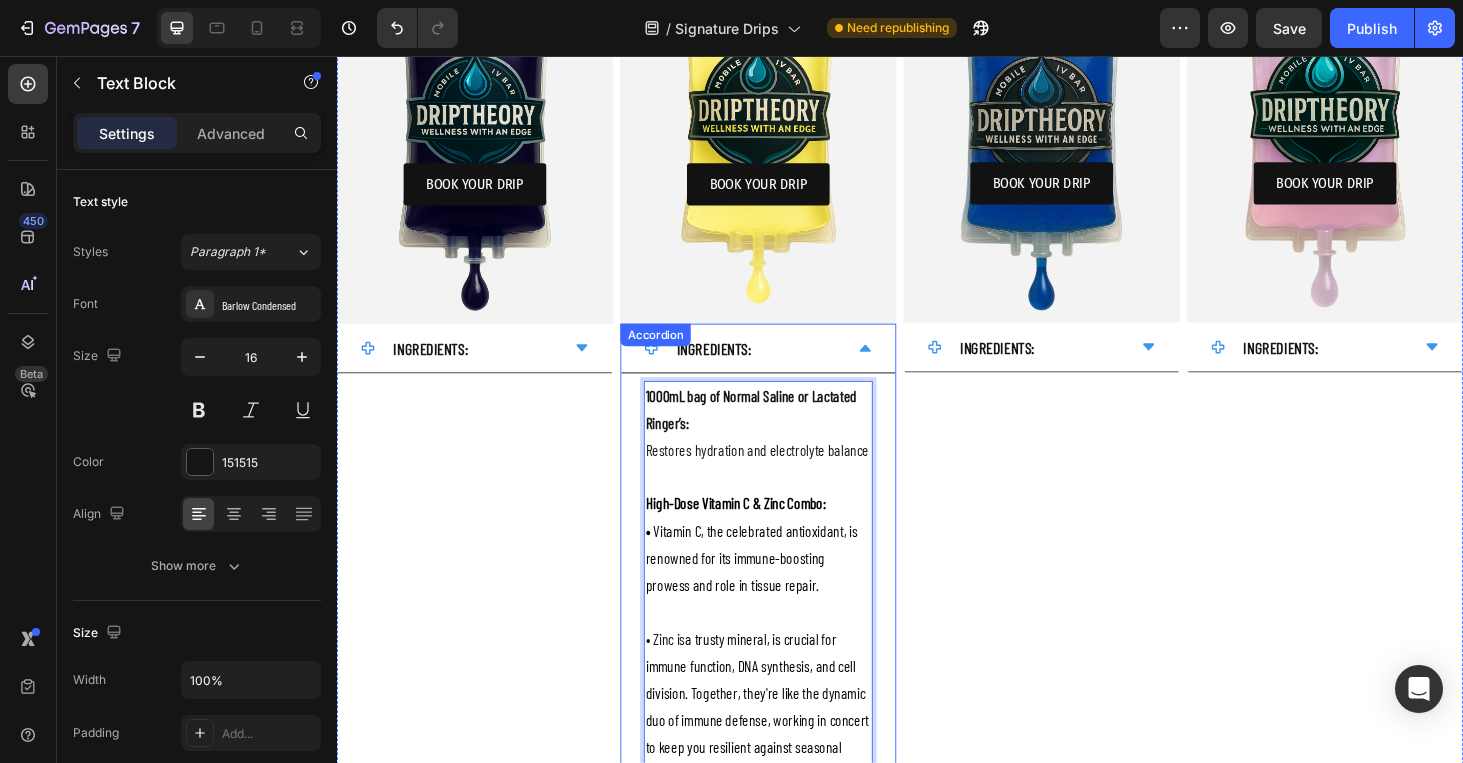 scroll, scrollTop: 497, scrollLeft: 0, axis: vertical 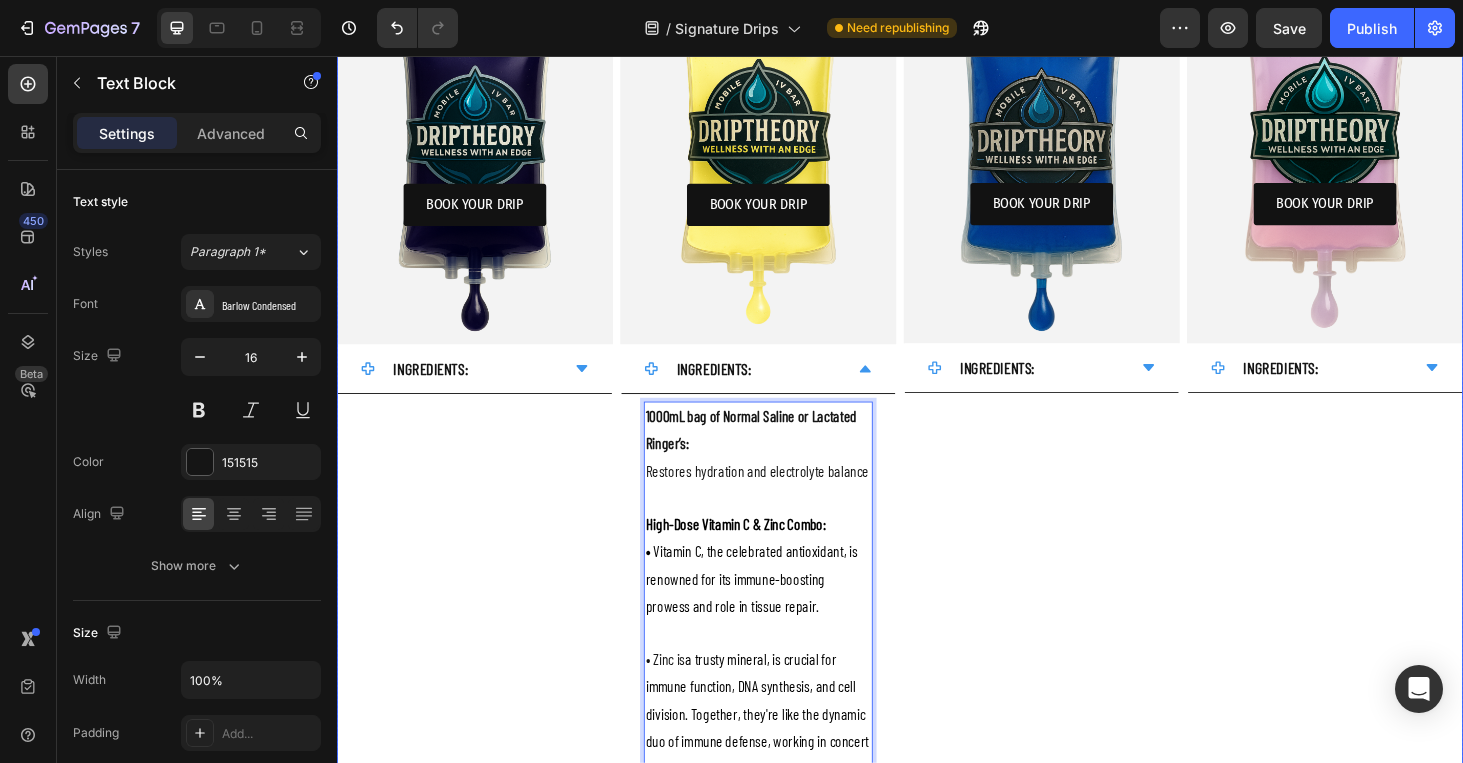 click on "INGREDIENTS:" at bounding box center [1088, 389] 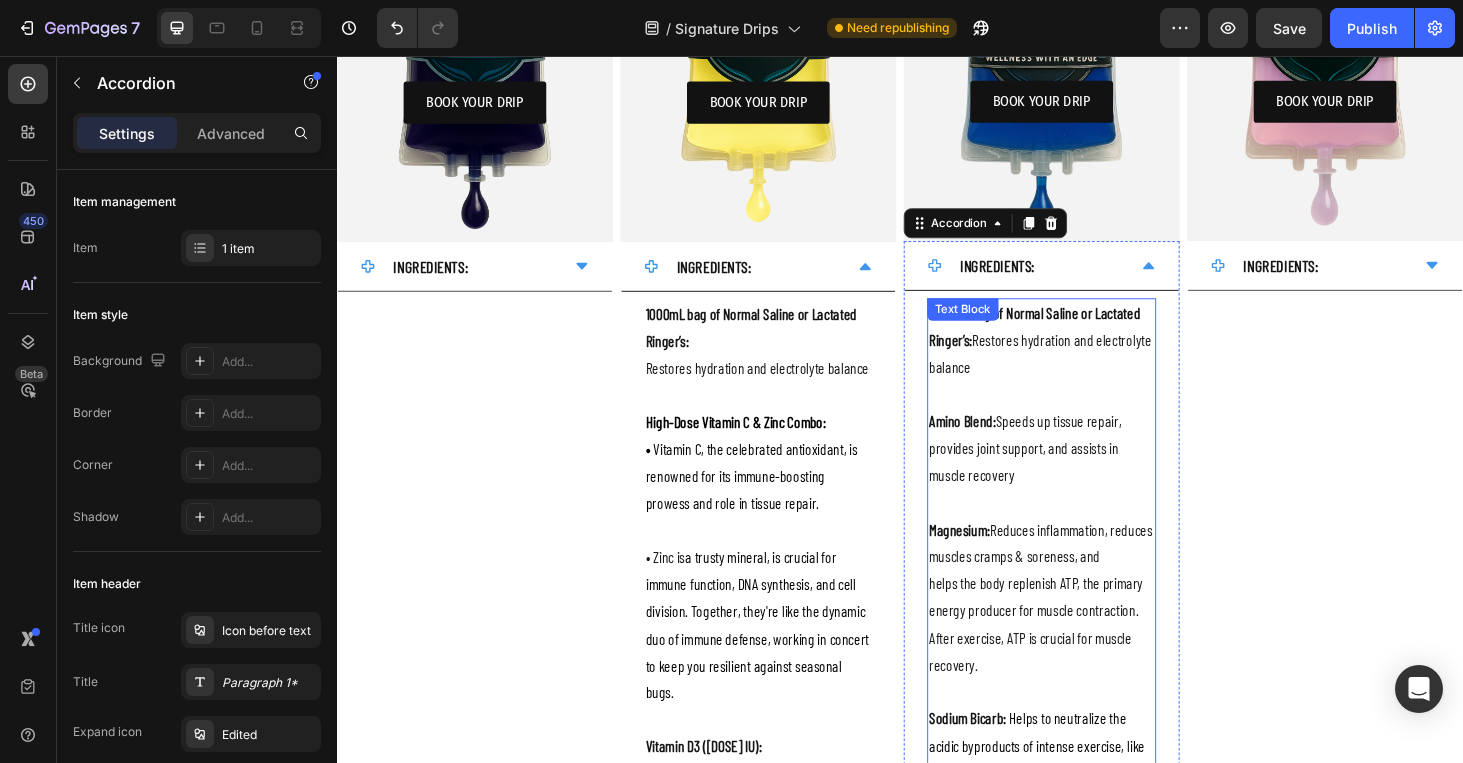 scroll, scrollTop: 607, scrollLeft: 0, axis: vertical 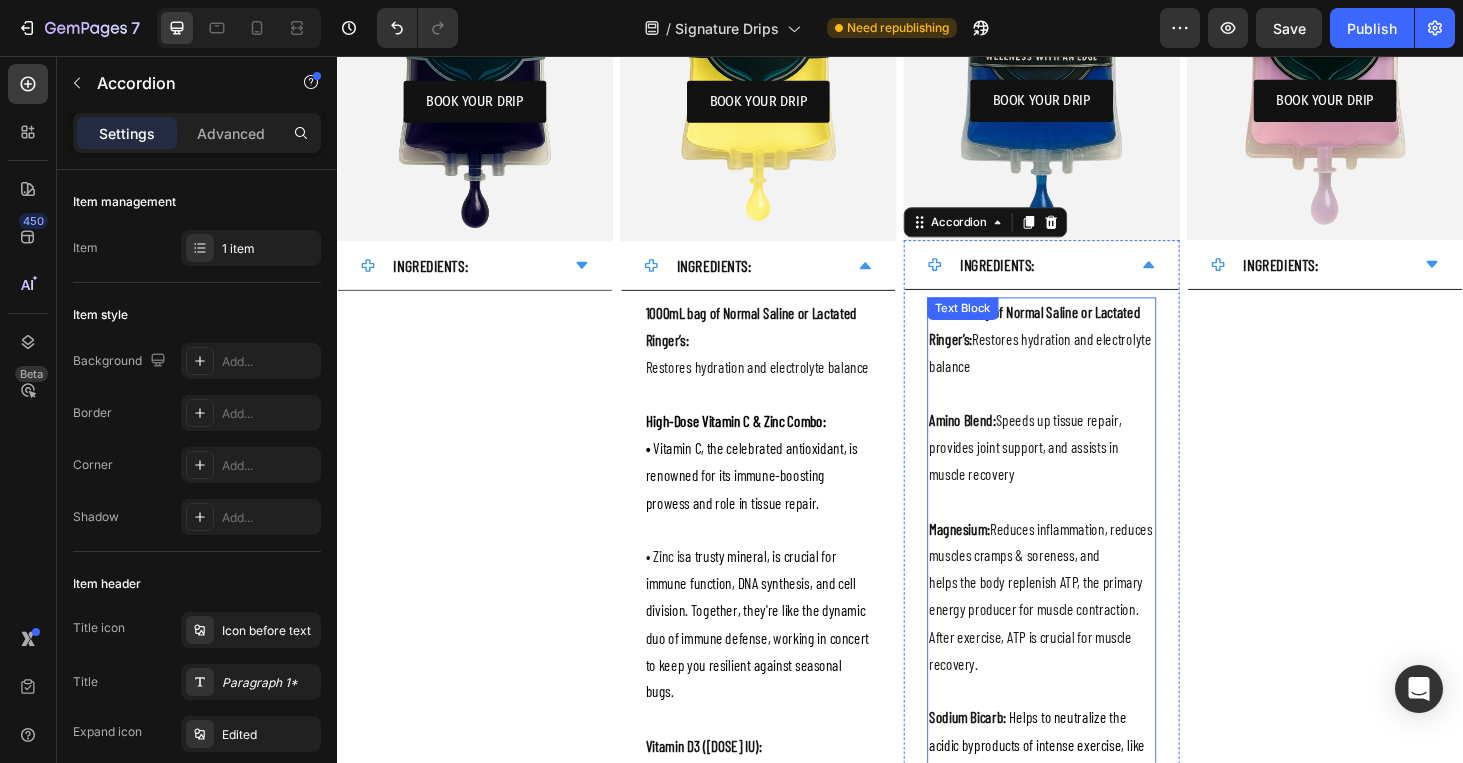 click on "Amino Blend: Speeds up tissue repair, provides joint support, and assists in muscle recovery" at bounding box center [1088, 473] 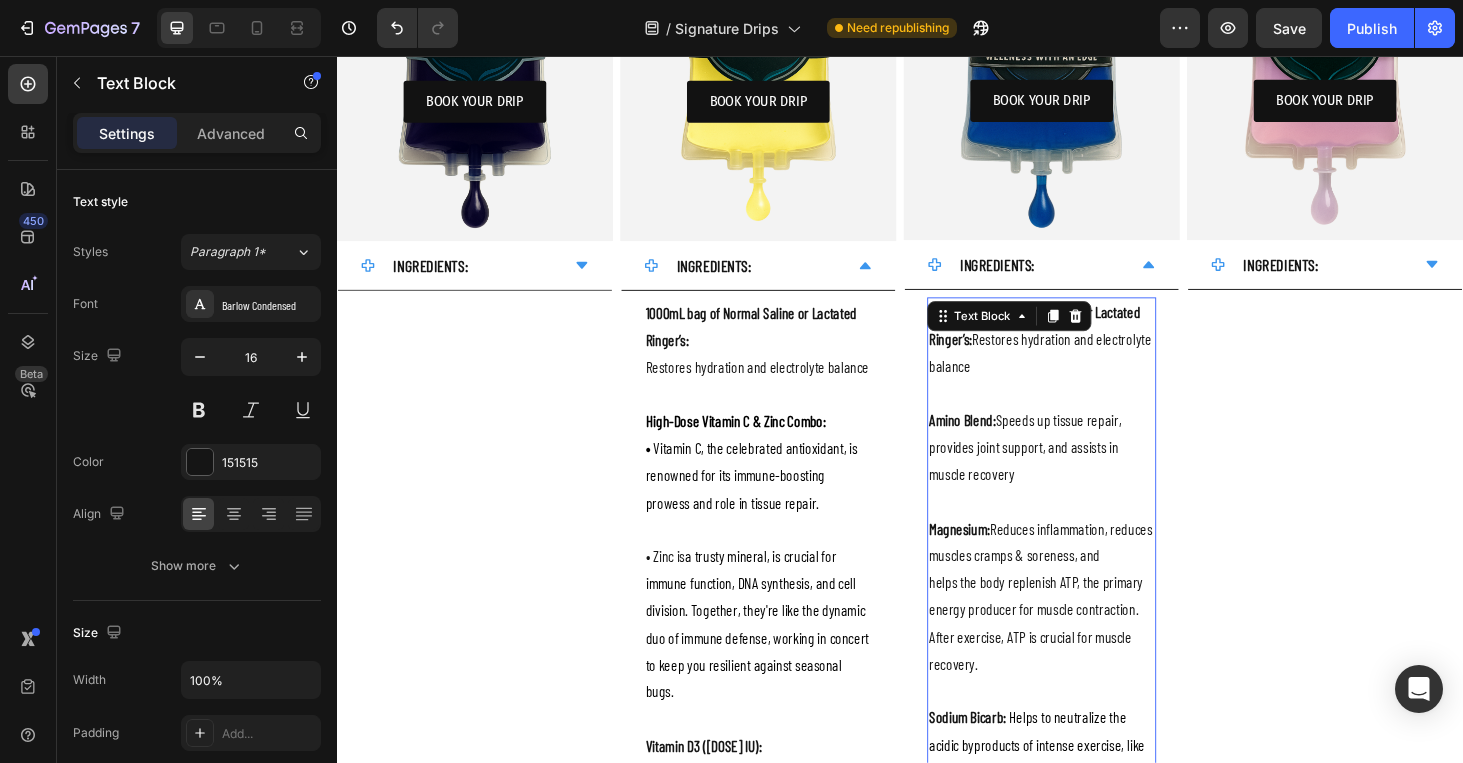 click on "1000mL bag of Normal Saline or Lactated Ringer’s:" at bounding box center [1080, 343] 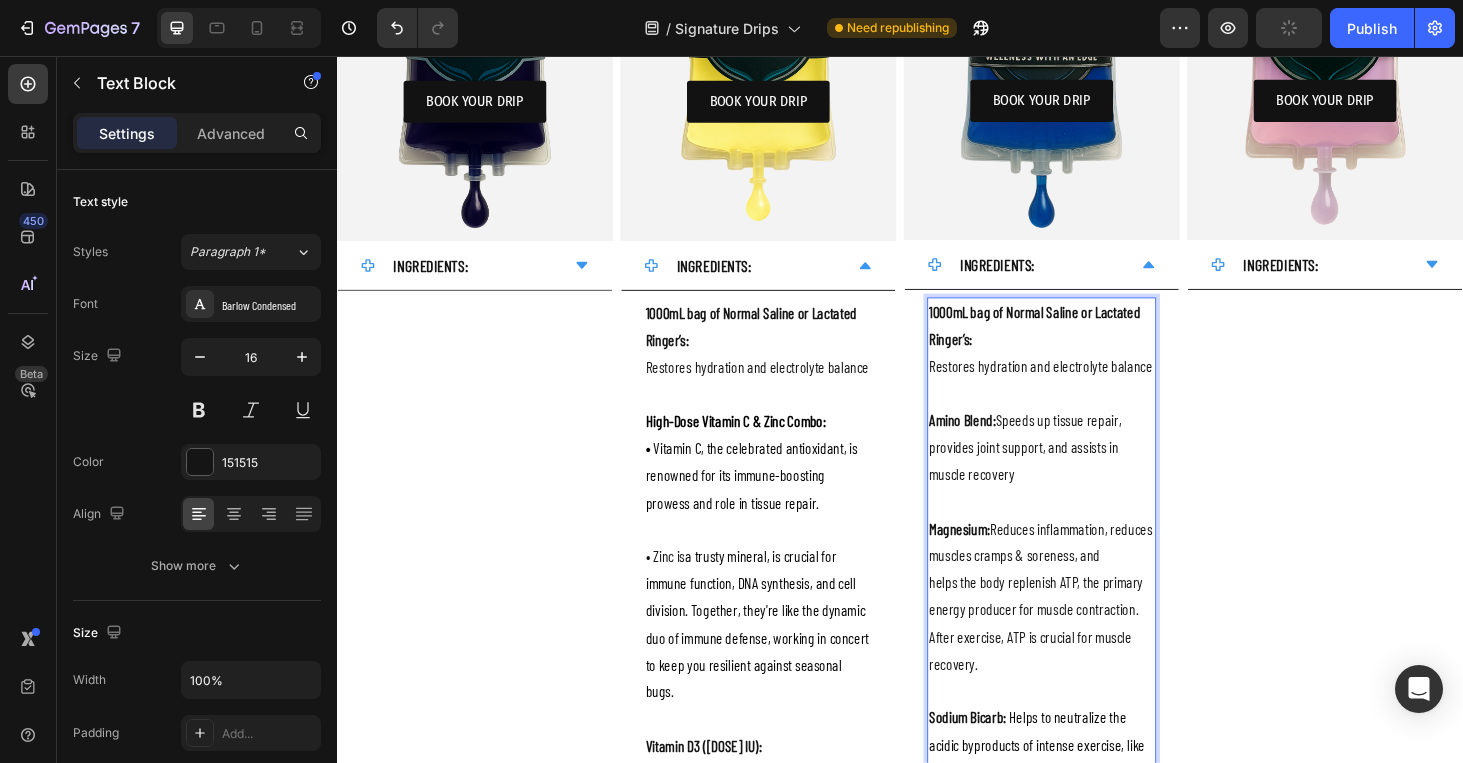 click on "Amino Blend:" at bounding box center (1003, 443) 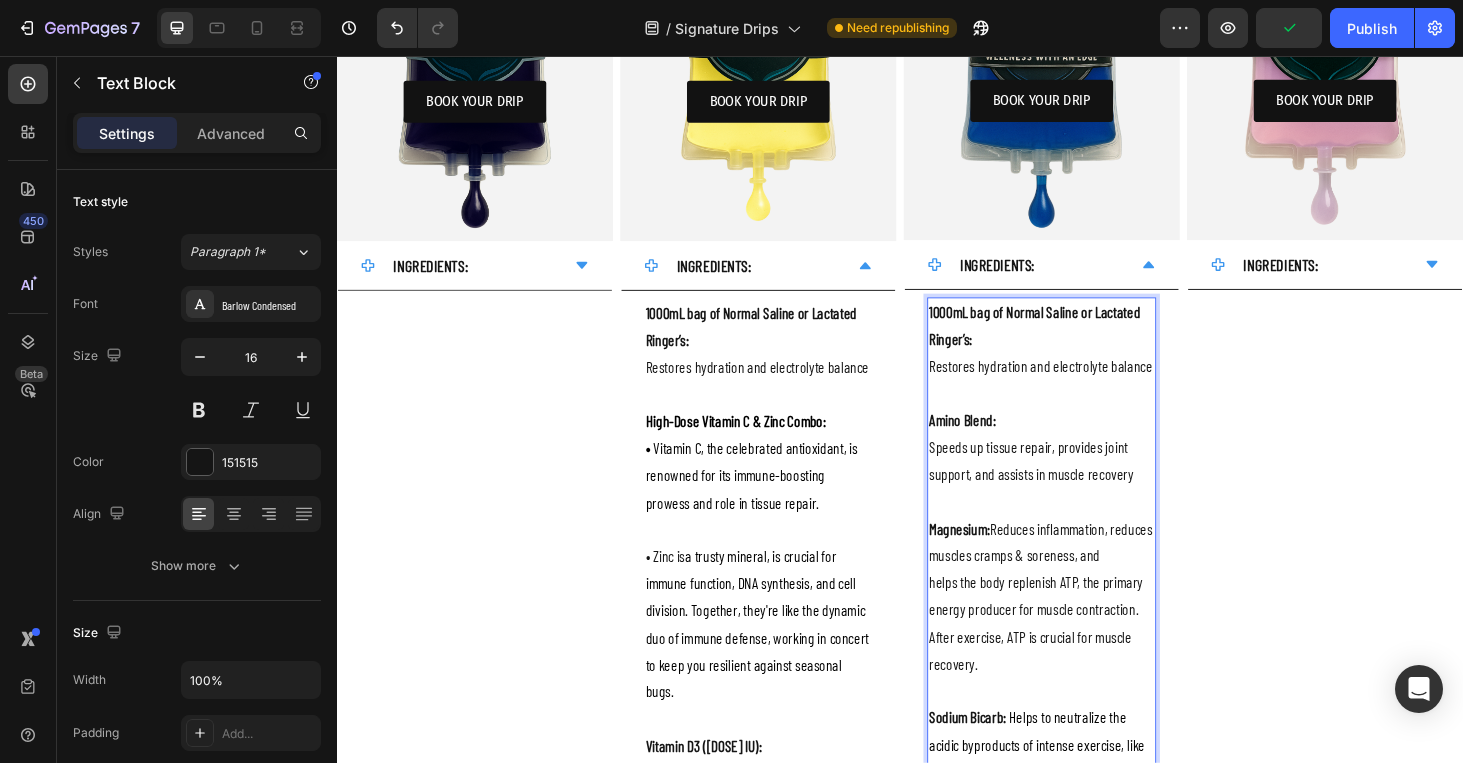 click on "Magnesium:   Reduces inflammation,  reduces muscles cramps  & soreness, and" at bounding box center [1088, 575] 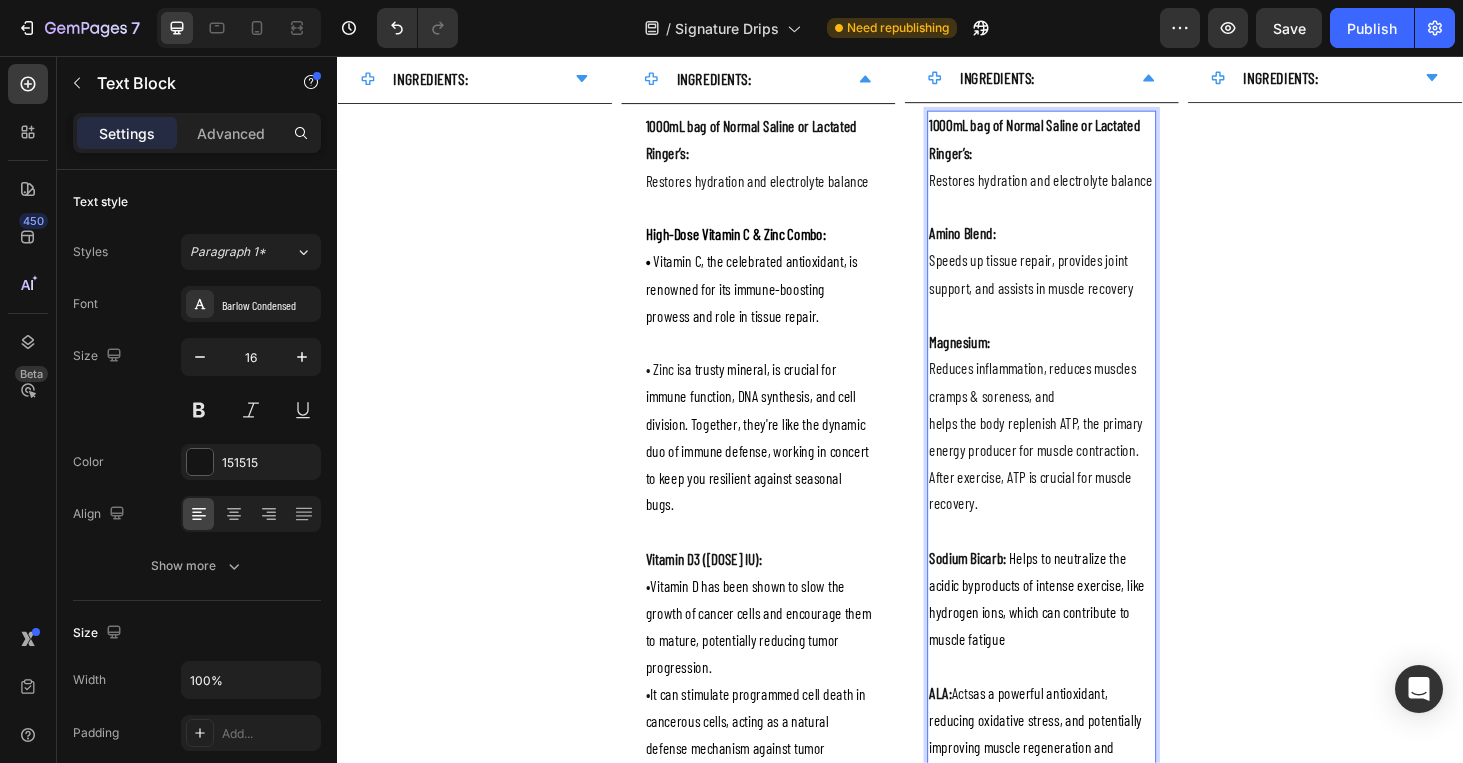 scroll, scrollTop: 953, scrollLeft: 0, axis: vertical 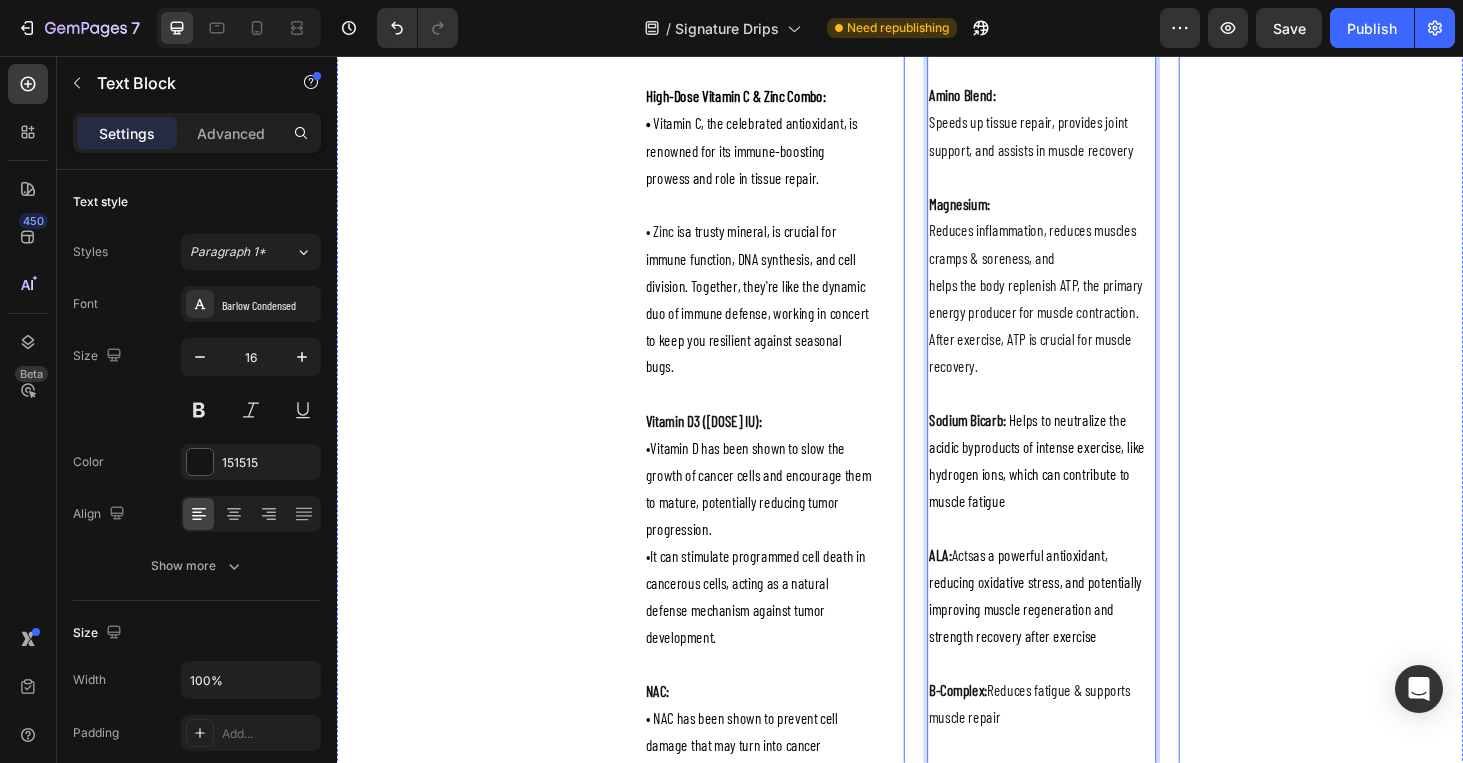 click on "1000mL bag of Normal Saline or Lactated Ringer’s: Restores hydration and electrolyte balance Amino Blend: Speeds up tissue repair, provides joint support, and assists in muscle recovery Magnesium: Reduces inflammation, reduces muscles cramps & soreness, and helps the body replenish ATP, the primary energy producer for muscle contraction. After exercise, ATP is crucial for muscle recovery. Sodium Bicarb: Helps to neutralize the acidic byproducts of intense exercise, like hydrogen ions, which can contribute to muscle fatigue ALA: Acts as a powerful antioxidant, reducing oxidative stress, and potentially improving muscle regeneration and strength recovery after exercise B-Complex: Reduces fatigue & supports muscle repair Text Block 0" at bounding box center [1088, 401] 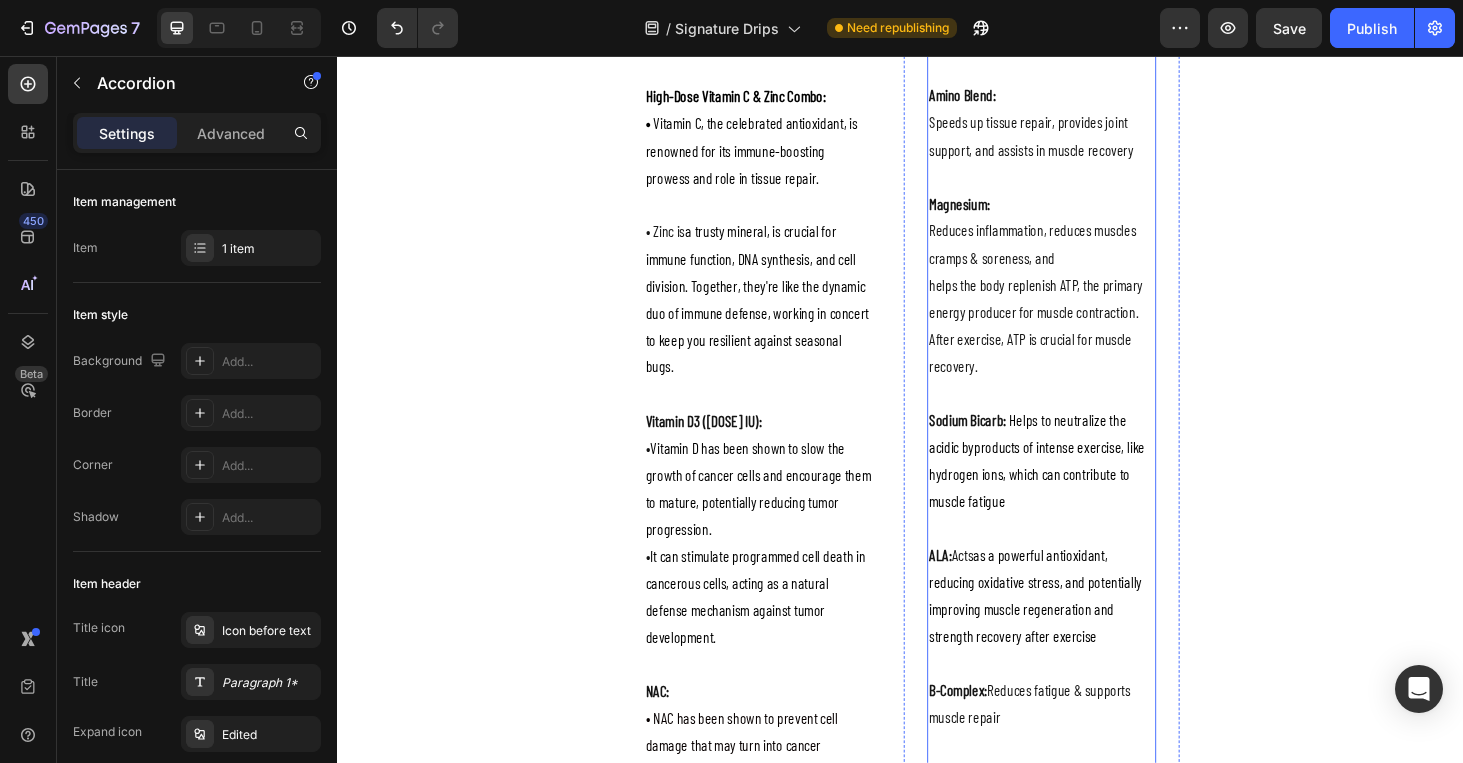 click on "helps the body replenish ATP, the primary energy producer for muscle contraction. After exercise, ATP is crucial for muscle recovery." at bounding box center [1088, 343] 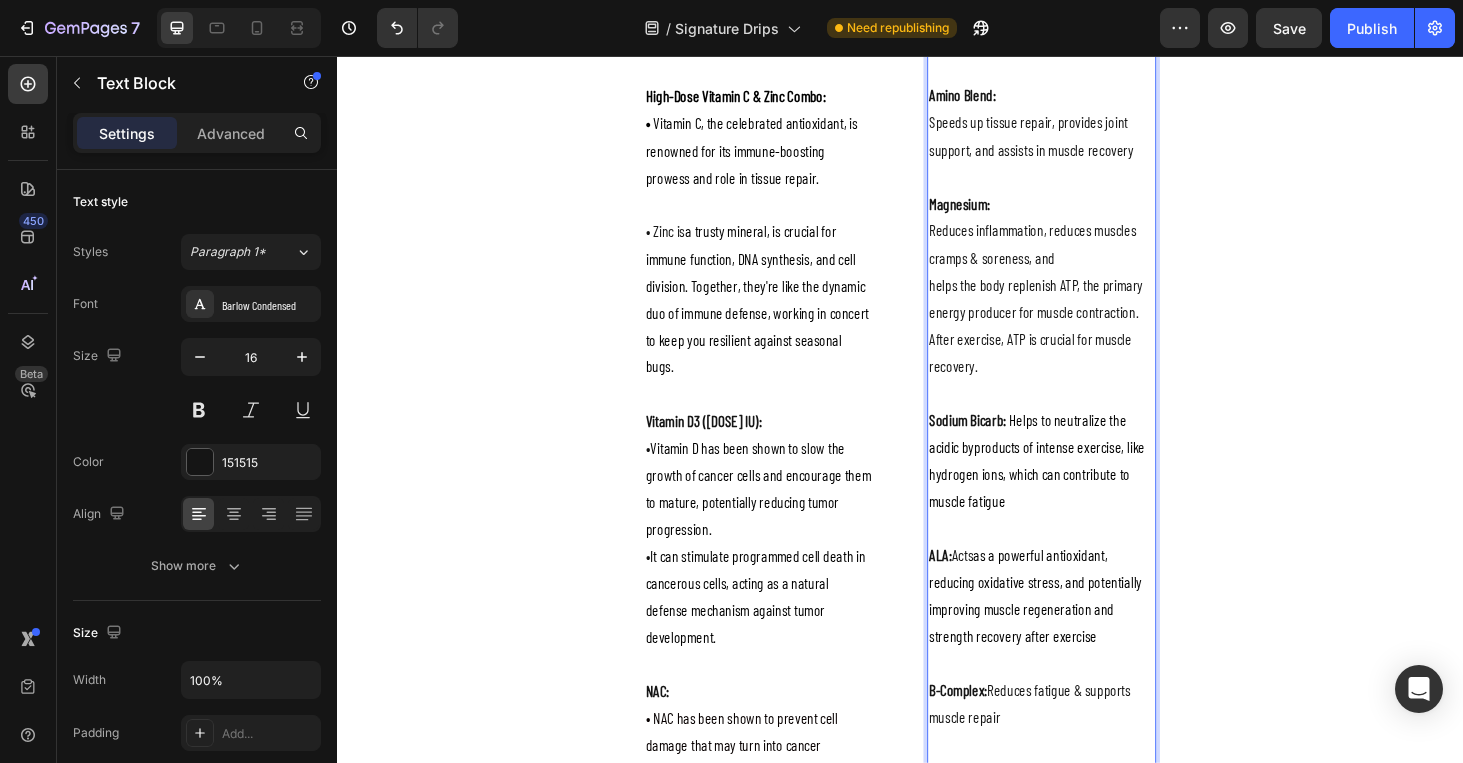 click on "helps the body replenish ATP, the primary energy producer for muscle contraction. After exercise, ATP is crucial for muscle recovery." at bounding box center (1088, 343) 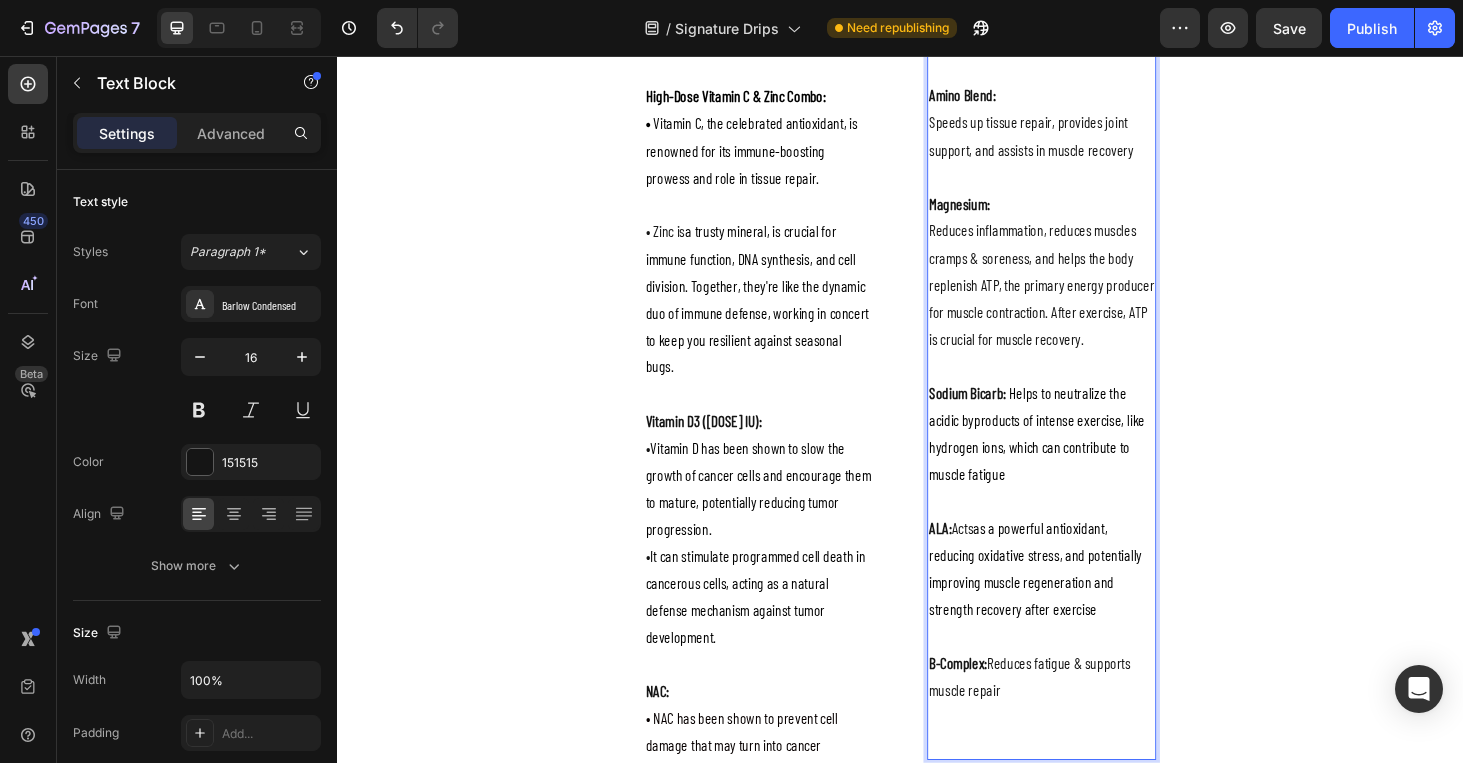 scroll, scrollTop: 1030, scrollLeft: 0, axis: vertical 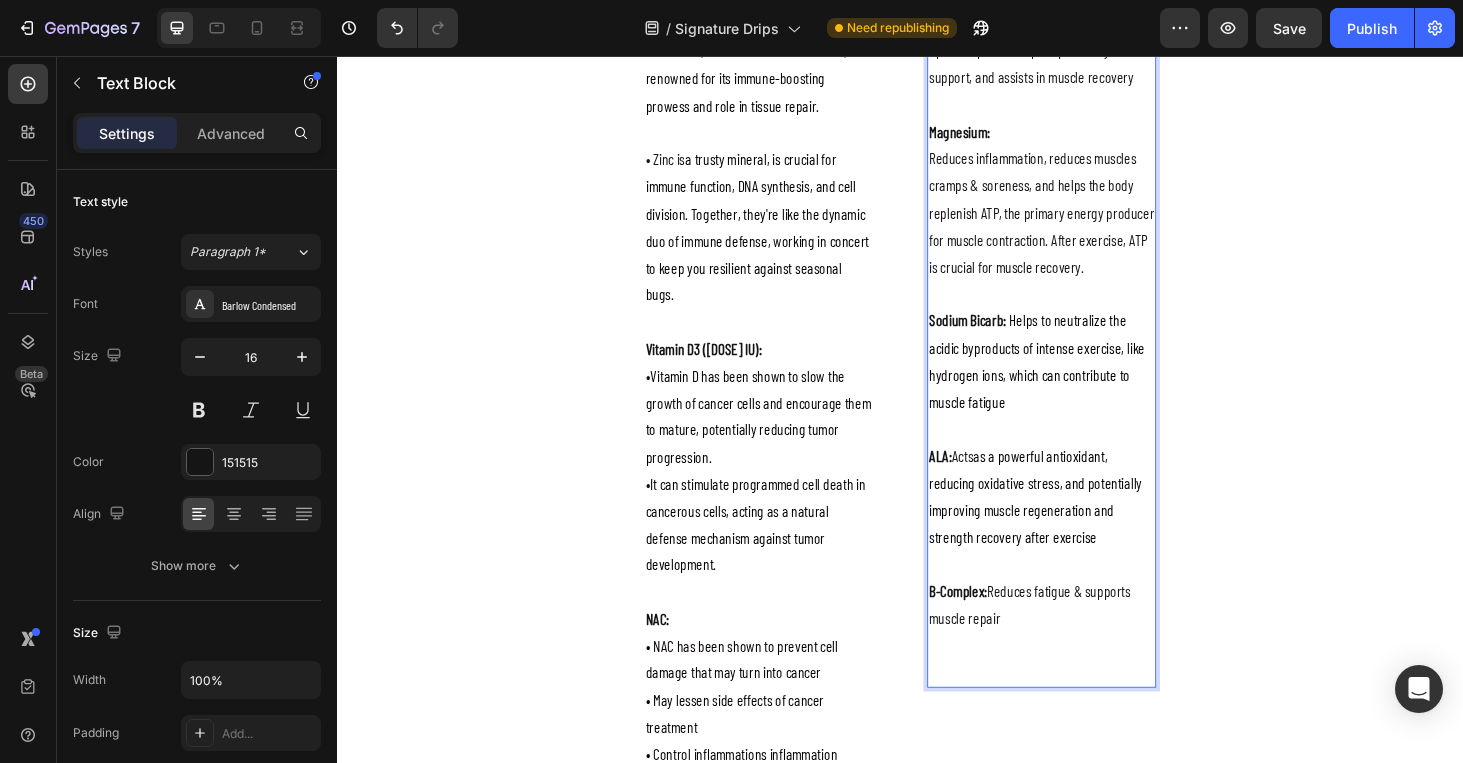 click on "Helps to neutralize the acidic byproducts of intense exercise, like hydrogen ions, which can contribute to muscle fatigue" at bounding box center (1083, 380) 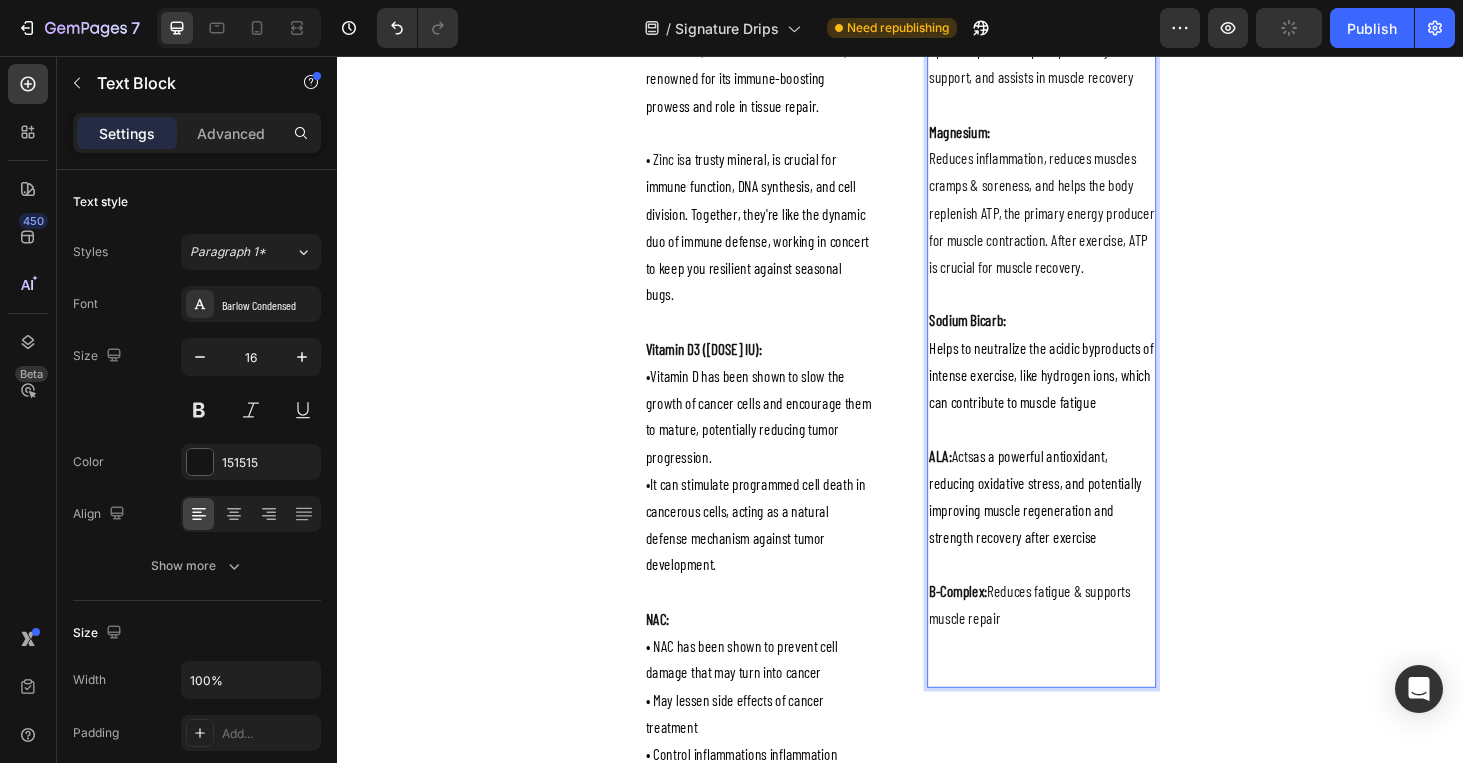 click on "ALA:   Acts  as a powerful antioxidant, reducing oxidative stress, and potentially improving muscle regeneration and strength recovery after exercise" at bounding box center (1088, 525) 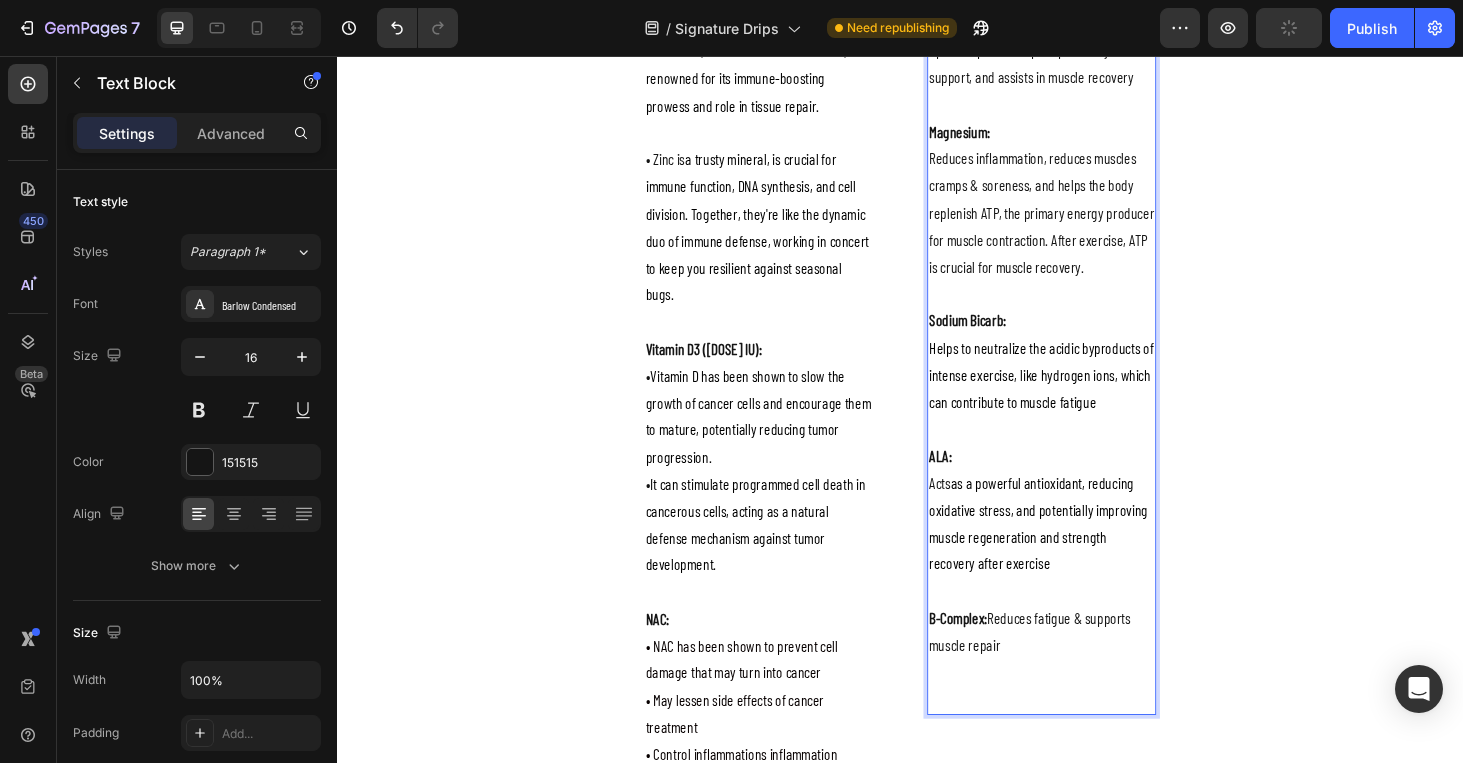 click on "B-Complex:" at bounding box center [999, 654] 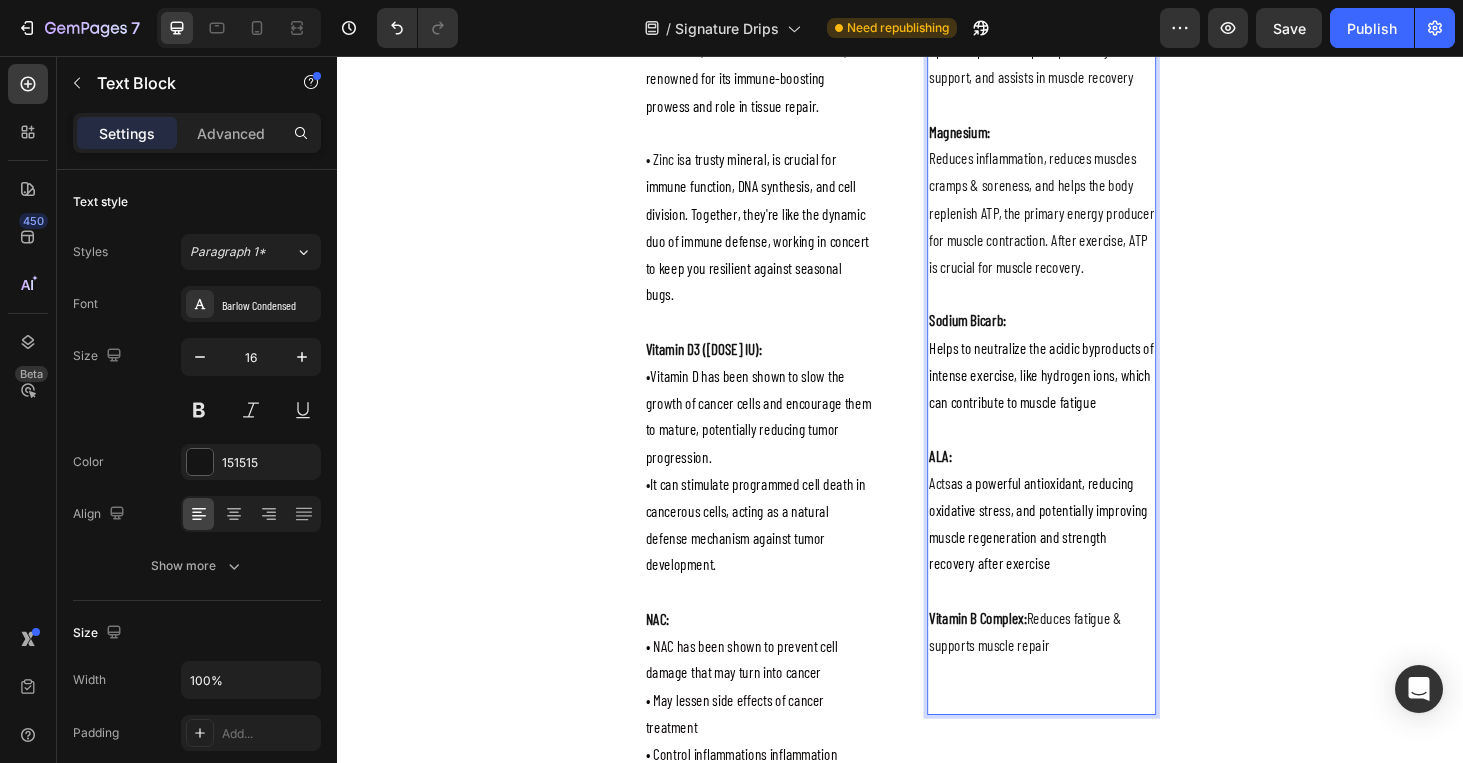click on "Vitamin B Complex: Reduces fatigue & supports muscle repair" at bounding box center (1088, 670) 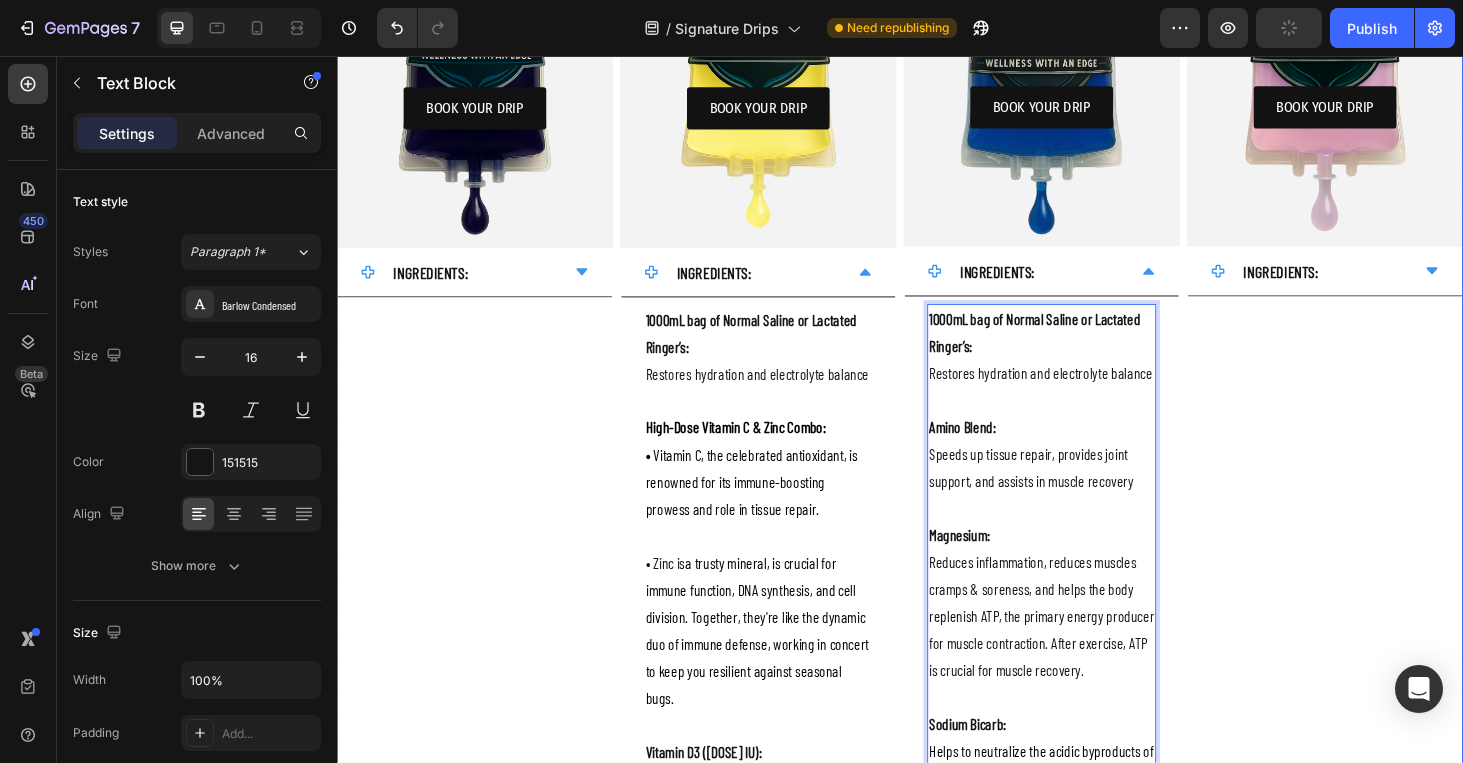 scroll, scrollTop: 488, scrollLeft: 0, axis: vertical 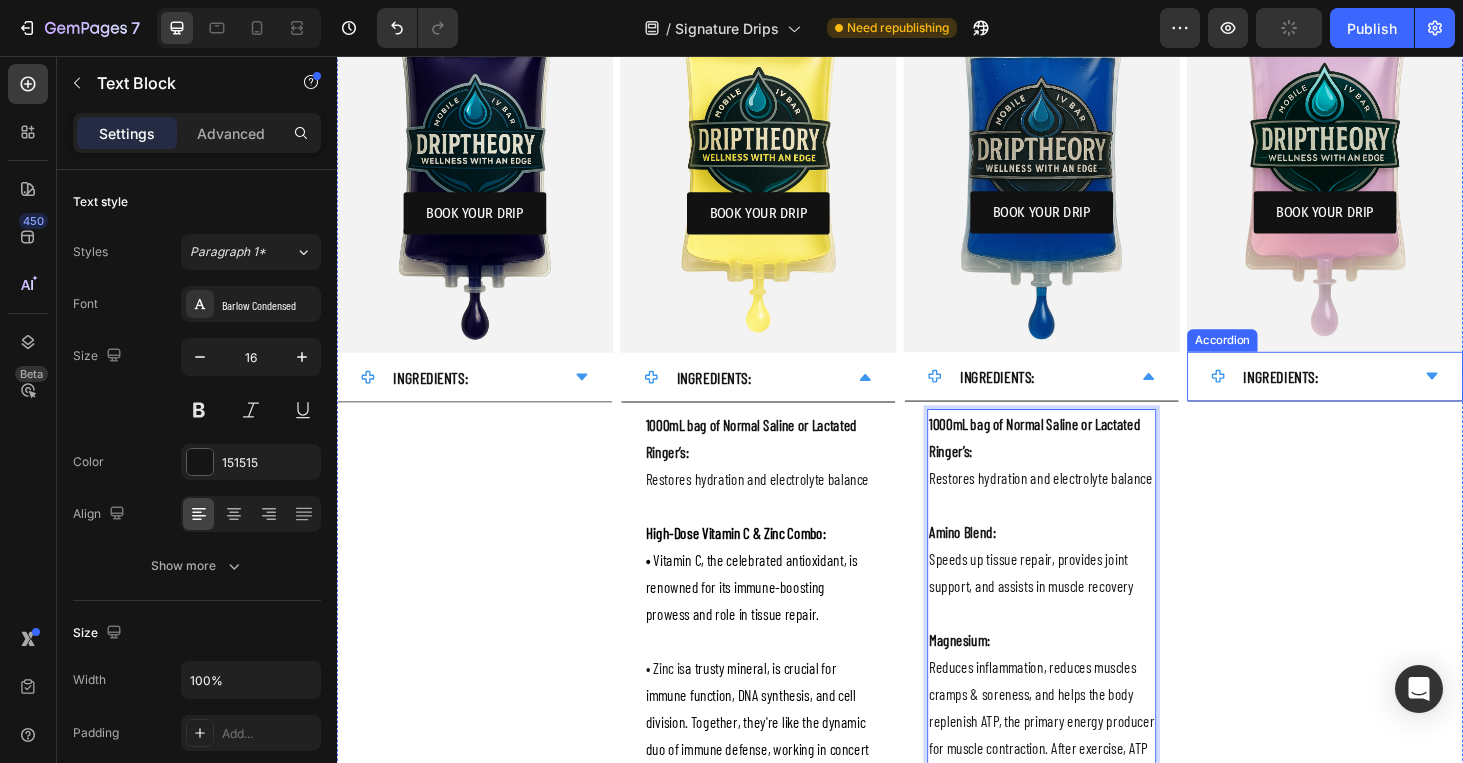 click on "INGREDIENTS:" at bounding box center [1390, 398] 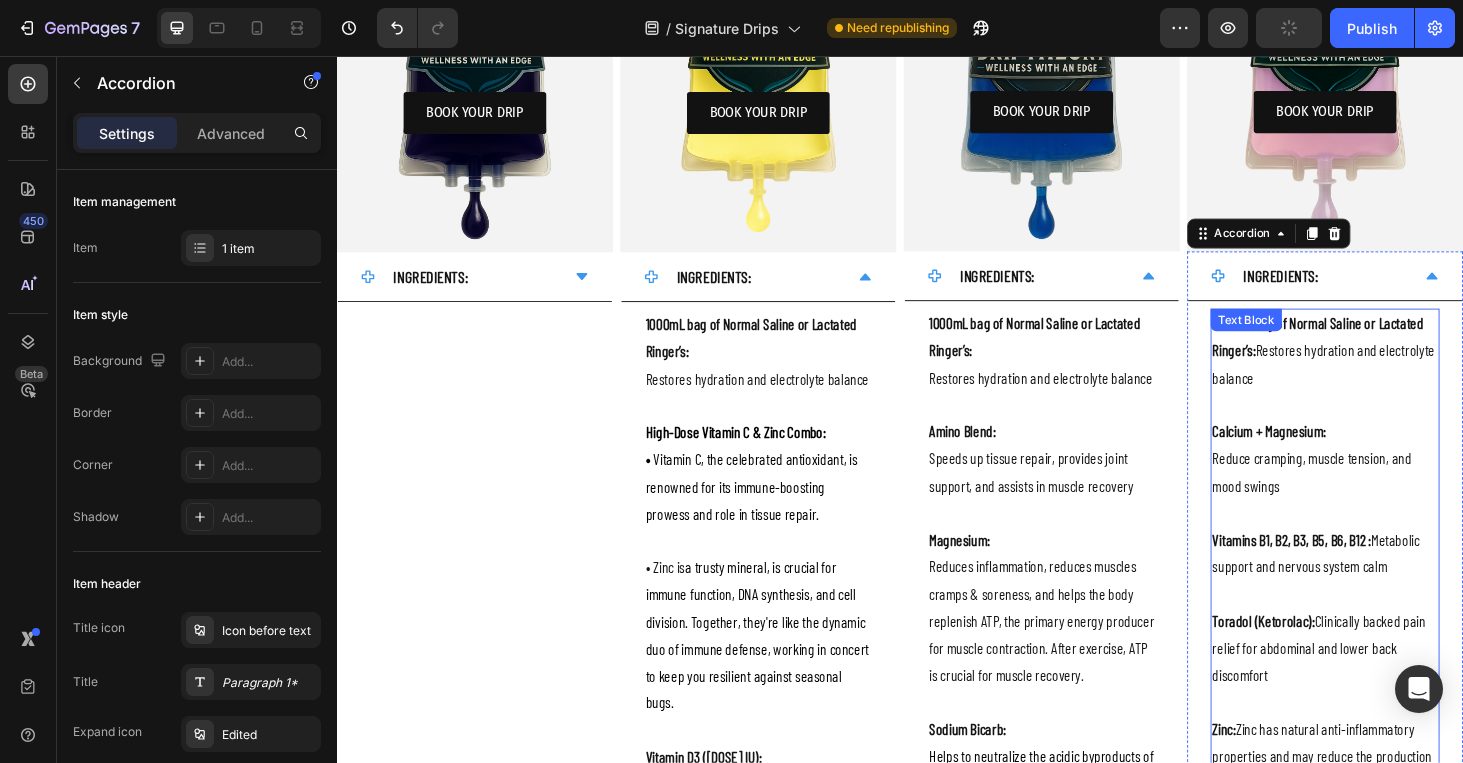 scroll, scrollTop: 596, scrollLeft: 0, axis: vertical 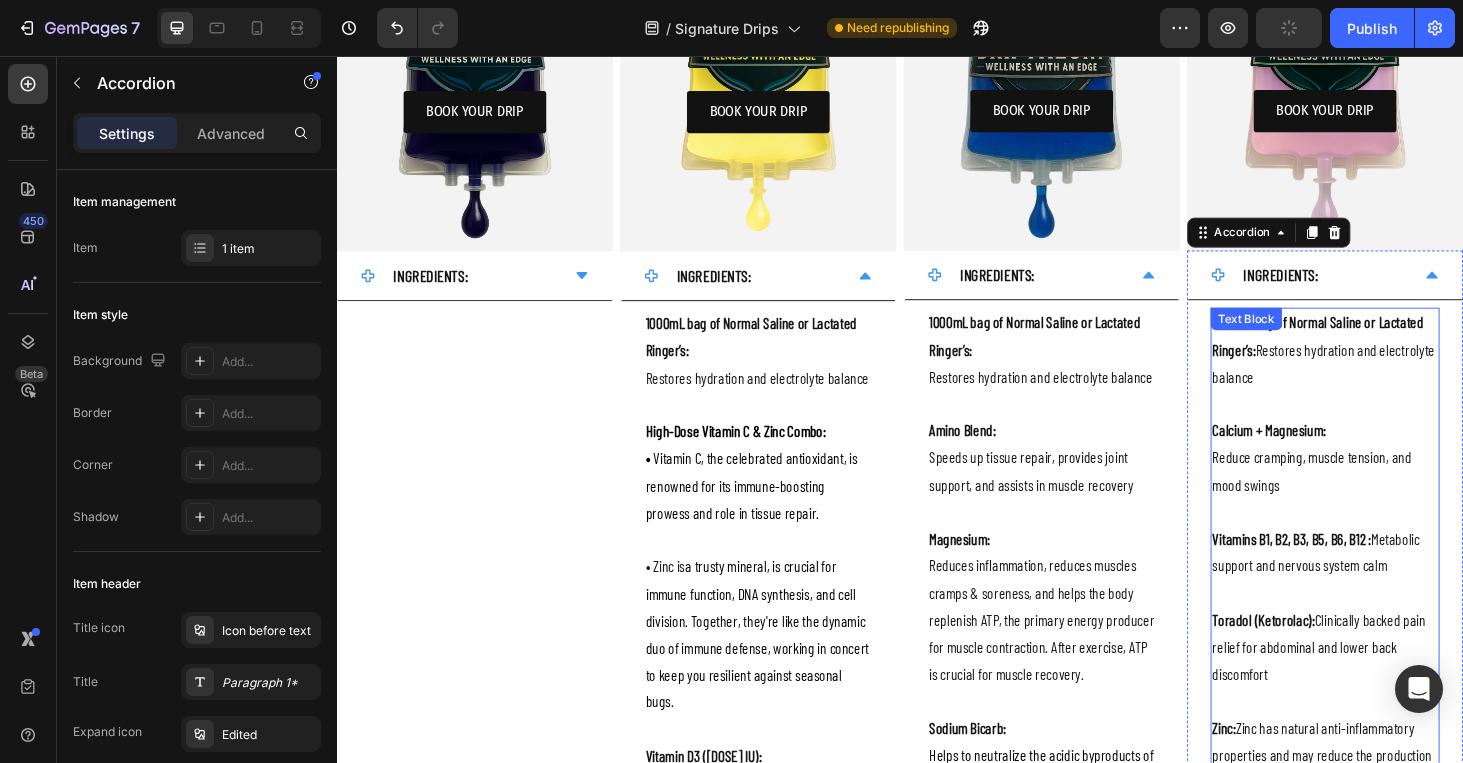 click on "1000mL bag of Normal Saline or Lactated Ringer’s:" at bounding box center [1382, 354] 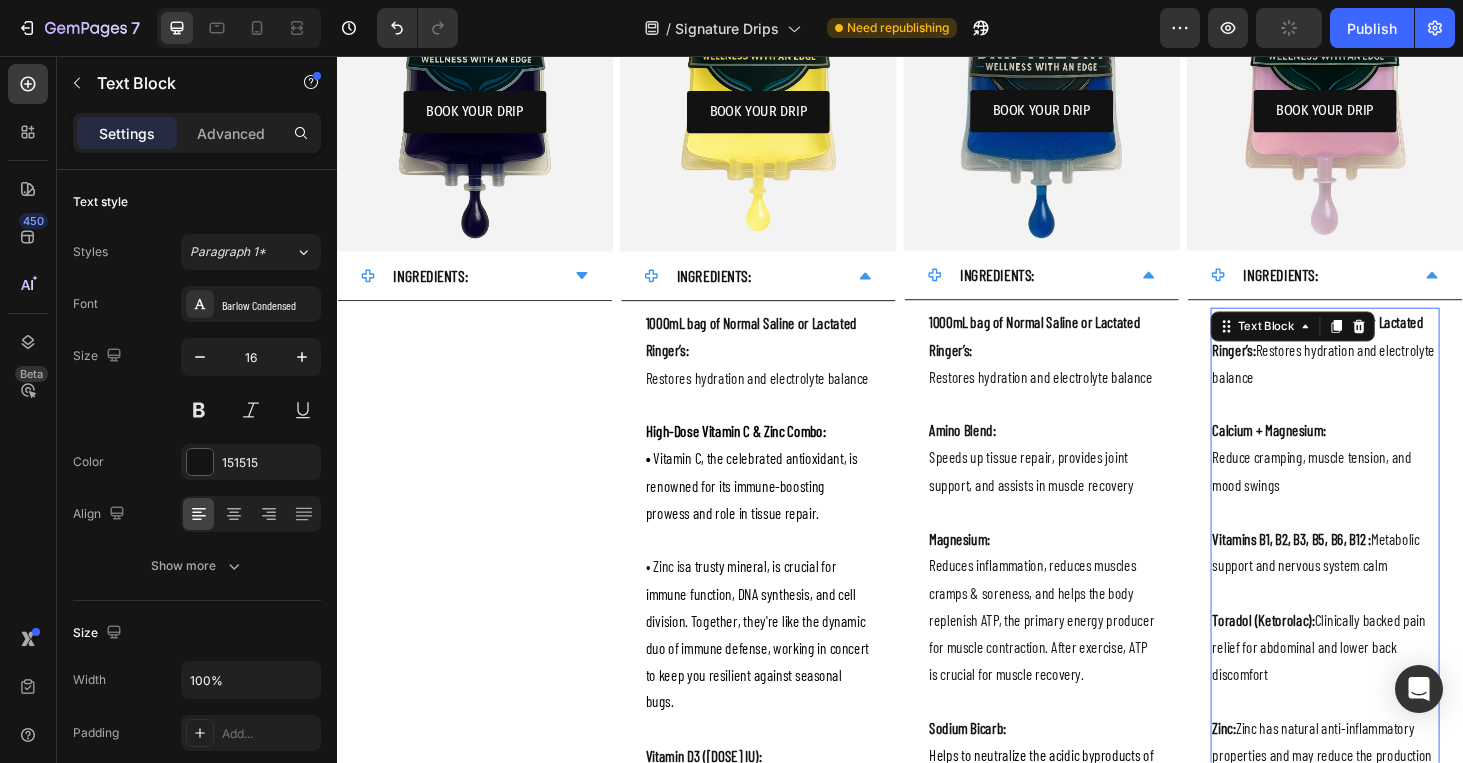 click on "1000mL bag of Normal Saline or Lactated Ringer’s:" at bounding box center [1382, 354] 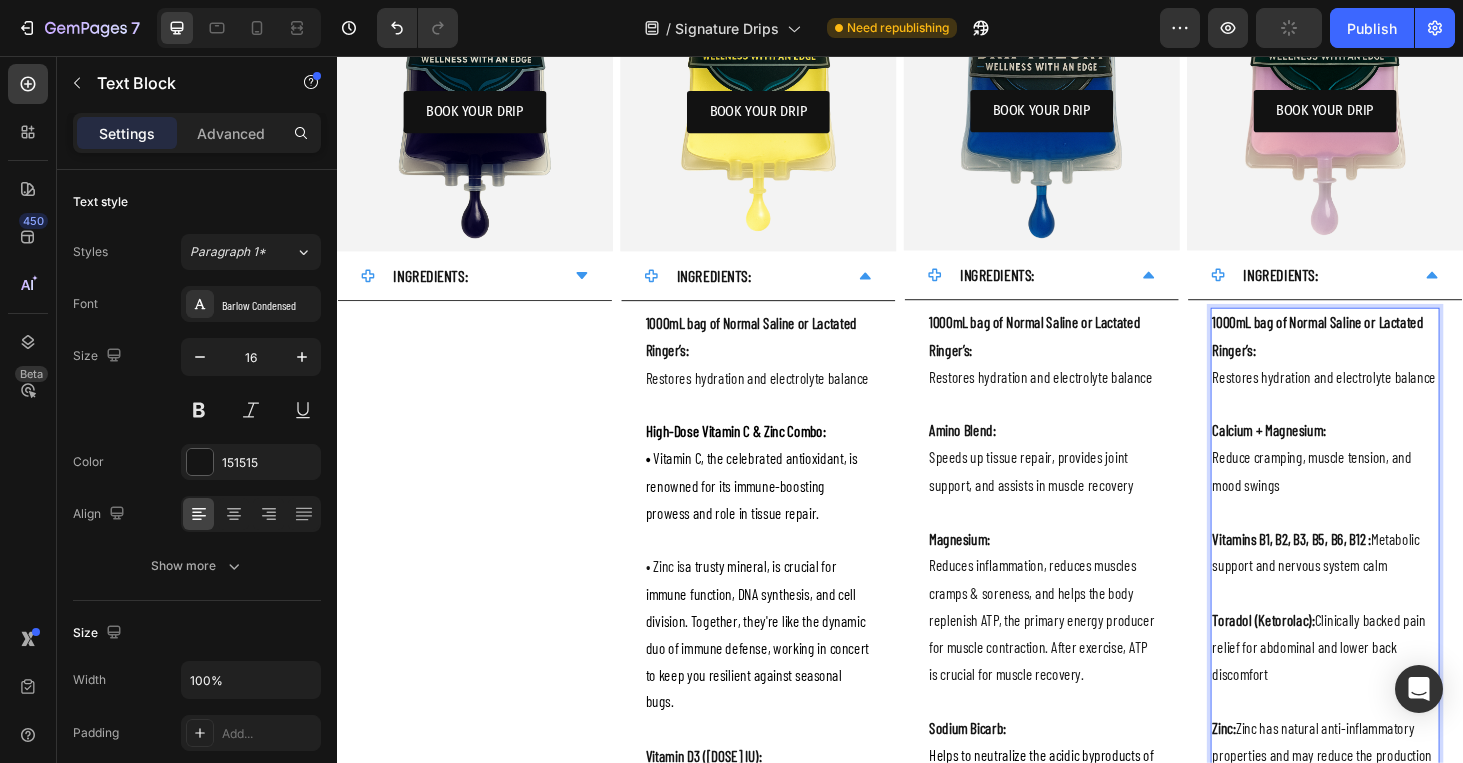 scroll, scrollTop: 761, scrollLeft: 0, axis: vertical 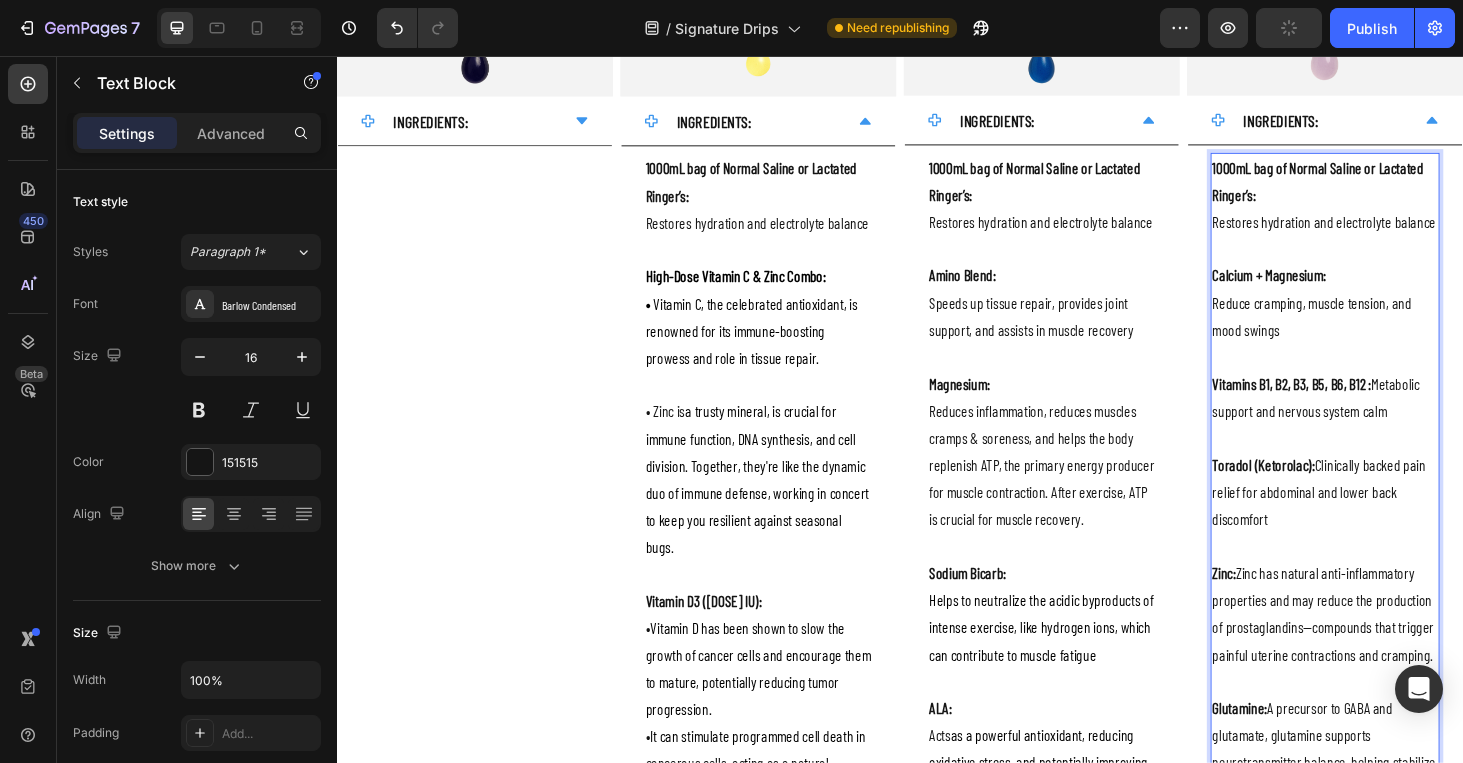 click on "Vitamins B1, B2, B3, B5, B6, B12 :" at bounding box center (1354, 405) 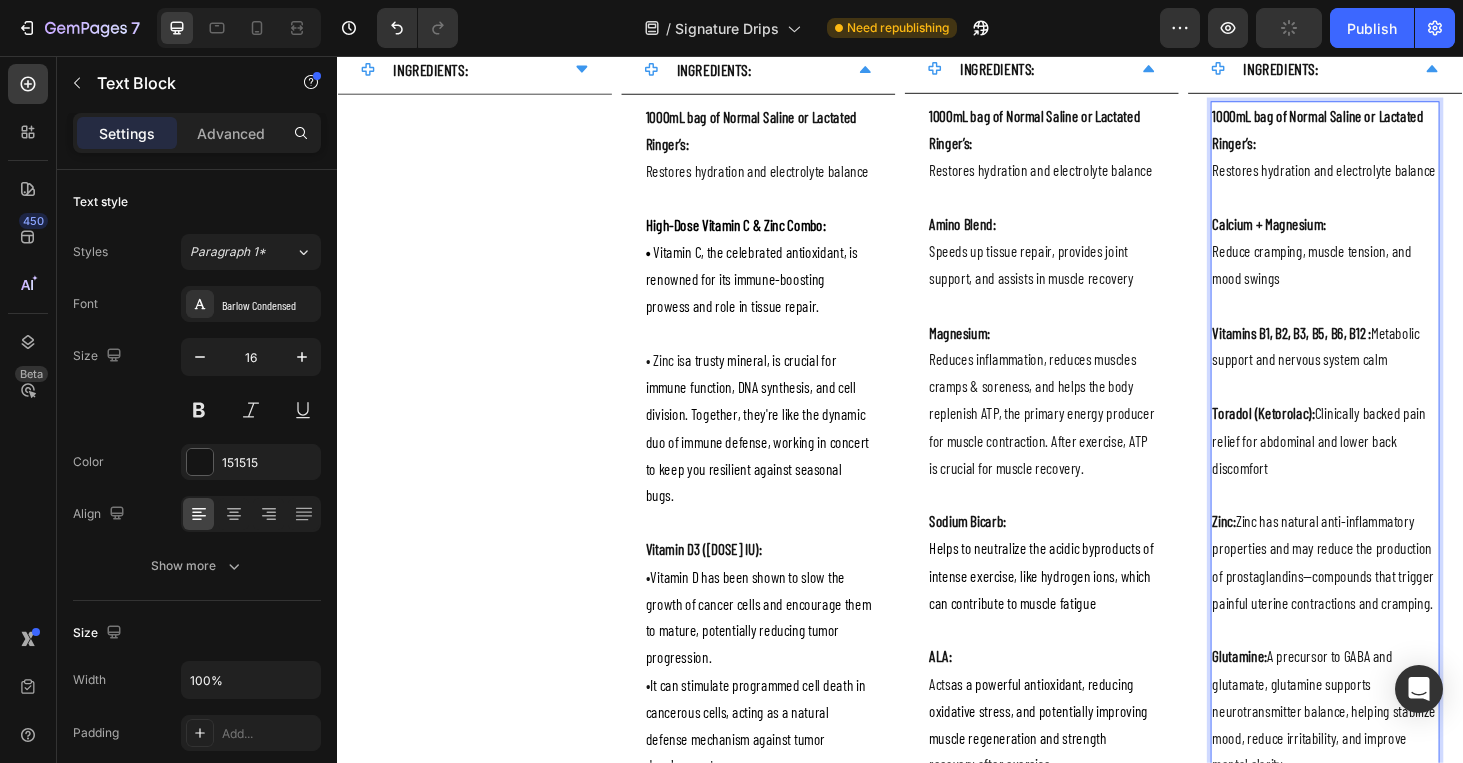 scroll, scrollTop: 854, scrollLeft: 0, axis: vertical 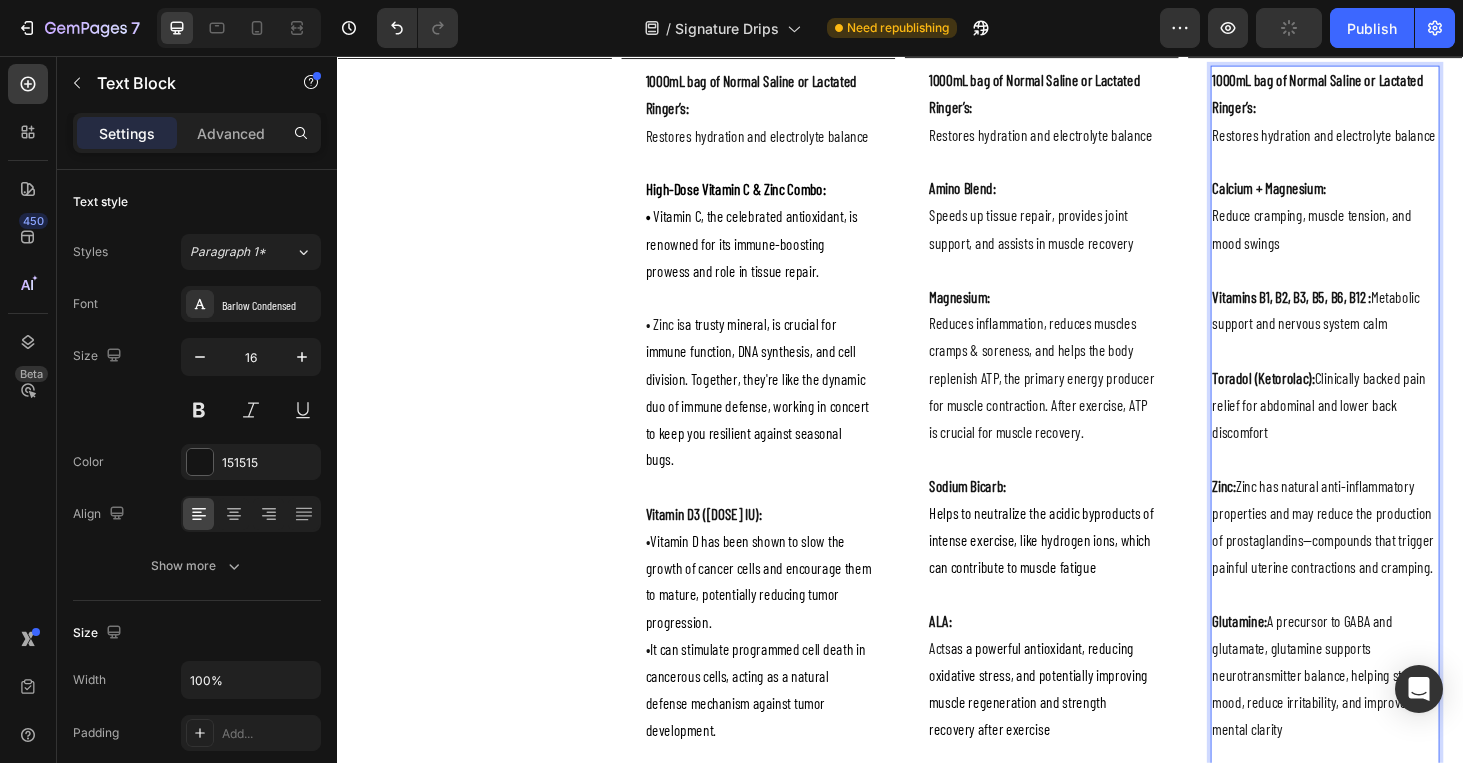 click on "Toradol (Ketorolac): Clinically backed pain relief for abdominal and lower back discomfort" at bounding box center [1390, 428] 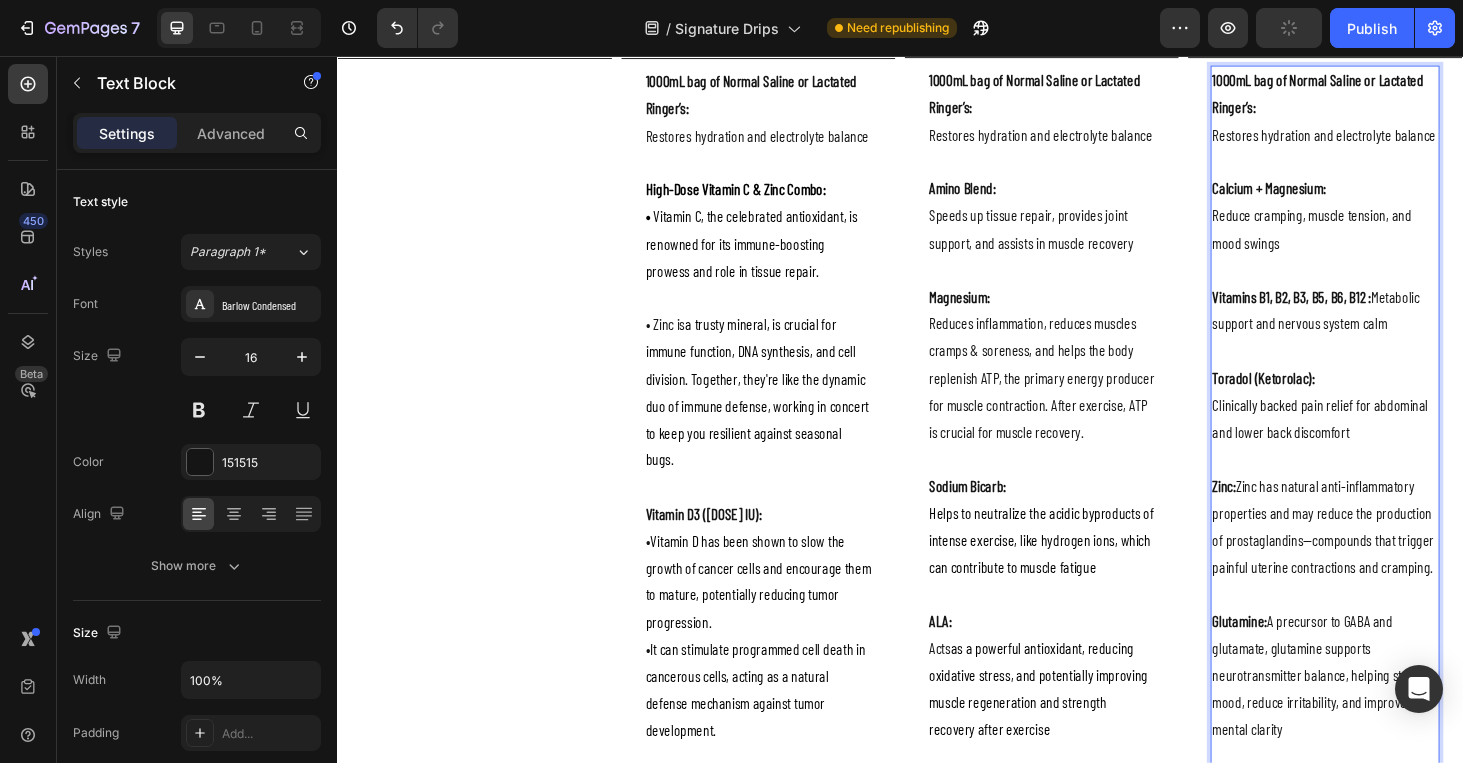 click on "Zinc:" at bounding box center (1282, 513) 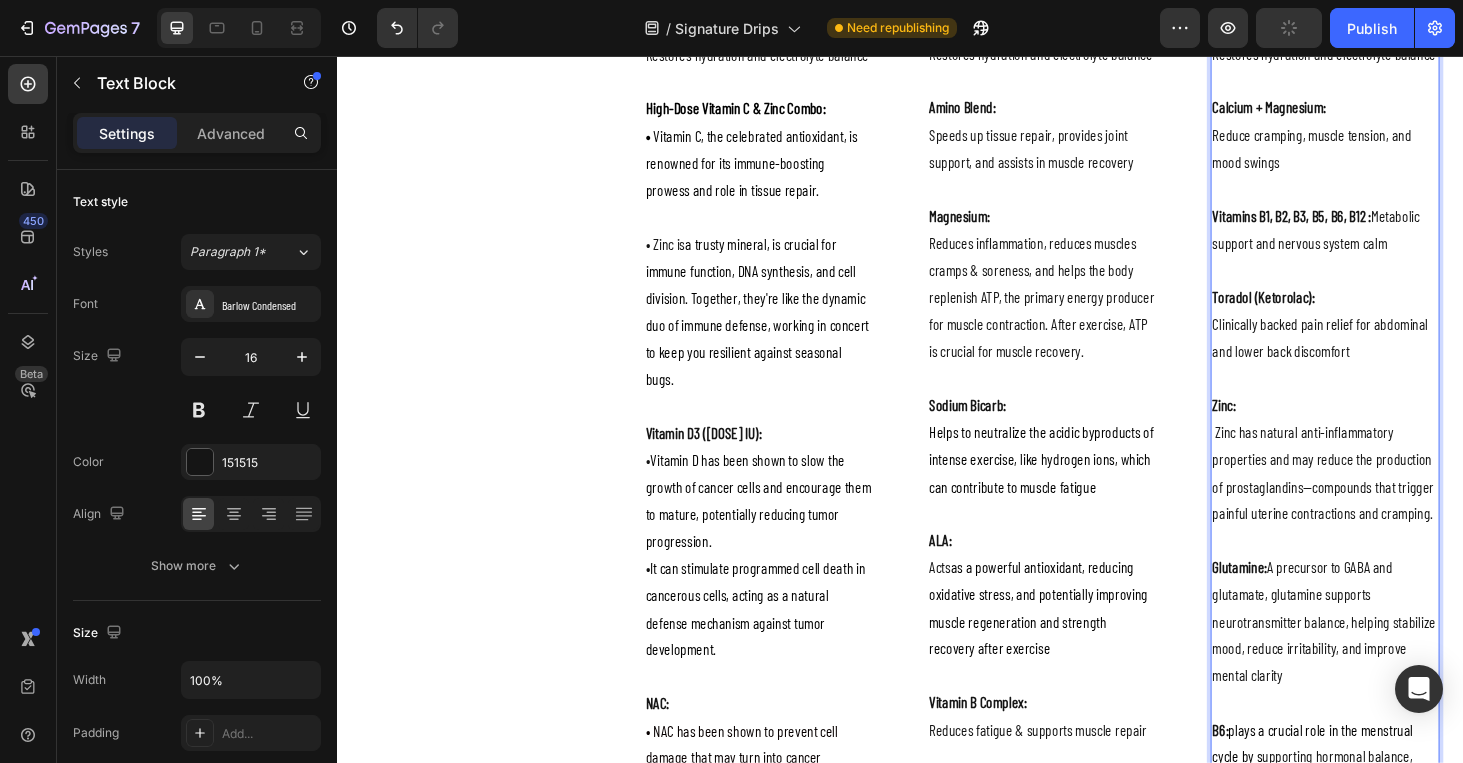 scroll, scrollTop: 1007, scrollLeft: 0, axis: vertical 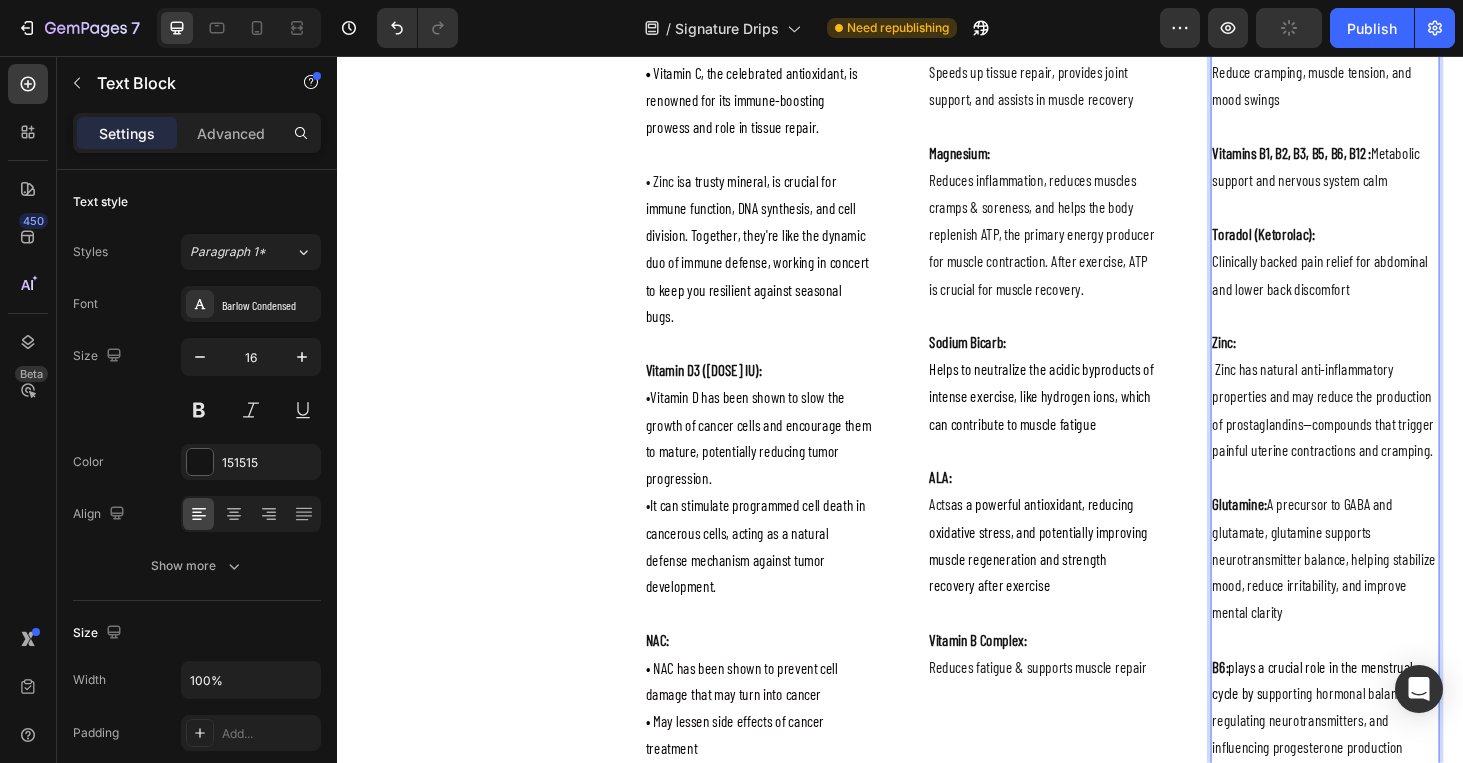 click on "Glutamine: A precursor to GABA and glutamate, glutamine supports neurotransmitter balance, helping stabilize mood, reduce irritability, and improve mental clarity" at bounding box center (1390, 592) 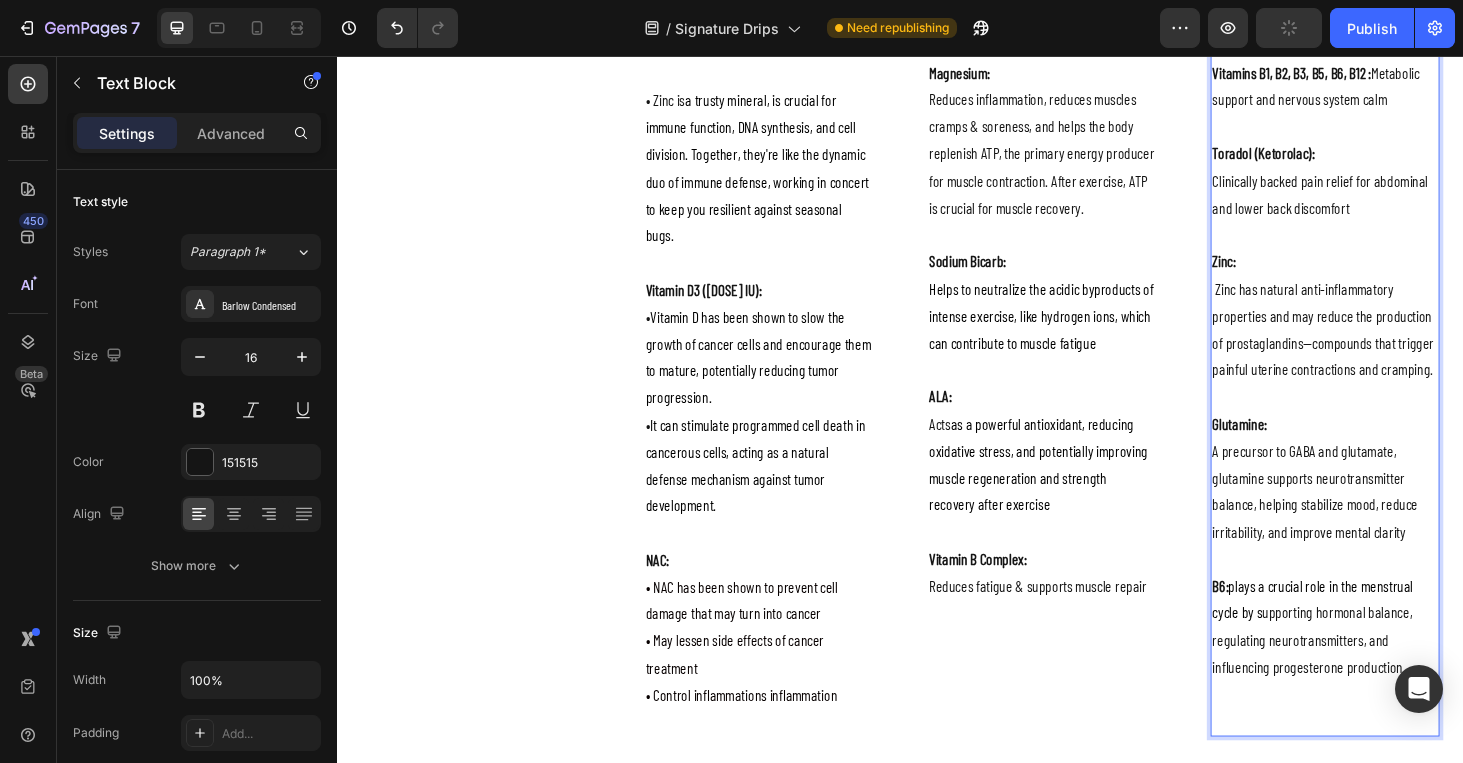 scroll, scrollTop: 1126, scrollLeft: 0, axis: vertical 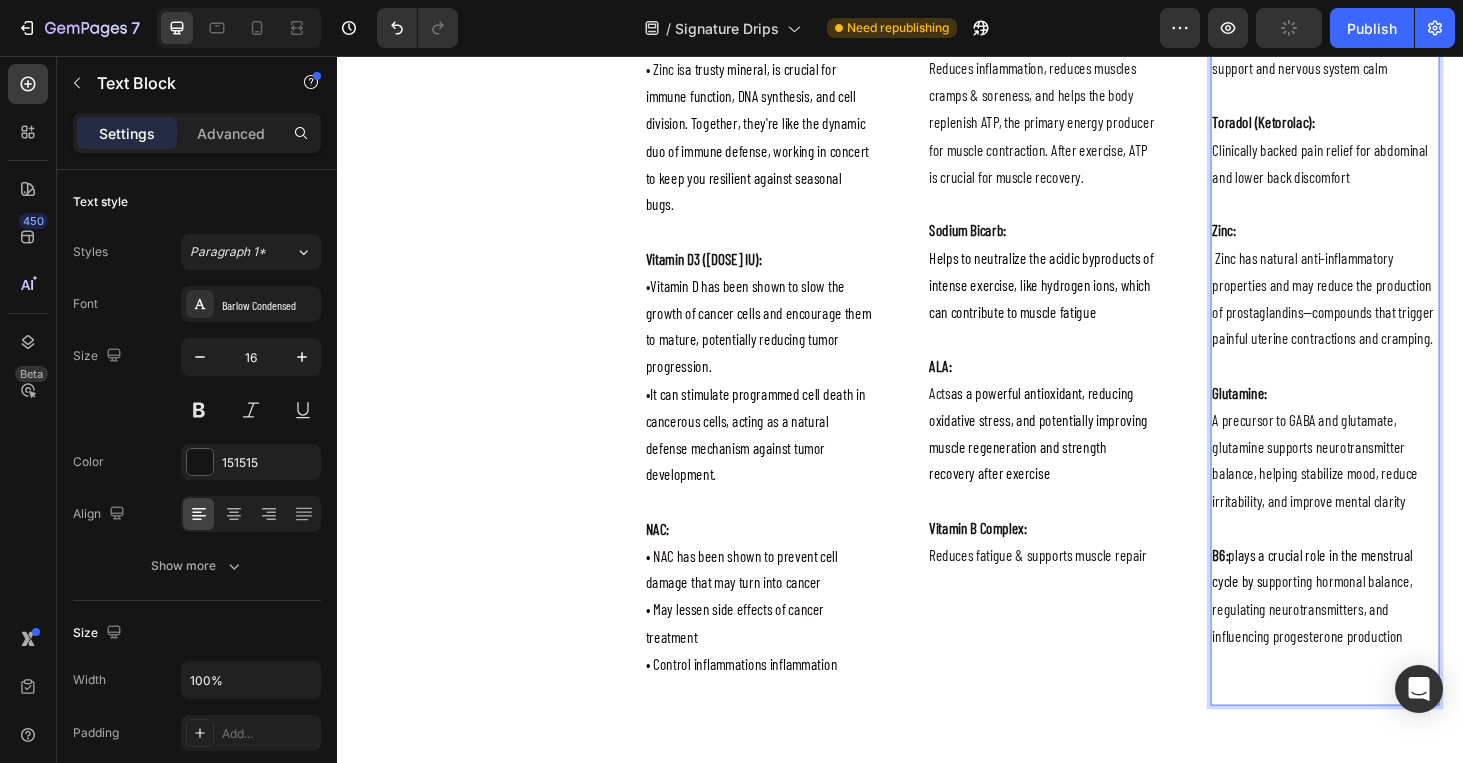 click on "B6:" at bounding box center (1278, 587) 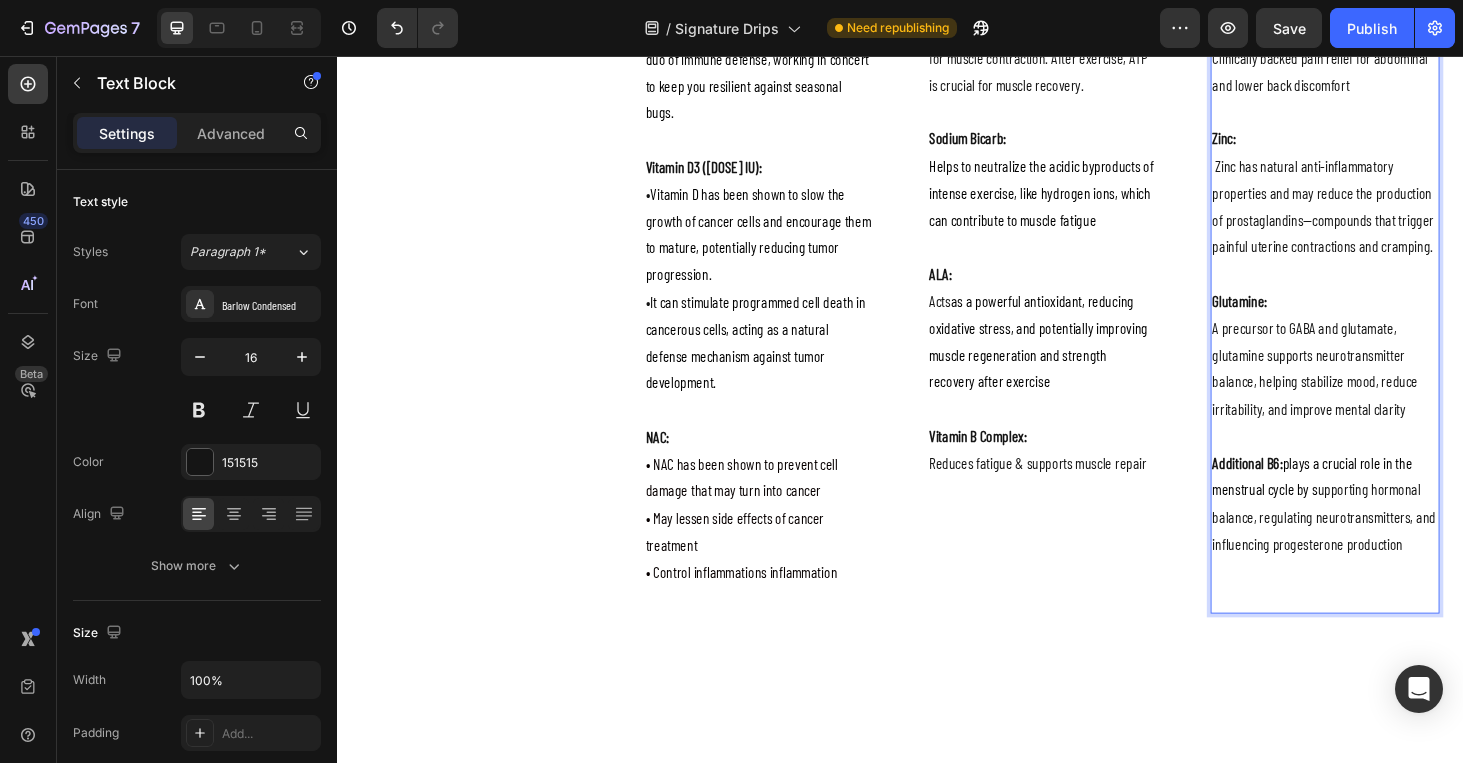 scroll, scrollTop: 1324, scrollLeft: 0, axis: vertical 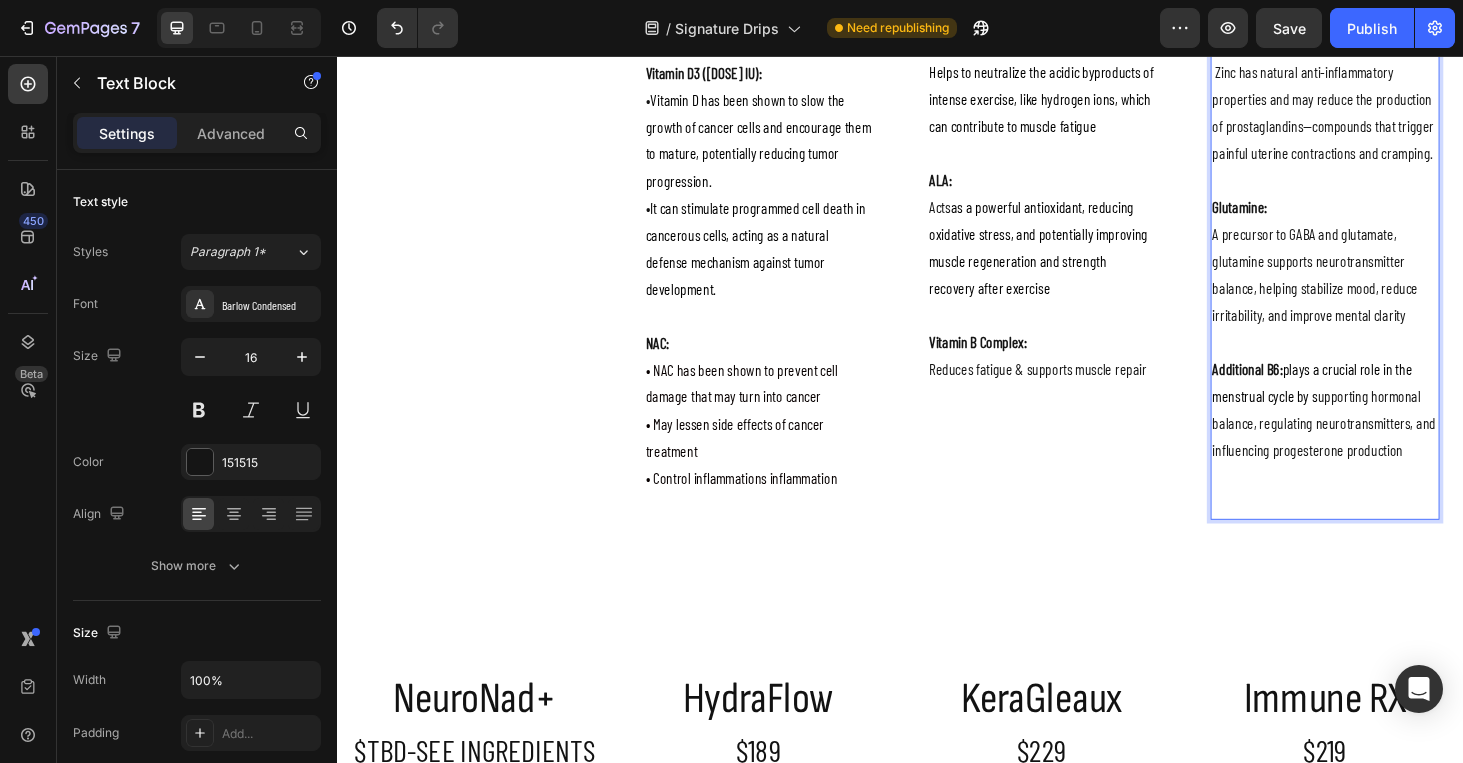 click on "Additional B6: plays a crucial role in the menstrual cycle by s upporting hormonal balance, regulating neurotransmitters, and influencing progesterone production" at bounding box center [1390, 433] 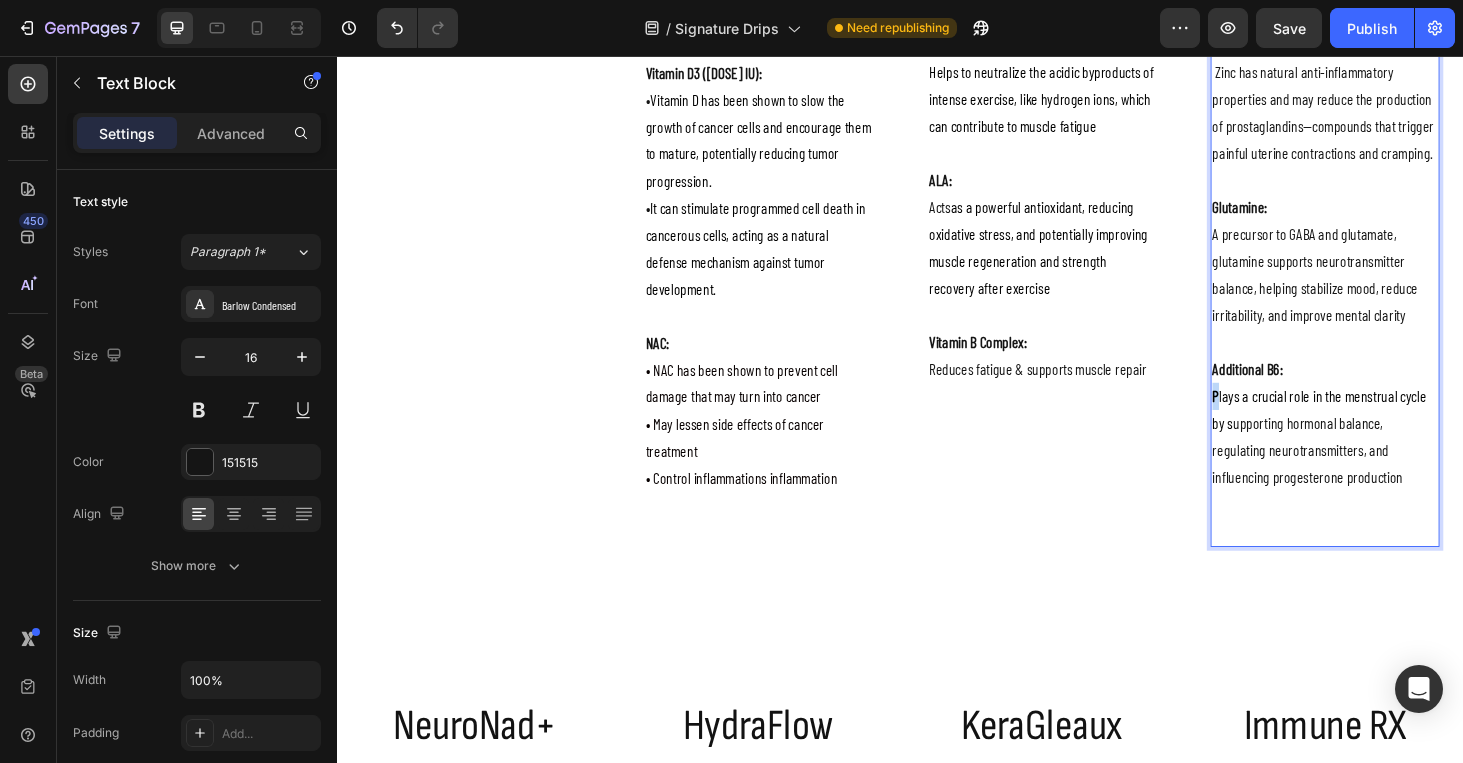 click on "1000mL bag of Normal Saline or Lactated Ringer’s: Restores hydration and electrolyte balance Calcium + Magnesium: Reduce cramping, muscle tension, and mood swings Vitamins B1, B2, B3, B5, B6, B12 : Metabolic support and nervous system calm Toradol (Ketorolac): Clinically backed pain relief for abdominal and lower back discomfort Zinc: Zinc has natural anti-inflammatory properties and may reduce the production of prostaglandins—compounds that trigger painful uterine contractions and cramping. Glutamine: A precursor to GABA and glutamate, glutamine supports neurotransmitter balance, helping stabilize mood, reduce irritability, and improve mental clarity Additional B6: Plays a crucial role in the menstrual cycle by supporting hormonal balance, regulating neurotransmitters, and influencing progesterone production Text Block [NUMBER]" at bounding box center (1390, 87) 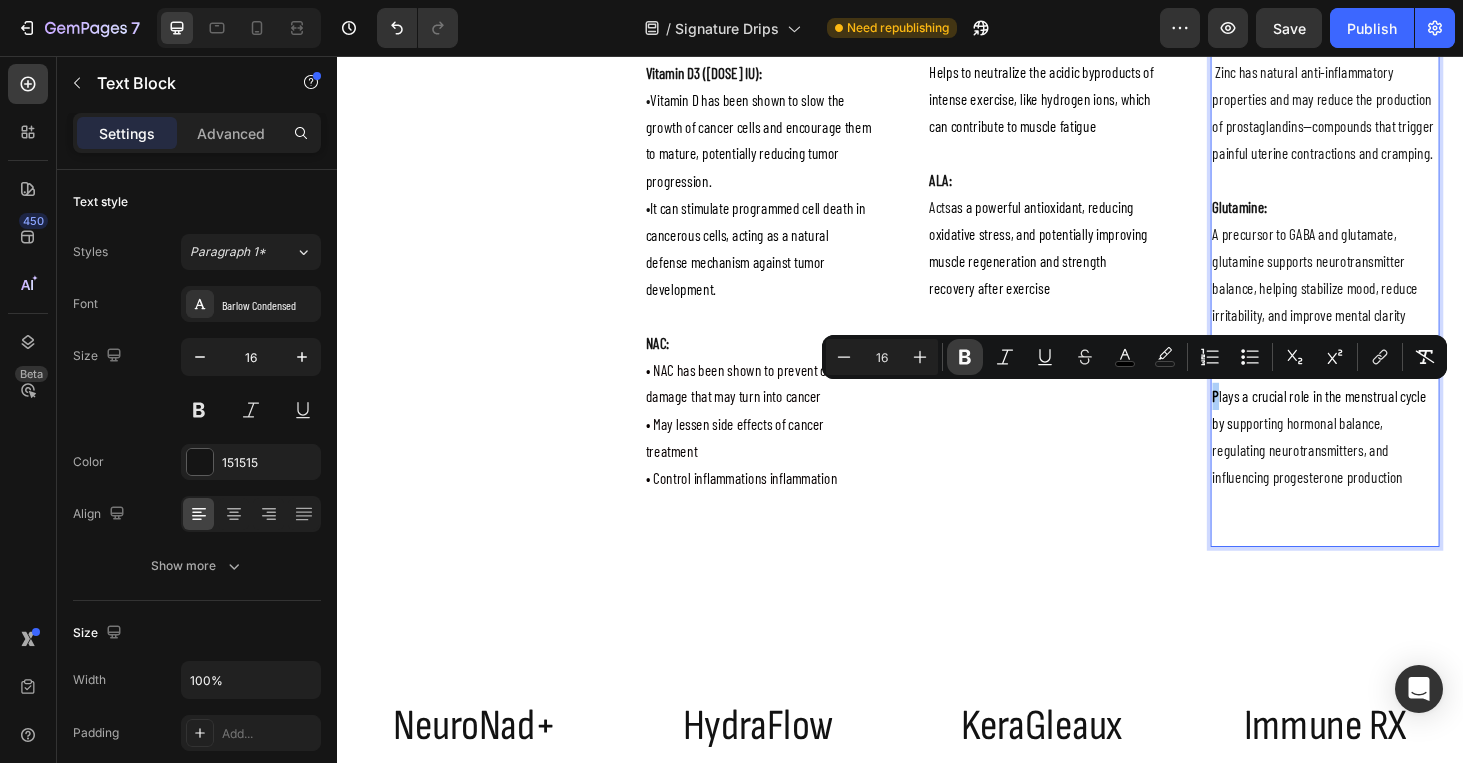 click 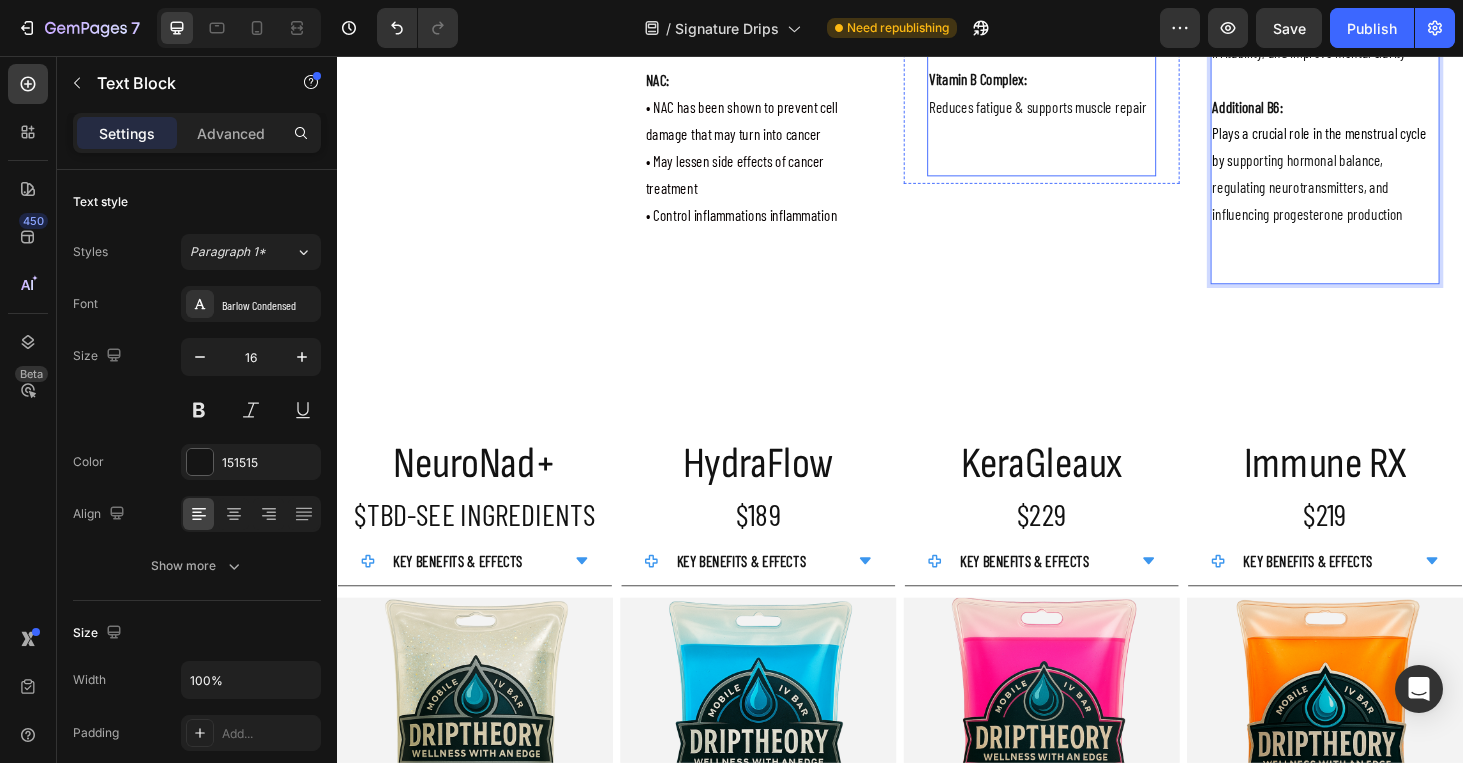 scroll, scrollTop: 1888, scrollLeft: 0, axis: vertical 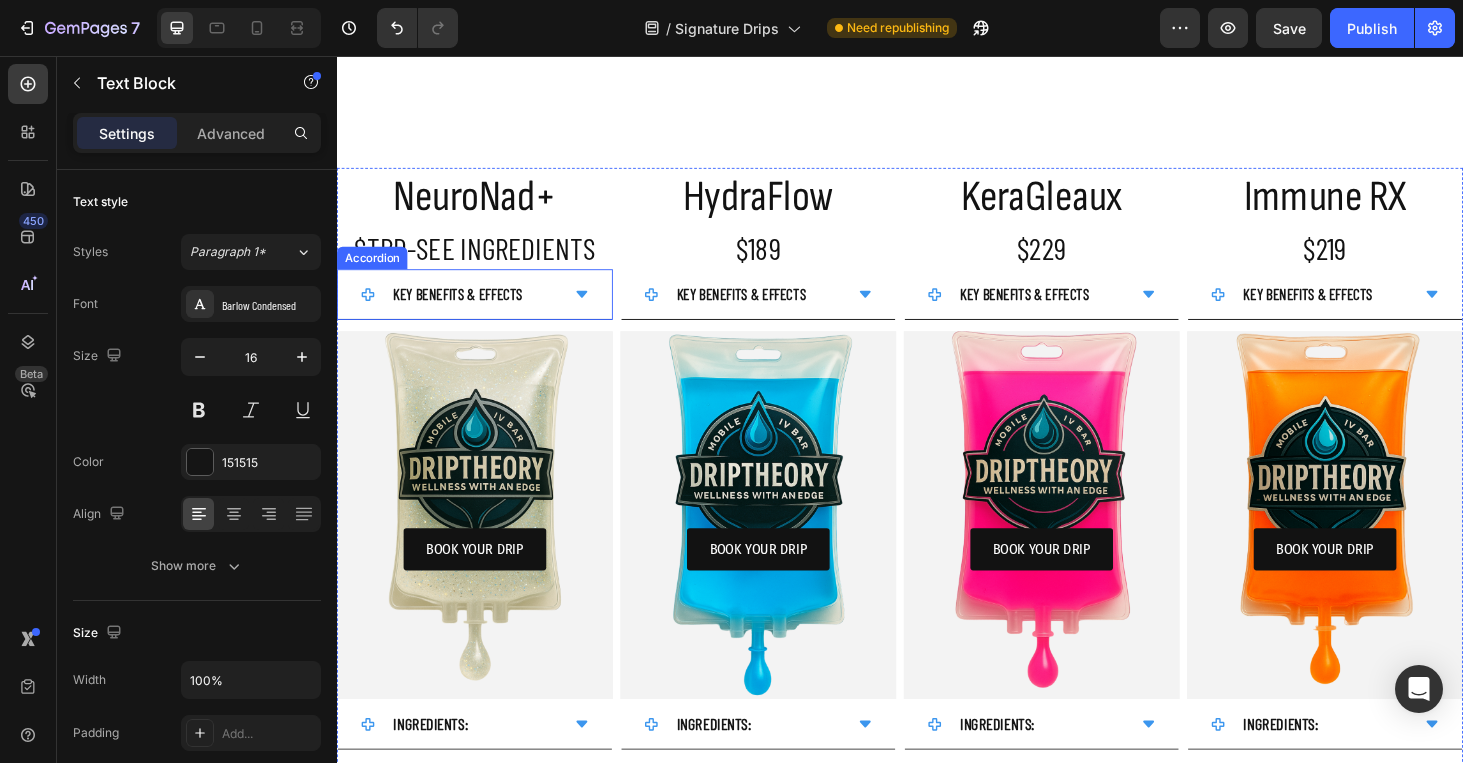 click on "KEY BENEFITS & EFFECTS" at bounding box center (484, 310) 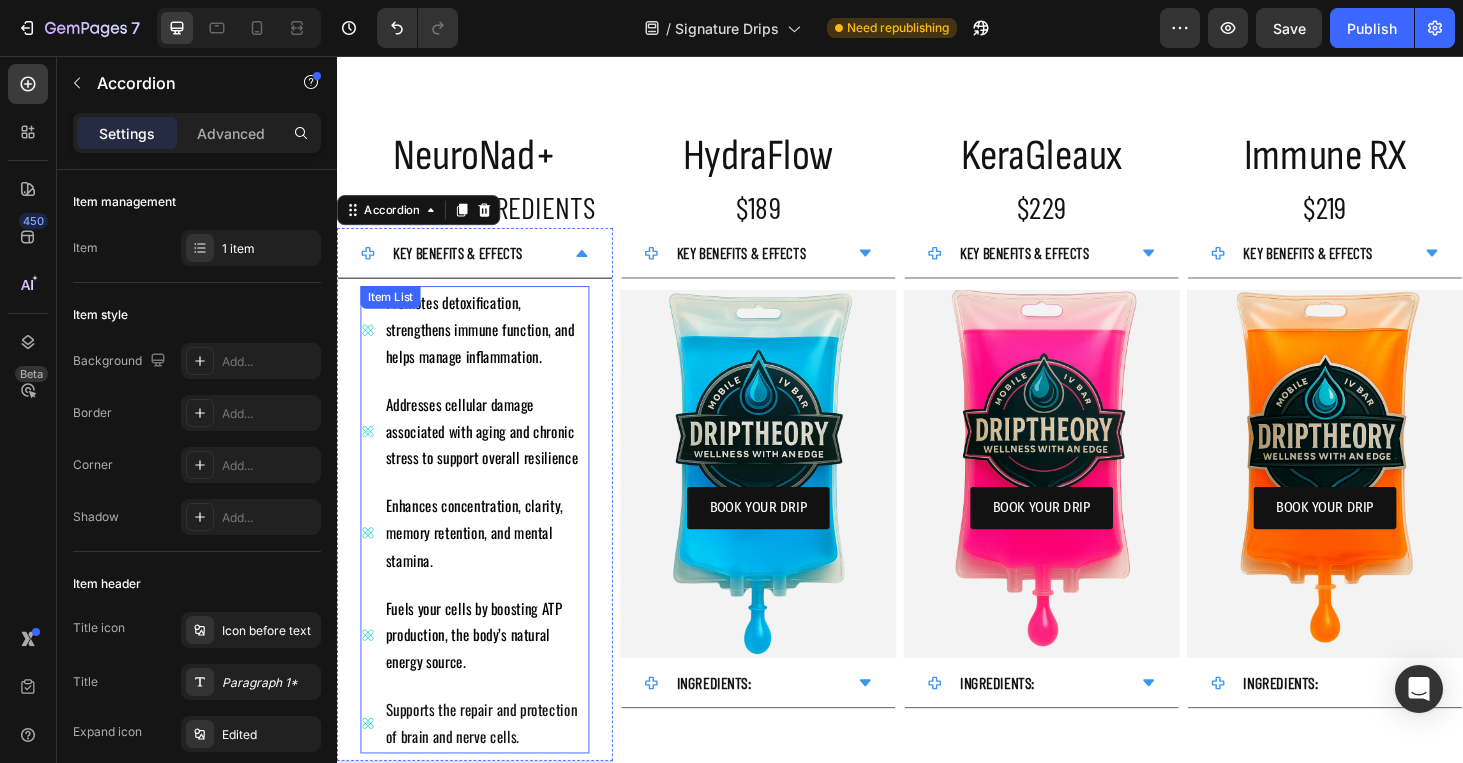 scroll, scrollTop: 1912, scrollLeft: 0, axis: vertical 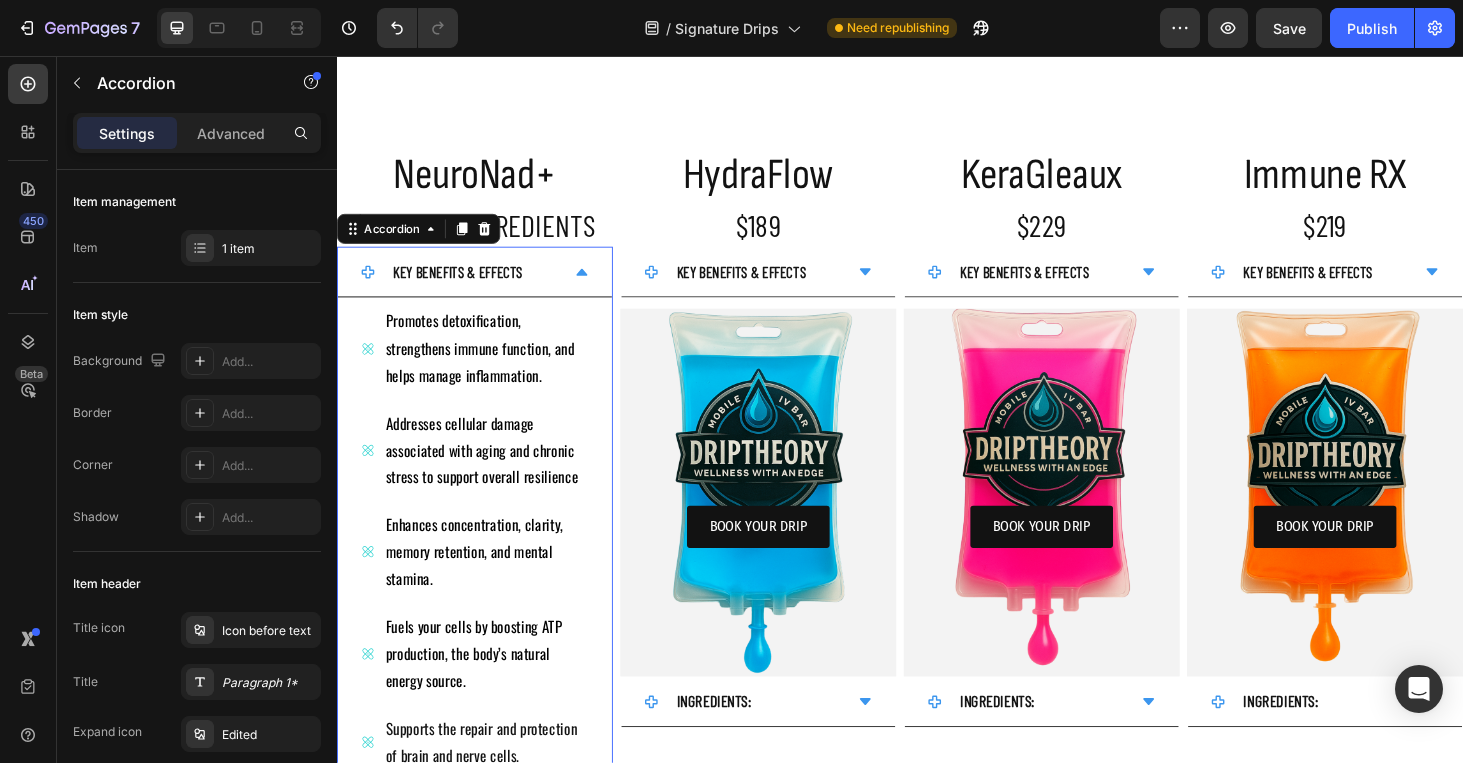 click on "$TBD-SEE INGREDIENTS" at bounding box center [484, 236] 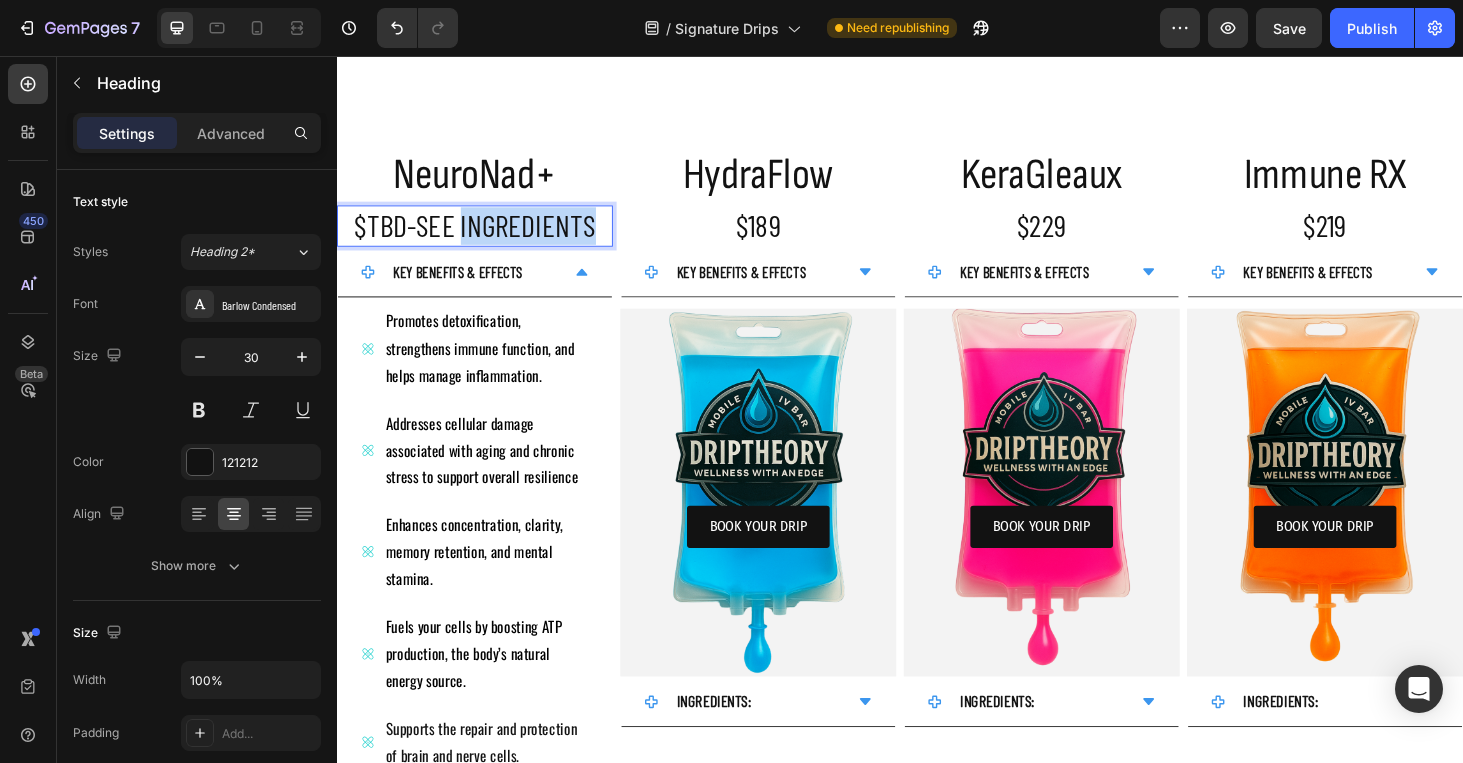 click on "$TBD-SEE INGREDIENTS" at bounding box center [484, 236] 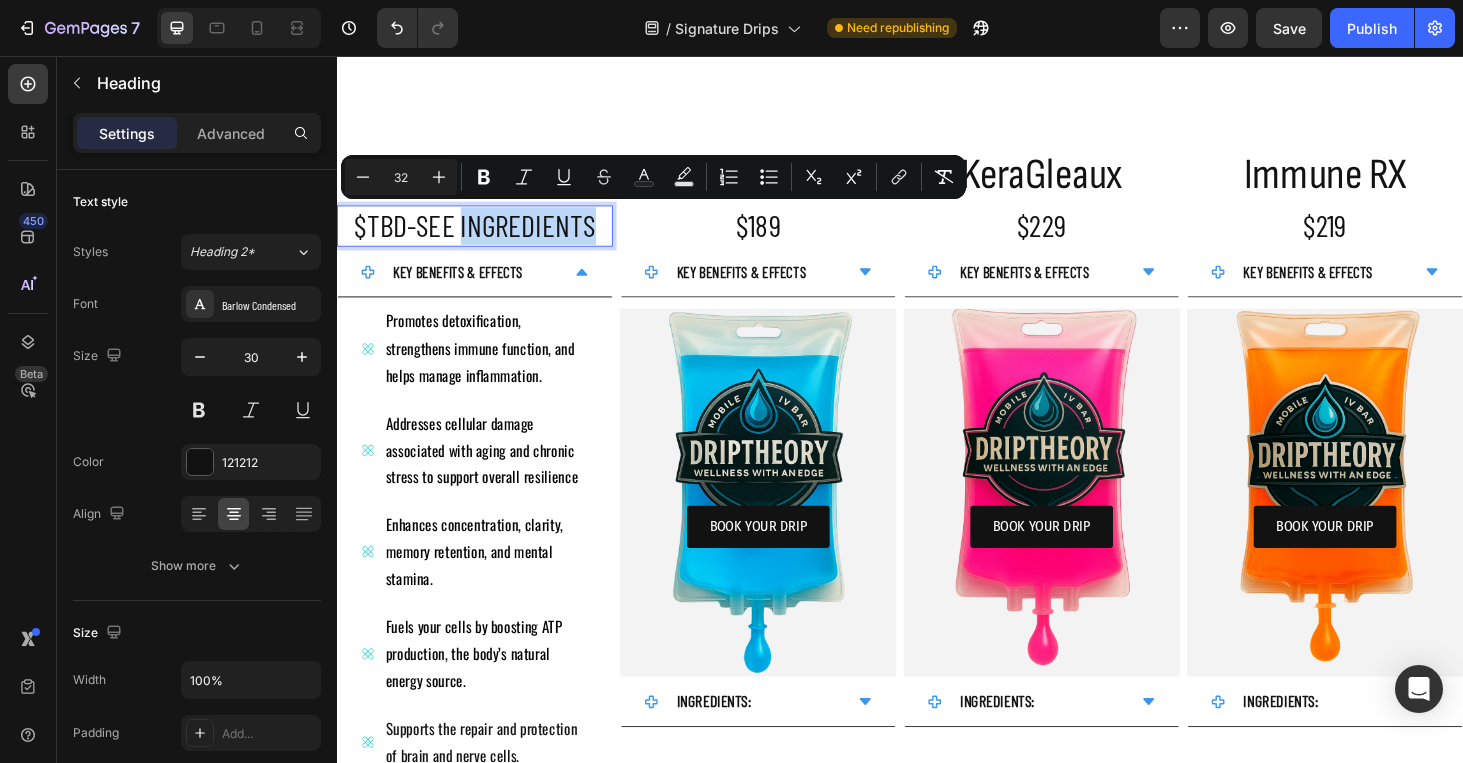 click on "$TBD-SEE INGREDIENTS" at bounding box center [484, 237] 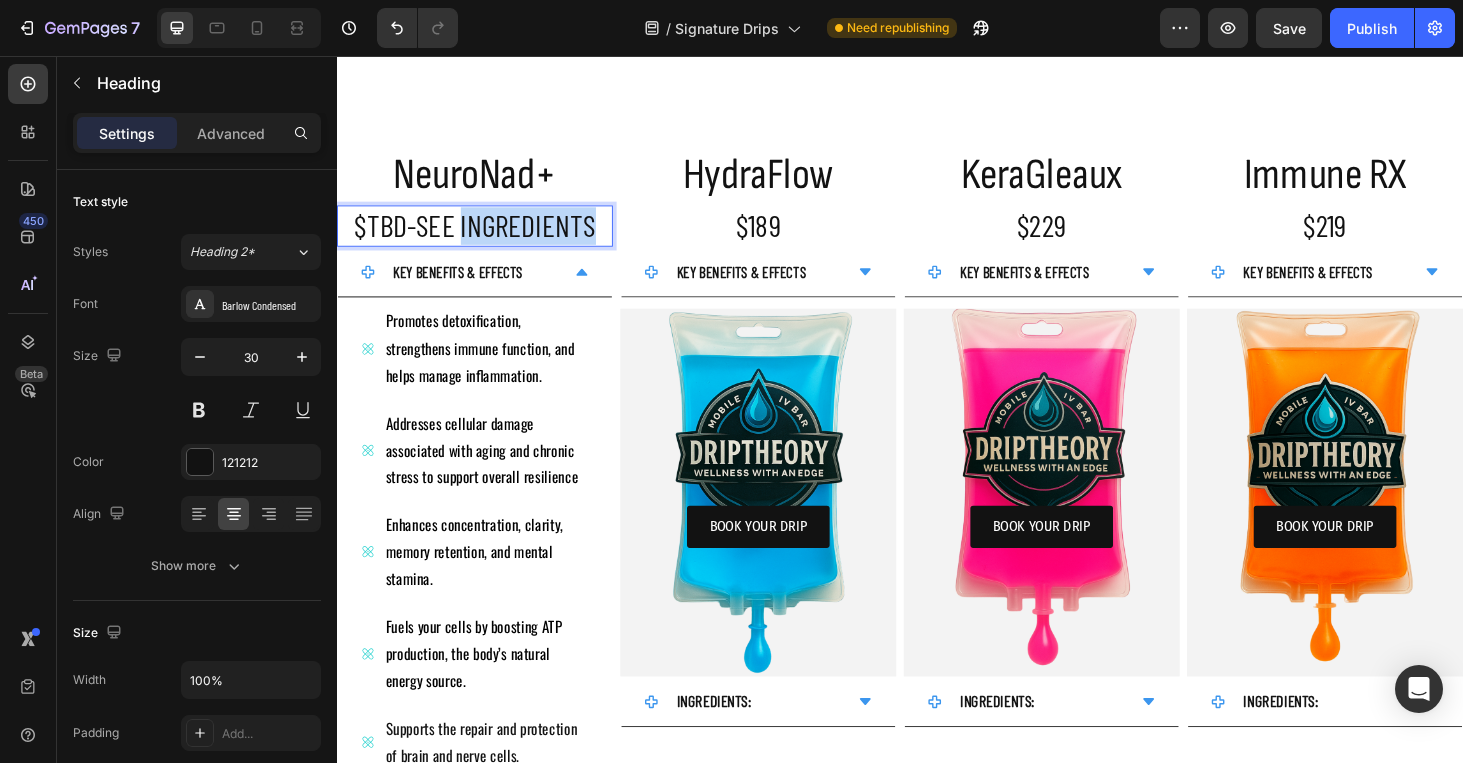 click on "$TBD-SEE INGREDIENTS" at bounding box center [484, 236] 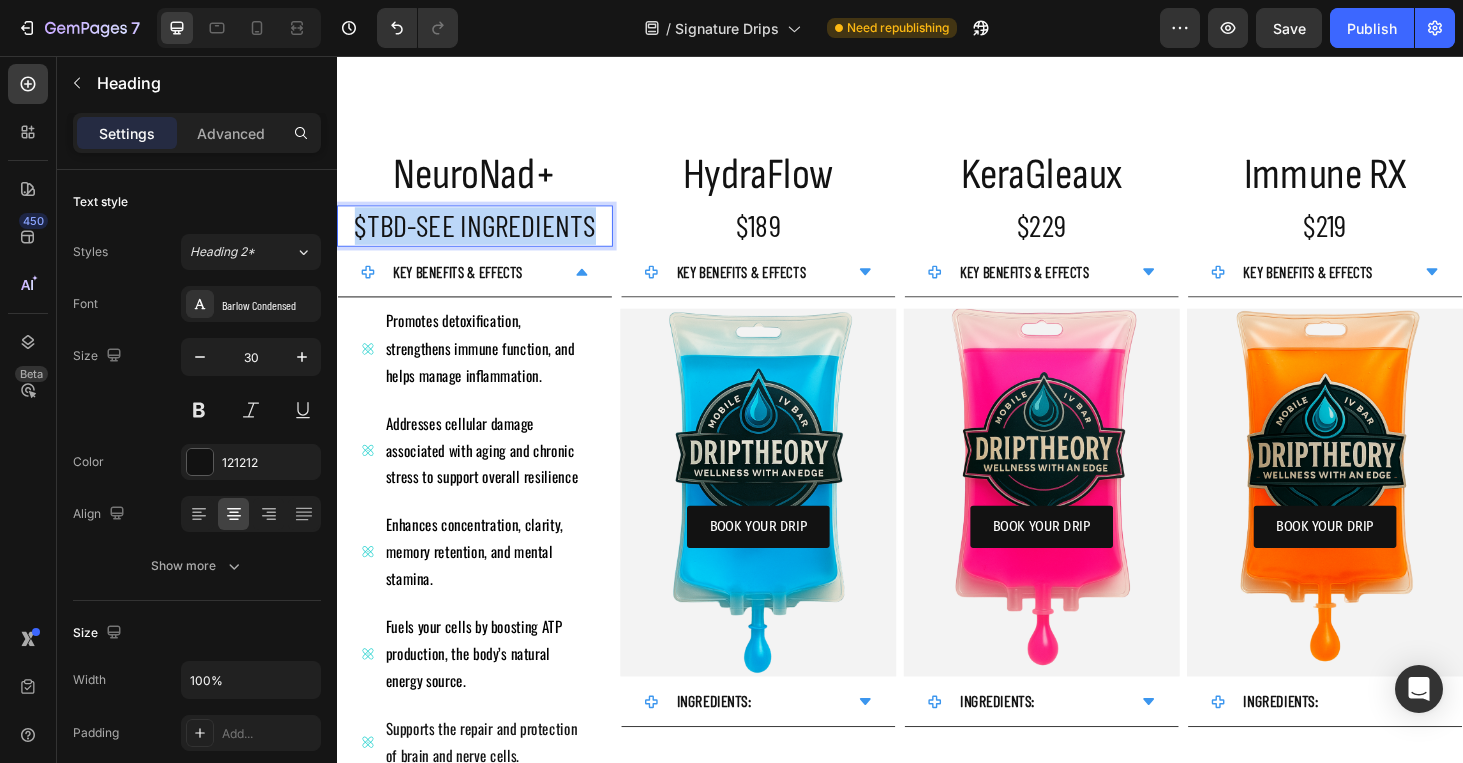 click on "$TBD-SEE INGREDIENTS" at bounding box center [484, 236] 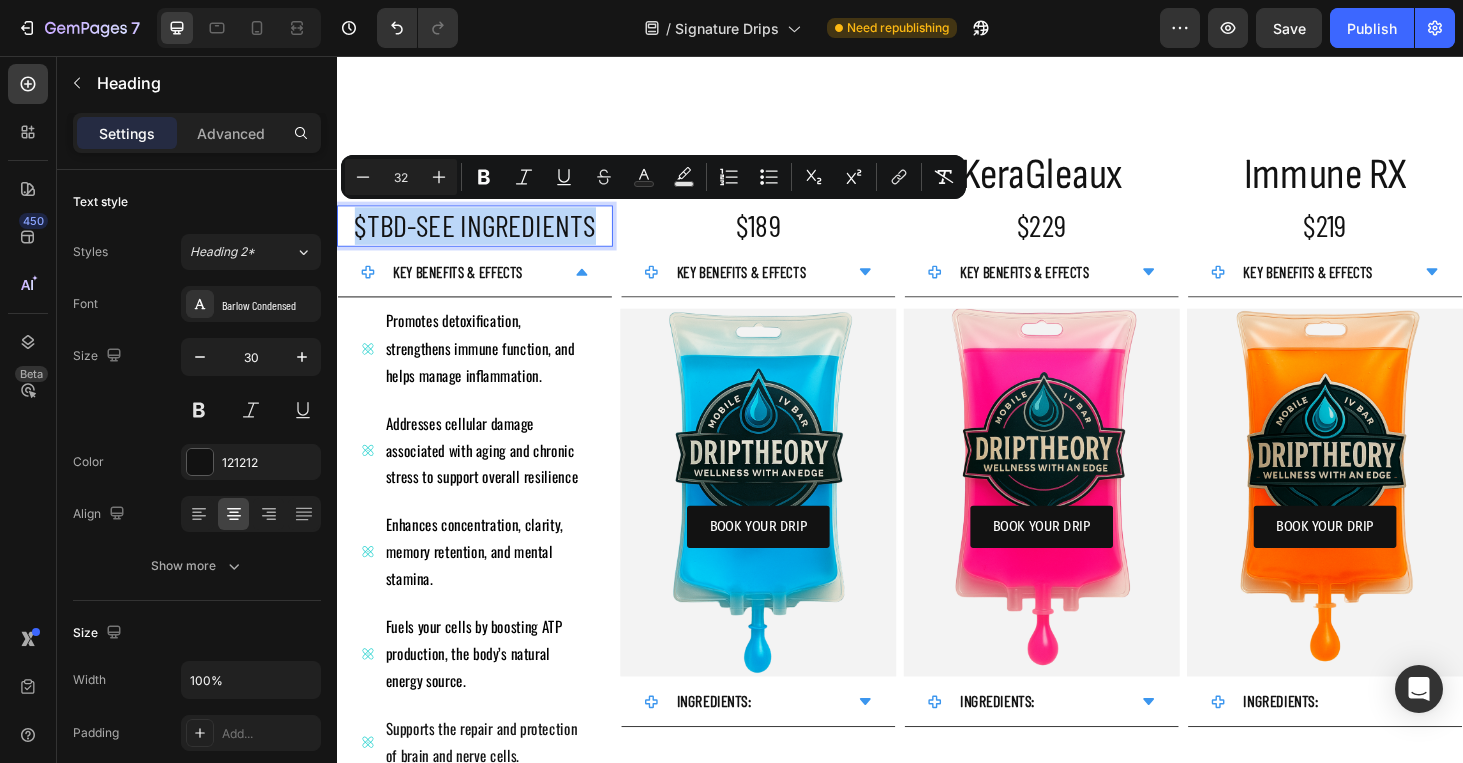 click on "$TBD-SEE INGREDIENTS" at bounding box center (484, 236) 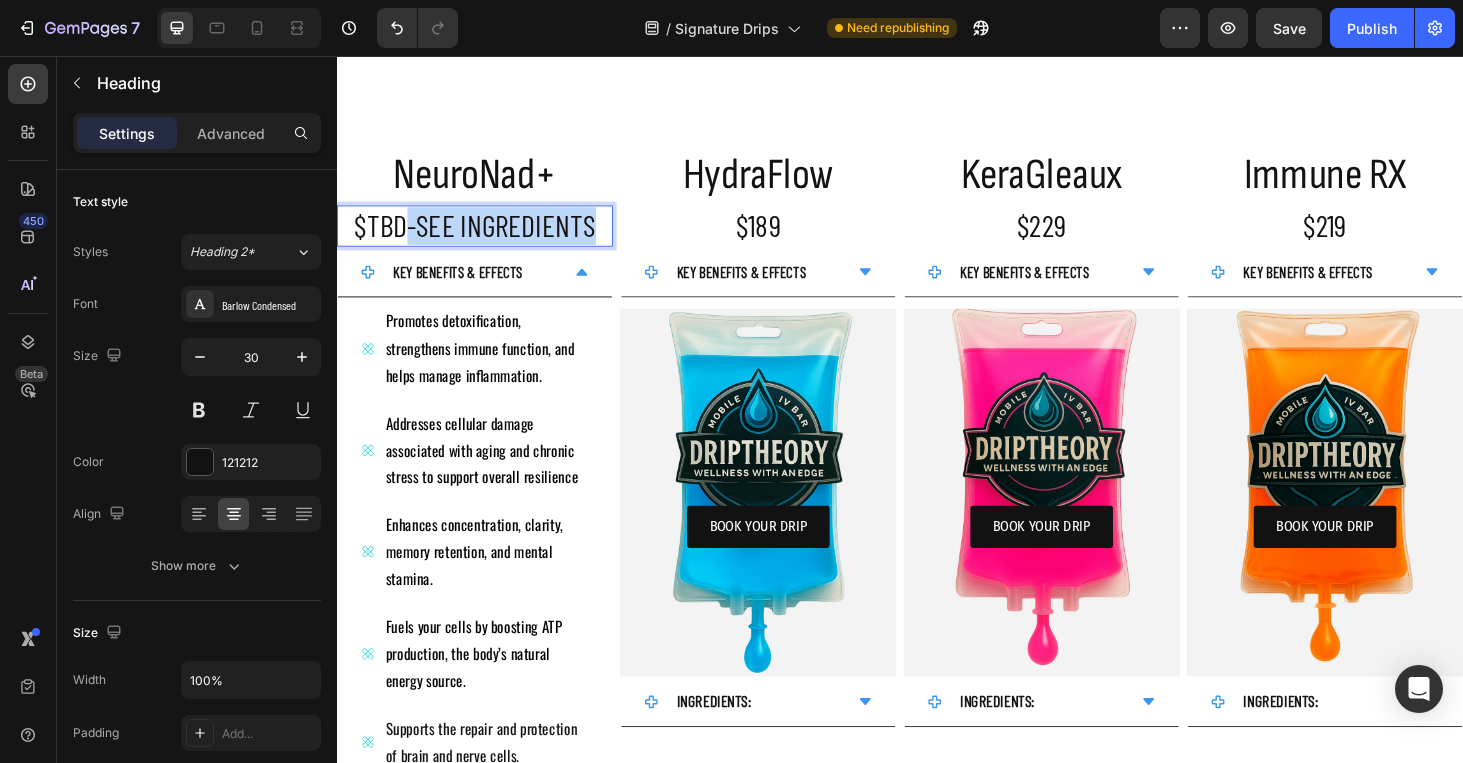 drag, startPoint x: 413, startPoint y: 225, endPoint x: 625, endPoint y: 218, distance: 212.11554 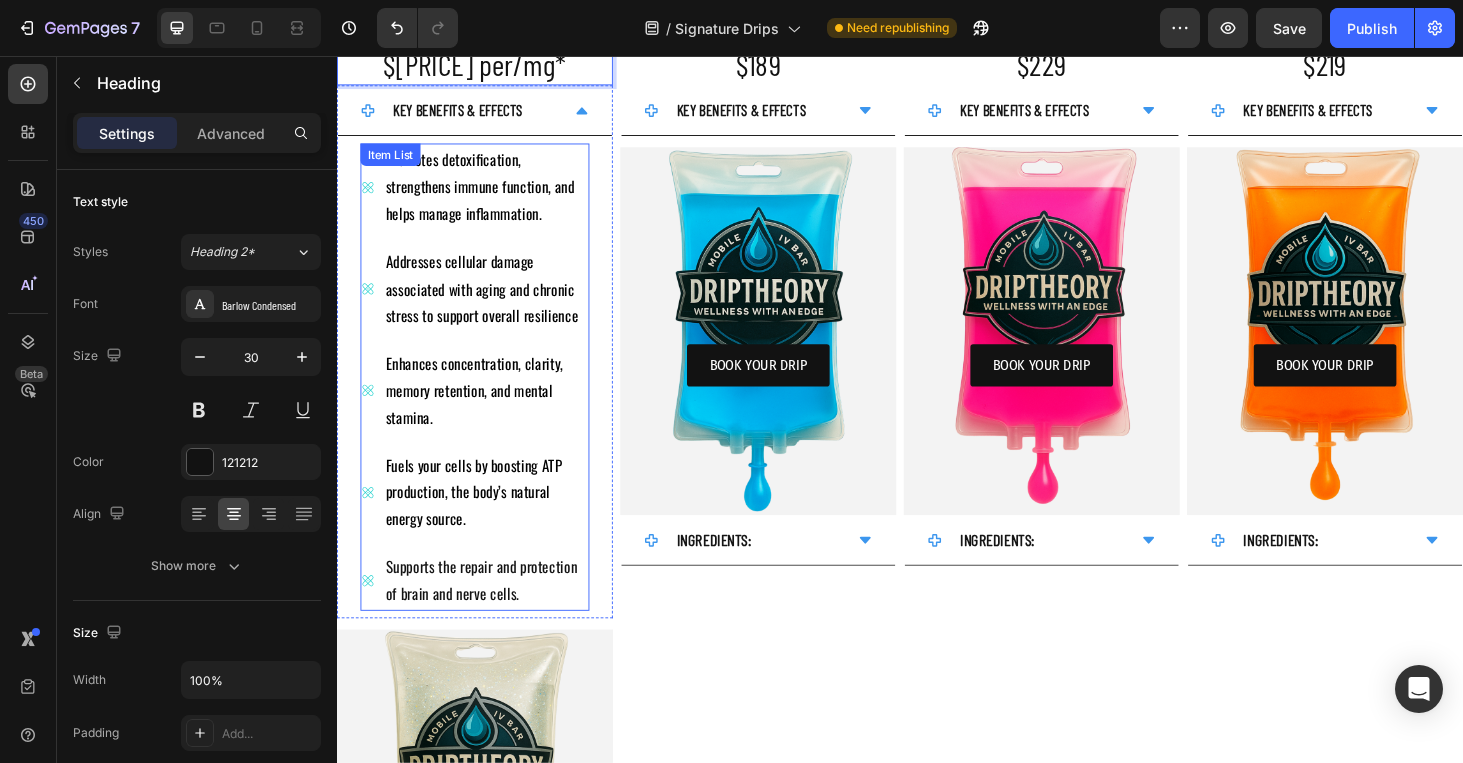 scroll, scrollTop: 2097, scrollLeft: 0, axis: vertical 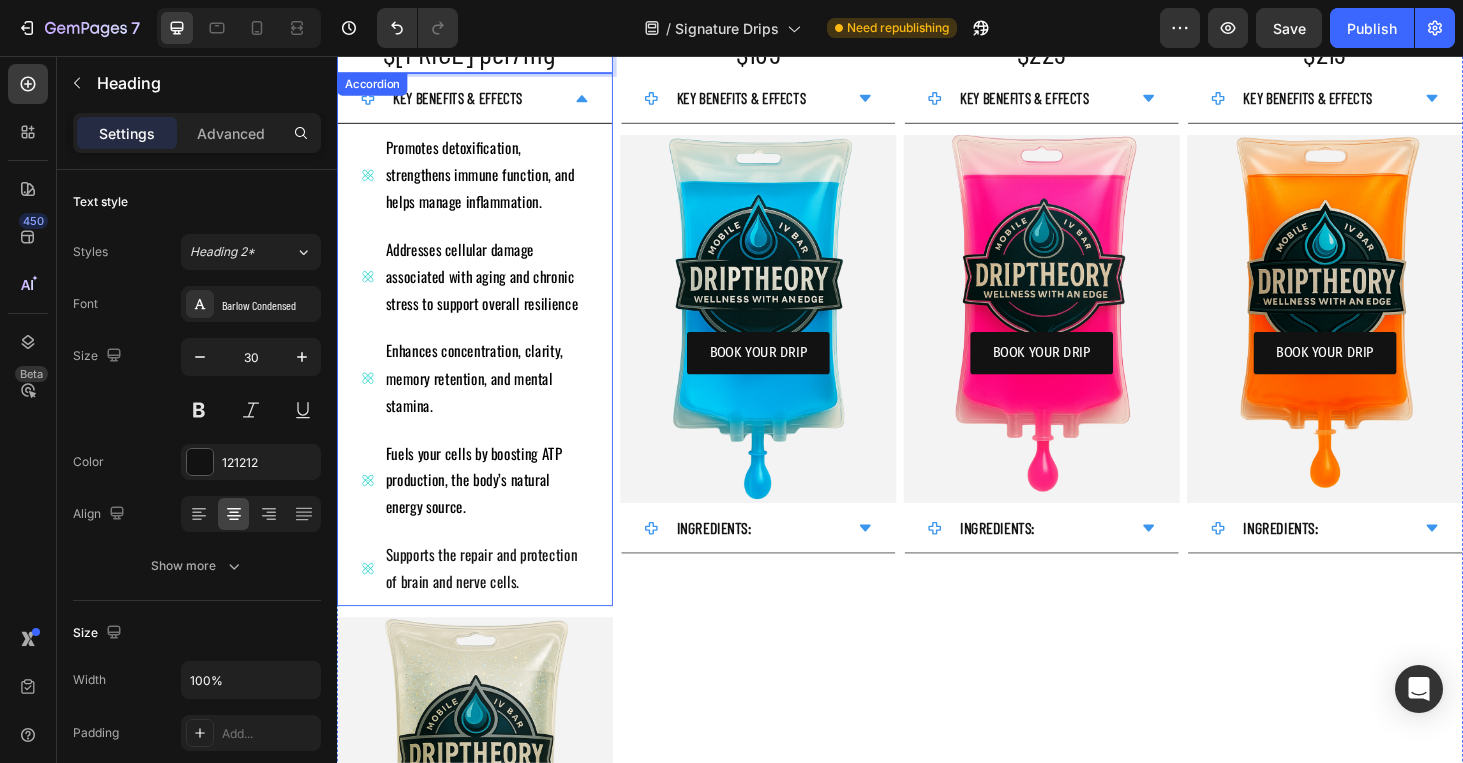 click on "KEY BENEFITS & EFFECTS" at bounding box center [484, 101] 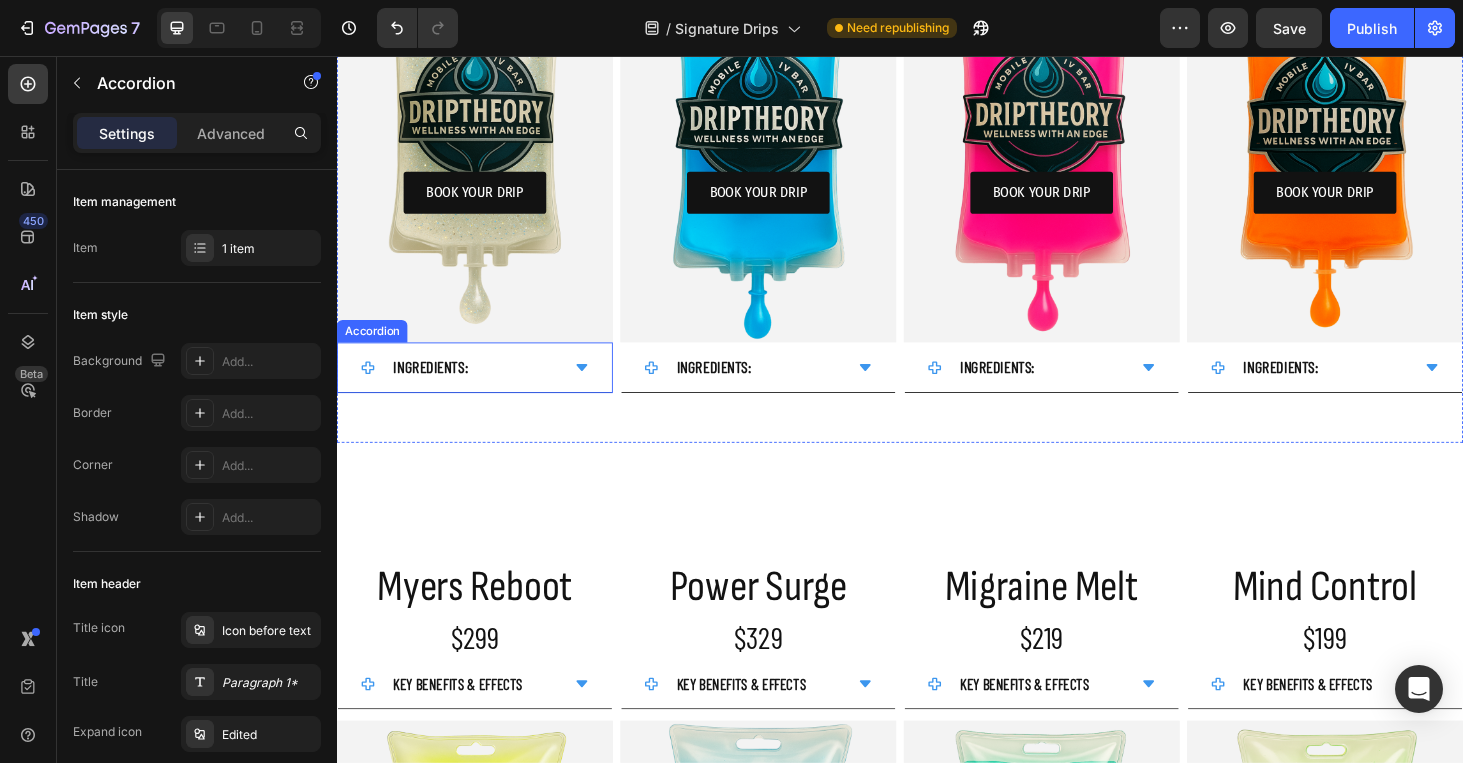 scroll, scrollTop: 1858, scrollLeft: 0, axis: vertical 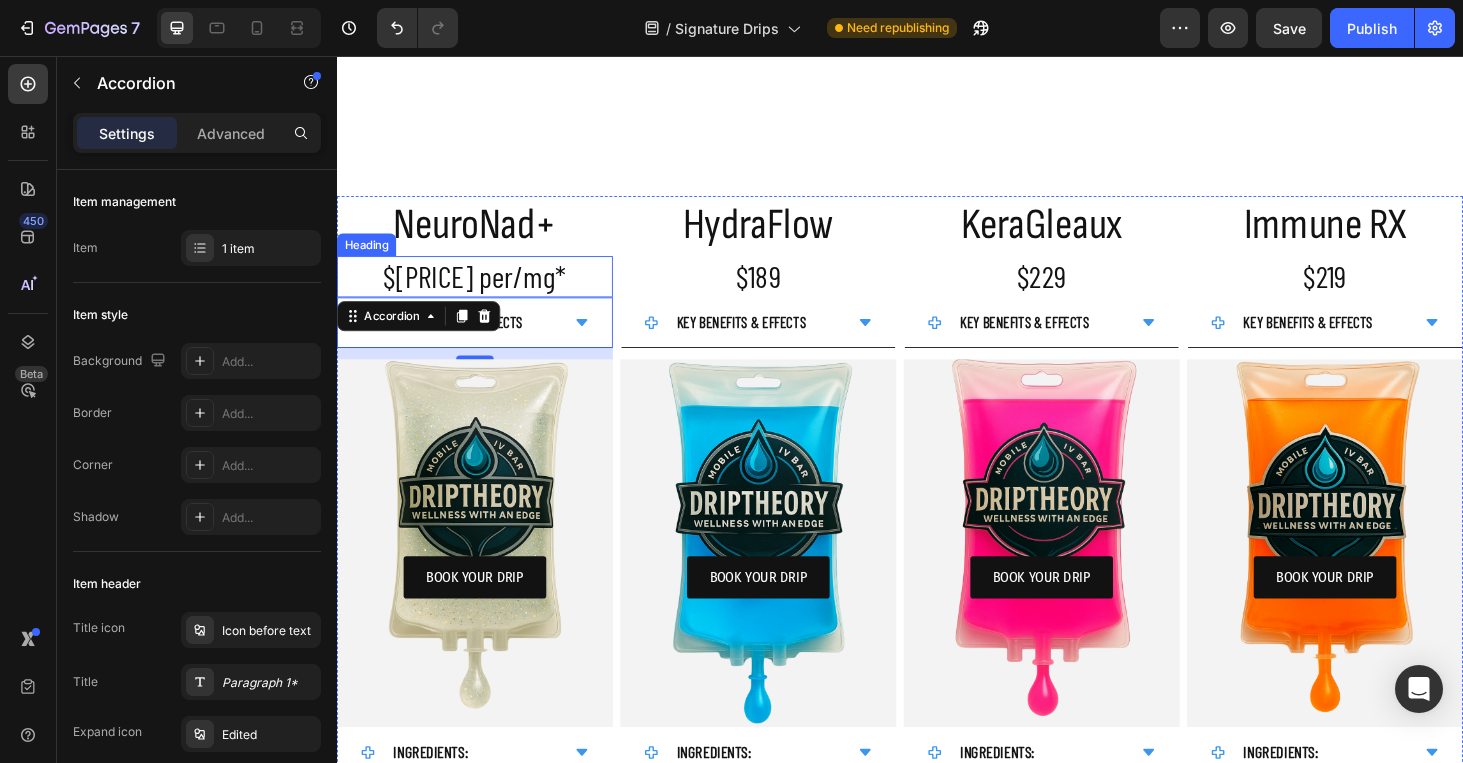 click on "⁠⁠⁠⁠⁠⁠⁠ $1 per/mg*" at bounding box center (484, 291) 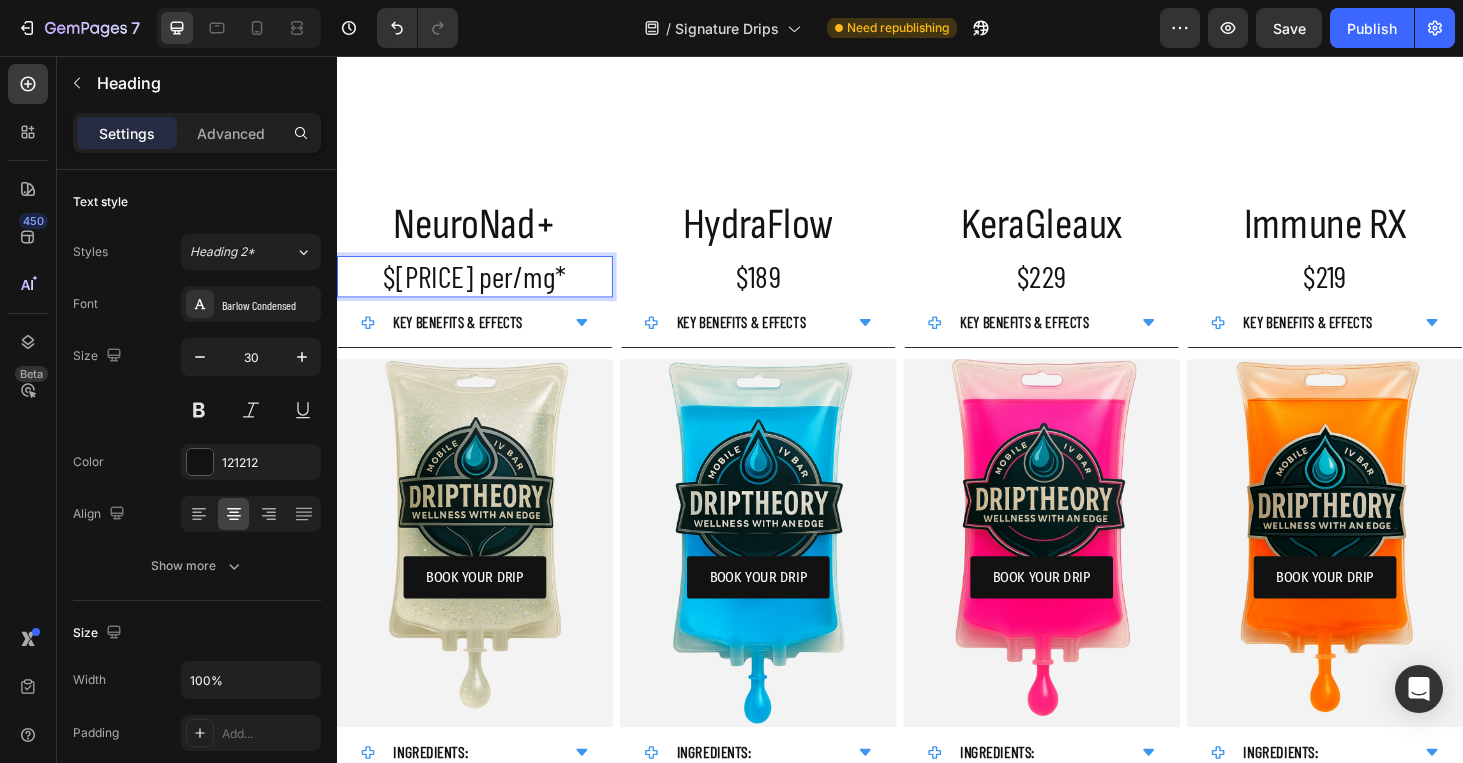 click on "$[PRICE] per/mg*" at bounding box center (484, 291) 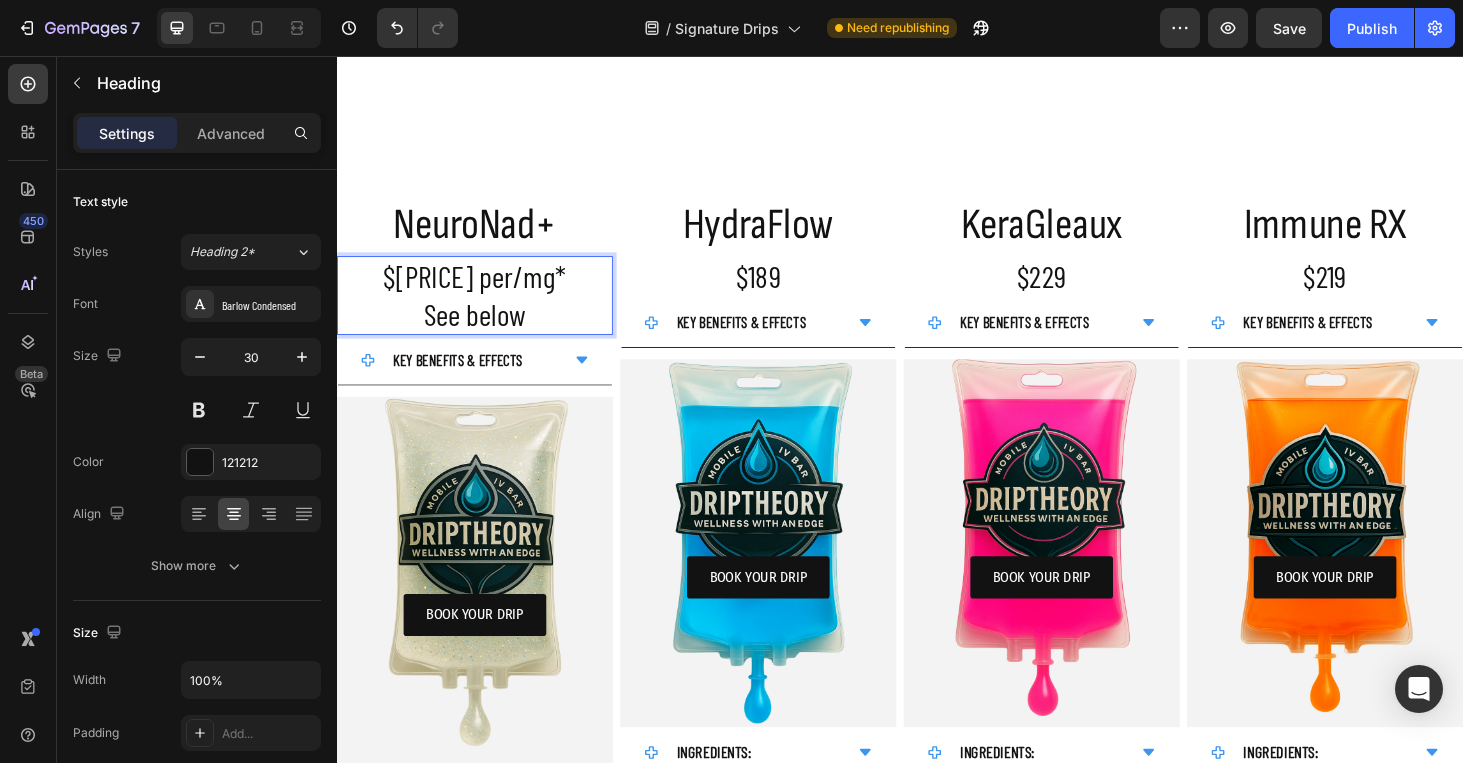 click on "See below" at bounding box center (484, 330) 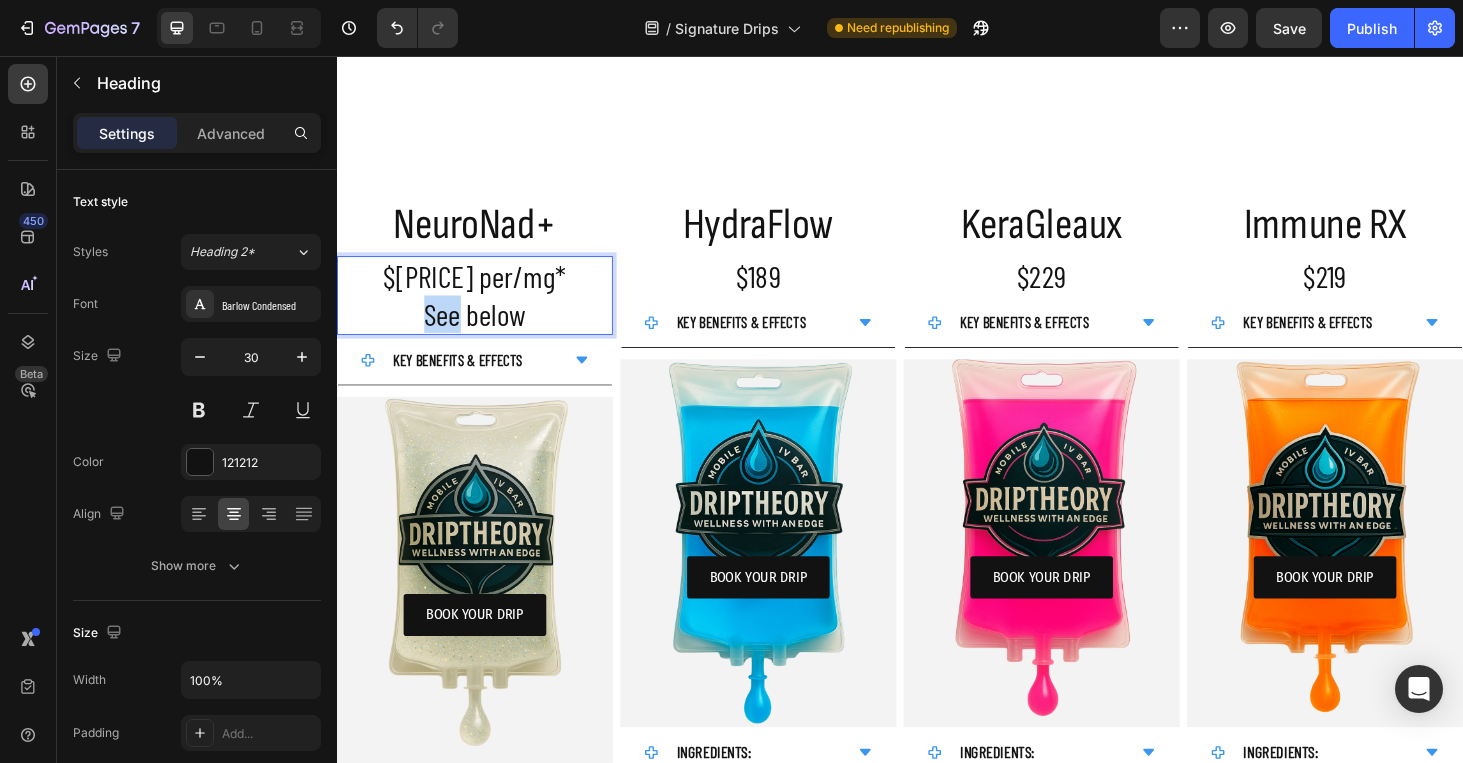 click on "See below" at bounding box center [484, 330] 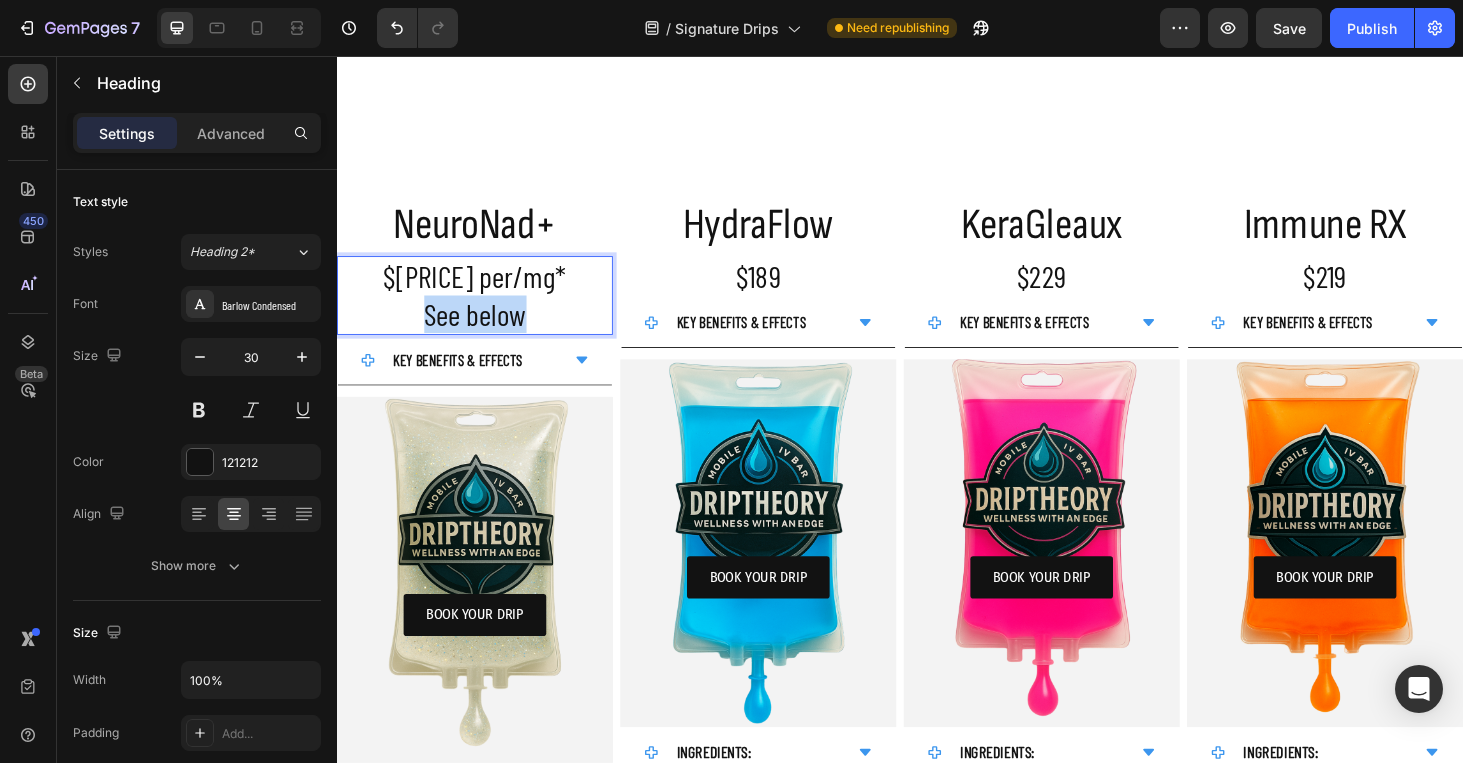 click on "See below" at bounding box center [484, 330] 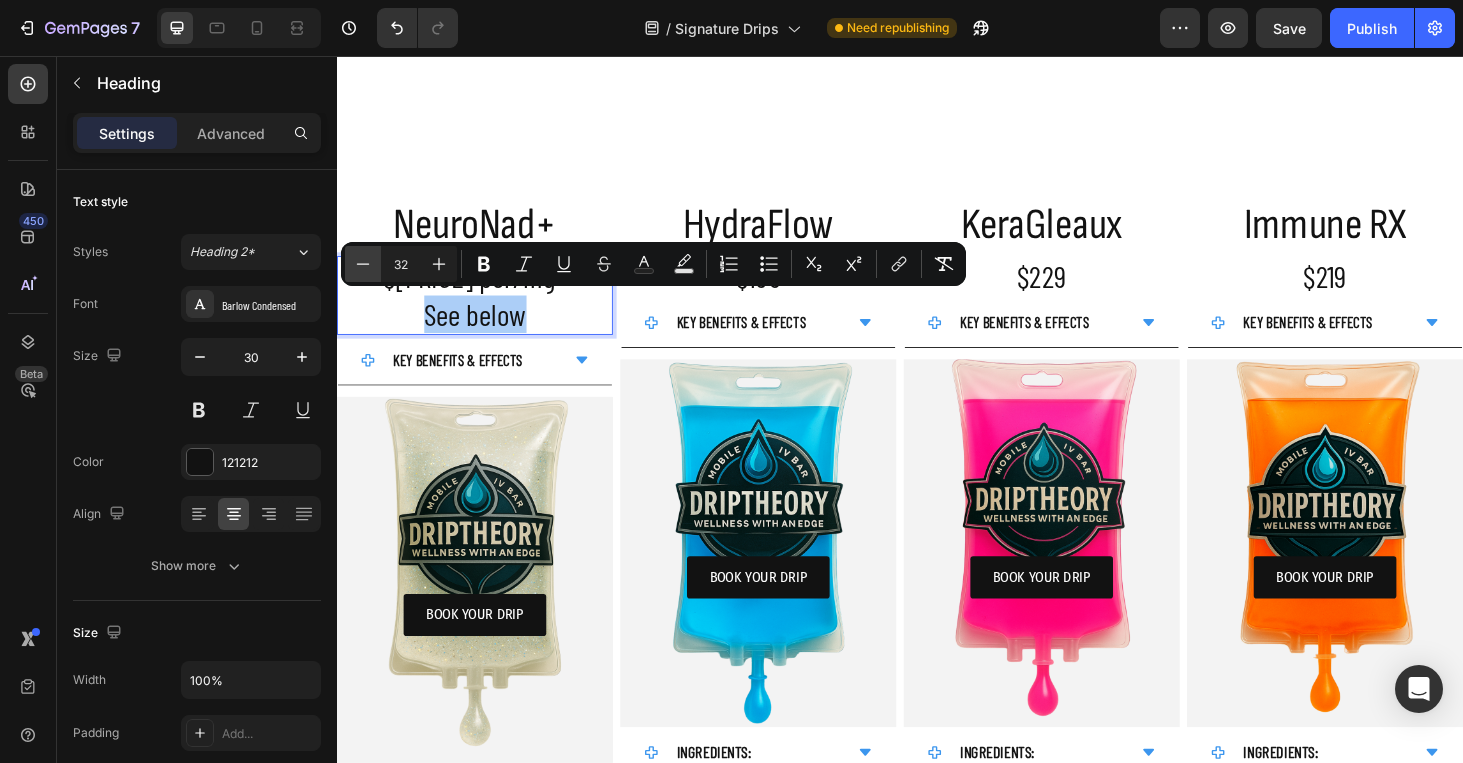 click 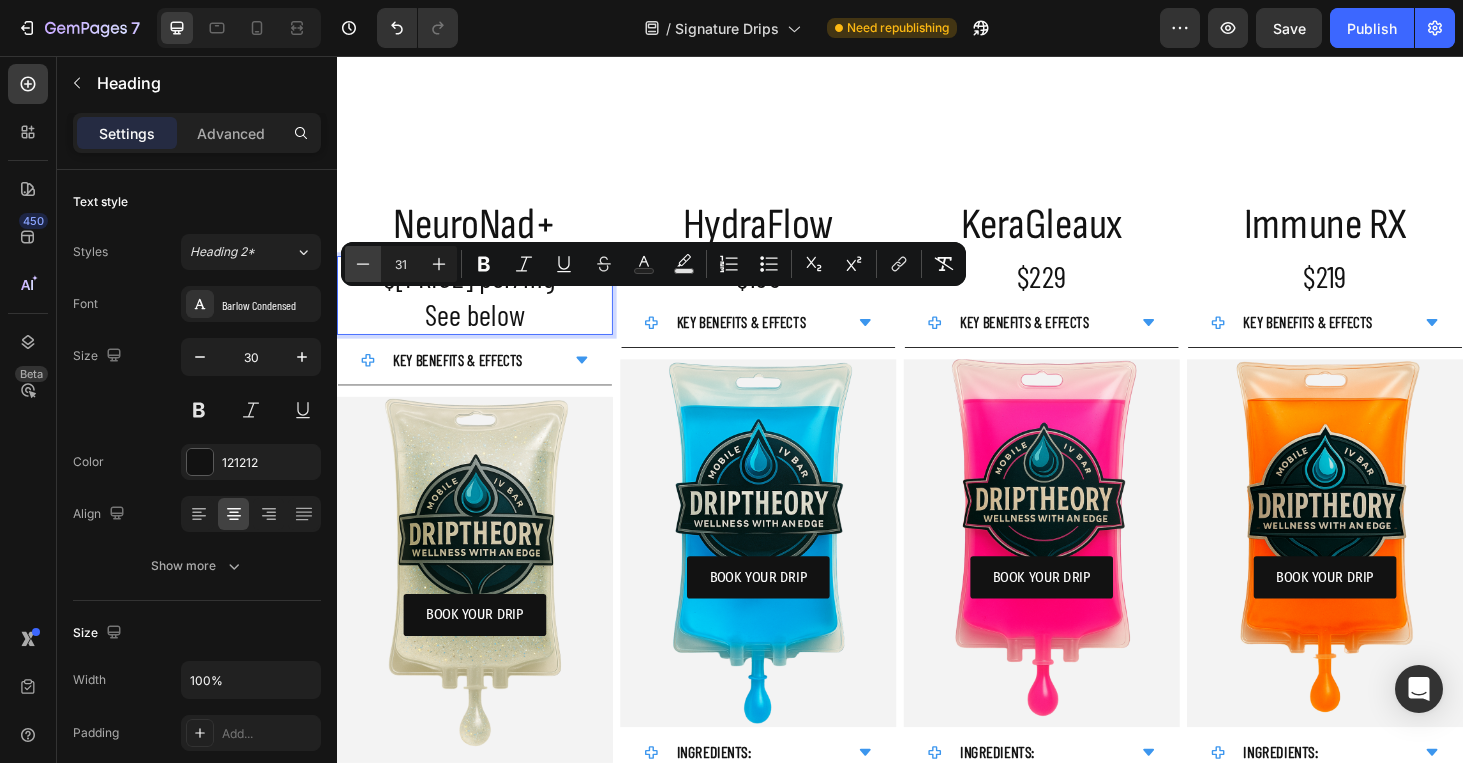 click 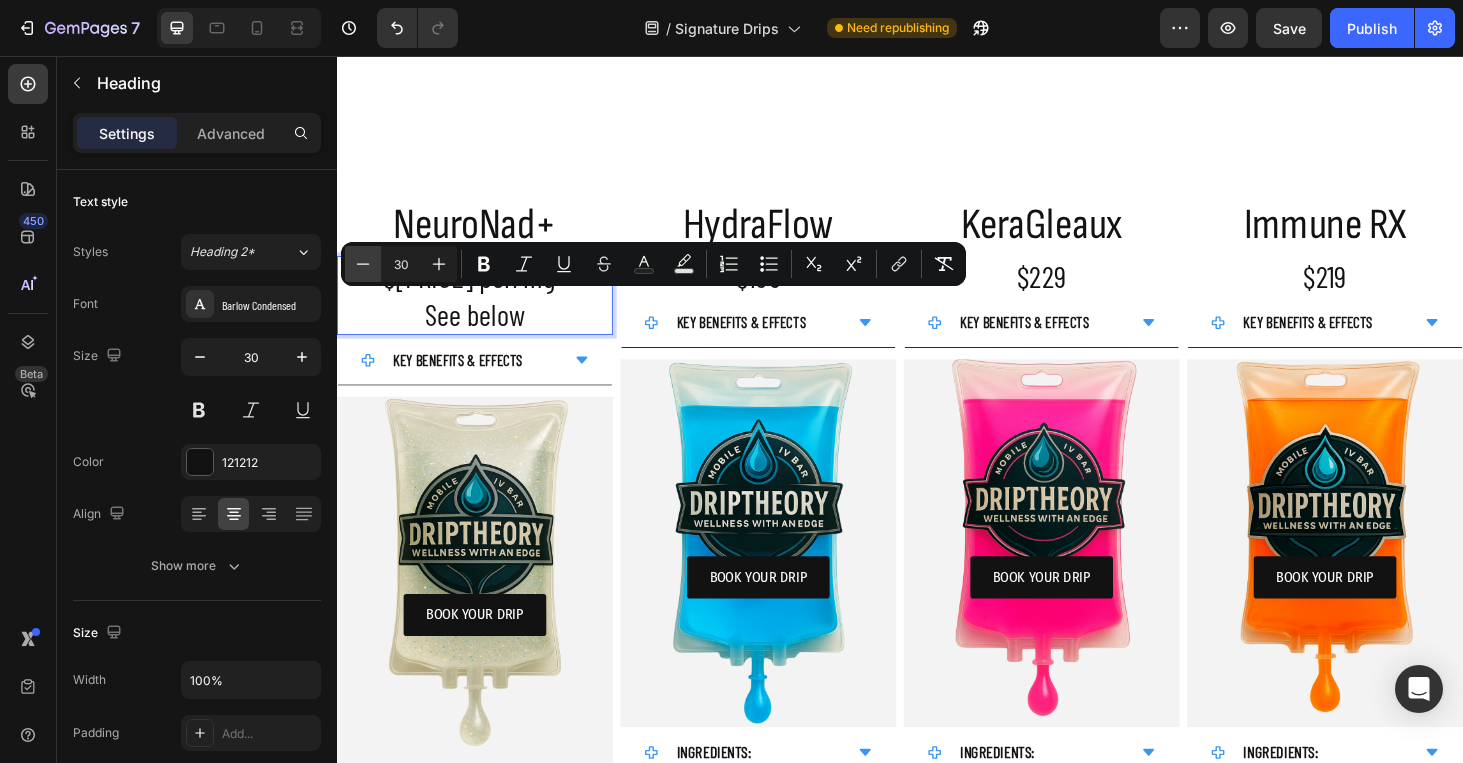 click 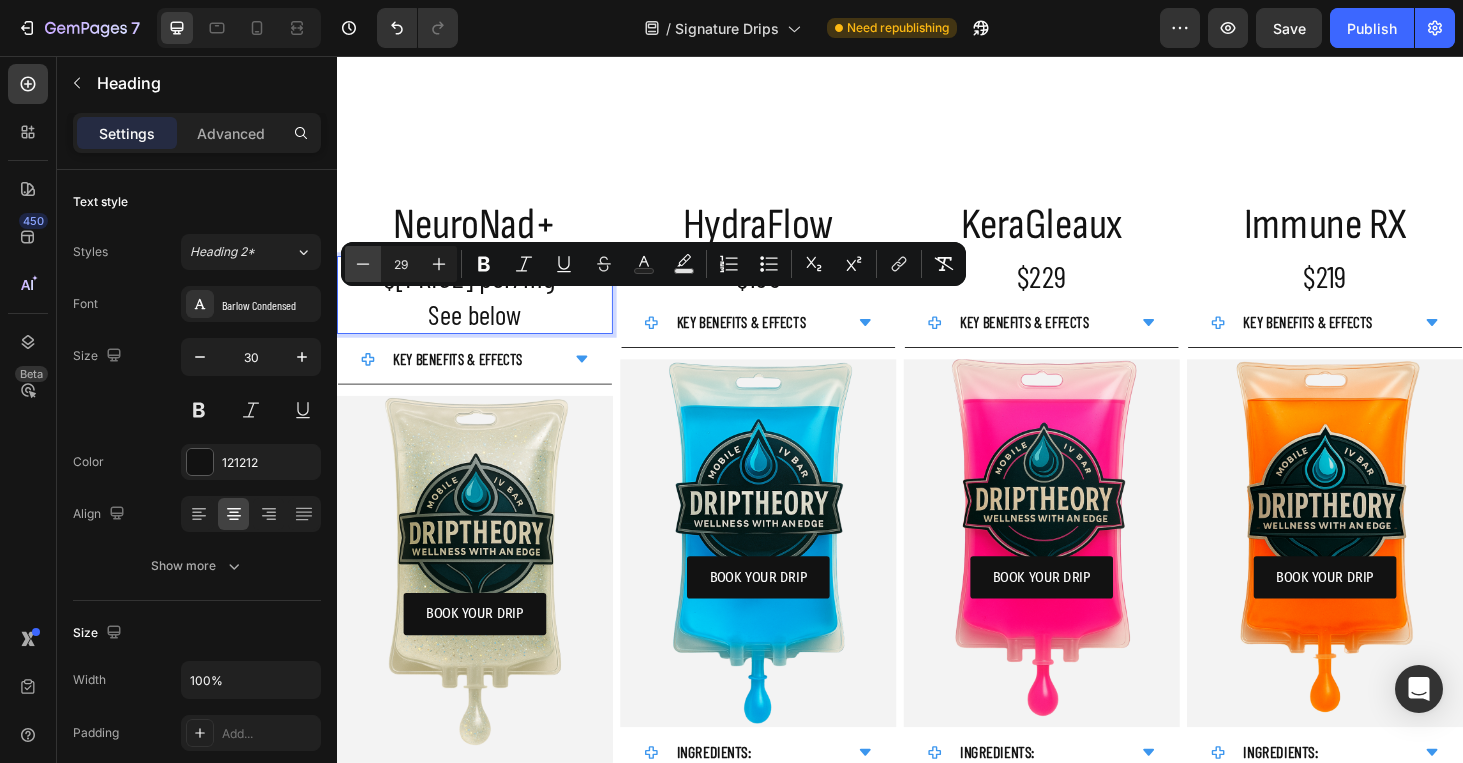 click 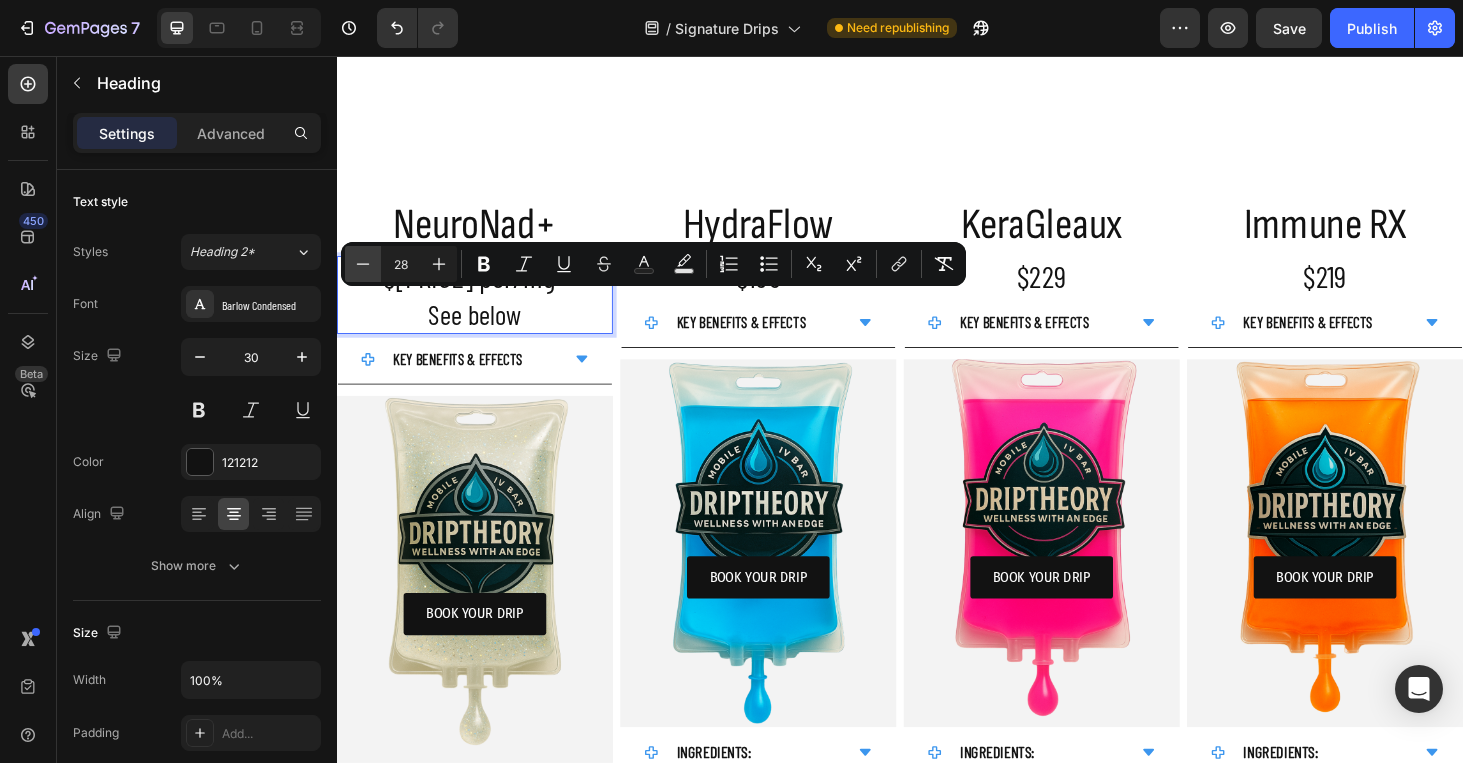 click 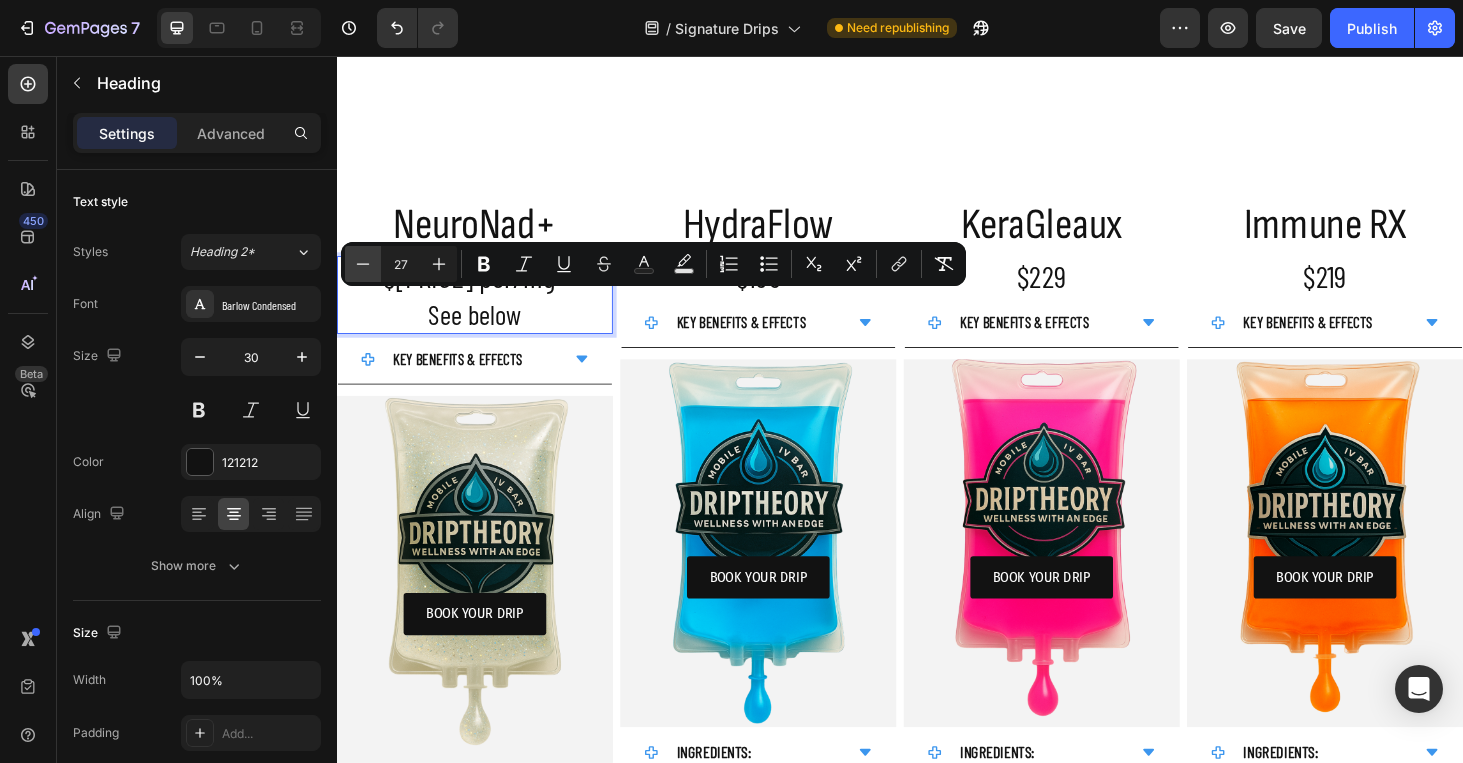 click 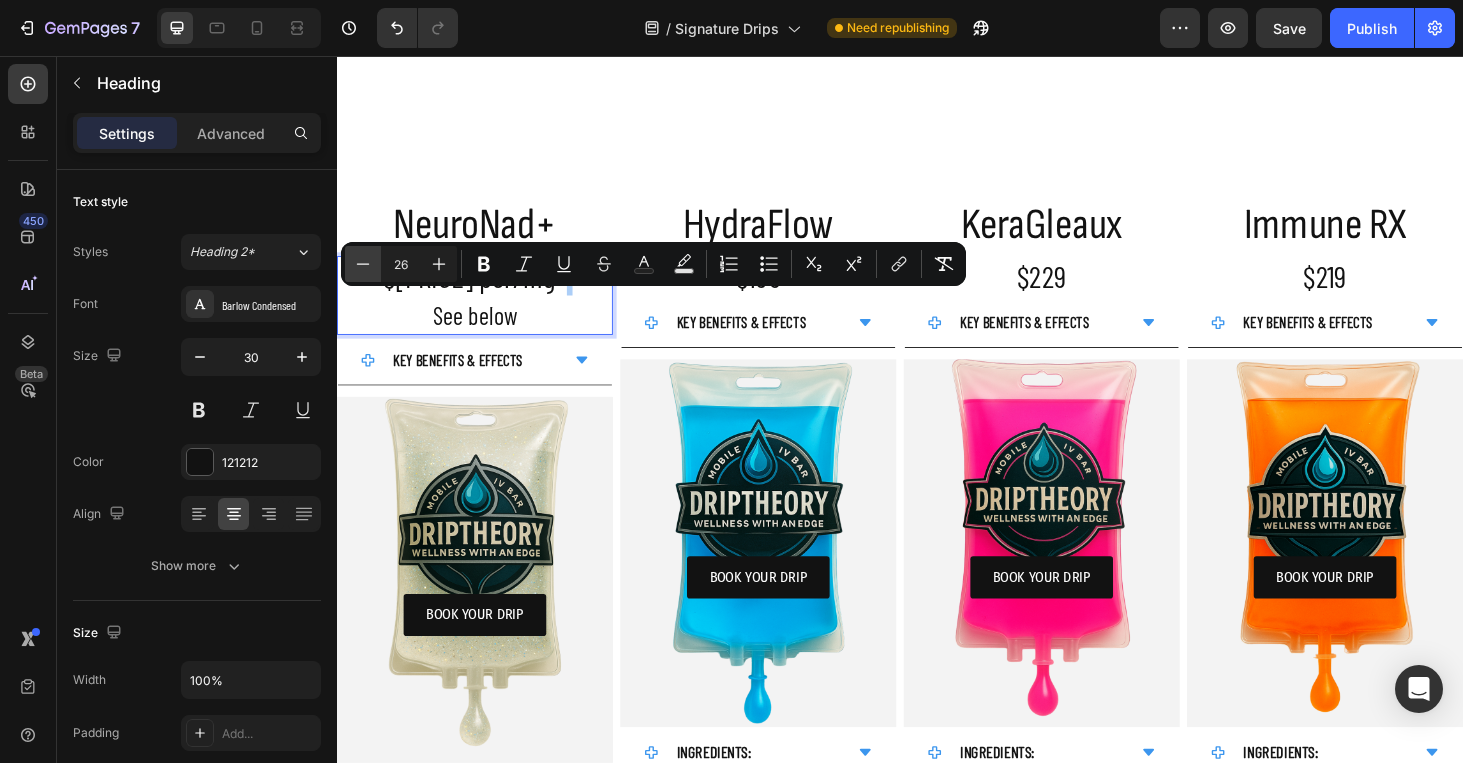 click 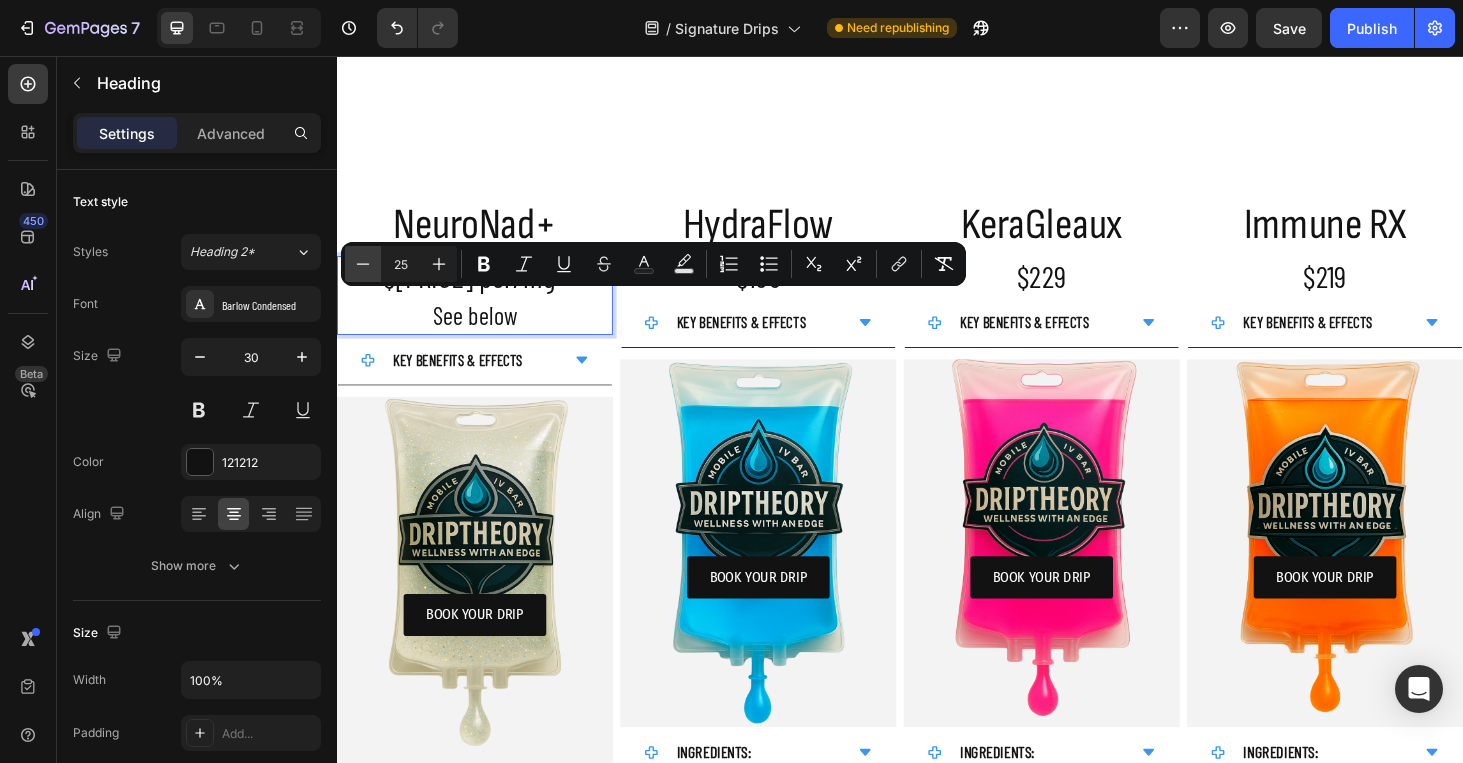 click 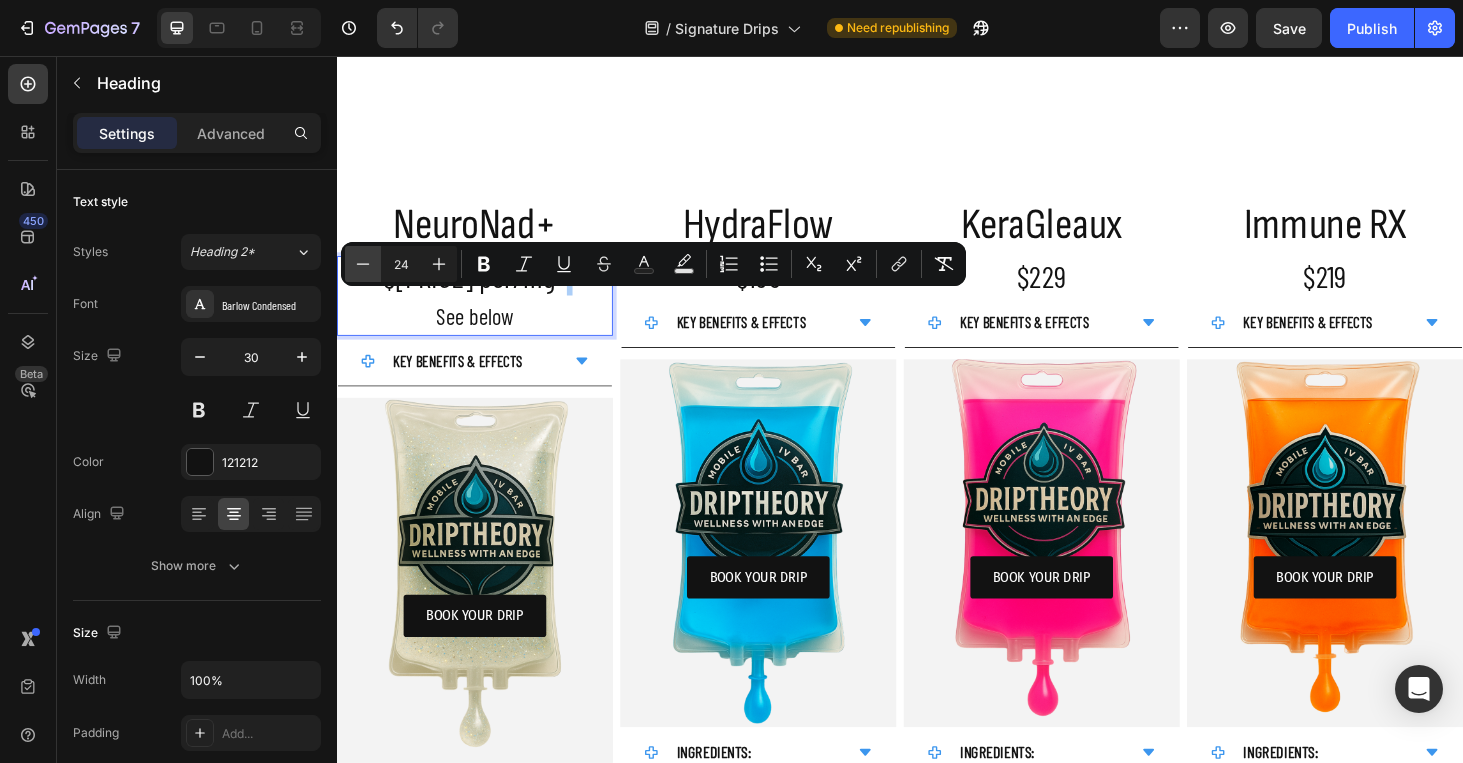 click 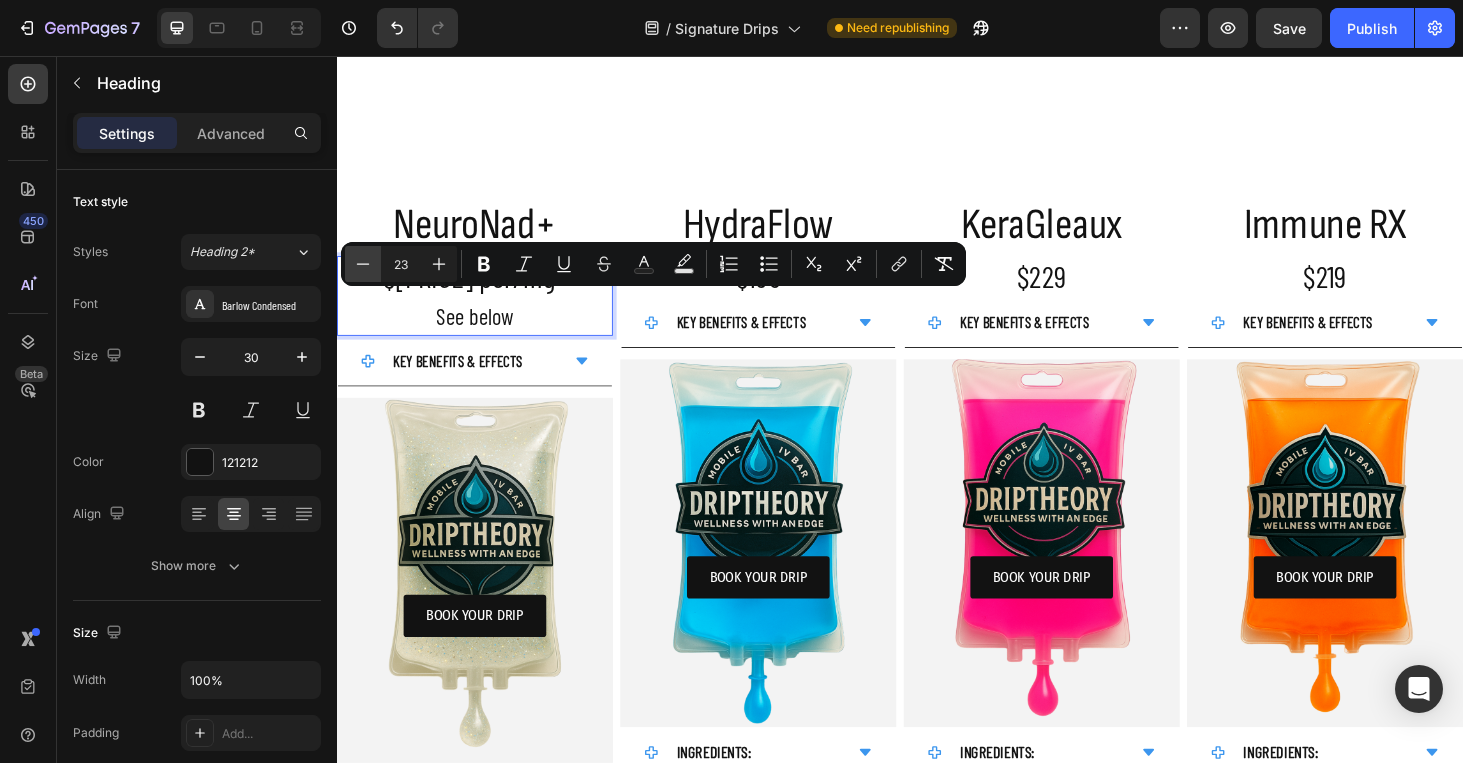 click 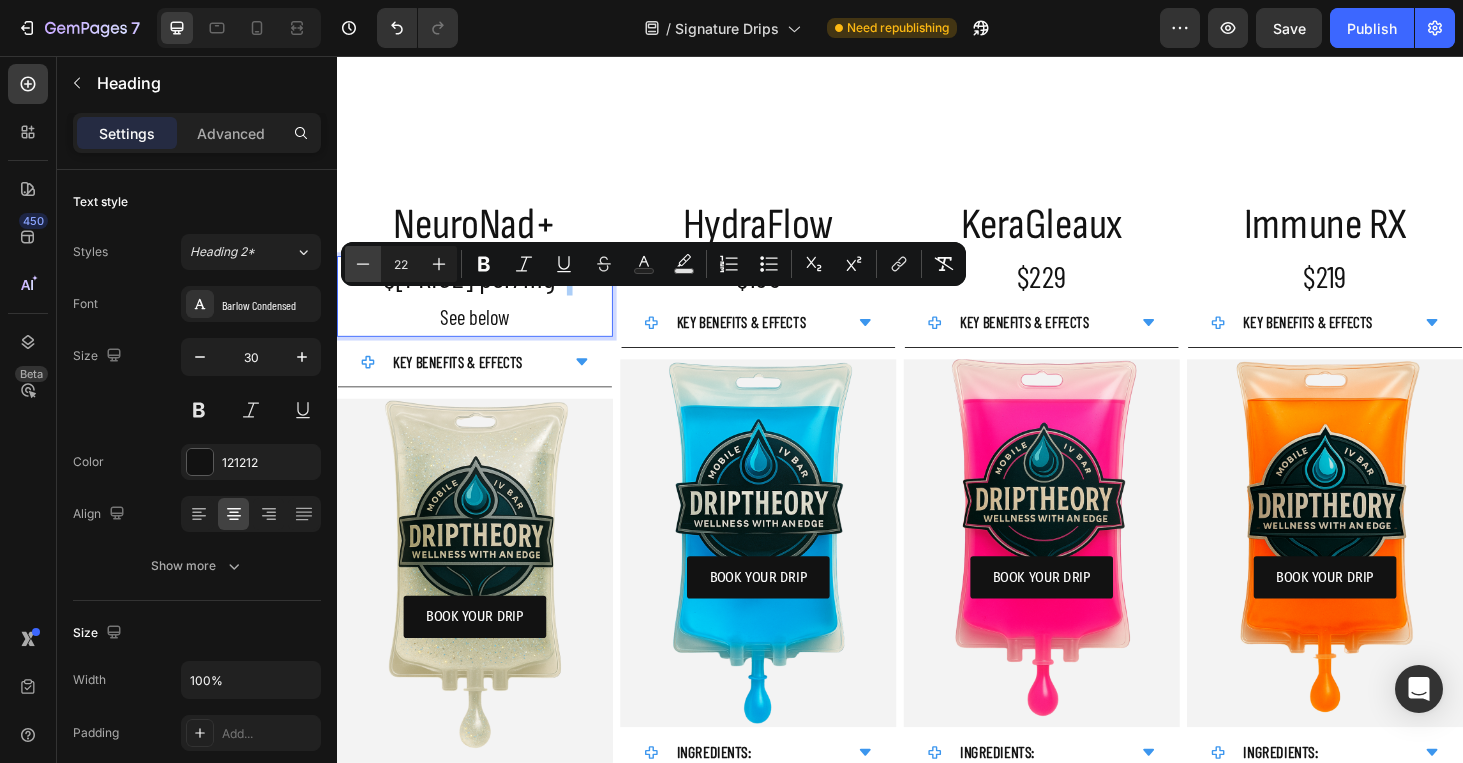 click 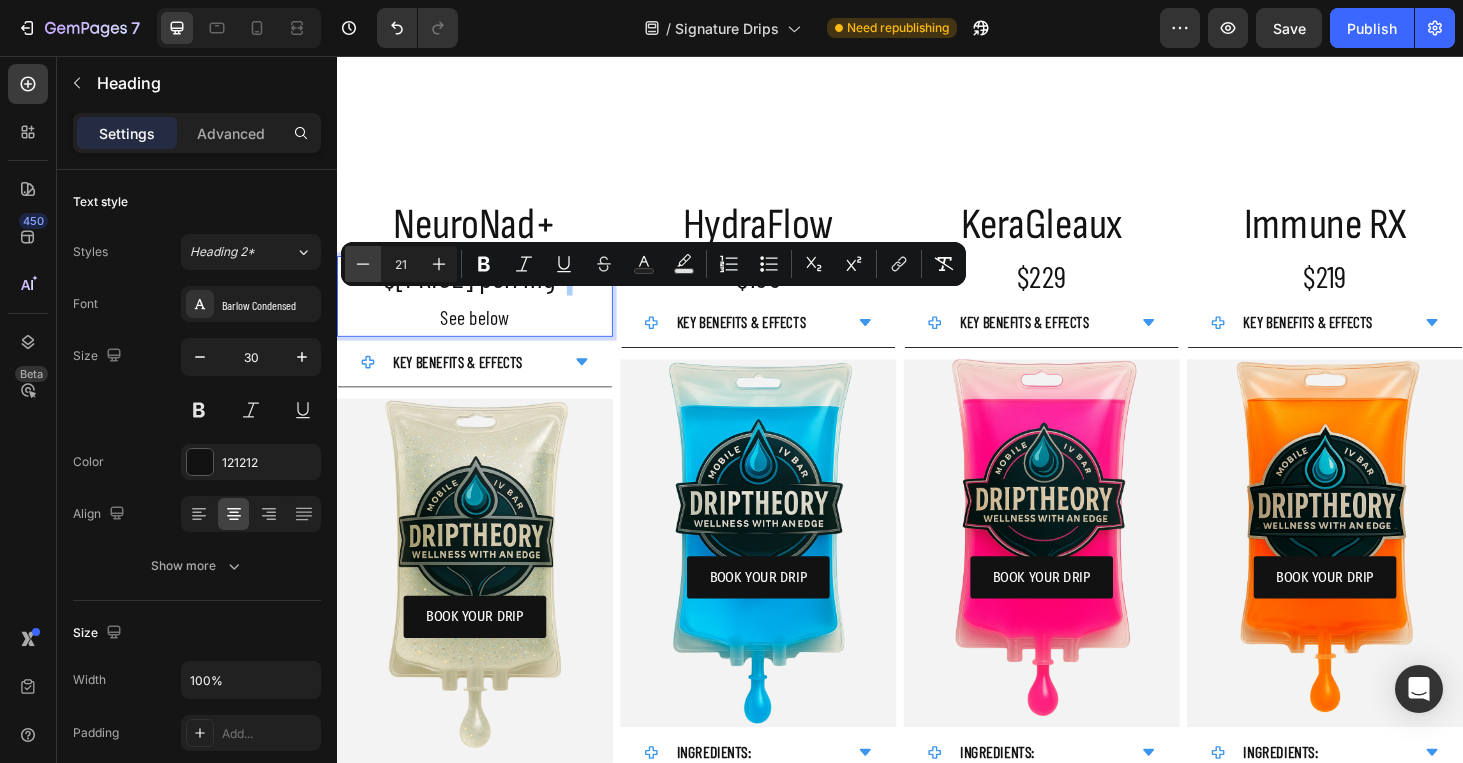click 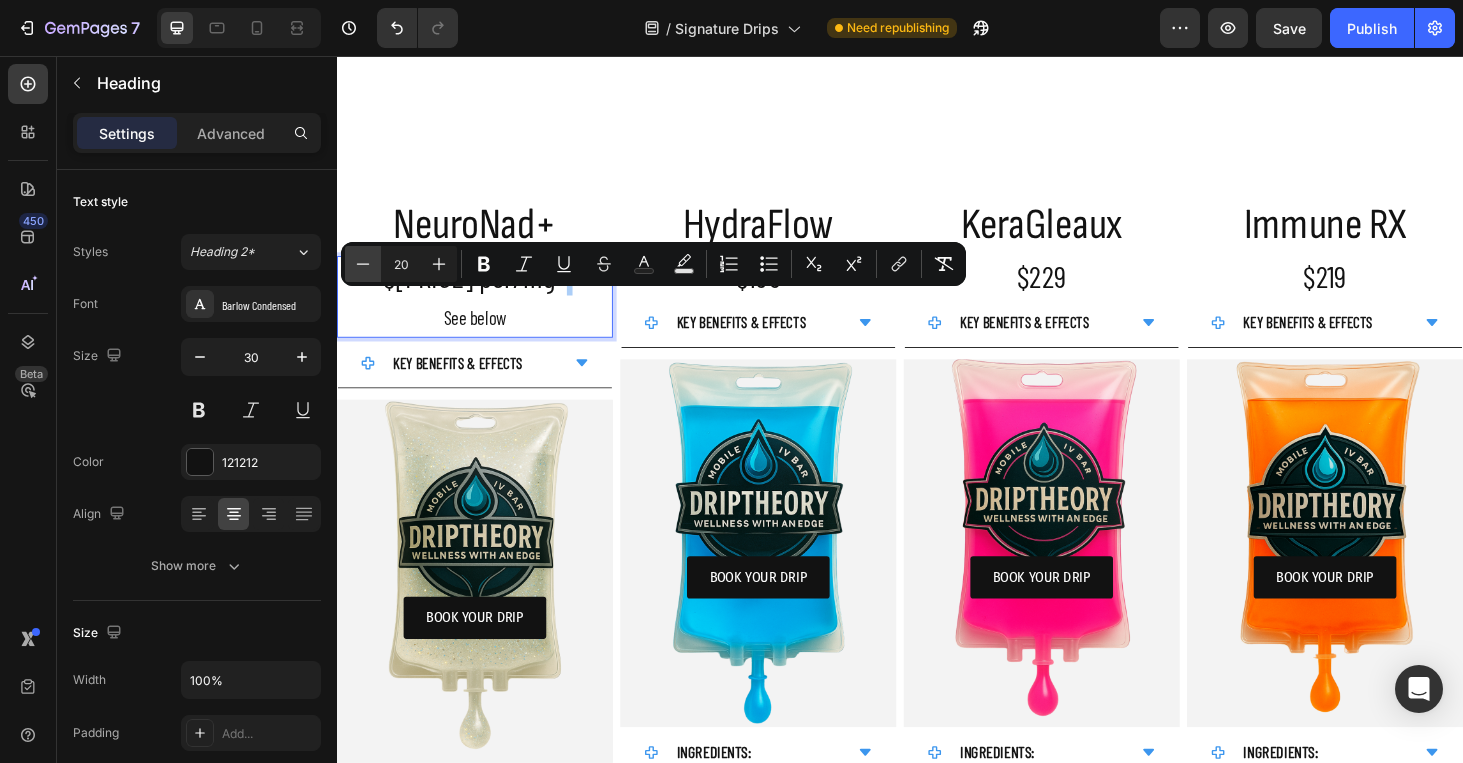 click 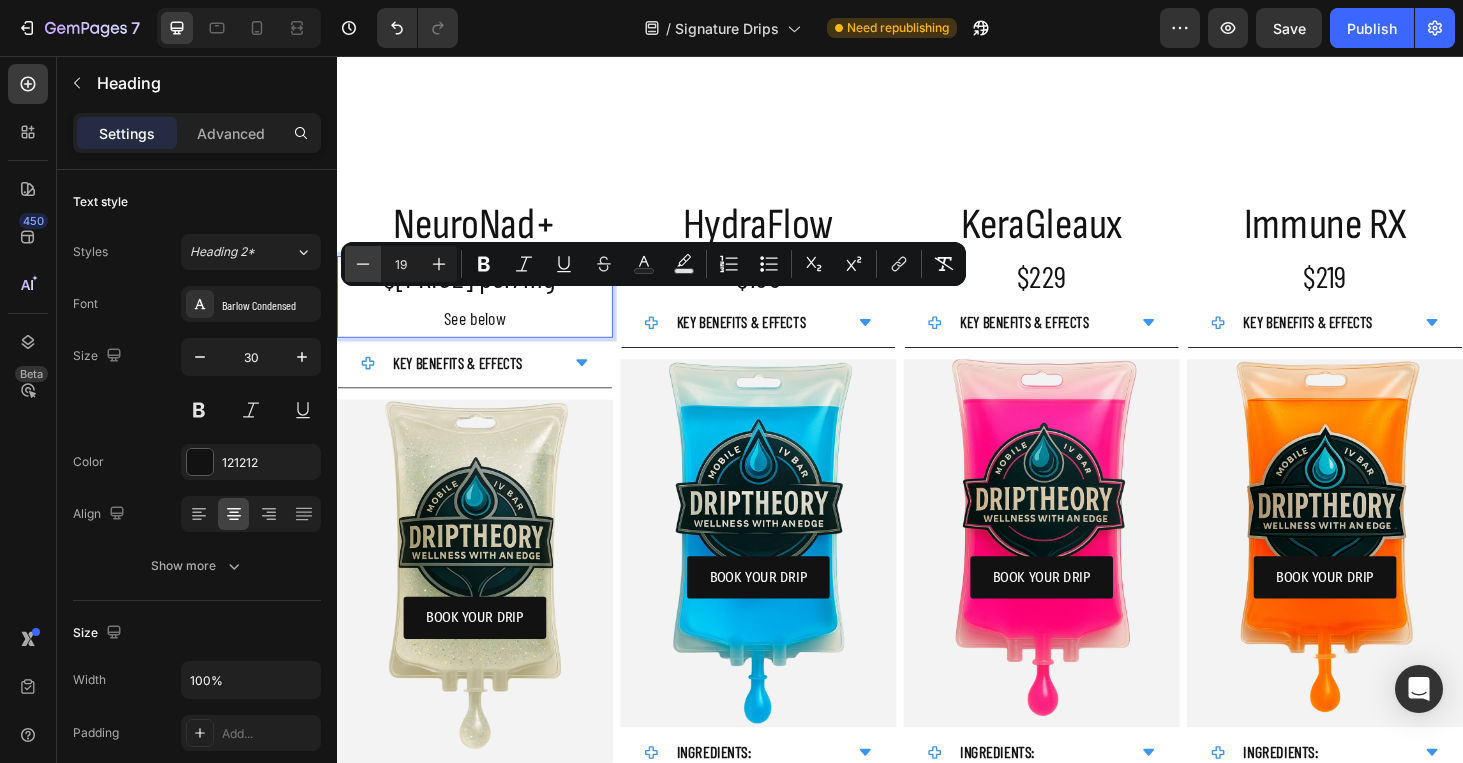 click 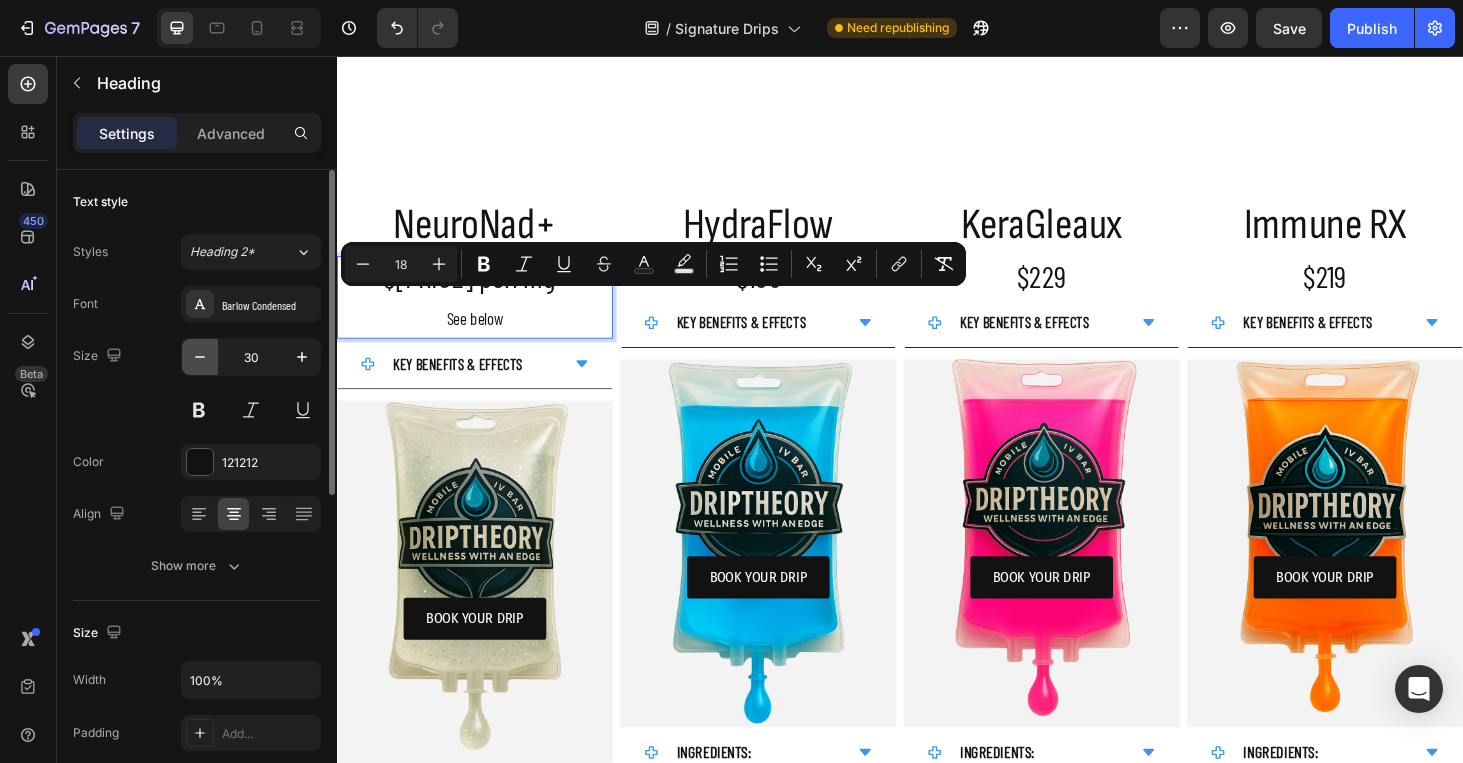 click at bounding box center (200, 357) 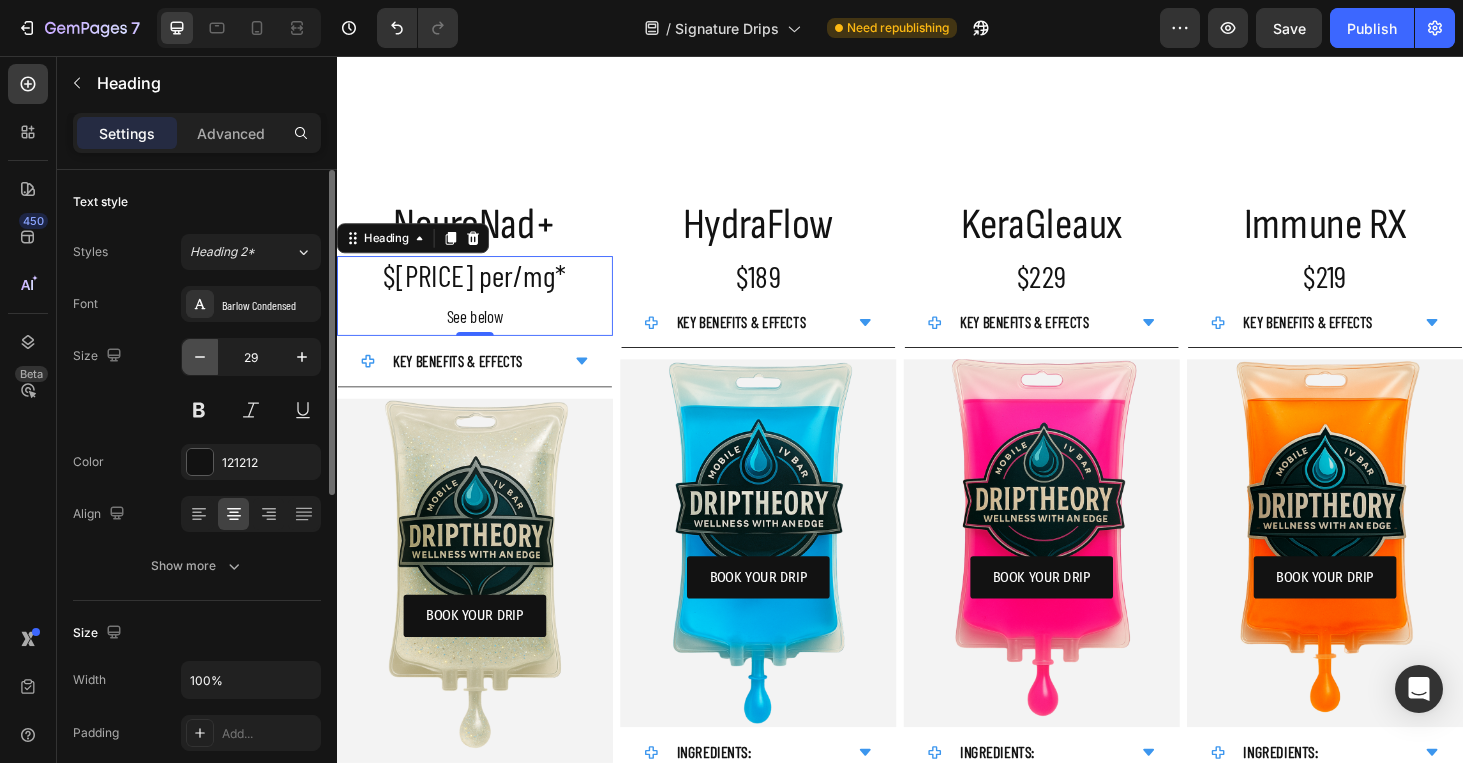 click at bounding box center (200, 357) 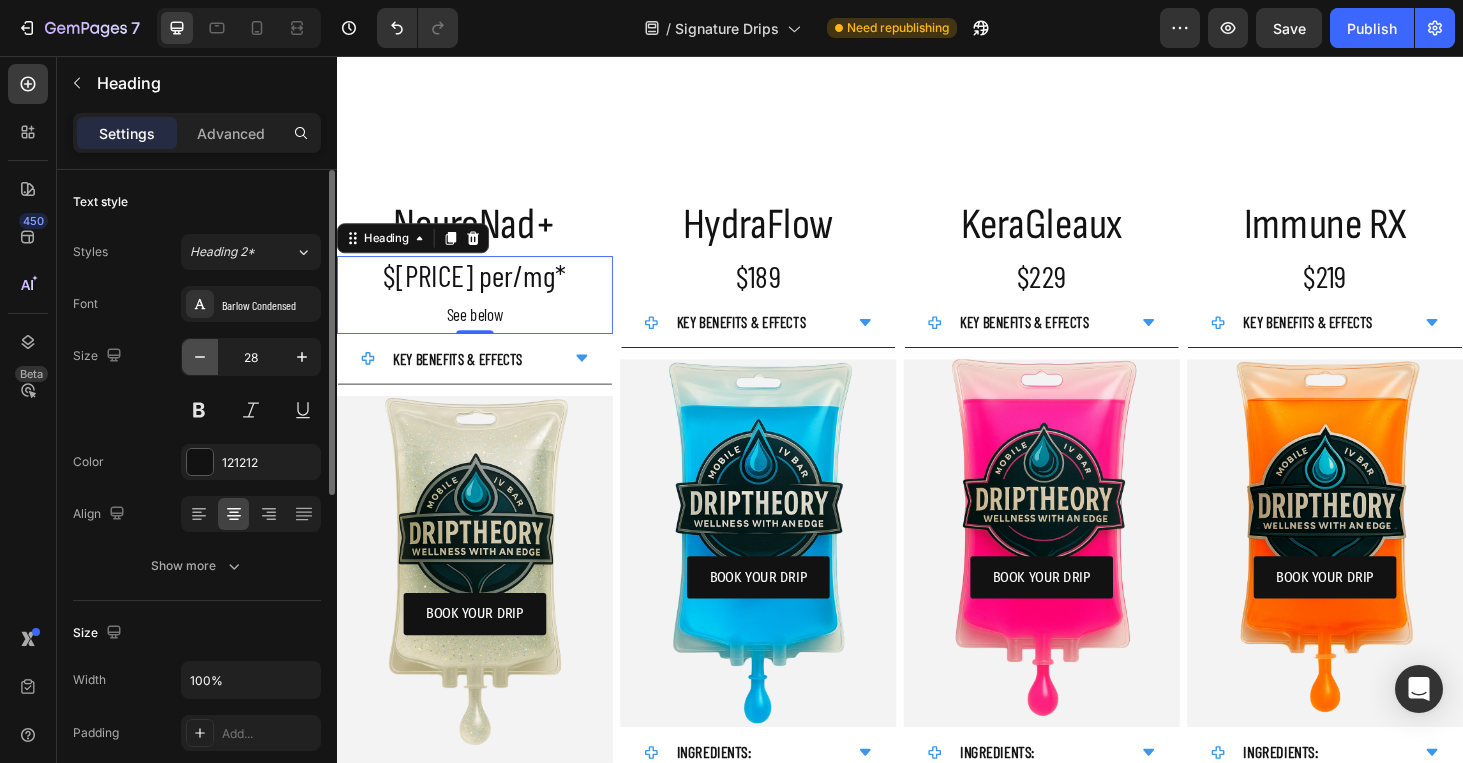 click at bounding box center [200, 357] 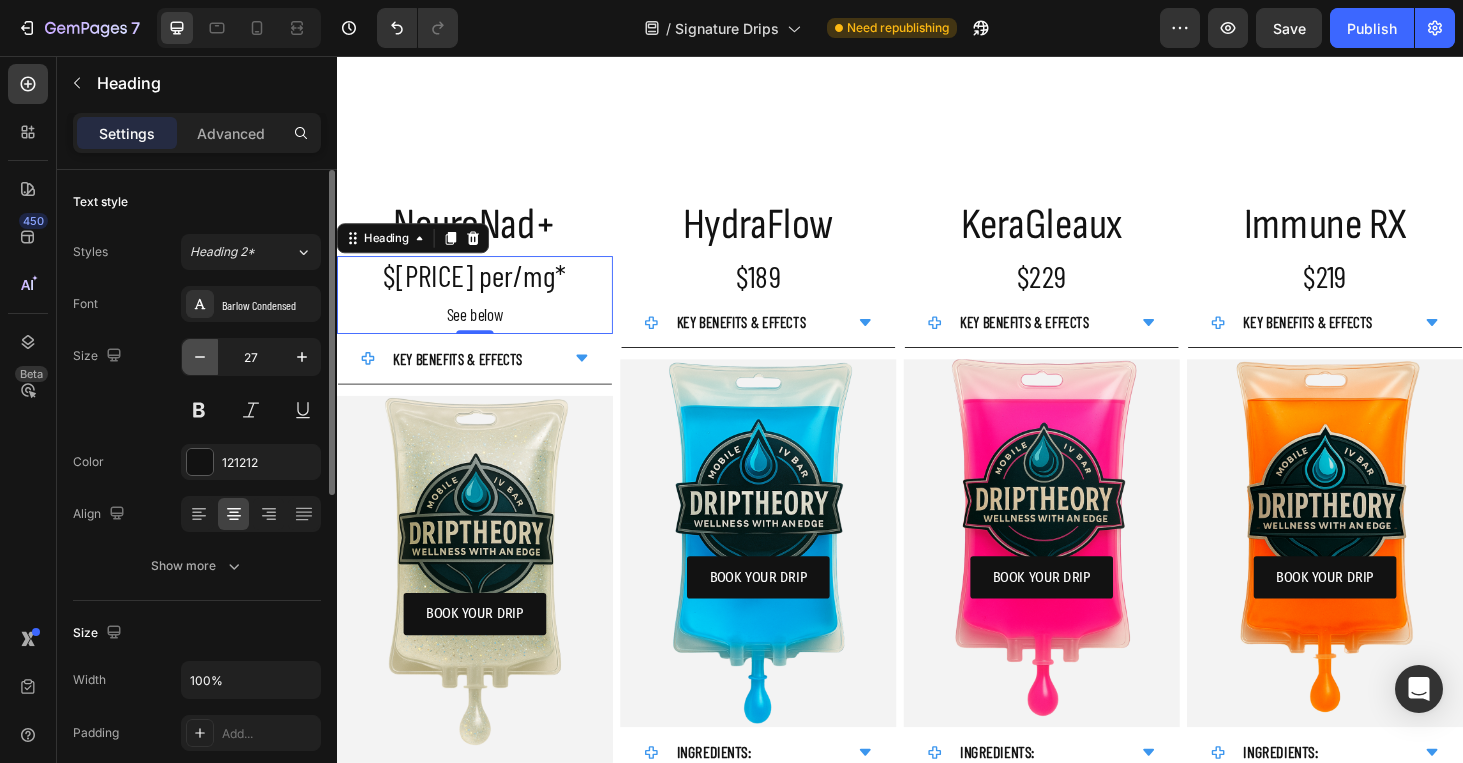 click at bounding box center (200, 357) 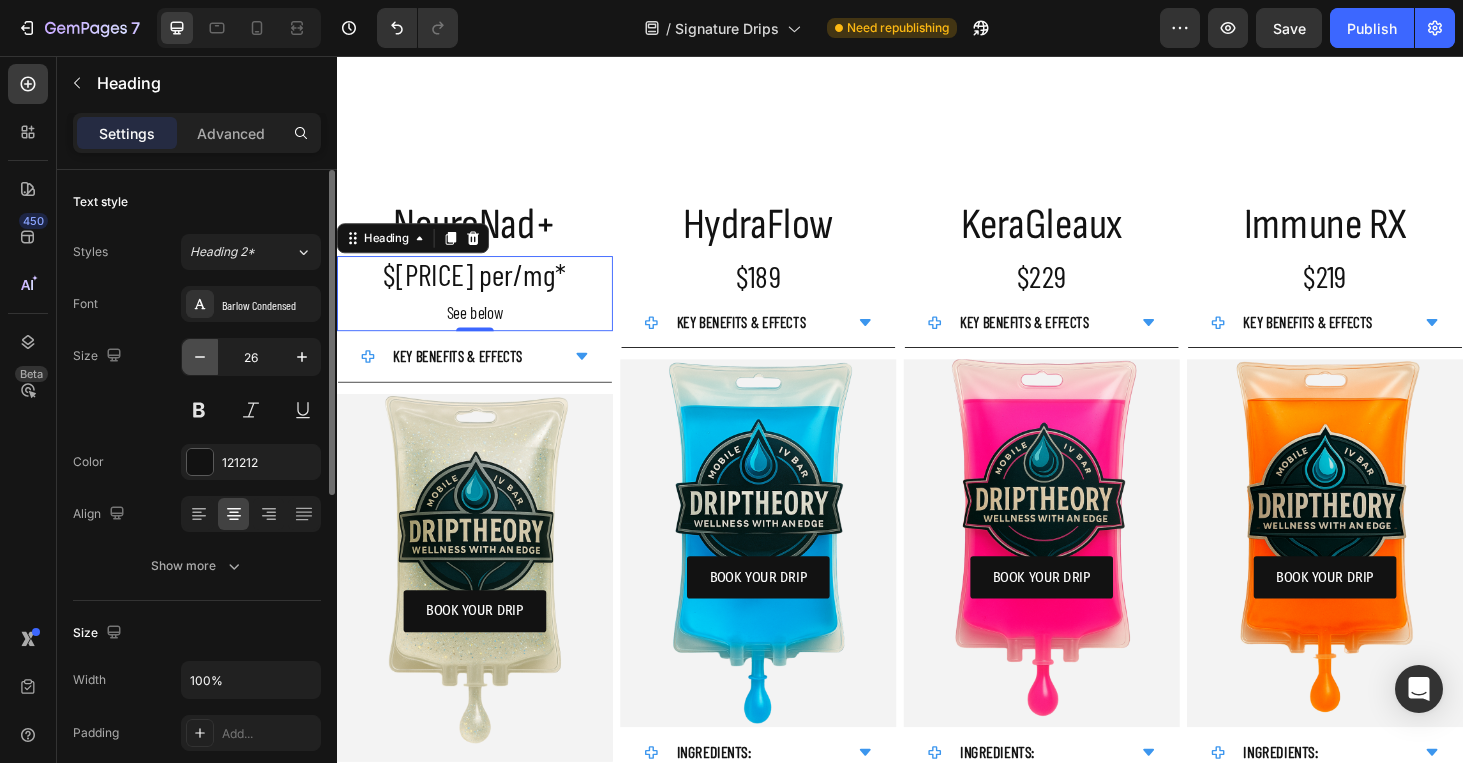 click at bounding box center [200, 357] 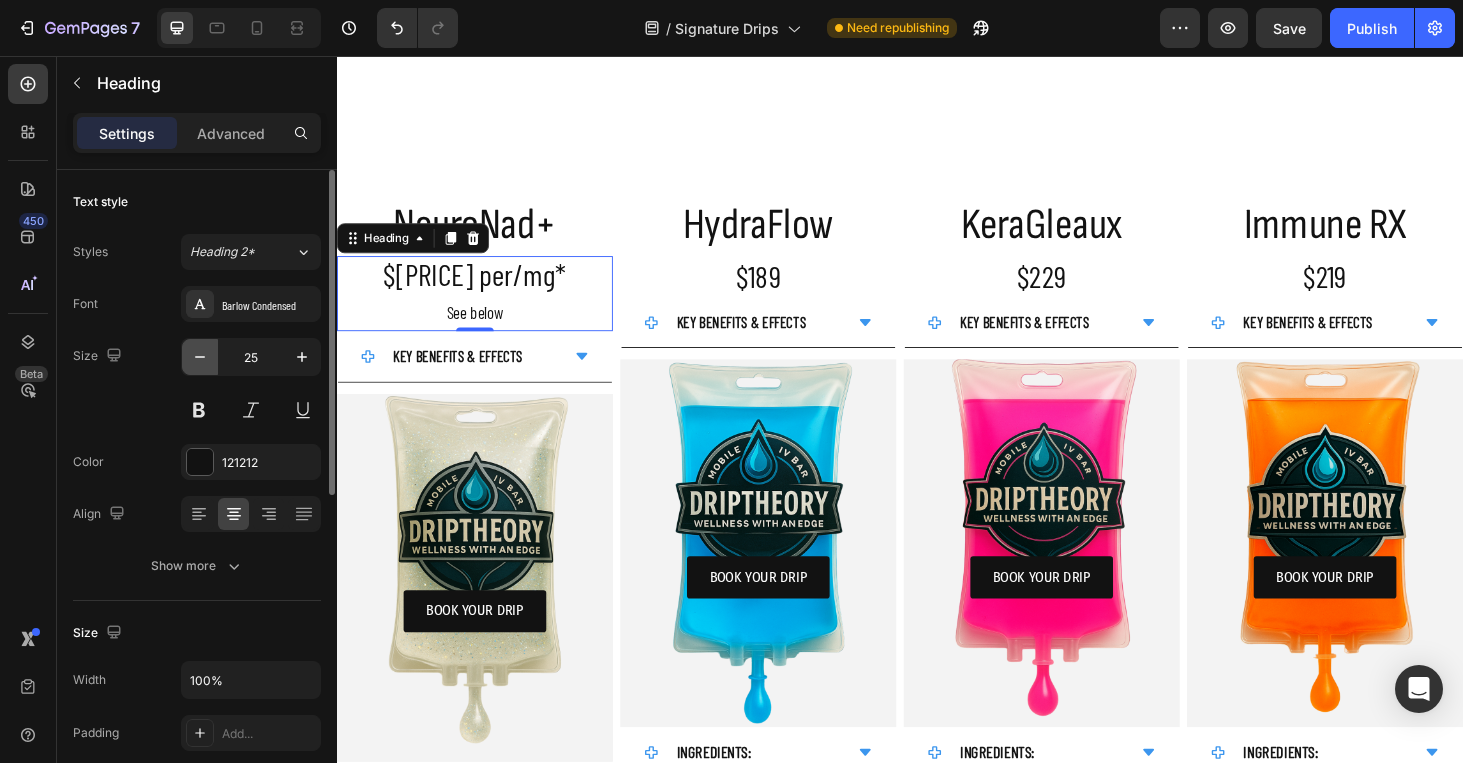 click at bounding box center [200, 357] 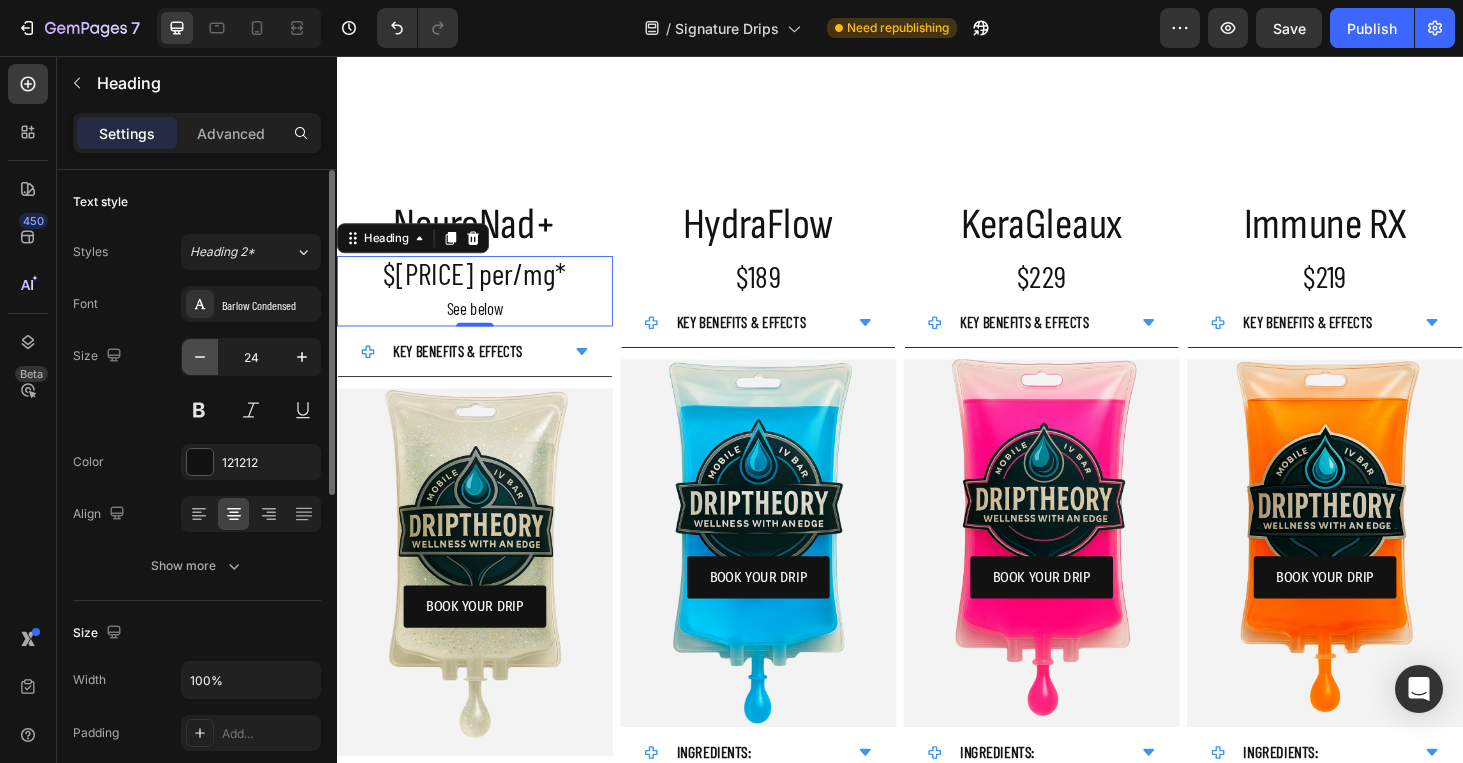 click at bounding box center [200, 357] 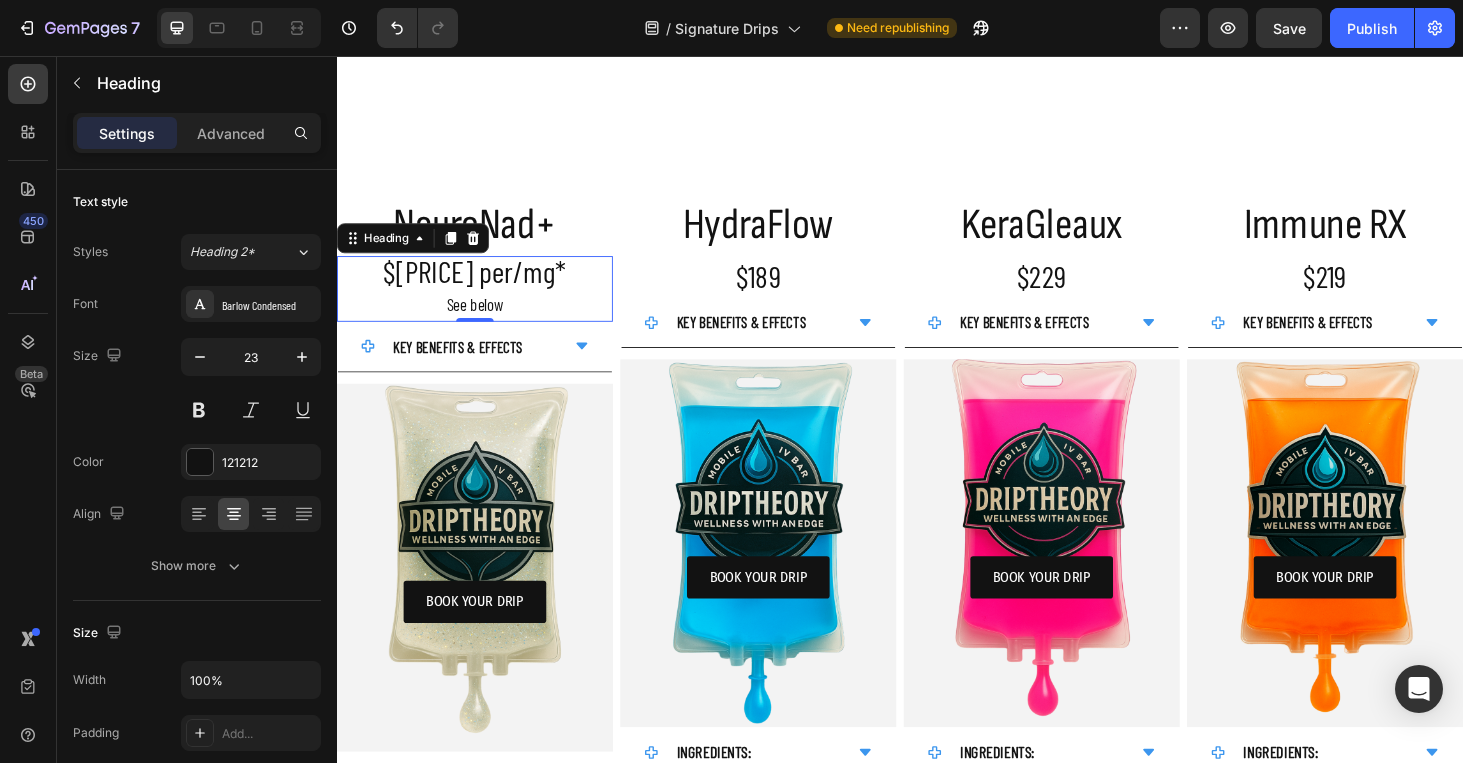 click on "$[PRICE] per/mg*" at bounding box center (484, 285) 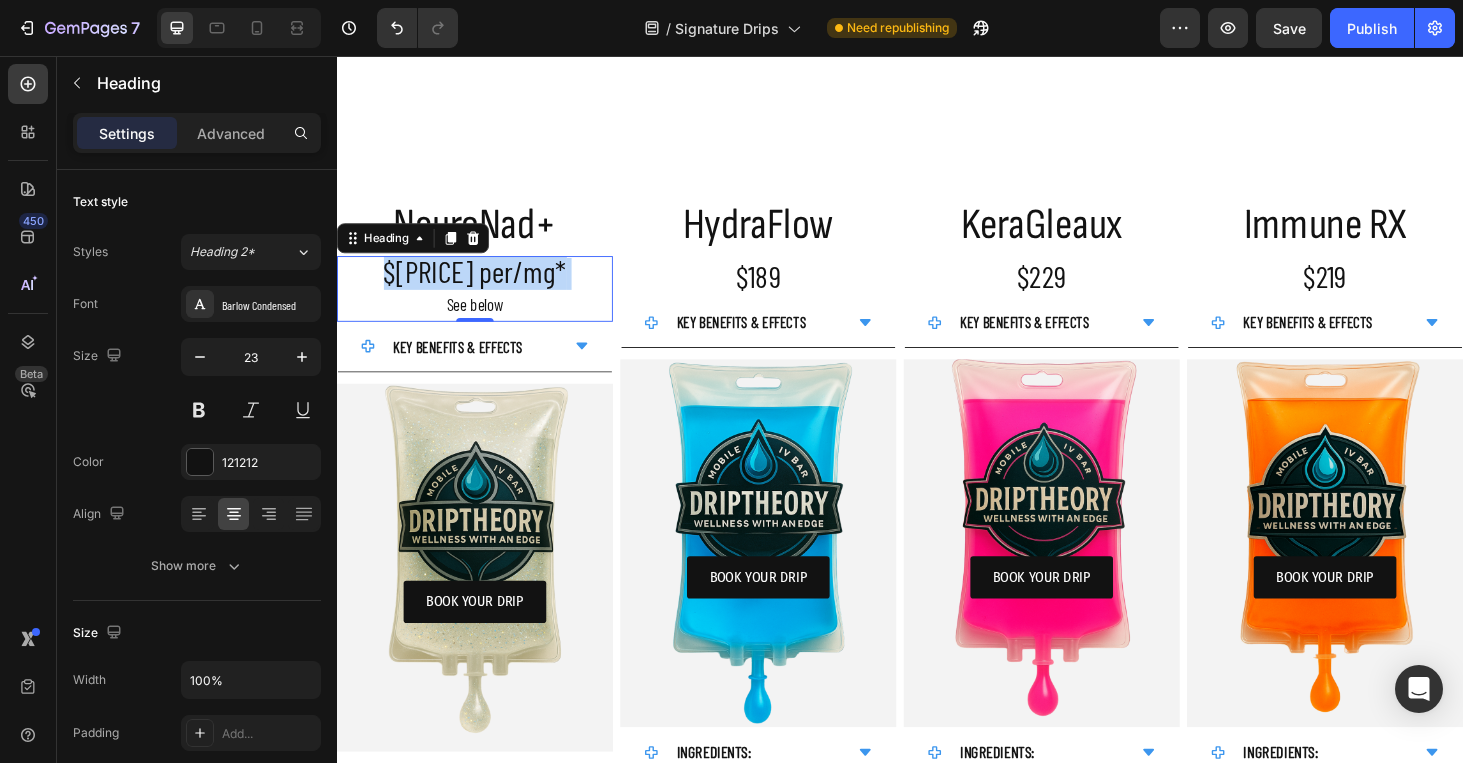 click on "$[PRICE] per/mg*" at bounding box center [484, 285] 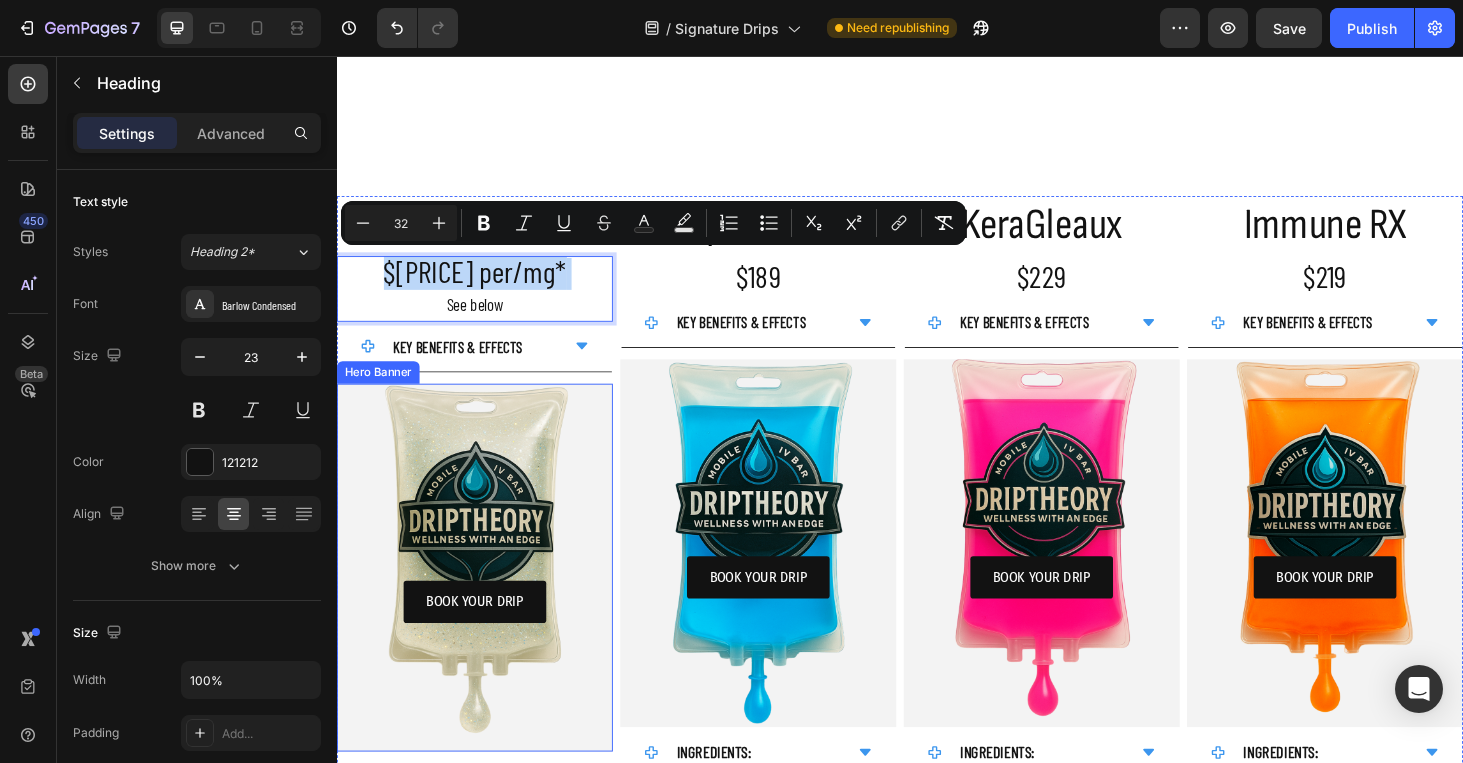 click on "Your heading text goes here Heading BOOK YOUR DRIP Button" at bounding box center [484, 601] 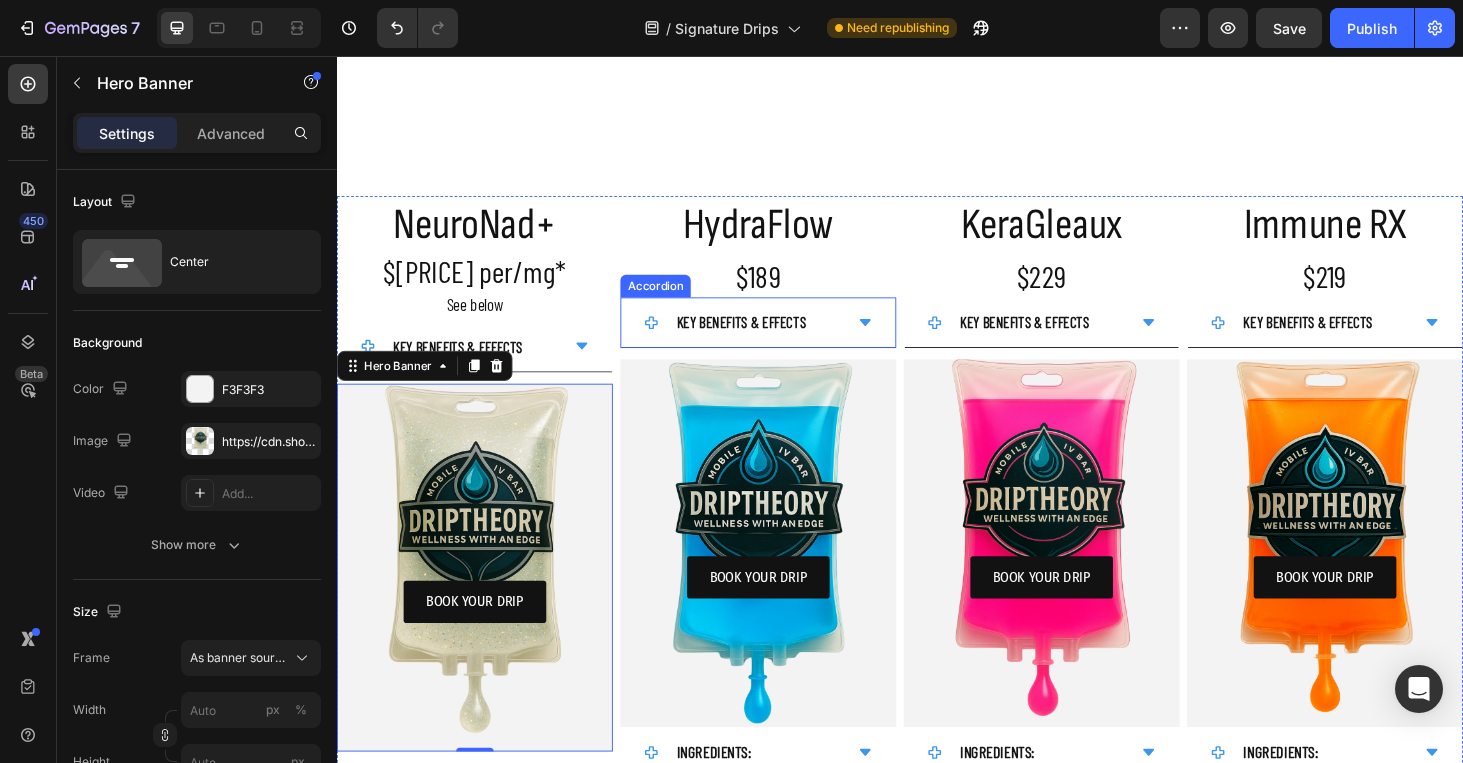 click on "⁠⁠⁠⁠⁠⁠⁠ $1 per/mg* See below" at bounding box center [484, 304] 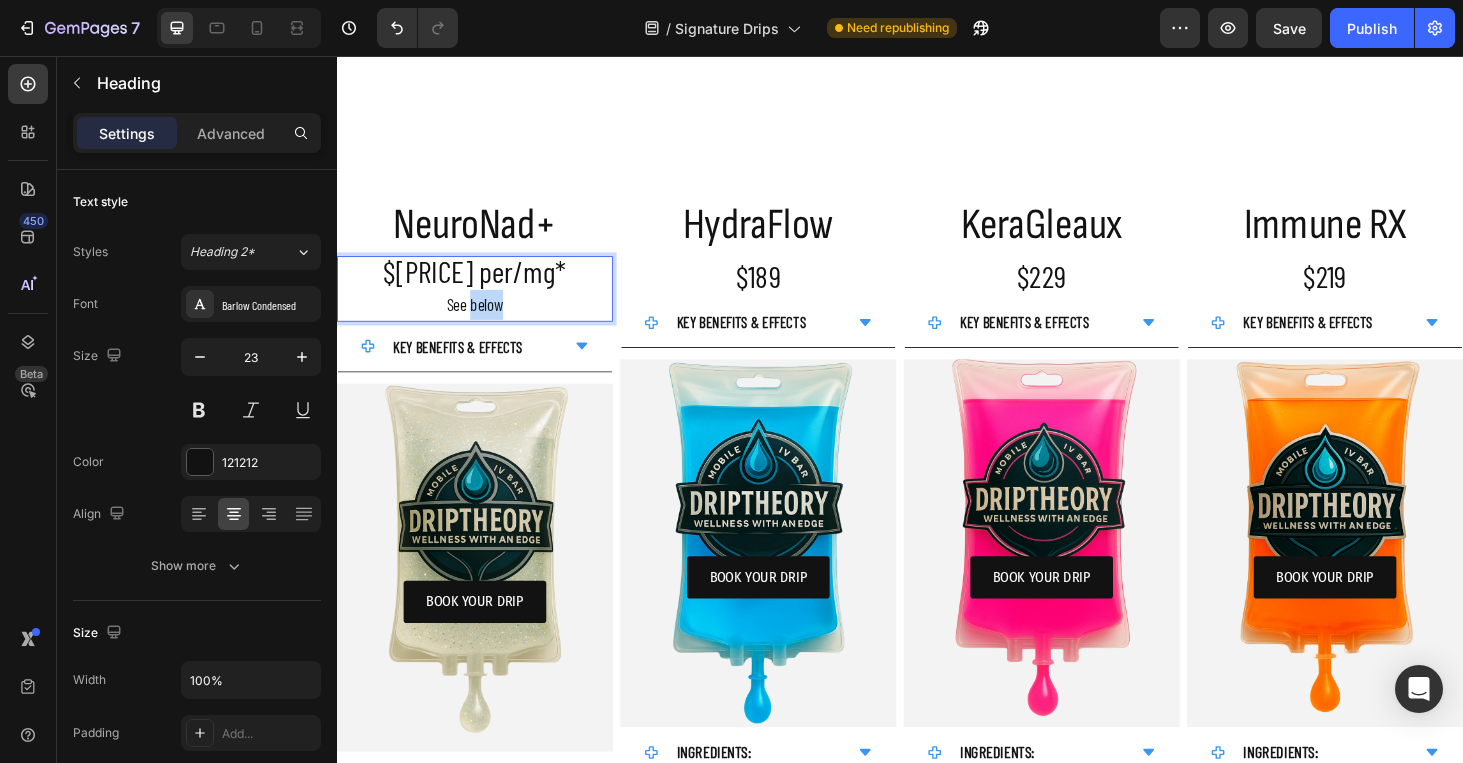 click on "See below" at bounding box center (484, 321) 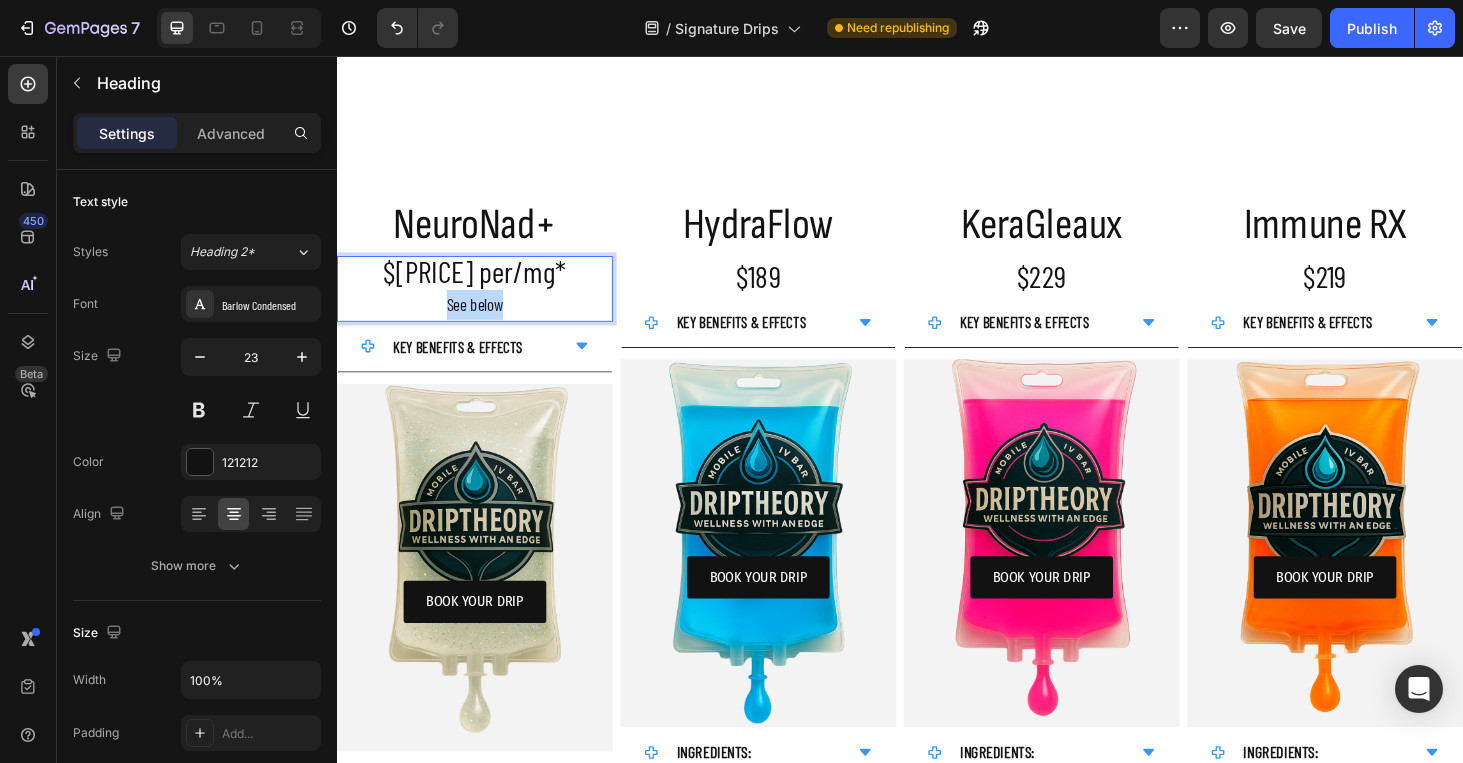 click on "See below" at bounding box center [484, 321] 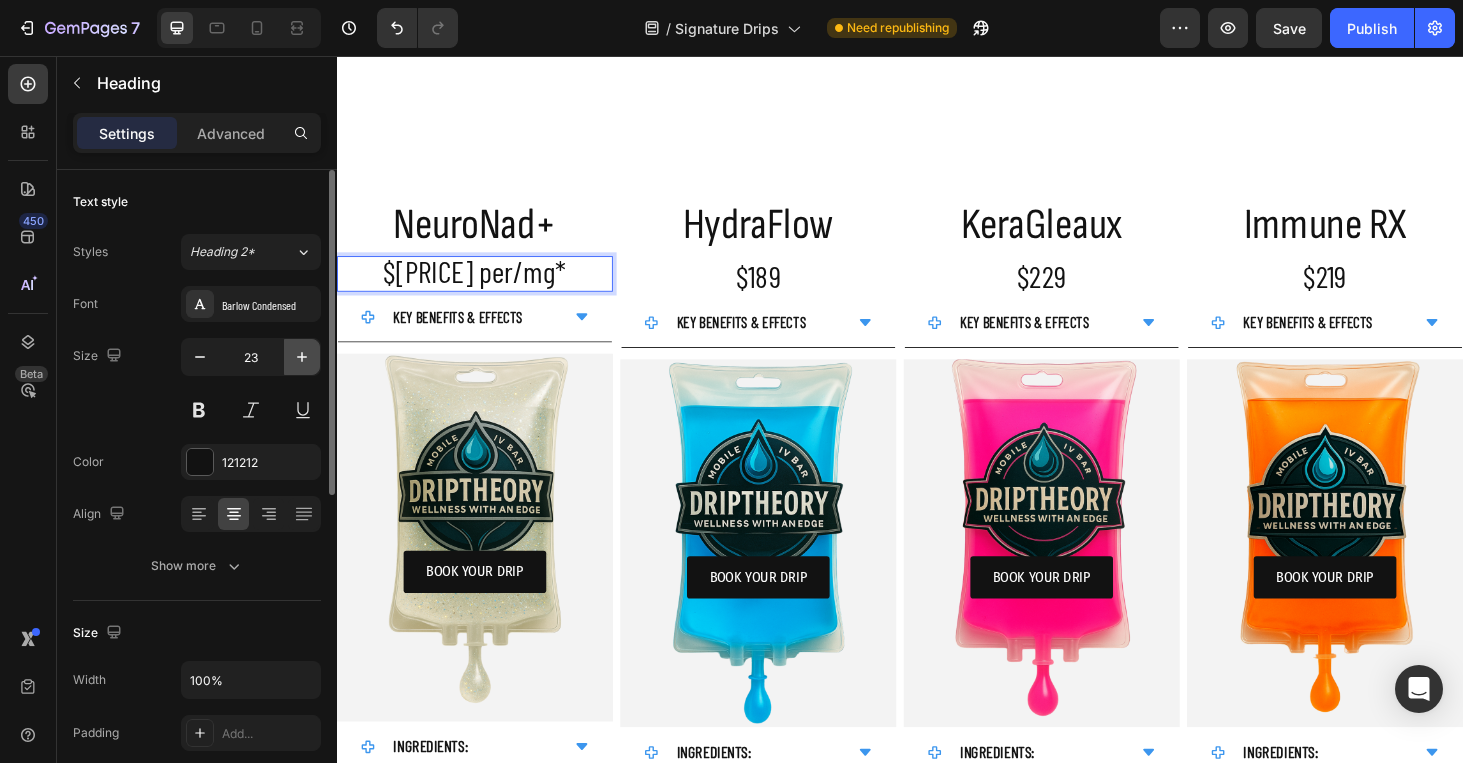 click at bounding box center (302, 357) 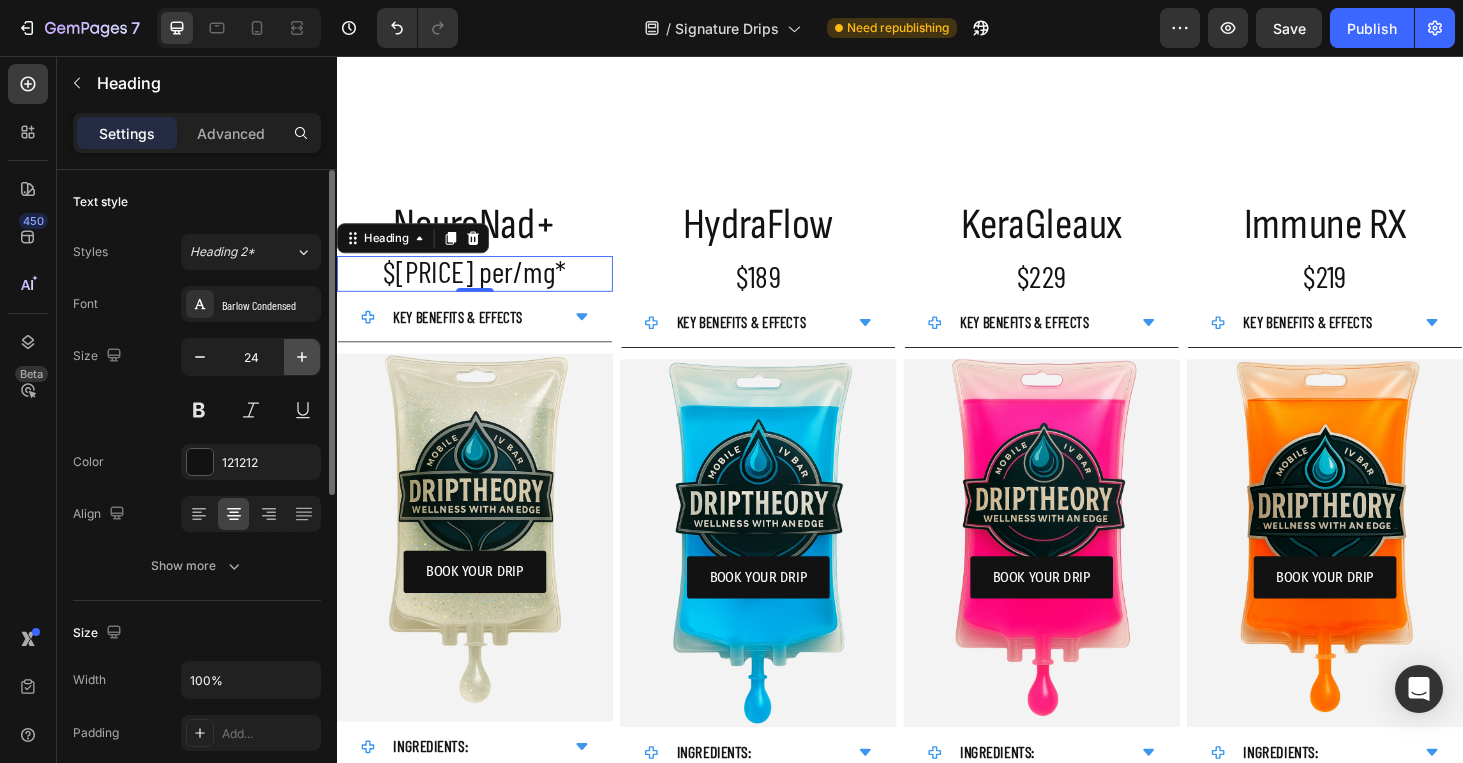 click at bounding box center [302, 357] 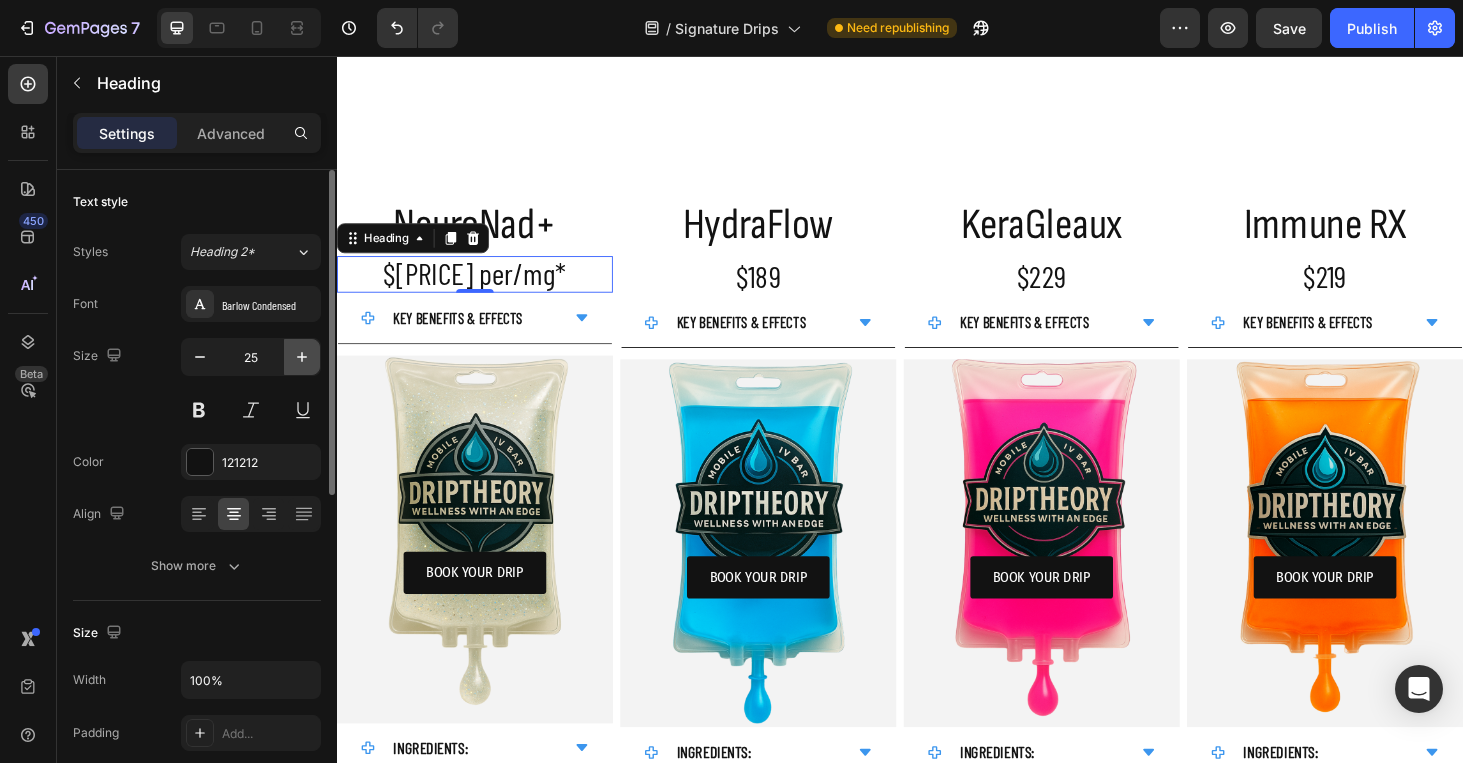 click at bounding box center [302, 357] 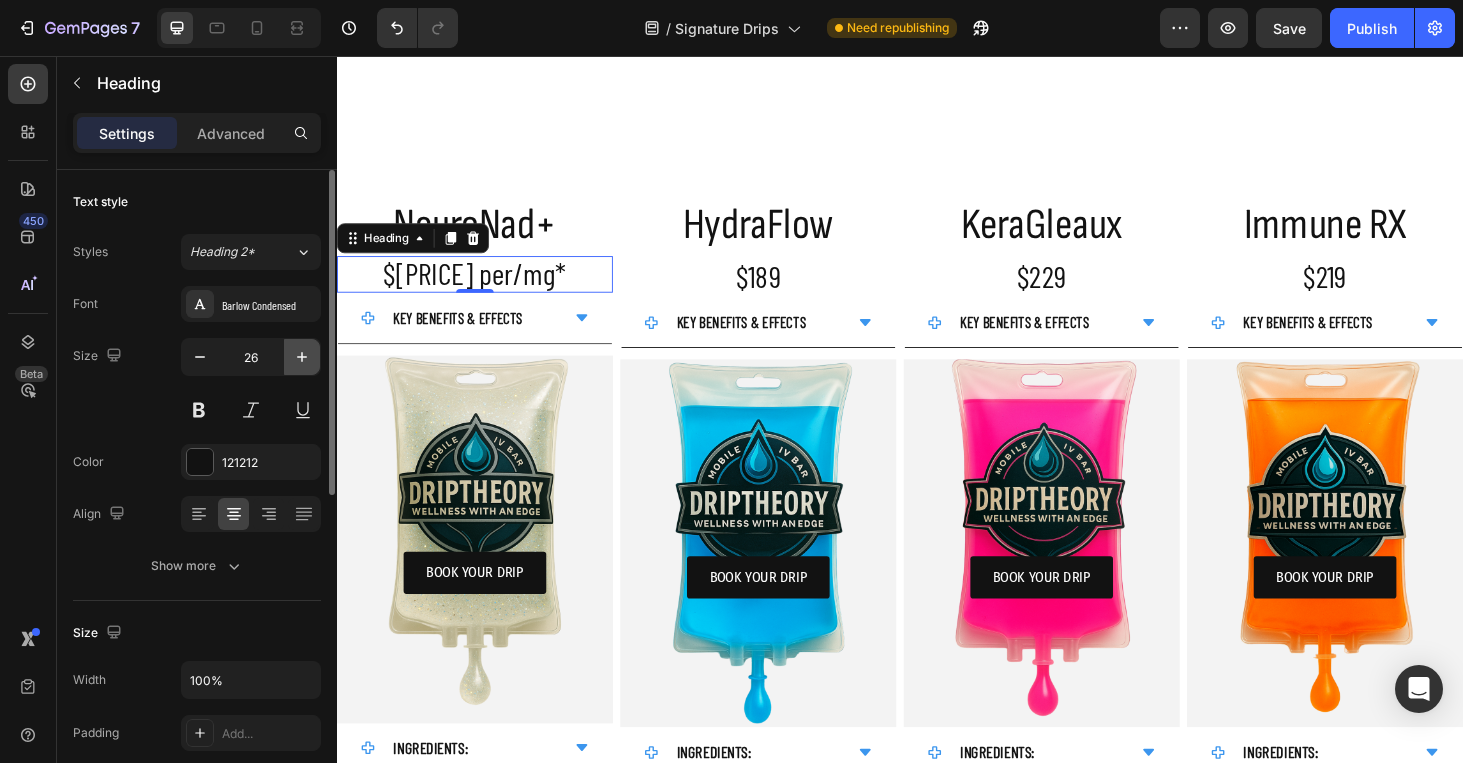 click at bounding box center (302, 357) 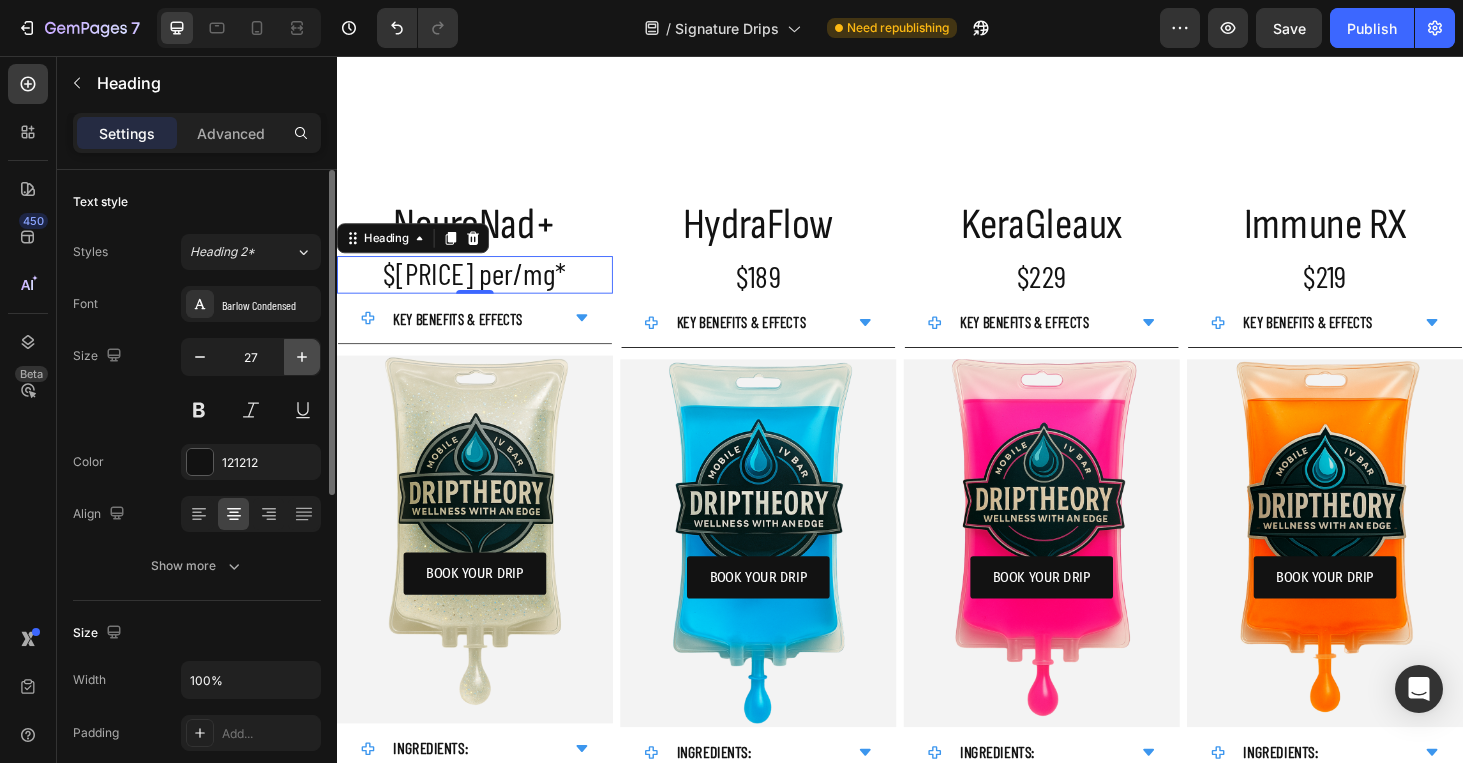click at bounding box center [302, 357] 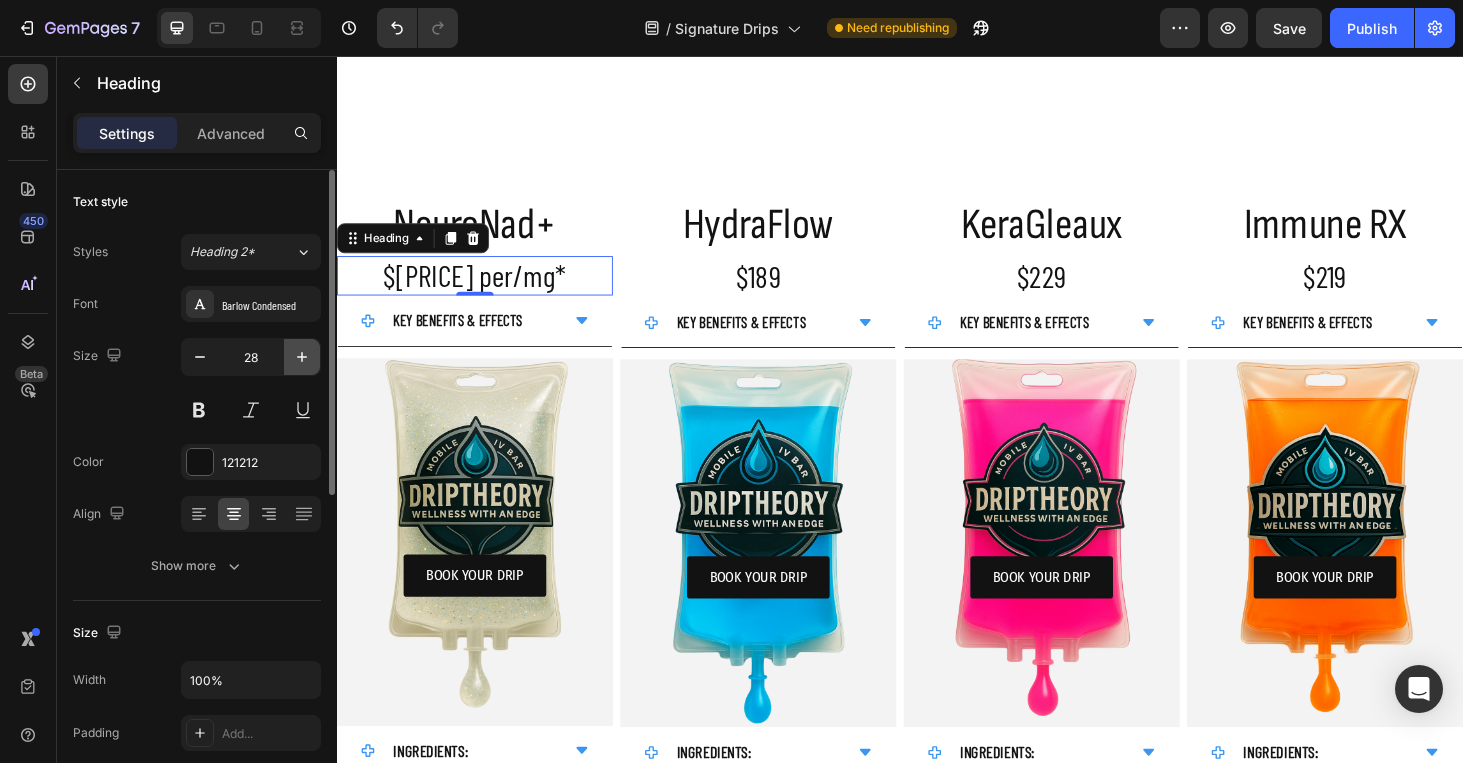 click at bounding box center (302, 357) 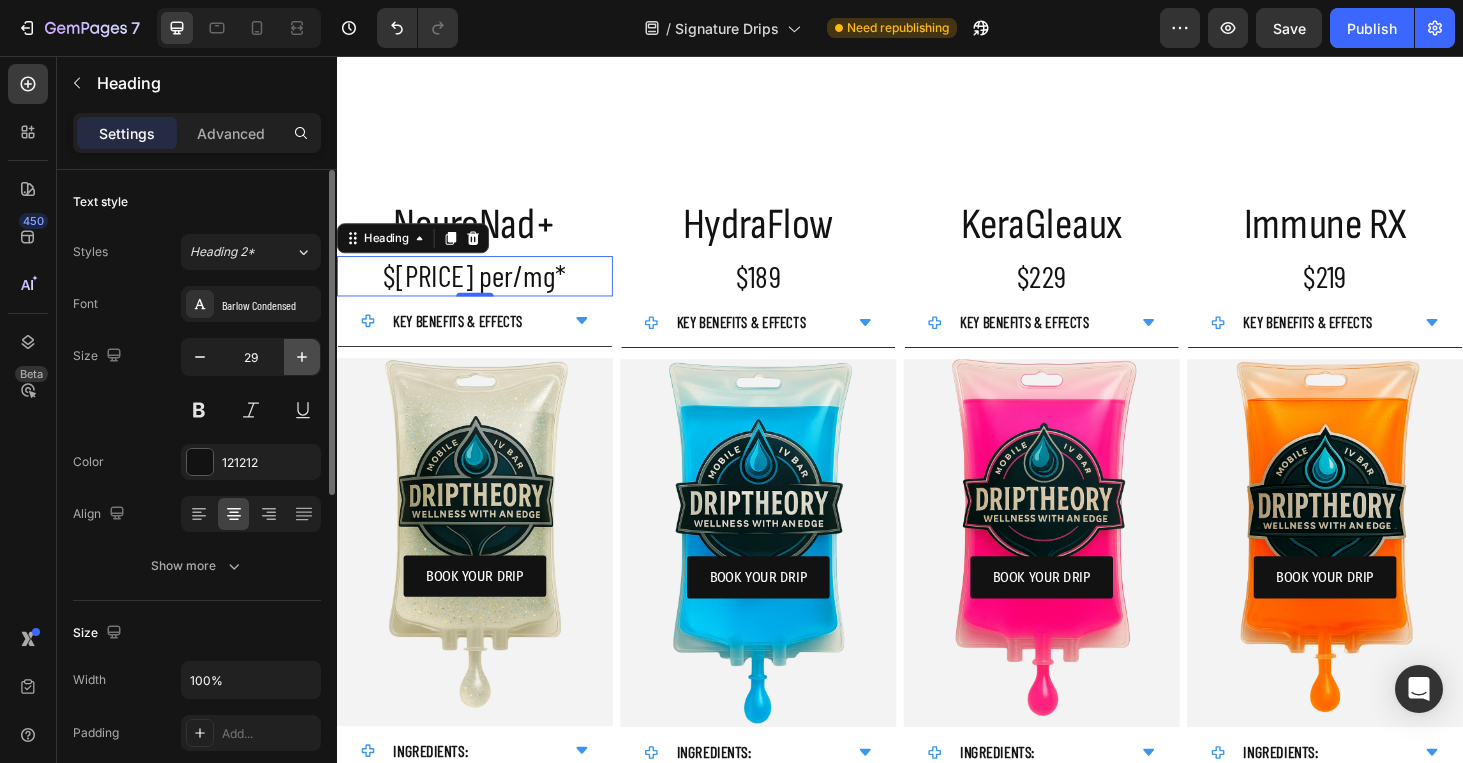 click at bounding box center [302, 357] 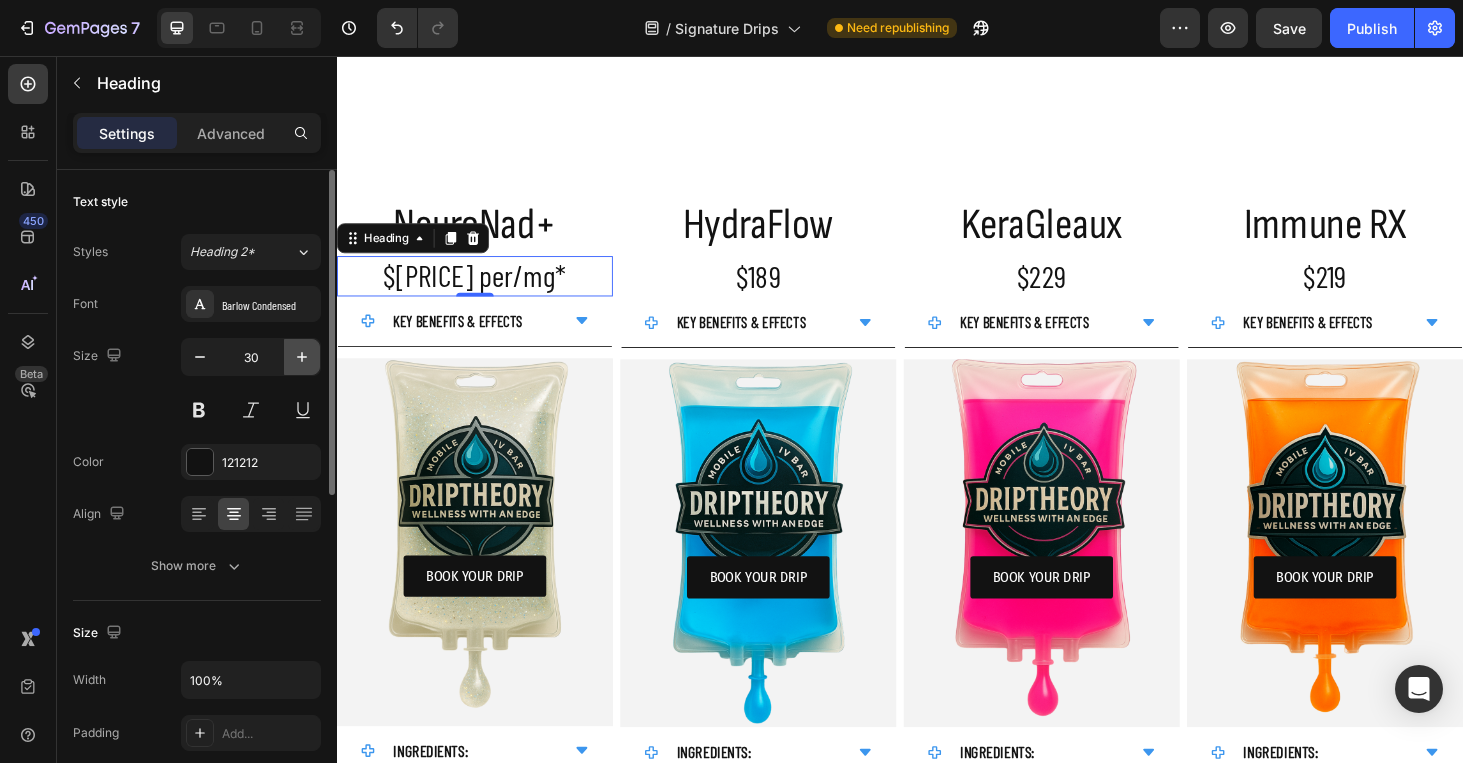 click at bounding box center (302, 357) 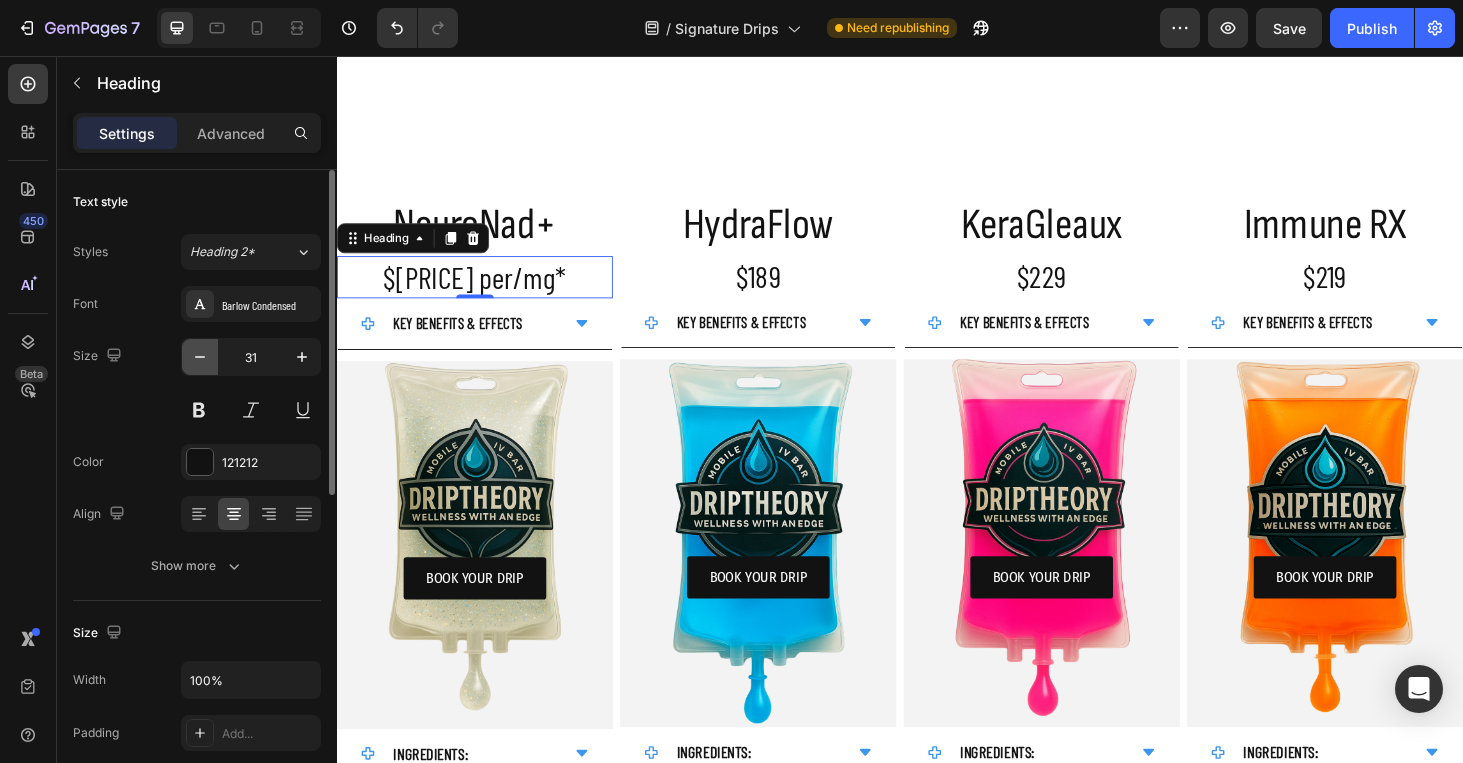 click 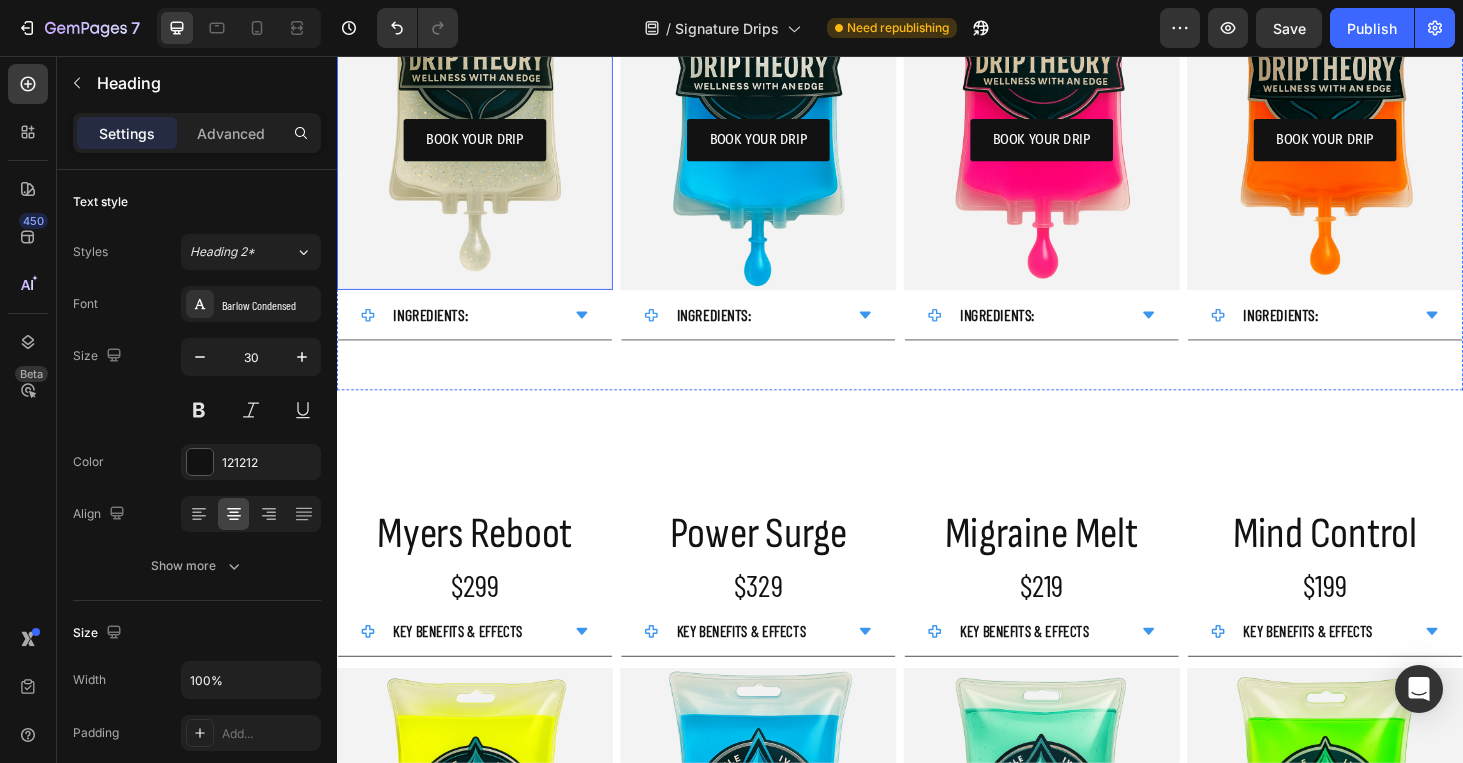scroll, scrollTop: 2325, scrollLeft: 0, axis: vertical 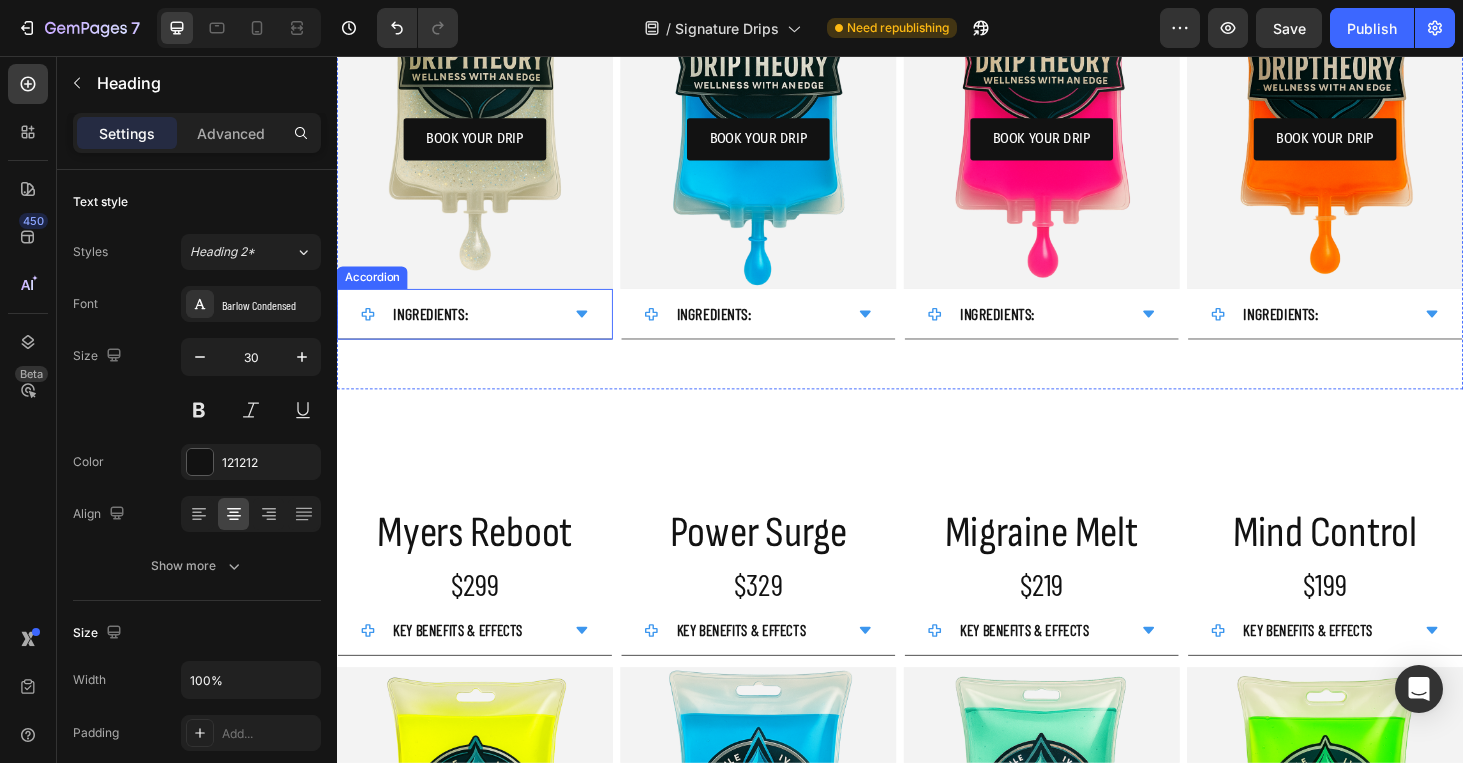 click on "INGREDIENTS:" at bounding box center (484, 331) 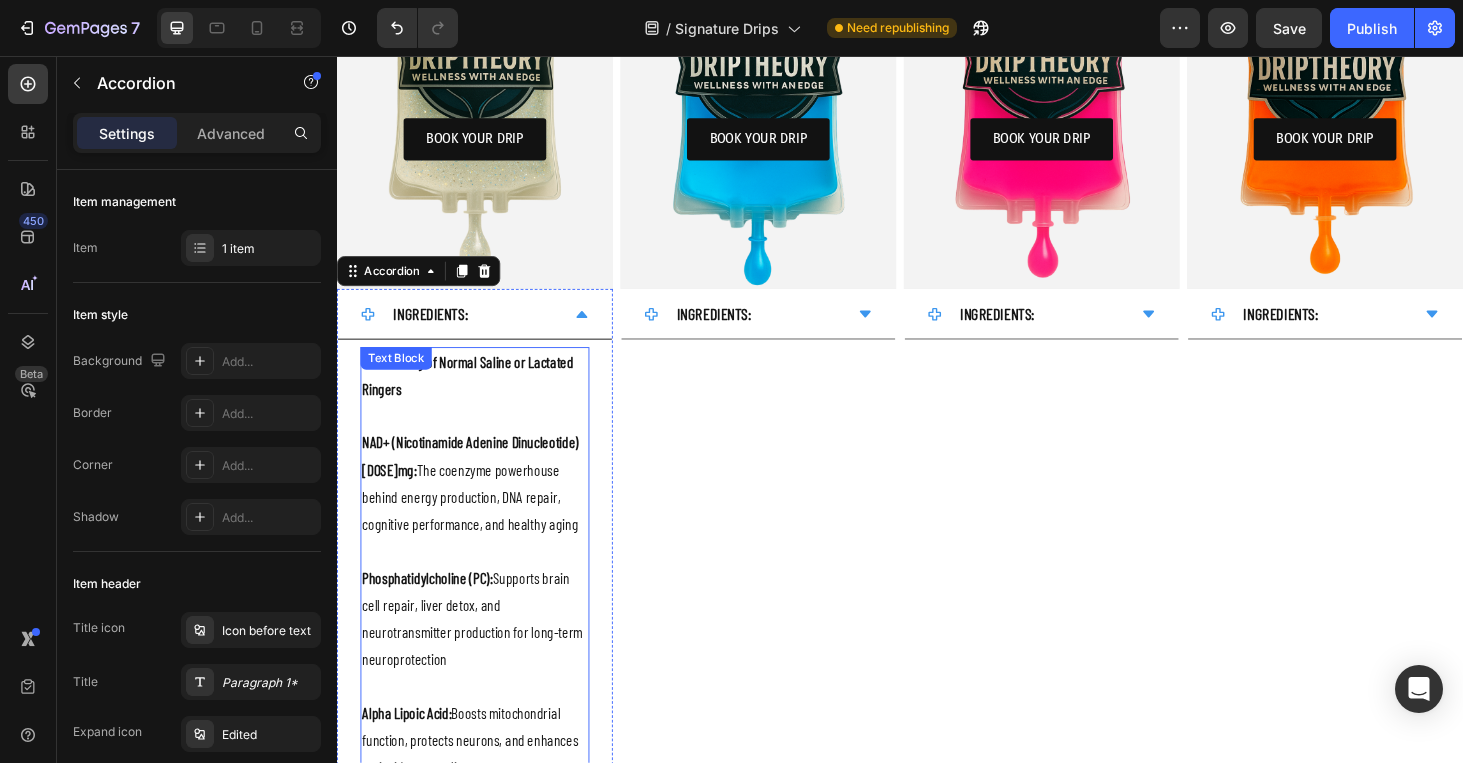 scroll, scrollTop: 2361, scrollLeft: 0, axis: vertical 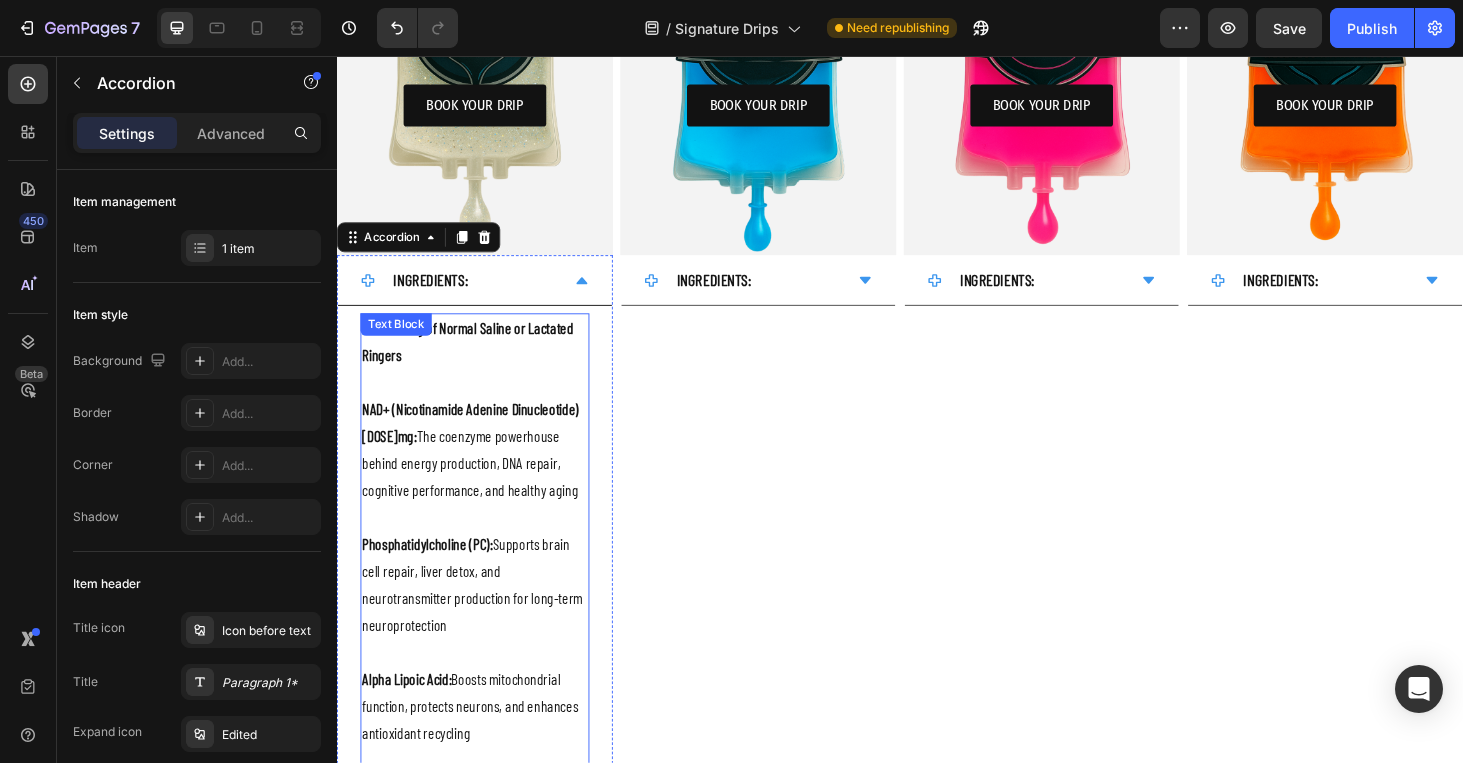 click on "NAD+ (Nicotinamide Adenine Dinucleotide) [NUMBER]mg: The coenzyme powerhouse behind energy production, DNA repair, cognitive performance, and healthy aging" at bounding box center [484, 475] 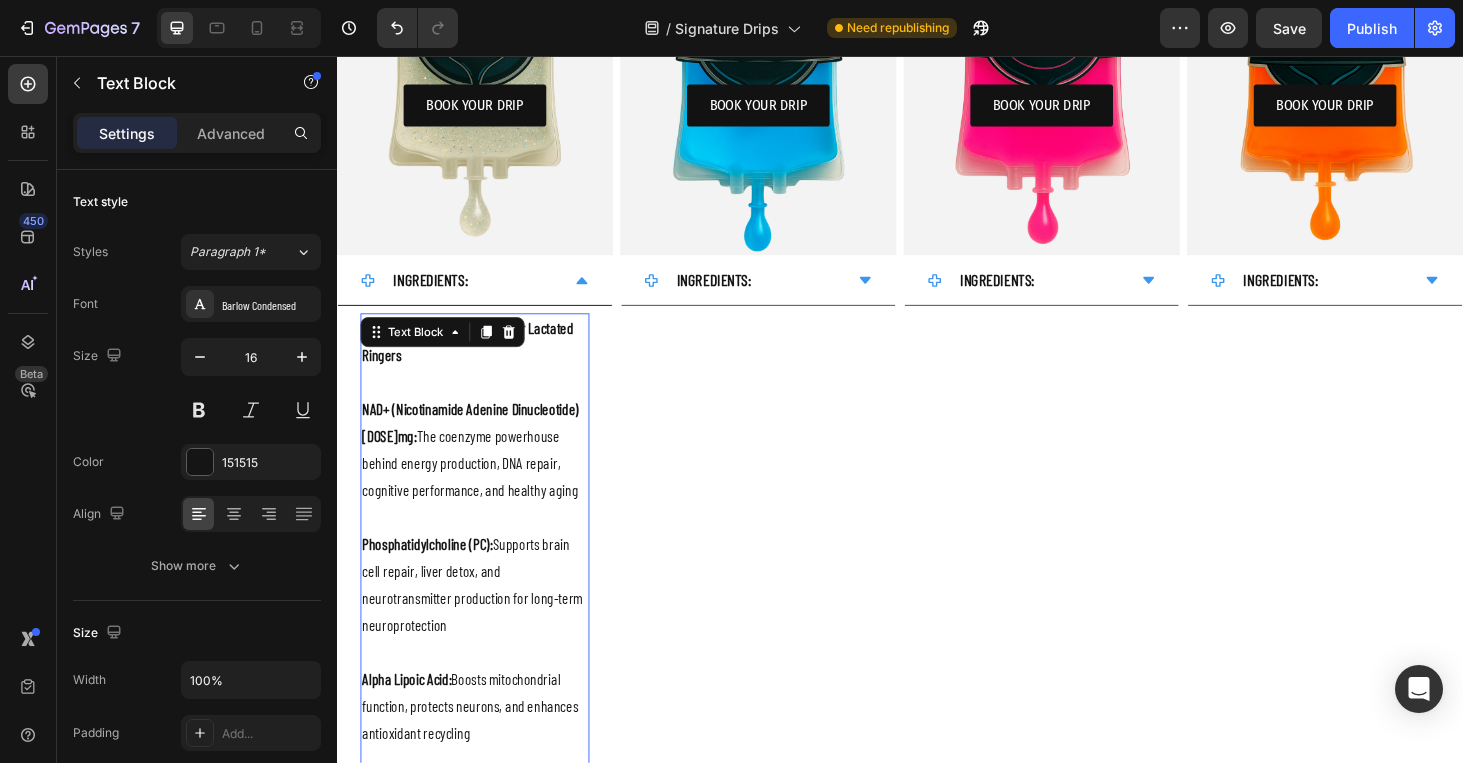 click on "NAD+ (Nicotinamide Adenine Dinucleotide) [NUMBER]mg: The coenzyme powerhouse behind energy production, DNA repair, cognitive performance, and healthy aging" at bounding box center (484, 475) 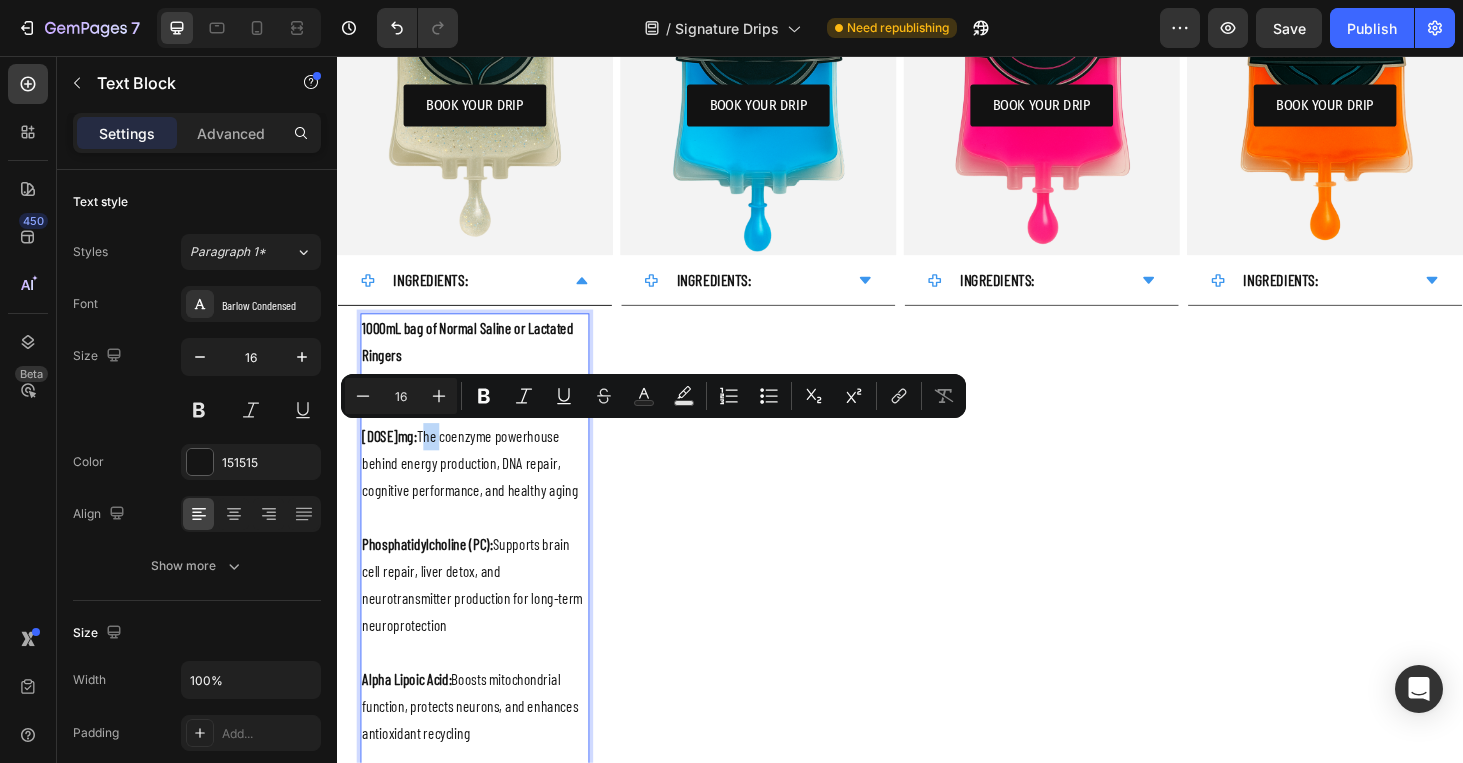 click on "NAD+ (Nicotinamide Adenine Dinucleotide) [NUMBER]mg: The coenzyme powerhouse behind energy production, DNA repair, cognitive performance, and healthy aging" at bounding box center (484, 475) 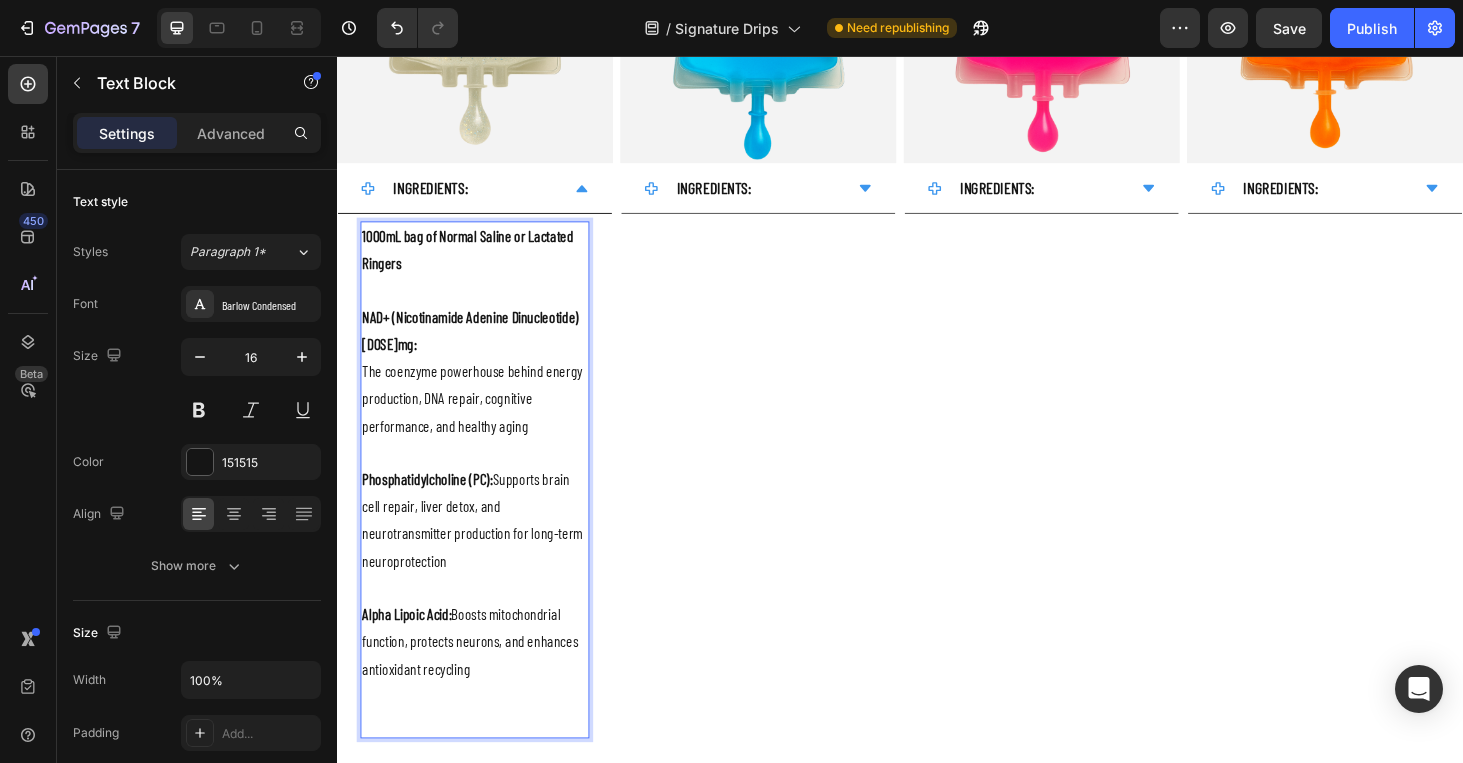 scroll, scrollTop: 2576, scrollLeft: 0, axis: vertical 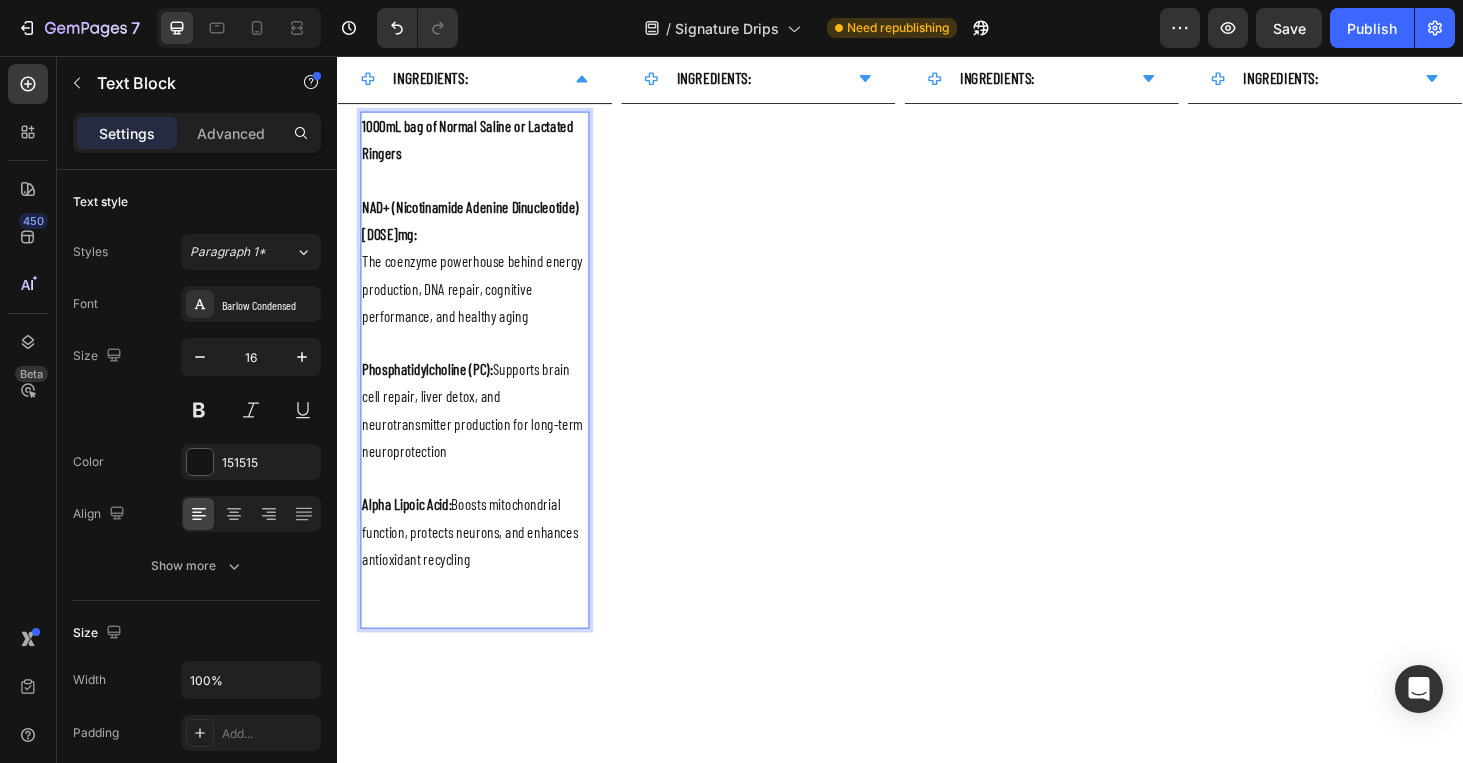 click on "Phosphatidylcholine (PC): Supports brain cell repair, liver detox, and neurotransmitter production for long-term neuroprotection" at bounding box center (484, 433) 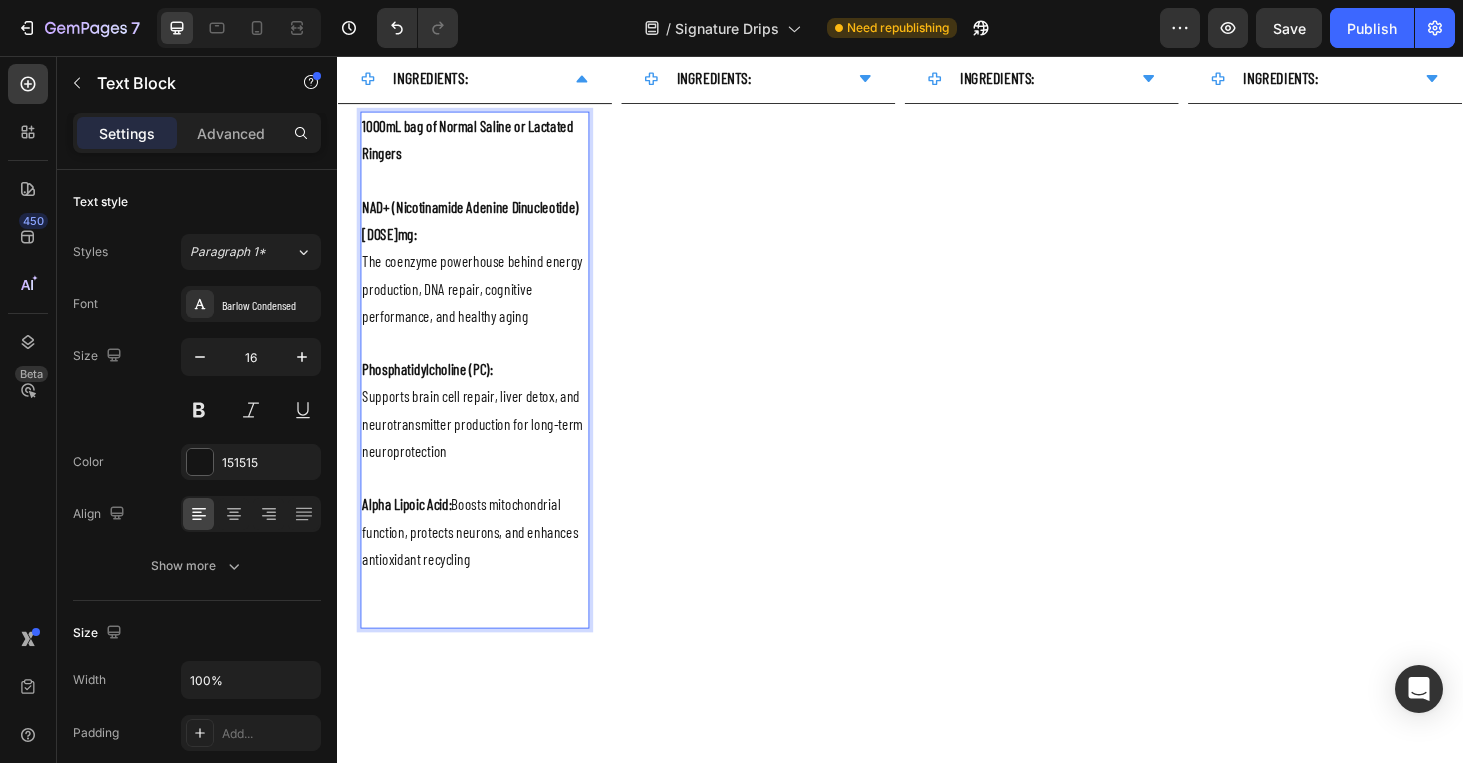 click on "NAD+ (Nicotinamide Adenine Dinucleotide) [DOSE]mg:" at bounding box center (479, 231) 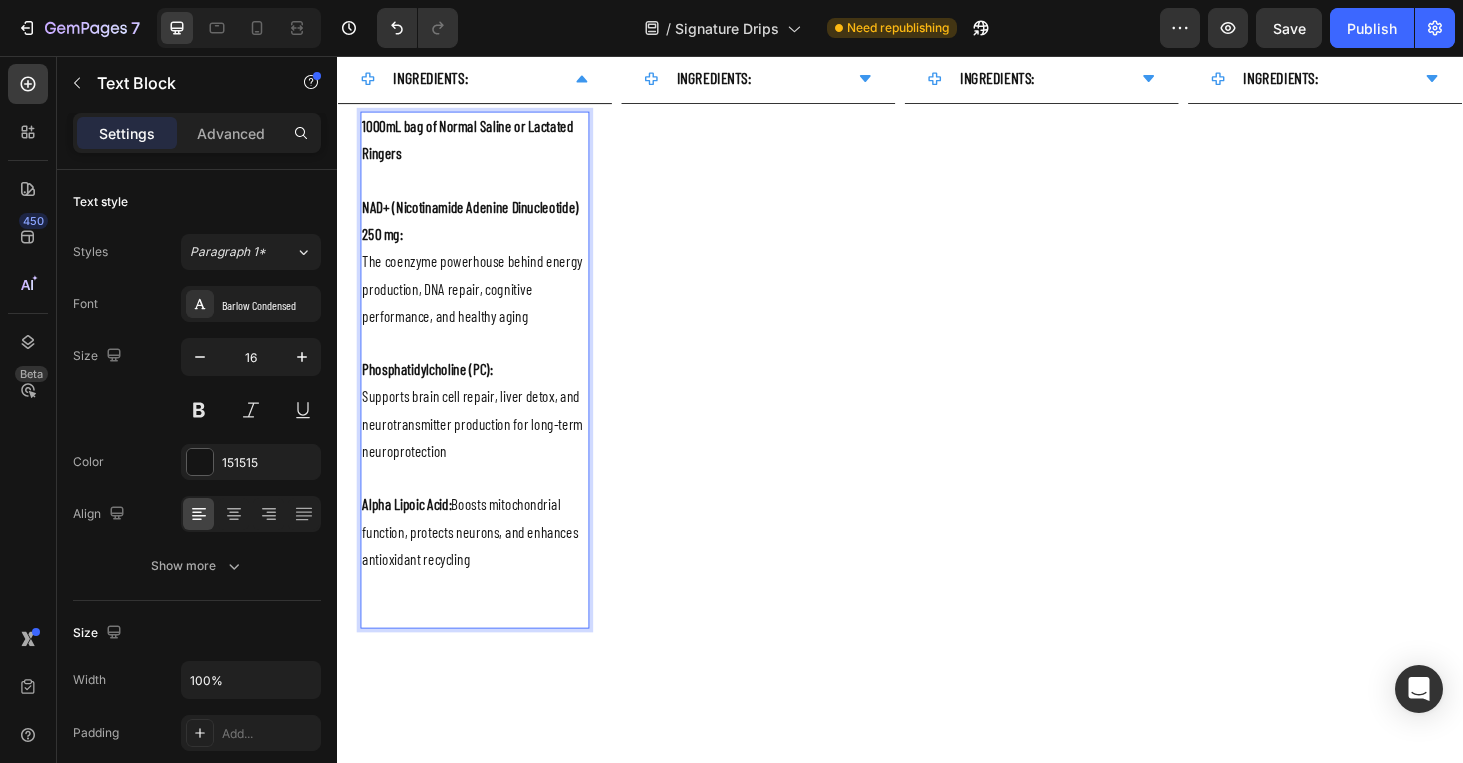 click on "Alpha Lipoic Acid: Boosts mitochondrial function, protects neurons, and enhances antioxidant recycling" at bounding box center (484, 563) 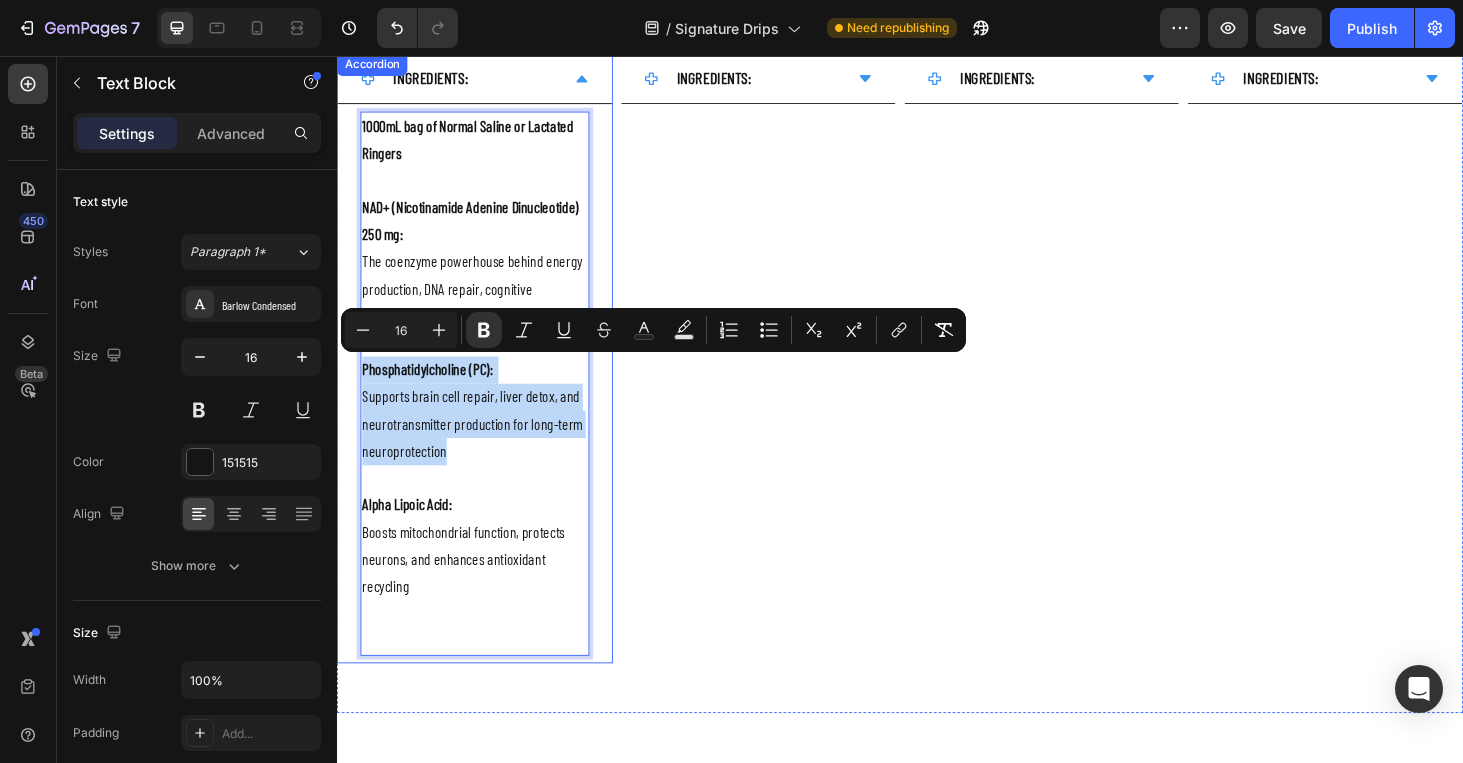 drag, startPoint x: 469, startPoint y: 485, endPoint x: 353, endPoint y: 385, distance: 153.15352 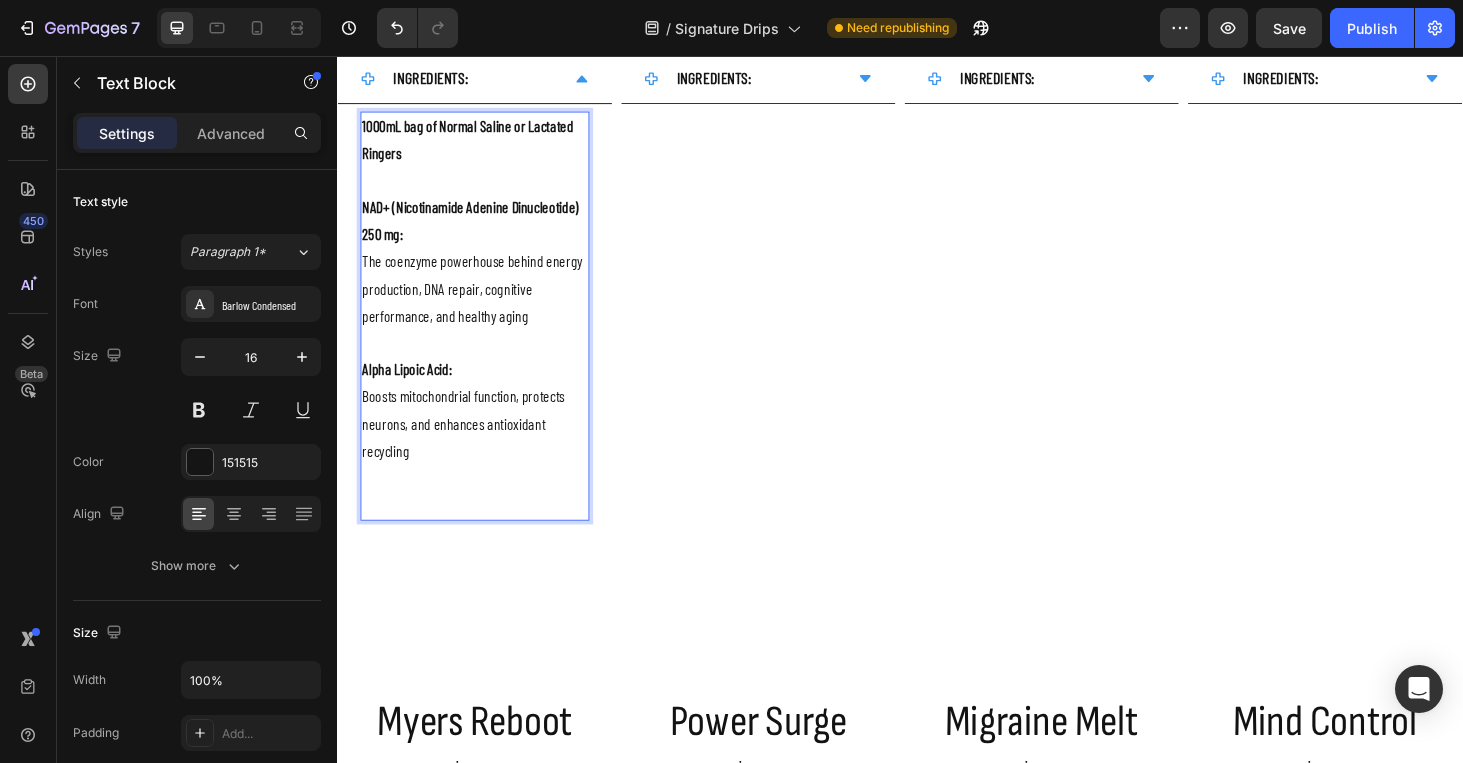 click on "Alpha Lipoic Acid:" at bounding box center (411, 389) 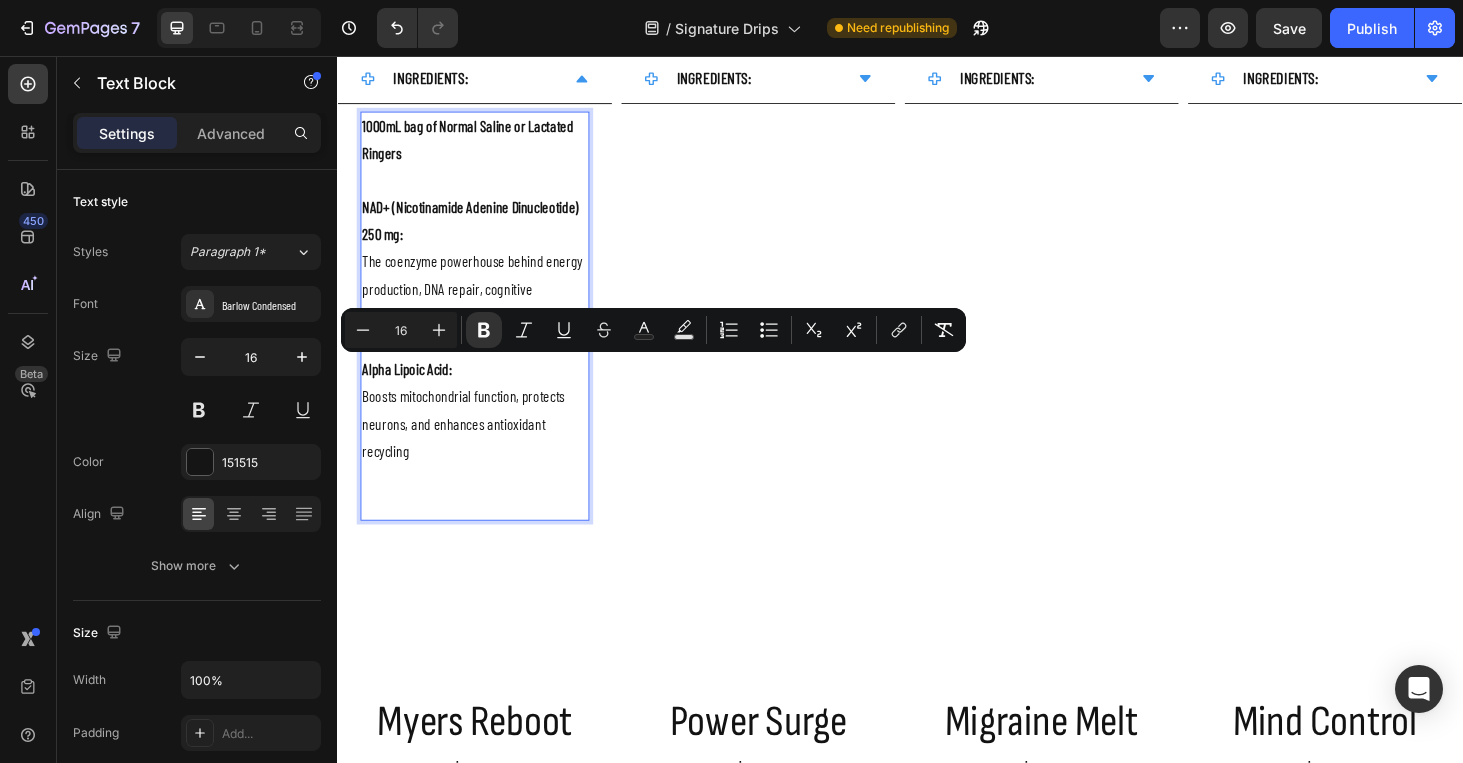 click on "Boosts mitochondrial function, protects neurons, and enhances antioxidant recycling" at bounding box center [484, 448] 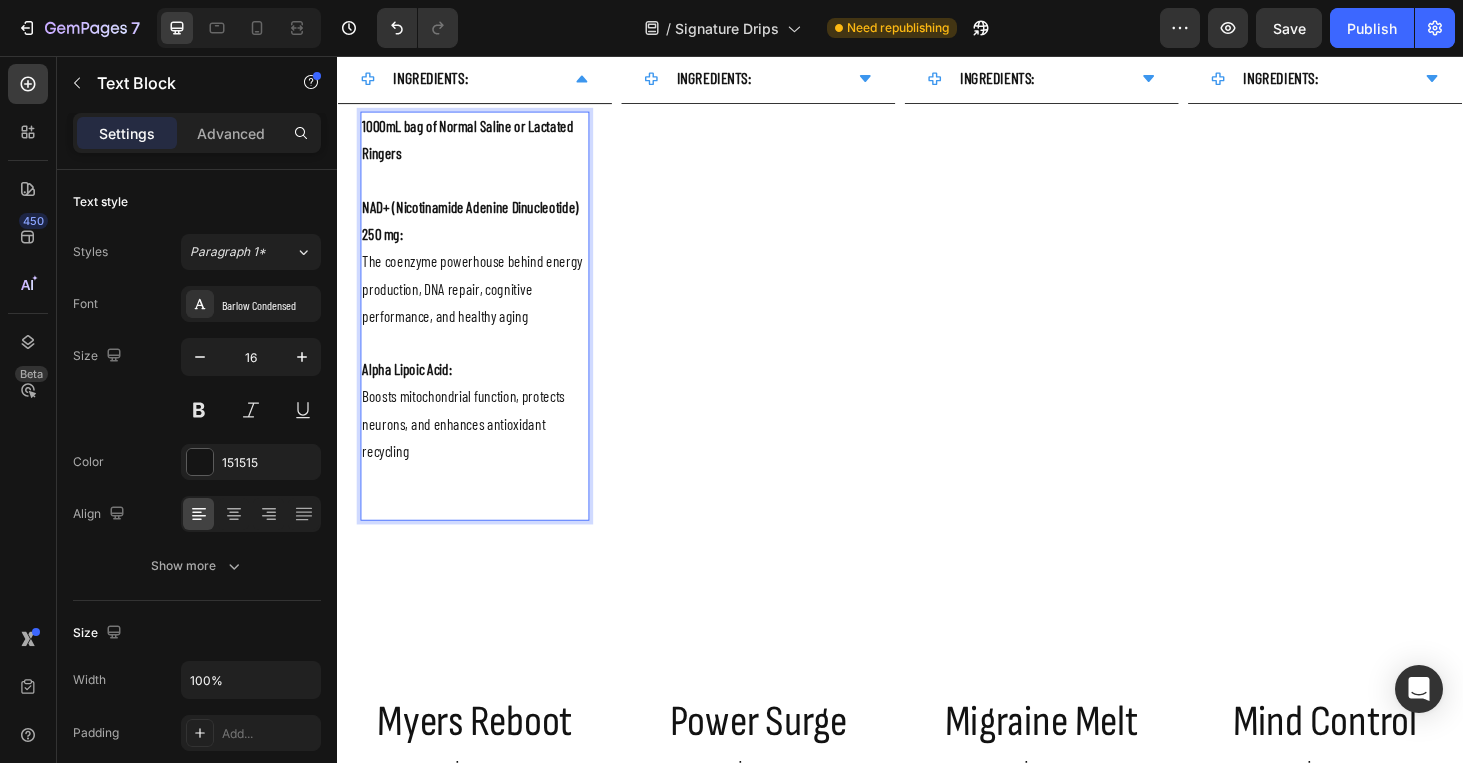 click on "Alpha Lipoic Acid:" at bounding box center (411, 389) 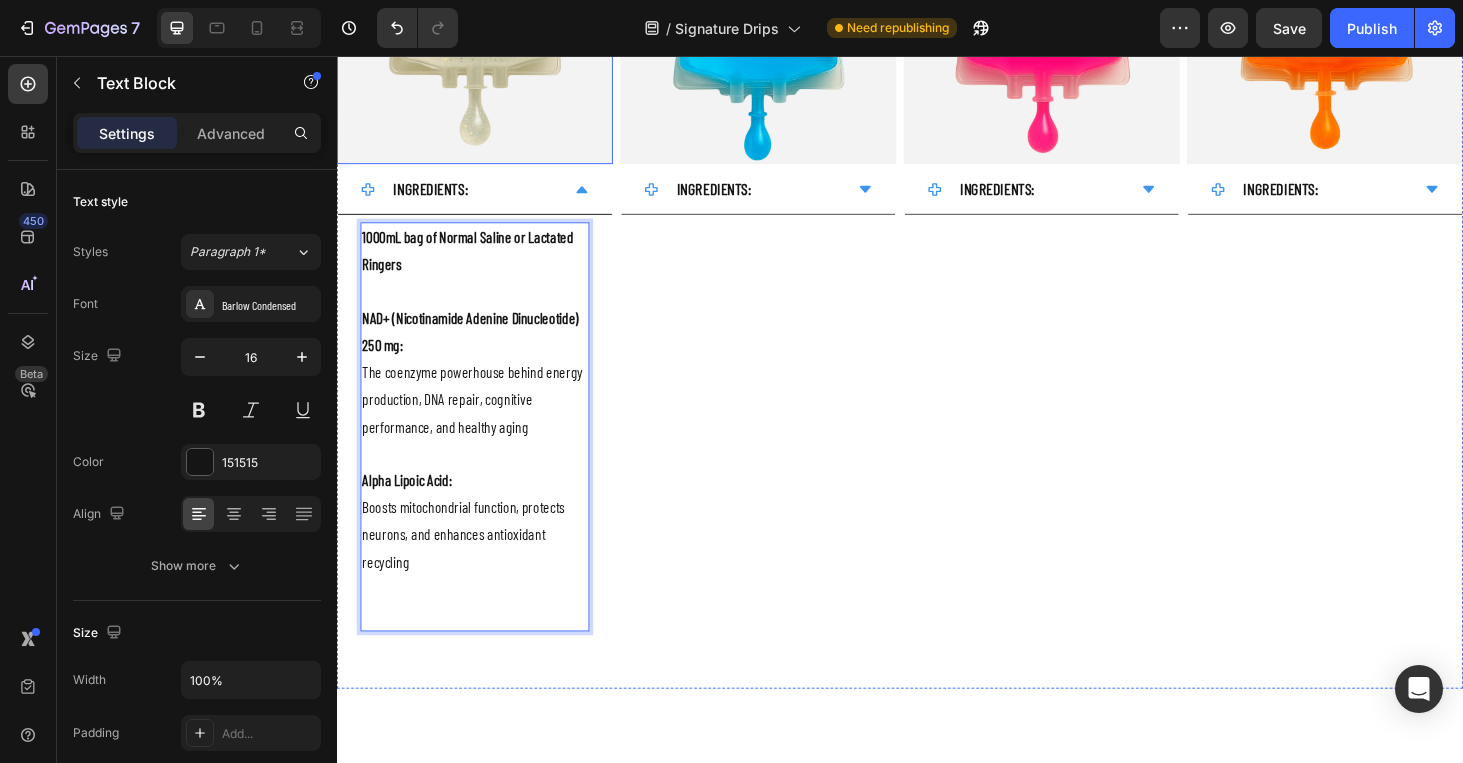 scroll, scrollTop: 2549, scrollLeft: 0, axis: vertical 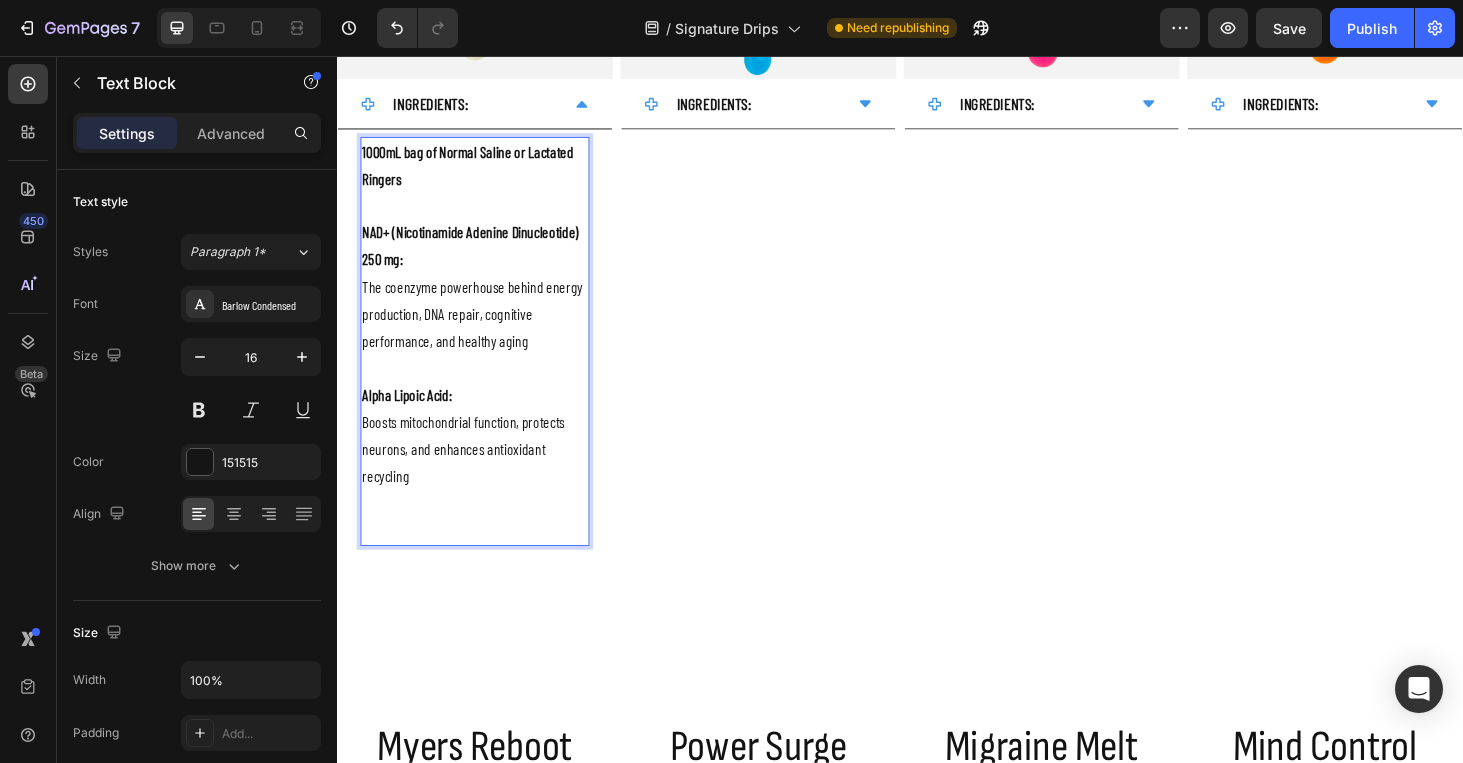 click at bounding box center [484, 561] 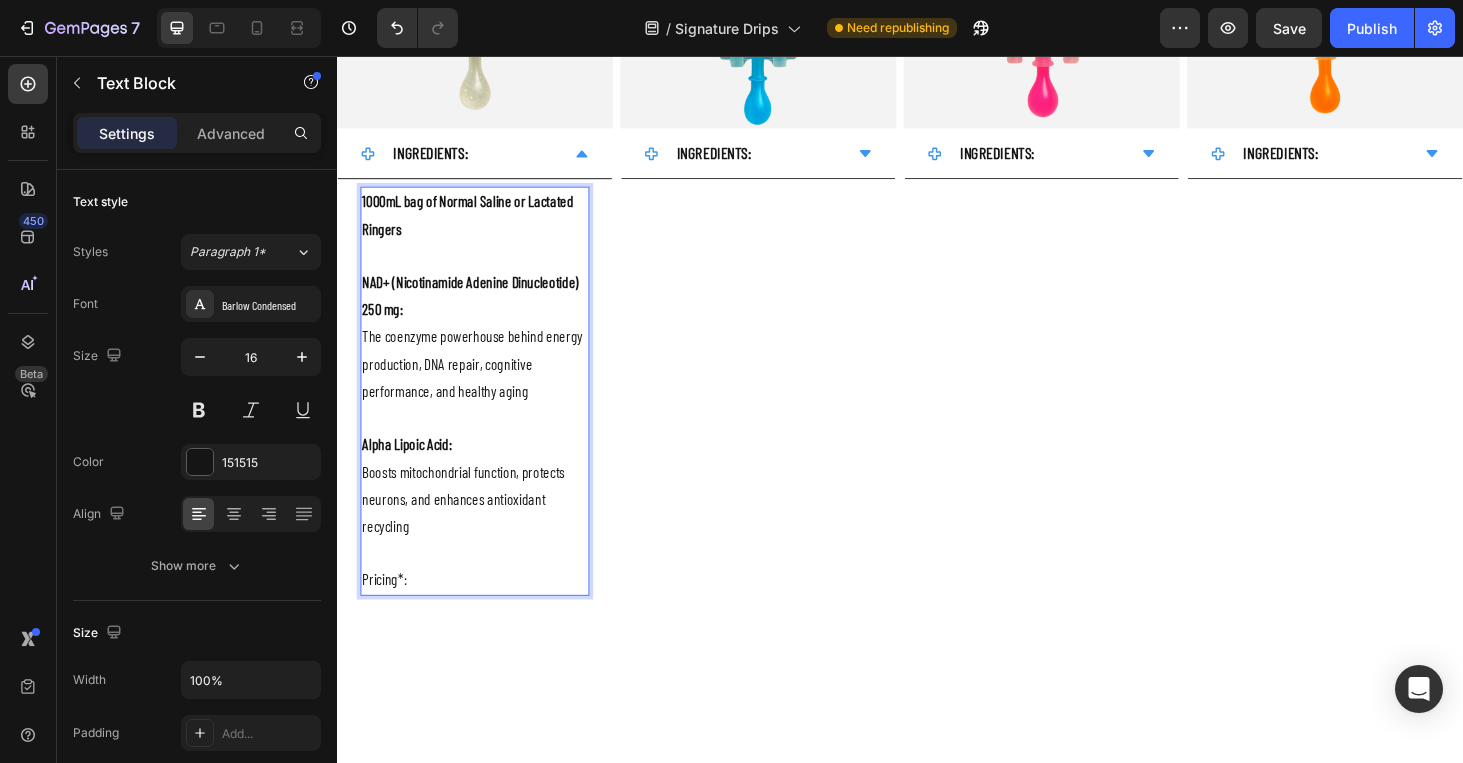 scroll, scrollTop: 1480, scrollLeft: 0, axis: vertical 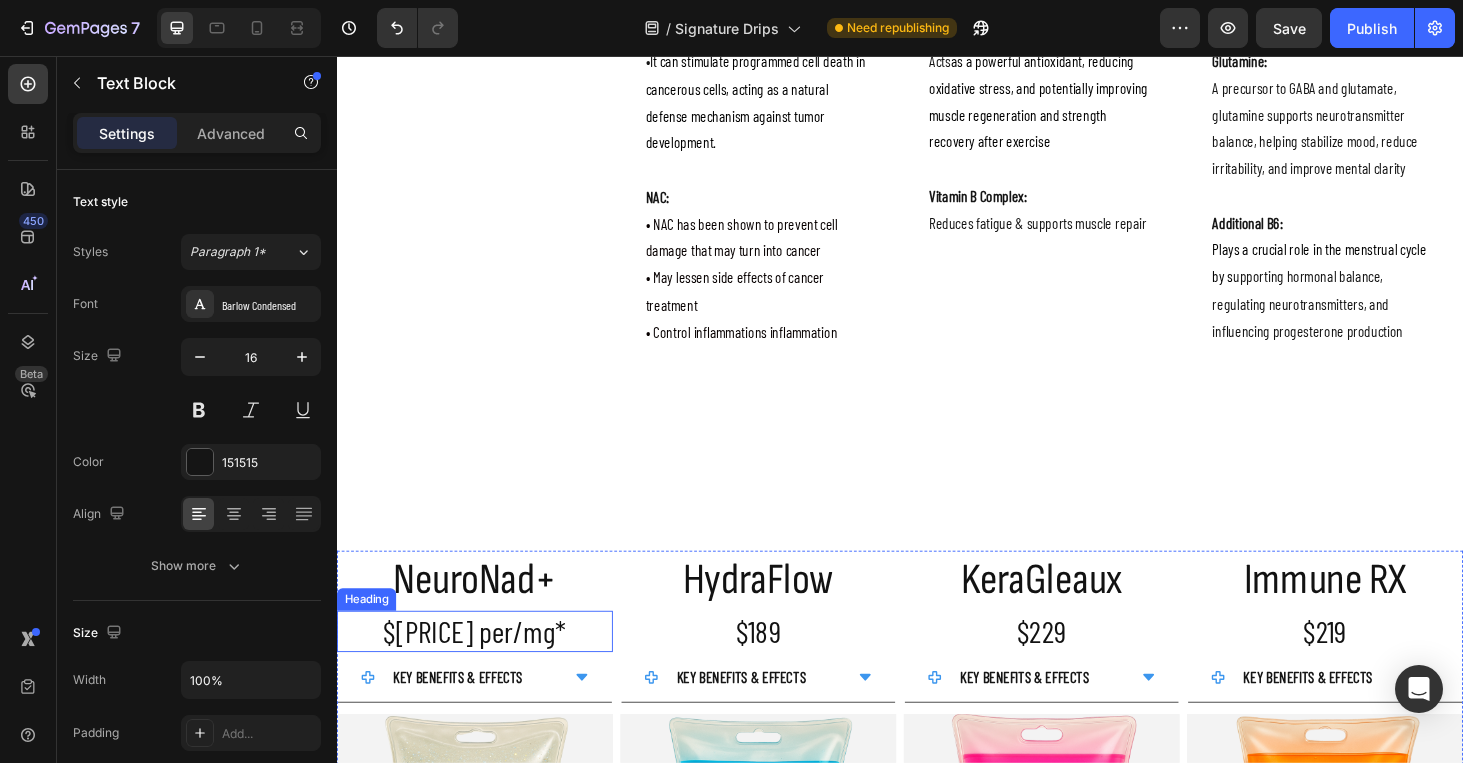click on "$[PRICE] per/mg*" at bounding box center [484, 668] 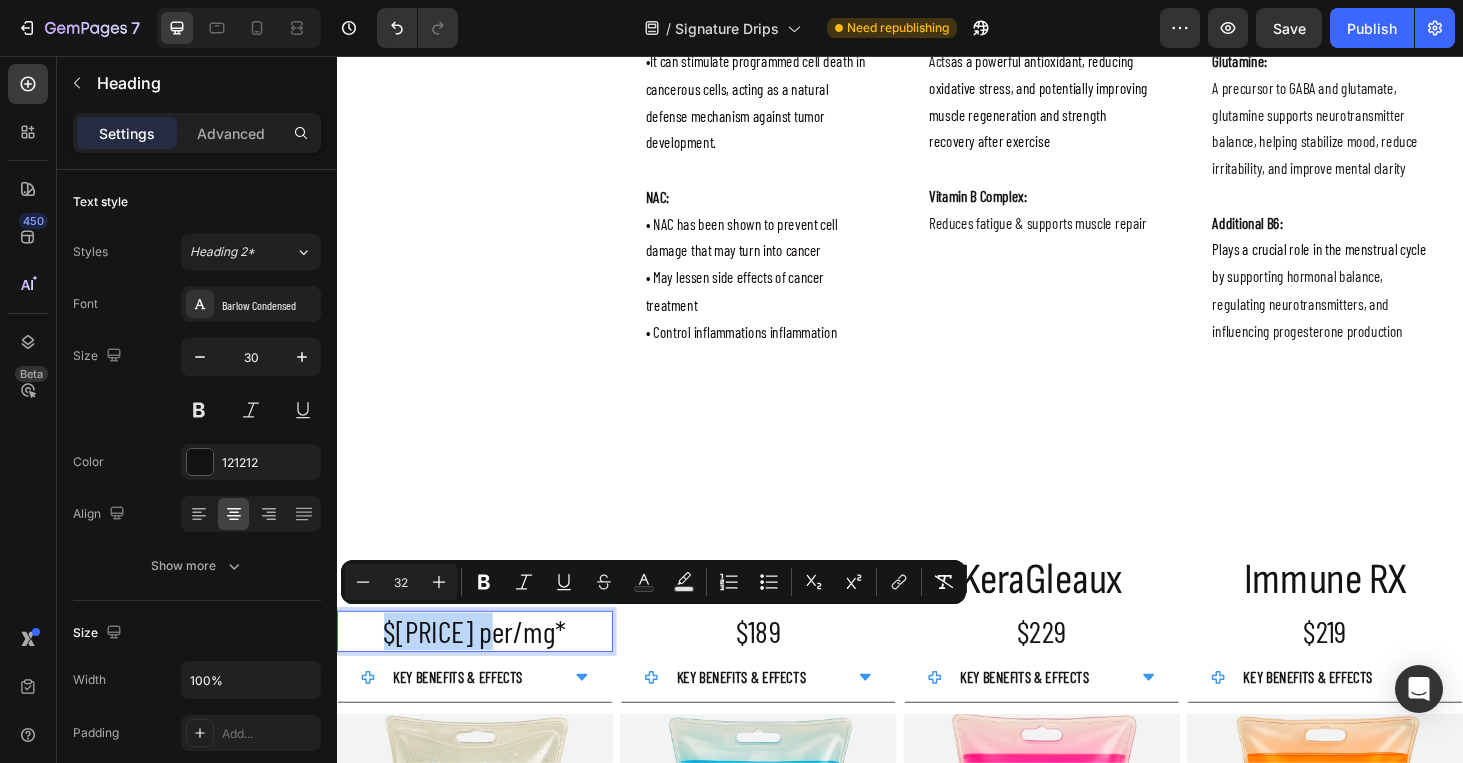 click on "$[PRICE] per/mg*" at bounding box center [484, 668] 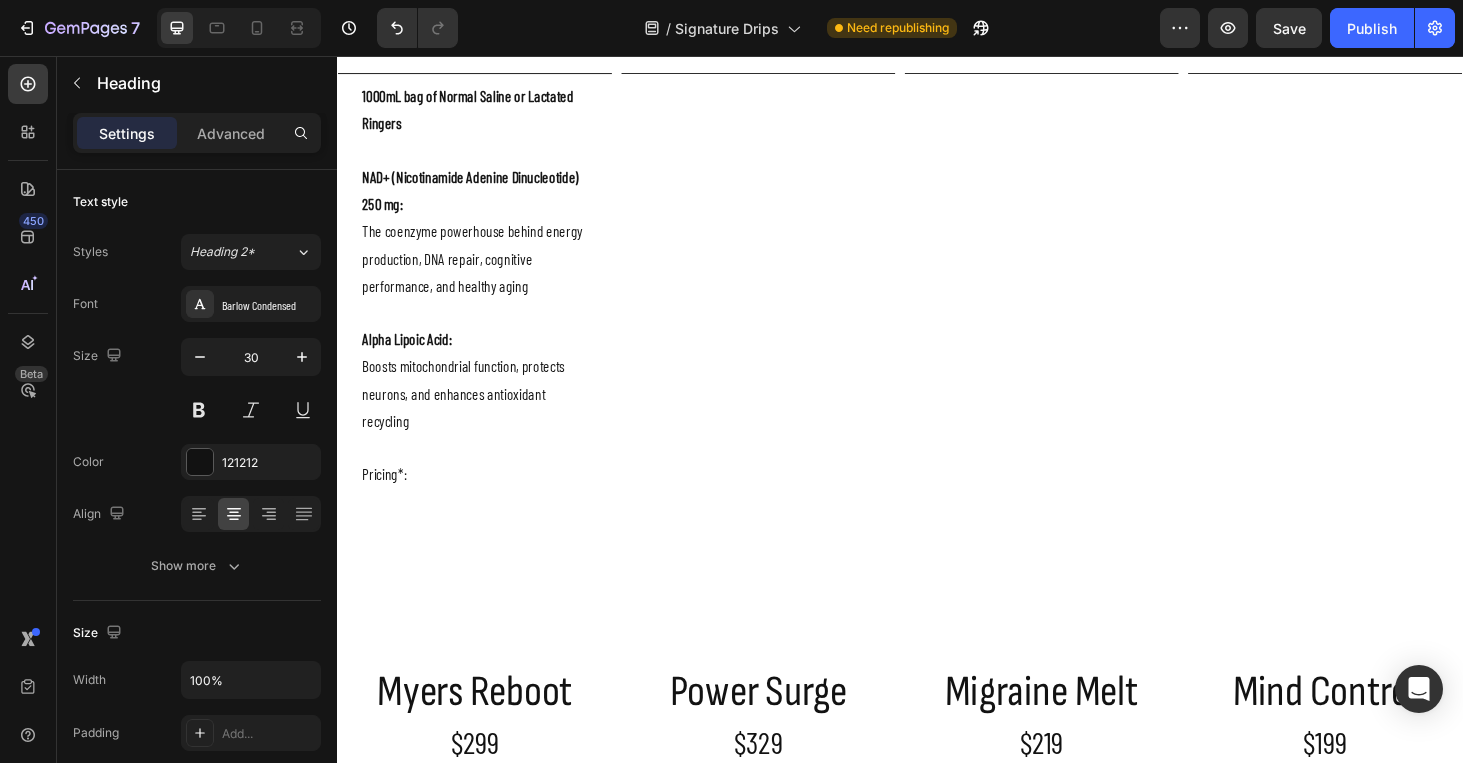 scroll, scrollTop: 2616, scrollLeft: 0, axis: vertical 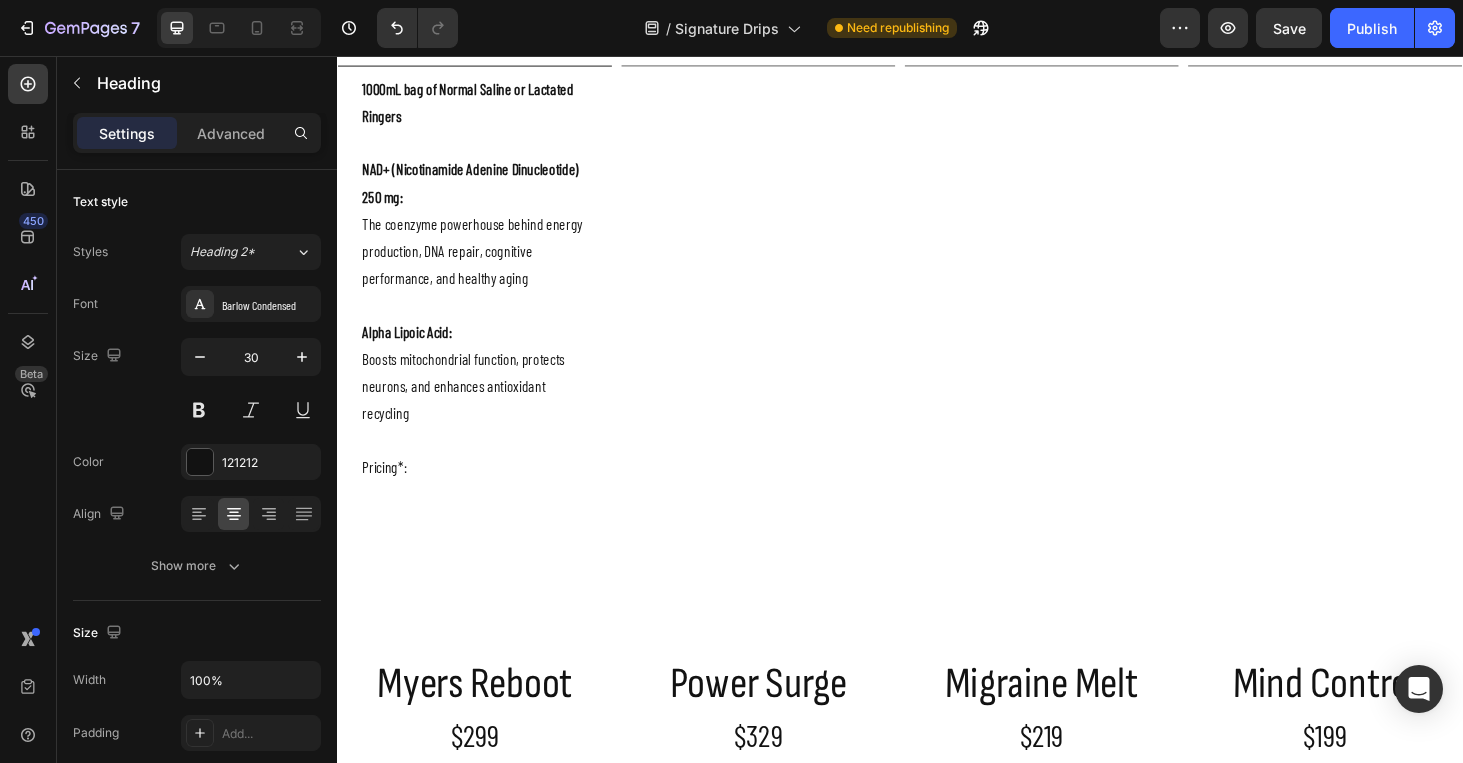 click on "1000mL bag of Normal Saline or Lactated Ringers NAD+ (Nicotinamide Adenine Dinucleotide) 250 mg: The coenzyme powerhouse behind energy production, DNA repair, cognitive performance, and healthy aging Alpha Lipoic Acid: Boosts mitochondrial function, protects neurons, and enhances antioxidant recycling Pricing*:" at bounding box center [484, 293] 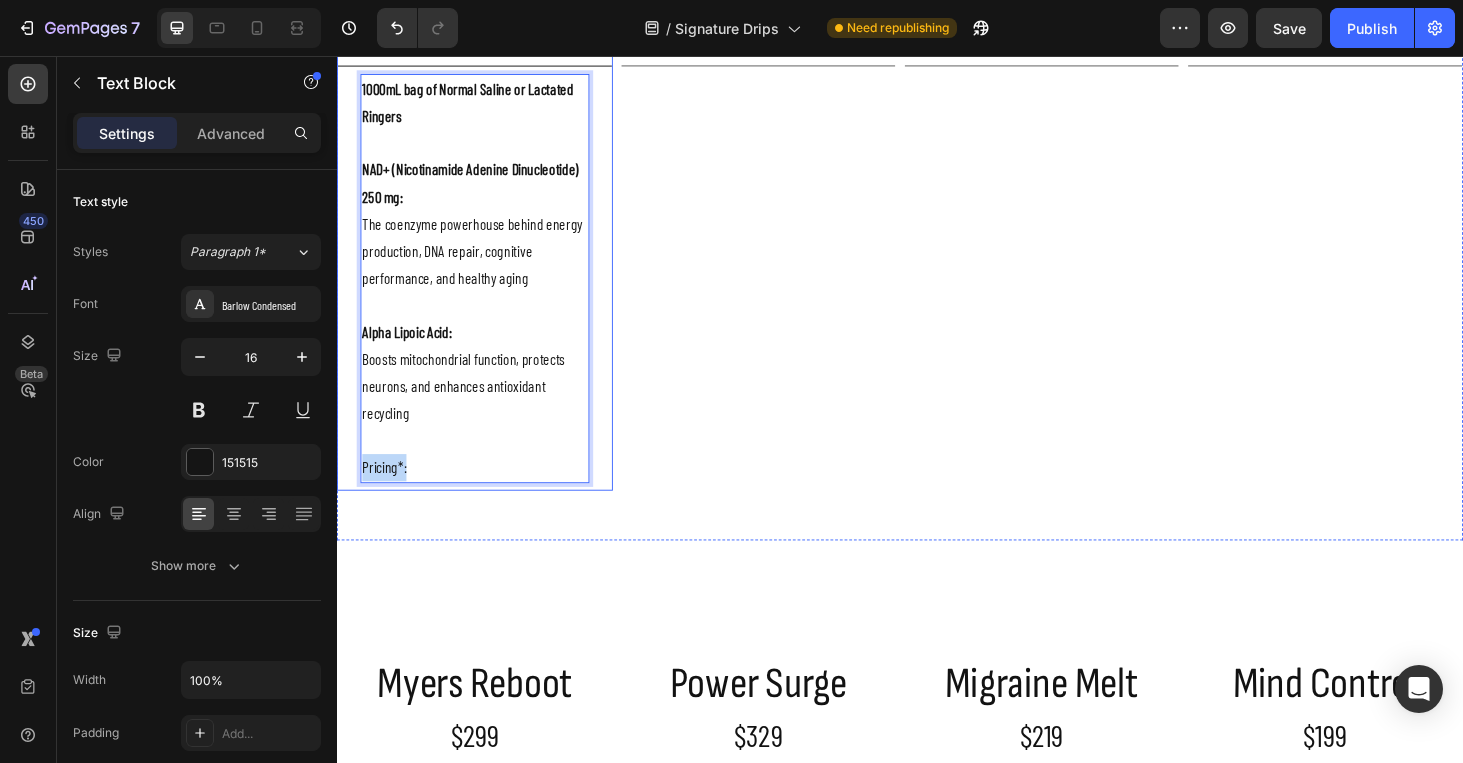 drag, startPoint x: 418, startPoint y: 499, endPoint x: 359, endPoint y: 497, distance: 59.03389 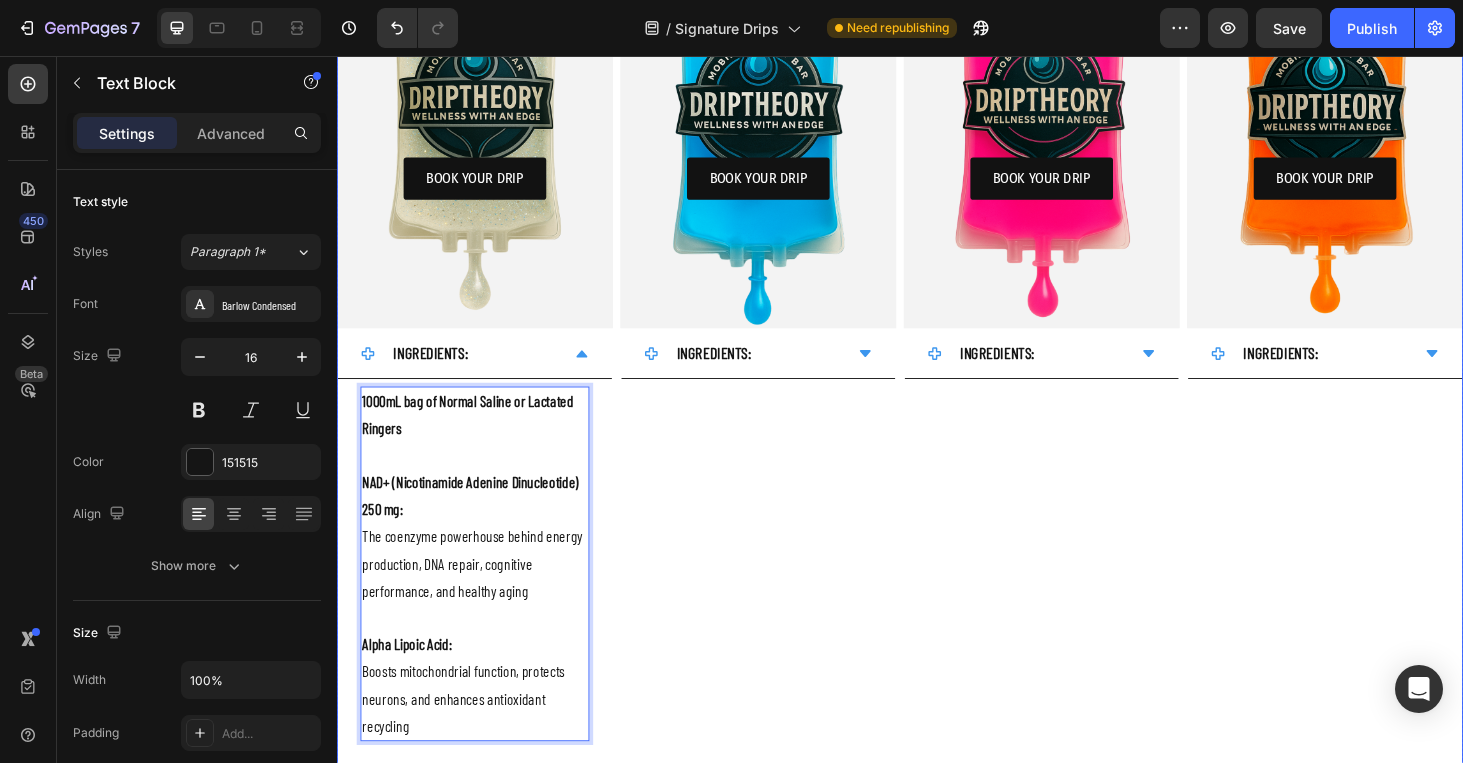 scroll, scrollTop: 2278, scrollLeft: 0, axis: vertical 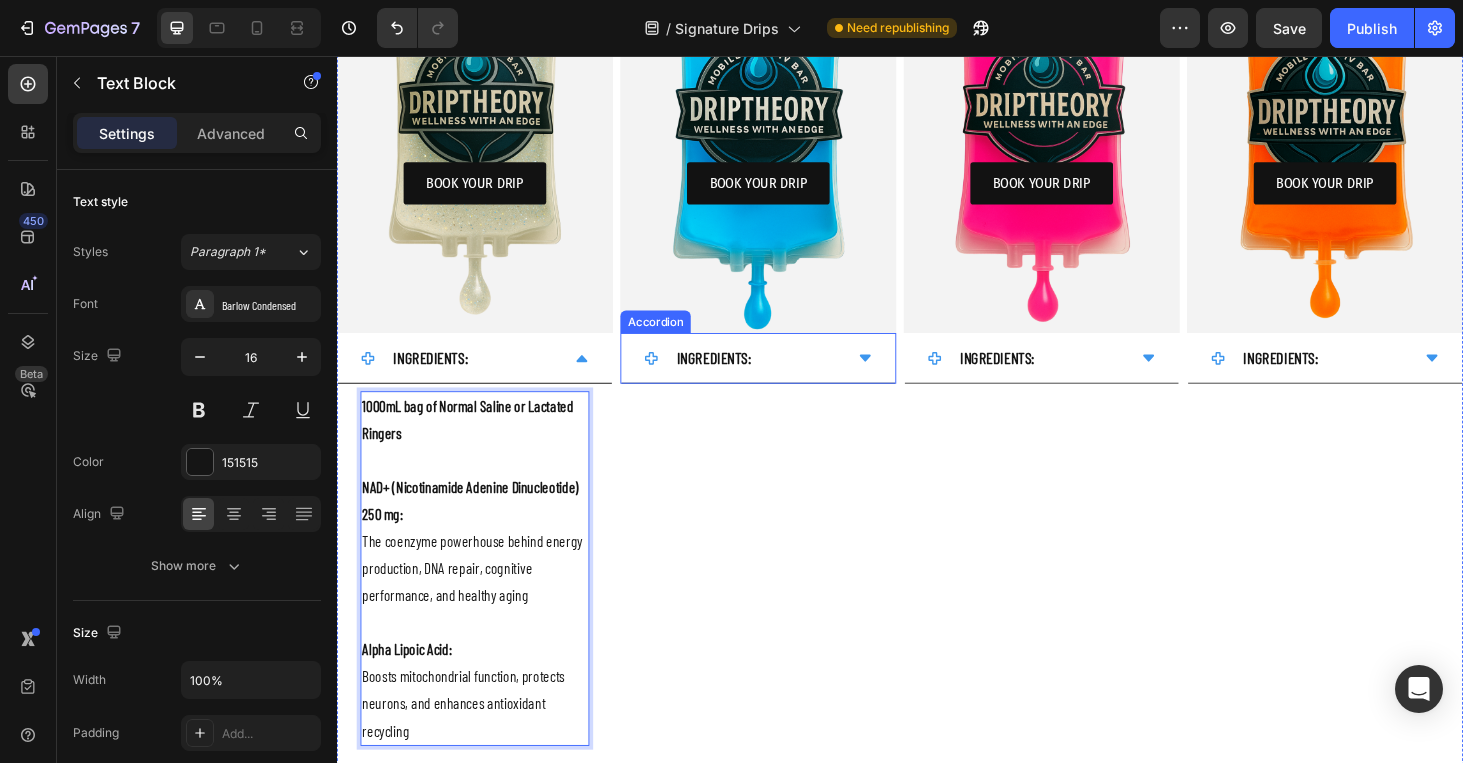 click on "INGREDIENTS:" at bounding box center (786, 378) 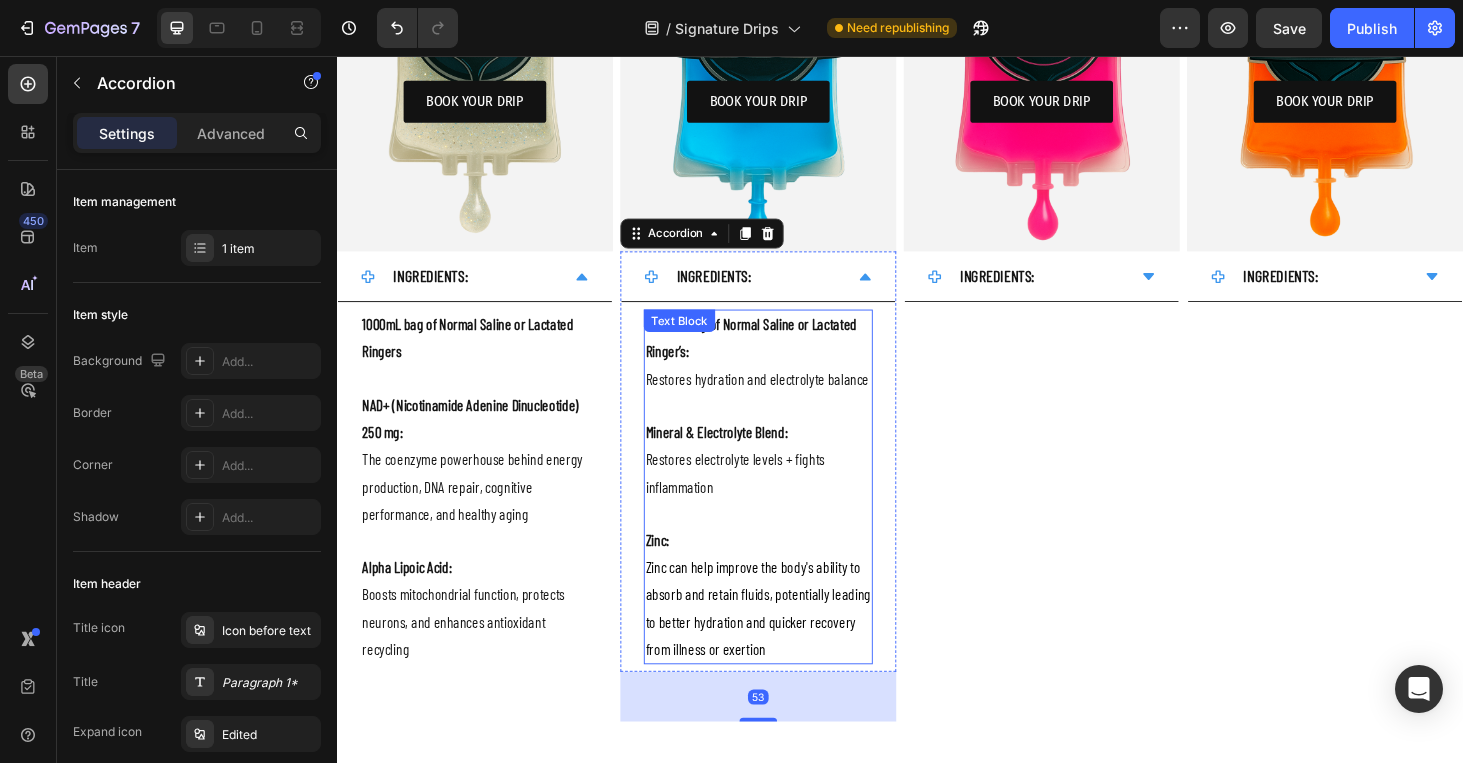 scroll, scrollTop: 2382, scrollLeft: 0, axis: vertical 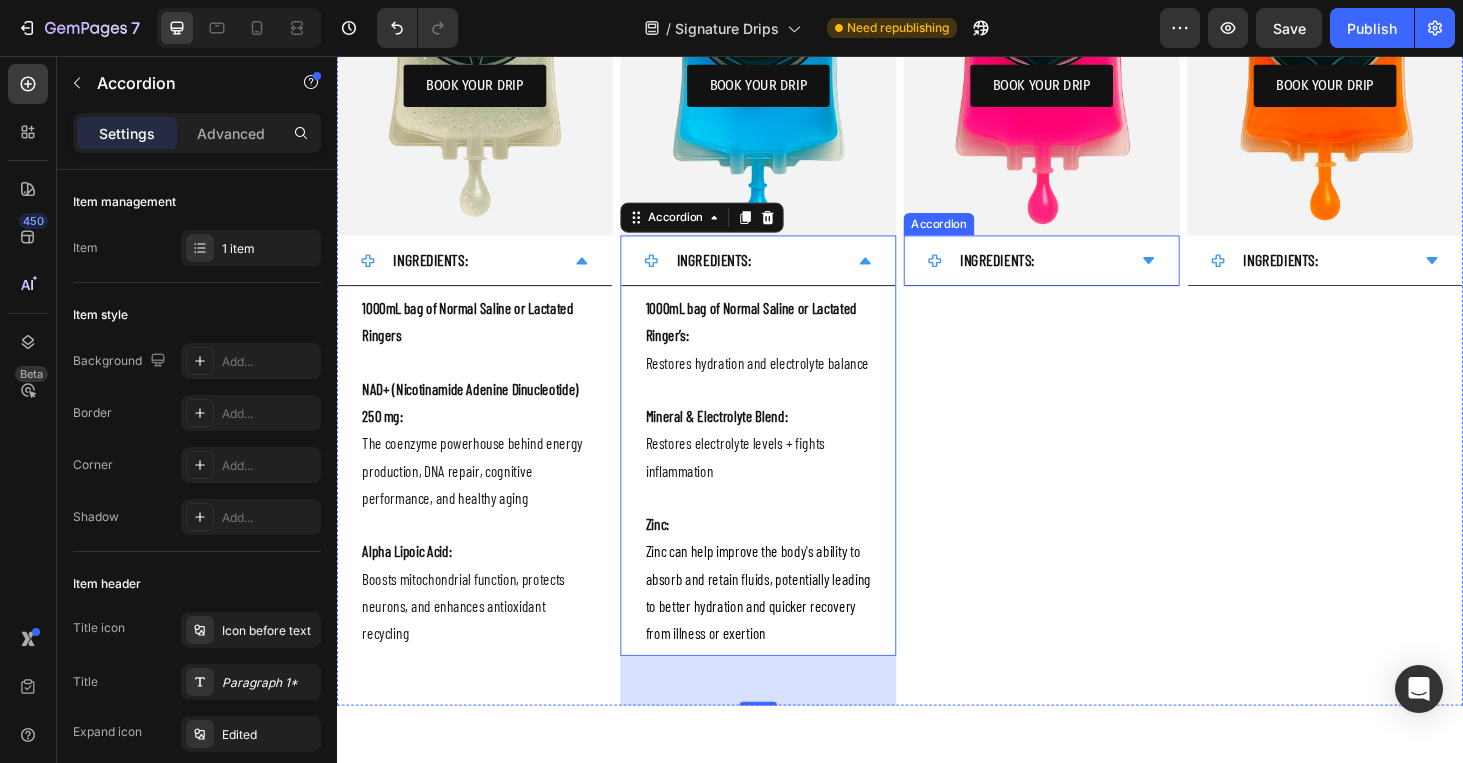 click on "INGREDIENTS:" at bounding box center (1088, 274) 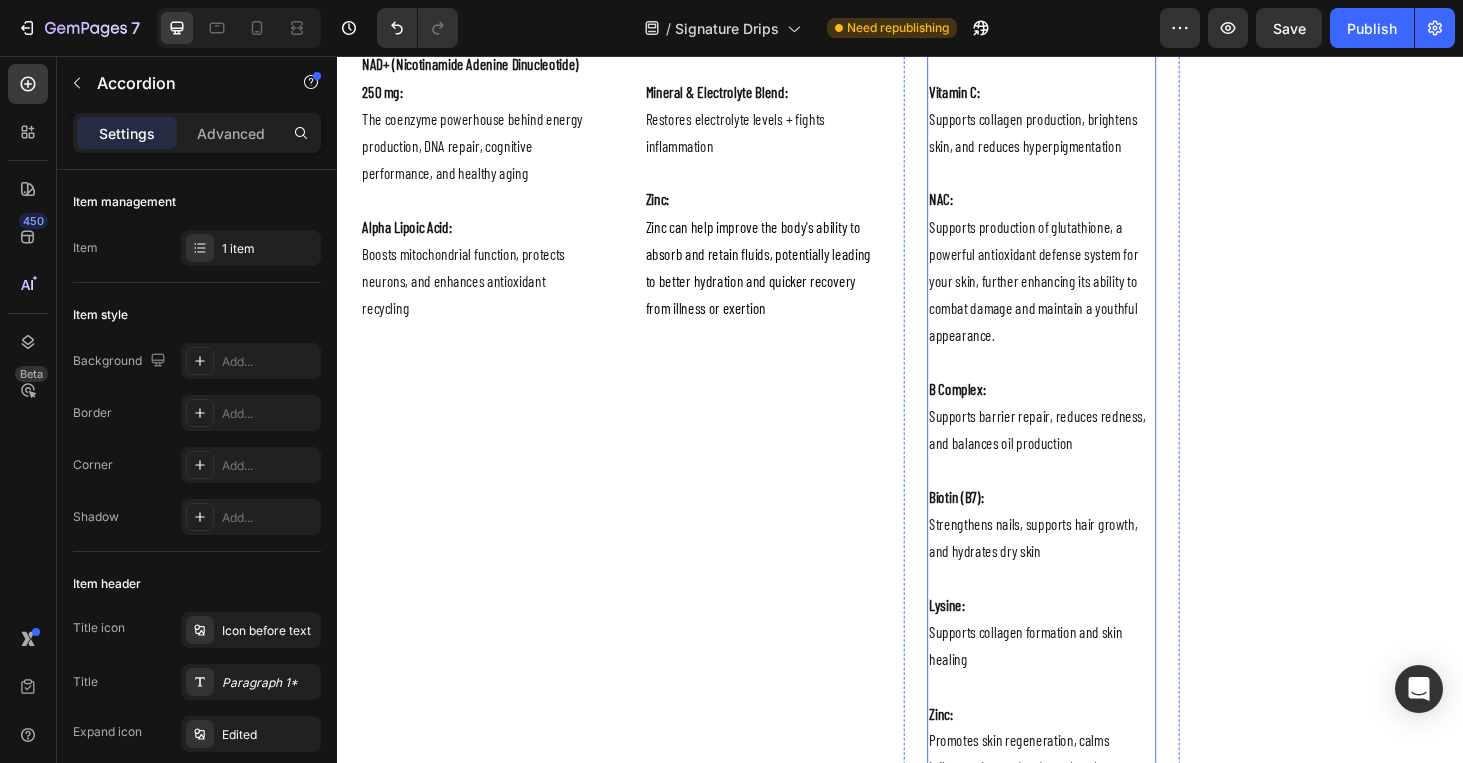 scroll, scrollTop: 2832, scrollLeft: 0, axis: vertical 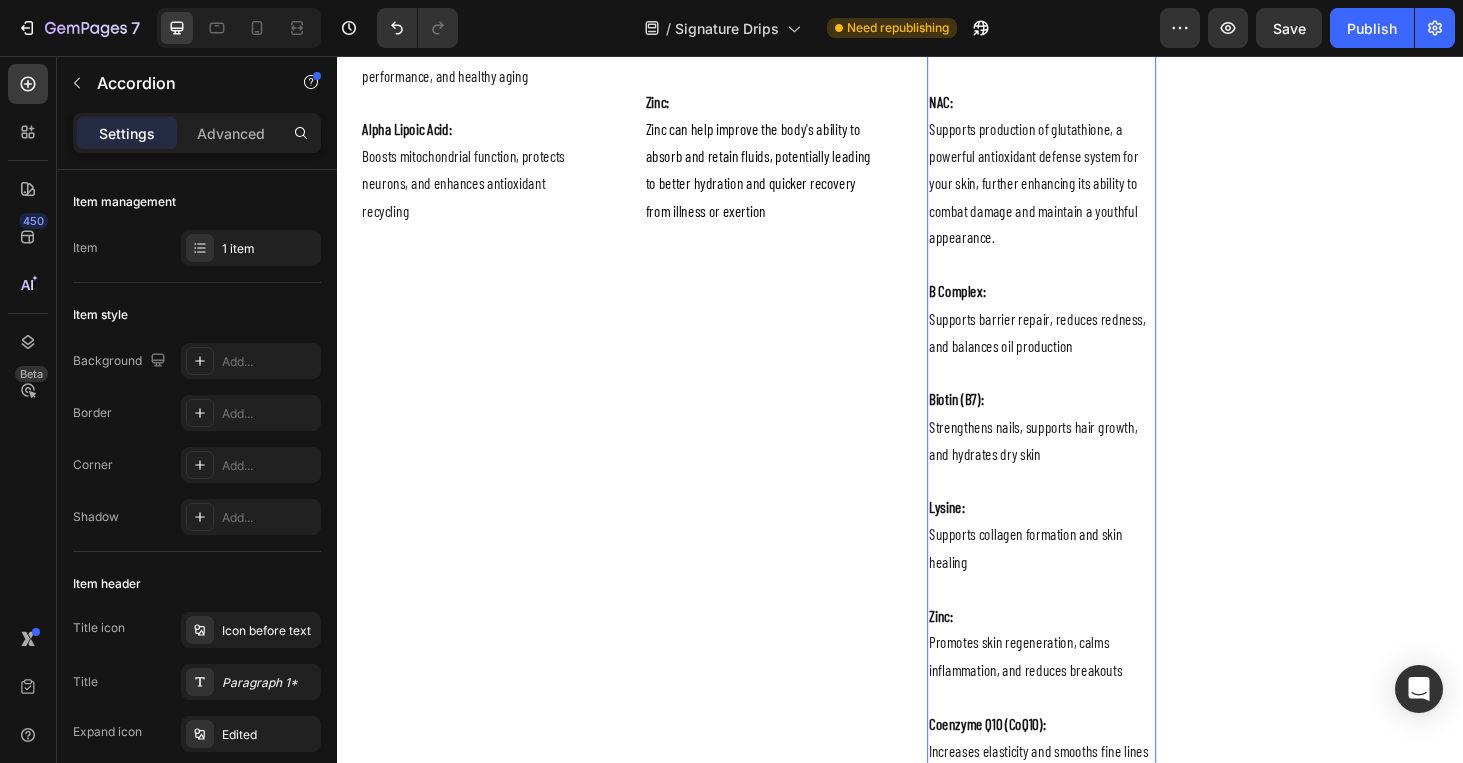 click on "B Complex:" at bounding box center (998, 306) 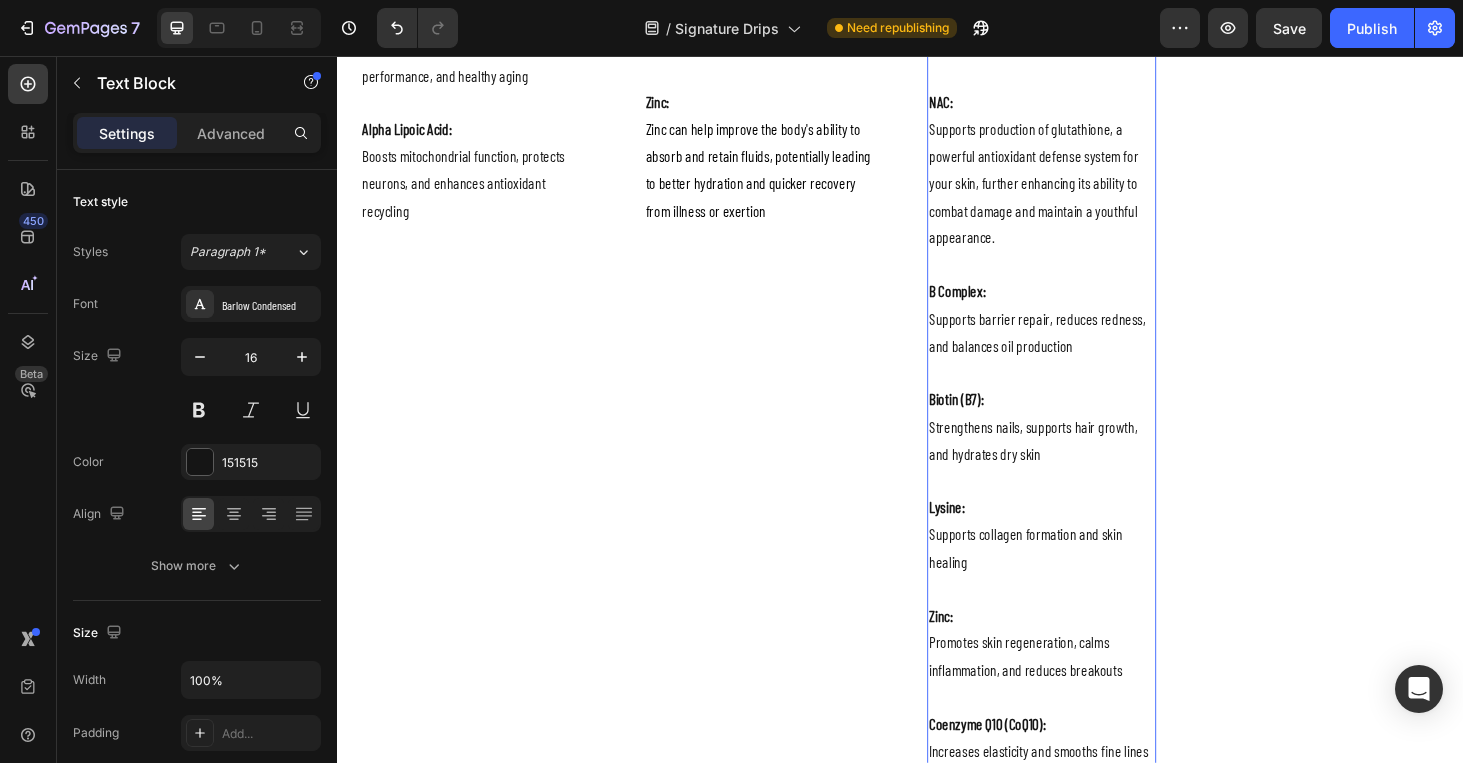 click on "B Complex:" at bounding box center [998, 306] 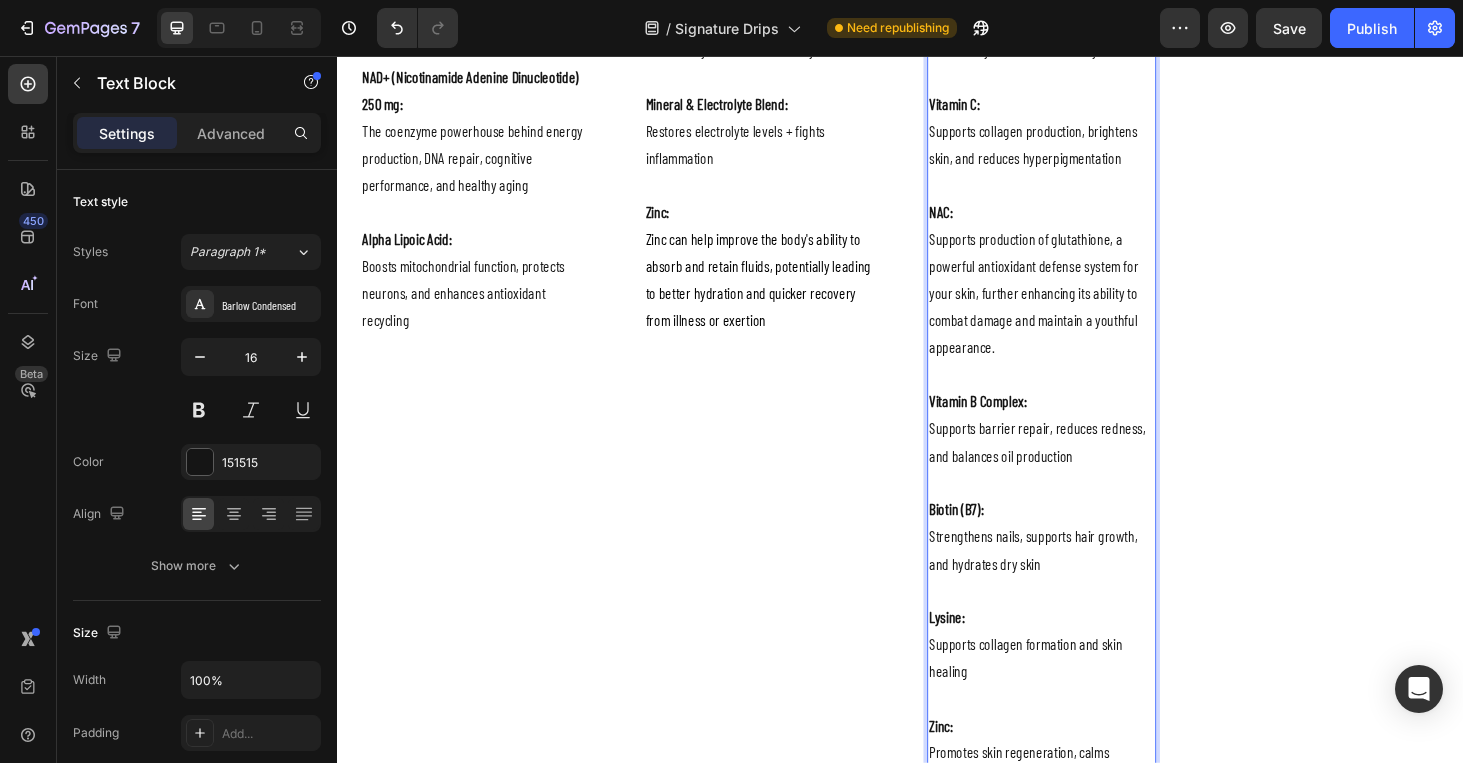 scroll, scrollTop: 2520, scrollLeft: 0, axis: vertical 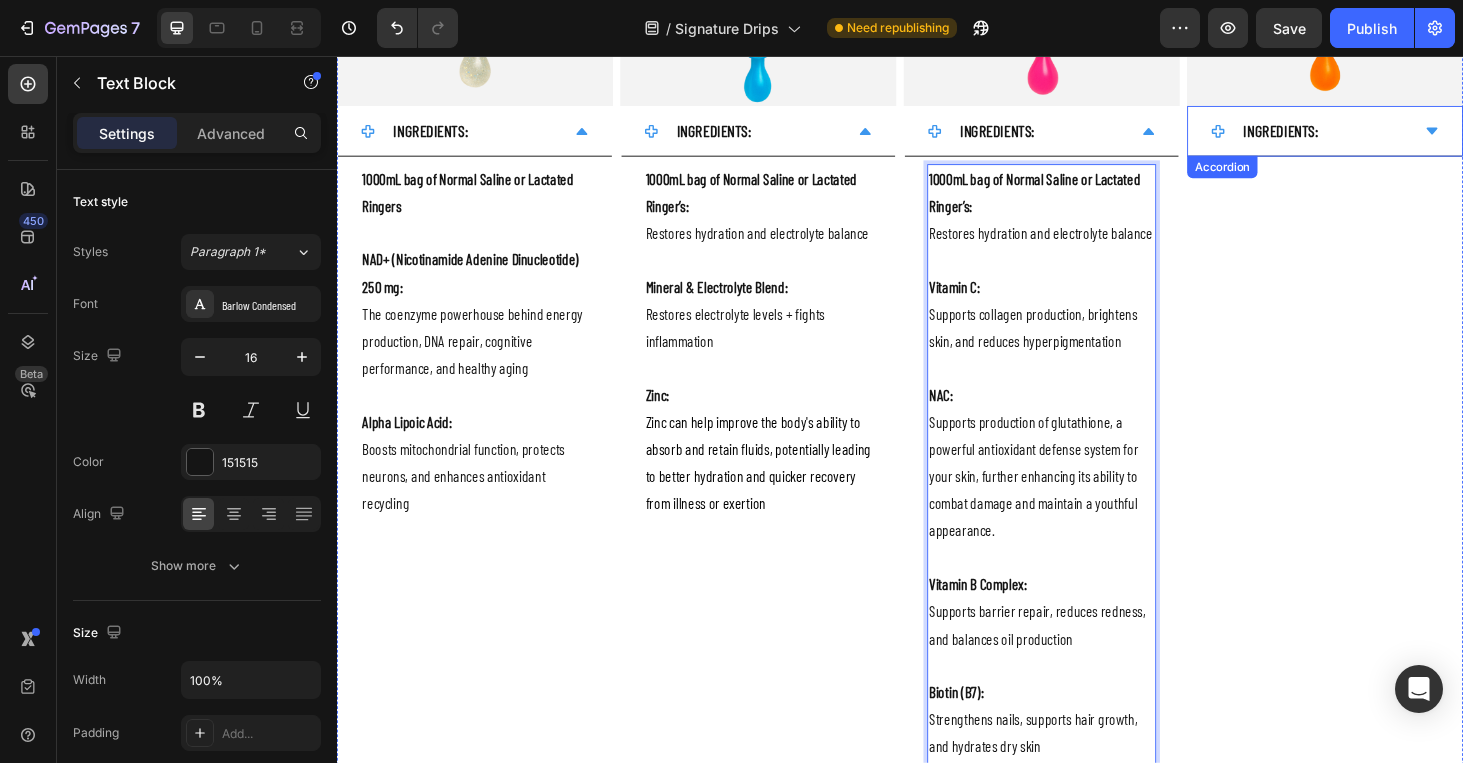 click on "INGREDIENTS:" at bounding box center [1390, 136] 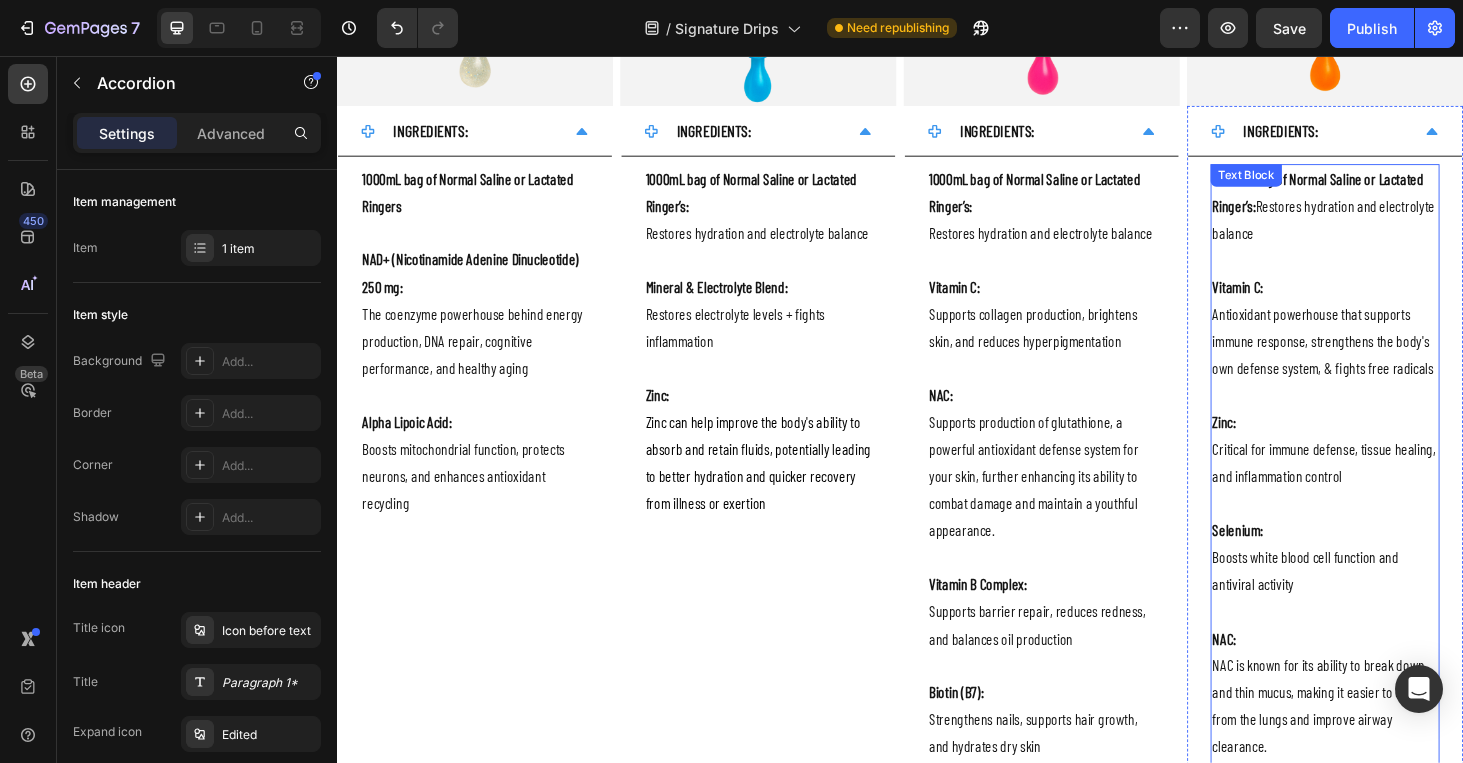 click on "Boosts white blood cell function and antiviral activity" at bounding box center [1390, 605] 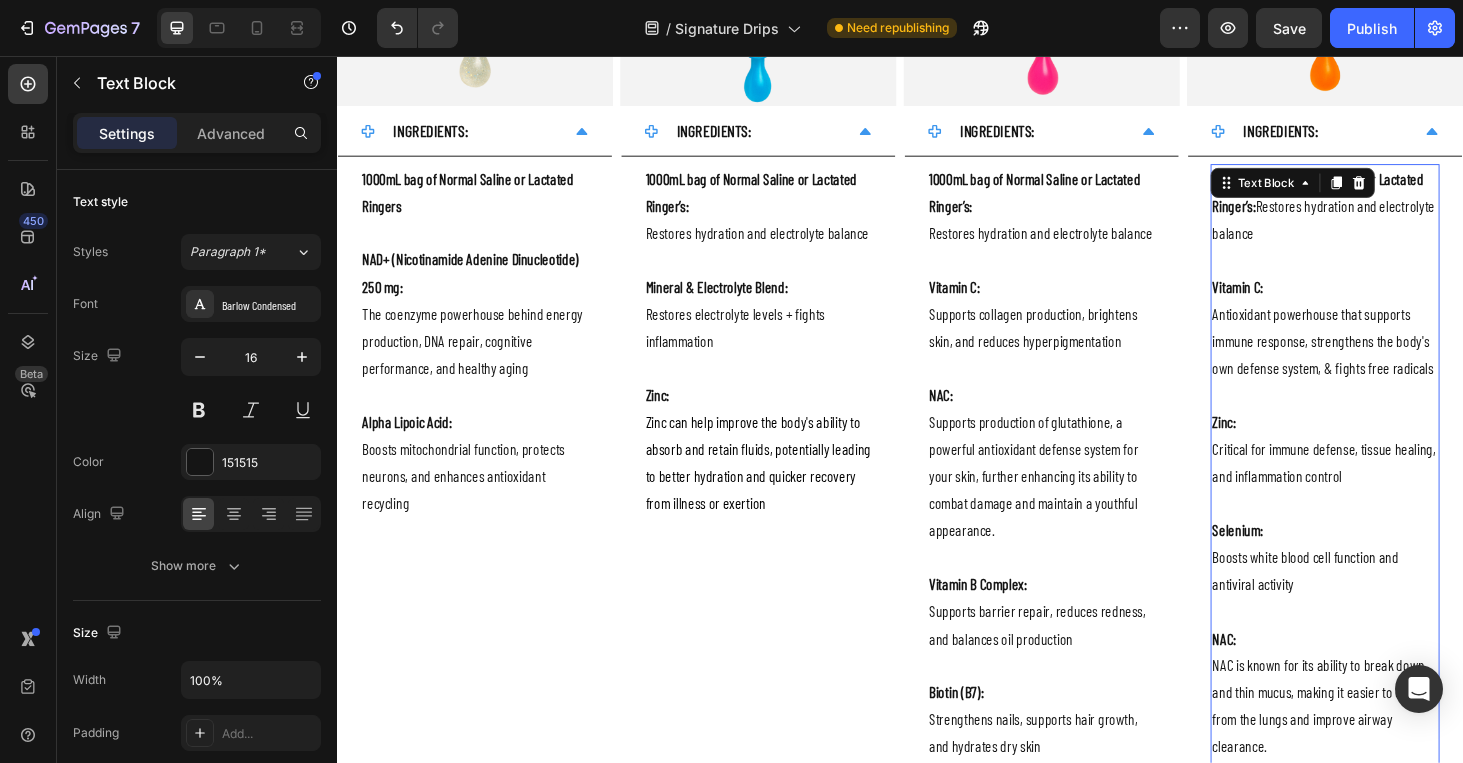 click on "Boosts white blood cell function and antiviral activity" at bounding box center [1390, 605] 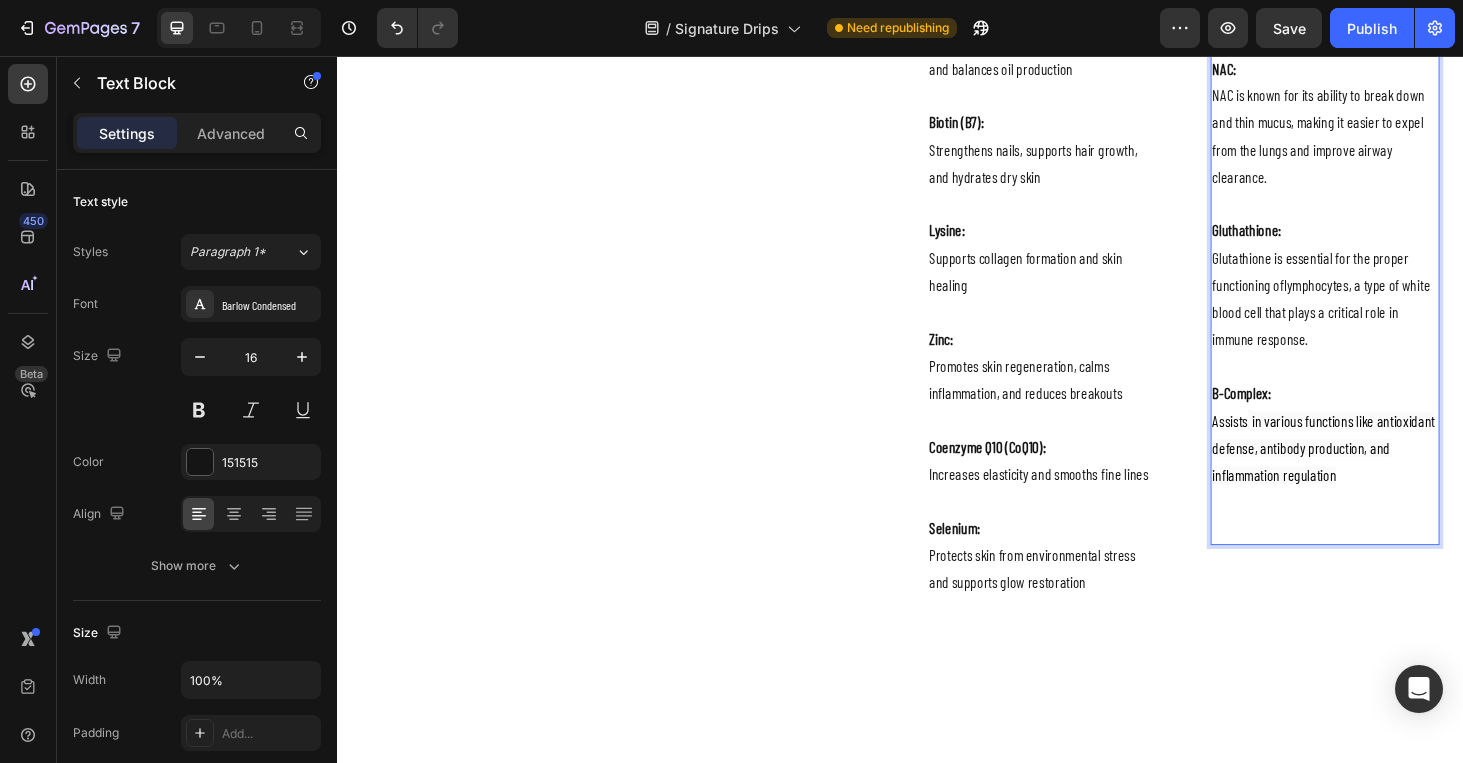 scroll, scrollTop: 3388, scrollLeft: 0, axis: vertical 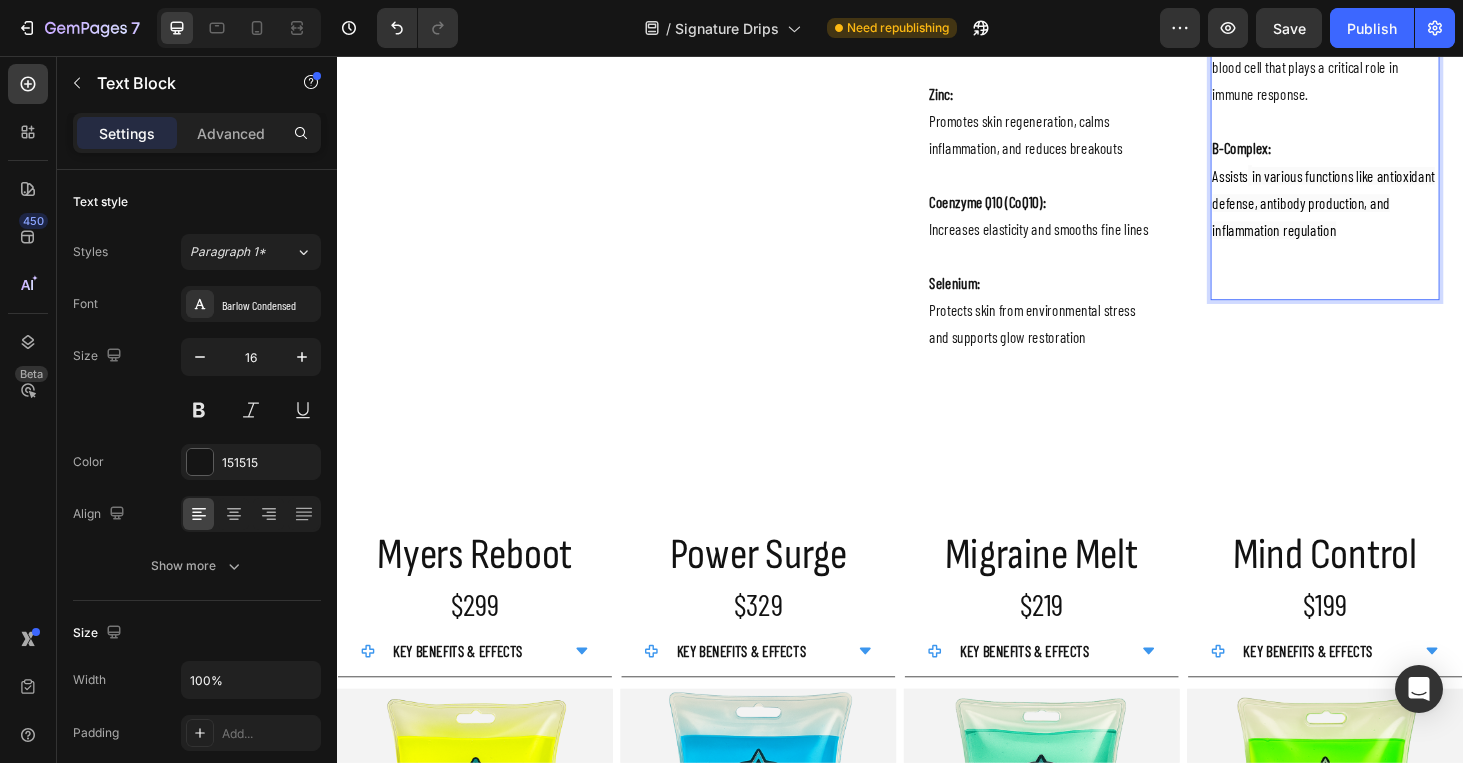click on "B-Complex:" at bounding box center (1301, 153) 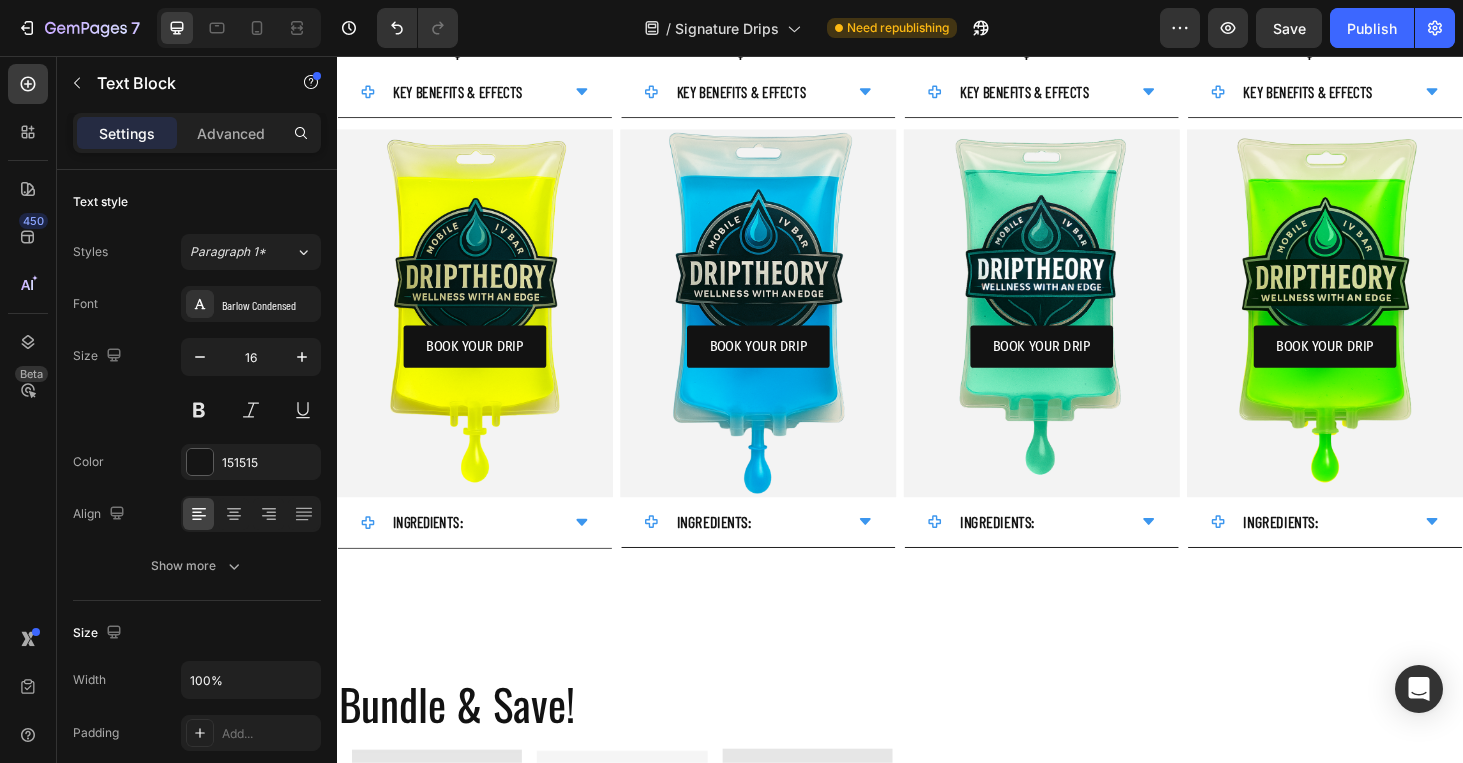scroll, scrollTop: 3975, scrollLeft: 0, axis: vertical 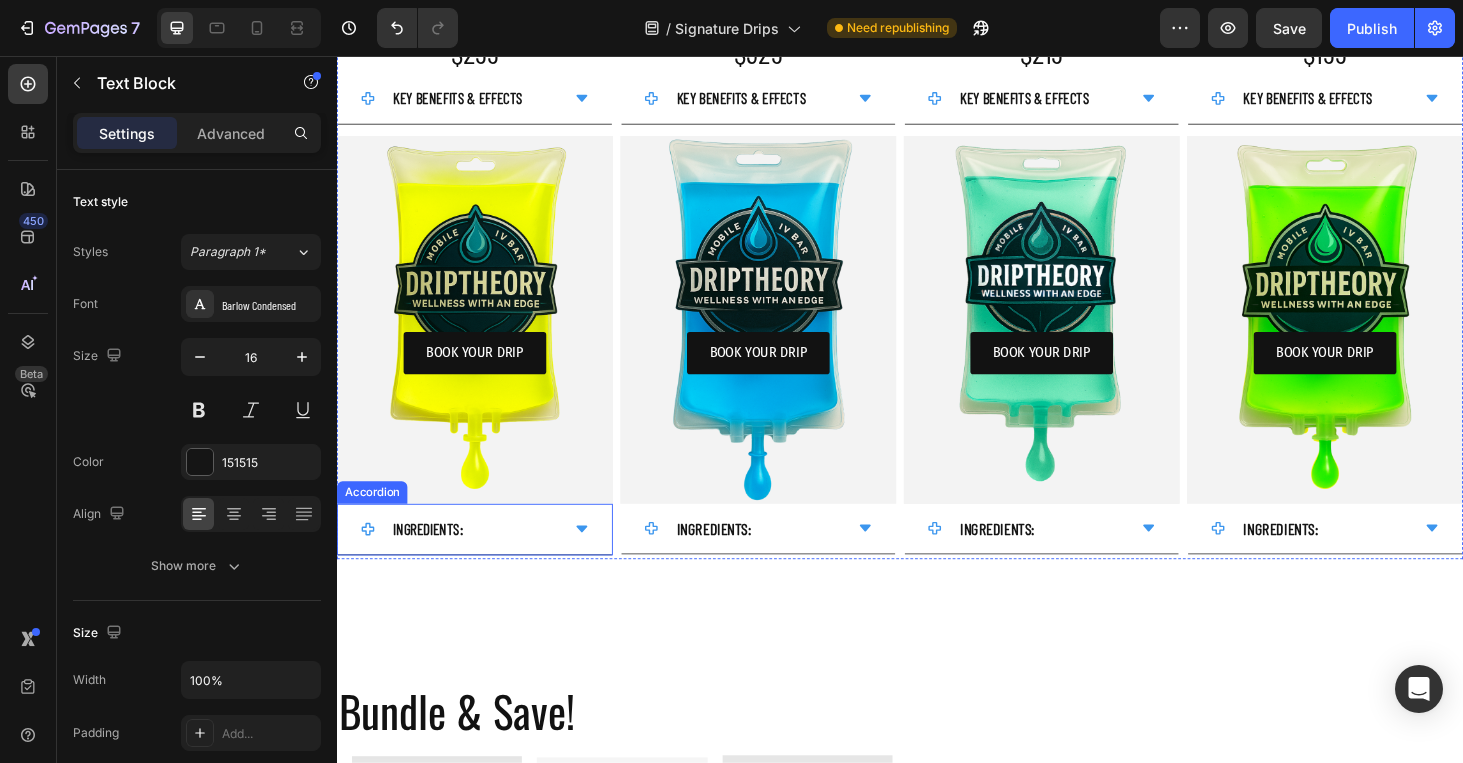 click on "INGREDIENTS :" at bounding box center (484, 560) 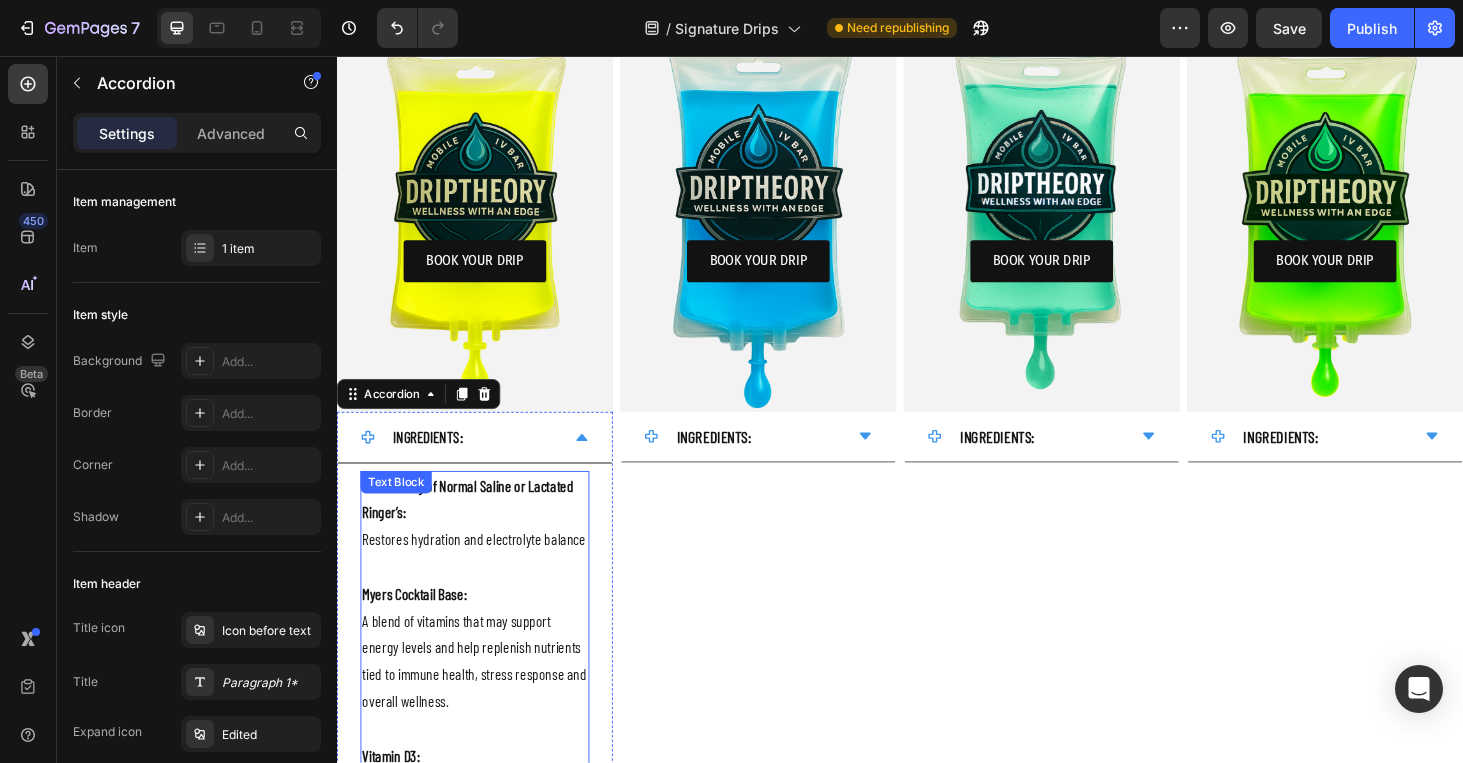 scroll, scrollTop: 4205, scrollLeft: 0, axis: vertical 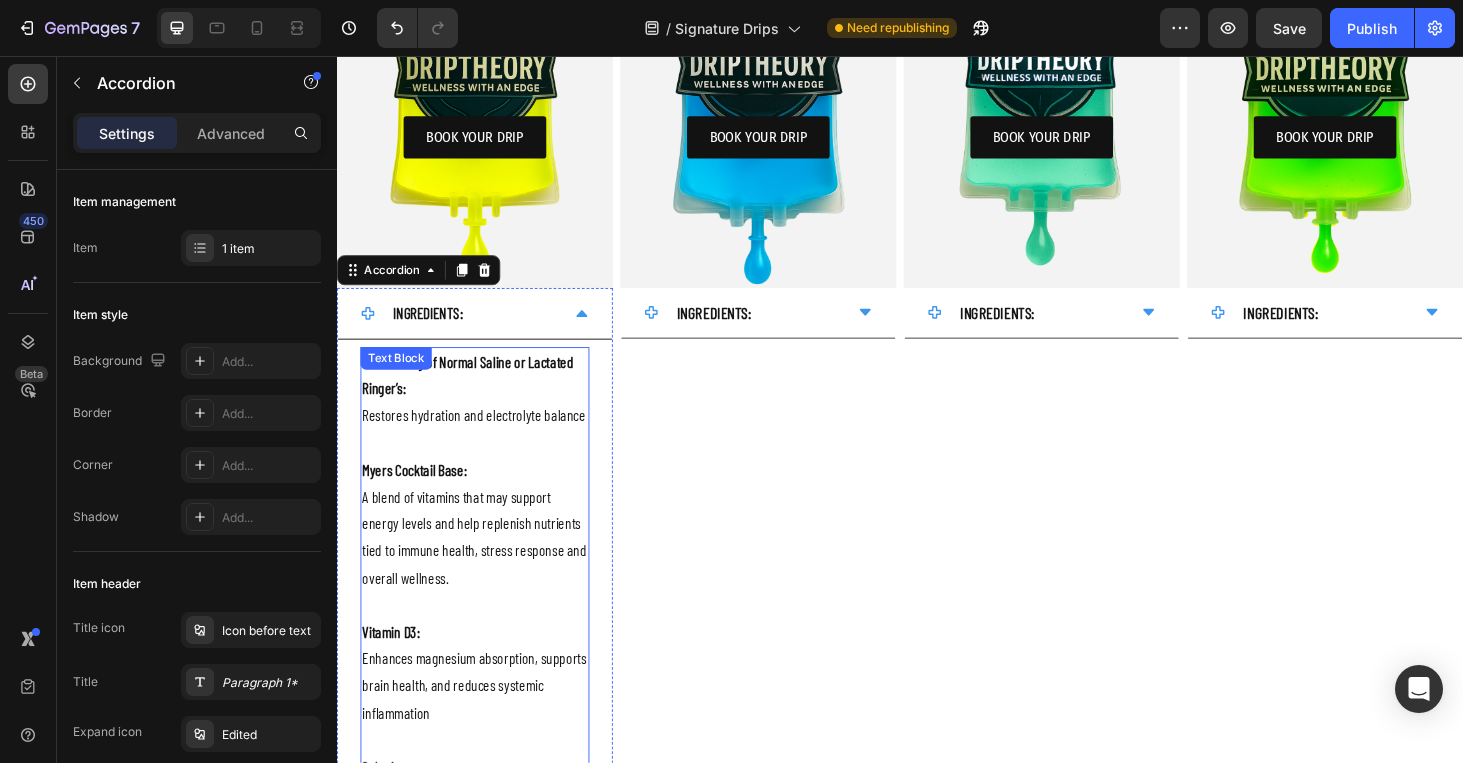click on "Myers Cocktail Base:" at bounding box center (484, 497) 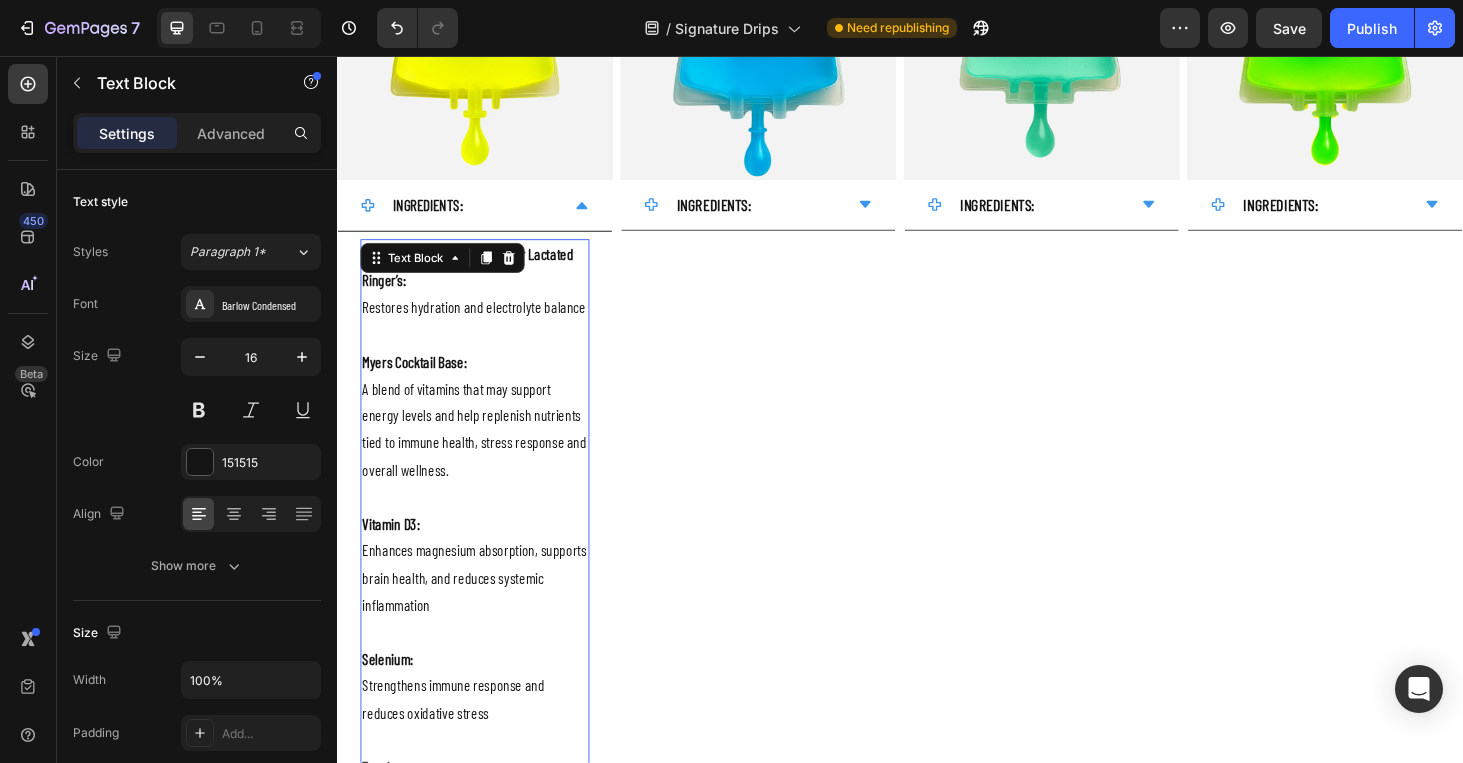 scroll, scrollTop: 4415, scrollLeft: 0, axis: vertical 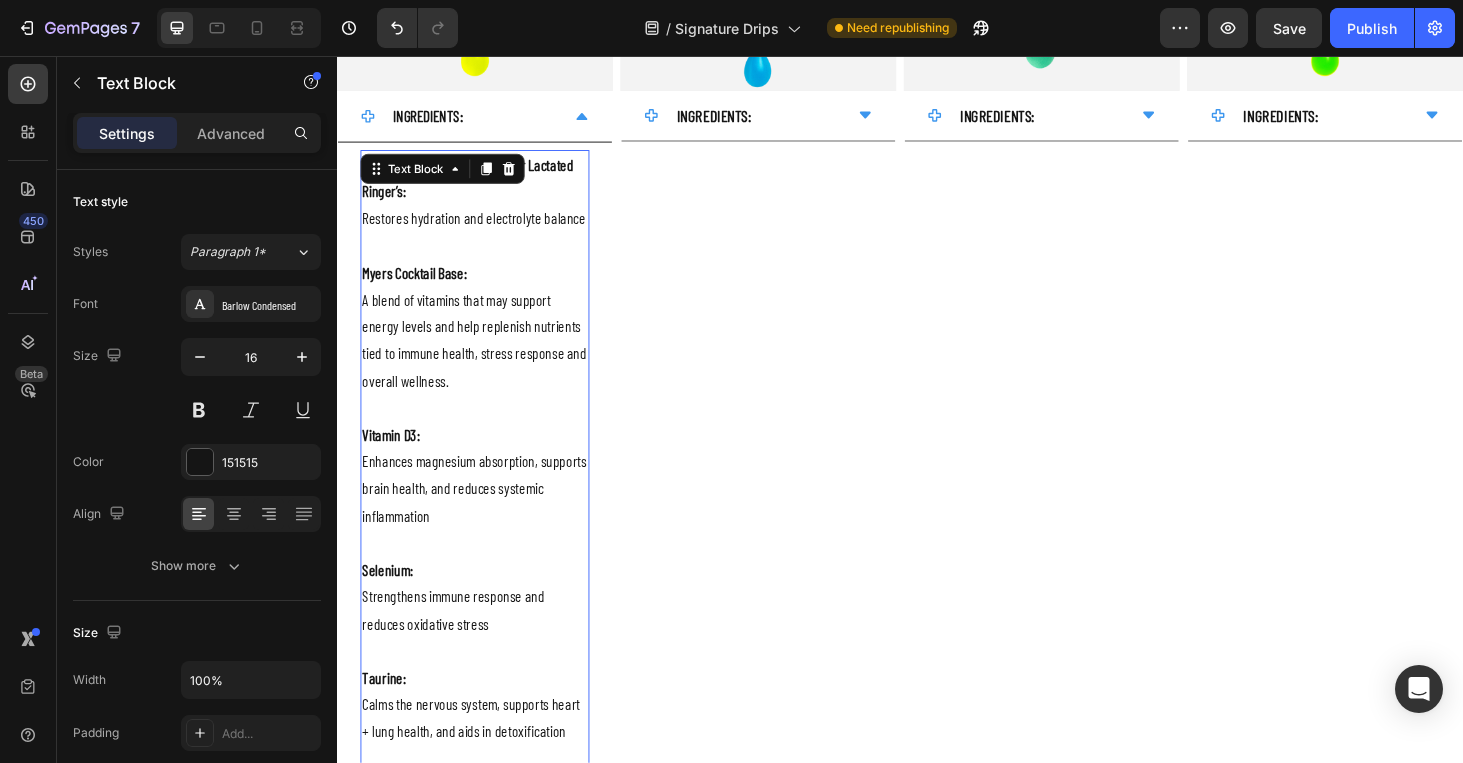 click on "A blend of vitamins that may support energy levels and help replenish nutrients tied to immune health, stress response and overall wellness." at bounding box center [484, 359] 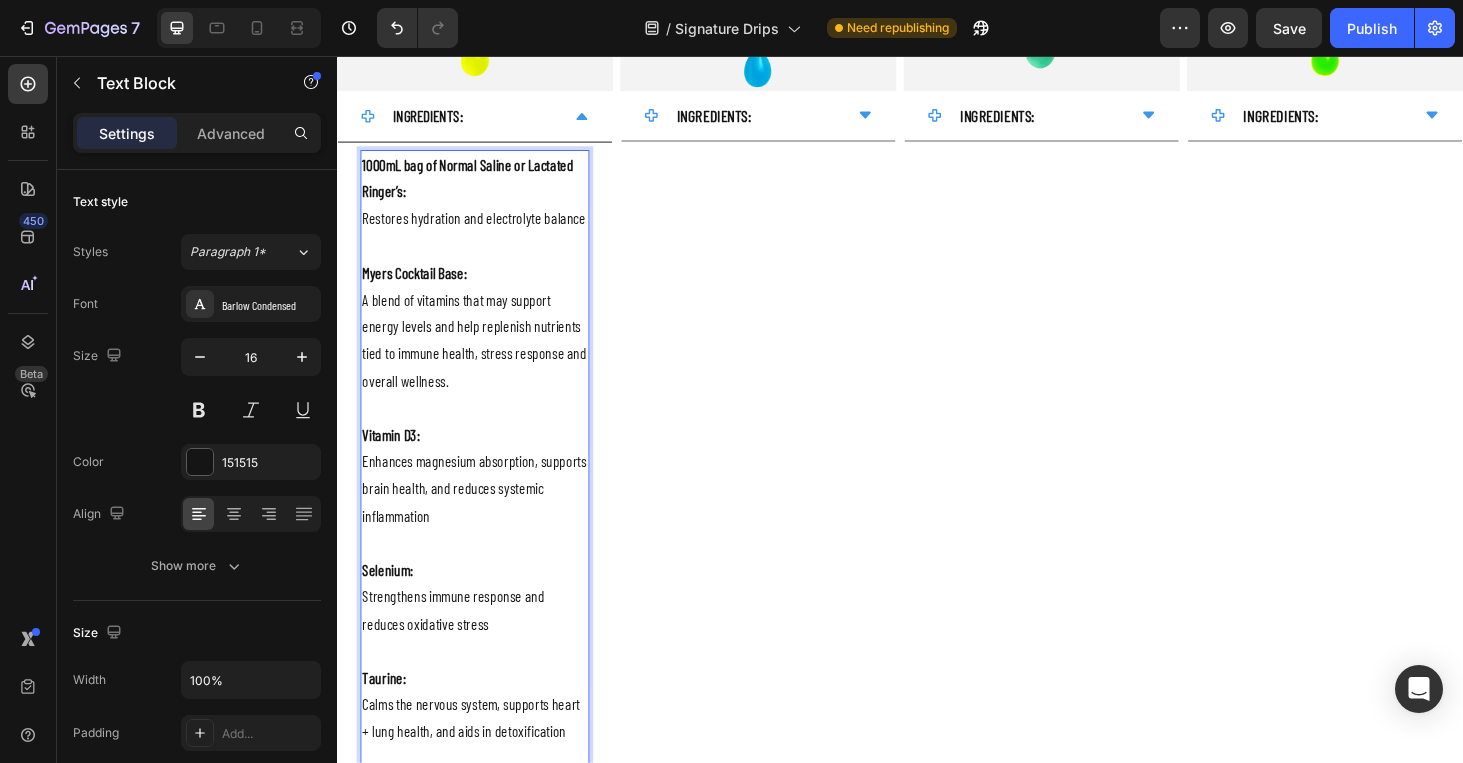 click on "Myers Cocktail Base:" at bounding box center (484, 287) 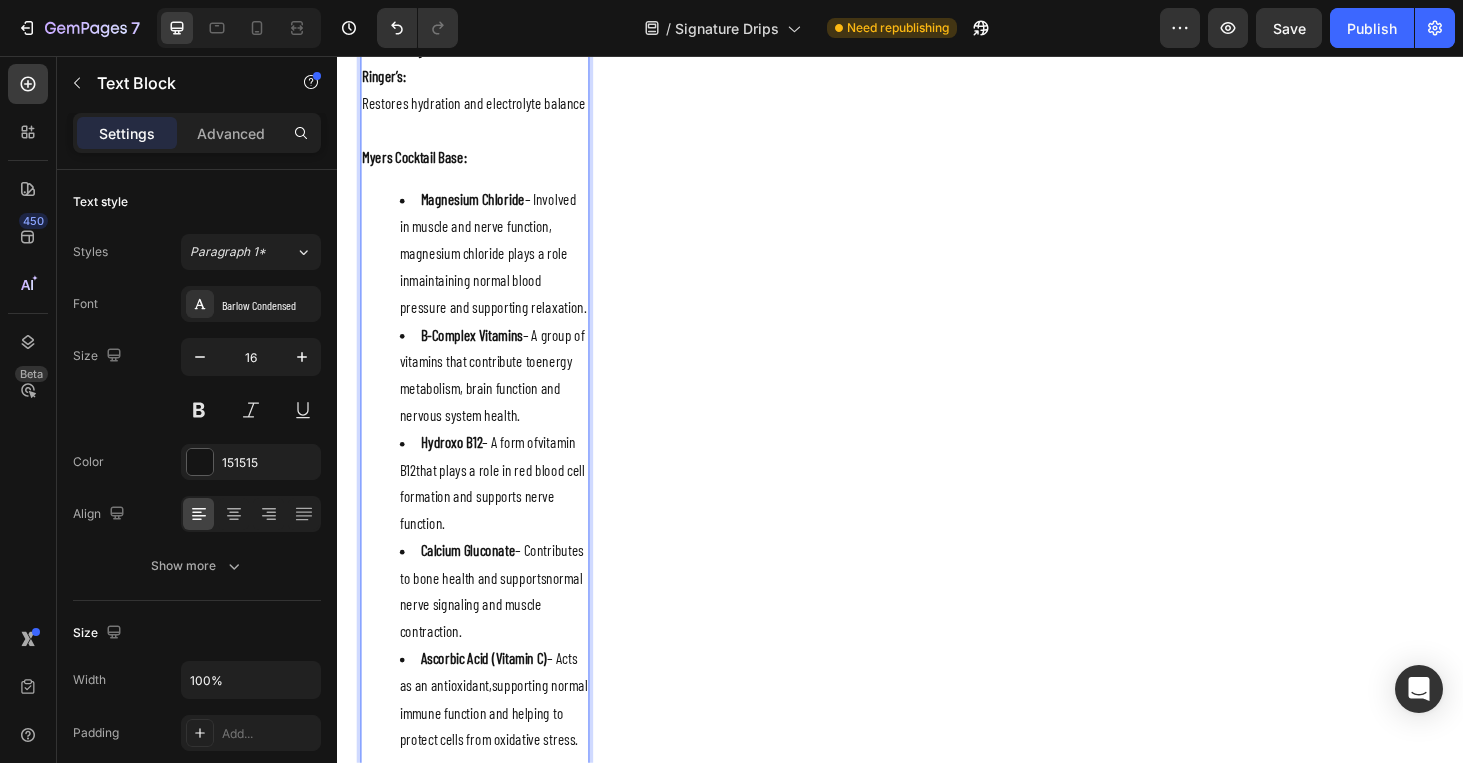 scroll, scrollTop: 4541, scrollLeft: 0, axis: vertical 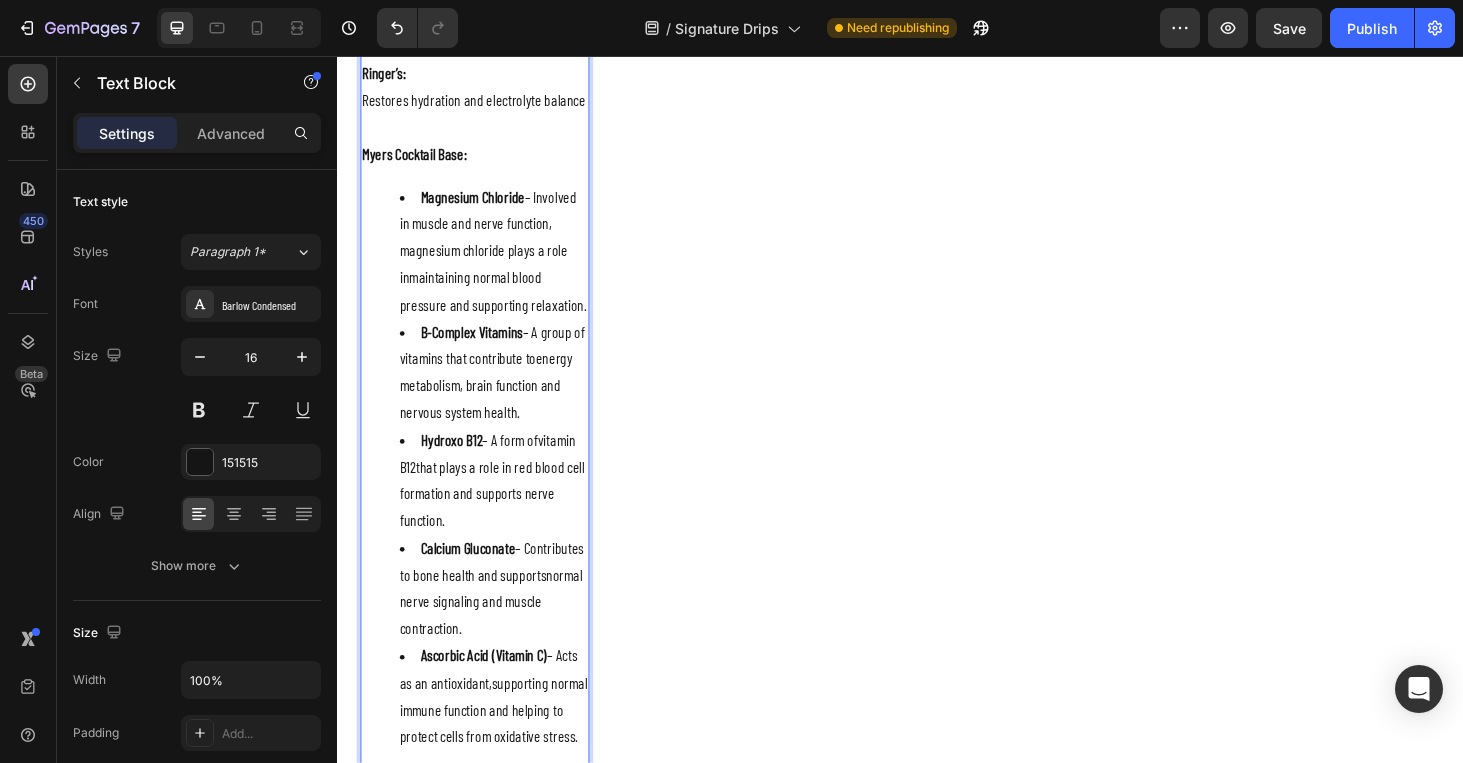 click on "Magnesium Chloride – Involved in muscle and nerve function, magnesium chloride plays a role in maintaining normal blood pressure and supporting relaxation . B-Complex Vitamins – A group of vitamins that contribute to energy metabolism, brain function and nervous system health . Hydroxo B12 – A form of vitamin B12 that plays a role in red blood cell formation and supports nerve function. Calcium Gluconate – Contributes to bone health and supports normal nerve signaling and muscle contraction . Ascorbic Acid (Vitamin C) – Acts as an antioxidant, supporting normal immune function and helping to protect cells from oxidative stress ." at bounding box center (484, 494) 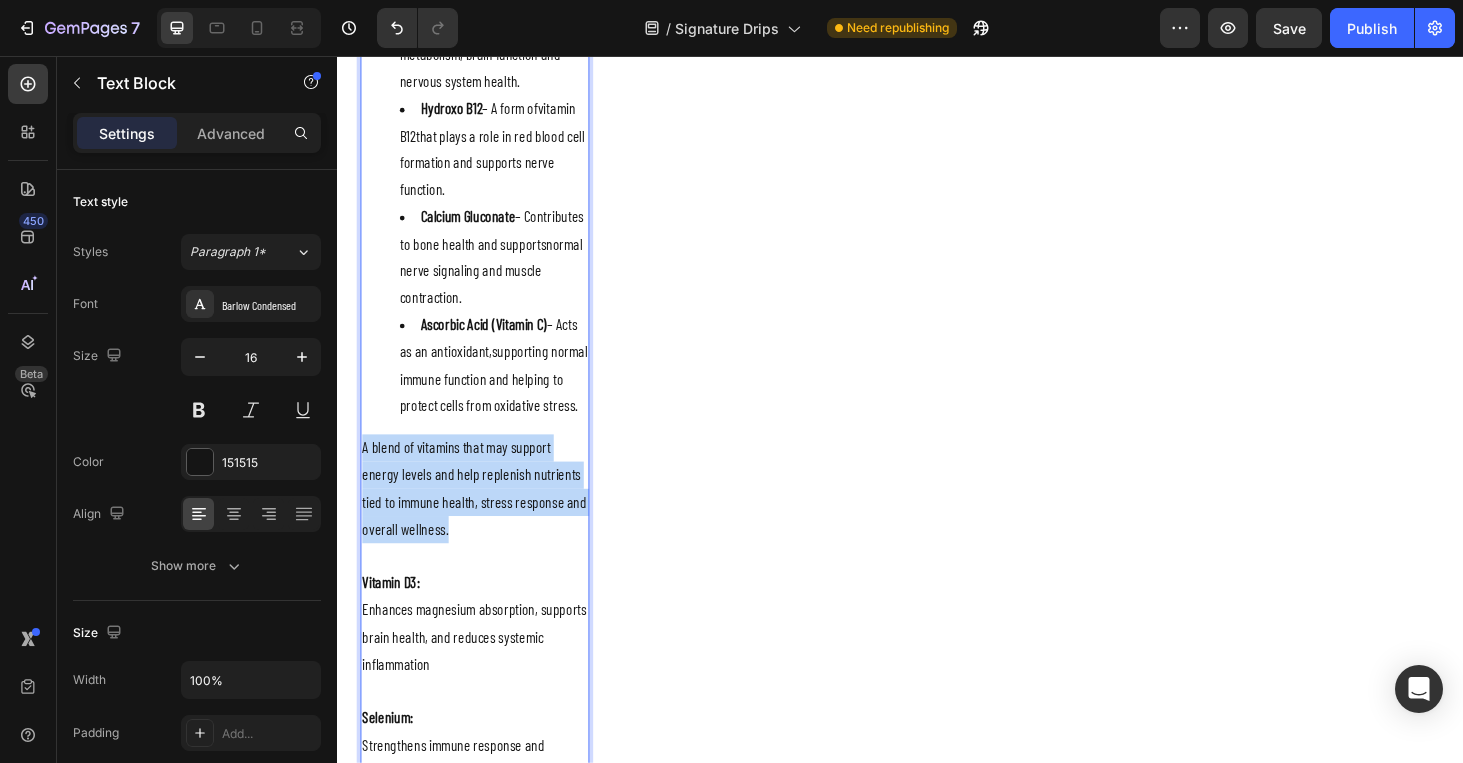 drag, startPoint x: 363, startPoint y: 471, endPoint x: 528, endPoint y: 558, distance: 186.5315 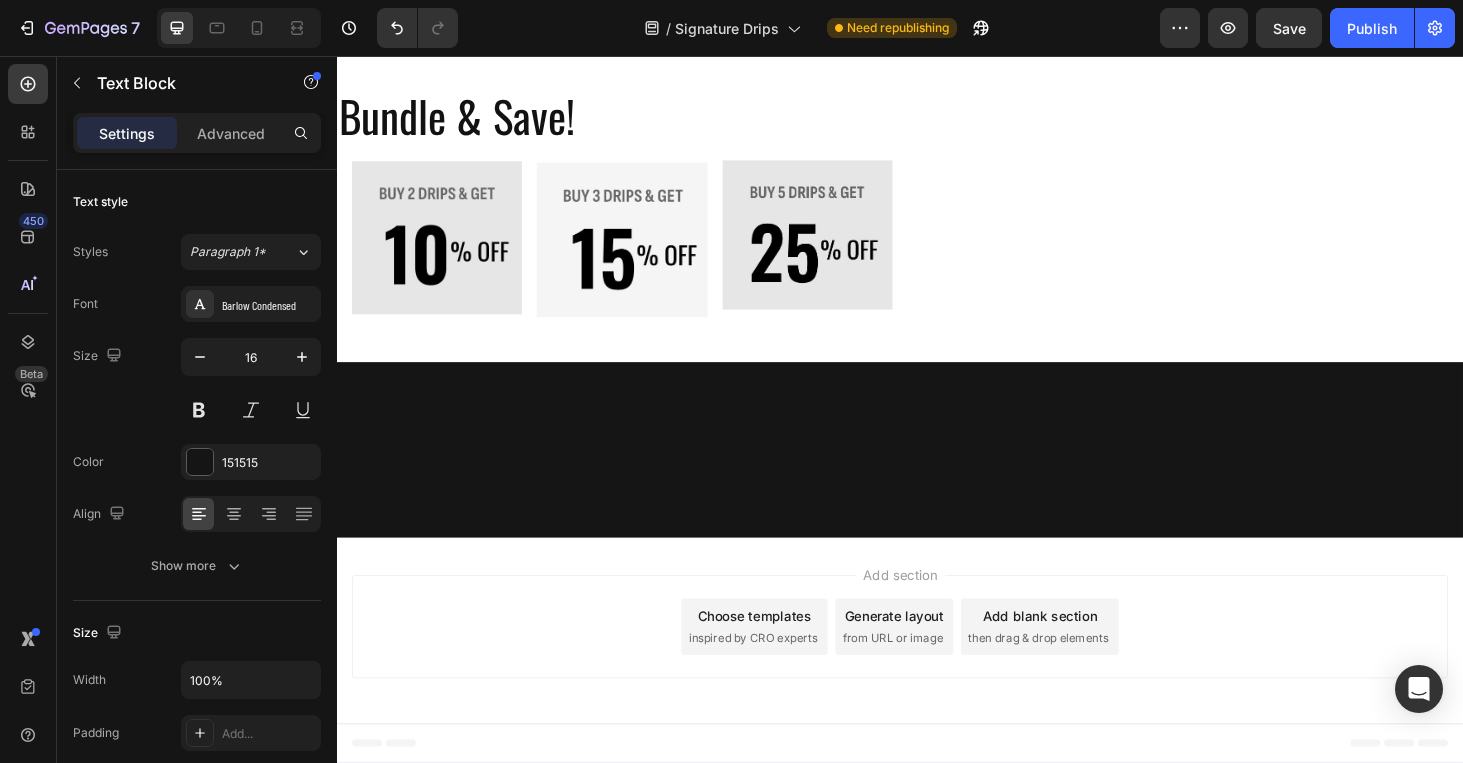 scroll, scrollTop: 1693, scrollLeft: 0, axis: vertical 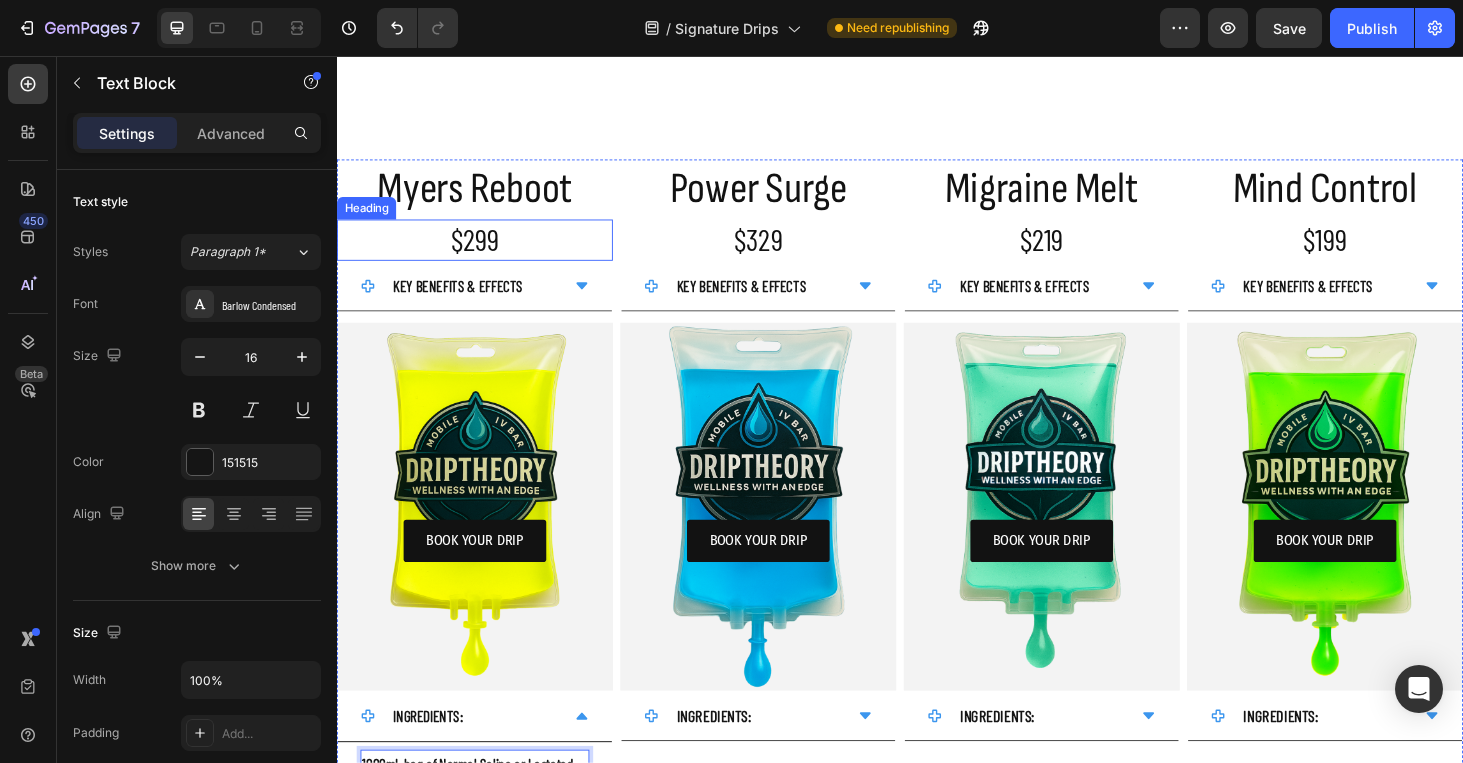 click on "$299" at bounding box center (484, 251) 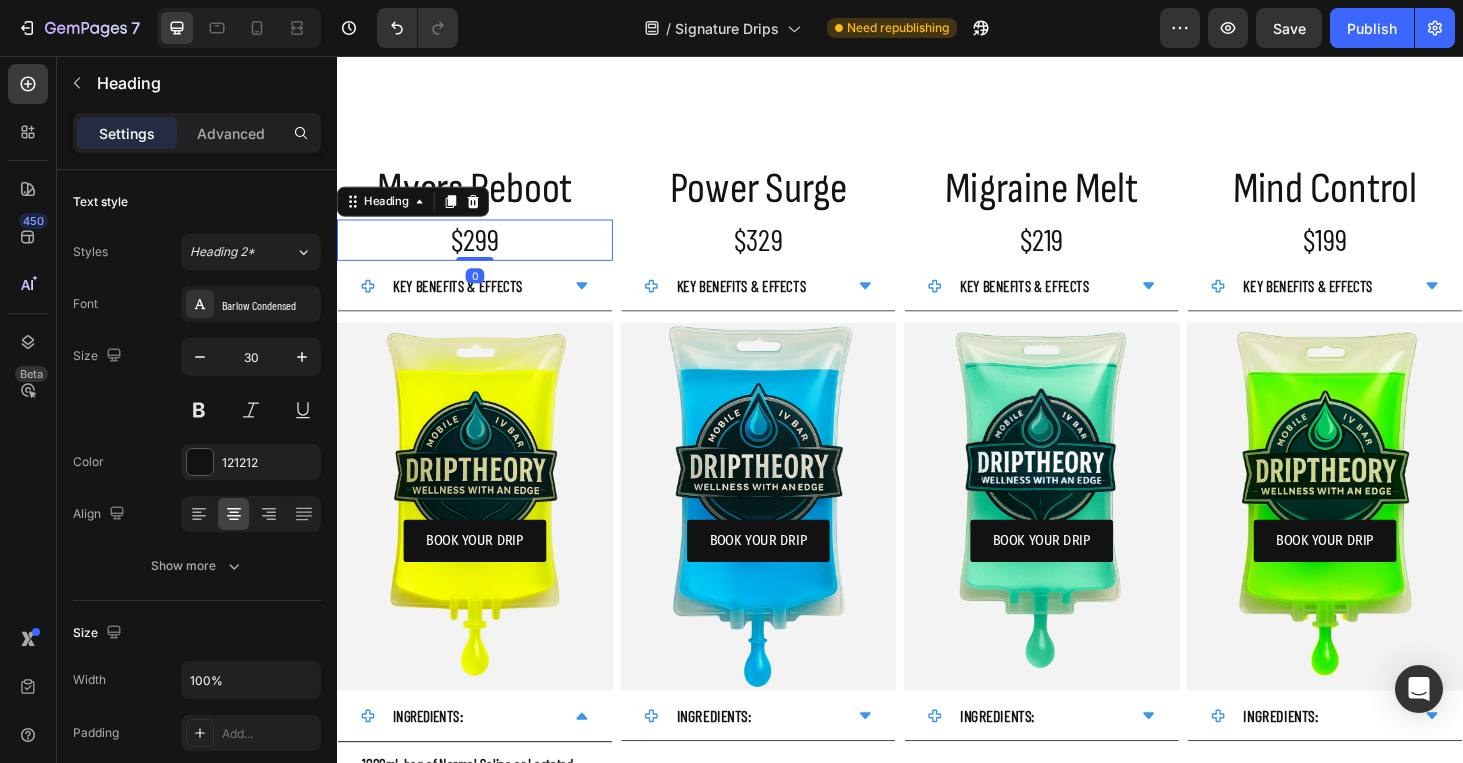 click on "$299" at bounding box center [484, 252] 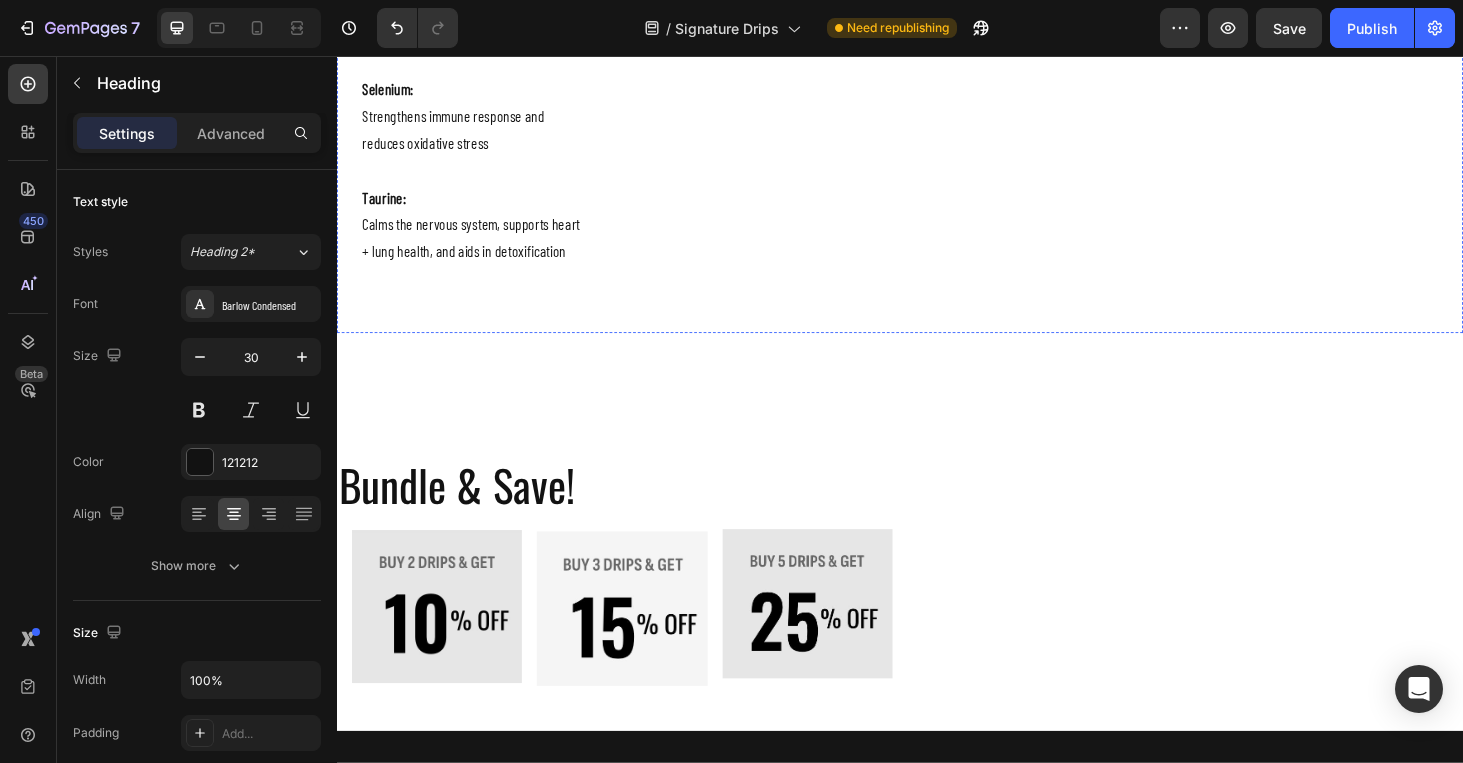 scroll, scrollTop: 3506, scrollLeft: 0, axis: vertical 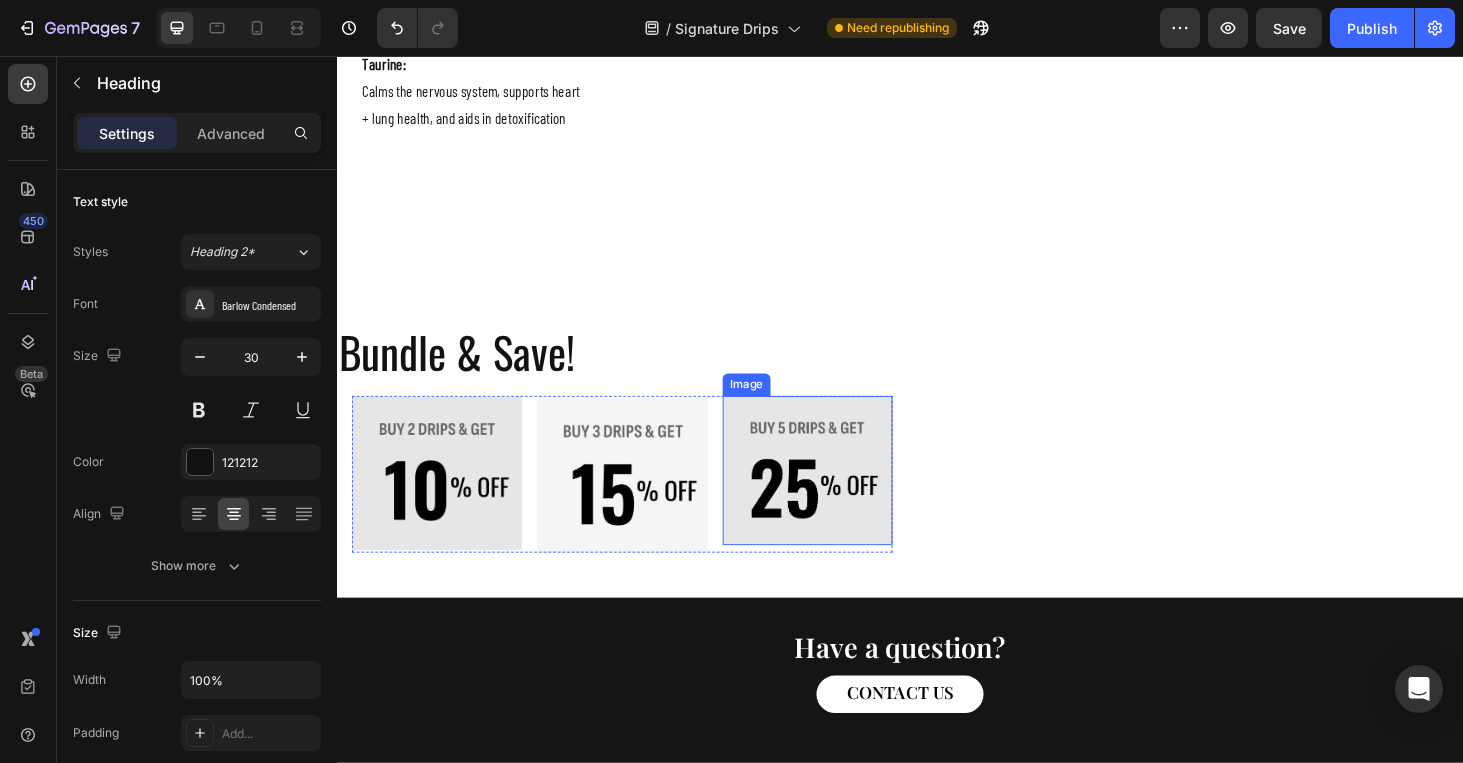 click at bounding box center (838, 497) 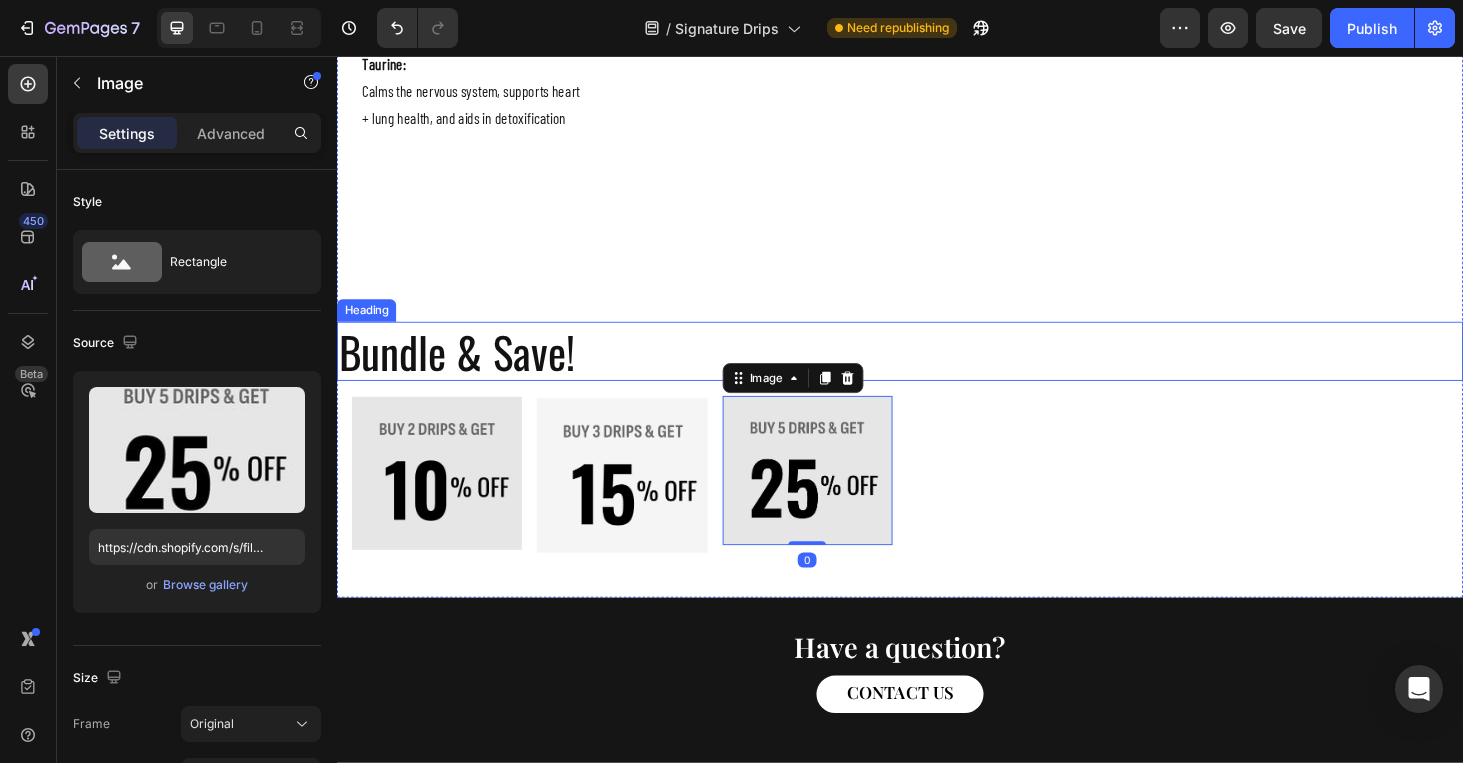 click on "Bundle & Save!" at bounding box center [937, 371] 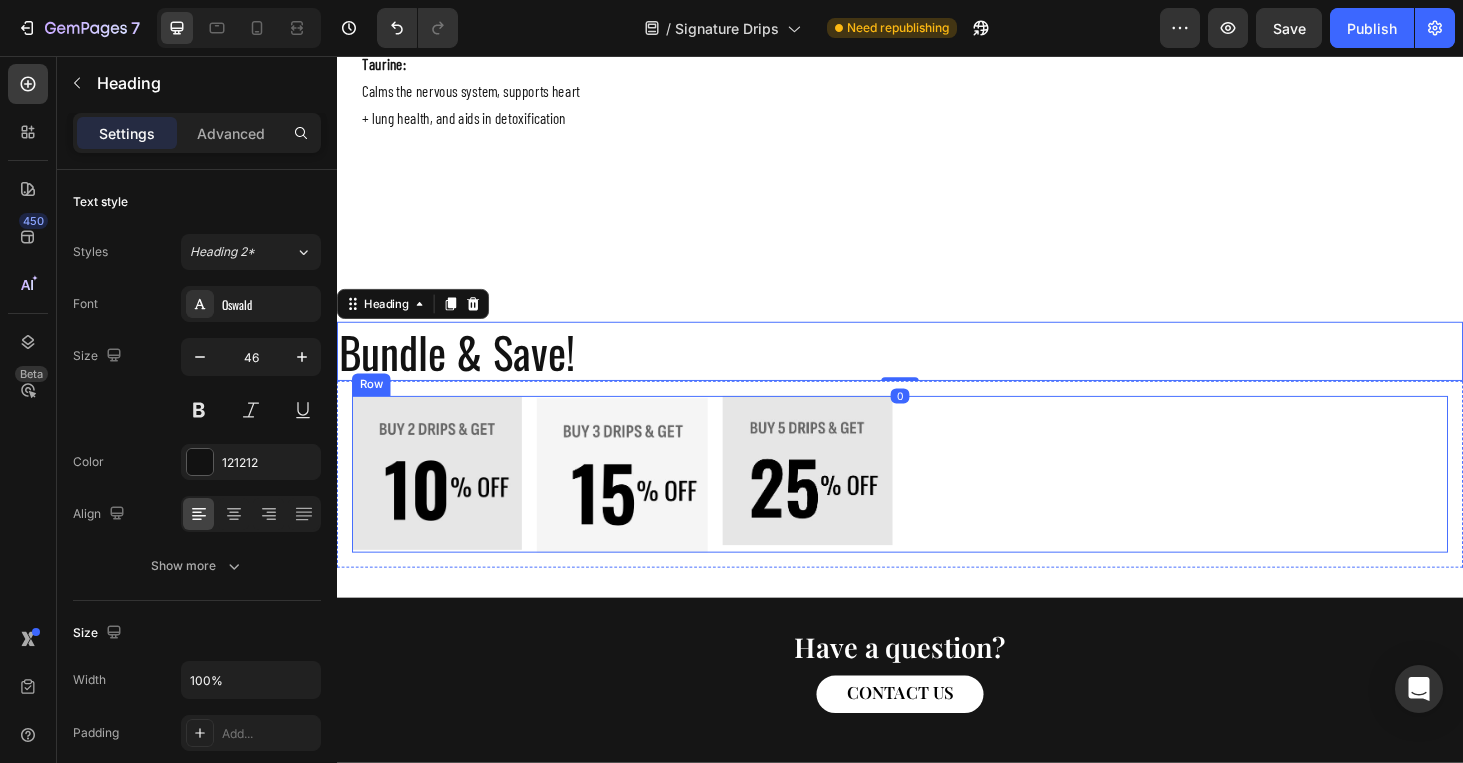 click on ". Text Block" at bounding box center (1233, 501) 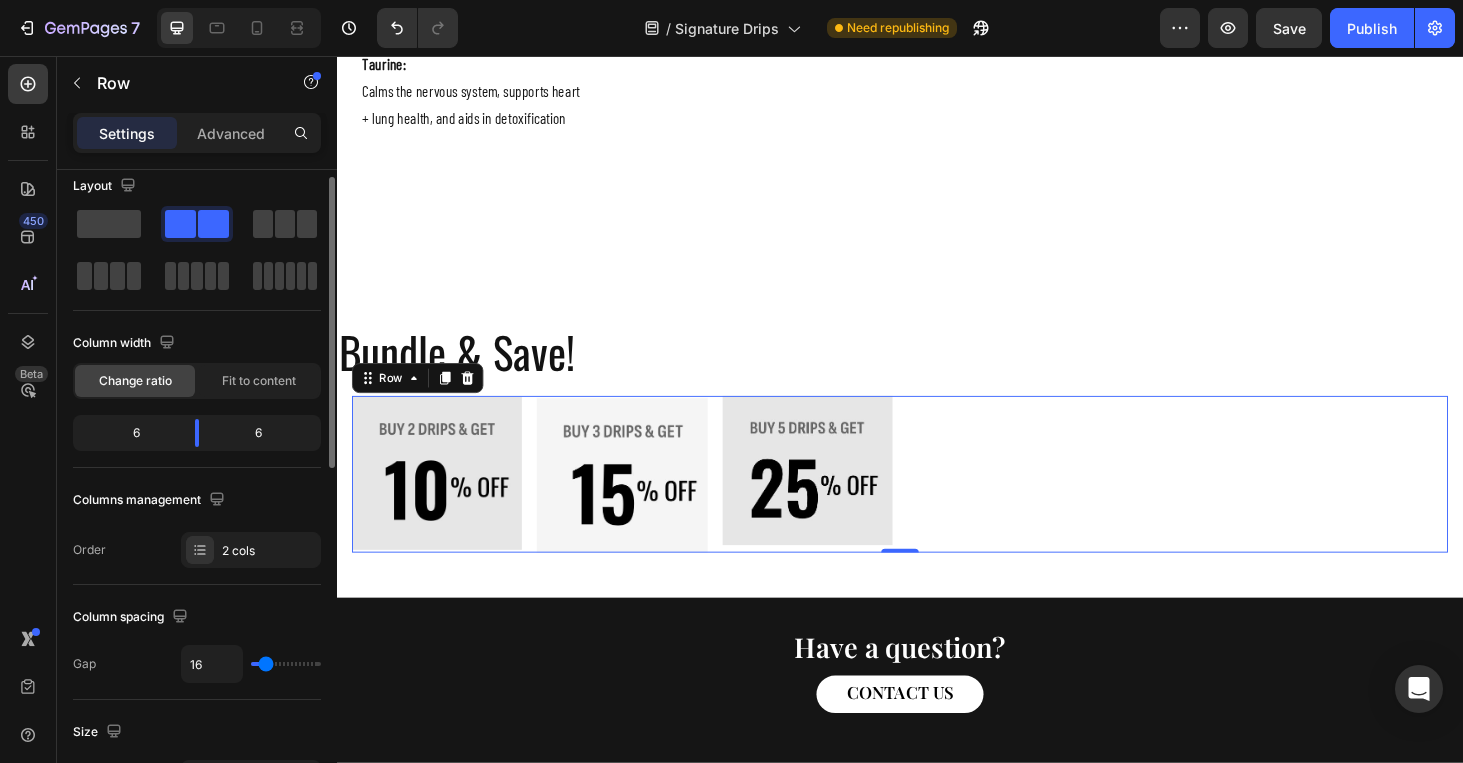 scroll, scrollTop: 0, scrollLeft: 0, axis: both 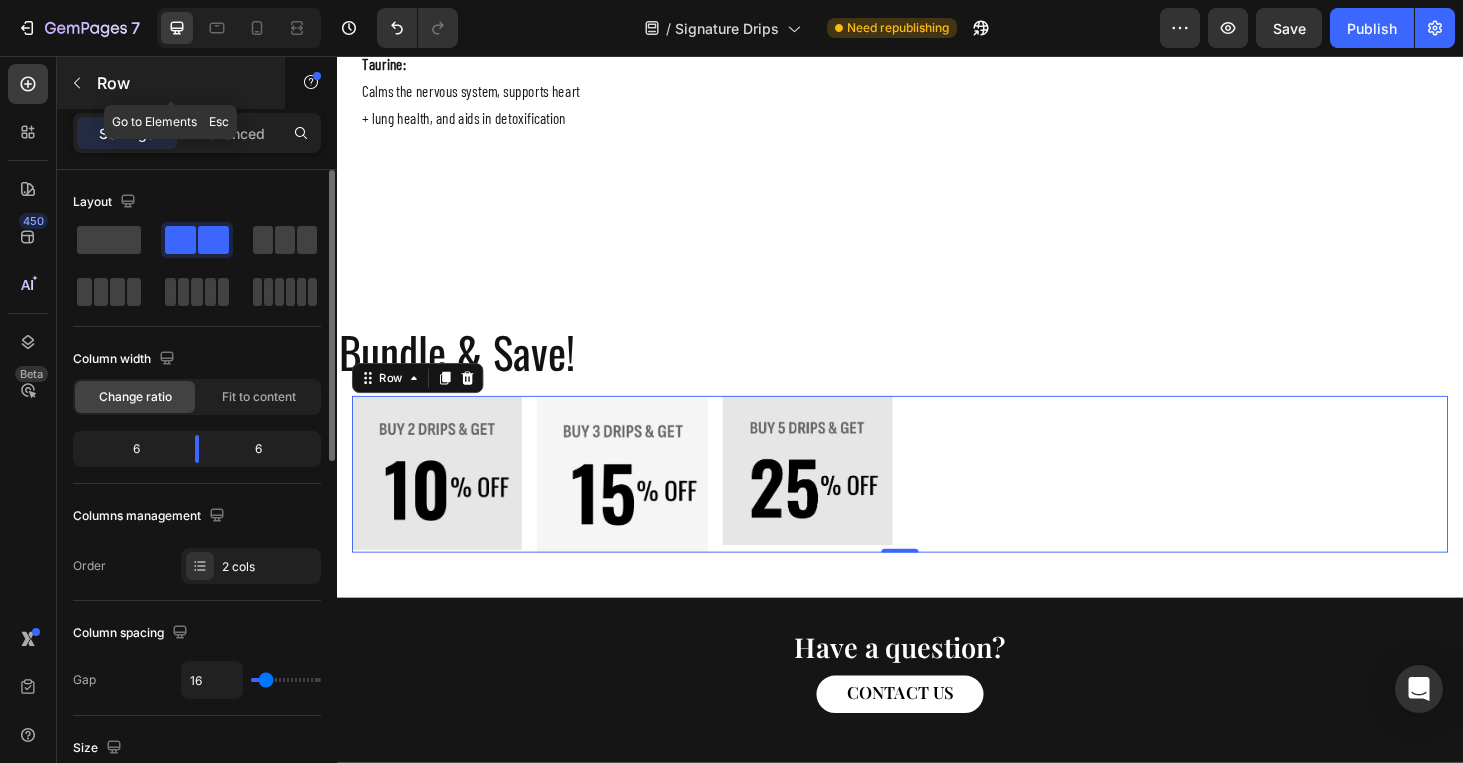click 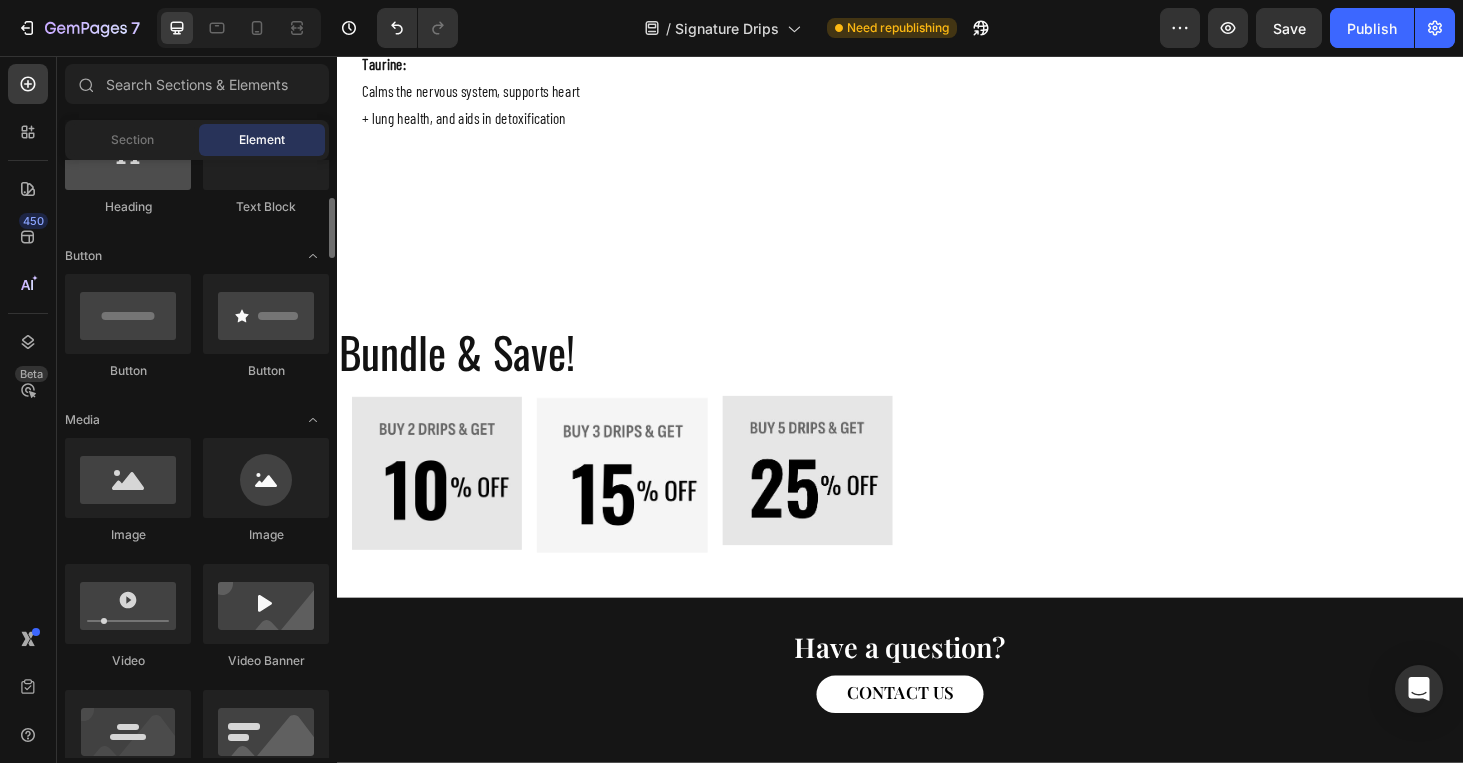 scroll, scrollTop: 0, scrollLeft: 0, axis: both 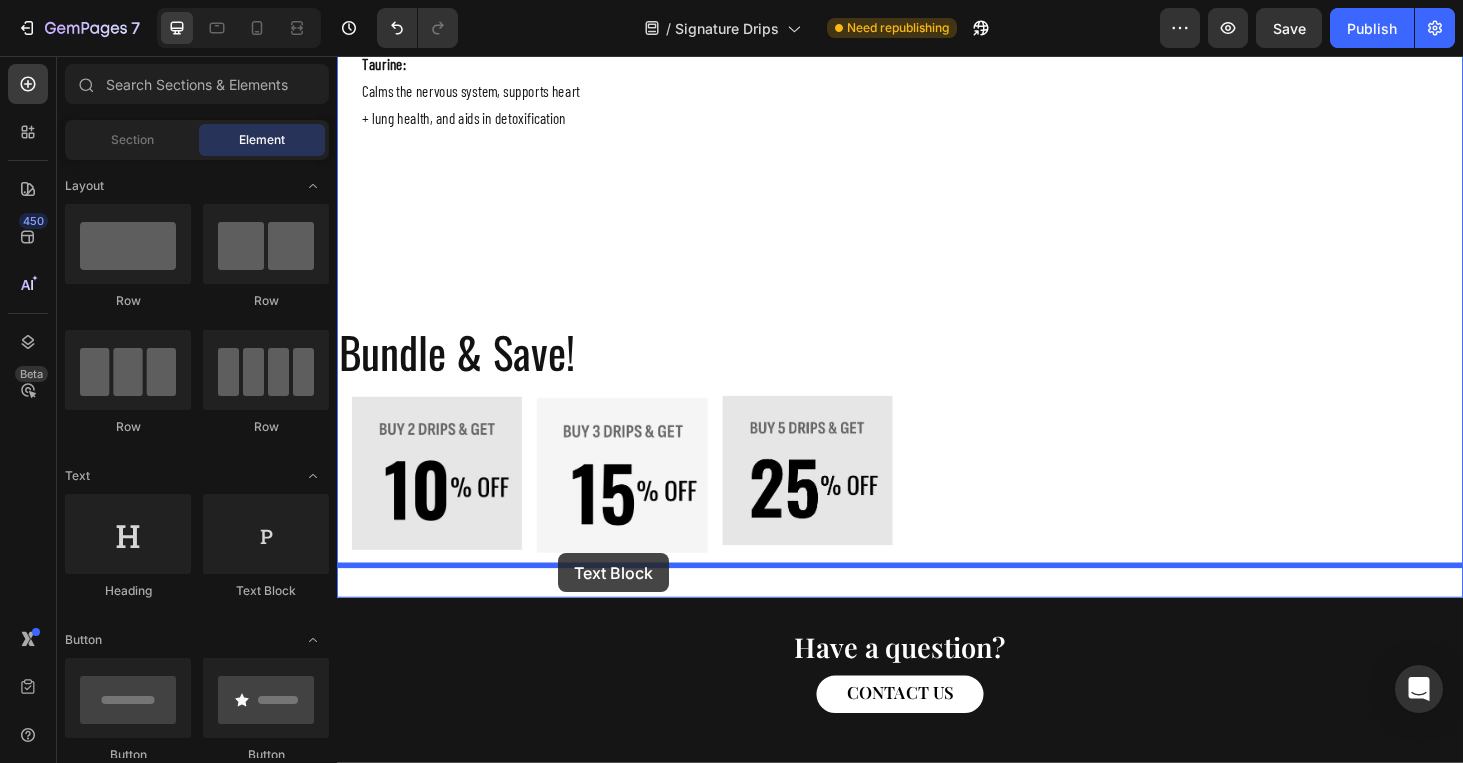 drag, startPoint x: 615, startPoint y: 595, endPoint x: 572, endPoint y: 584, distance: 44.38468 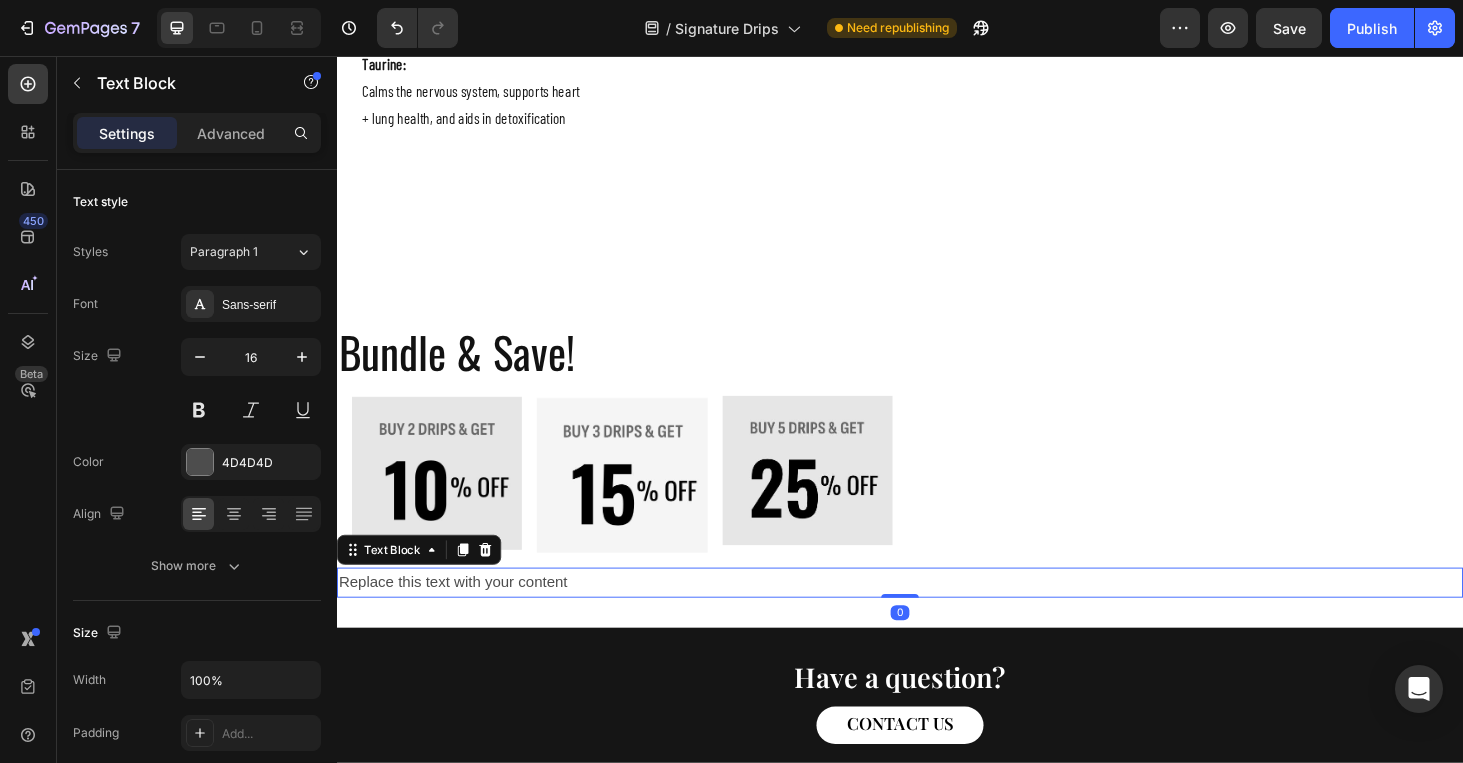 click on "Replace this text with your content" at bounding box center (937, 617) 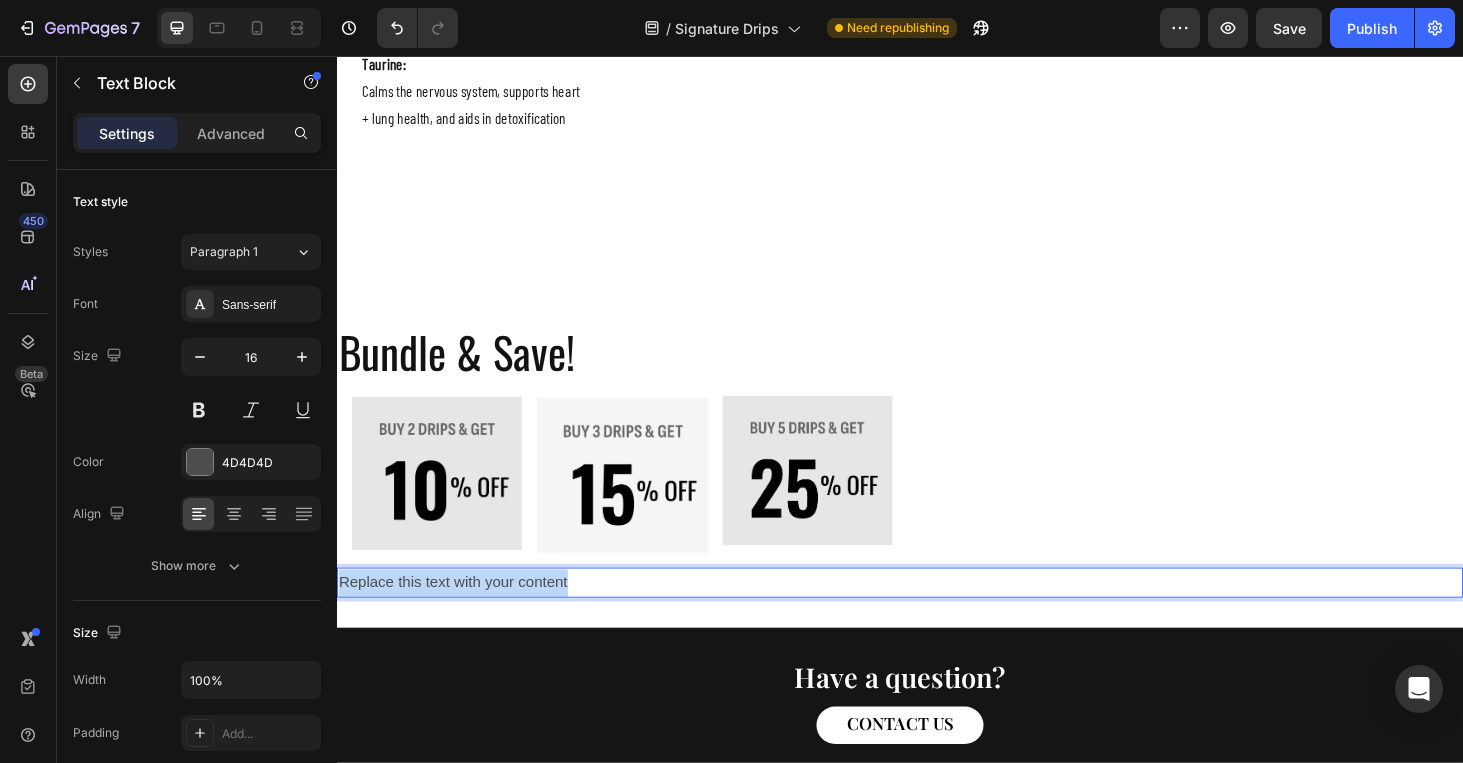 click on "Replace this text with your content" at bounding box center (937, 617) 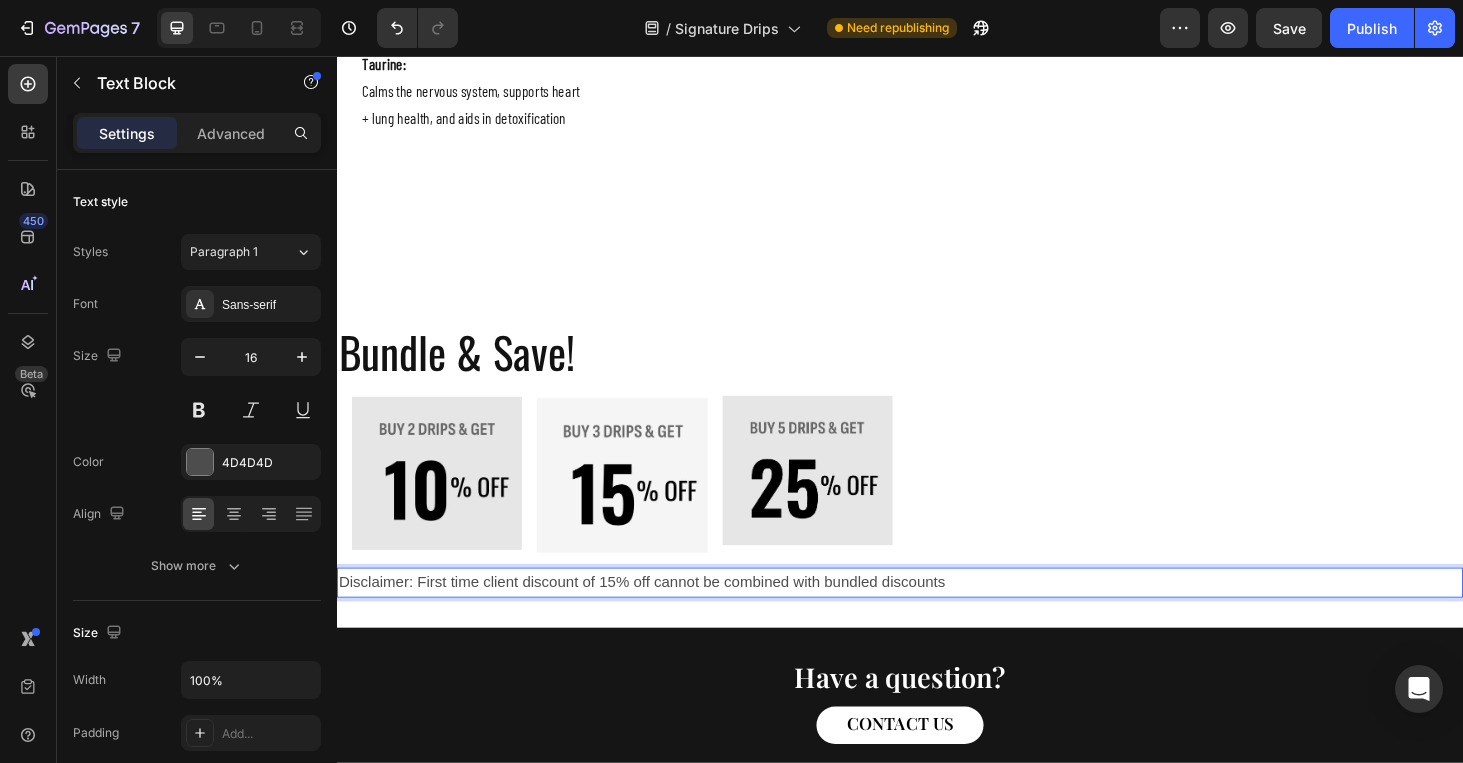 click on "Disclaimer: First time client discount of 15% off cannot be combined with bundled discounts" at bounding box center [937, 617] 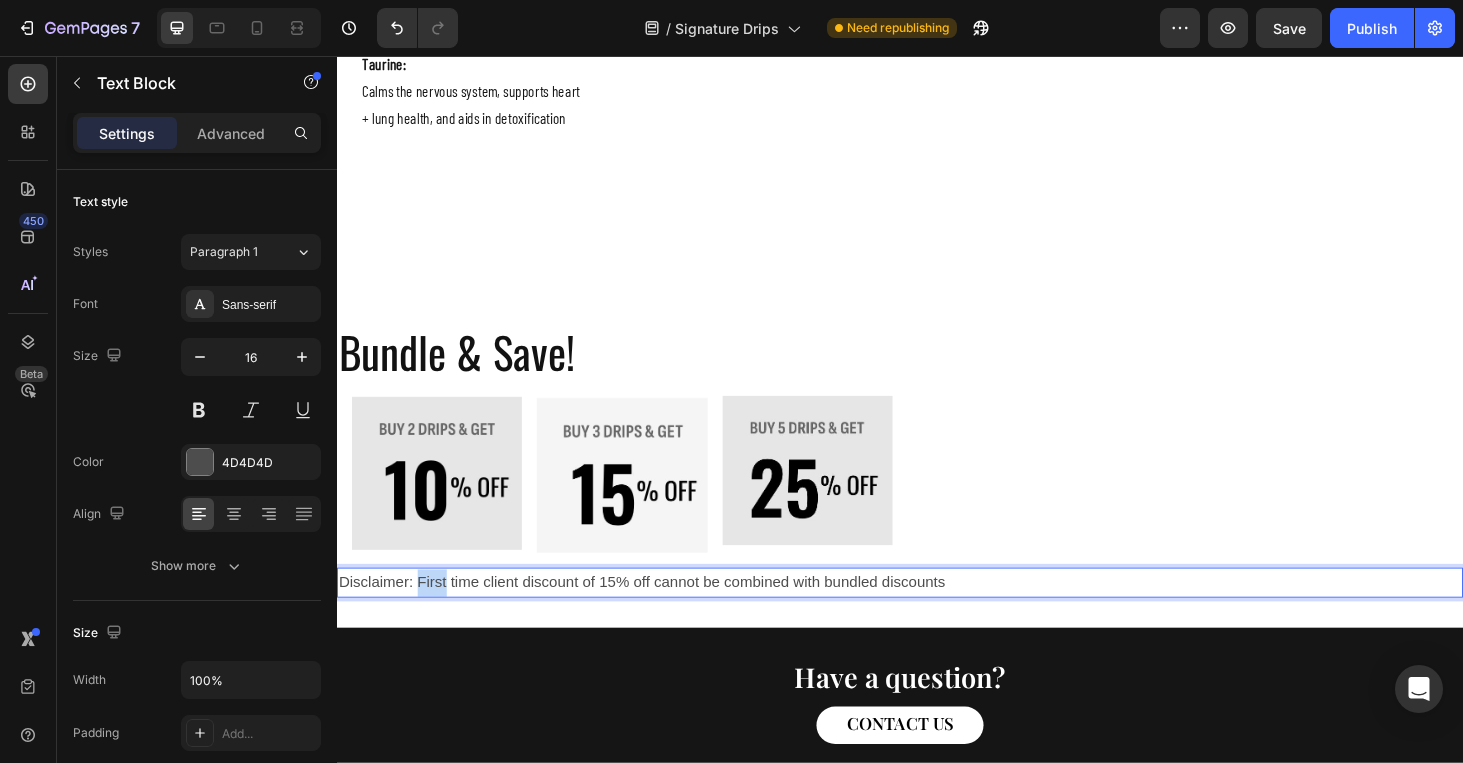 click on "Disclaimer: First time client discount of 15% off cannot be combined with bundled discounts" at bounding box center (937, 617) 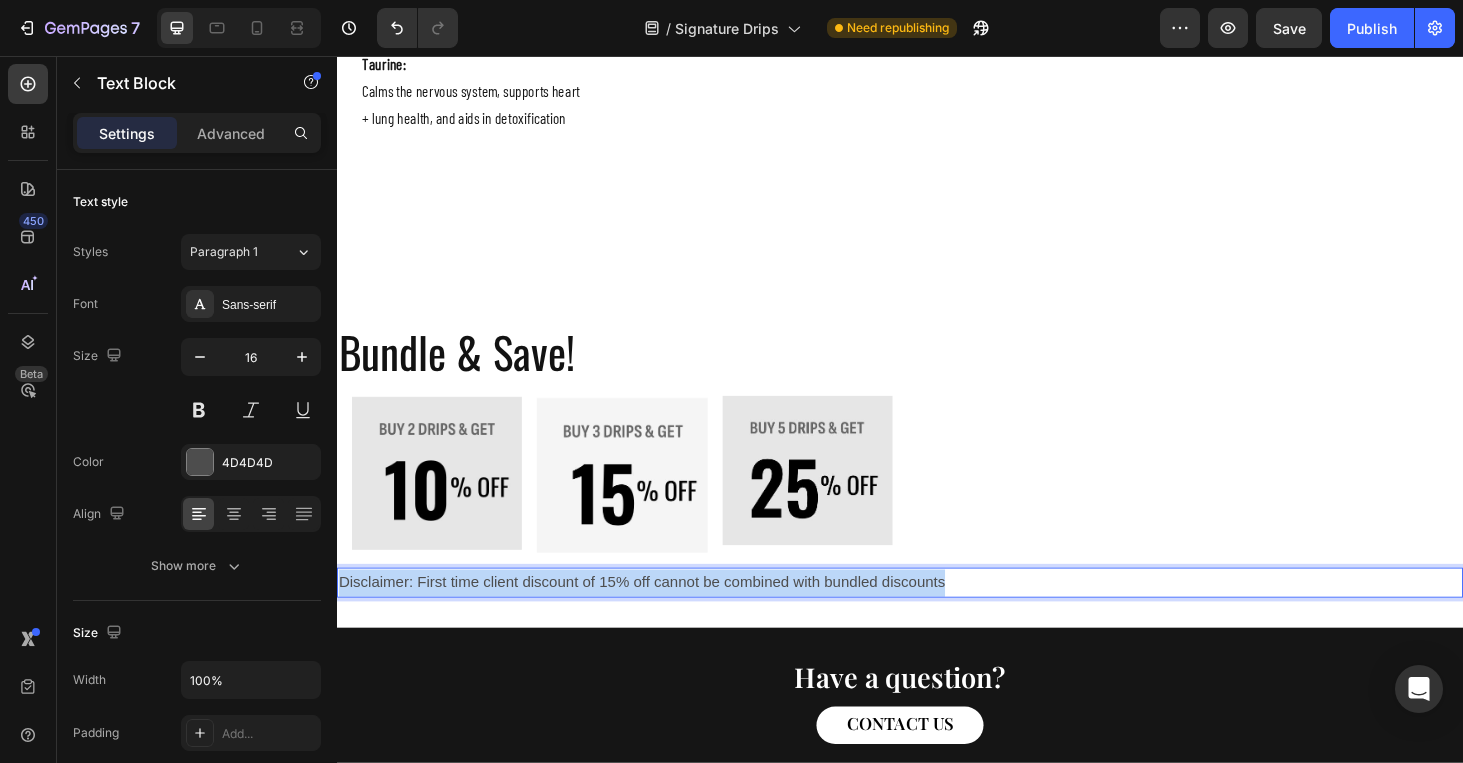 click on "Disclaimer: First time client discount of 15% off cannot be combined with bundled discounts" at bounding box center [937, 617] 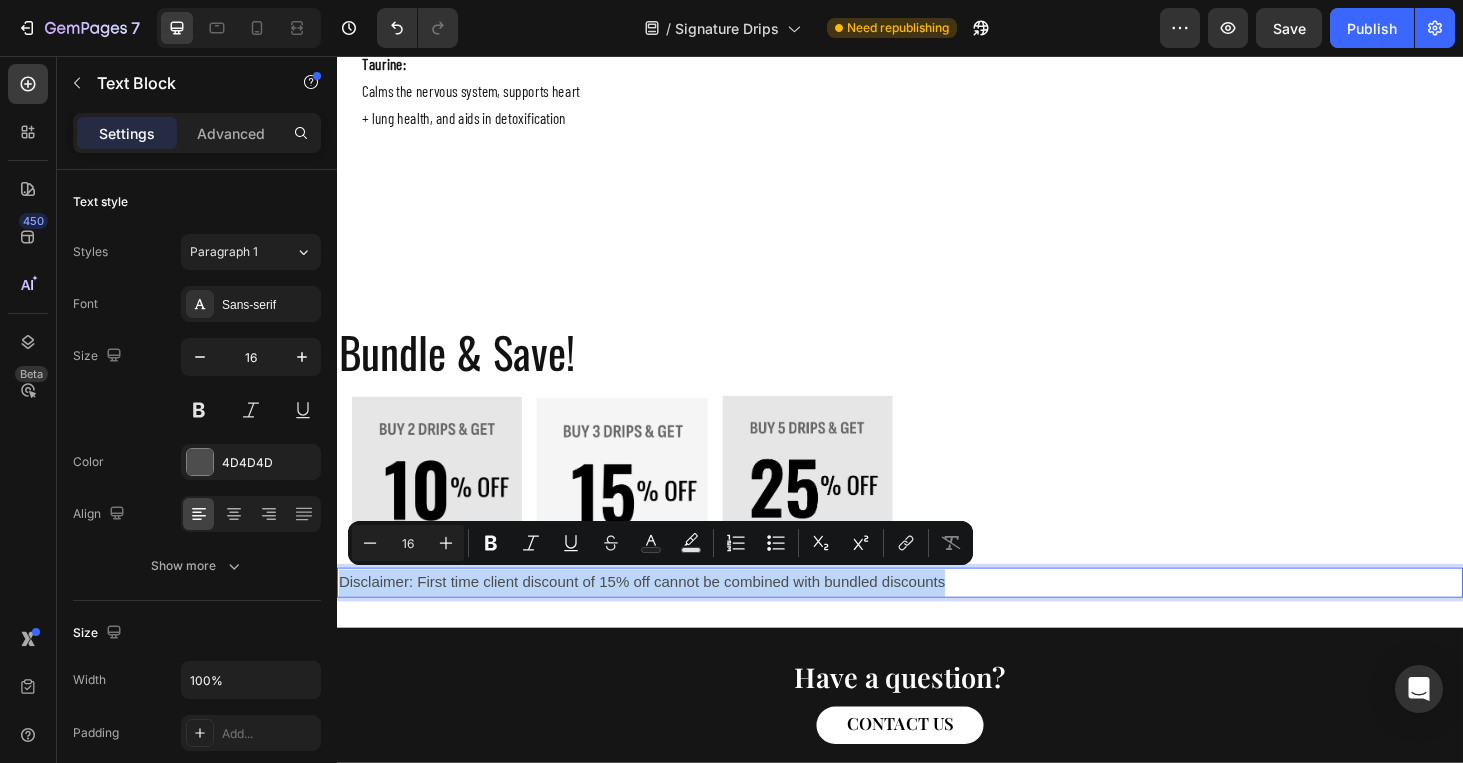 click on "Minus 16 Plus Bold Italic Underline       Strikethrough
Text Color
Text Background Color Numbered List Bulleted List Subscript Superscript       link Remove Format" at bounding box center [660, 543] 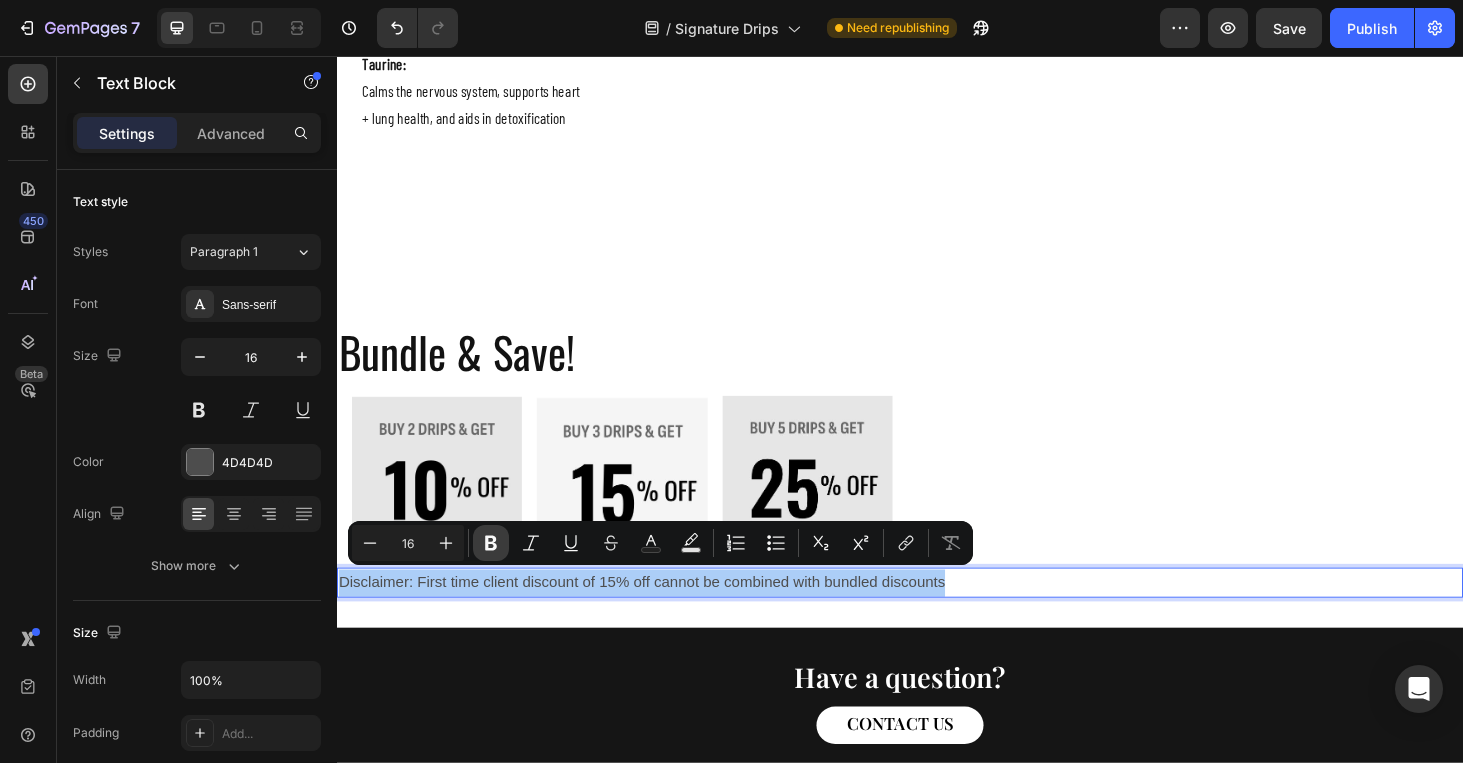 click 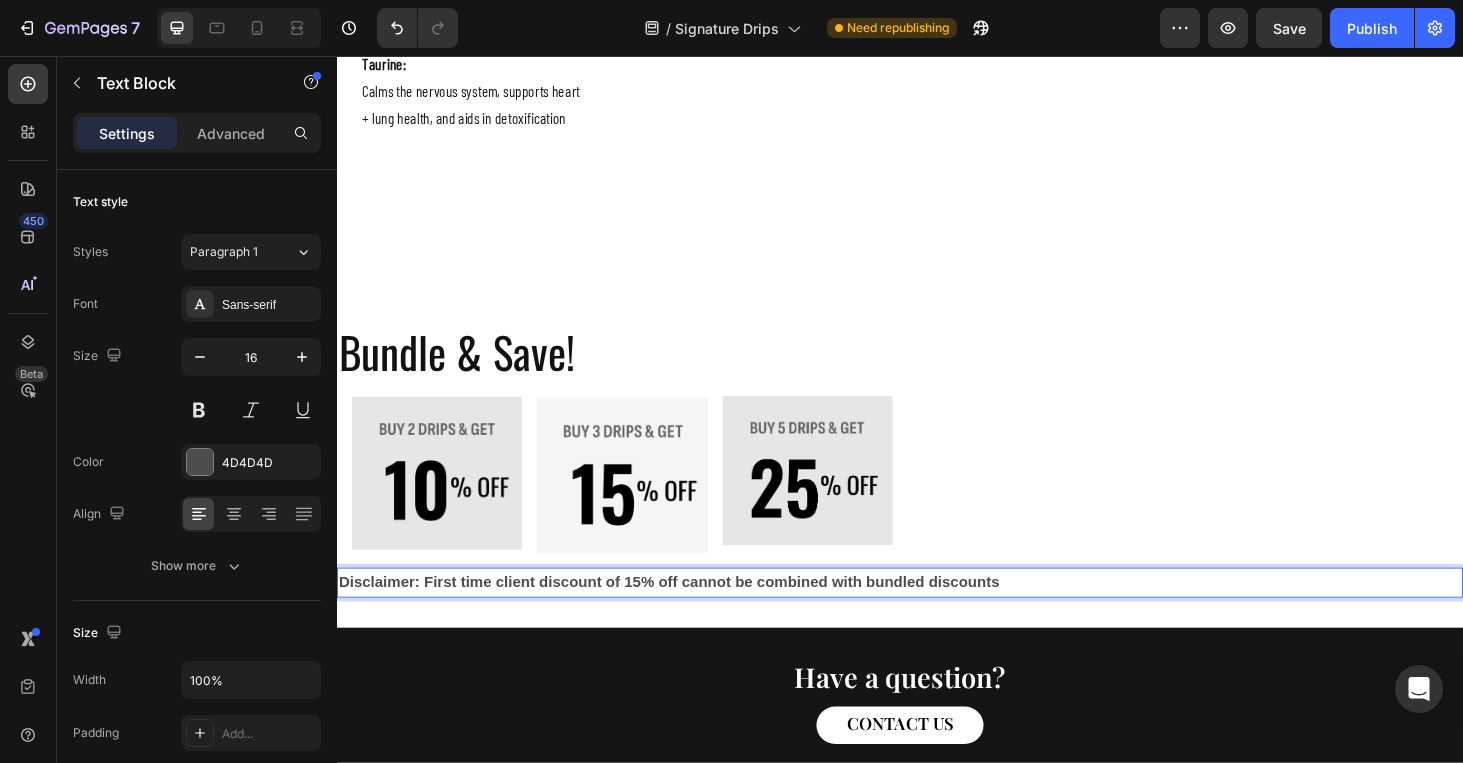 click on "Disclaimer: First time client discount of 15% off cannot be combined with bundled discounts" at bounding box center [691, 616] 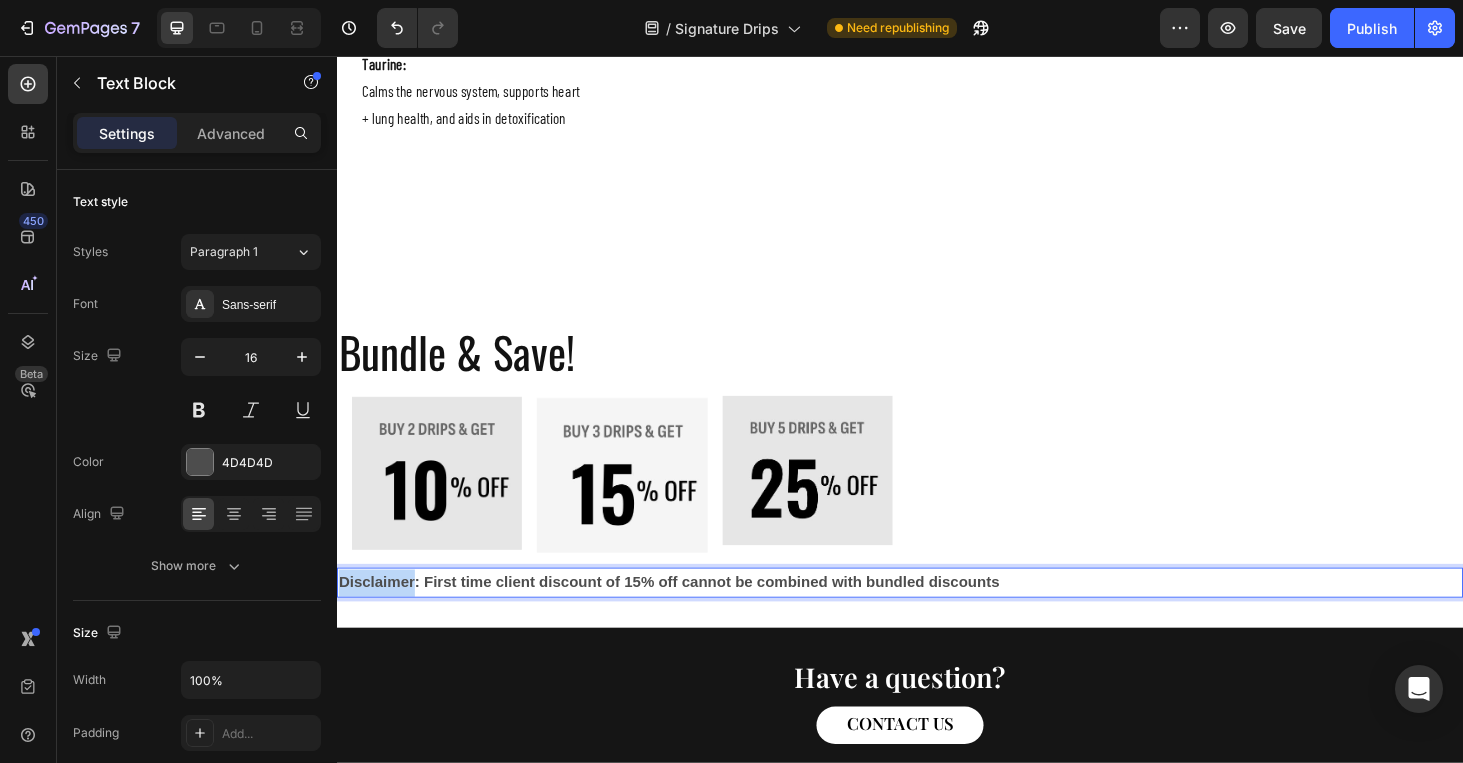 click on "Disclaimer: First time client discount of 15% off cannot be combined with bundled discounts" at bounding box center [691, 616] 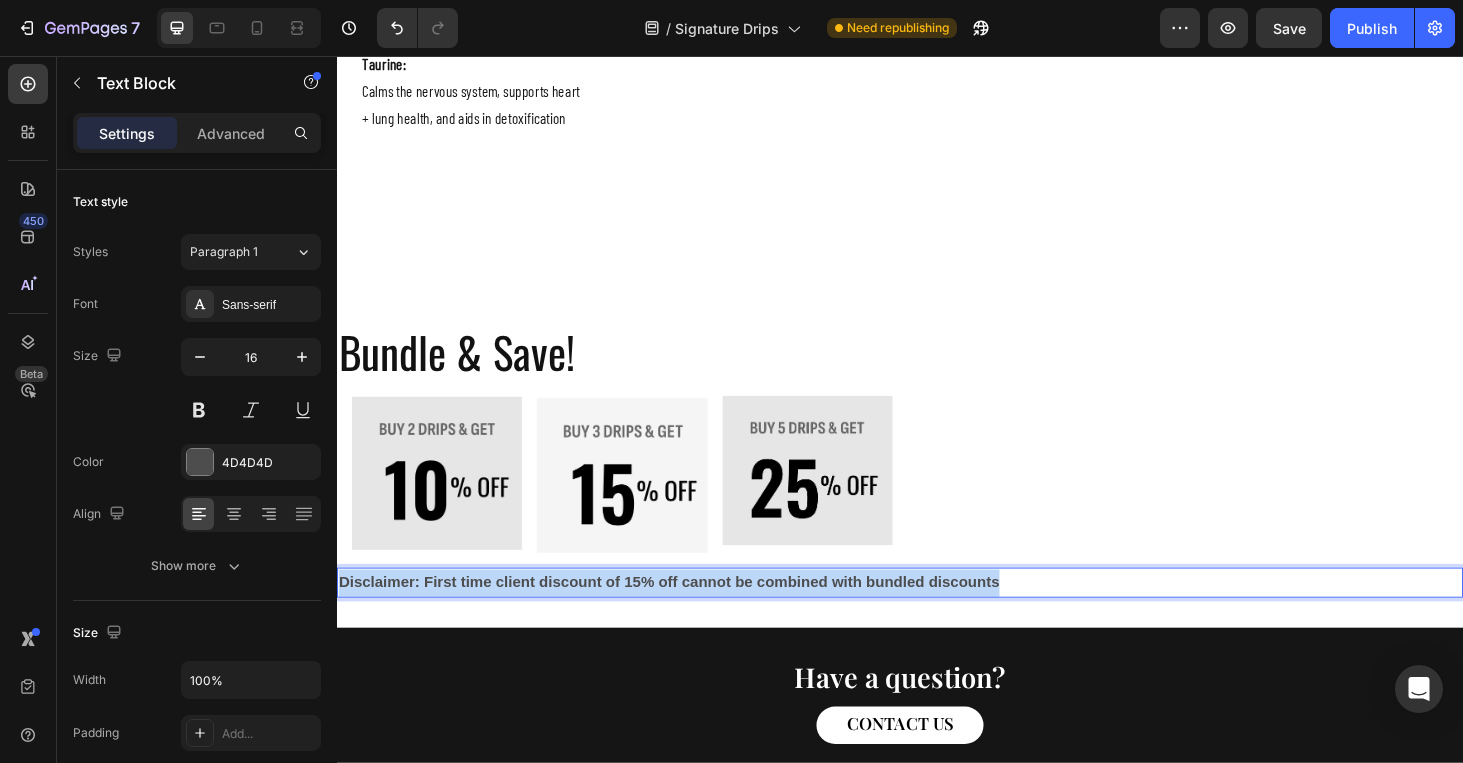 click on "Disclaimer: First time client discount of 15% off cannot be combined with bundled discounts" at bounding box center (691, 616) 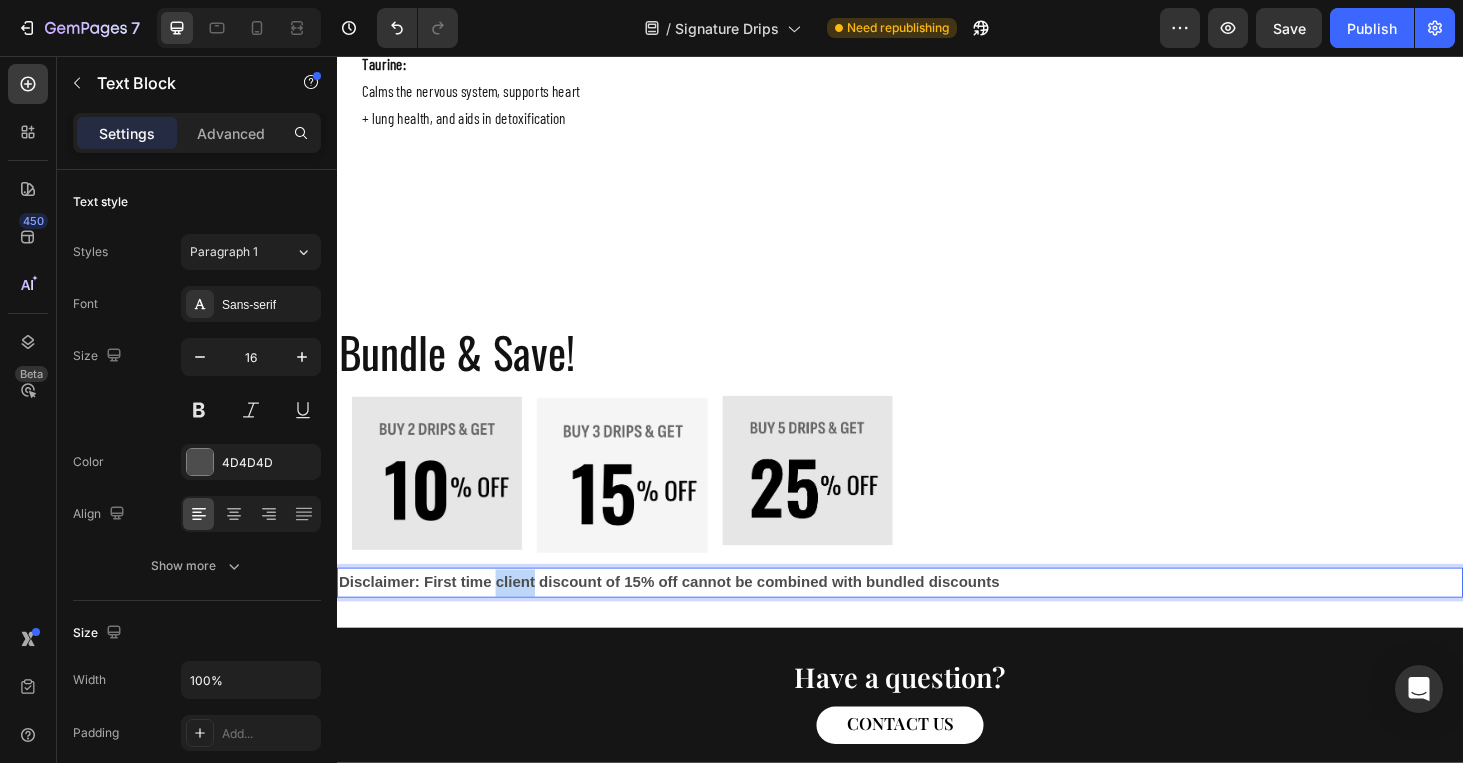 click on "Disclaimer: First time client discount of 15% off cannot be combined with bundled discounts" at bounding box center [691, 616] 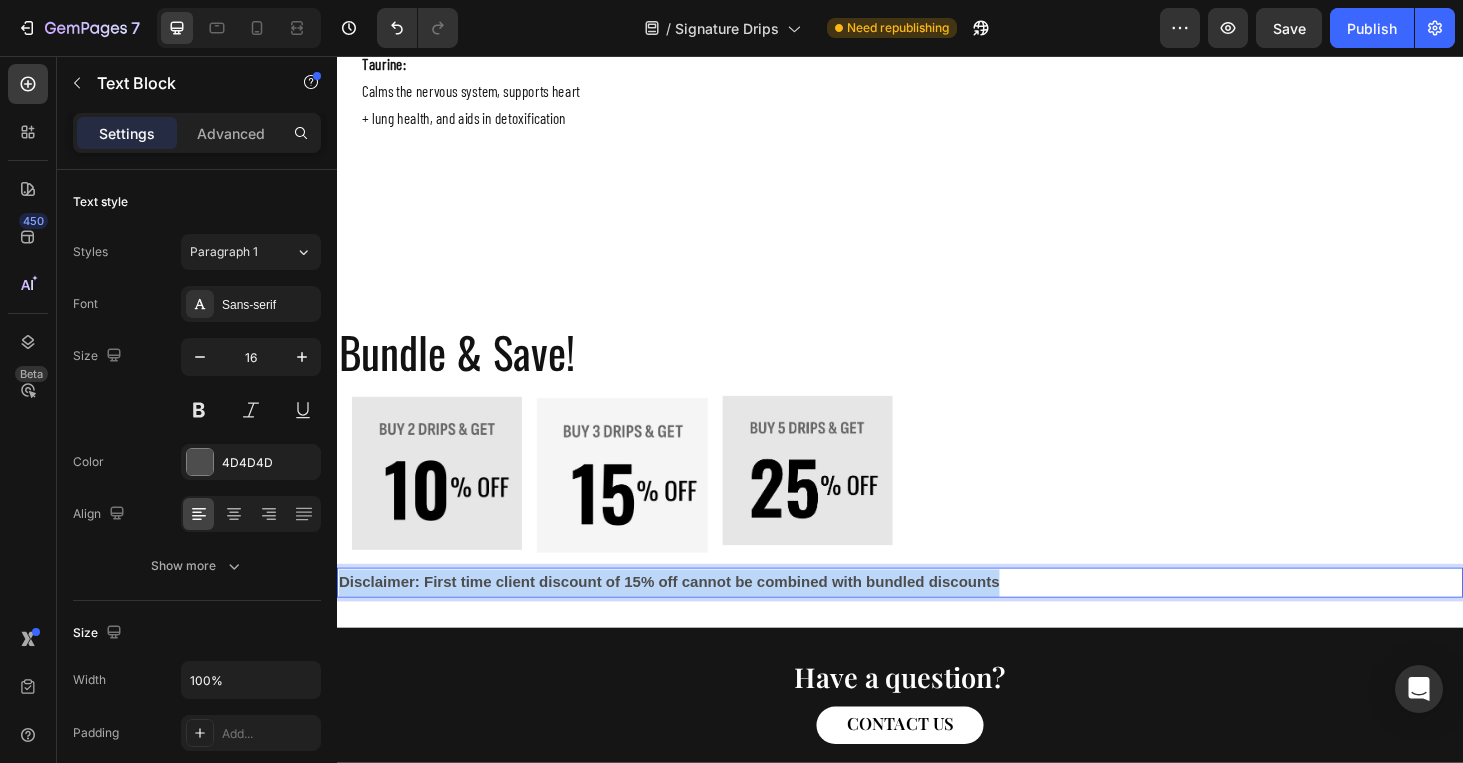 click on "Disclaimer: First time client discount of 15% off cannot be combined with bundled discounts" at bounding box center [691, 616] 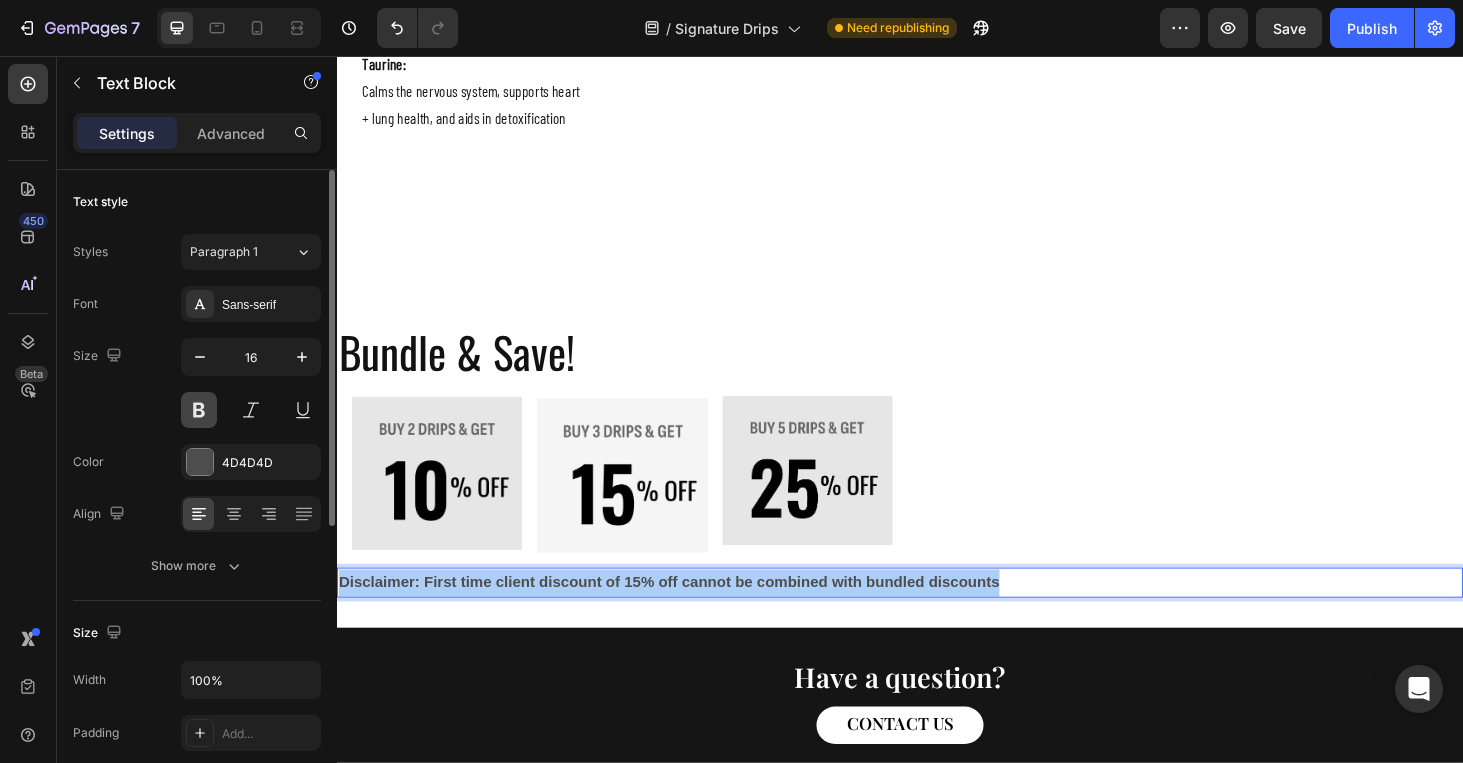 click at bounding box center [199, 410] 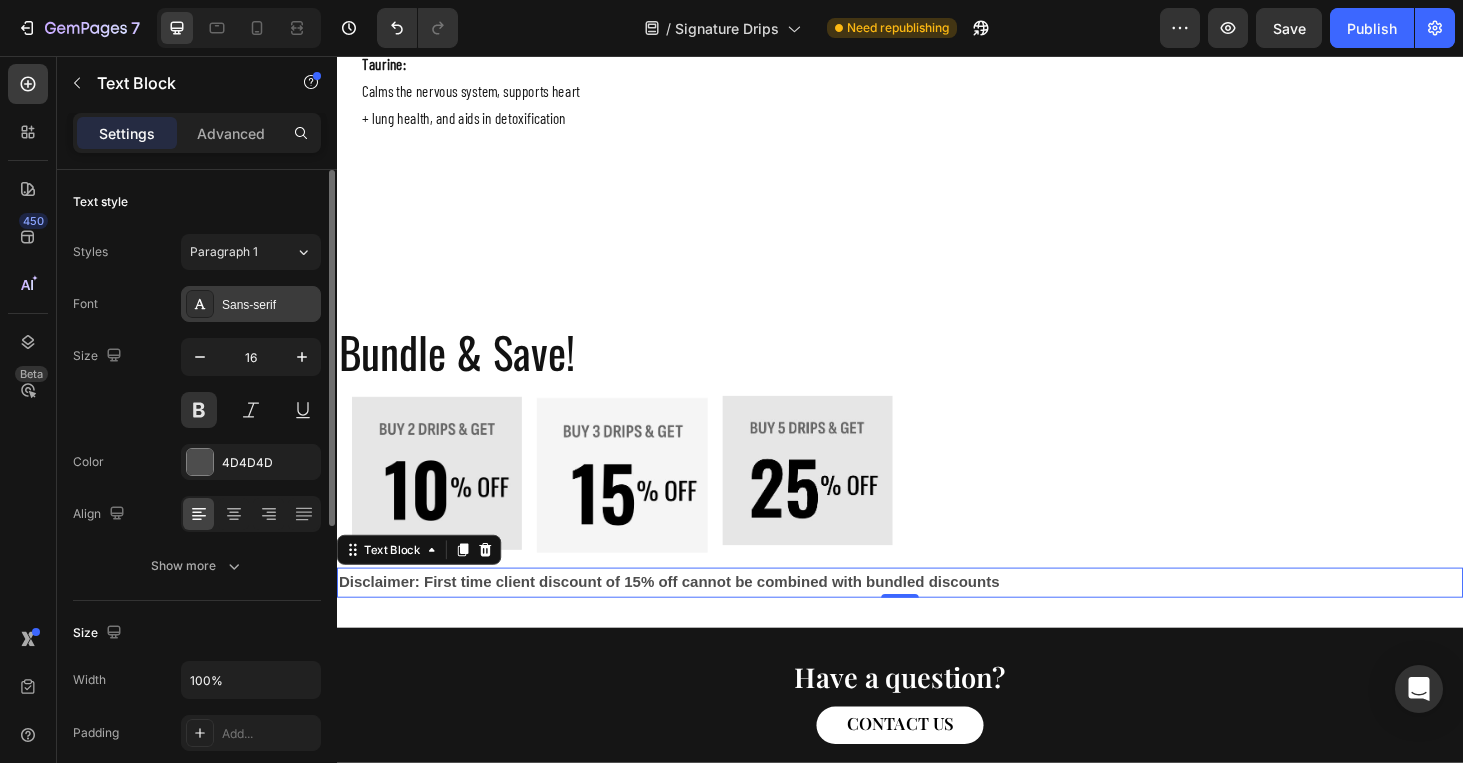 click on "Sans-serif" at bounding box center [251, 304] 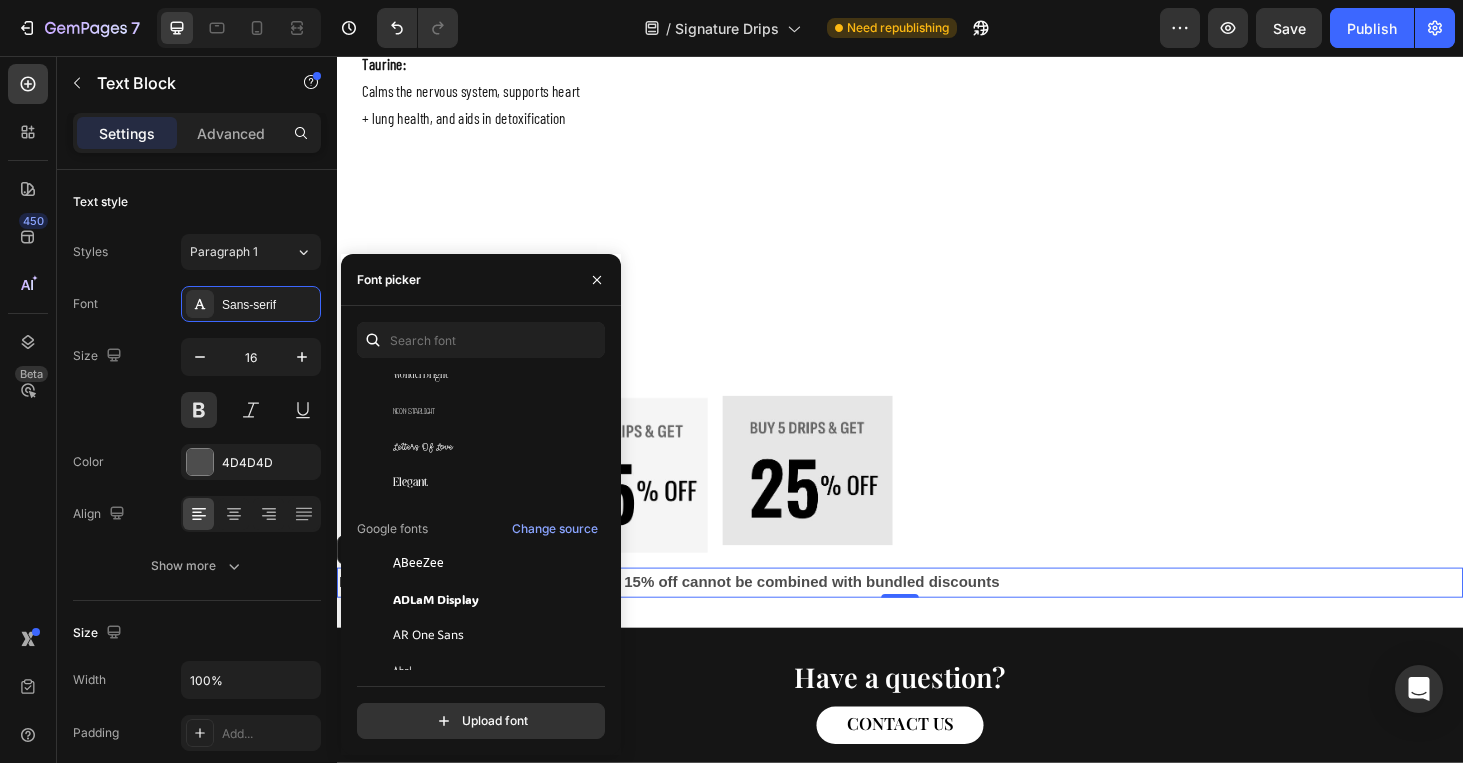 scroll, scrollTop: 252, scrollLeft: 0, axis: vertical 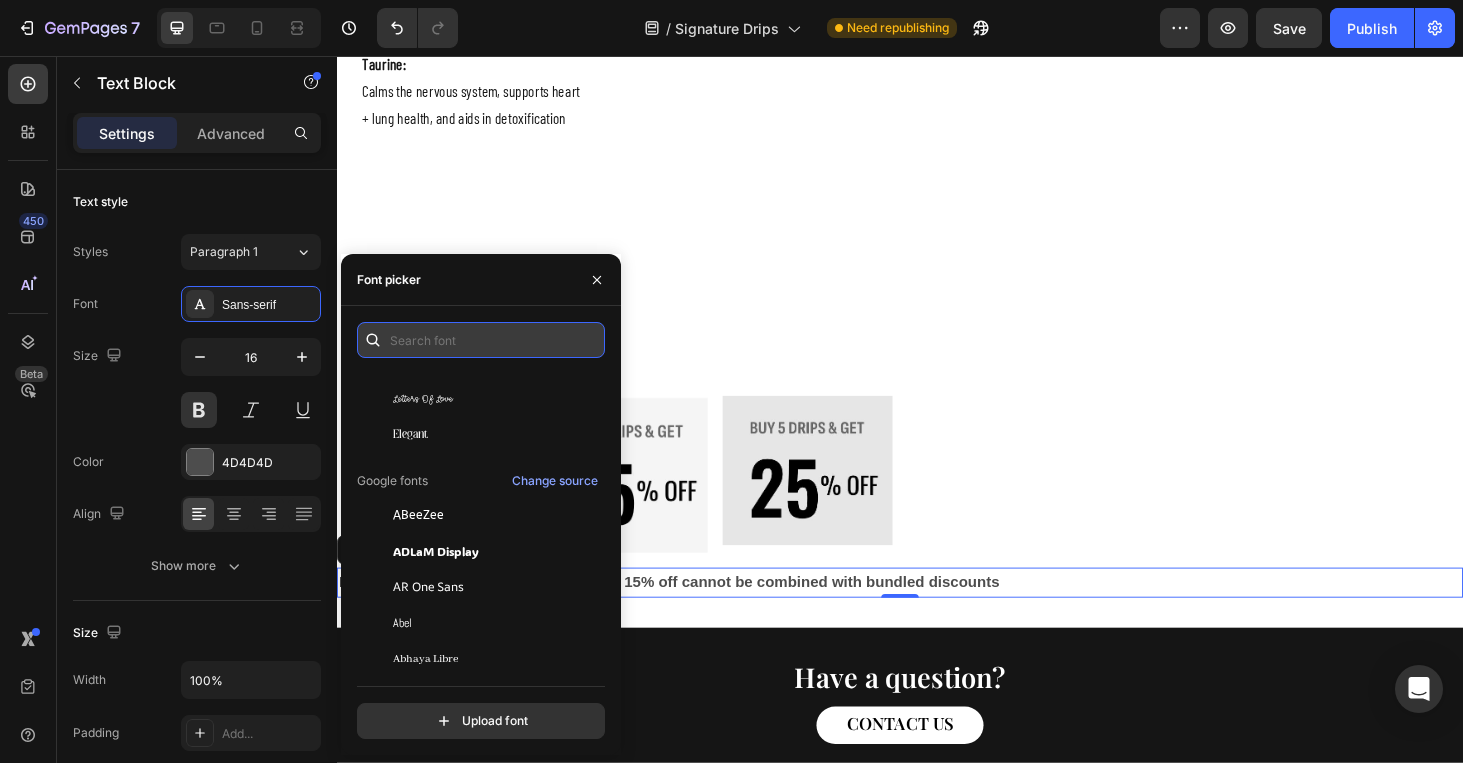 click at bounding box center [481, 340] 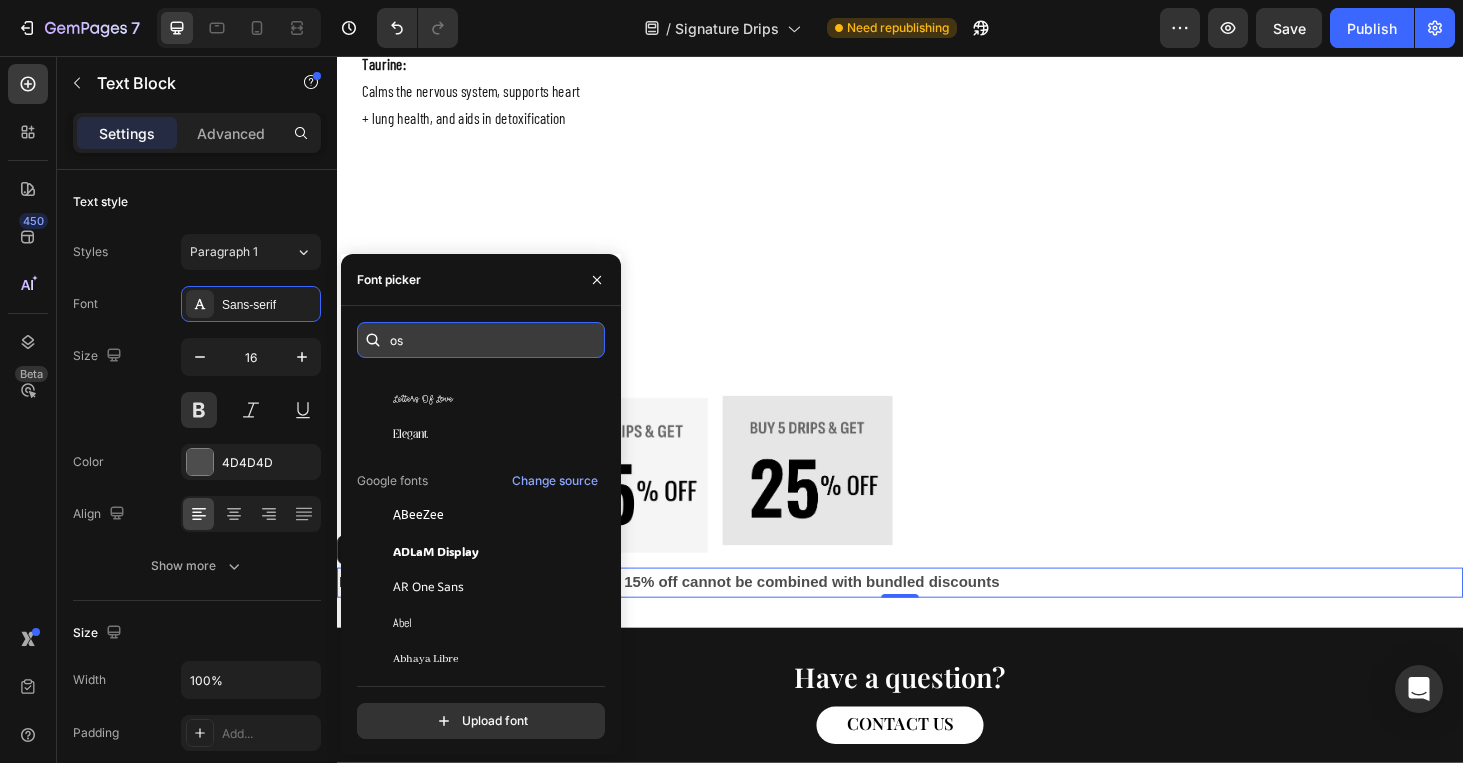 scroll, scrollTop: 0, scrollLeft: 0, axis: both 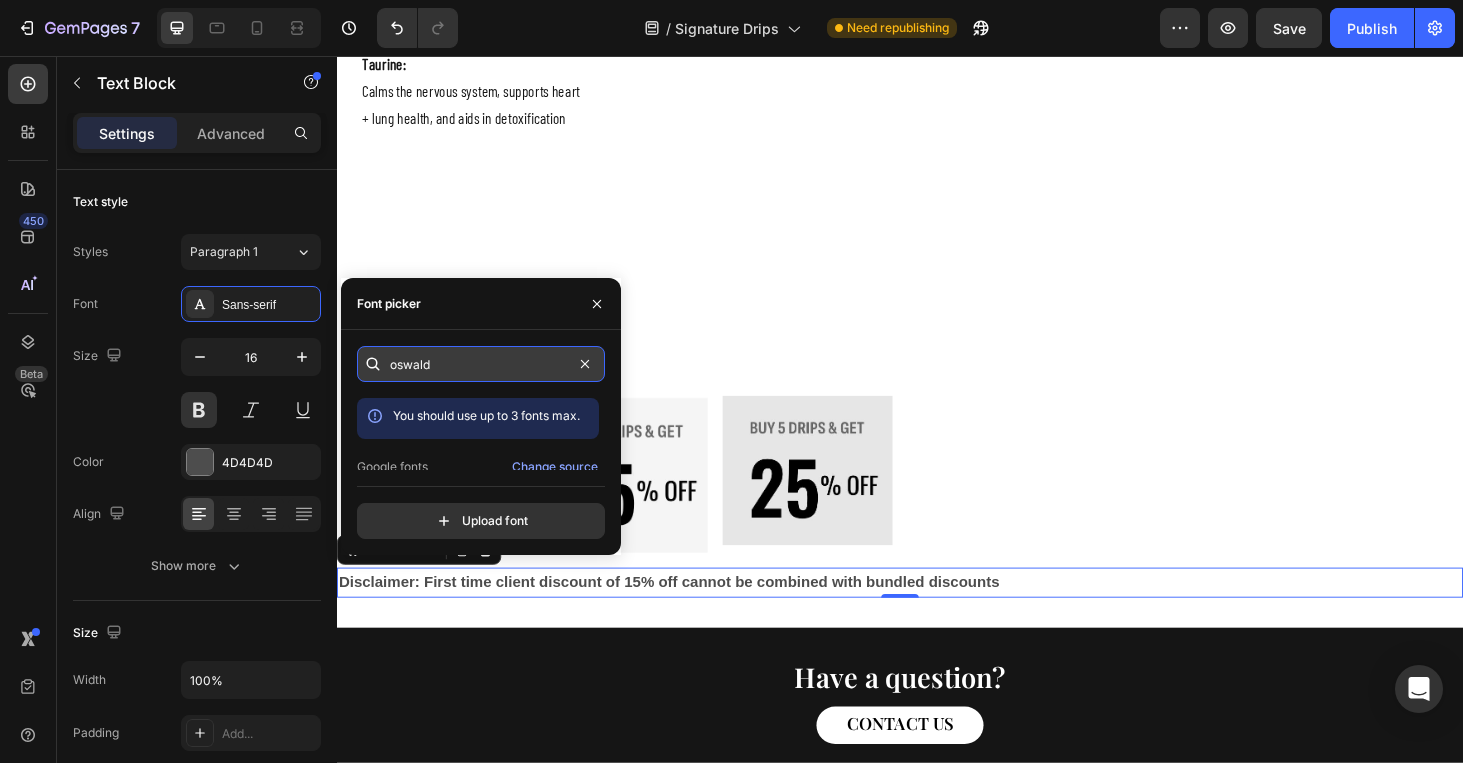 type on "oswald" 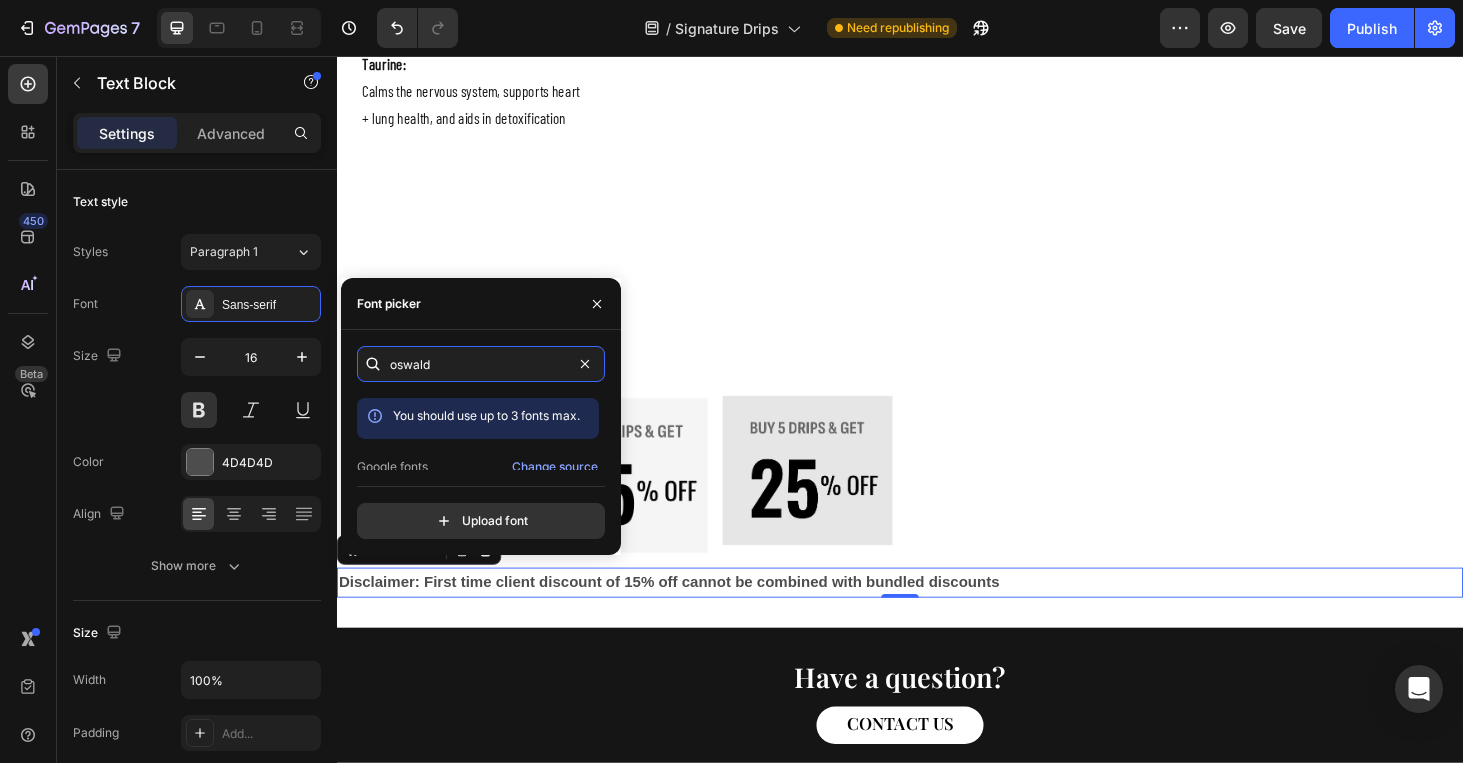 scroll, scrollTop: 49, scrollLeft: 0, axis: vertical 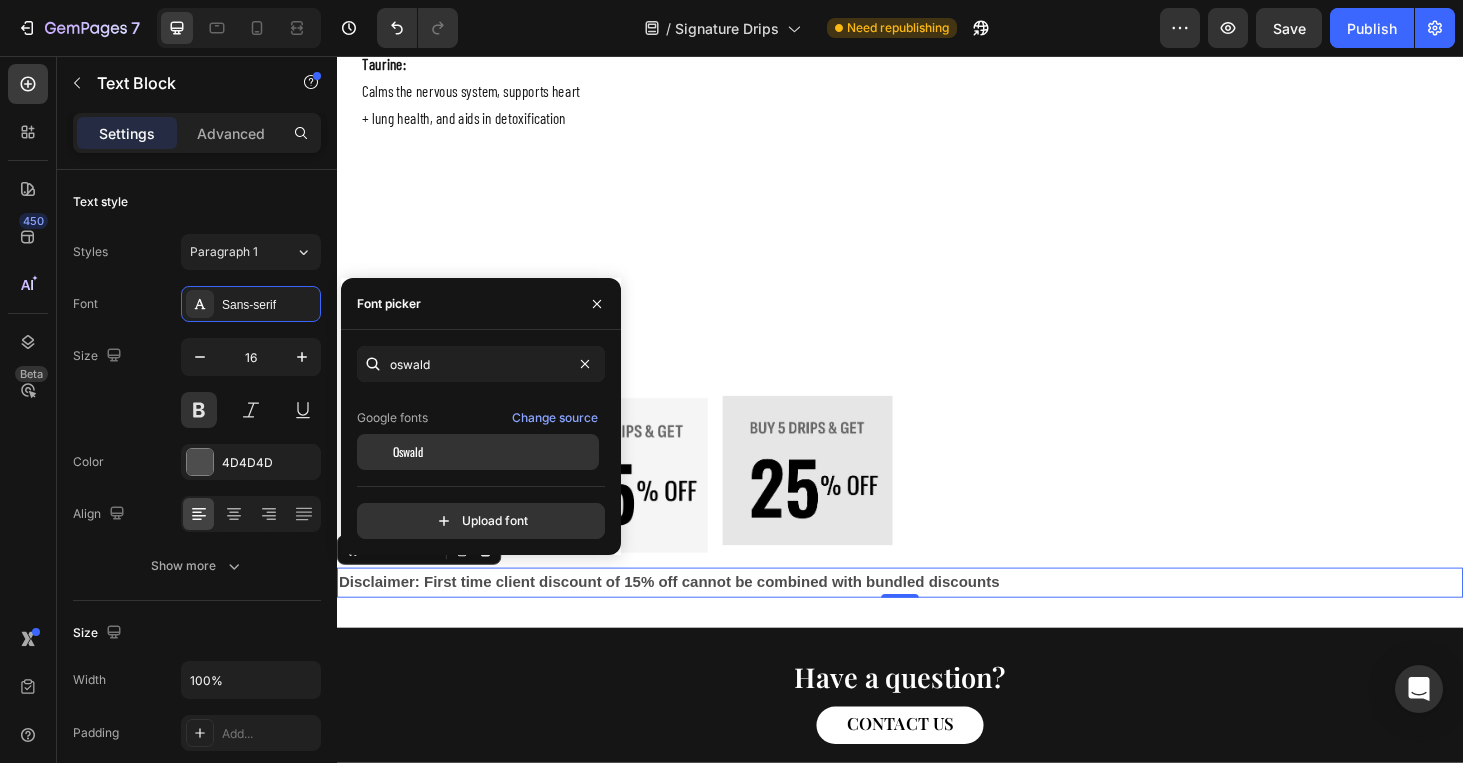 click on "Oswald" at bounding box center (494, 452) 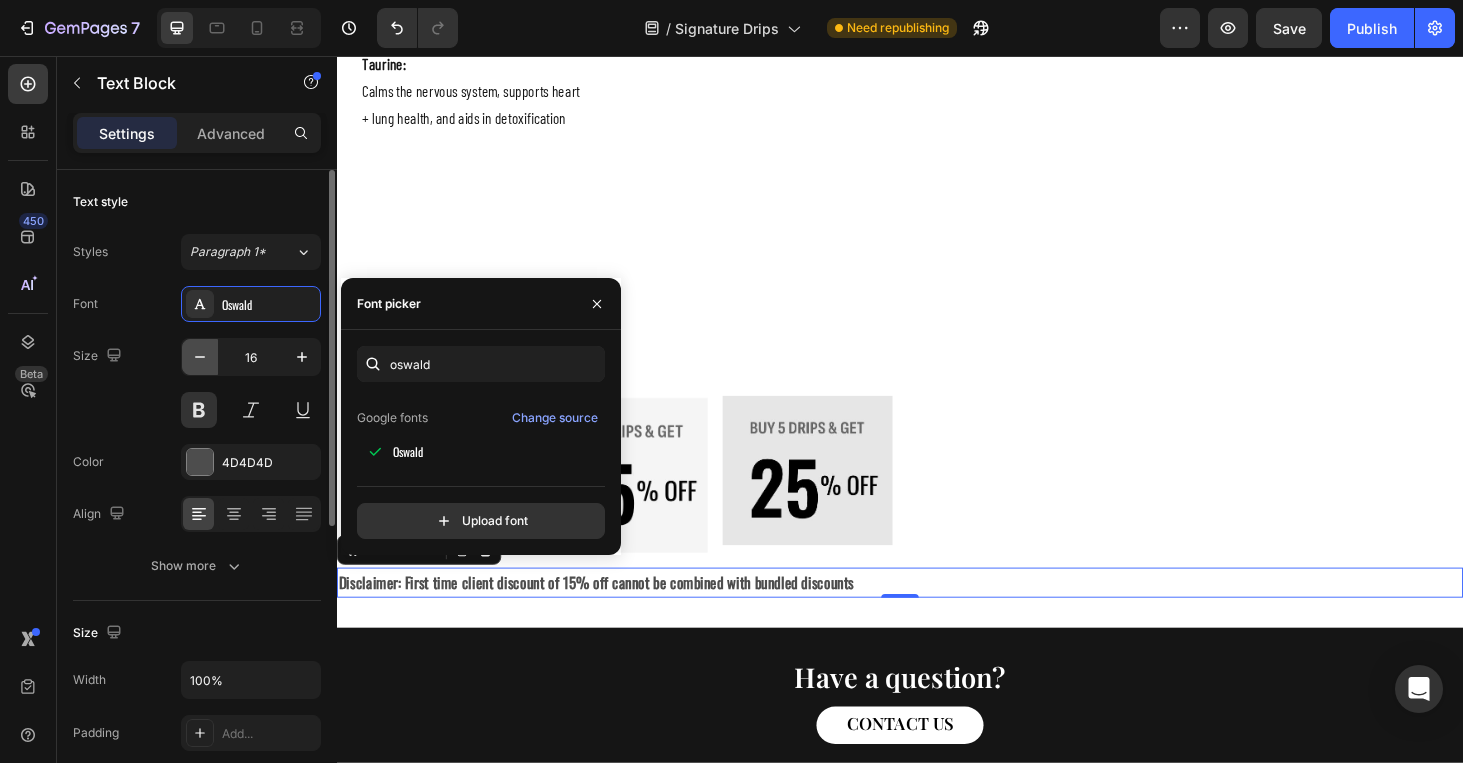 click 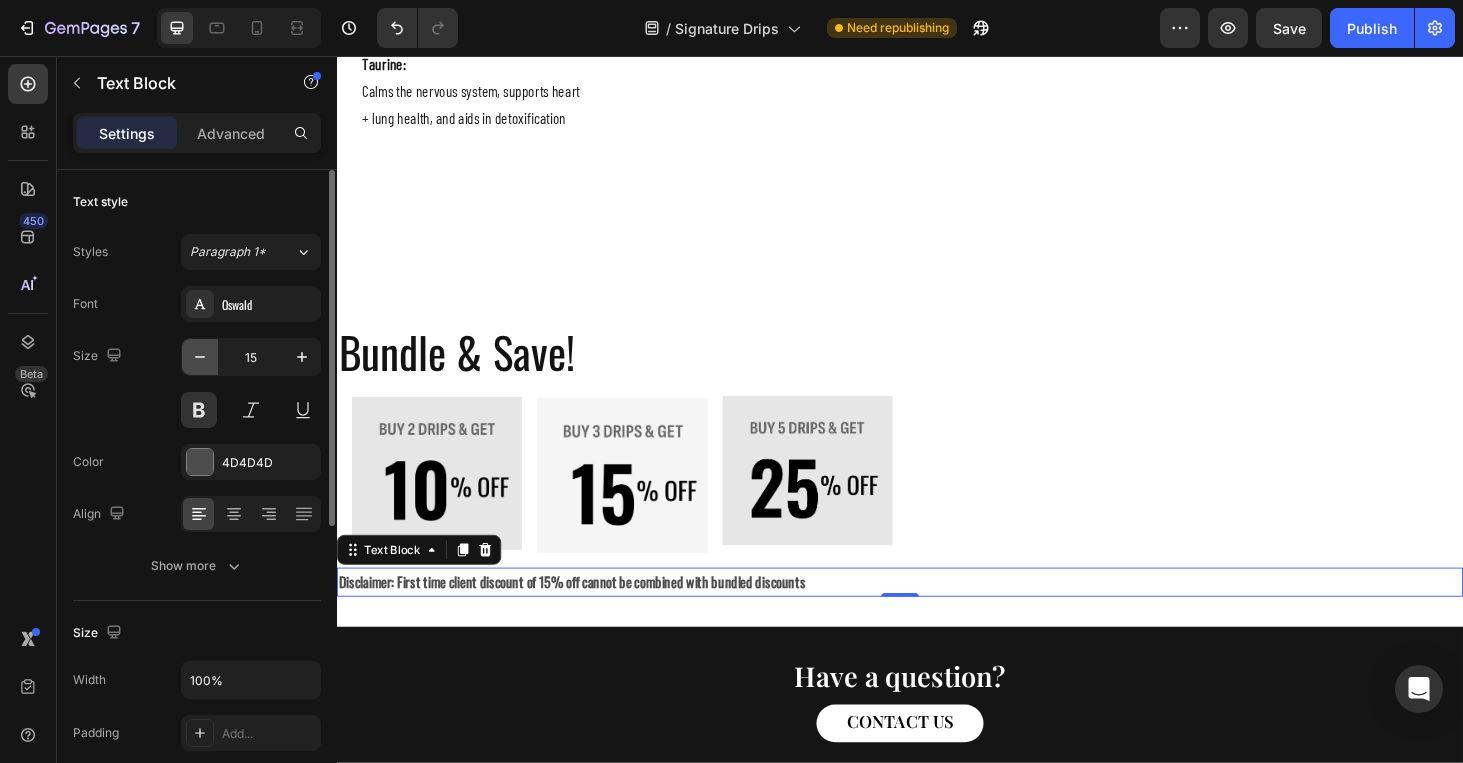 click 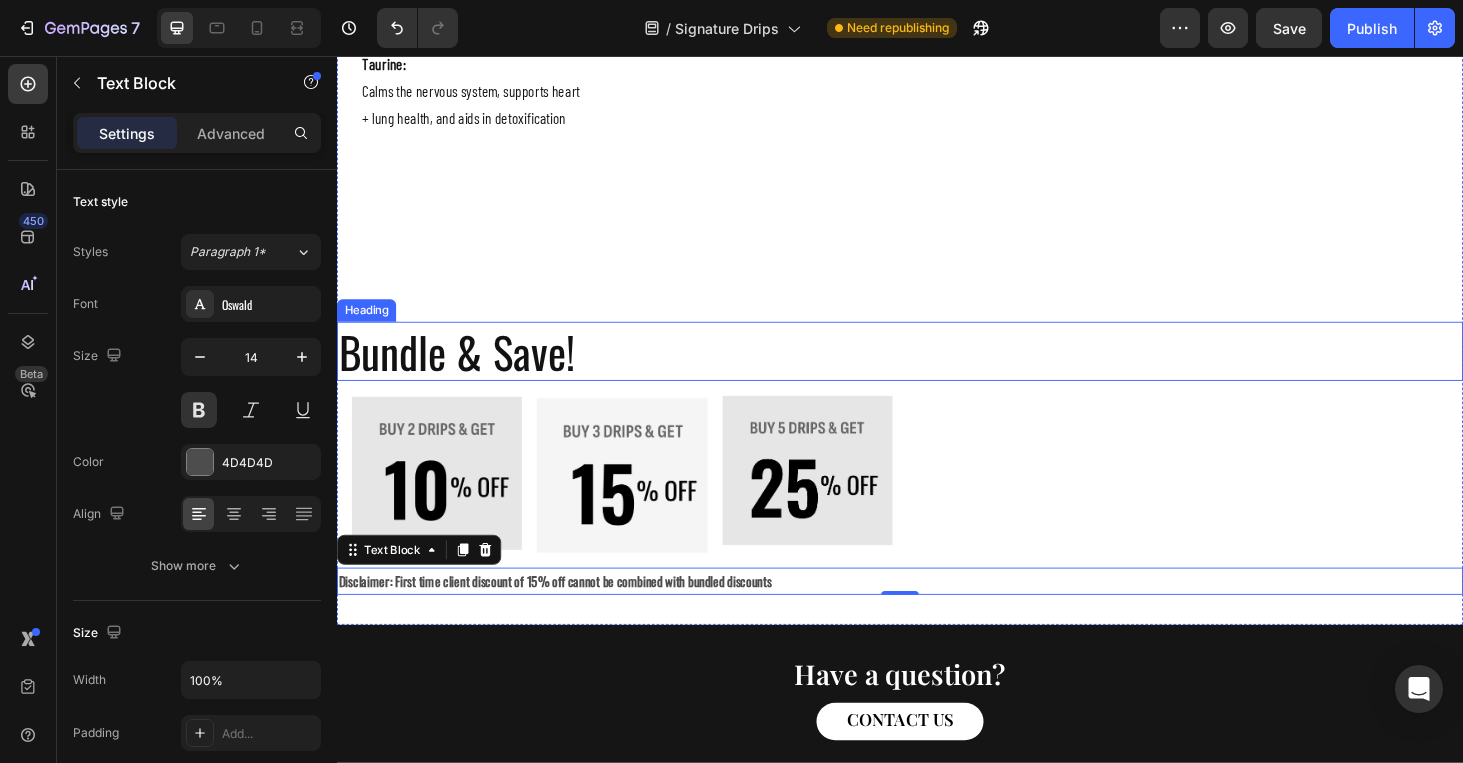 click on "Bundle & Save!" at bounding box center [937, 371] 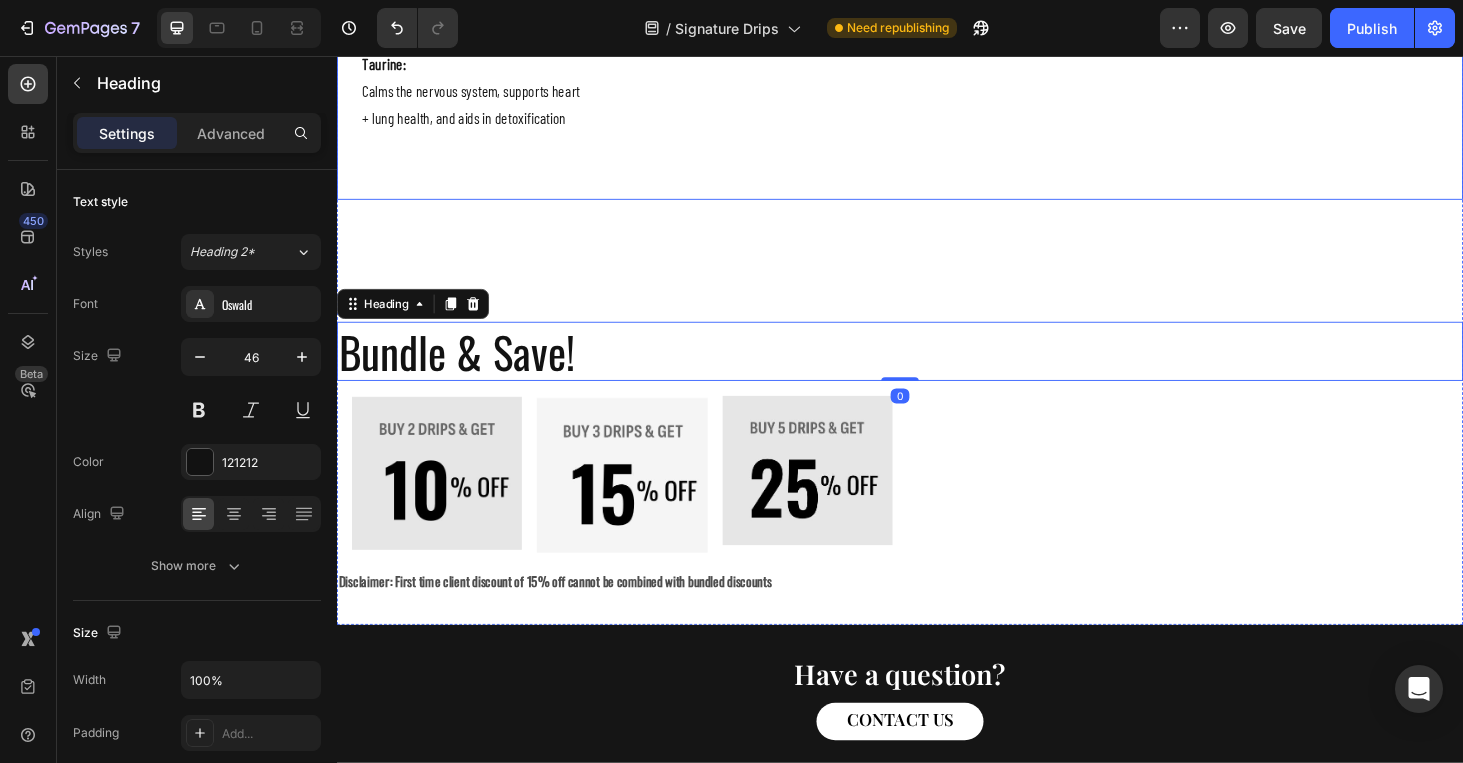 click on "Migraine Melt Heading $219 Heading
KEY BENEFITS & EFFECTS Accordion Your heading text goes here Heading BOOK YOUR DRIP Button Hero Banner
INGREDIENTS: Accordion" at bounding box center (1088, -720) 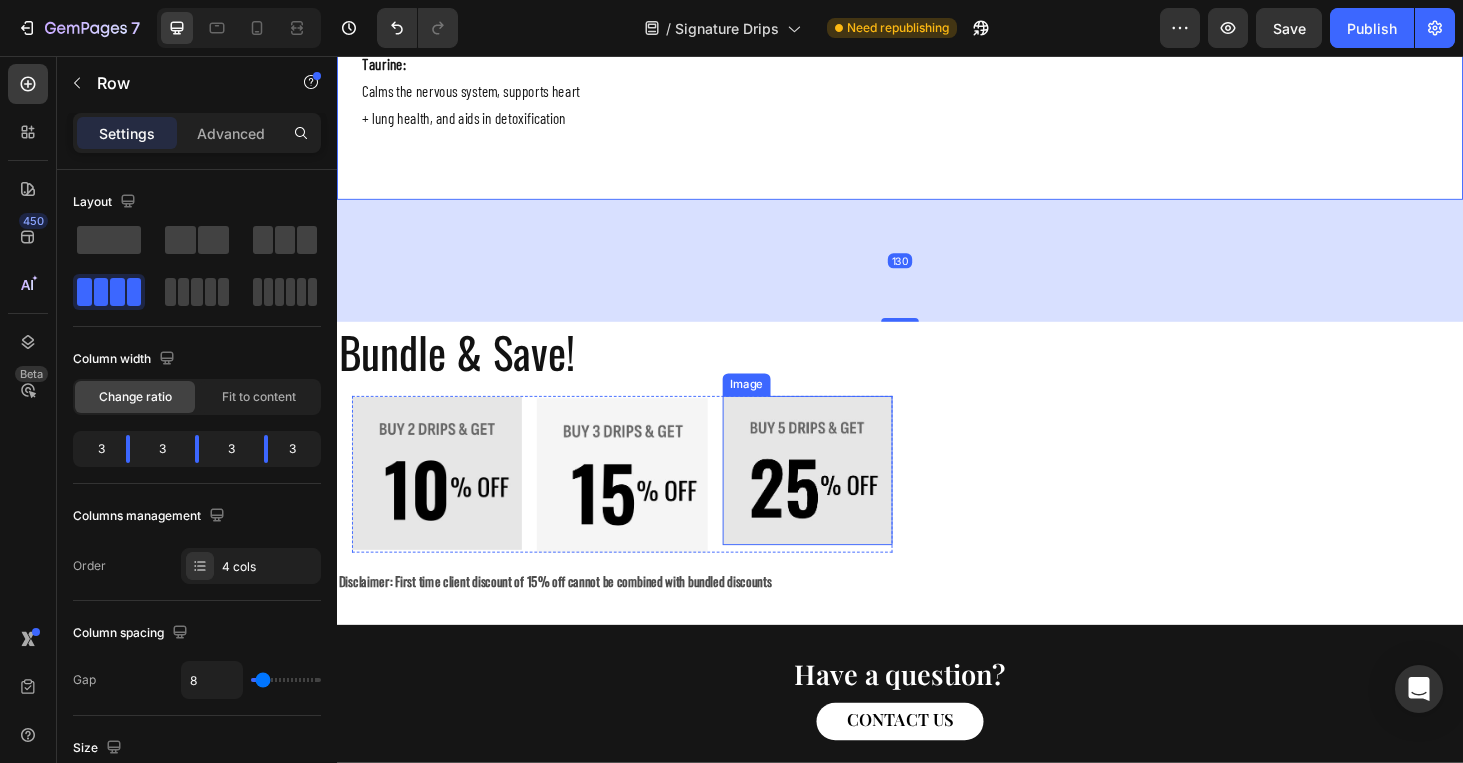 click at bounding box center (838, 497) 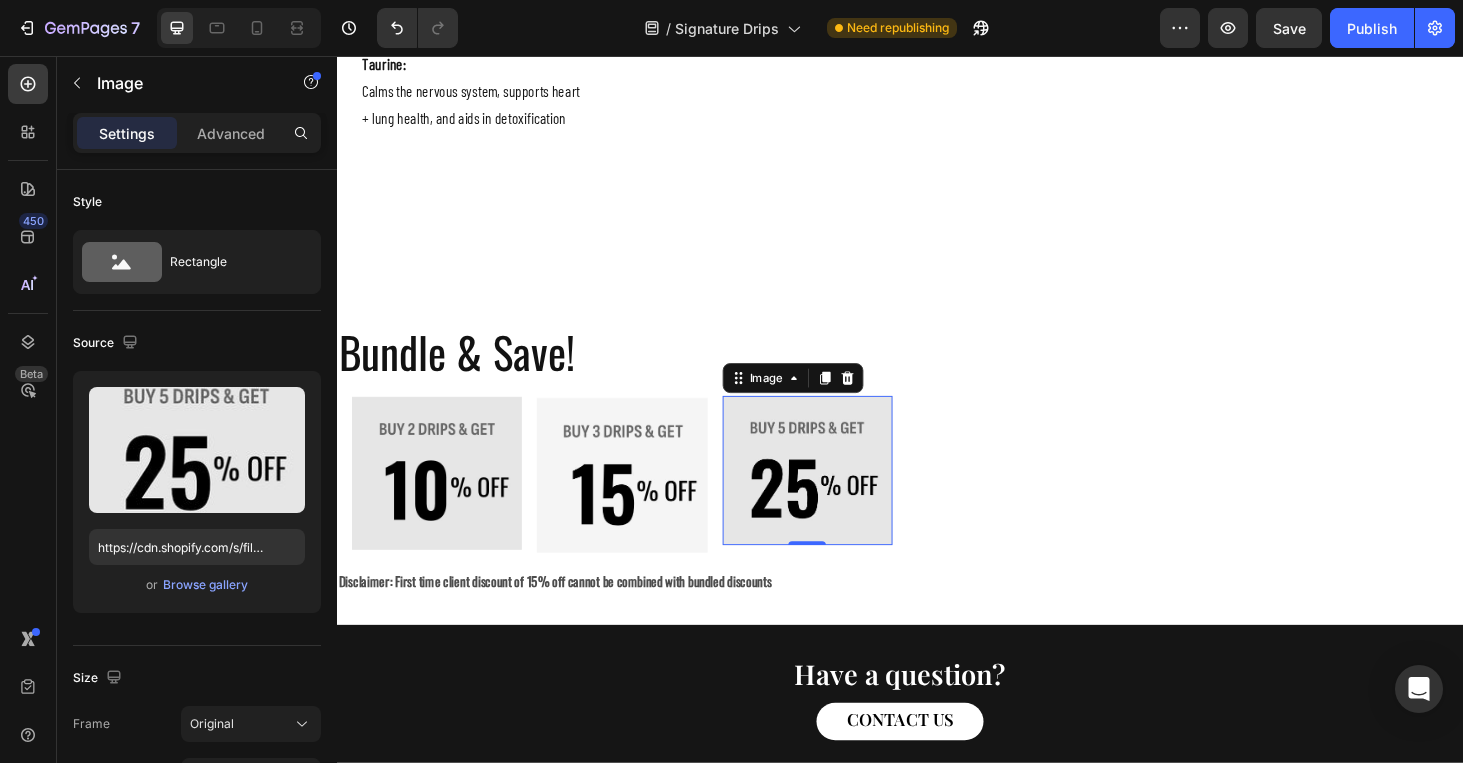 click at bounding box center [838, 497] 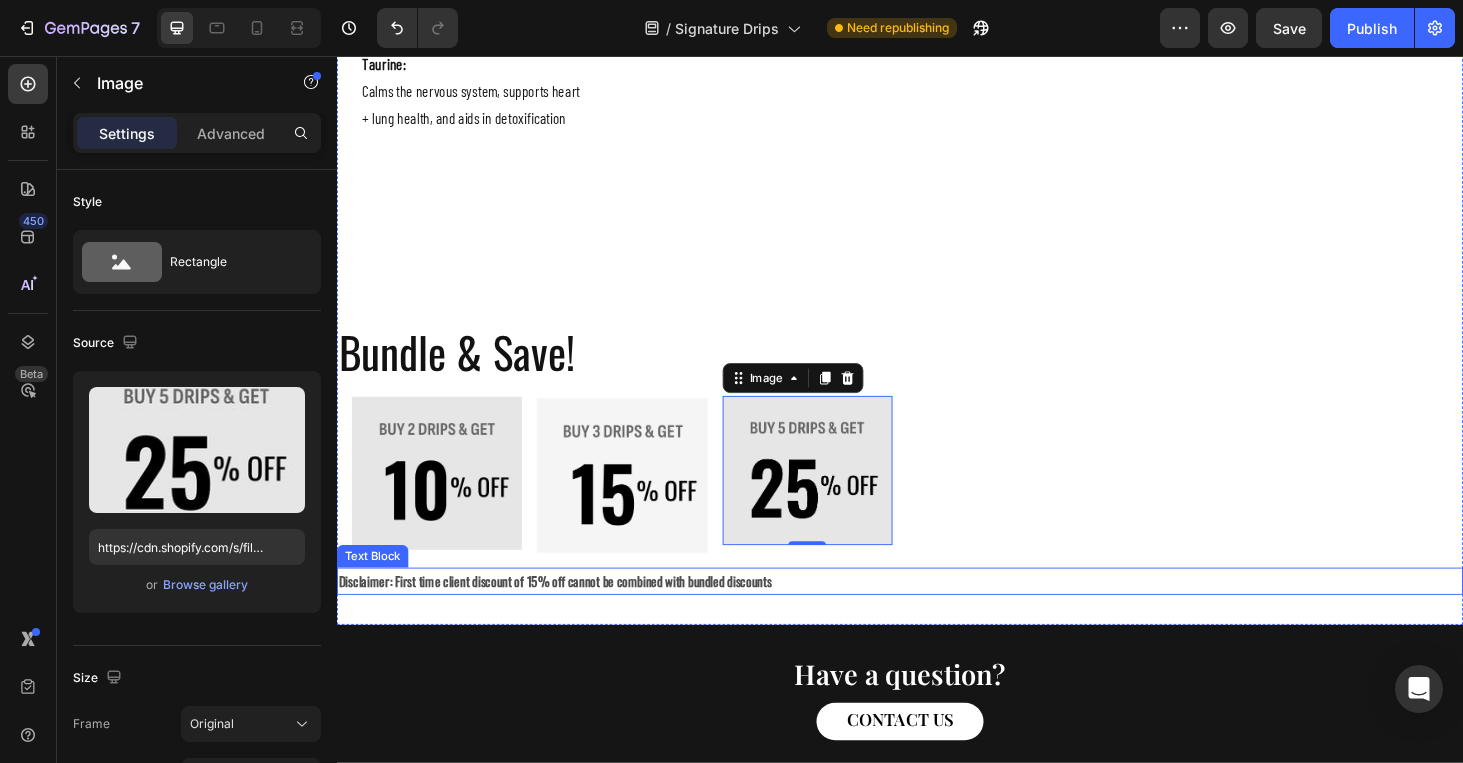 click on "Disclaimer: First time client discount of 15% off cannot be combined with bundled discounts" at bounding box center [937, 615] 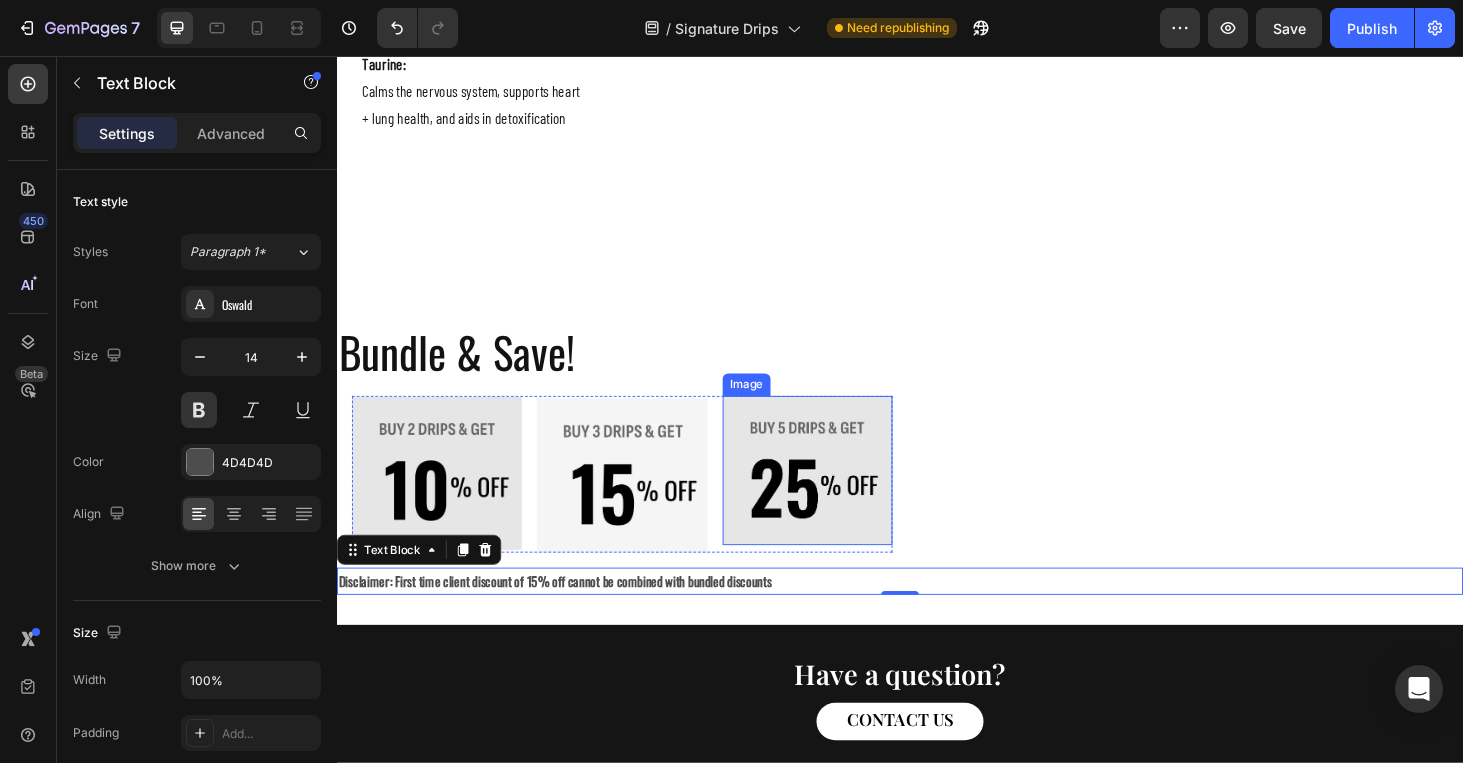 click at bounding box center (838, 497) 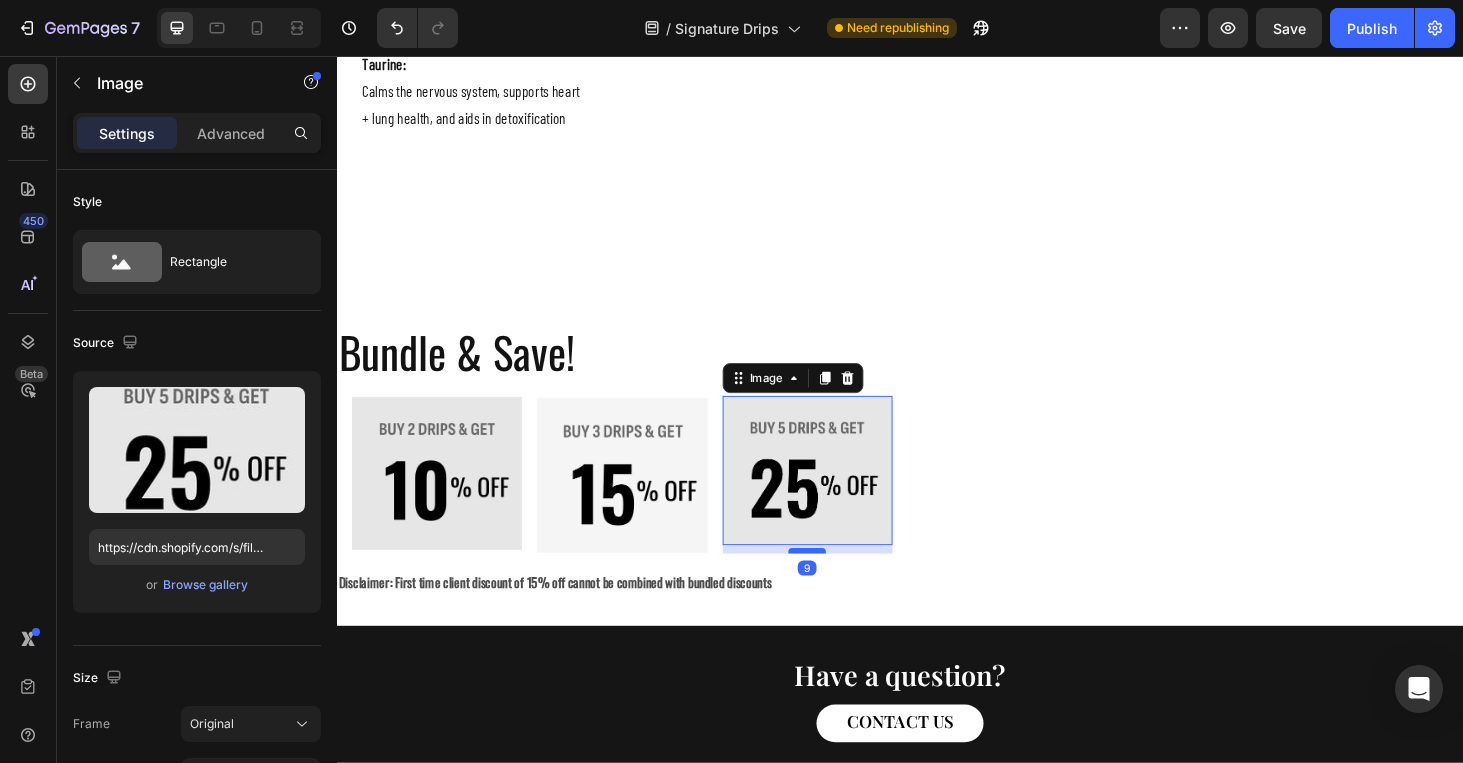 click at bounding box center (838, 583) 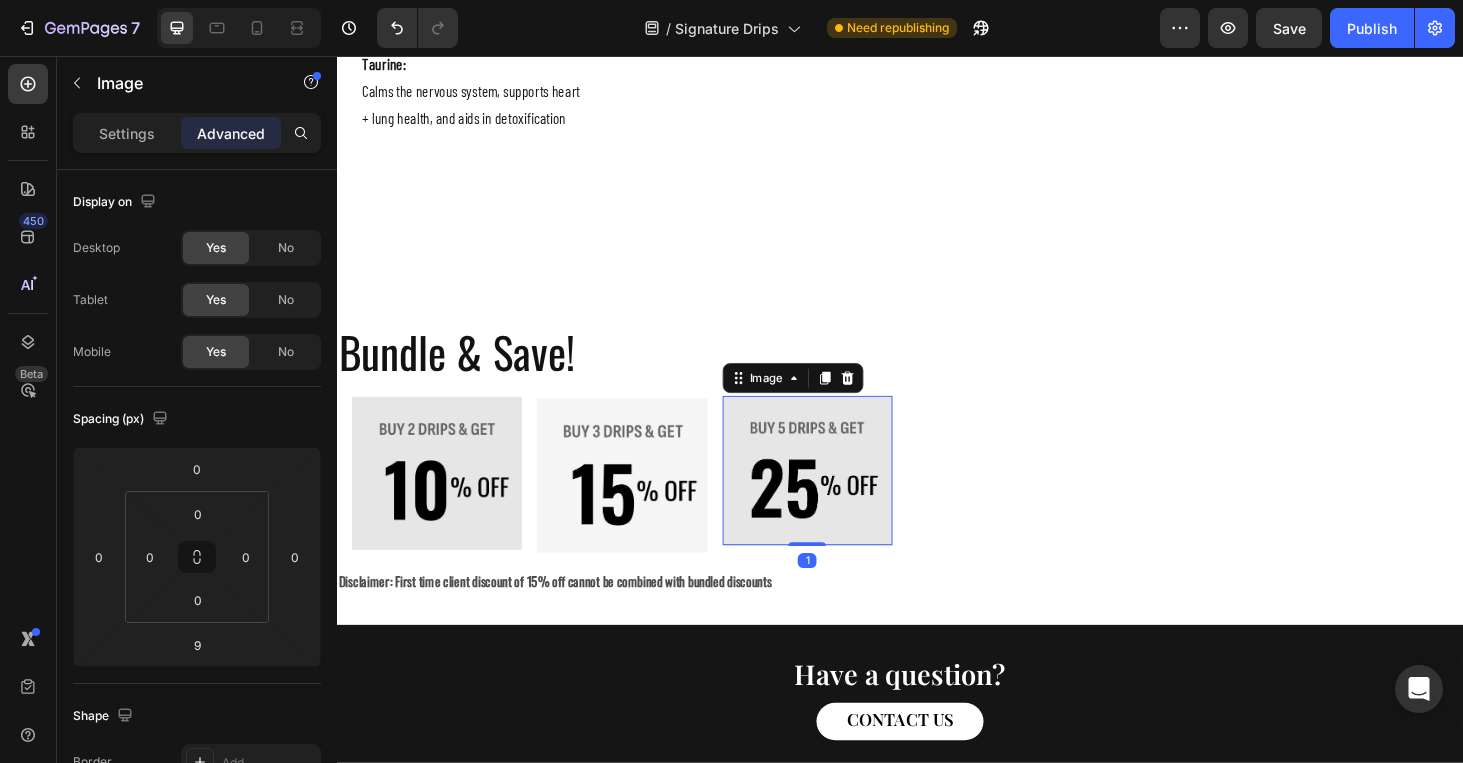 drag, startPoint x: 829, startPoint y: 579, endPoint x: 822, endPoint y: 562, distance: 18.384777 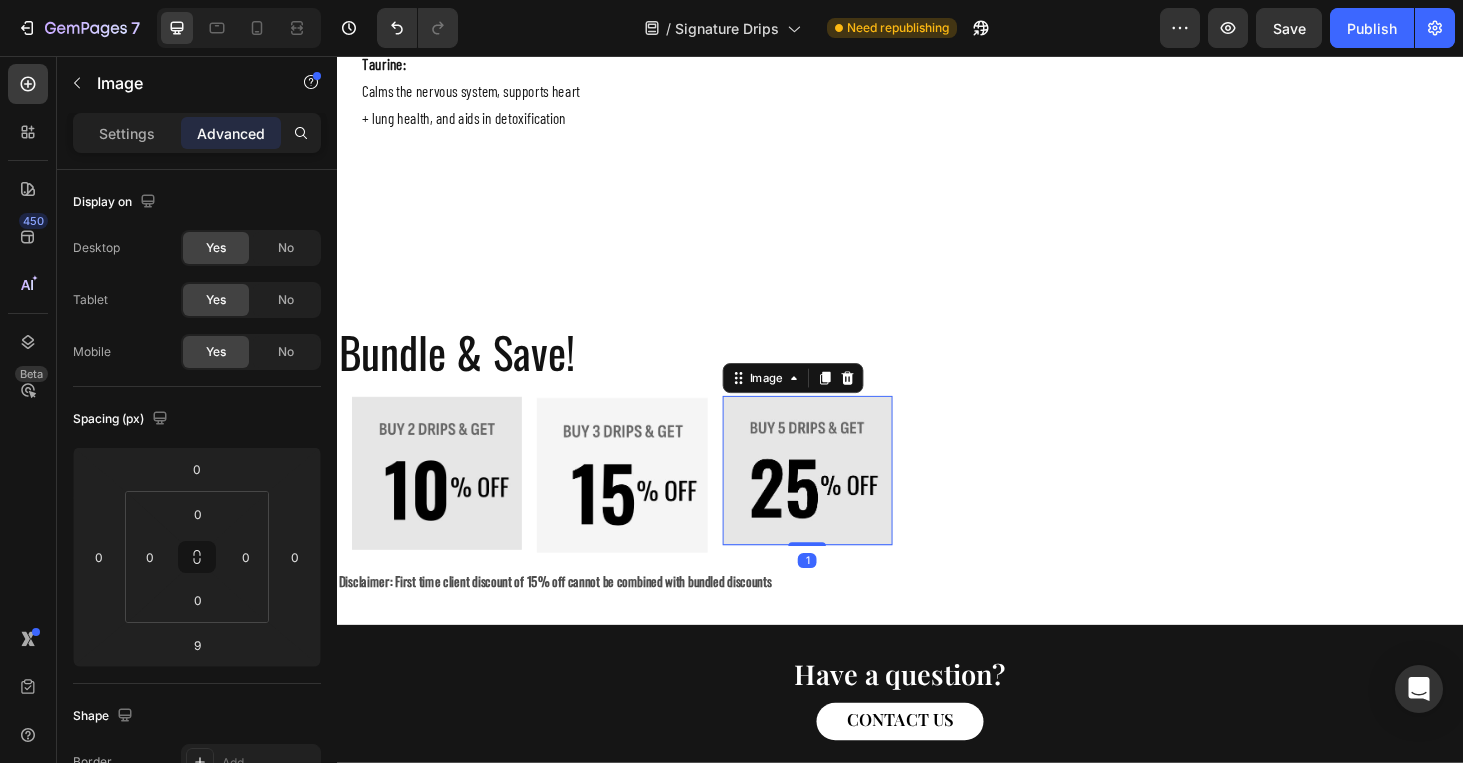 click on "Image   1" at bounding box center [838, 497] 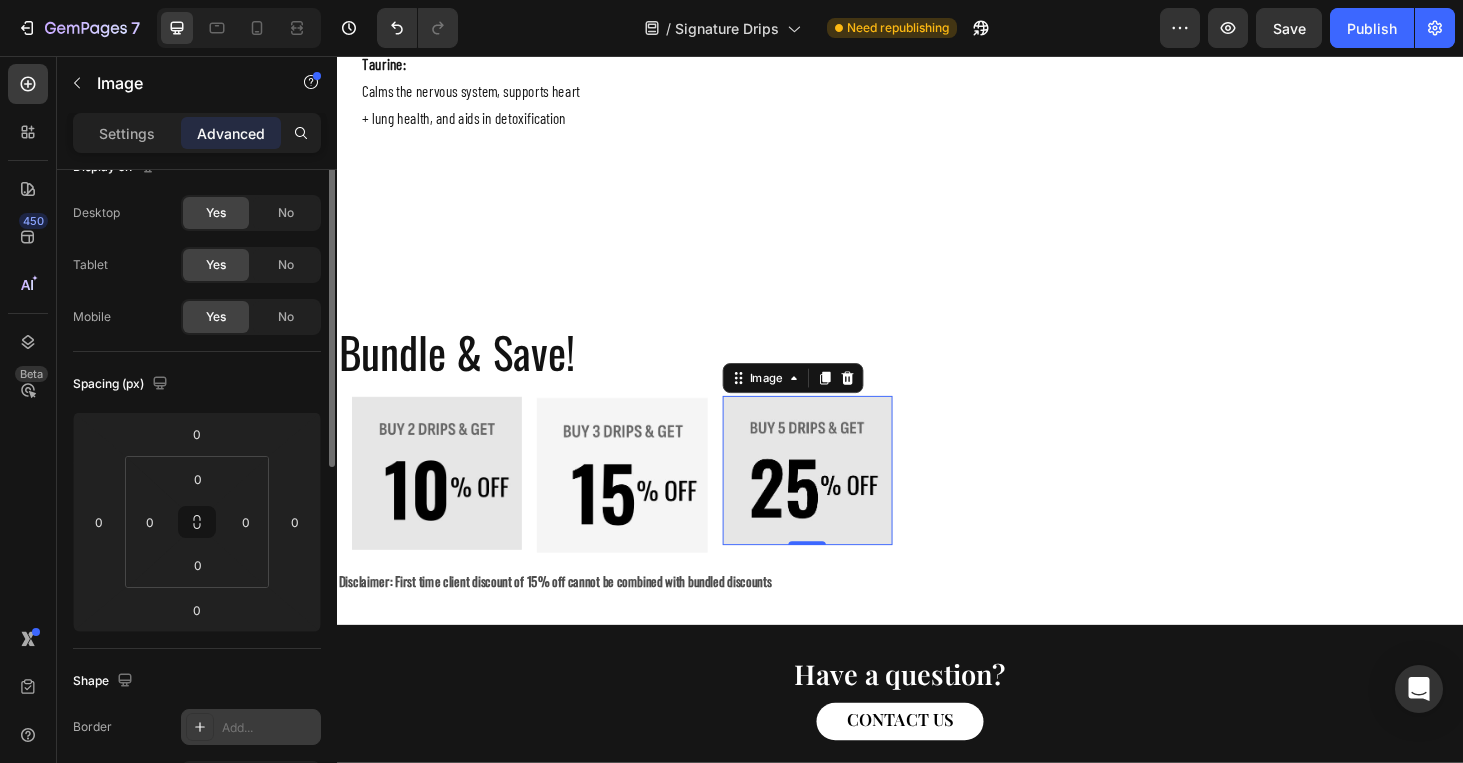 scroll, scrollTop: 0, scrollLeft: 0, axis: both 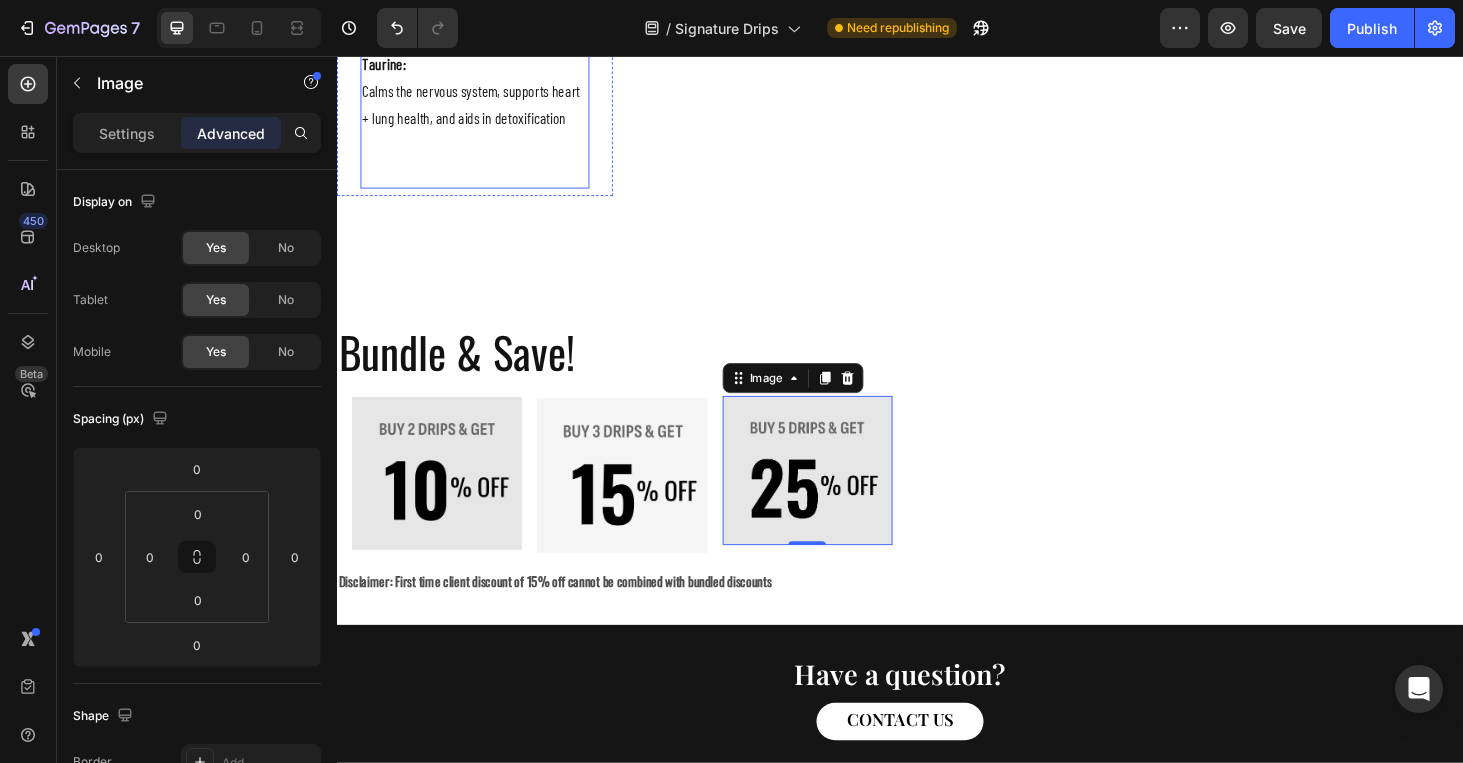 click on "Myers Reboot Heading ⁠⁠⁠⁠⁠⁠⁠ $[PRICE] Heading
KEY BENEFITS & EFFECTS Accordion Your heading text goes here Heading BOOK YOUR DRIP Button Hero Banner
INGREDIENTS : [NUMBER]mL bag of Normal Saline or Lactated Ringer’s: Restores hydration and electrolyte balance Myers Cocktail Base: Magnesium Chloride – Involved in muscle and nerve function, magnesium chloride plays a role in maintaining normal blood pressure and supporting relaxation . B-Complex Vitamins – A group of vitamins that contribute to energy metabolism, brain function and nervous system health . Hydroxo B12 – A form of vitamin B12 that plays a role in red blood cell formation and supports nerve function. Calcium Gluconate – Contributes to bone health and supports normal nerve signaling and muscle contraction . Ascorbic Acid (Vitamin C) – Acts as an antioxidant, . Vitamin D3: Selenium: Taurine: Text Block" at bounding box center (937, -510) 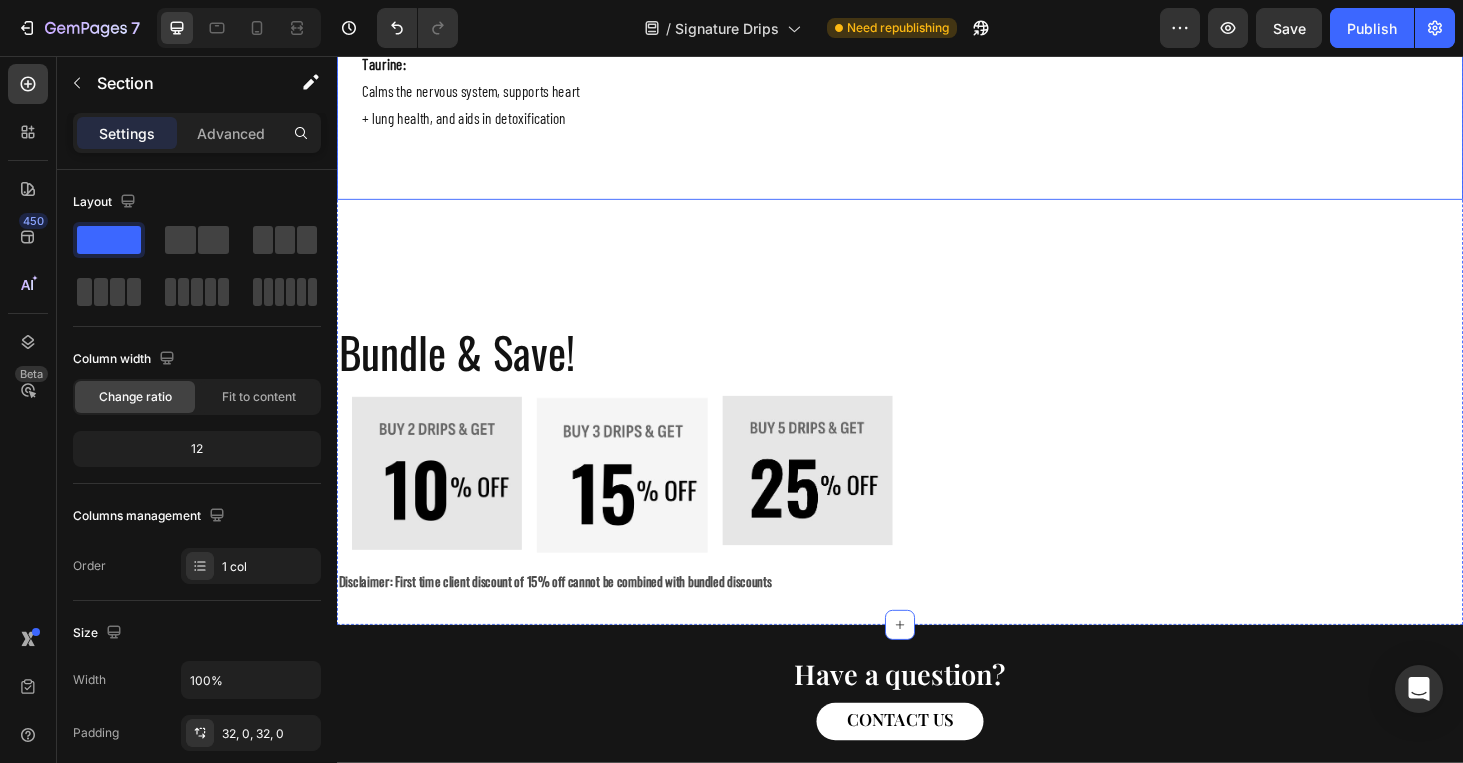 drag, startPoint x: 1711, startPoint y: 80, endPoint x: 1269, endPoint y: 453, distance: 578.3537 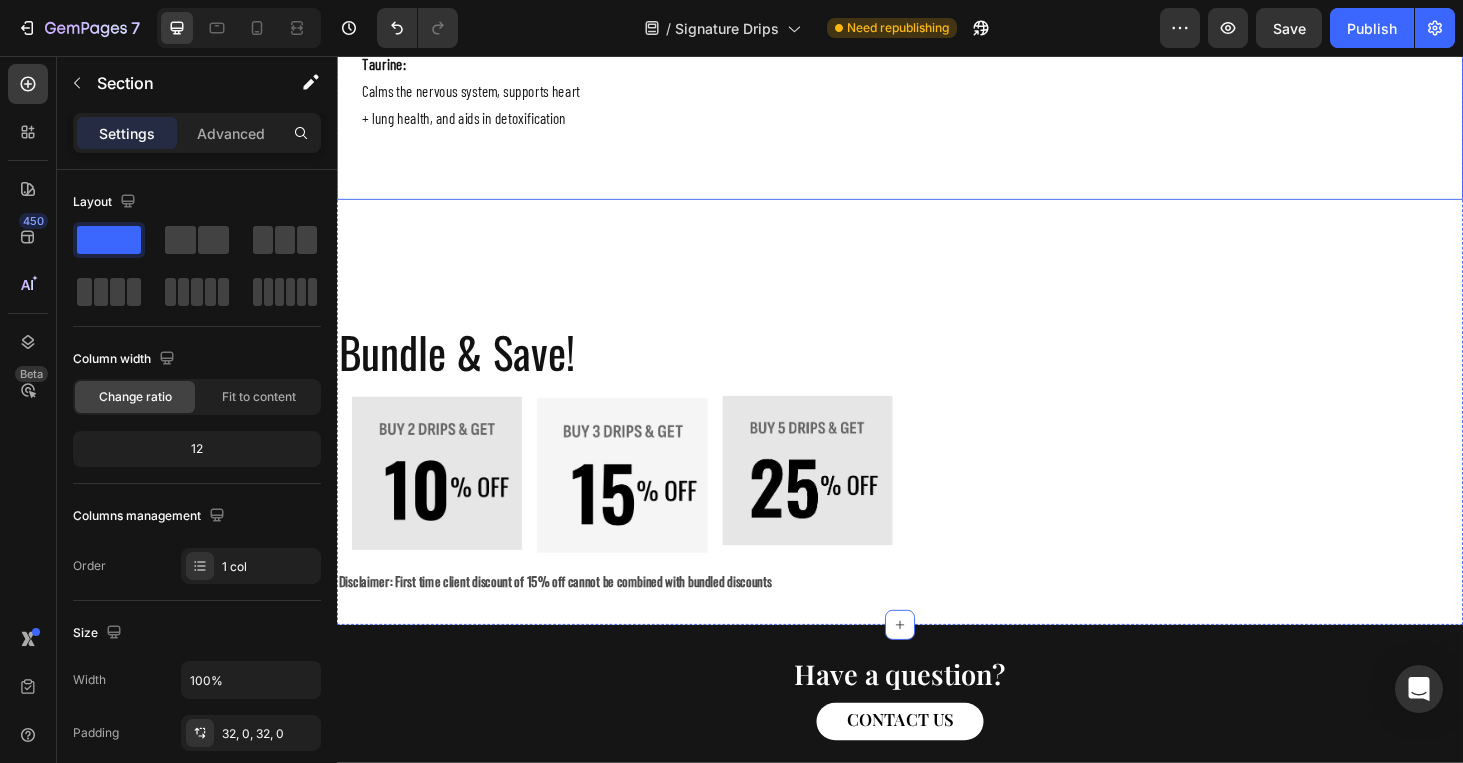 click on "Migraine Melt Heading $219 Heading
KEY BENEFITS & EFFECTS Accordion Your heading text goes here Heading BOOK YOUR DRIP Button Hero Banner
INGREDIENTS: Accordion" at bounding box center [1088, -720] 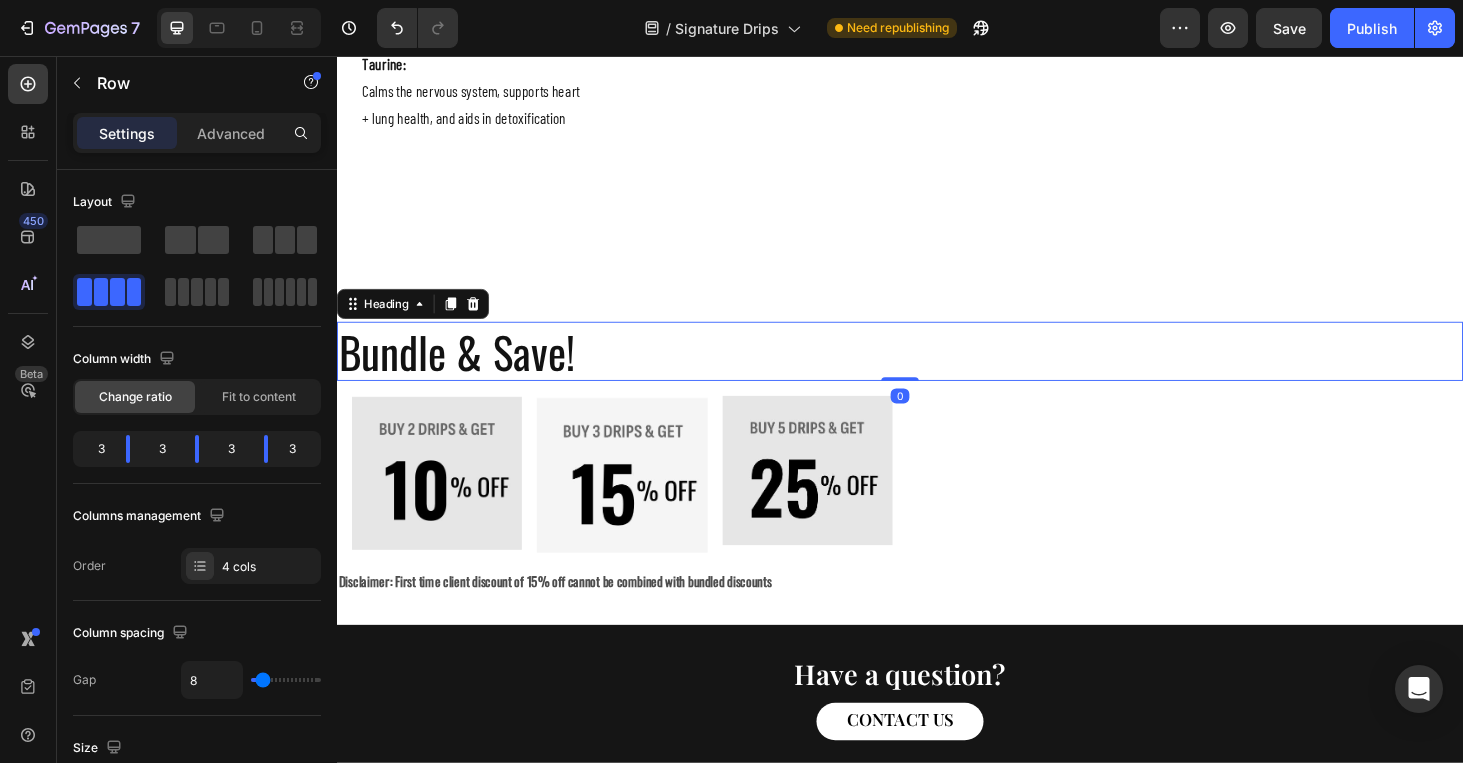 click on "Bundle & Save!" at bounding box center (937, 371) 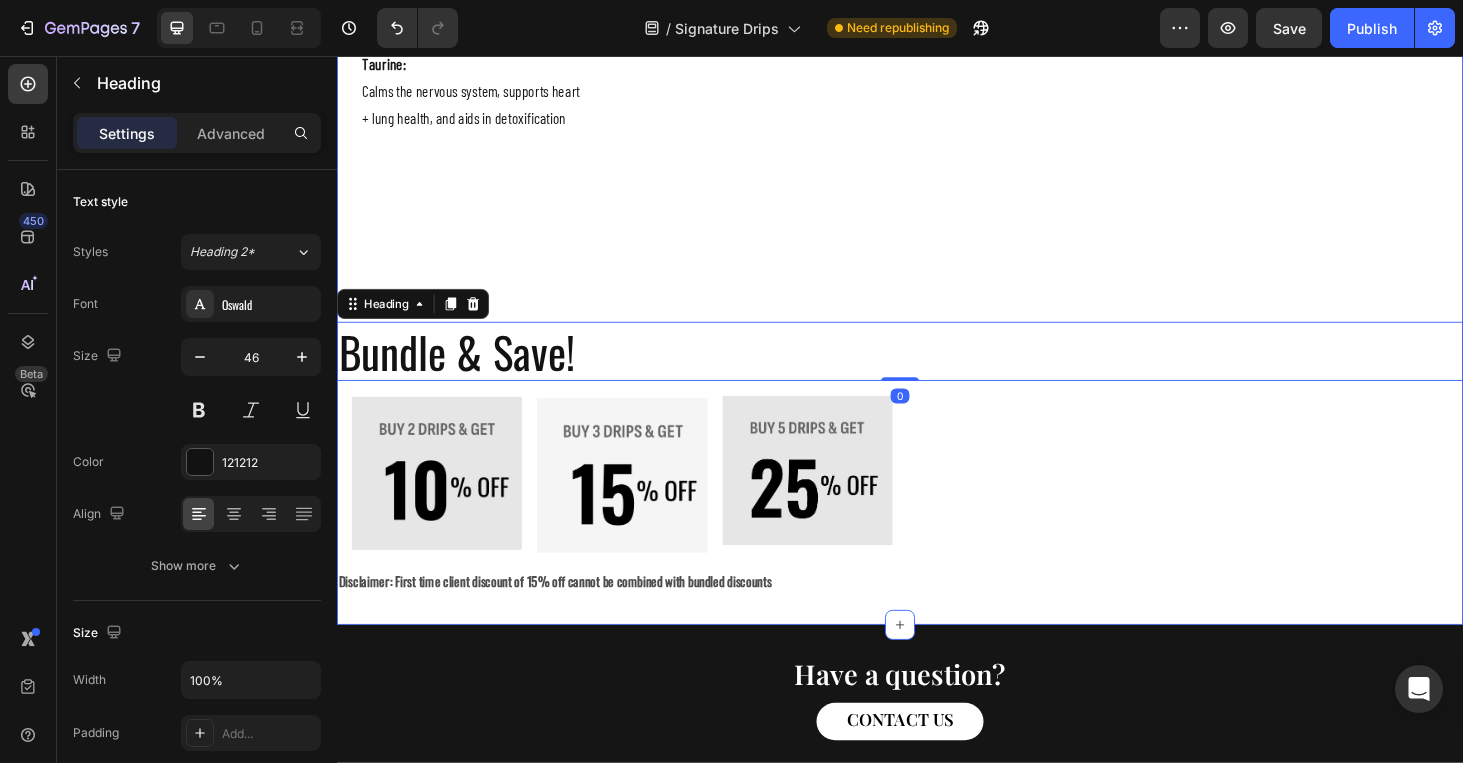 click on "Myers Reboot Heading ⁠⁠⁠⁠⁠⁠⁠ $[PRICE] Heading
KEY BENEFITS & EFFECTS Accordion Your heading text goes here Heading BOOK YOUR DRIP Button Hero Banner
INGREDIENTS : [NUMBER]mL bag of Normal Saline or Lactated Ringer’s: Restores hydration and electrolyte balance Myers Cocktail Base: Magnesium Chloride – Involved in muscle and nerve function, magnesium chloride plays a role in maintaining normal blood pressure and supporting relaxation . B-Complex Vitamins – A group of vitamins that contribute to energy metabolism, brain function and nervous system health . Hydroxo B12 – A form of vitamin B12 that plays a role in red blood cell formation and supports nerve function. Calcium Gluconate – Contributes to bone health and supports normal nerve signaling and muscle contraction . Ascorbic Acid (Vitamin C) – Acts as an antioxidant, . Vitamin D3: Selenium: Taurine: Text Block" at bounding box center (937, -510) 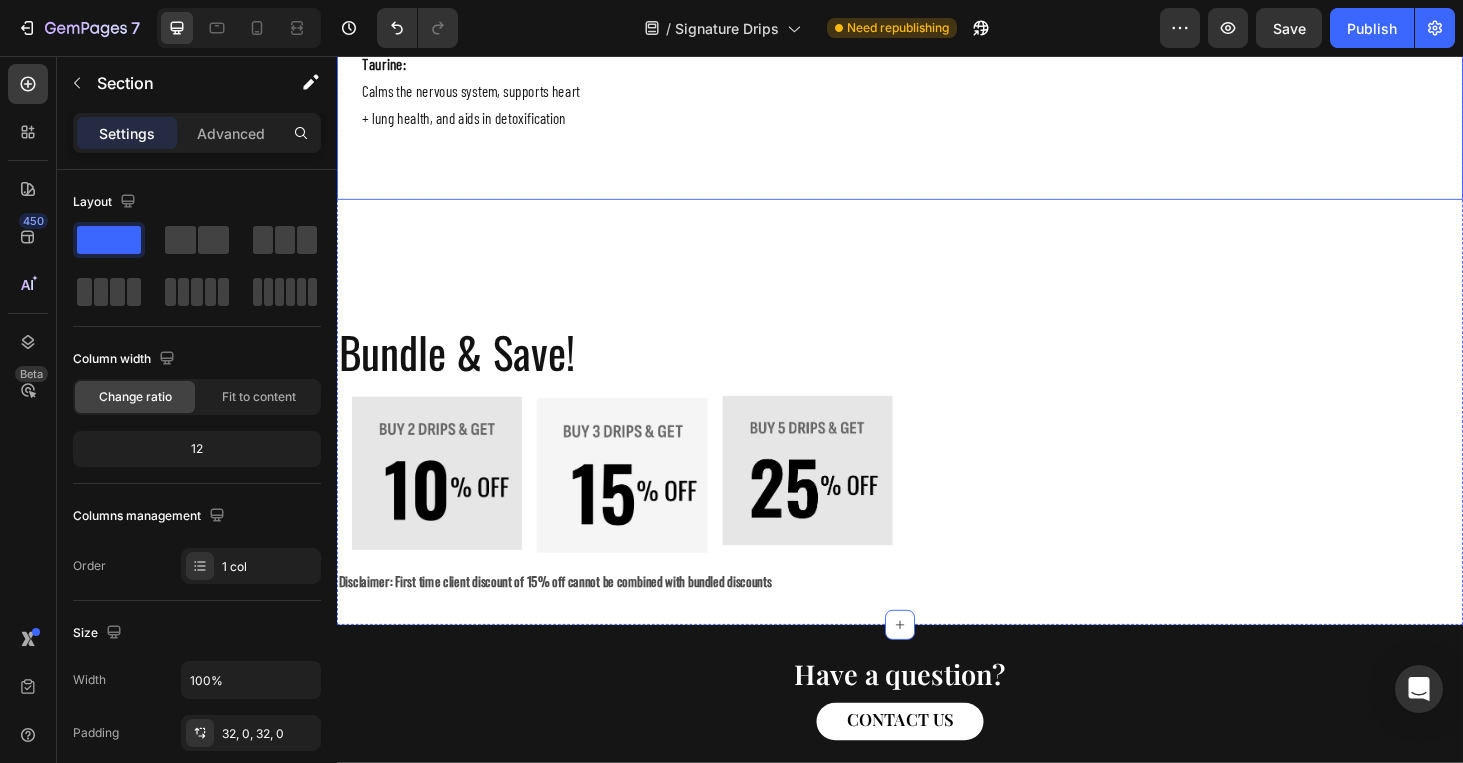 click on "Power Surge Heading $329 Heading
KEY BENEFITS & EFFECTS Accordion Your heading text goes here Heading BOOK YOUR DRIP Button Hero Banner
INGREDIENTS: Accordion" at bounding box center (786, -720) 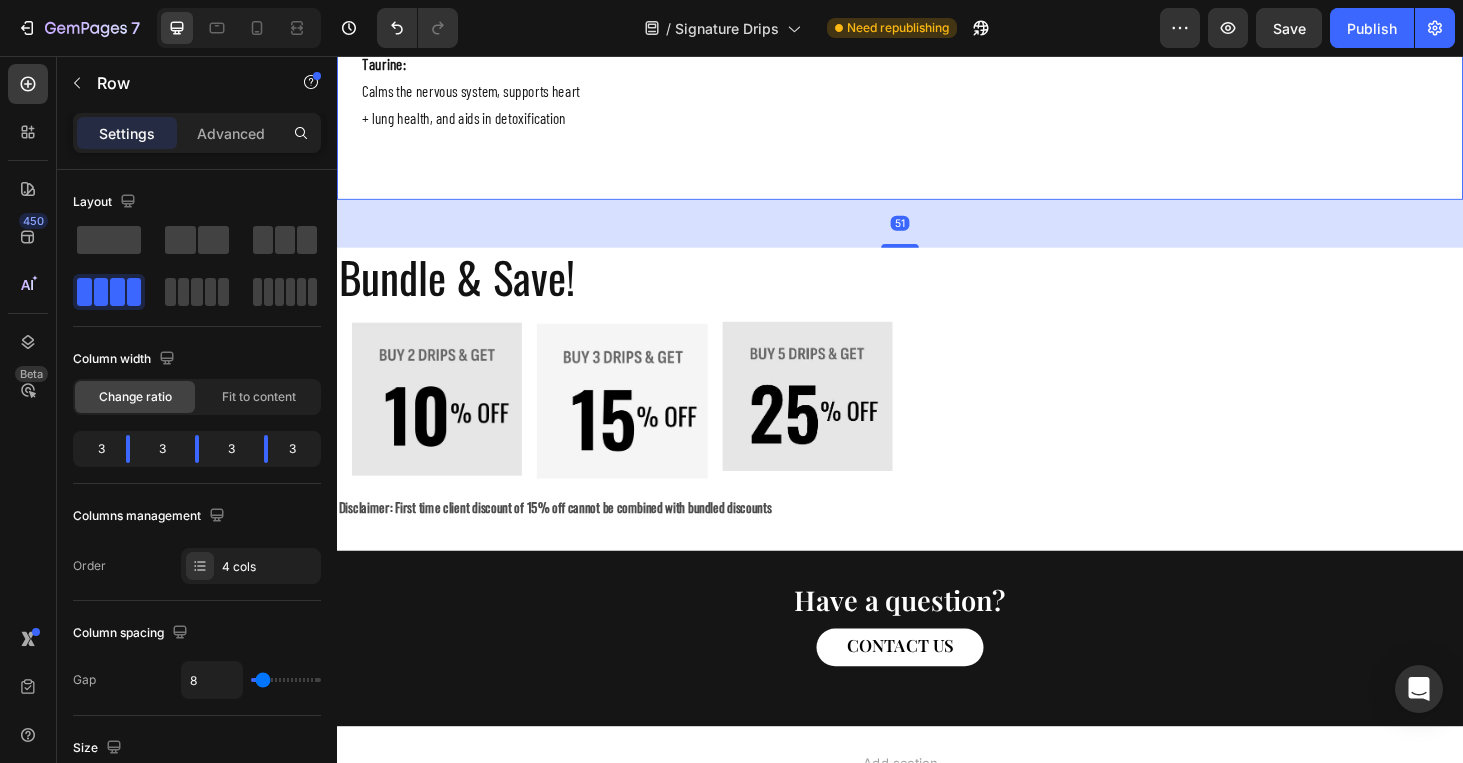 drag, startPoint x: 934, startPoint y: 334, endPoint x: 960, endPoint y: 229, distance: 108.17116 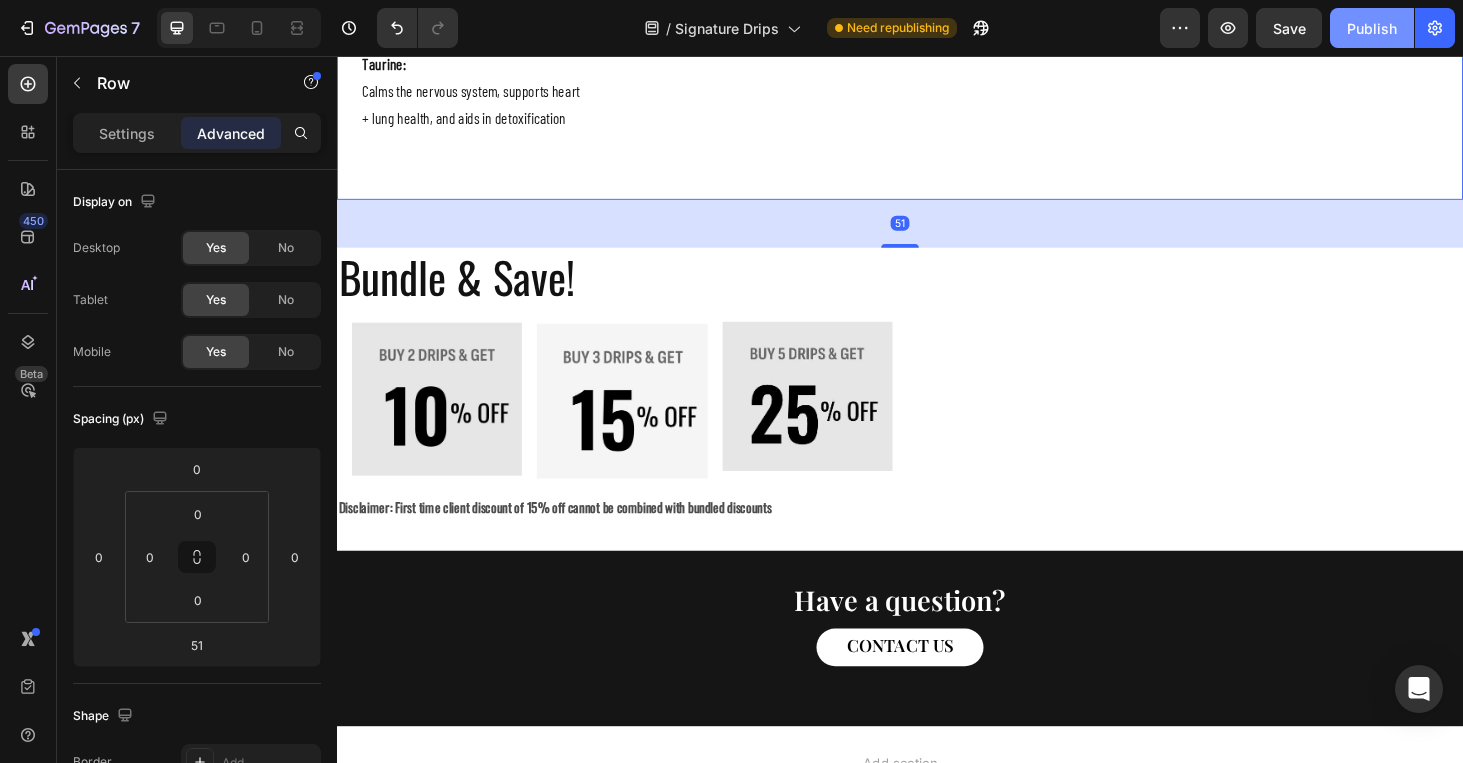 click on "Publish" at bounding box center (1372, 28) 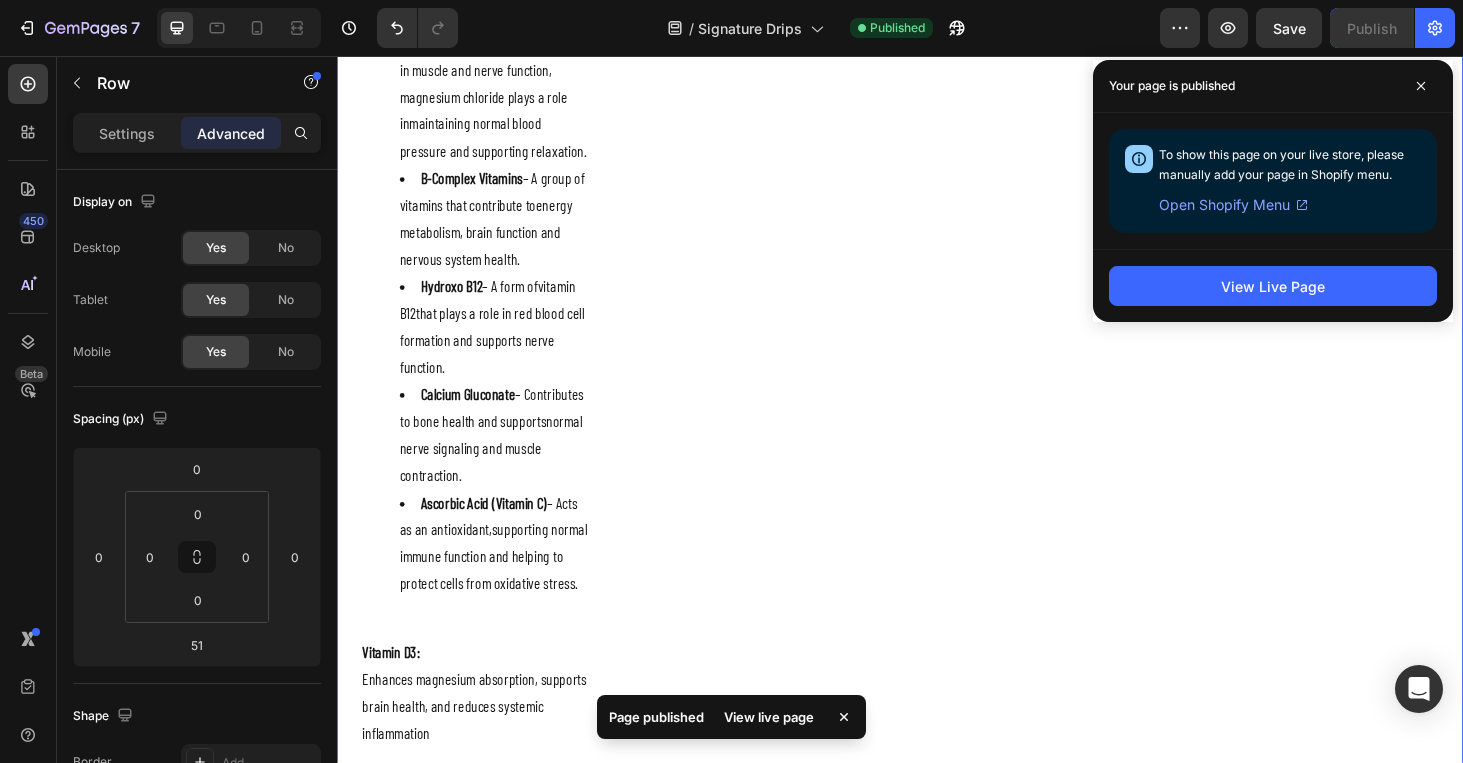 scroll, scrollTop: 2295, scrollLeft: 0, axis: vertical 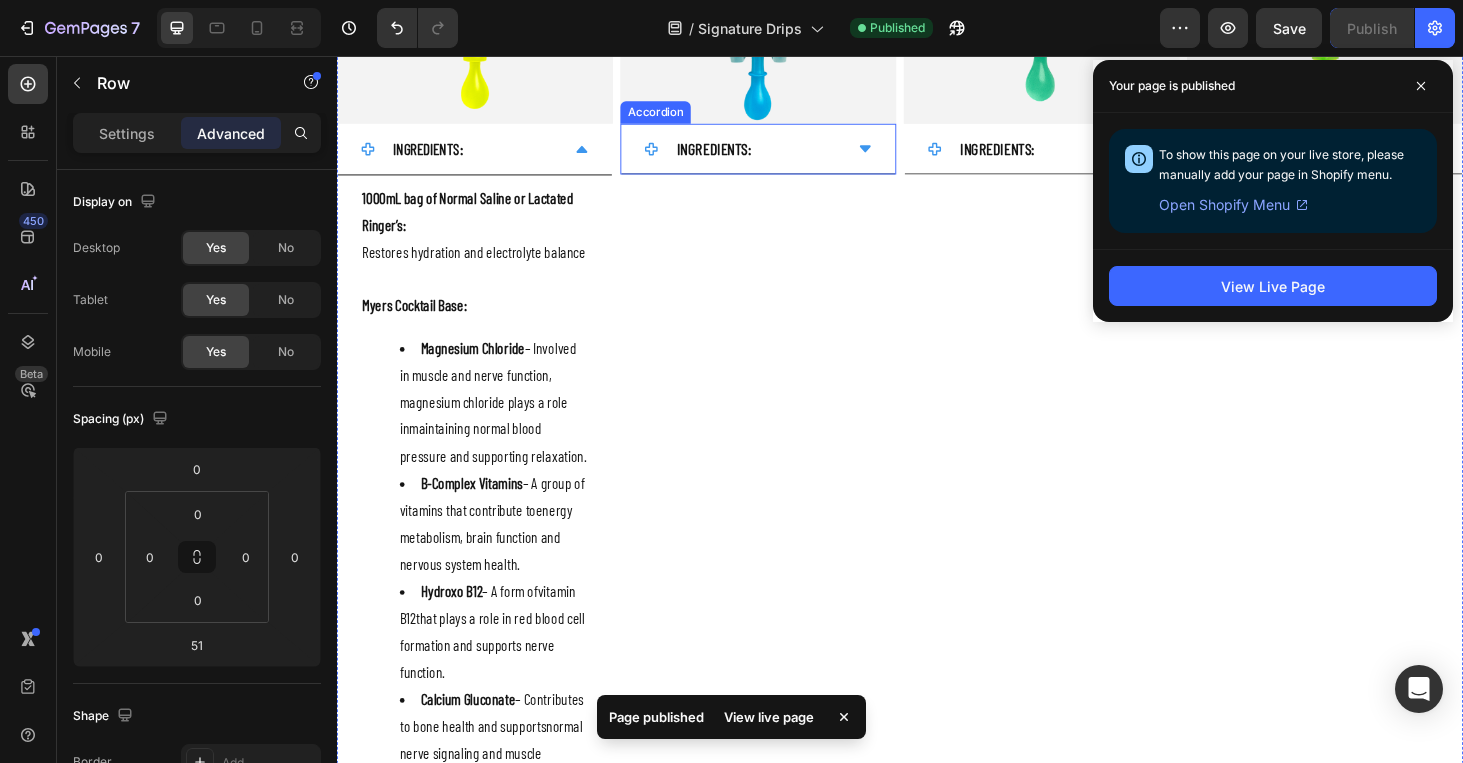 click on "INGREDIENTS:" at bounding box center [786, 155] 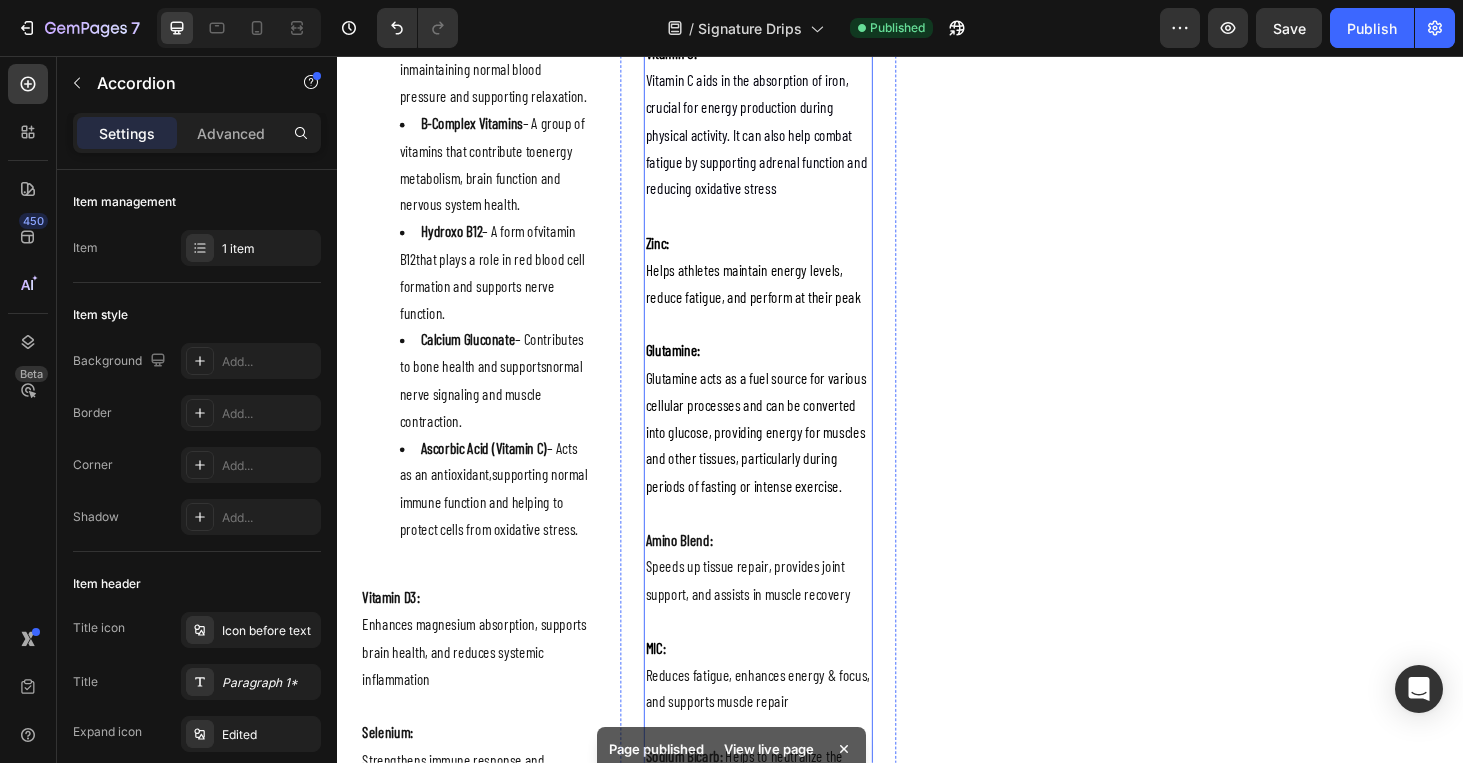scroll, scrollTop: 2423, scrollLeft: 0, axis: vertical 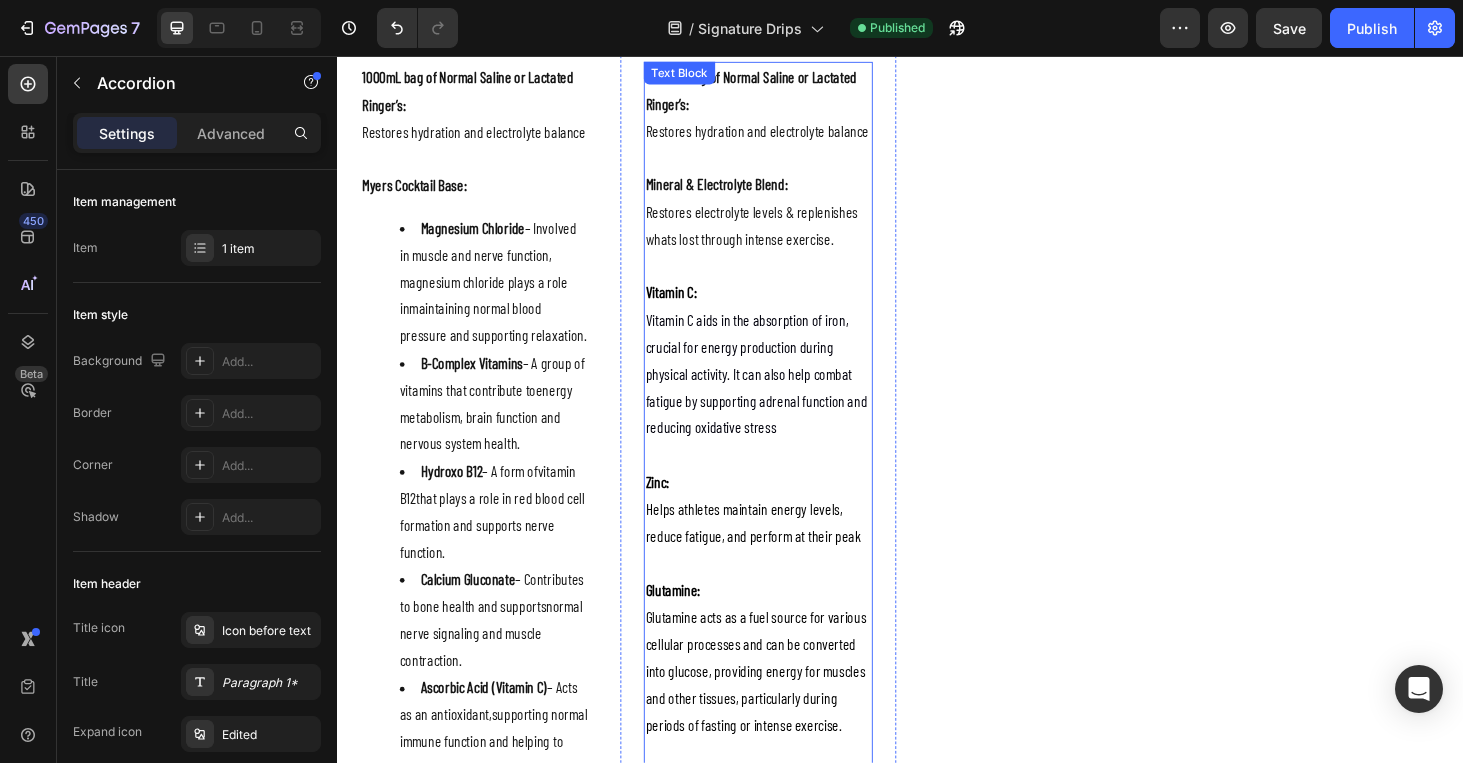 click on "Restores electrolyte levels & replenishes whats lost through intense exercise." at bounding box center [786, 237] 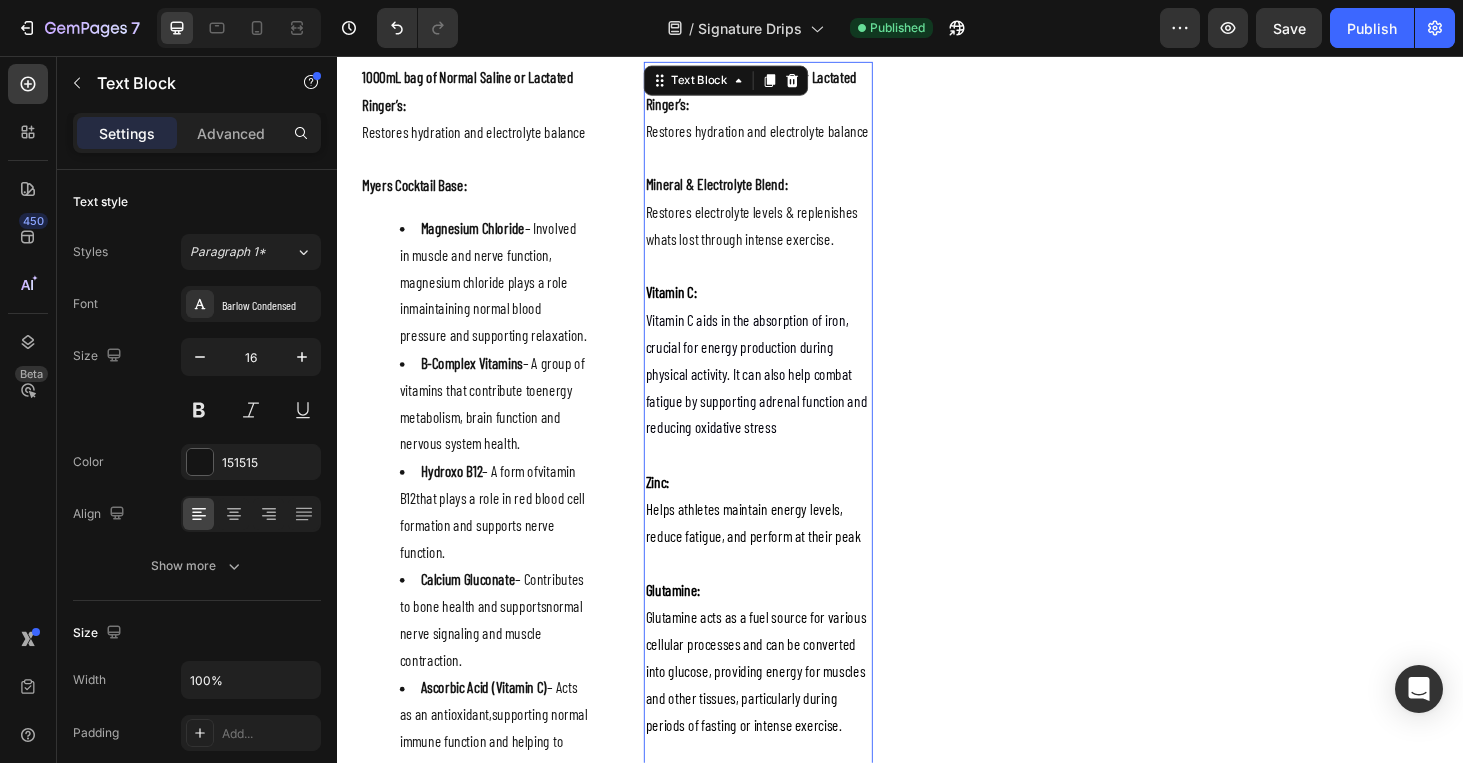 click on "Restores electrolyte levels & replenishes whats lost through intense exercise." at bounding box center [786, 237] 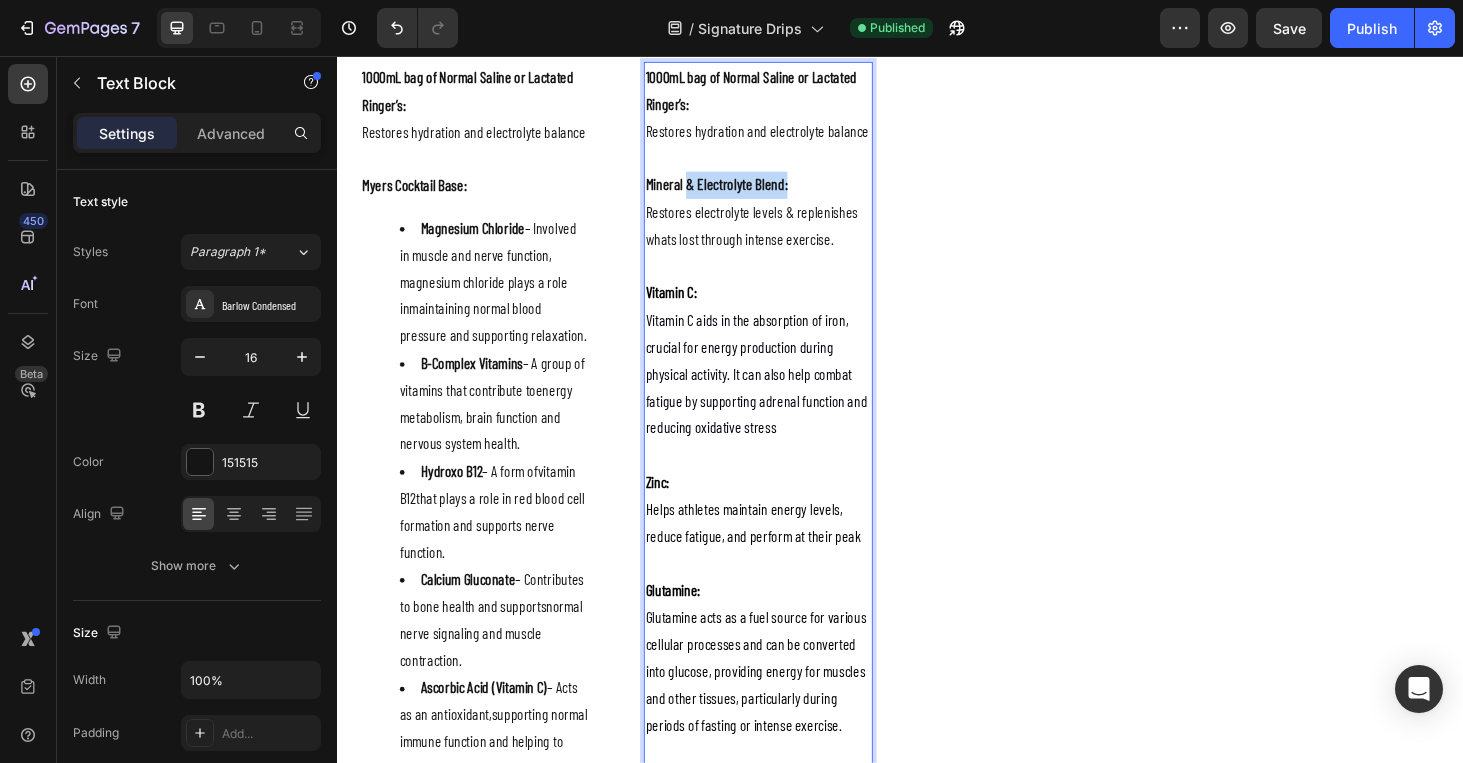 drag, startPoint x: 709, startPoint y: 188, endPoint x: 813, endPoint y: 188, distance: 104 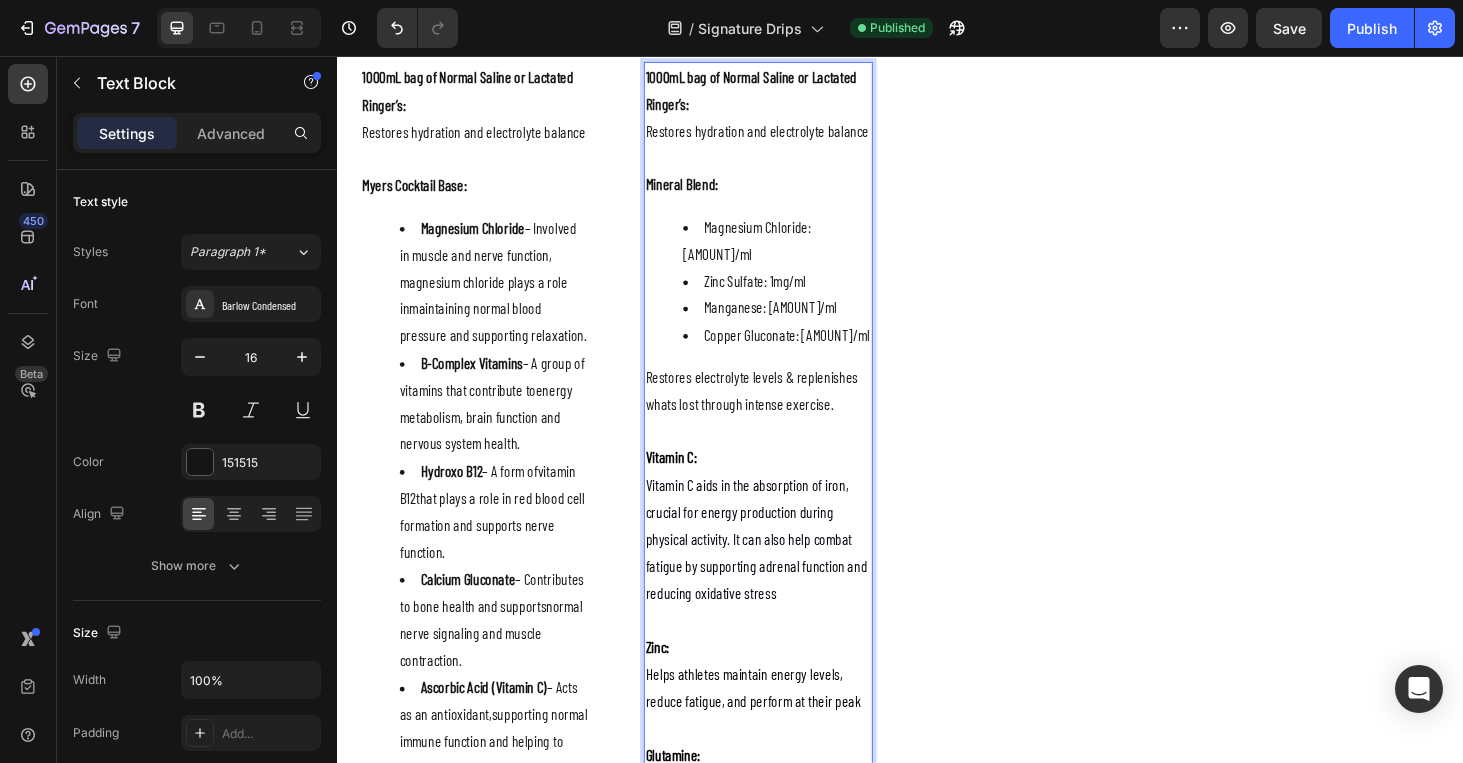 click on "Restores electrolyte levels & replenishes whats lost through intense exercise." at bounding box center (786, 413) 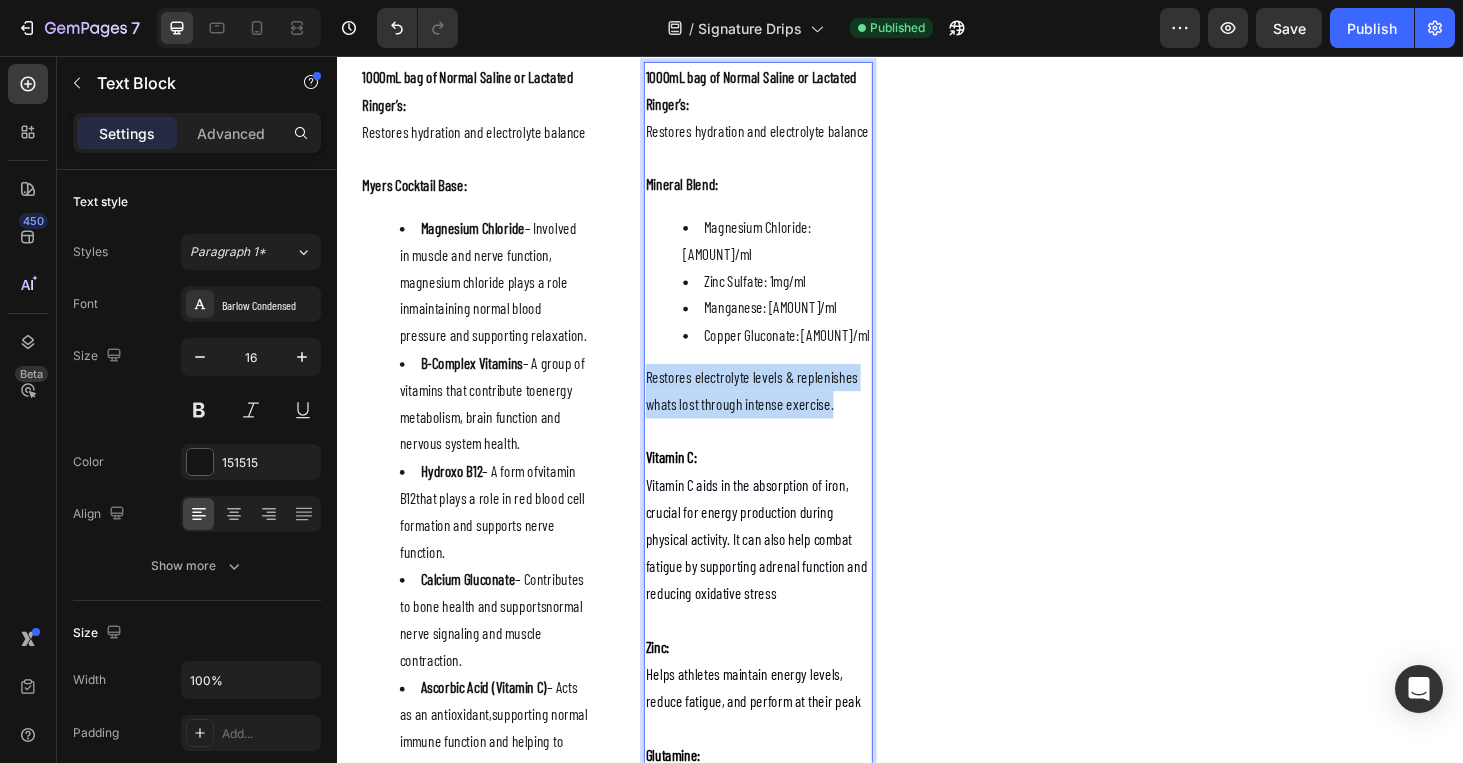 drag, startPoint x: 666, startPoint y: 370, endPoint x: 887, endPoint y: 395, distance: 222.40953 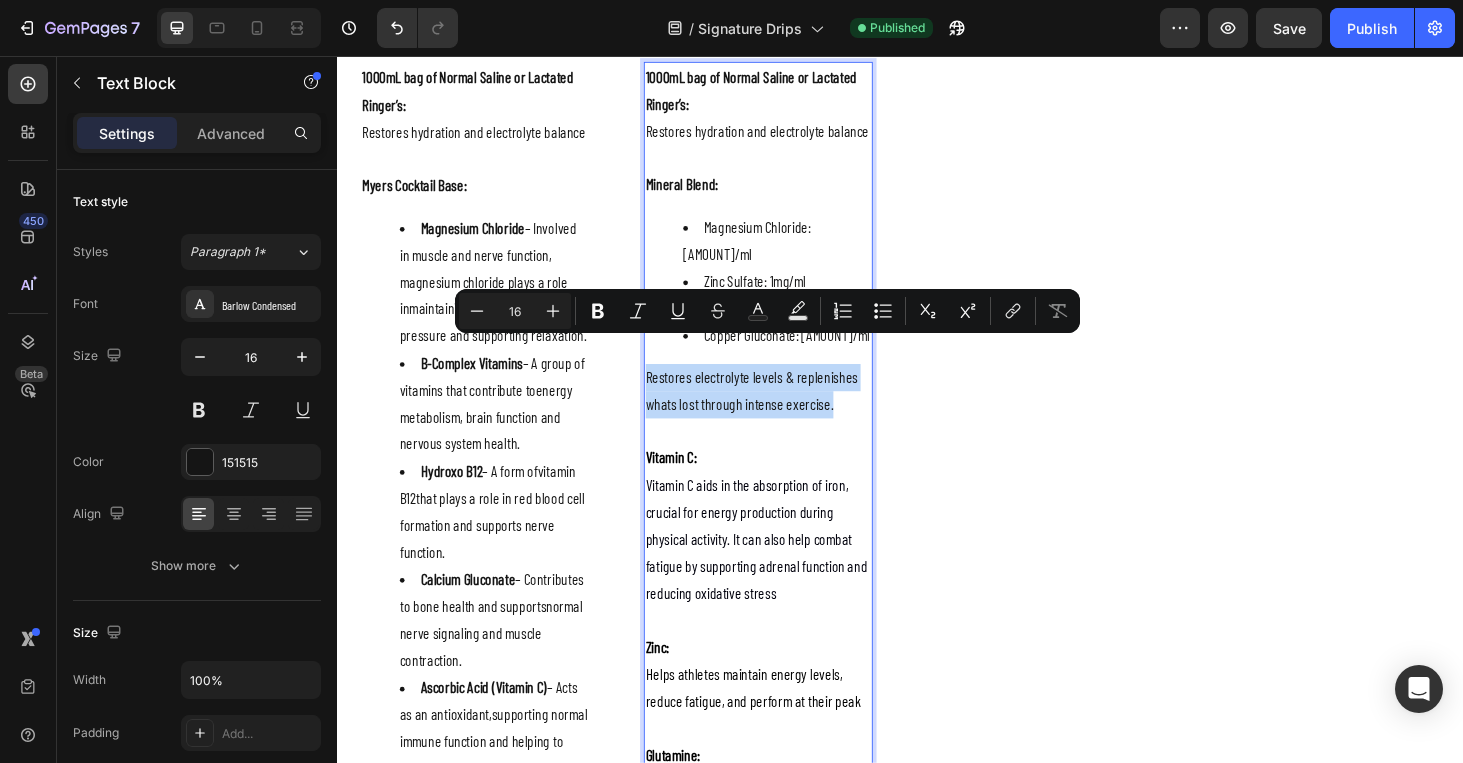 copy on "Restores electrolyte levels & replenishes whats lost through intense exercise." 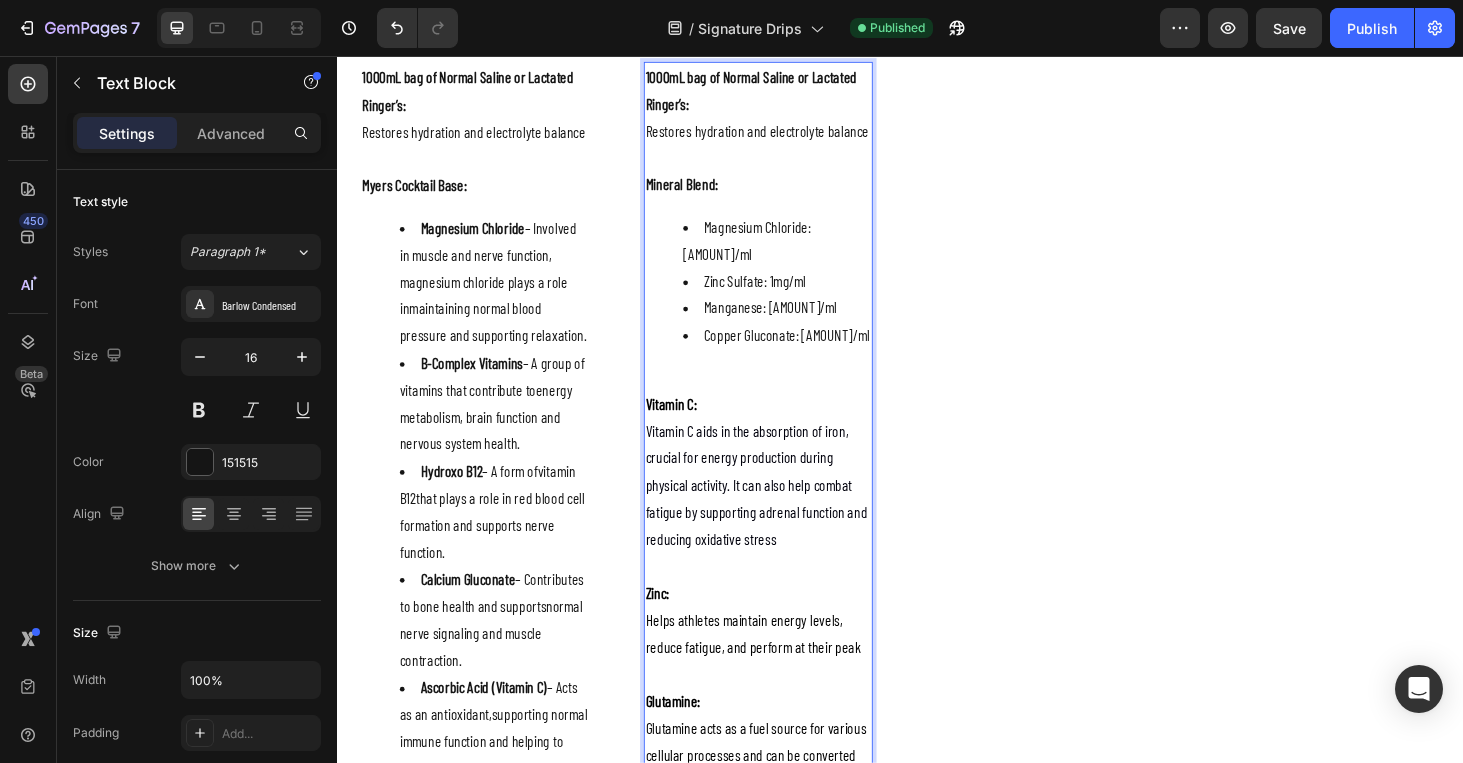 click on "1000mL bag of Normal Saline or Lactated Ringer’s: Restores hydration and electrolyte balance Mineral Blend: Magnesium Chloride: 80mg/ml Zinc Sulfate: 1mg/ml Manganese: 20mcg/ml Copper Gluconate: 0.2mg/ml Vitamin C: Vitamin C aids in the absorption of iron, crucial for energy production during physical activity. It can also help combat fatigue by supporting adrenal function and reducing oxidative stress Zinc: Helps athletes maintain energy levels, reduce fatigue, and perform at their peak Glutamine: Glutamine acts as a fuel source for various cellular processes and can be converted into glucose, providing energy for muscles and other tissues, particularly during periods of fasting or intense exercise. Amino Blend: Speeds up tissue repair, provides joint support, and assists in muscle recovery MIC : Reduces fatigue, enhances energy & focus, and supports muscle repair Sodium Bicarb:" at bounding box center (786, 713) 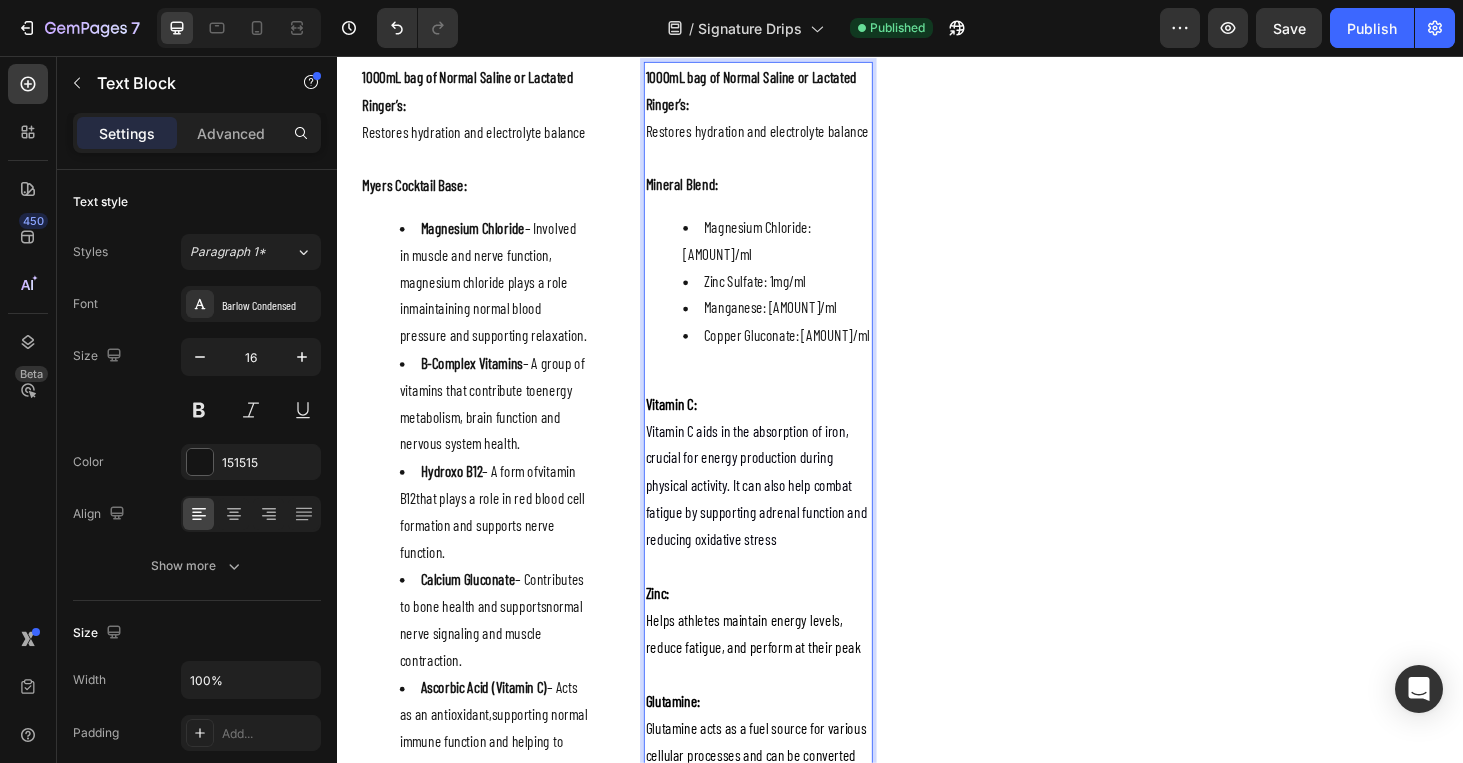 click on "1000mL bag of Normal Saline or Lactated Ringer’s: Restores hydration and electrolyte balance Mineral Blend: Magnesium Chloride: 80mg/ml Zinc Sulfate: 1mg/ml Manganese: 20mcg/ml Copper Gluconate: 0.2mg/ml Vitamin C: Vitamin C aids in the absorption of iron, crucial for energy production during physical activity. It can also help combat fatigue by supporting adrenal function and reducing oxidative stress Zinc: Helps athletes maintain energy levels, reduce fatigue, and perform at their peak Glutamine: Glutamine acts as a fuel source for various cellular processes and can be converted into glucose, providing energy for muscles and other tissues, particularly during periods of fasting or intense exercise. Amino Blend: Speeds up tissue repair, provides joint support, and assists in muscle recovery MIC : Reduces fatigue, enhances energy & focus, and supports muscle repair Sodium Bicarb:" at bounding box center (786, 713) 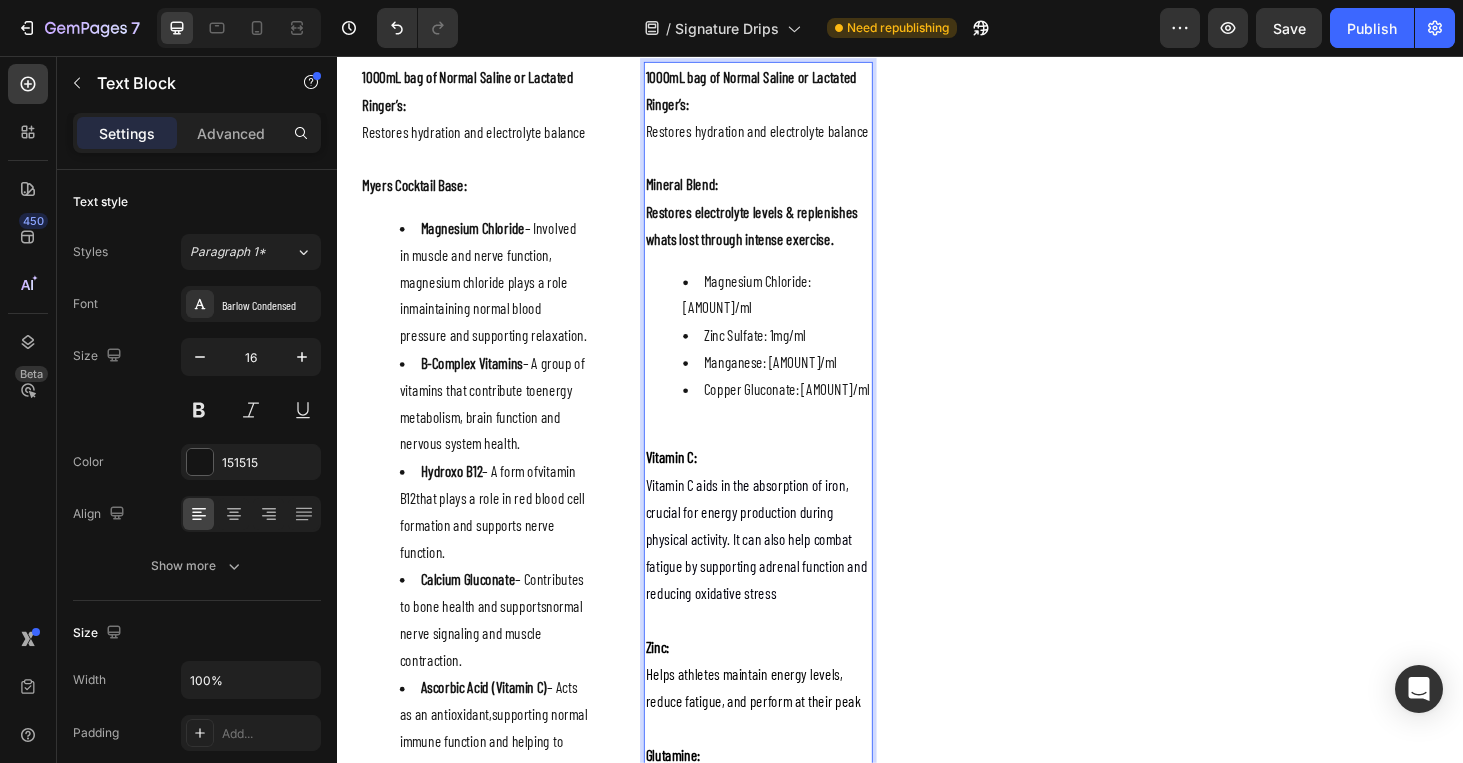 click on "Restores electrolyte levels & replenishes whats lost through intense exercise." at bounding box center (779, 236) 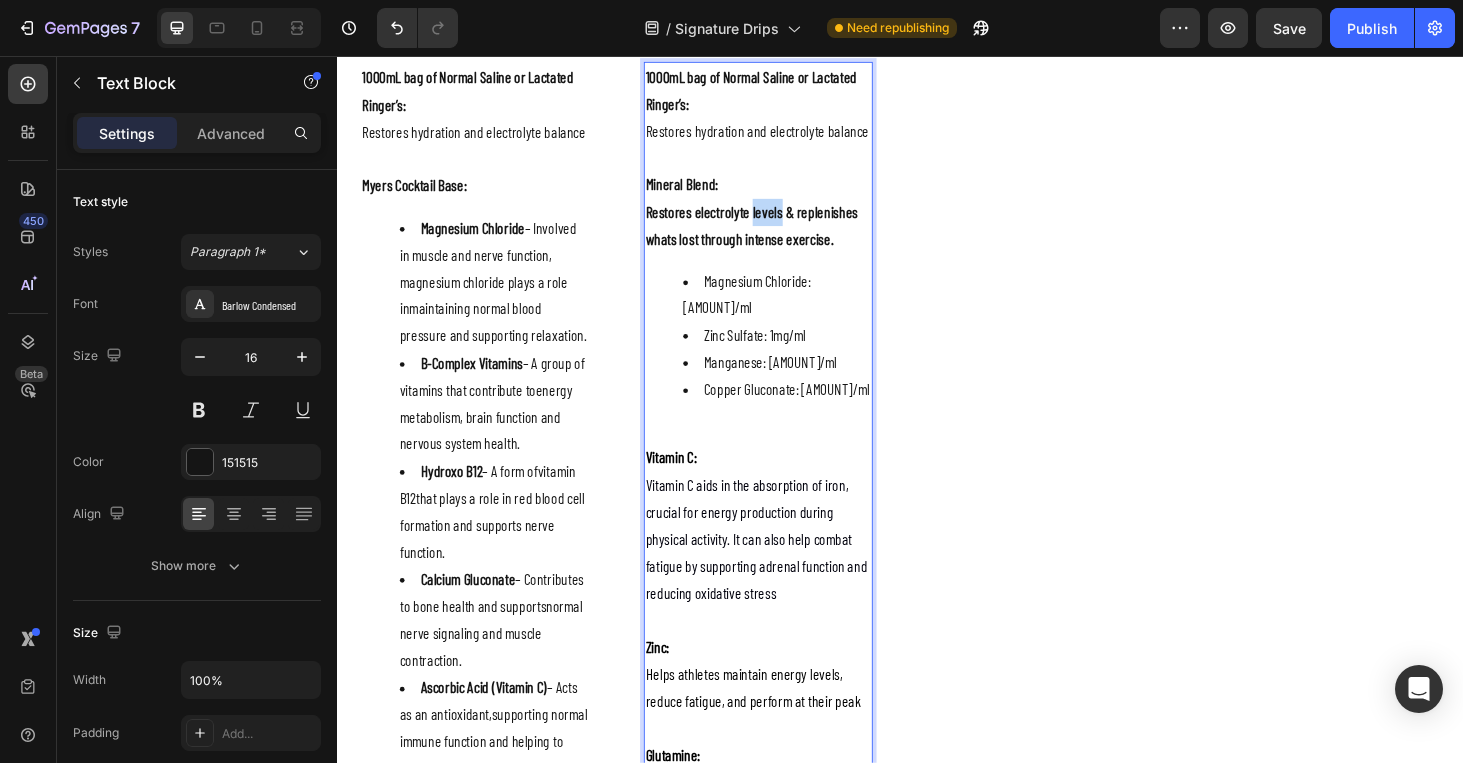 click on "Restores electrolyte levels & replenishes whats lost through intense exercise." at bounding box center [779, 236] 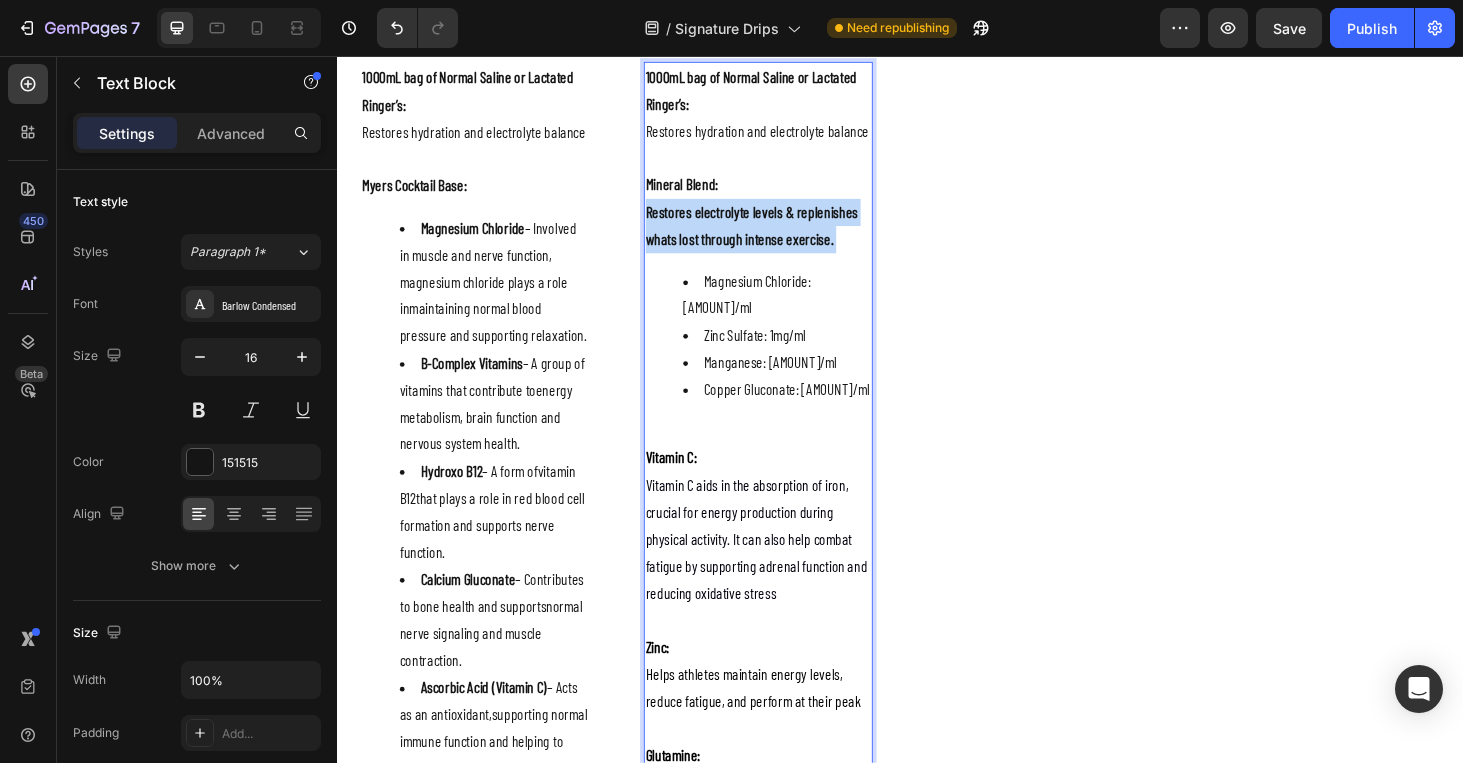 click on "Restores electrolyte levels & replenishes whats lost through intense exercise." at bounding box center [779, 236] 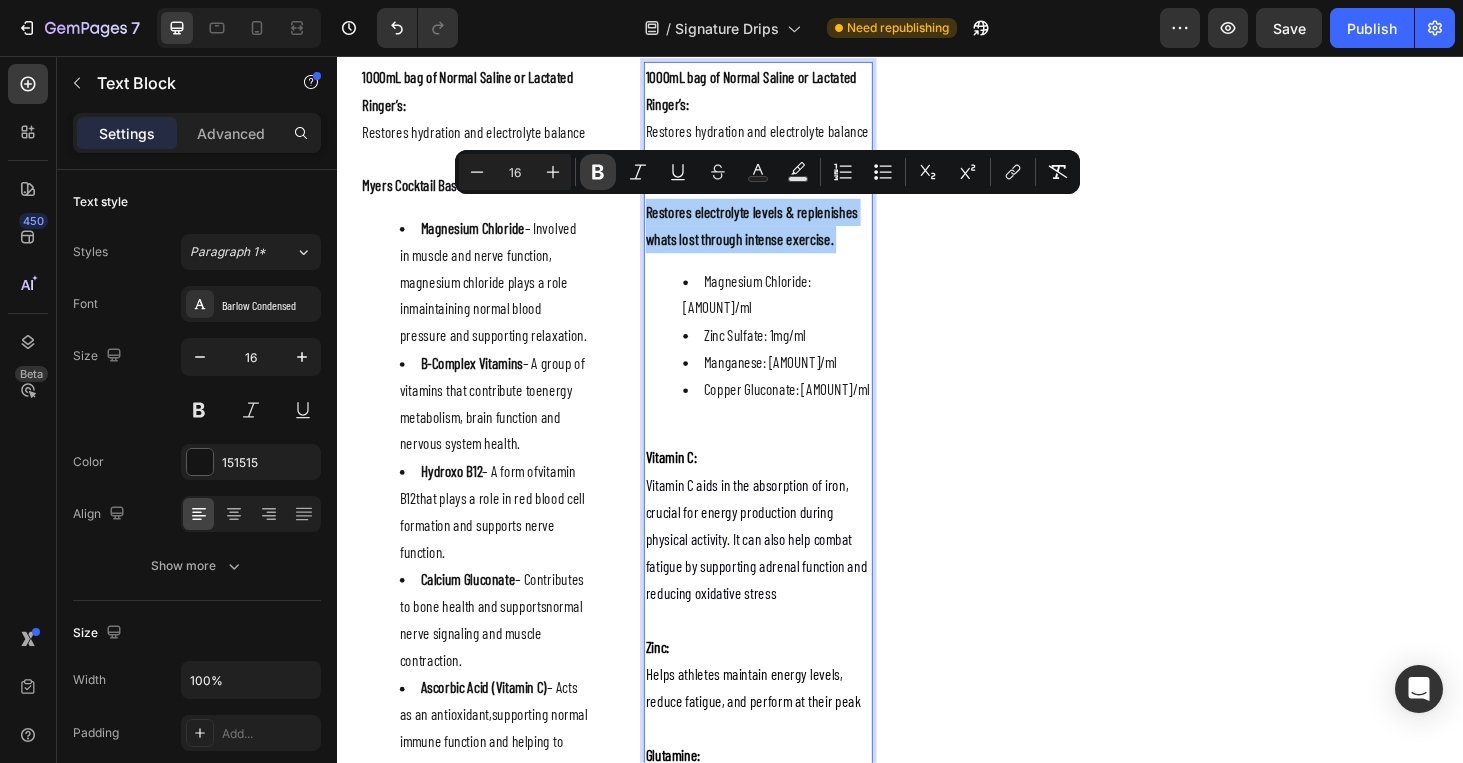 click 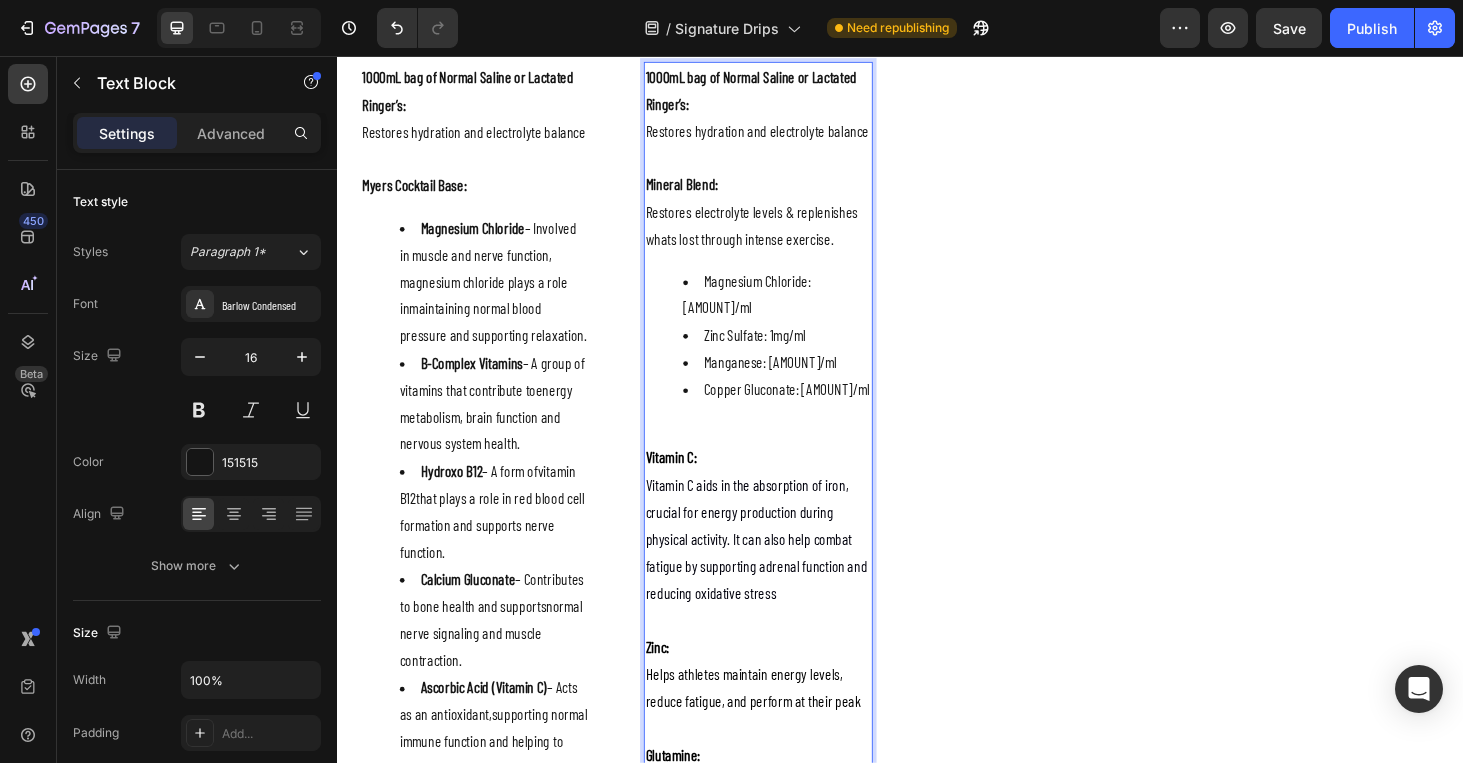 click on "Vitamin C aids in the absorption of iron, crucial for energy production during physical activity. It can also help combat fatigue by supporting adrenal function and reducing oxidative stress" at bounding box center [784, 570] 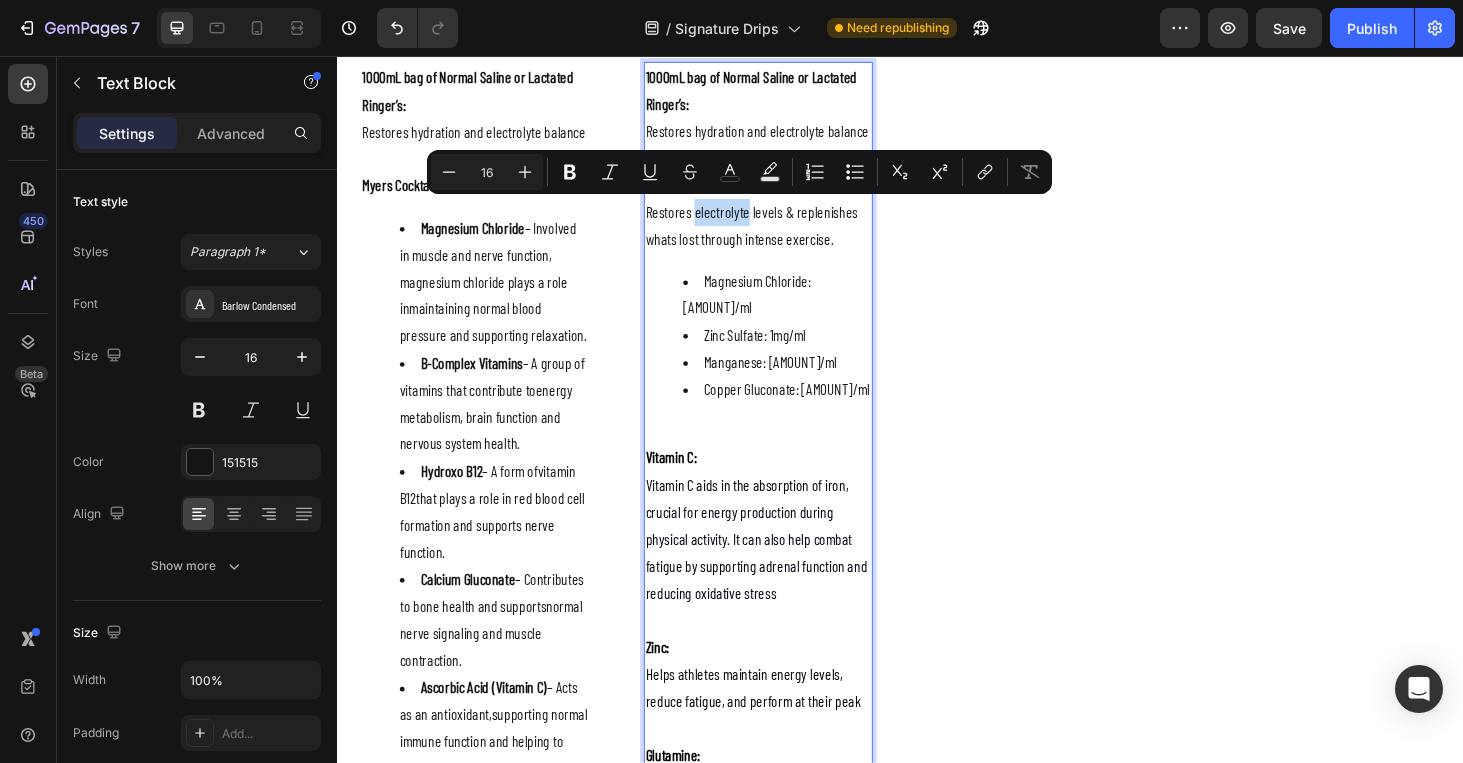 drag, startPoint x: 774, startPoint y: 224, endPoint x: 716, endPoint y: 224, distance: 58 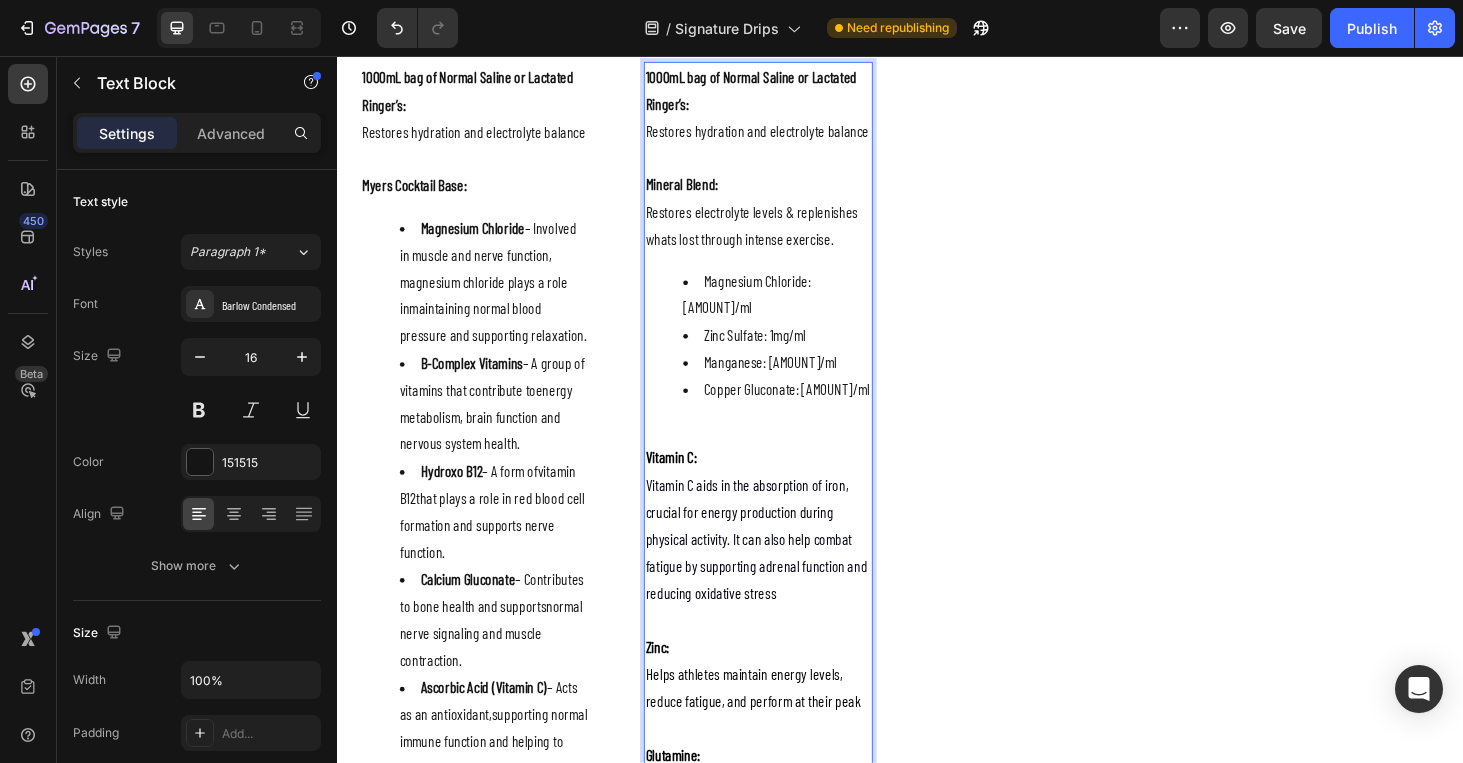 click on "Restores electrolyte levels & replenishes whats lost through intense exercise." at bounding box center [786, 237] 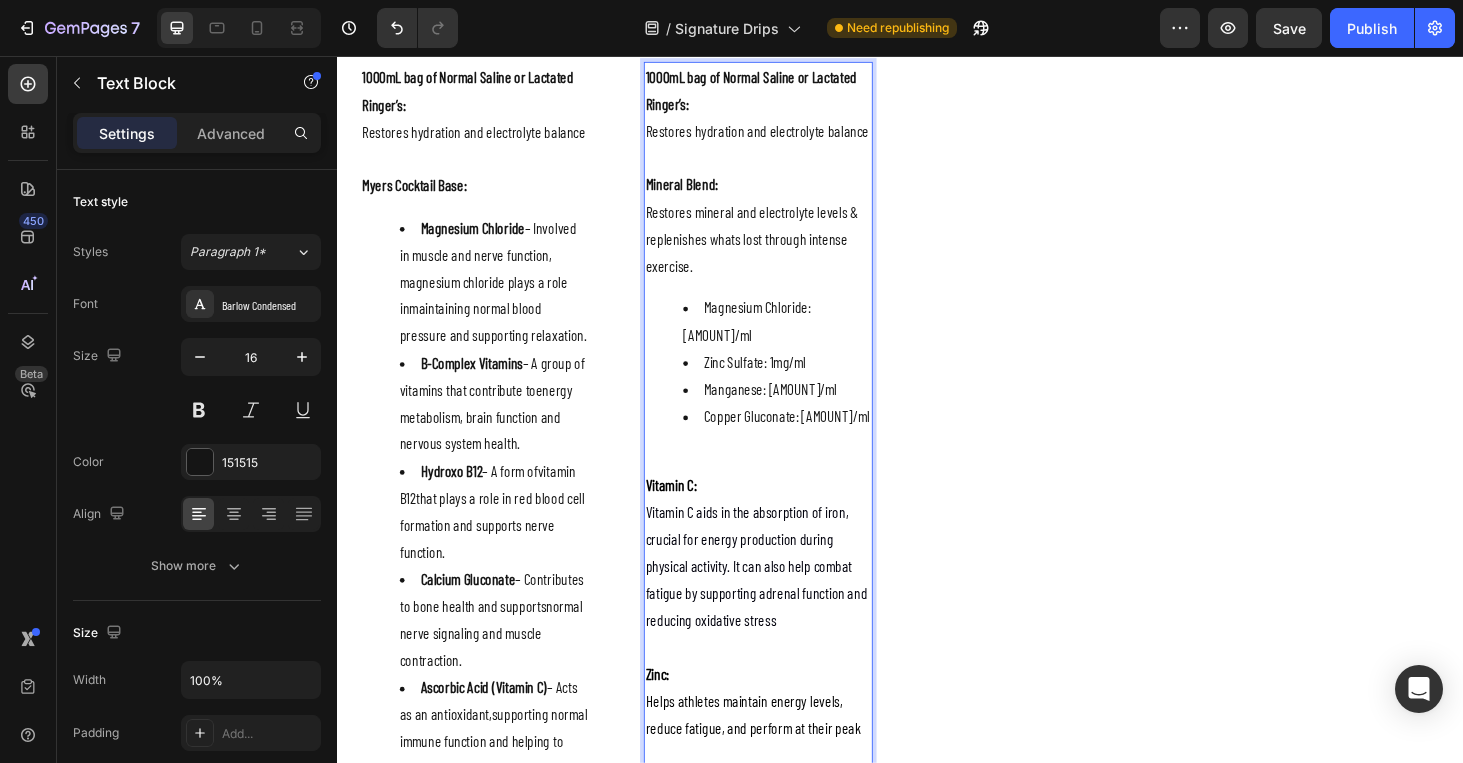 click on "Restores mineral and electrolyte levels & replenishes whats lost through intense exercise." at bounding box center [786, 251] 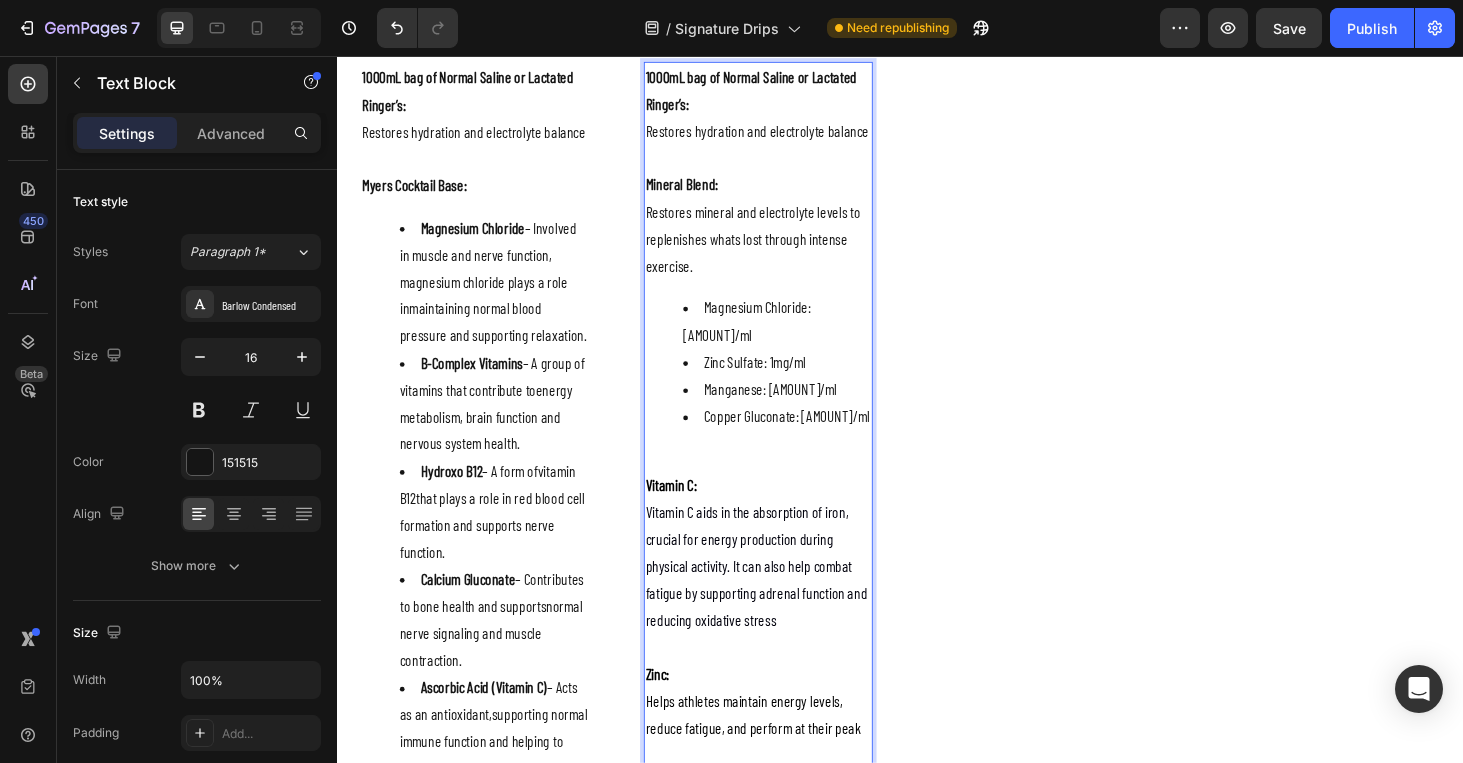 click on "Restores mineral and electrolyte levels to replenishes whats lost through intense exercise." at bounding box center [786, 251] 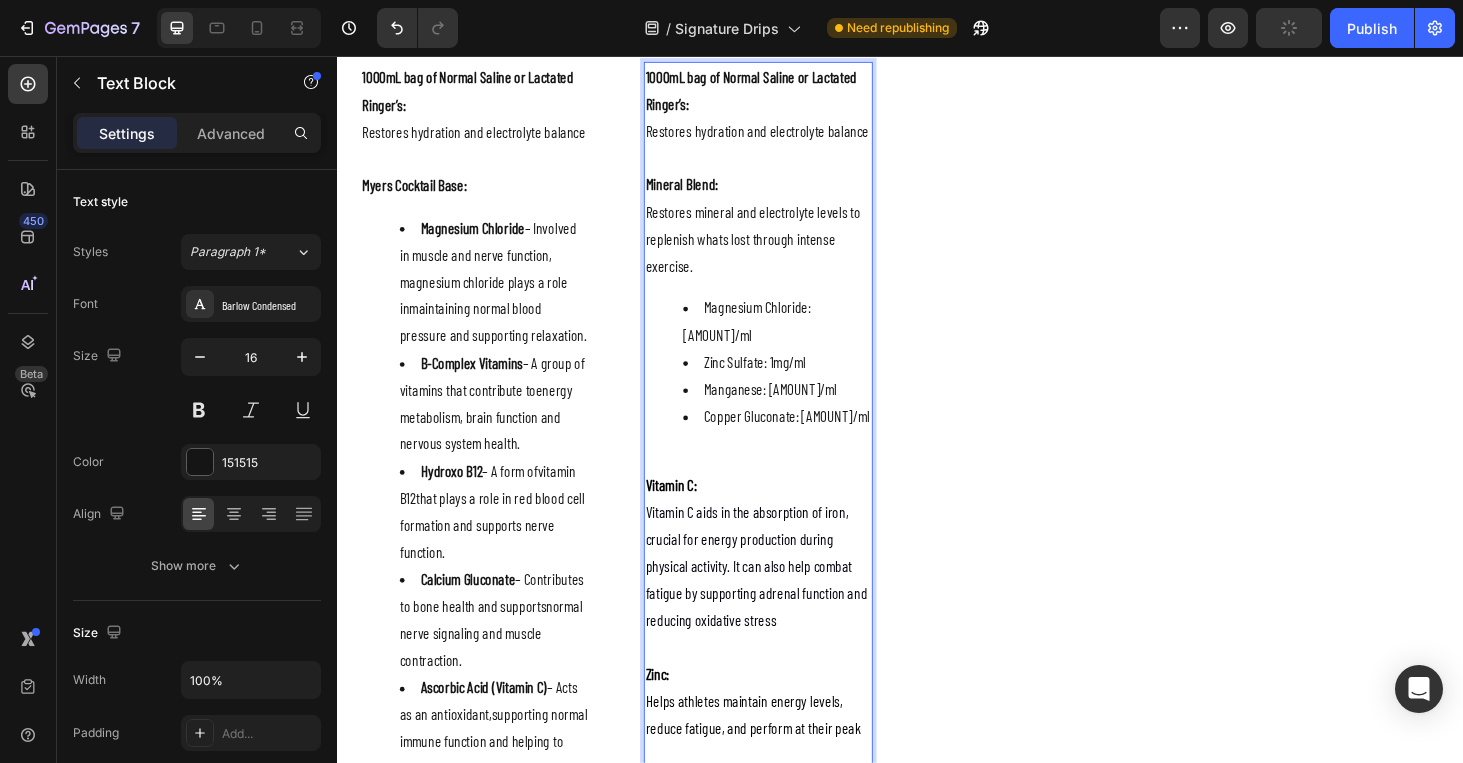 click on "Copper Gluconate: [AMOUNT]/ml" at bounding box center (806, 440) 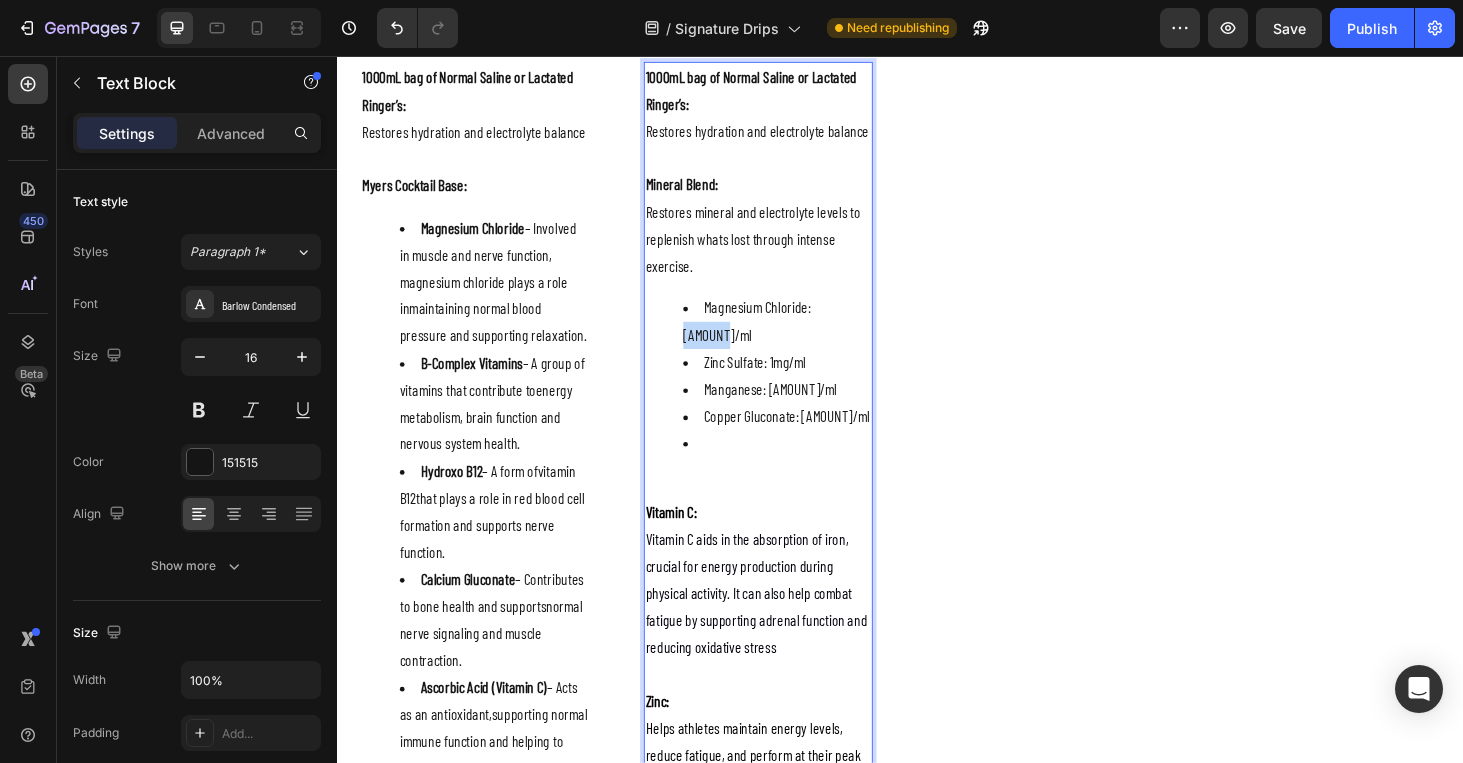 drag, startPoint x: 843, startPoint y: 322, endPoint x: 905, endPoint y: 318, distance: 62.1289 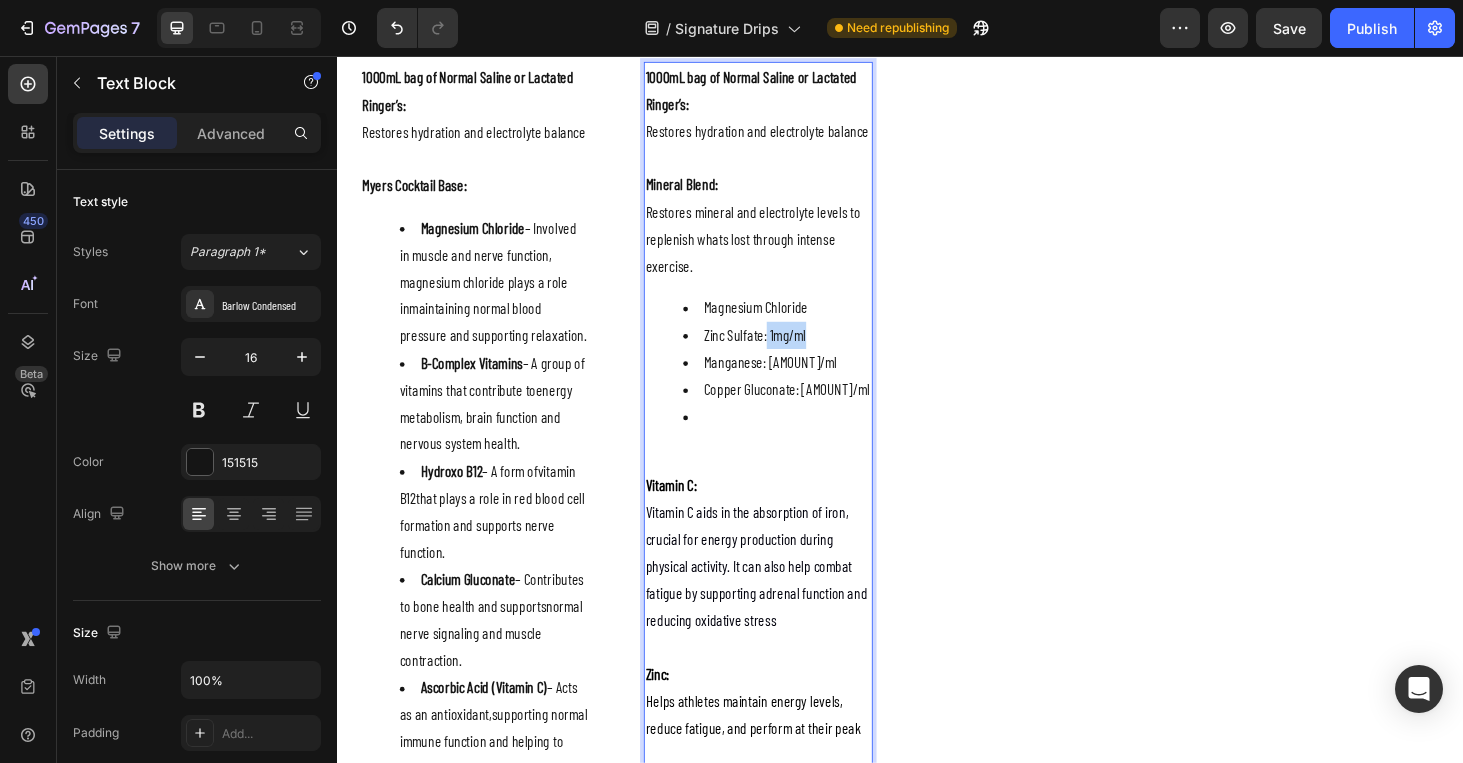 drag, startPoint x: 850, startPoint y: 352, endPoint x: 797, endPoint y: 350, distance: 53.037724 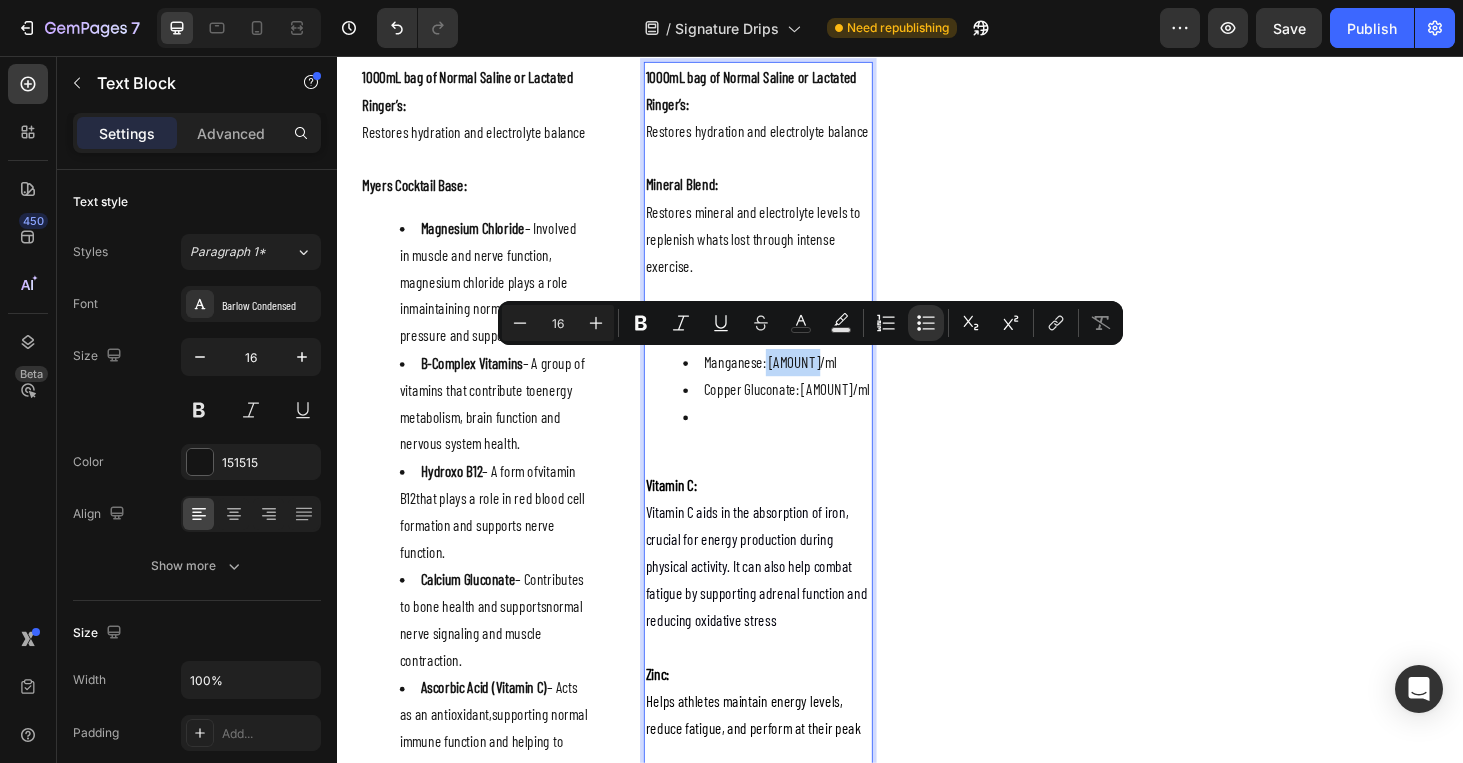 drag, startPoint x: 869, startPoint y: 380, endPoint x: 793, endPoint y: 377, distance: 76.05919 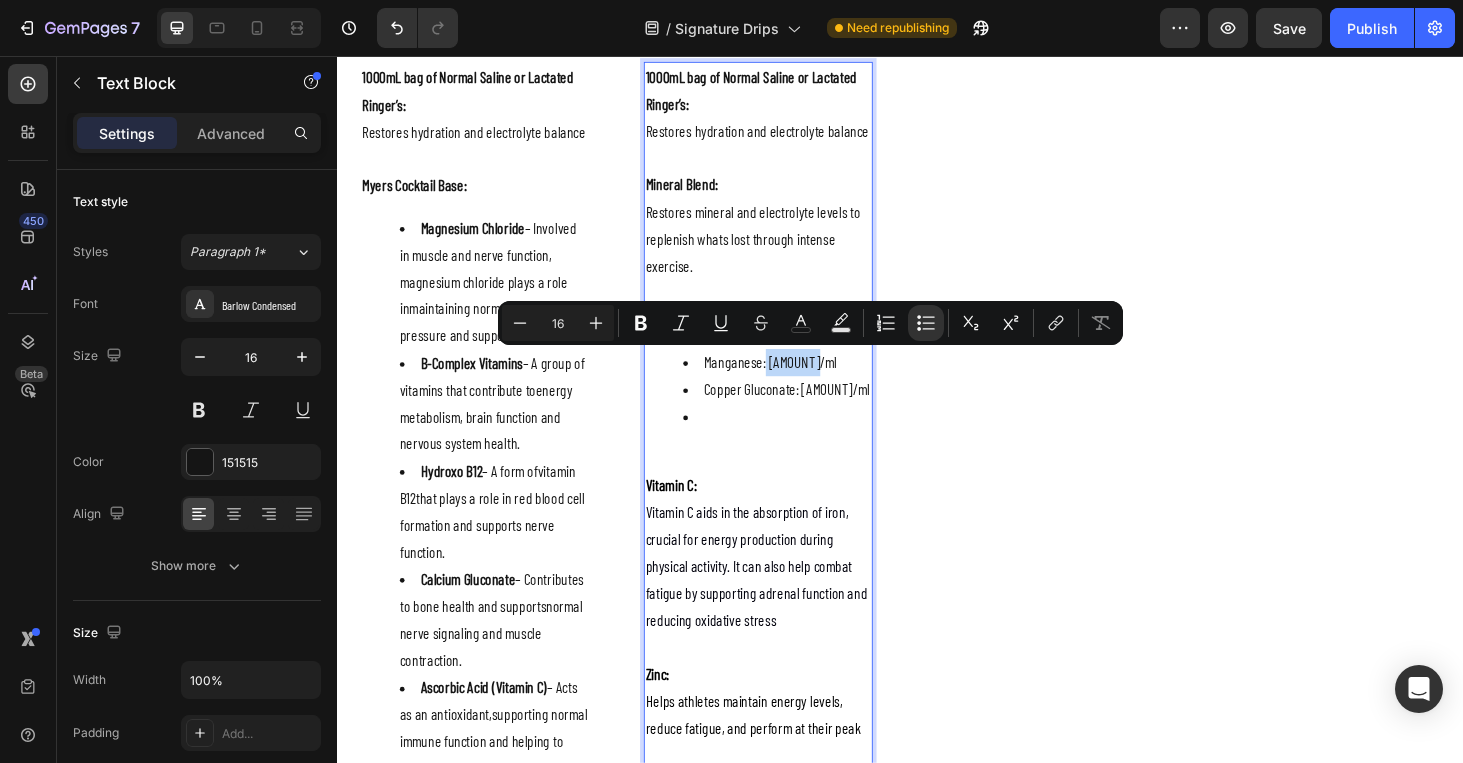 click on "Manganese: [AMOUNT]/ml" at bounding box center (806, 382) 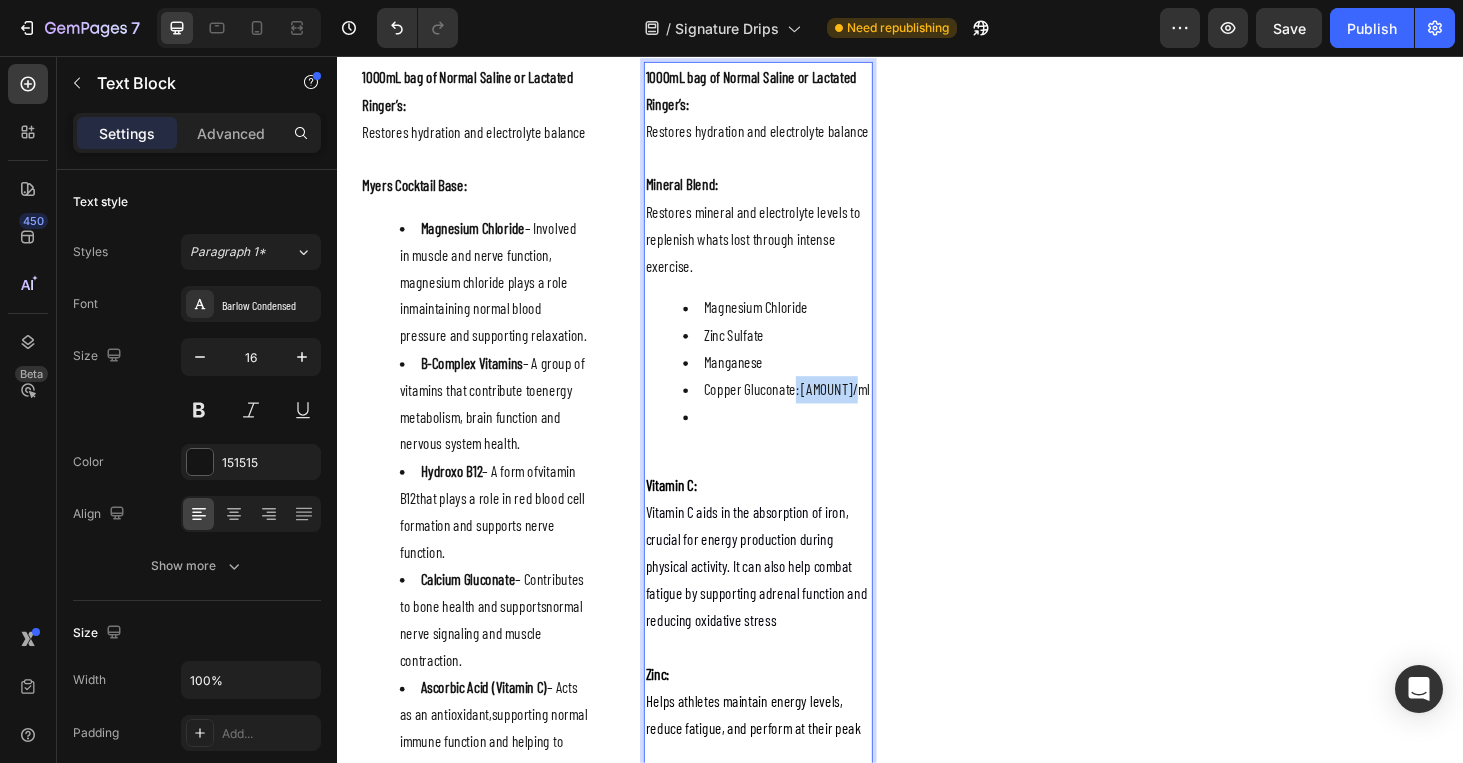 drag, startPoint x: 888, startPoint y: 406, endPoint x: 825, endPoint y: 406, distance: 63 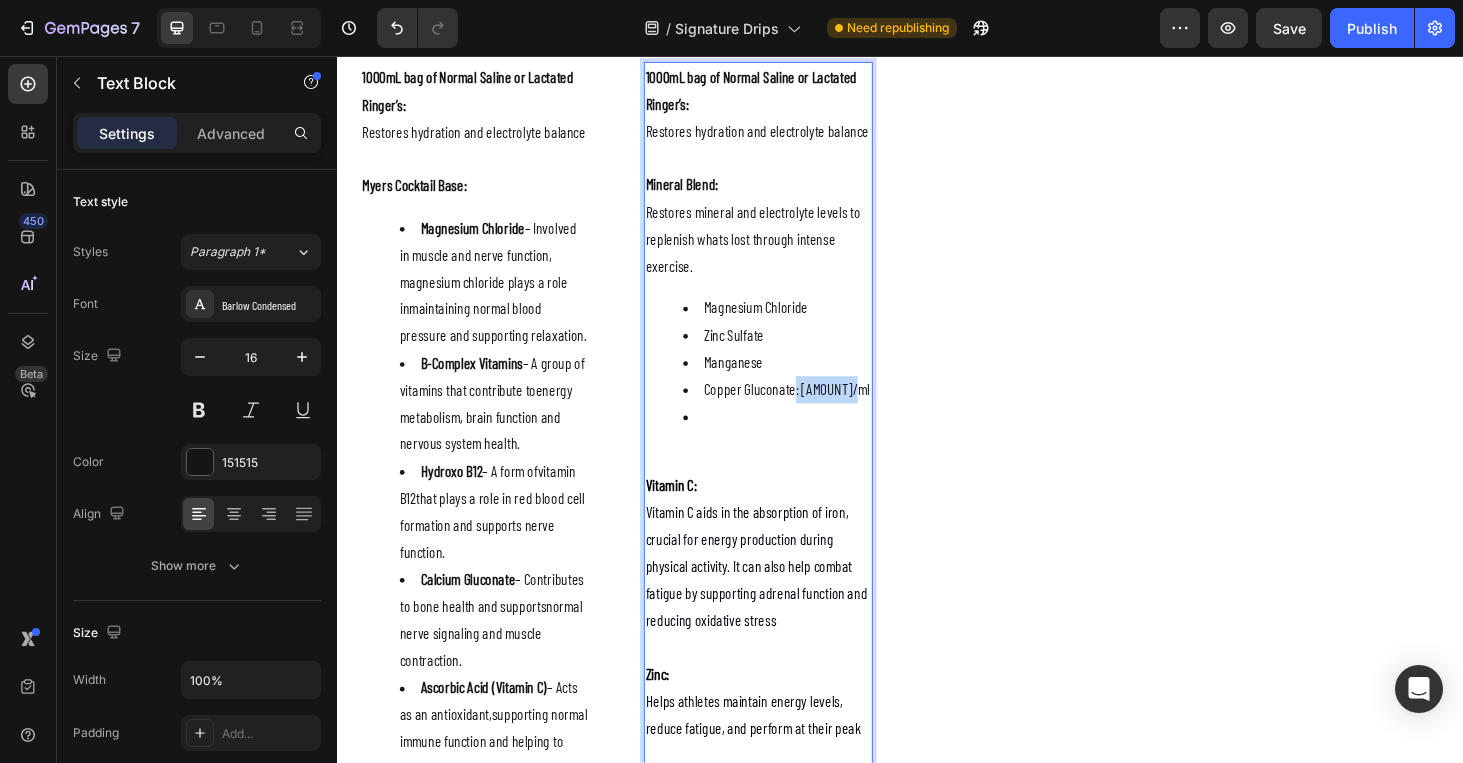 click on "Copper Gluconate: [AMOUNT]/ml" at bounding box center [806, 411] 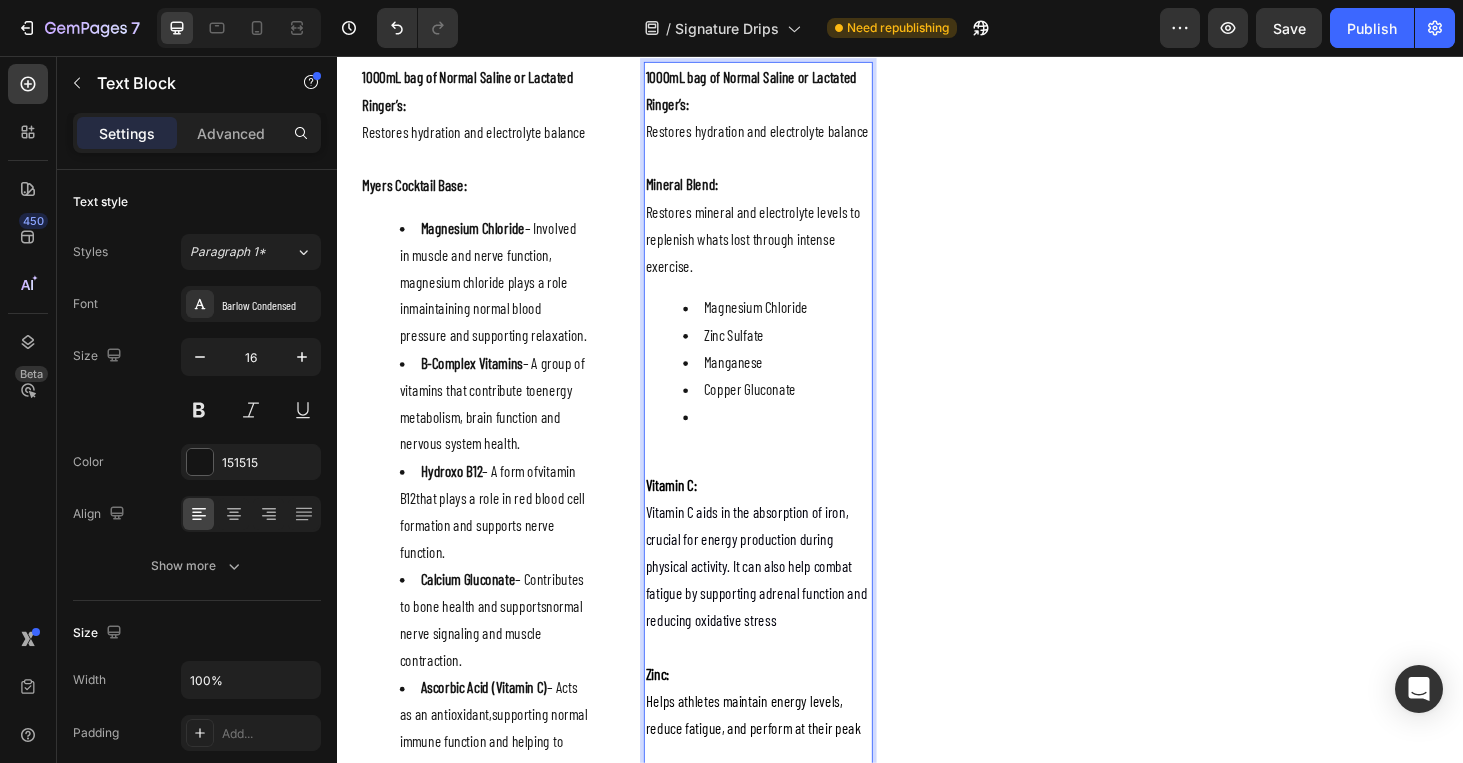 click at bounding box center [806, 440] 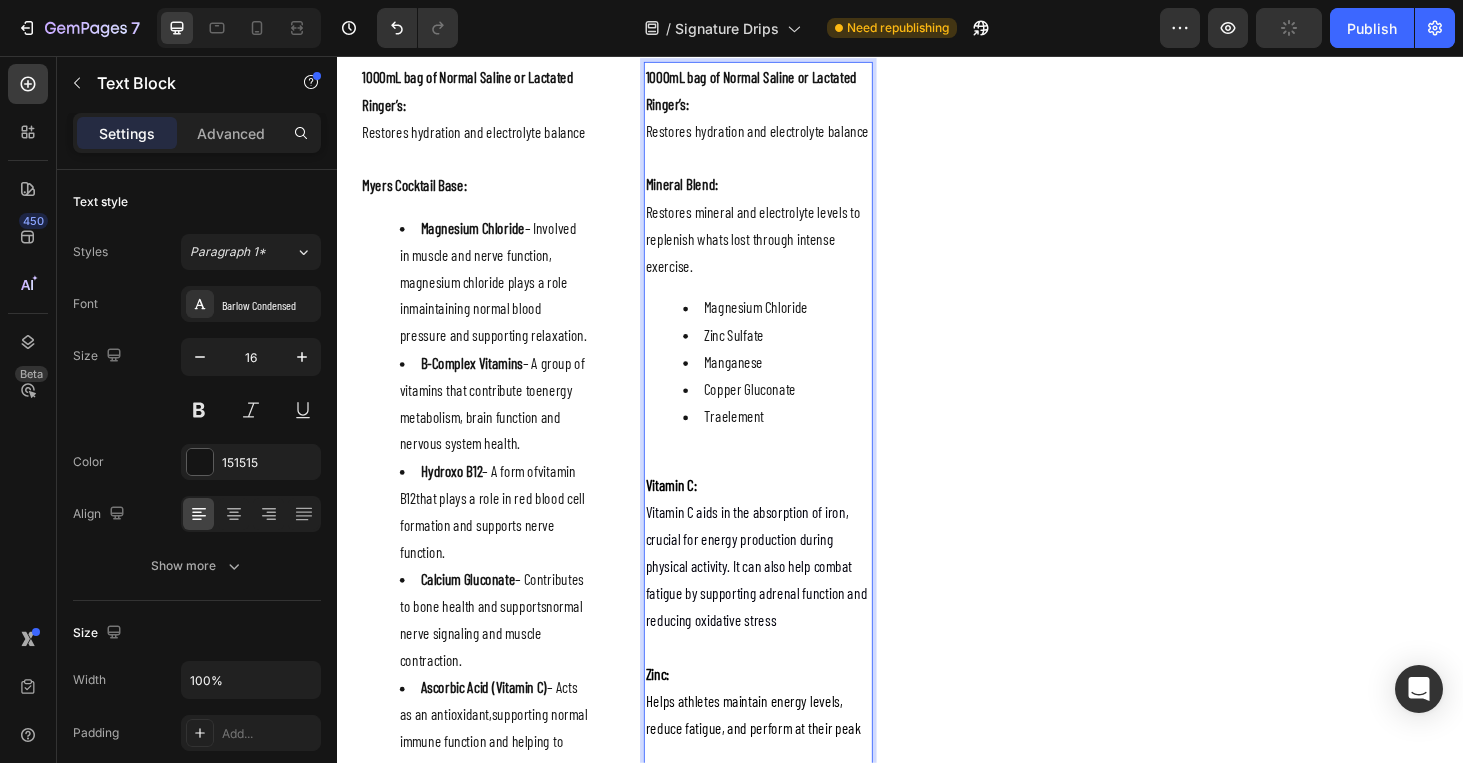 click on "Vitamin C aids in the absorption of iron, crucial for energy production during physical activity. It can also help combat fatigue by supporting adrenal function and reducing oxidative stress" at bounding box center (784, 599) 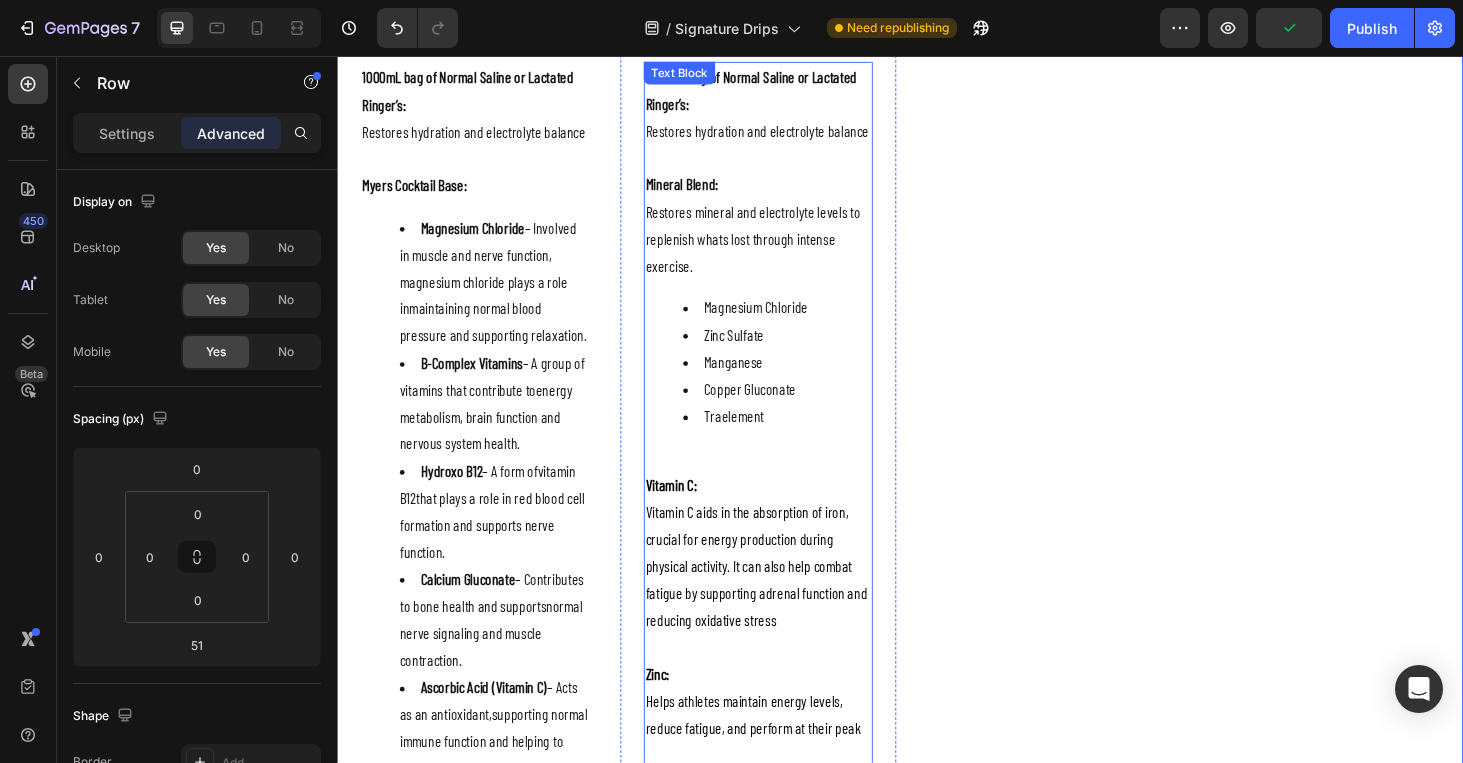 scroll, scrollTop: 2678, scrollLeft: 0, axis: vertical 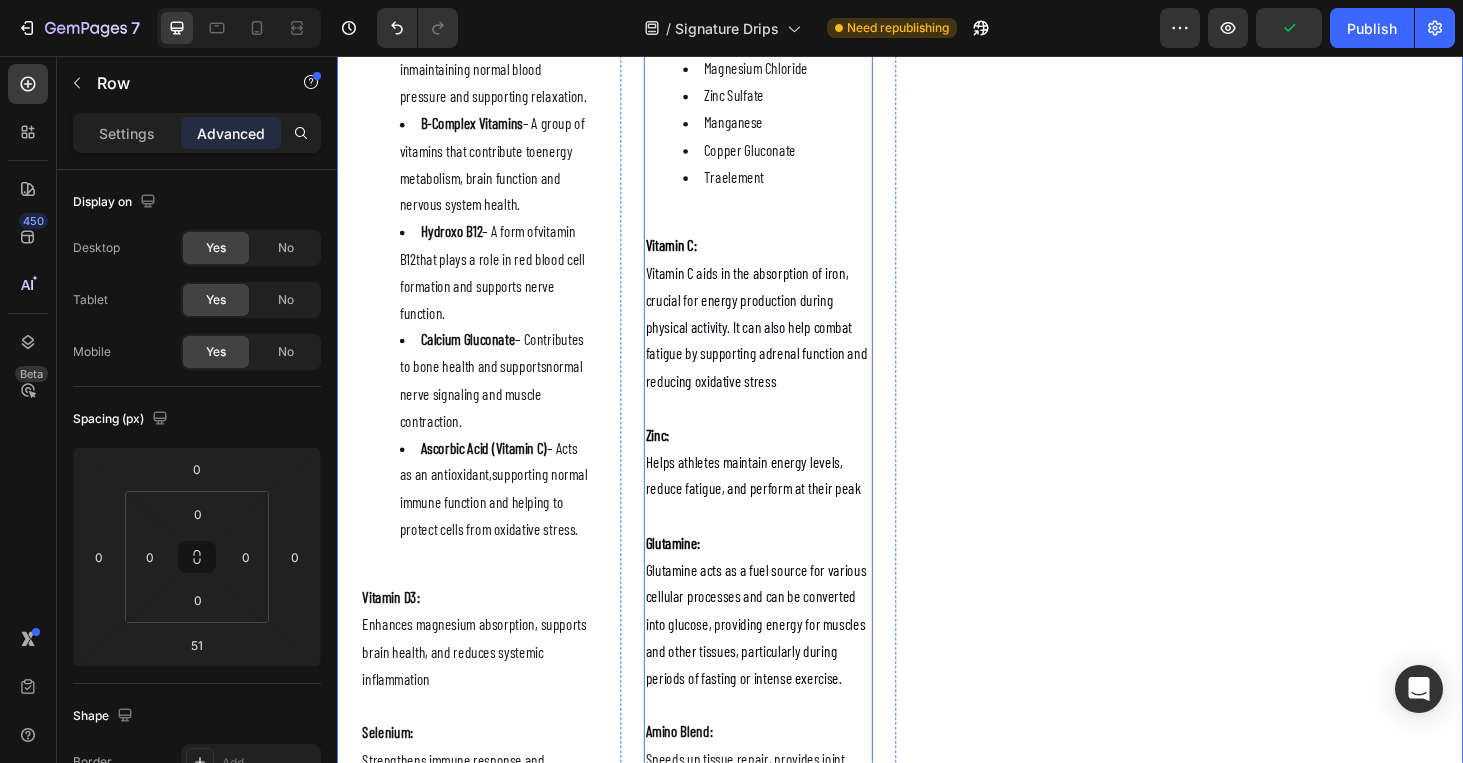 click on "Helps athletes maintain energy levels, reduce fatigue, and perform at their peak" at bounding box center (786, 504) 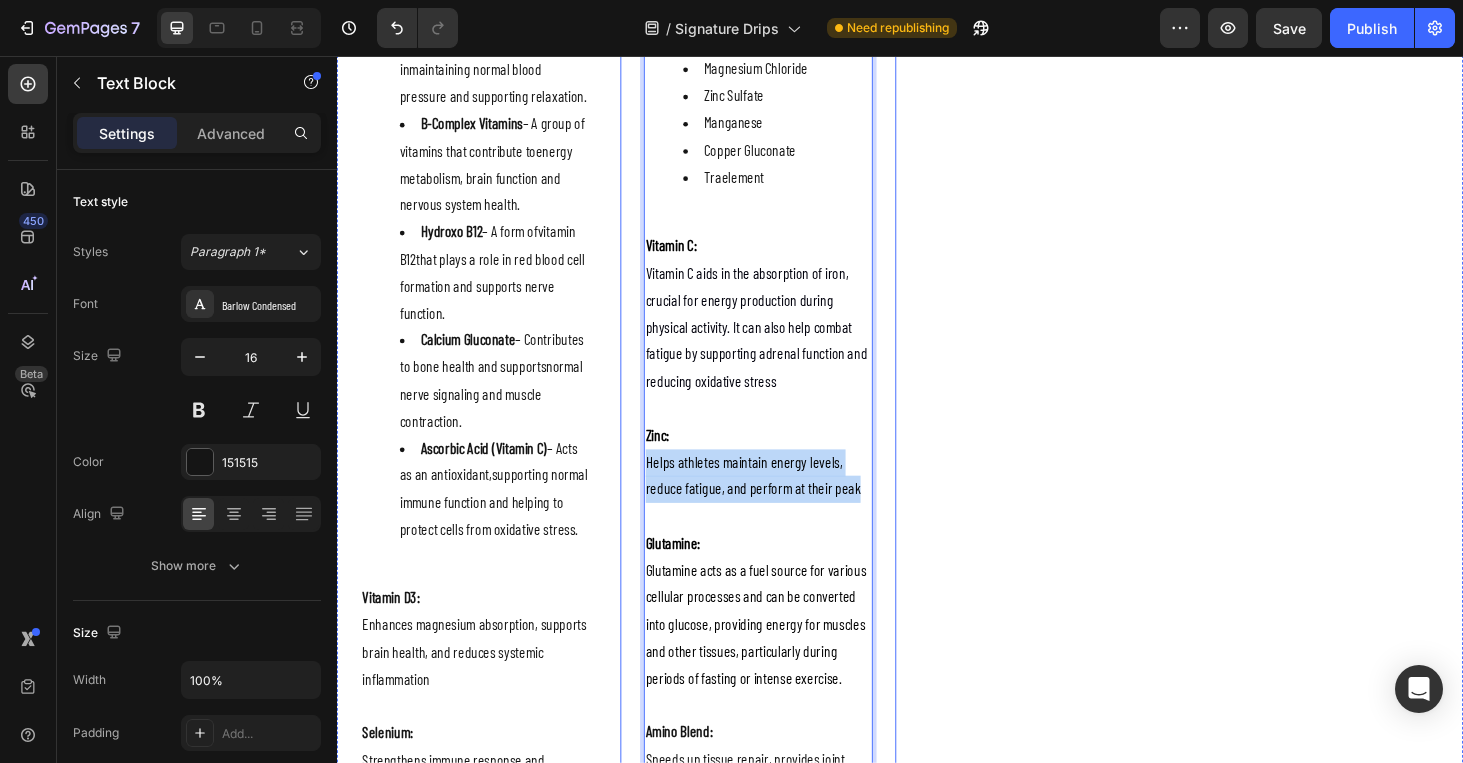 drag, startPoint x: 896, startPoint y: 521, endPoint x: 648, endPoint y: 497, distance: 249.15858 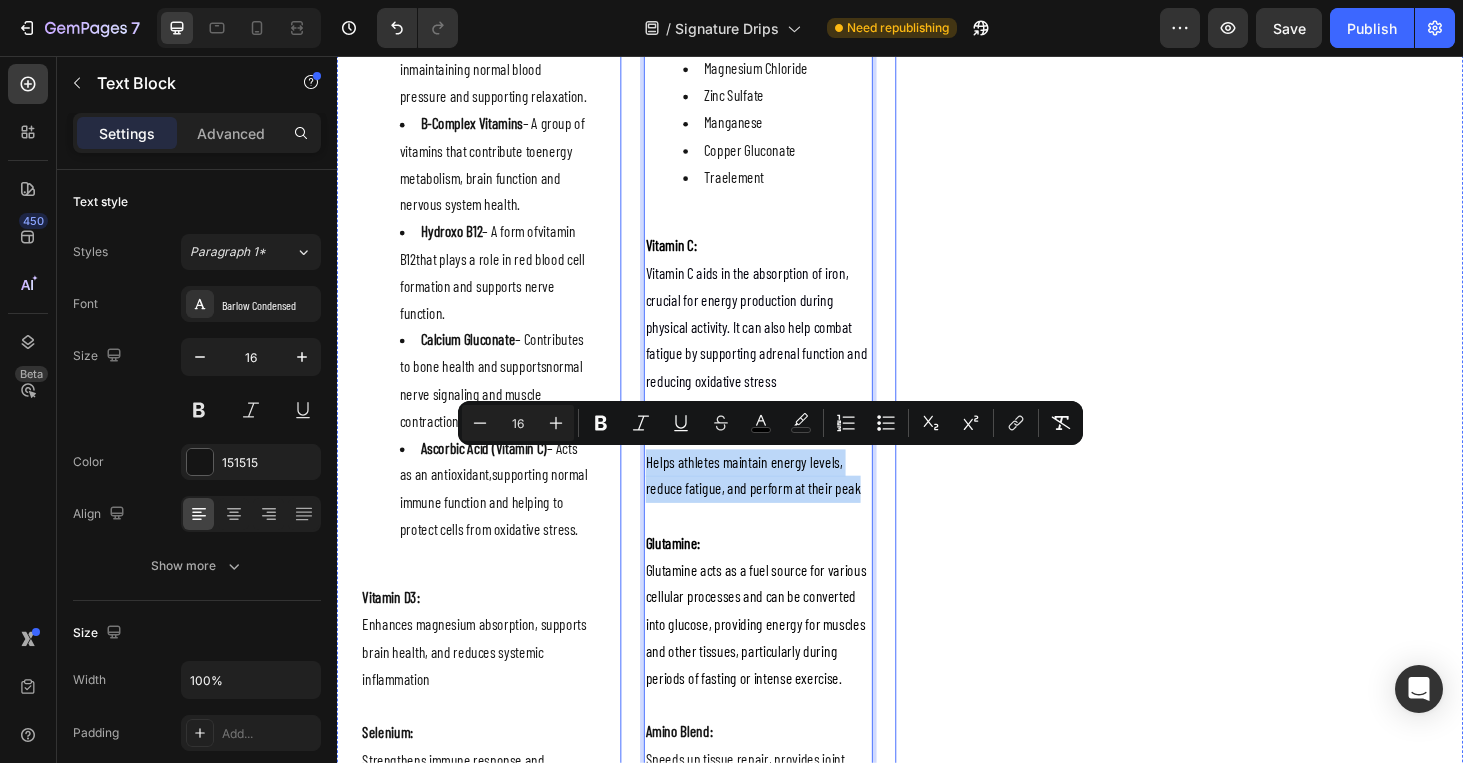 copy on "Helps athletes maintain energy levels, reduce fatigue, and perform at their peak" 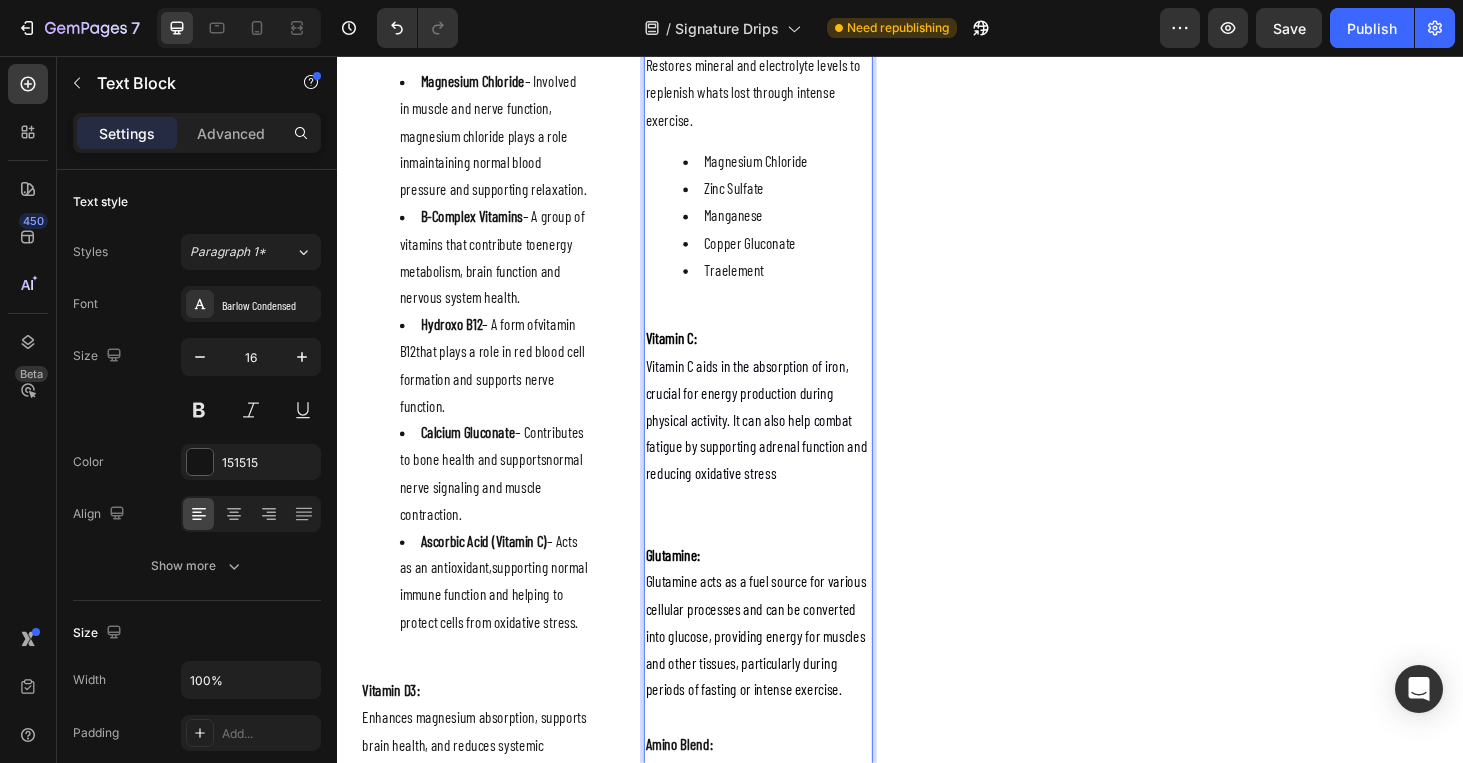scroll, scrollTop: 2578, scrollLeft: 0, axis: vertical 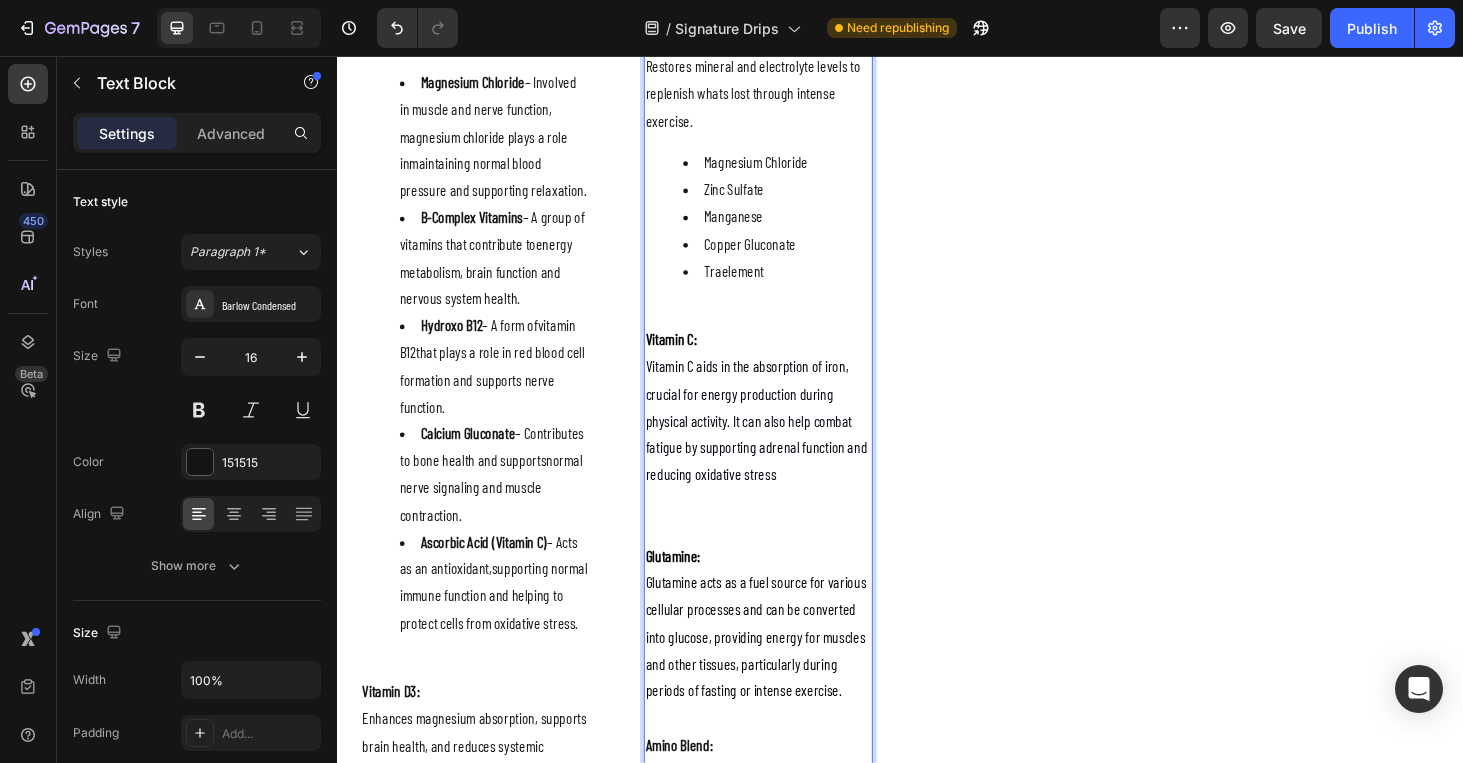 click on "Zinc Sulfate" at bounding box center (806, 198) 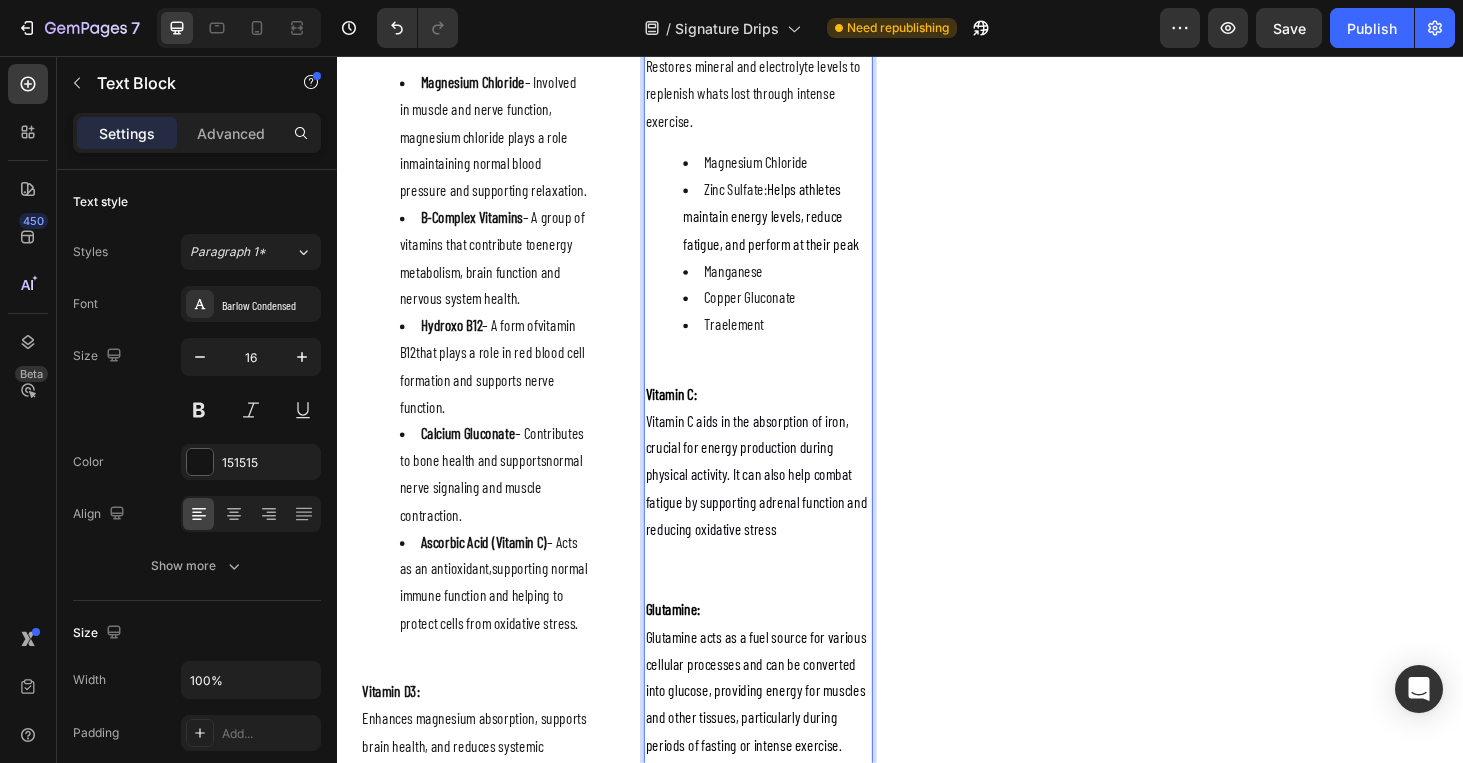 click on "Manganese" at bounding box center [806, 285] 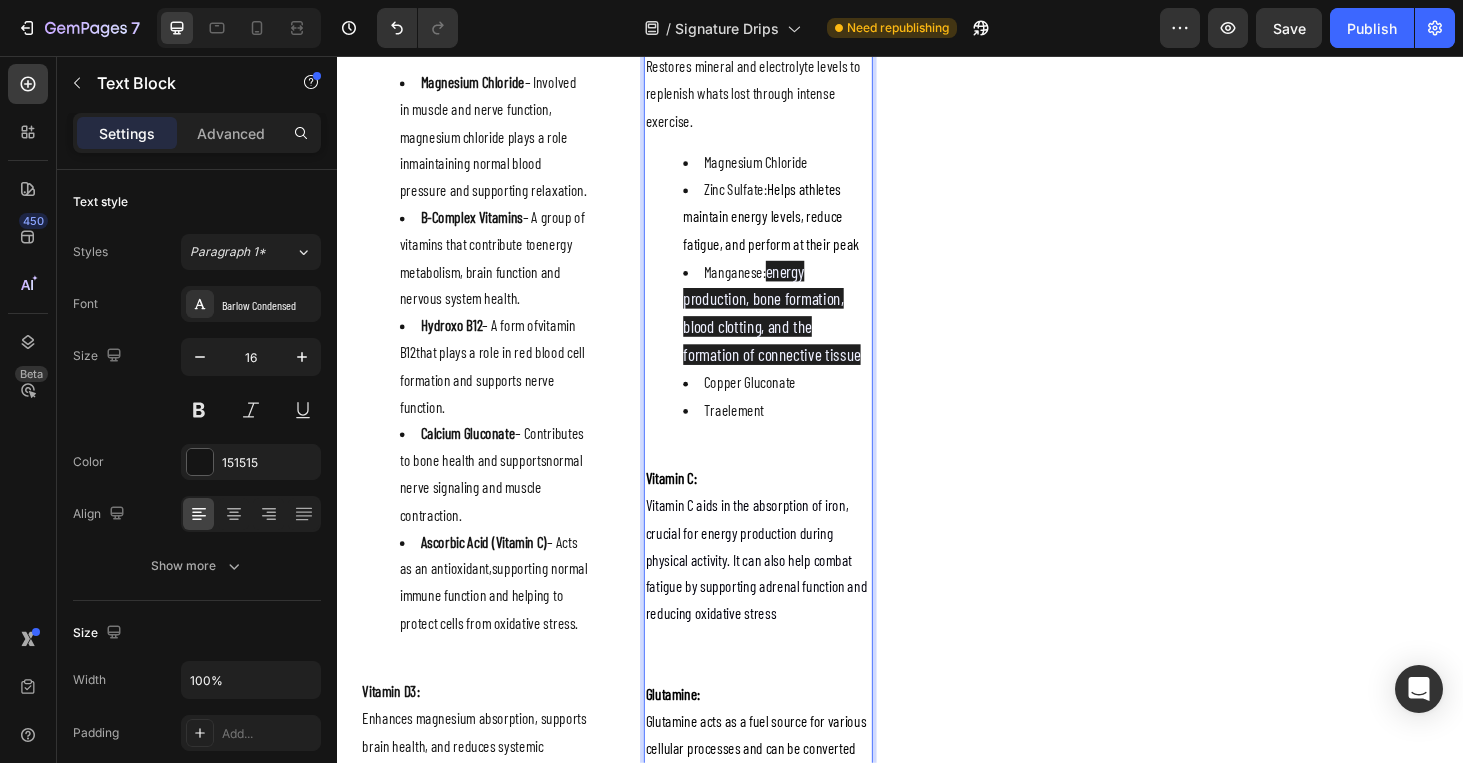 click on "Manganese: energy production, bone formation, blood clotting, and the formation of connective tissue" at bounding box center (806, 330) 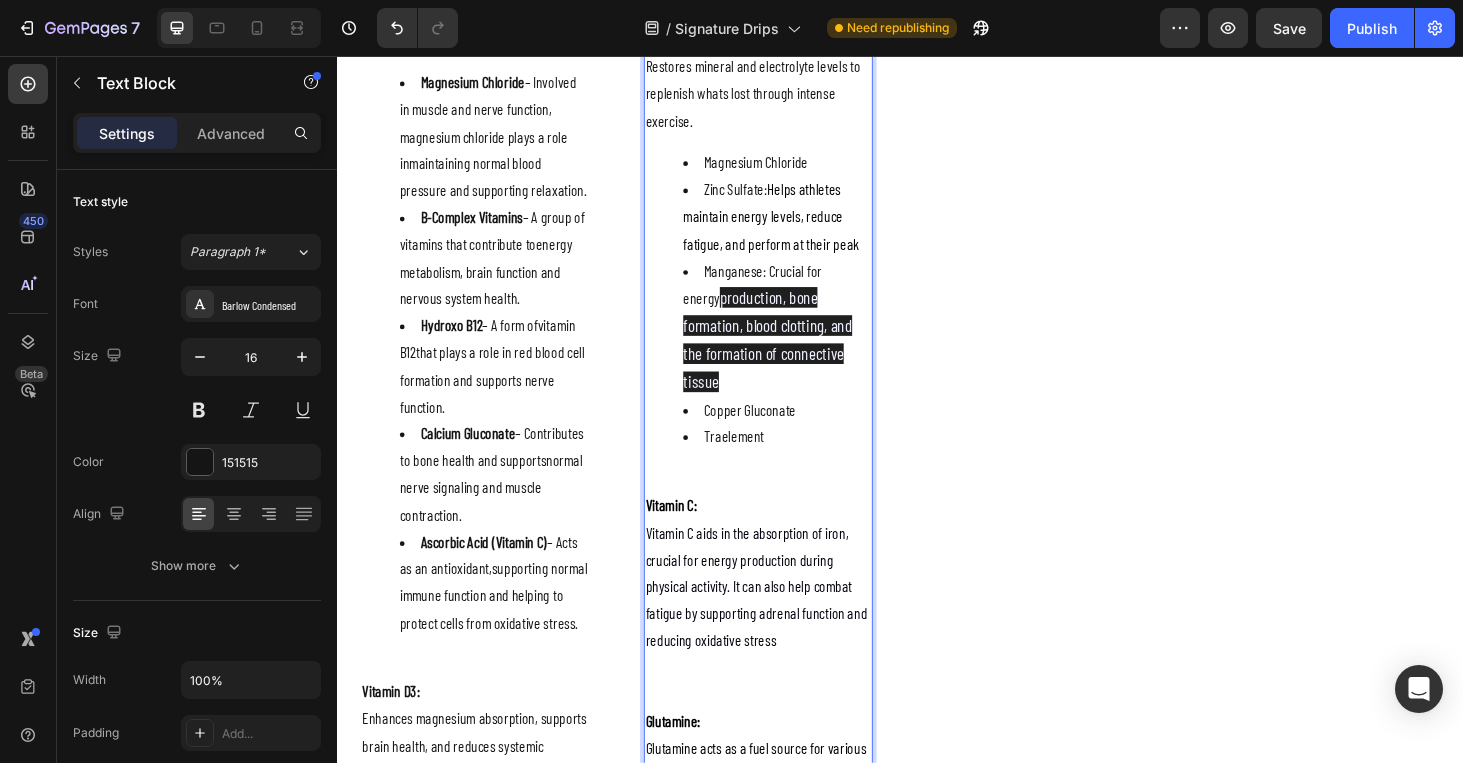 click on "production, bone formation, blood clotting, and the formation of connective tissue" at bounding box center [796, 357] 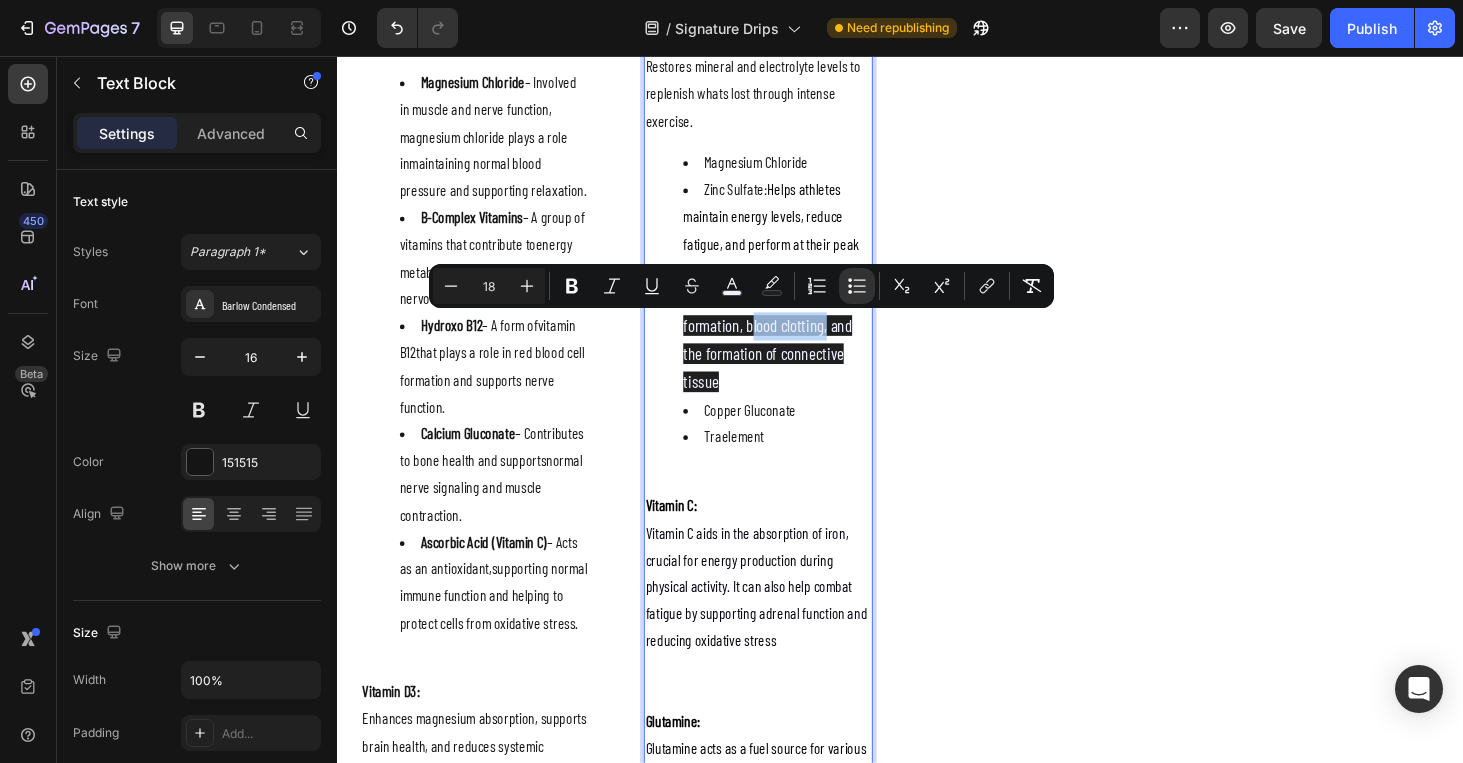 drag, startPoint x: 788, startPoint y: 348, endPoint x: 706, endPoint y: 346, distance: 82.02438 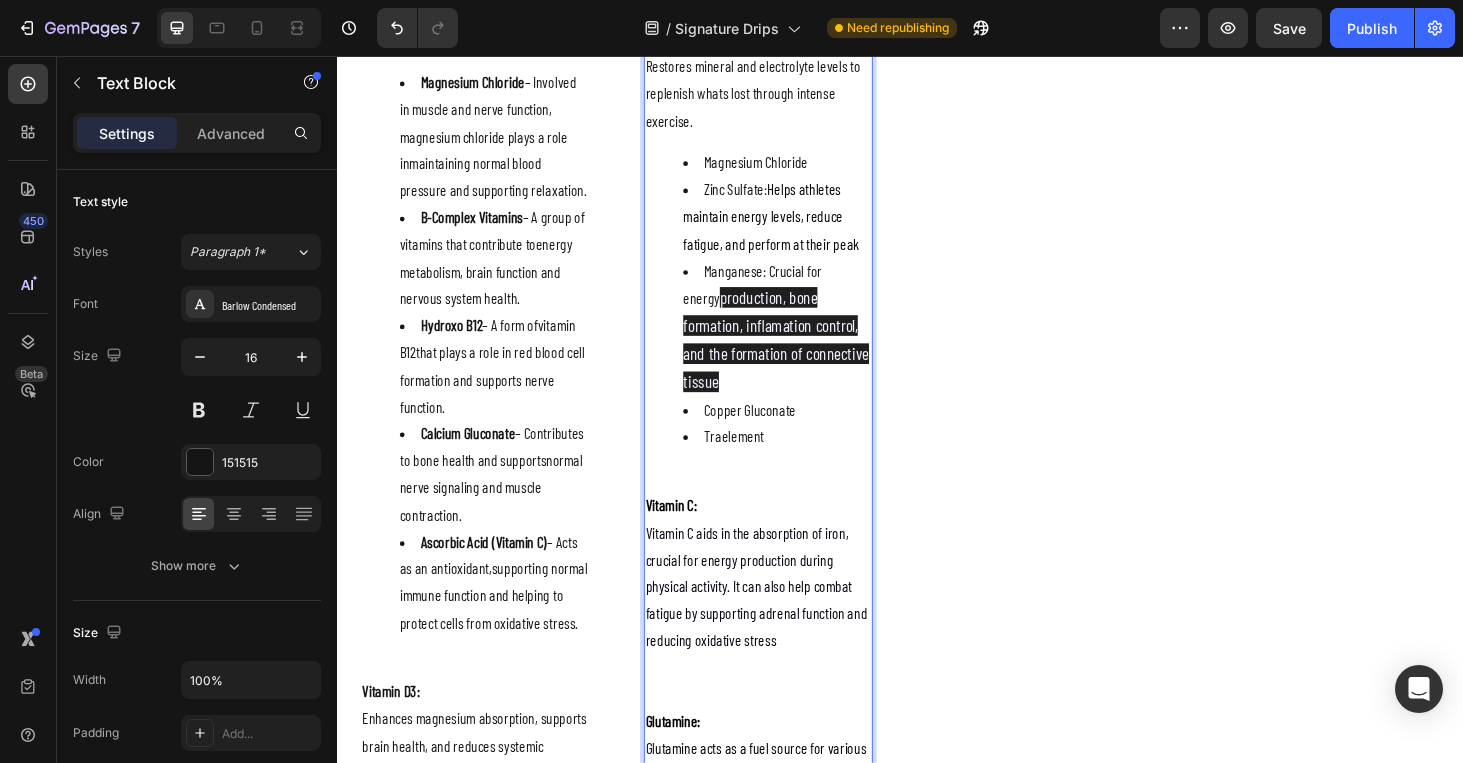 click on "Manganese: Crucial for energy production, bone formation, inflamation control, and the formation of connective tissue" at bounding box center (806, 345) 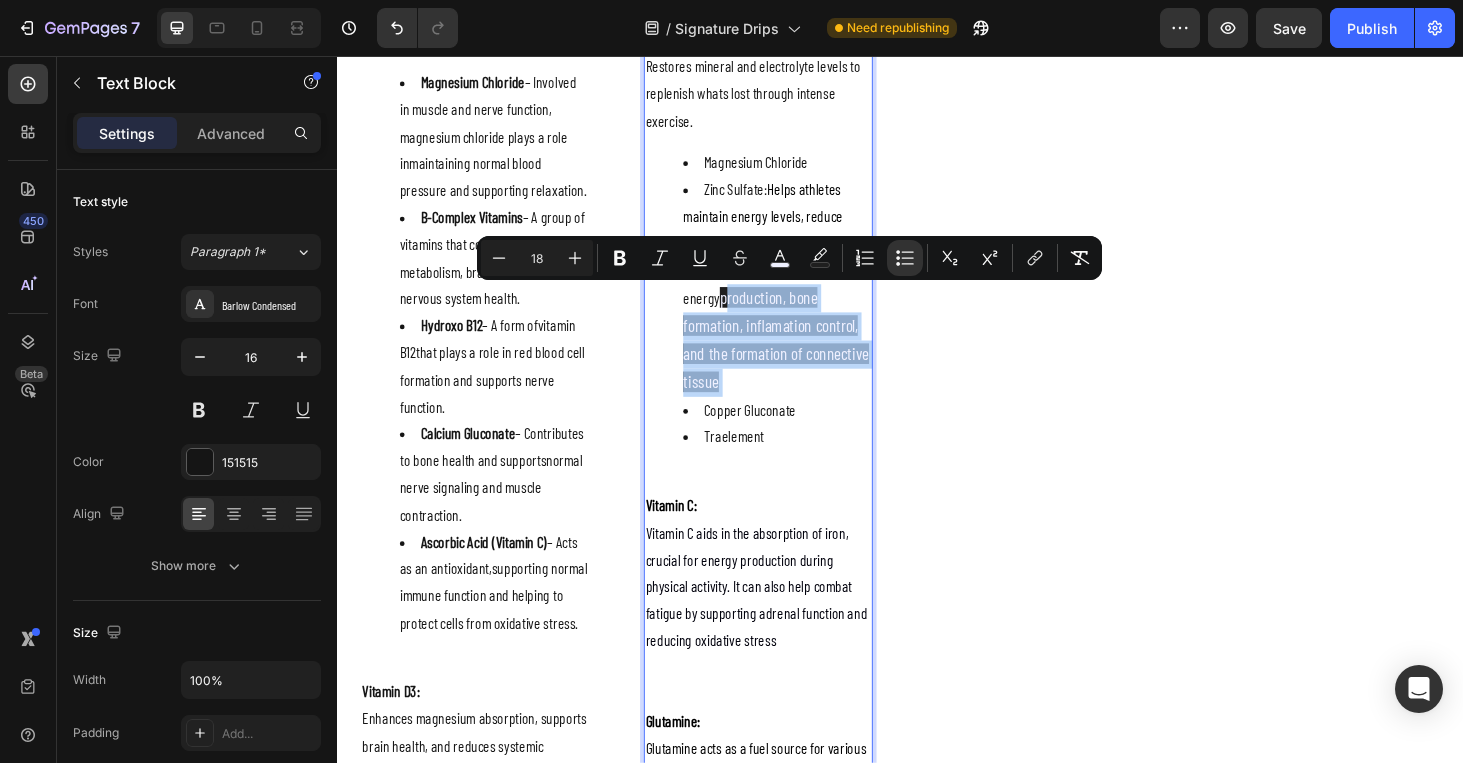 drag, startPoint x: 900, startPoint y: 377, endPoint x: 725, endPoint y: 316, distance: 185.32674 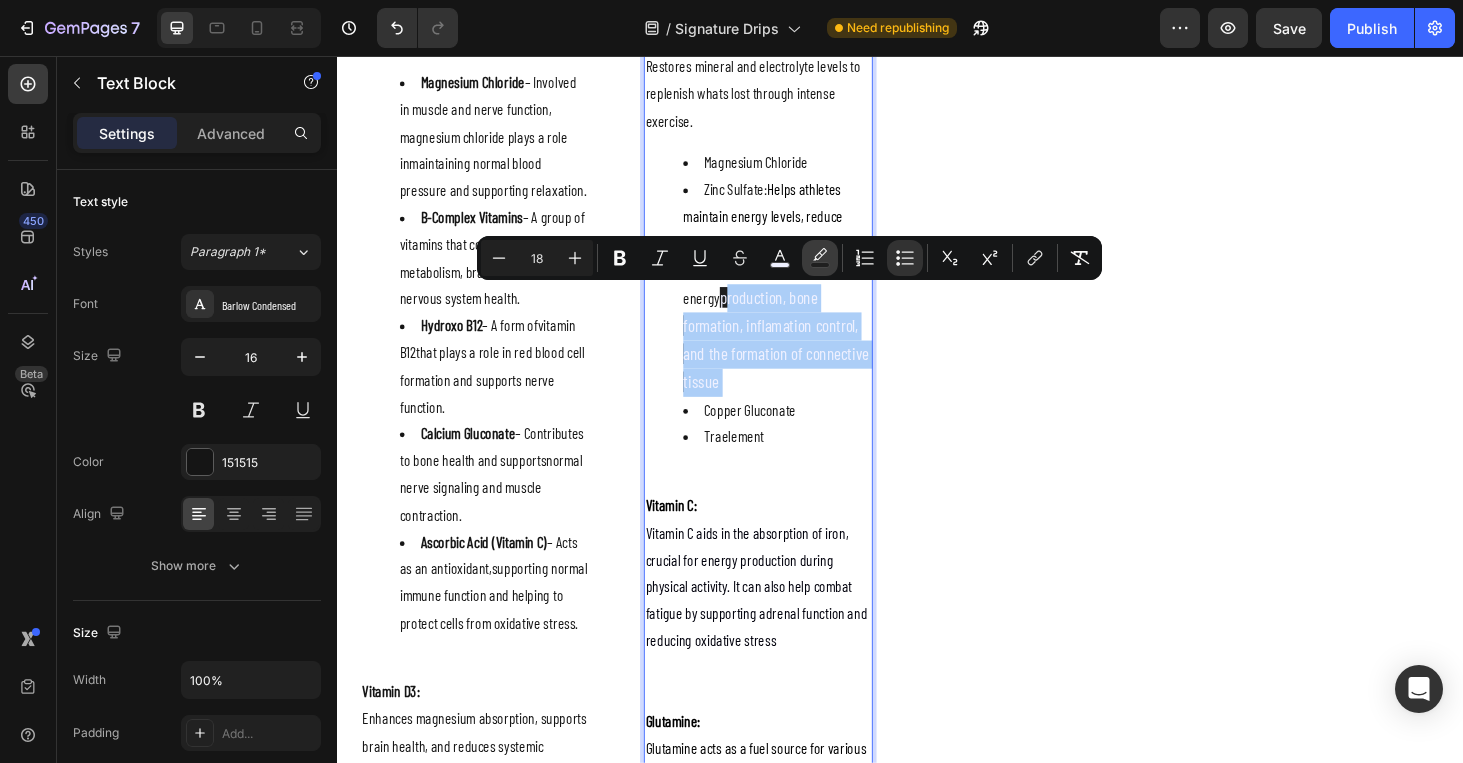 click 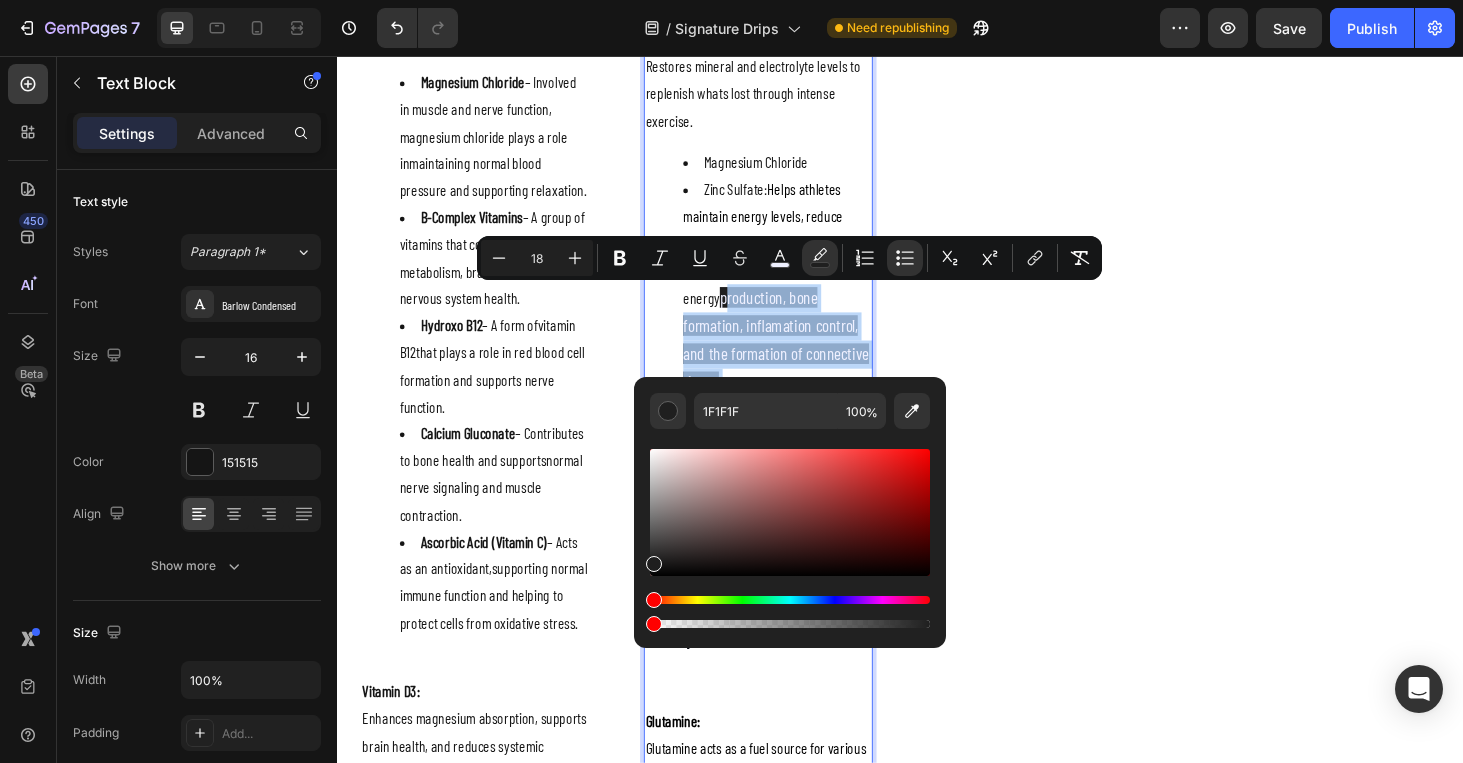 drag, startPoint x: 1261, startPoint y: 682, endPoint x: 587, endPoint y: 662, distance: 674.2967 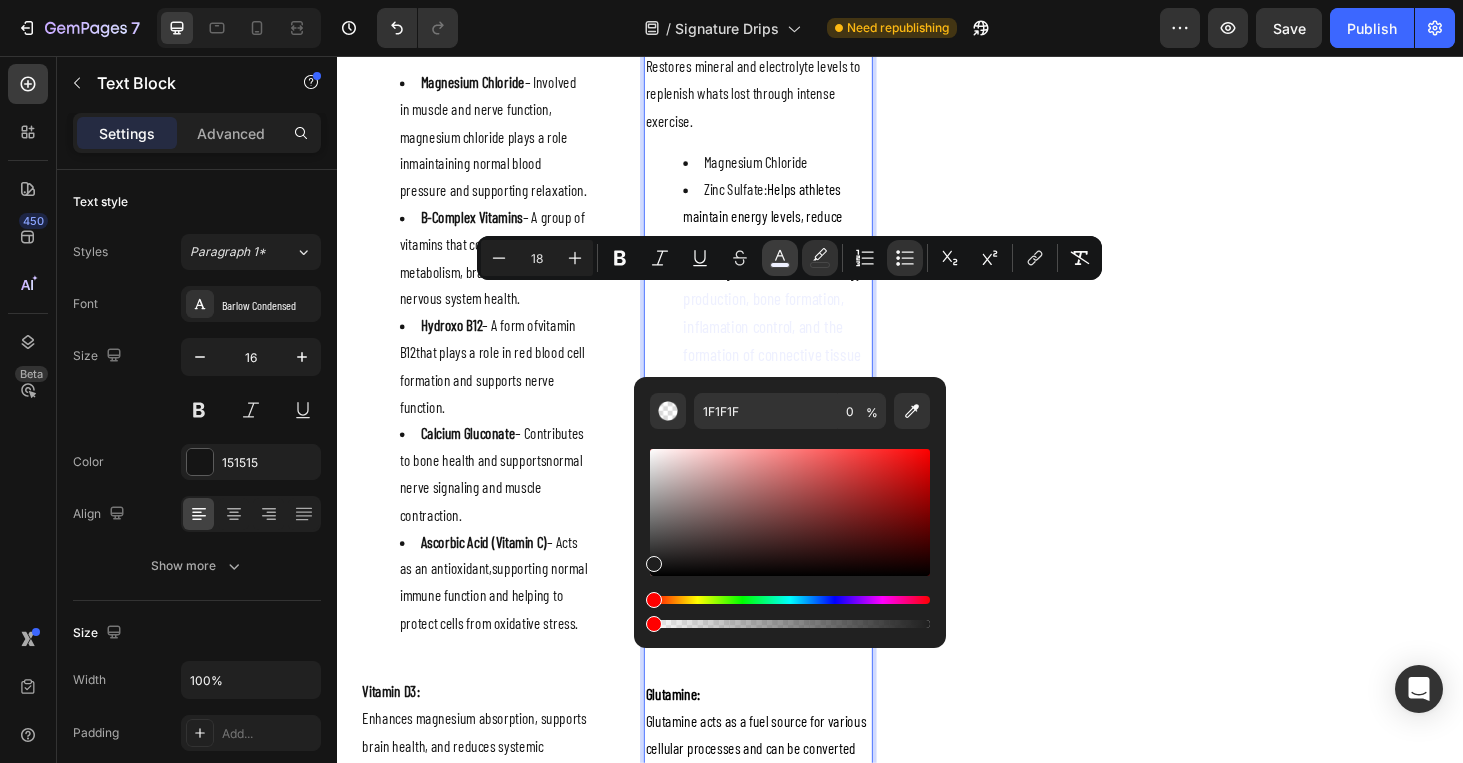 click 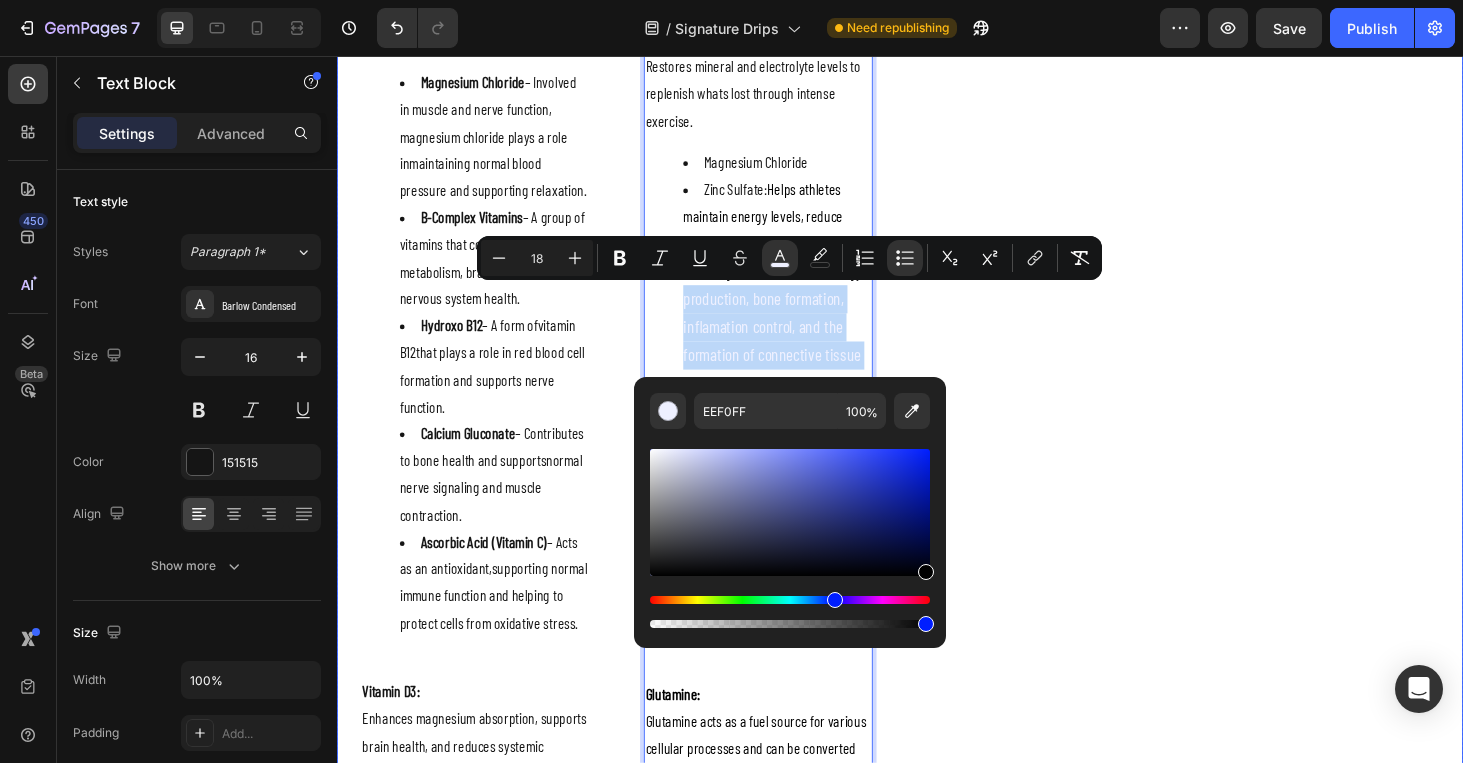 drag, startPoint x: 1005, startPoint y: 512, endPoint x: 1004, endPoint y: 663, distance: 151.00331 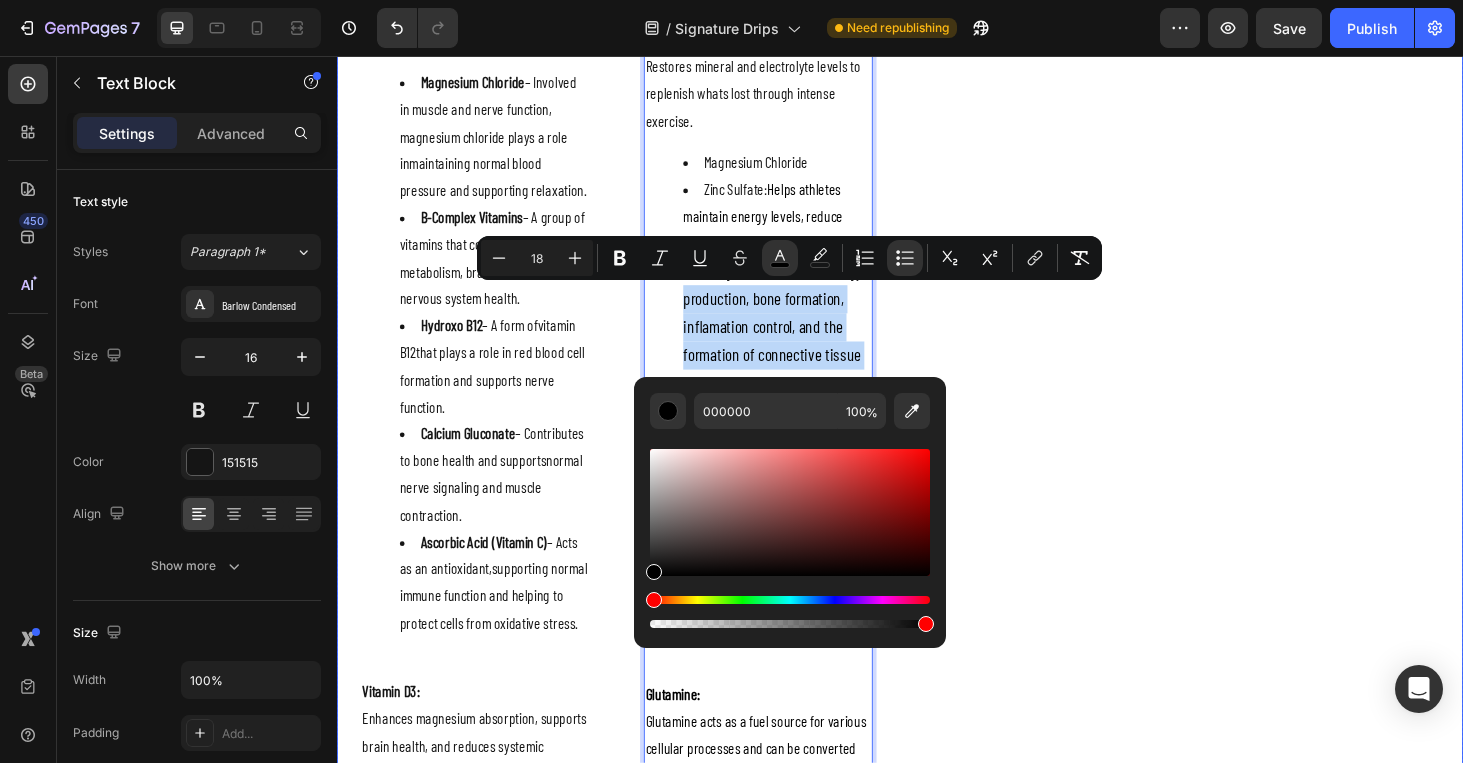 click on "Migraine Melt Heading $219 Heading
KEY BENEFITS & EFFECTS Accordion Your heading text goes here Heading BOOK YOUR DRIP Button Hero Banner
INGREDIENTS: Accordion" at bounding box center (1088, 322) 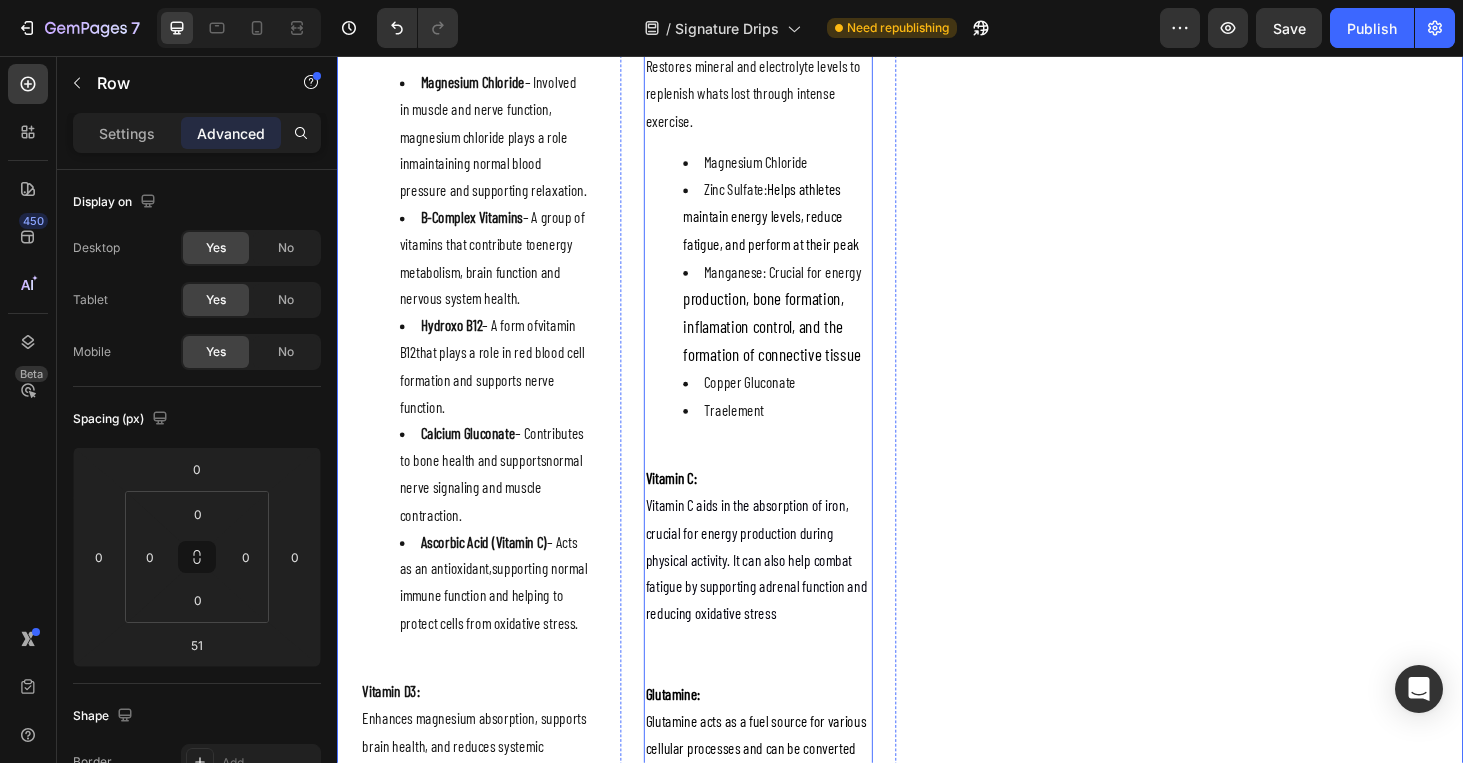click on "production, bone formation, inflamation control, and the formation of connective tissue" at bounding box center [800, 344] 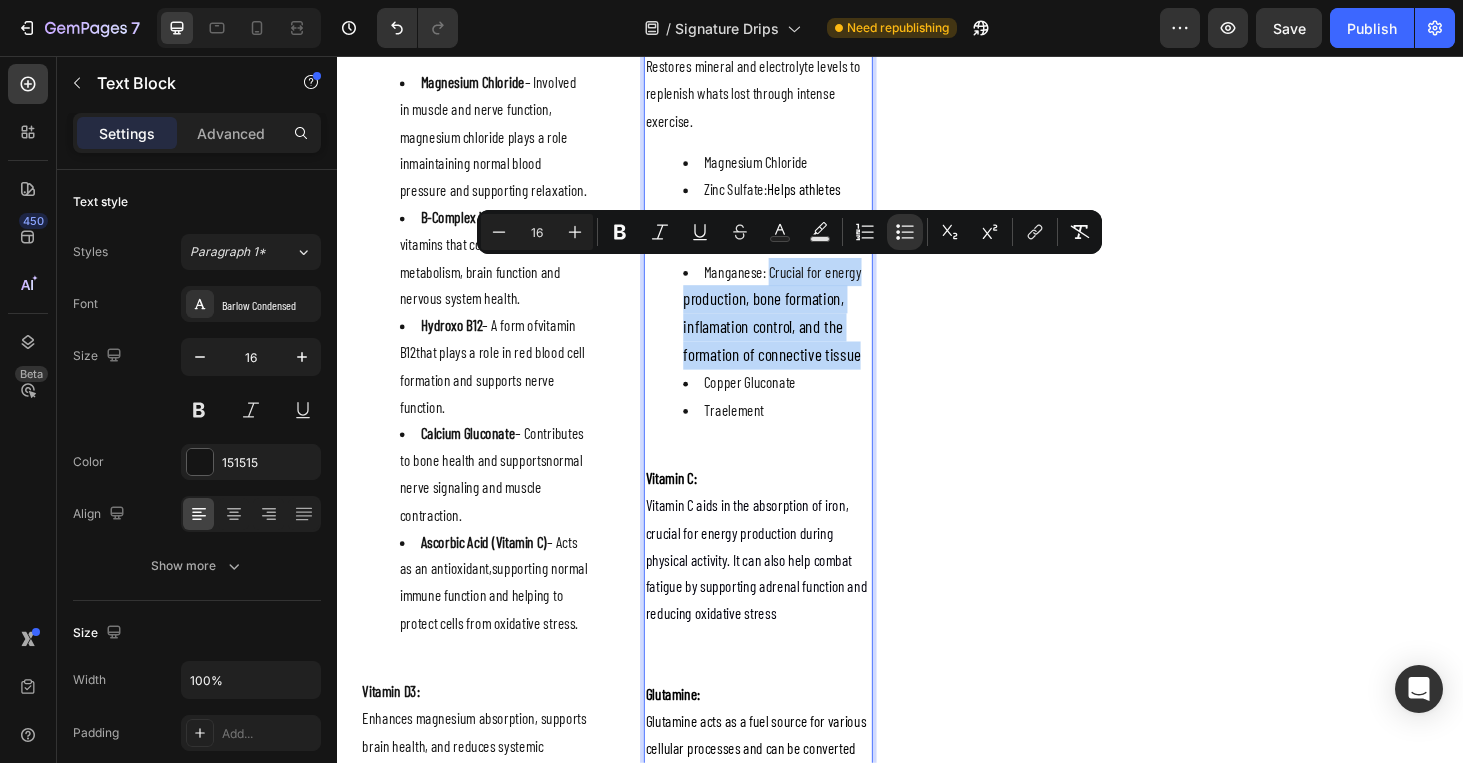 drag, startPoint x: 795, startPoint y: 285, endPoint x: 890, endPoint y: 374, distance: 130.1768 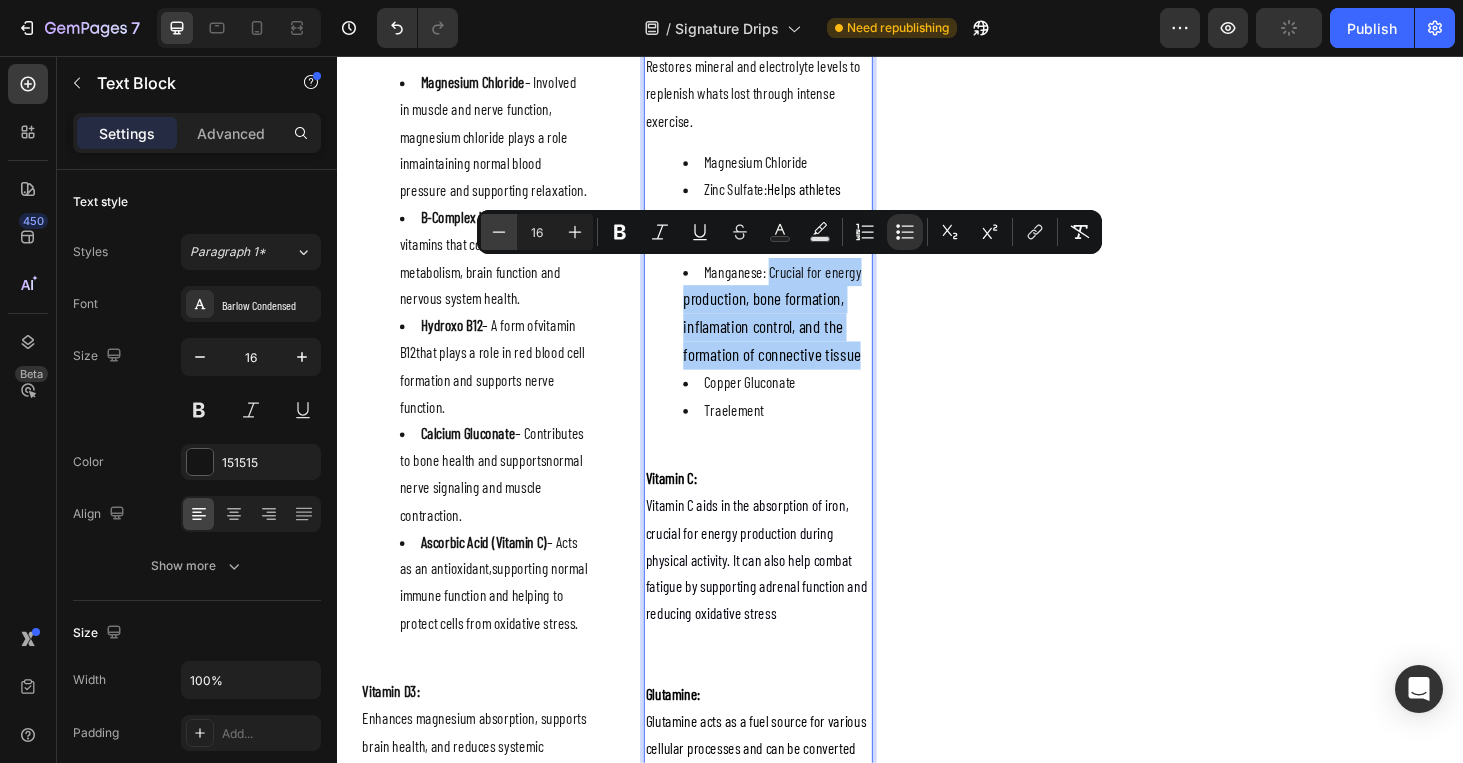 click on "Minus" at bounding box center (499, 232) 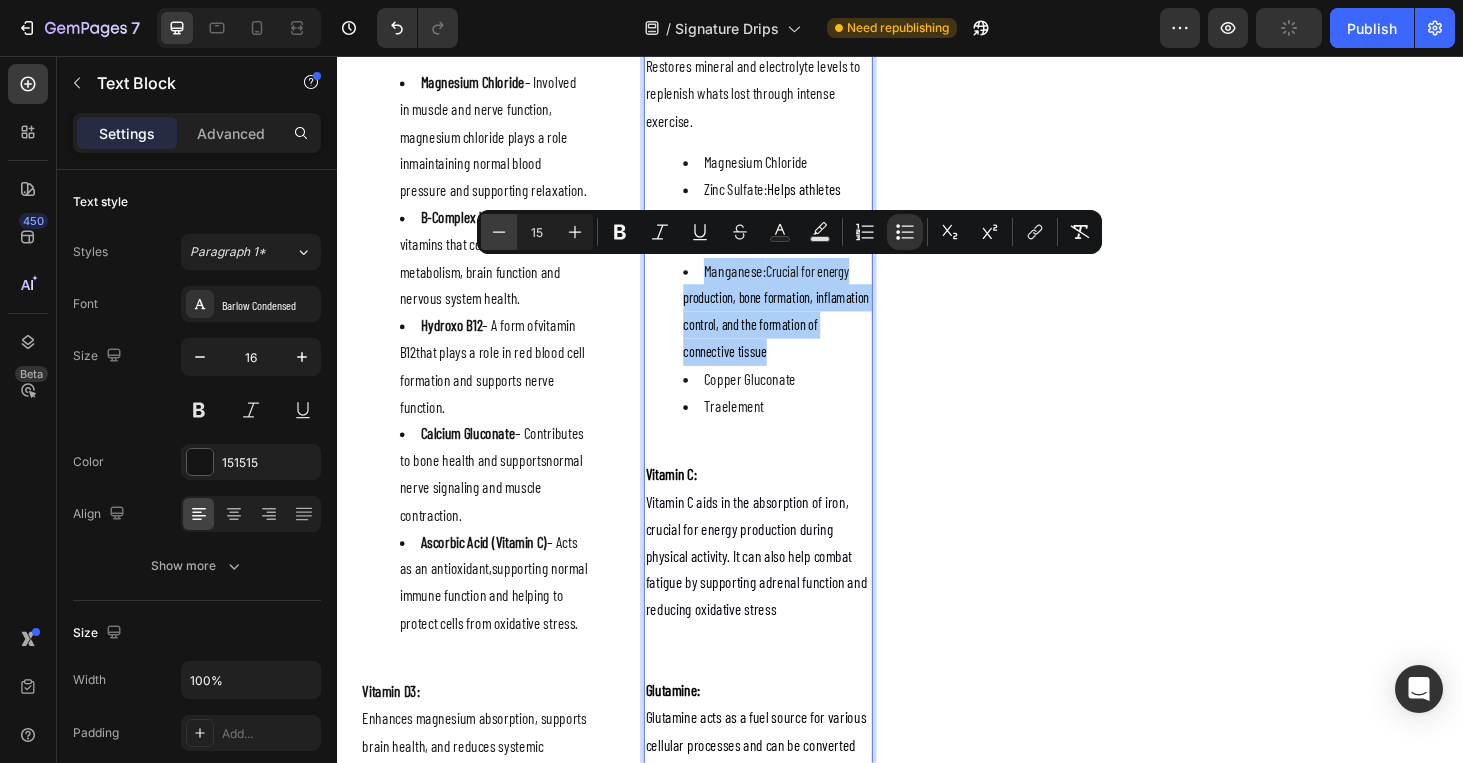 click on "Minus" at bounding box center [499, 232] 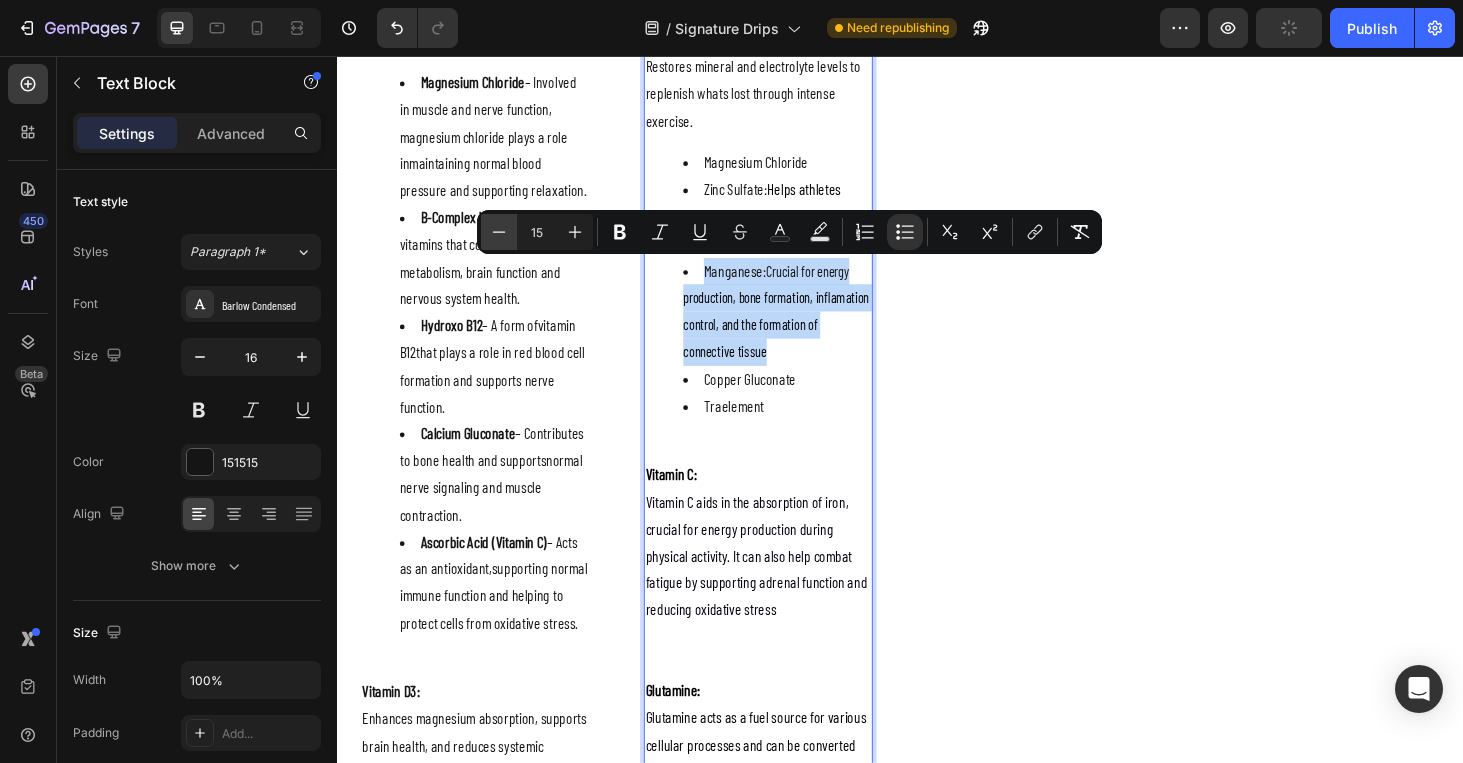 type on "14" 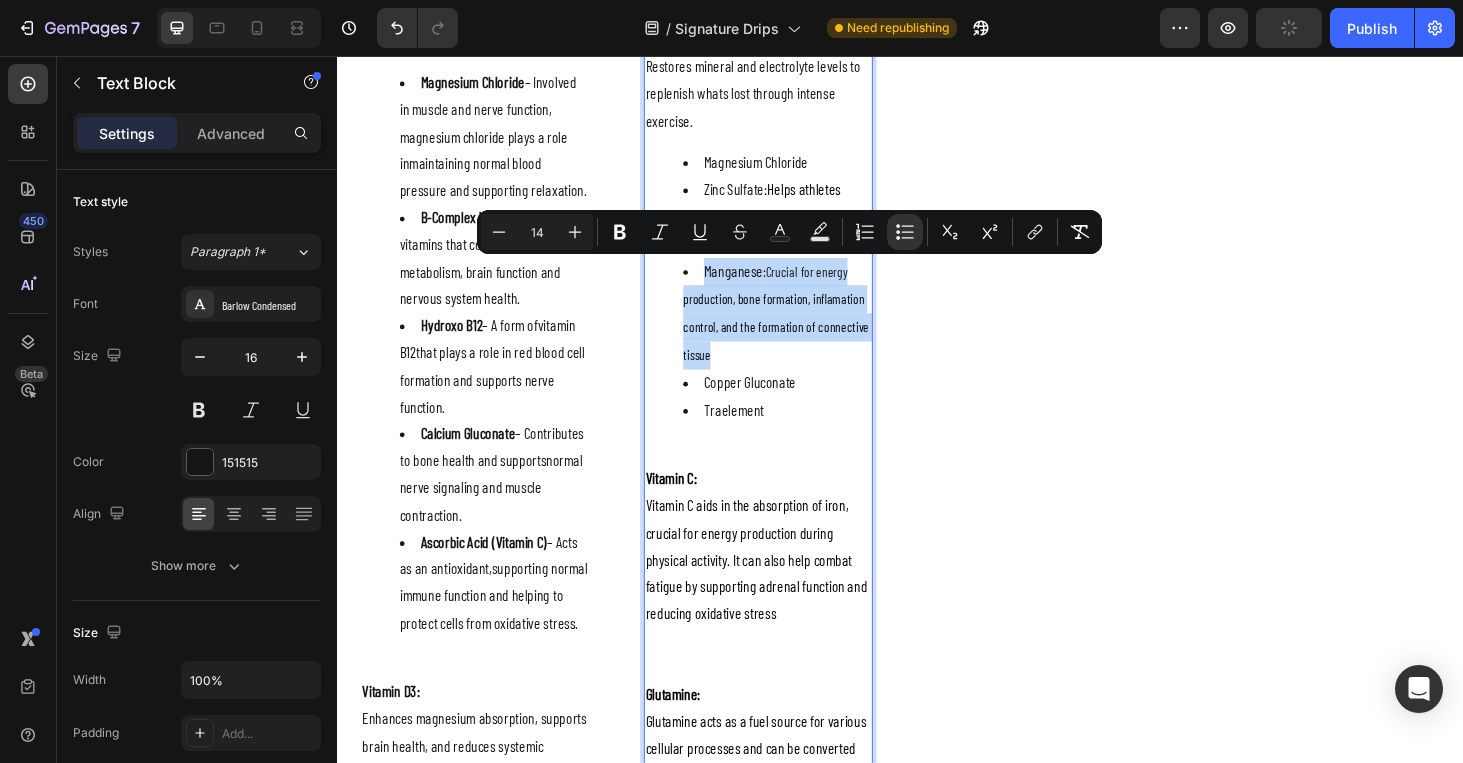 click on "Migraine Melt Heading $219 Heading
KEY BENEFITS & EFFECTS Accordion Your heading text goes here Heading BOOK YOUR DRIP Button Hero Banner
INGREDIENTS: Accordion" at bounding box center [1088, 322] 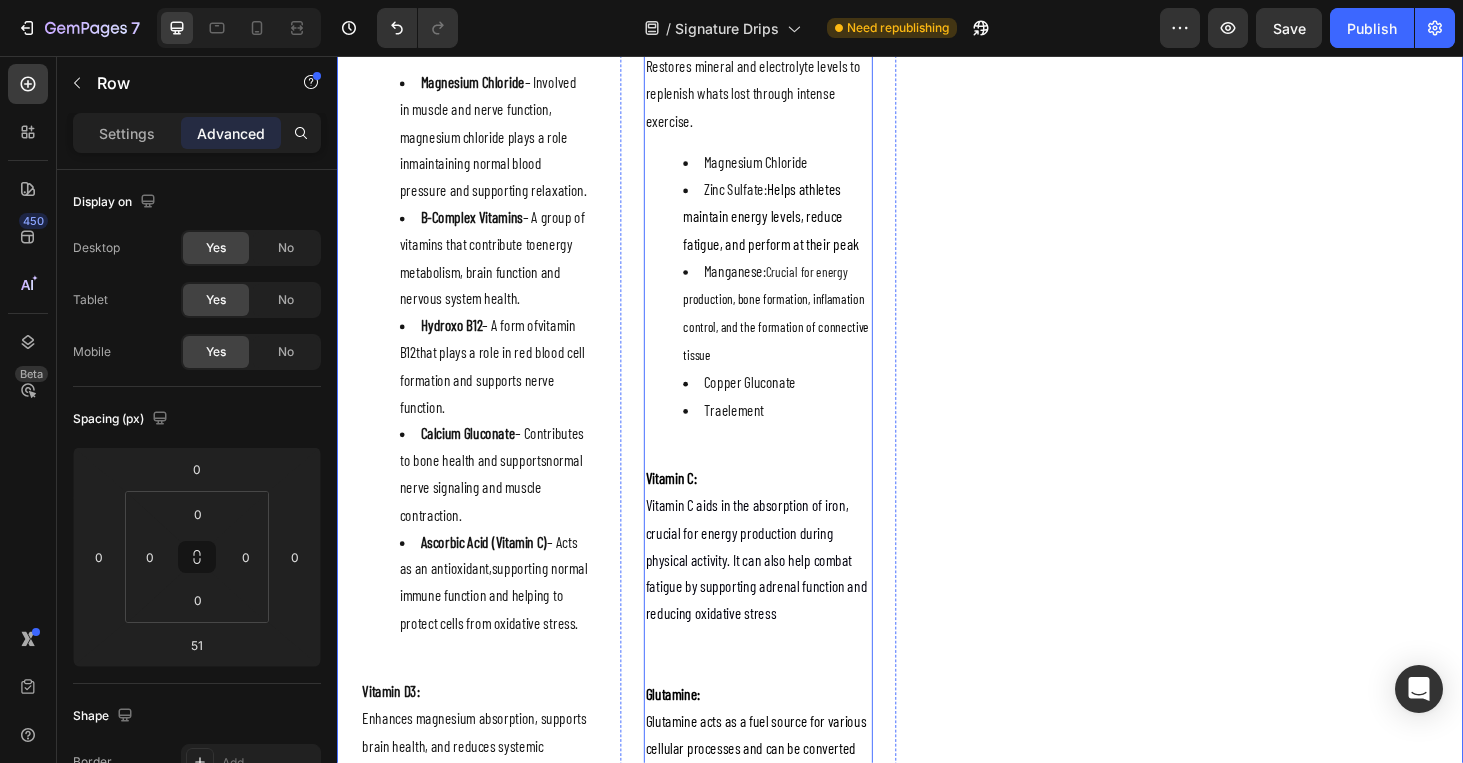click on "Manganese: Crucial for energy production, bone formation, inflamation control, and the formation of connective tissue" at bounding box center (806, 330) 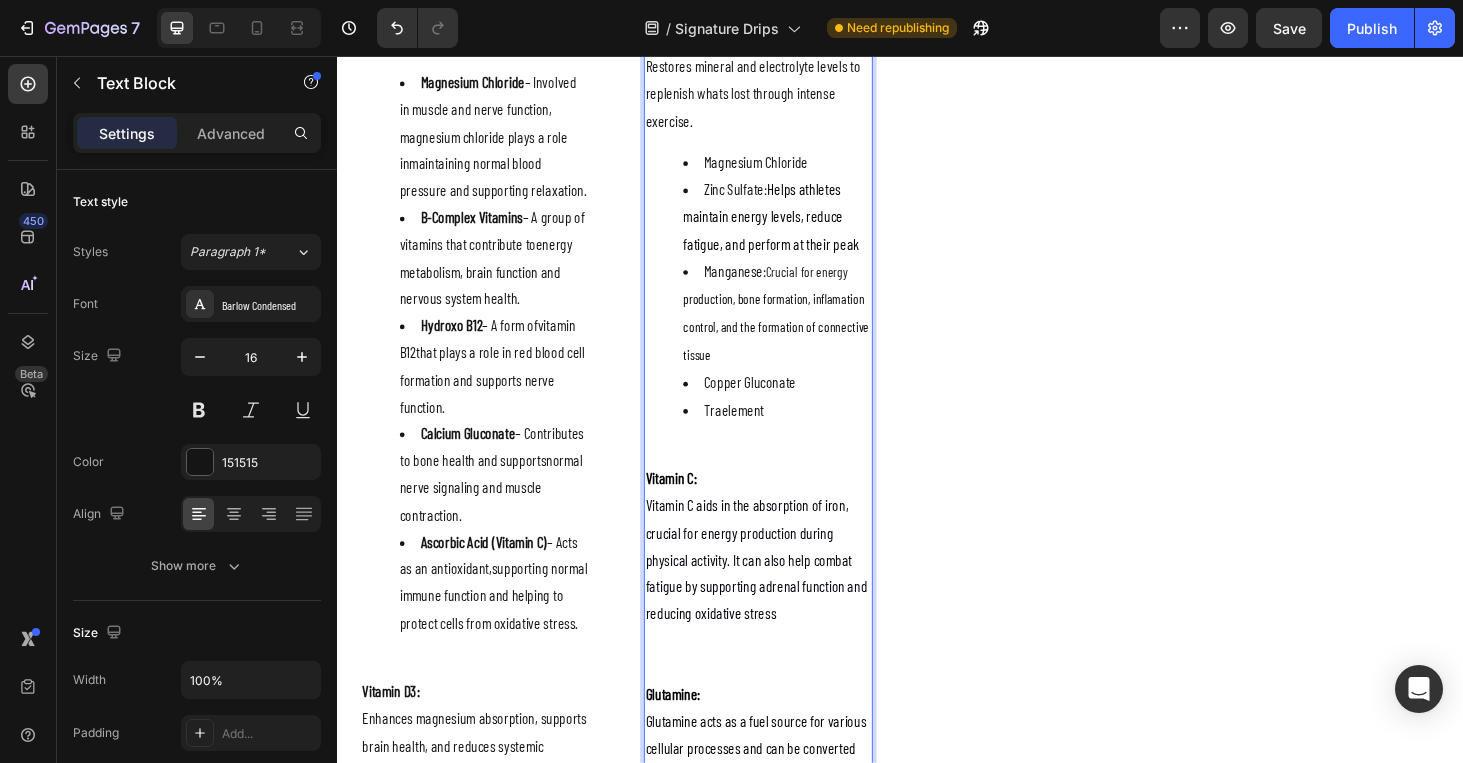 drag, startPoint x: 794, startPoint y: 284, endPoint x: 881, endPoint y: 363, distance: 117.51595 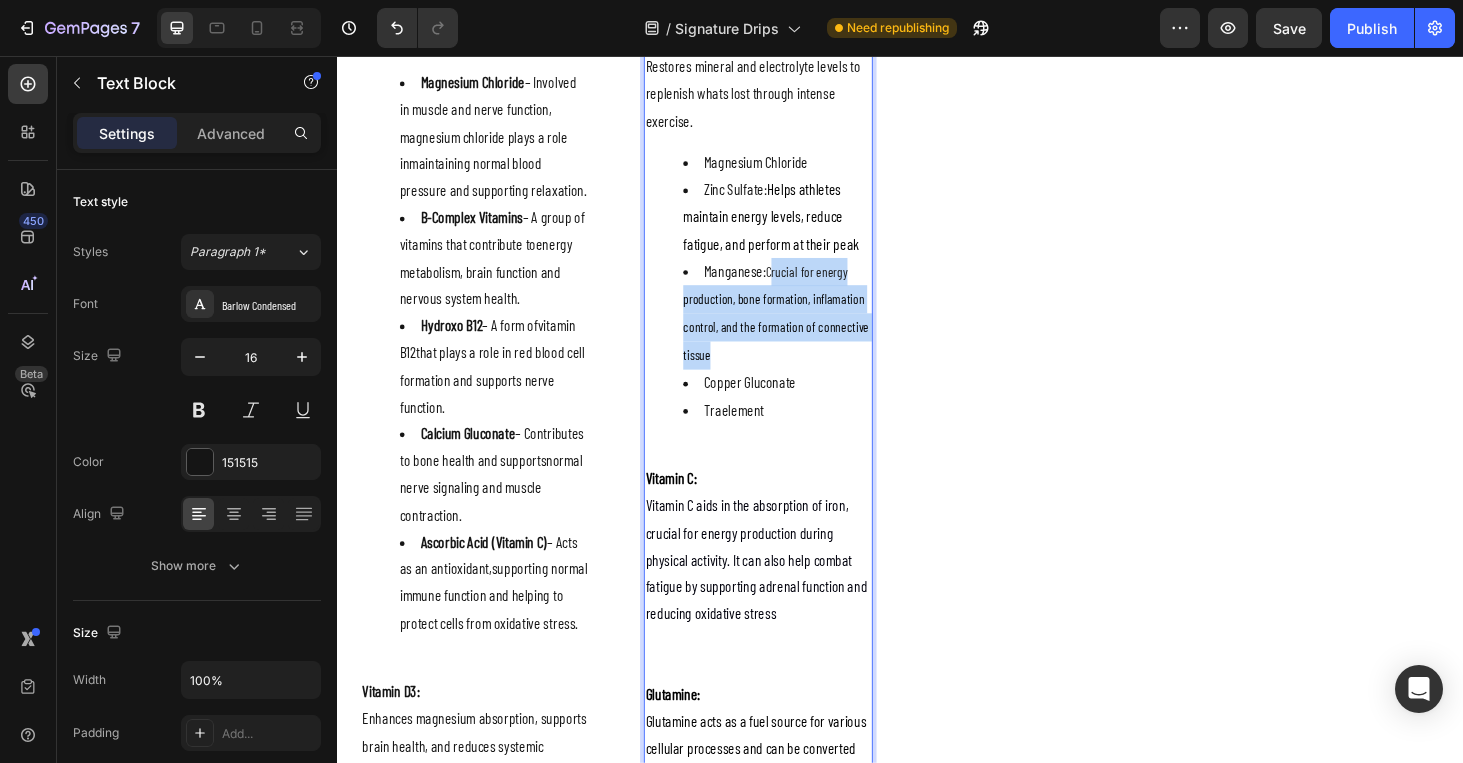 drag, startPoint x: 758, startPoint y: 367, endPoint x: 797, endPoint y: 277, distance: 98.08669 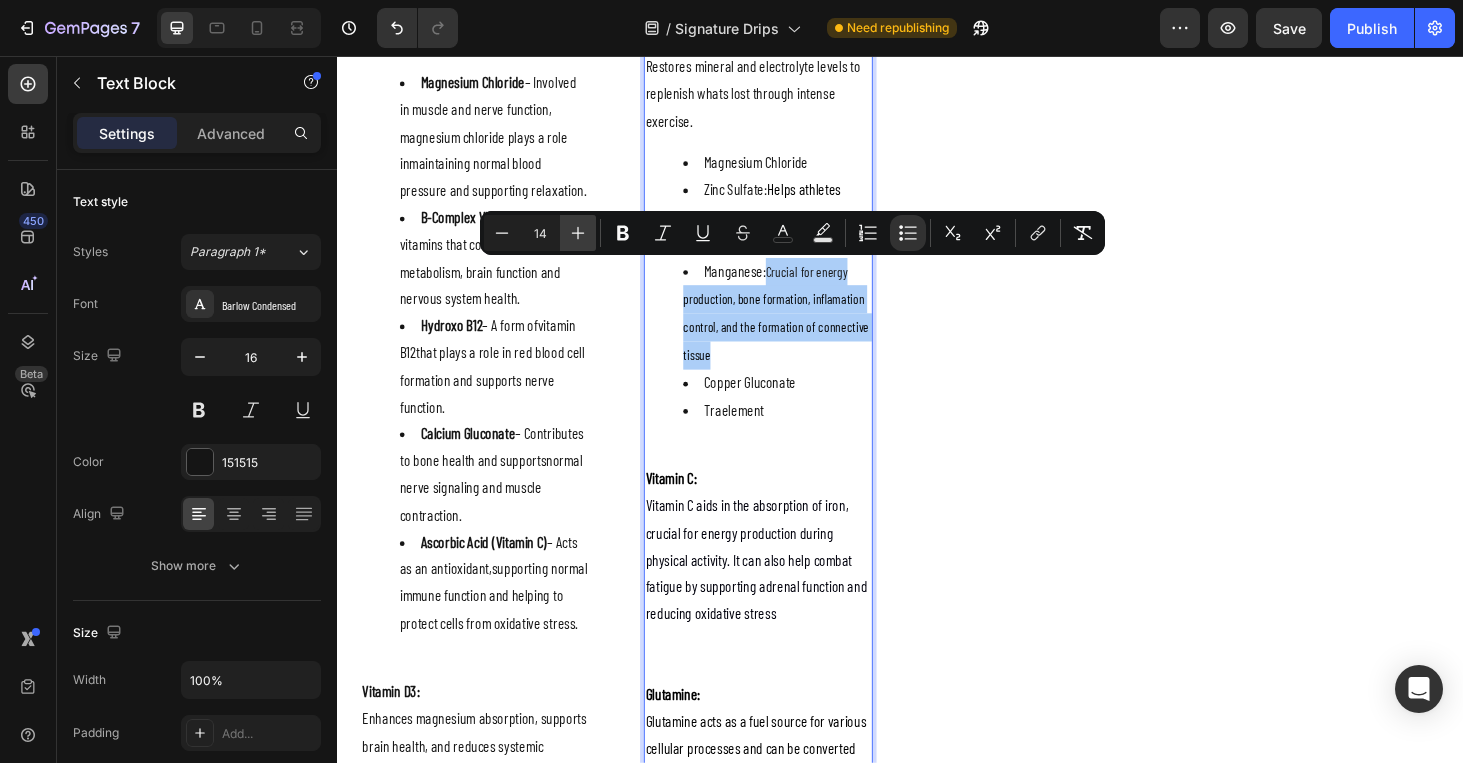 click 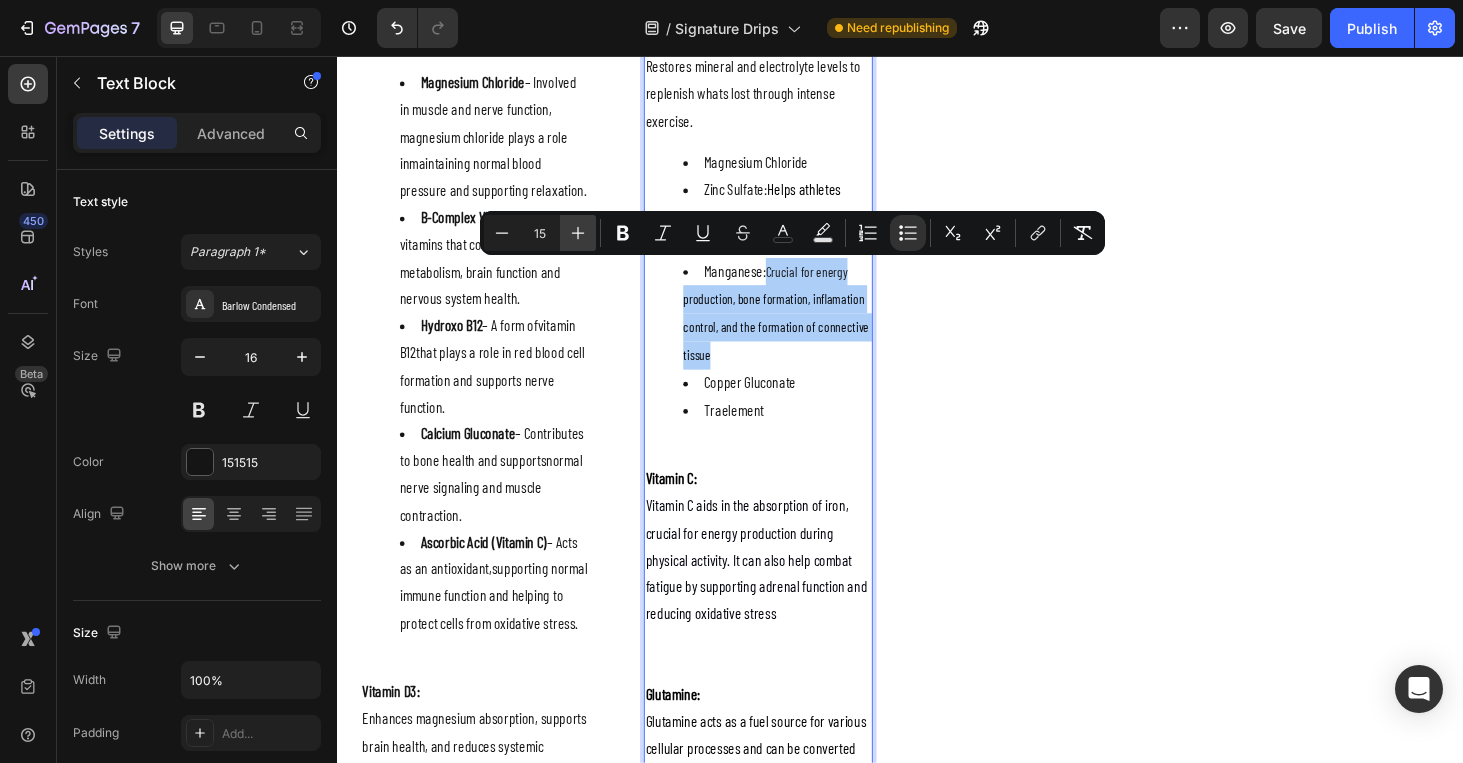 click 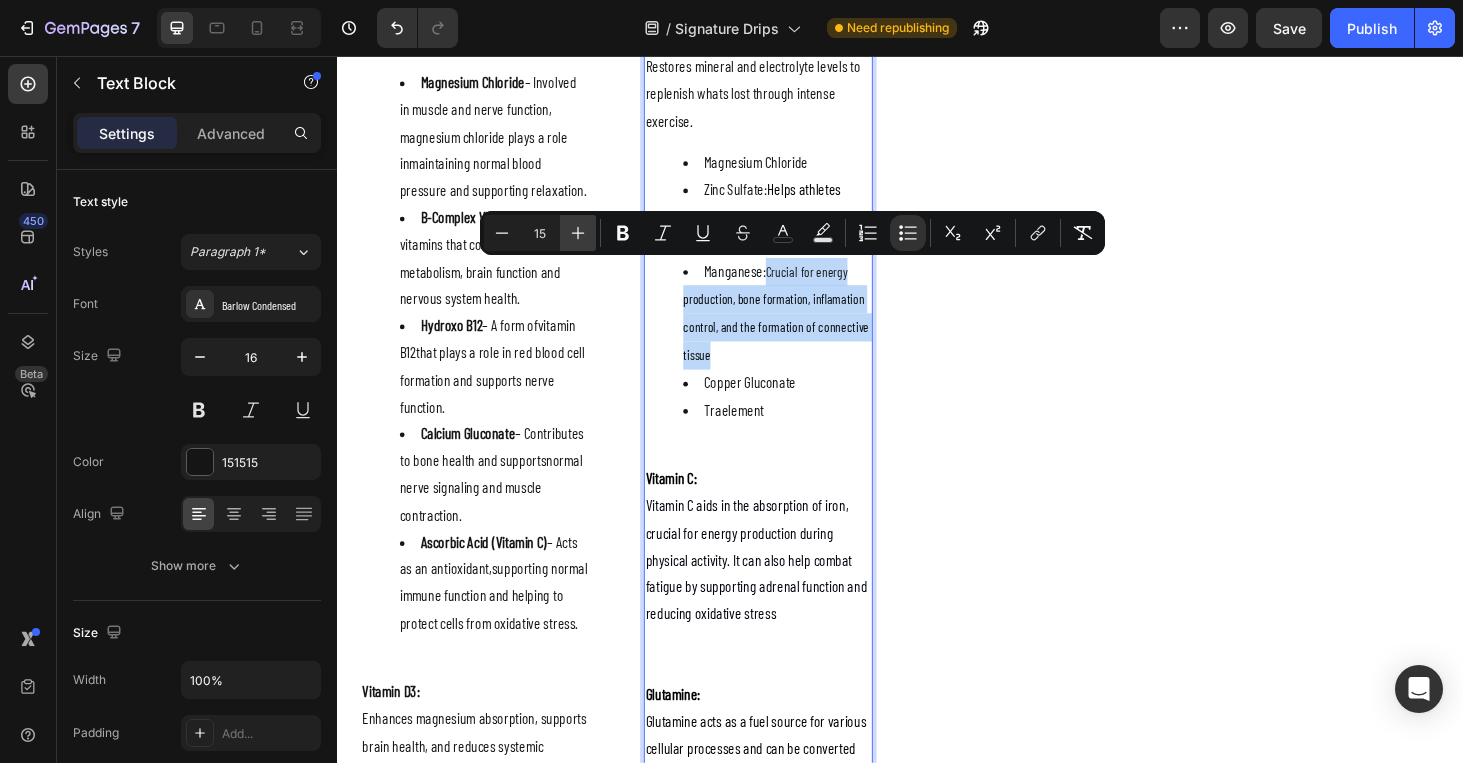 type on "16" 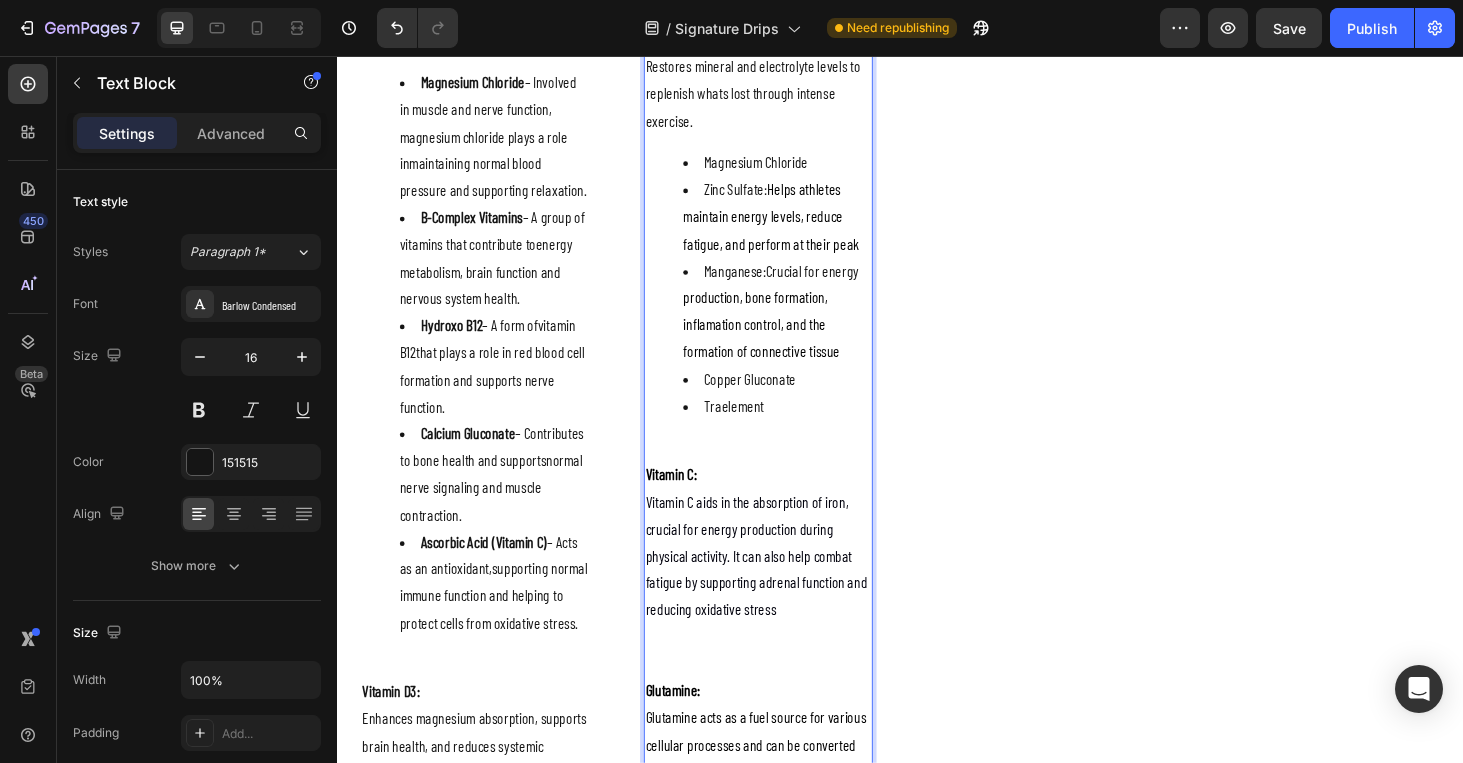 click on "Traelement" at bounding box center (806, 429) 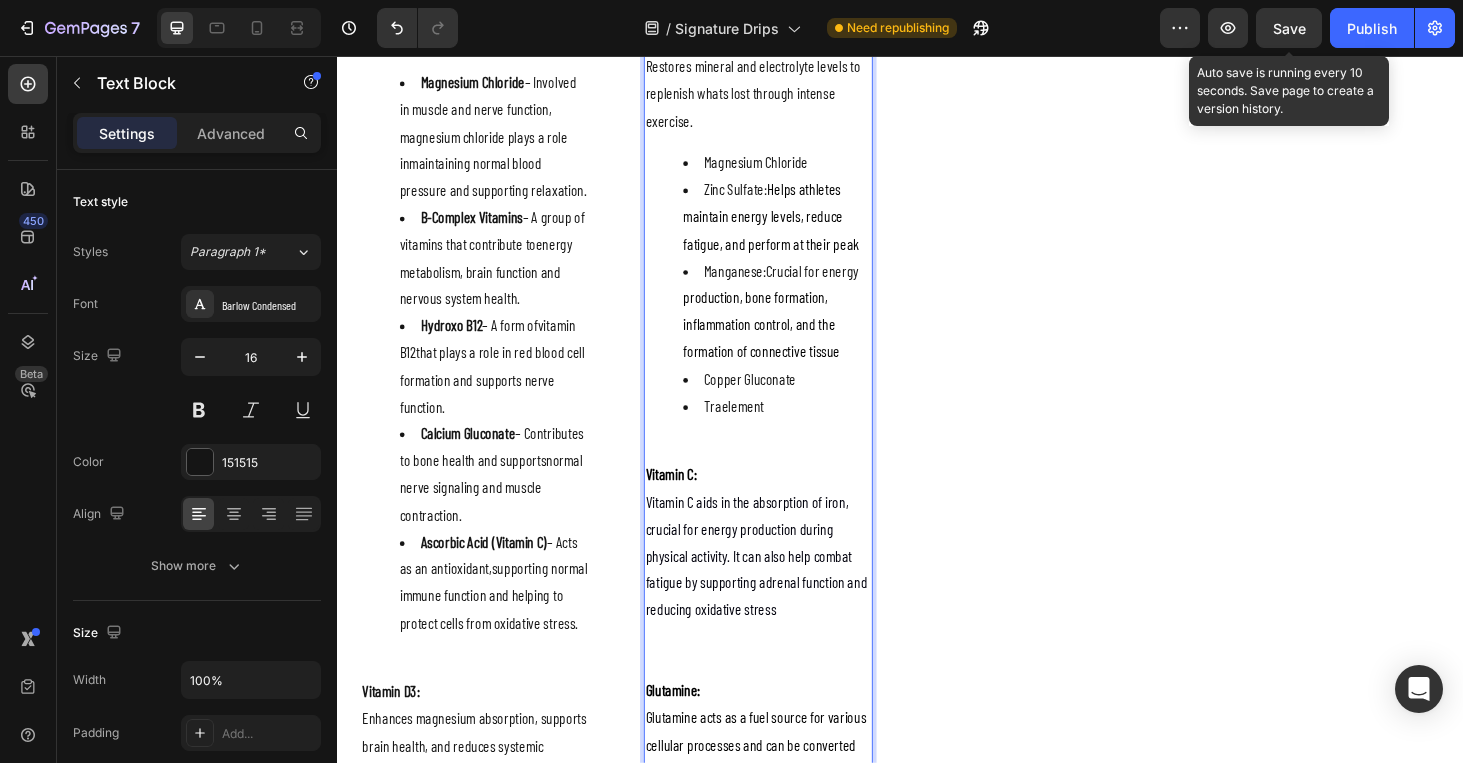 click on "Copper Gluconate" at bounding box center [806, 400] 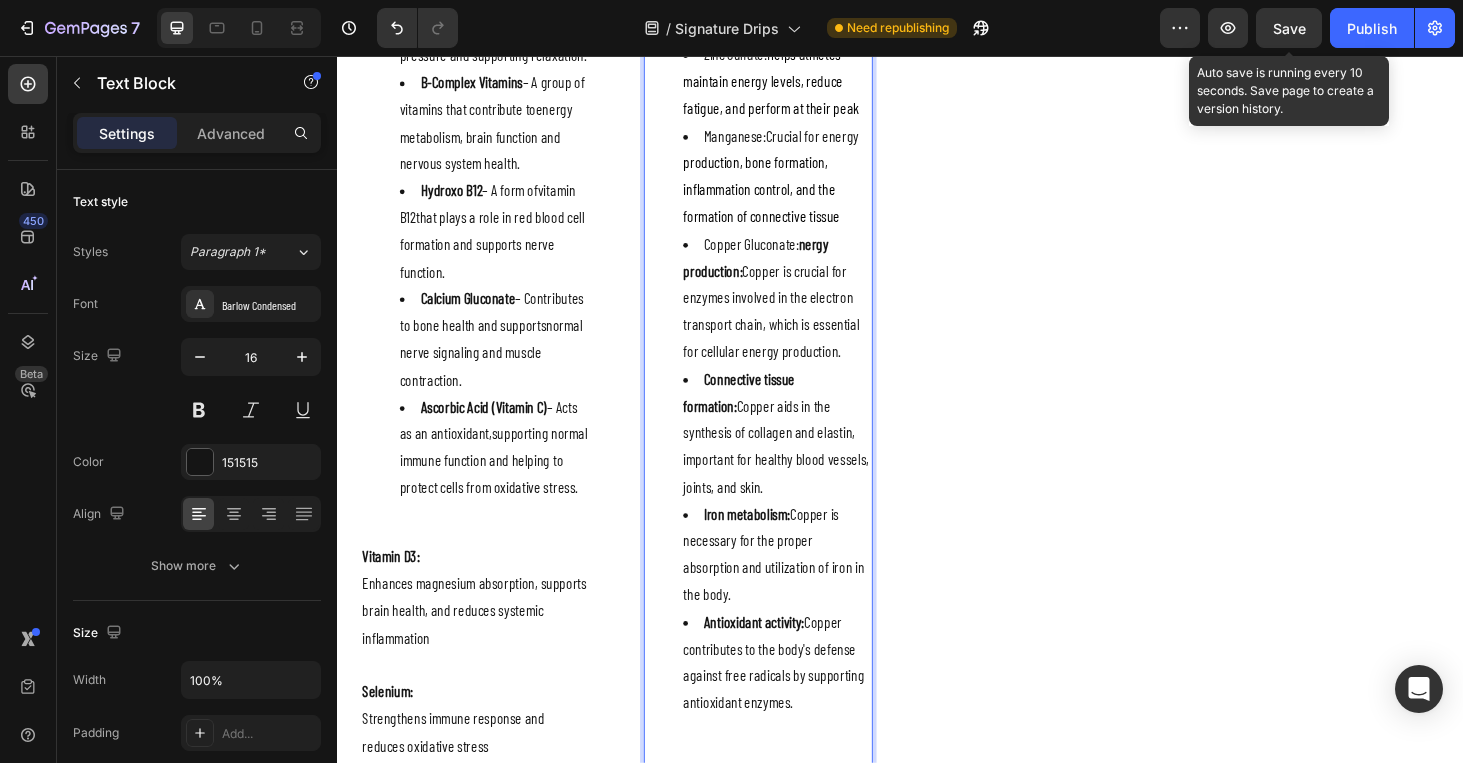 scroll, scrollTop: 2737, scrollLeft: 0, axis: vertical 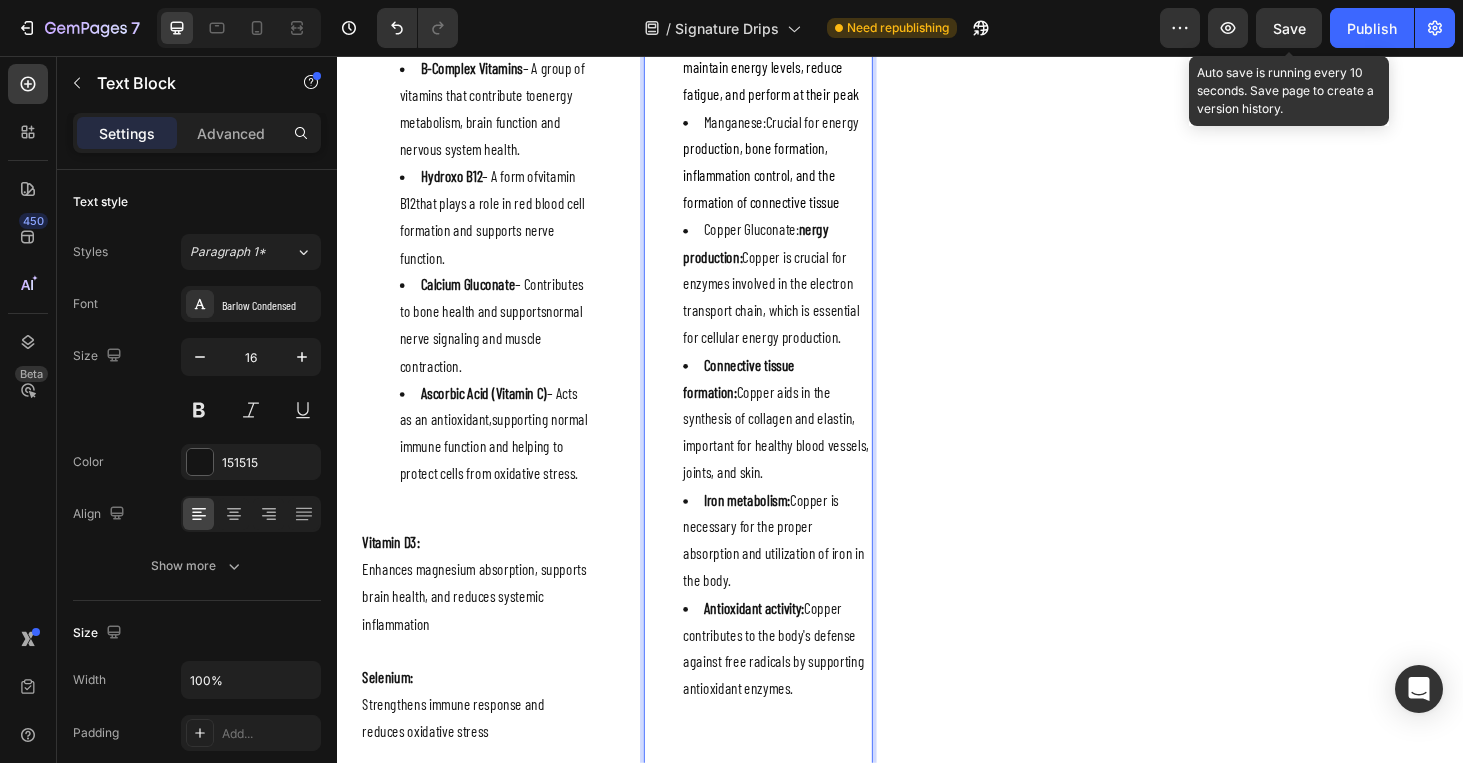 click on "production, bone formation, inflammation control, and the formation of connective tissue" at bounding box center [789, 182] 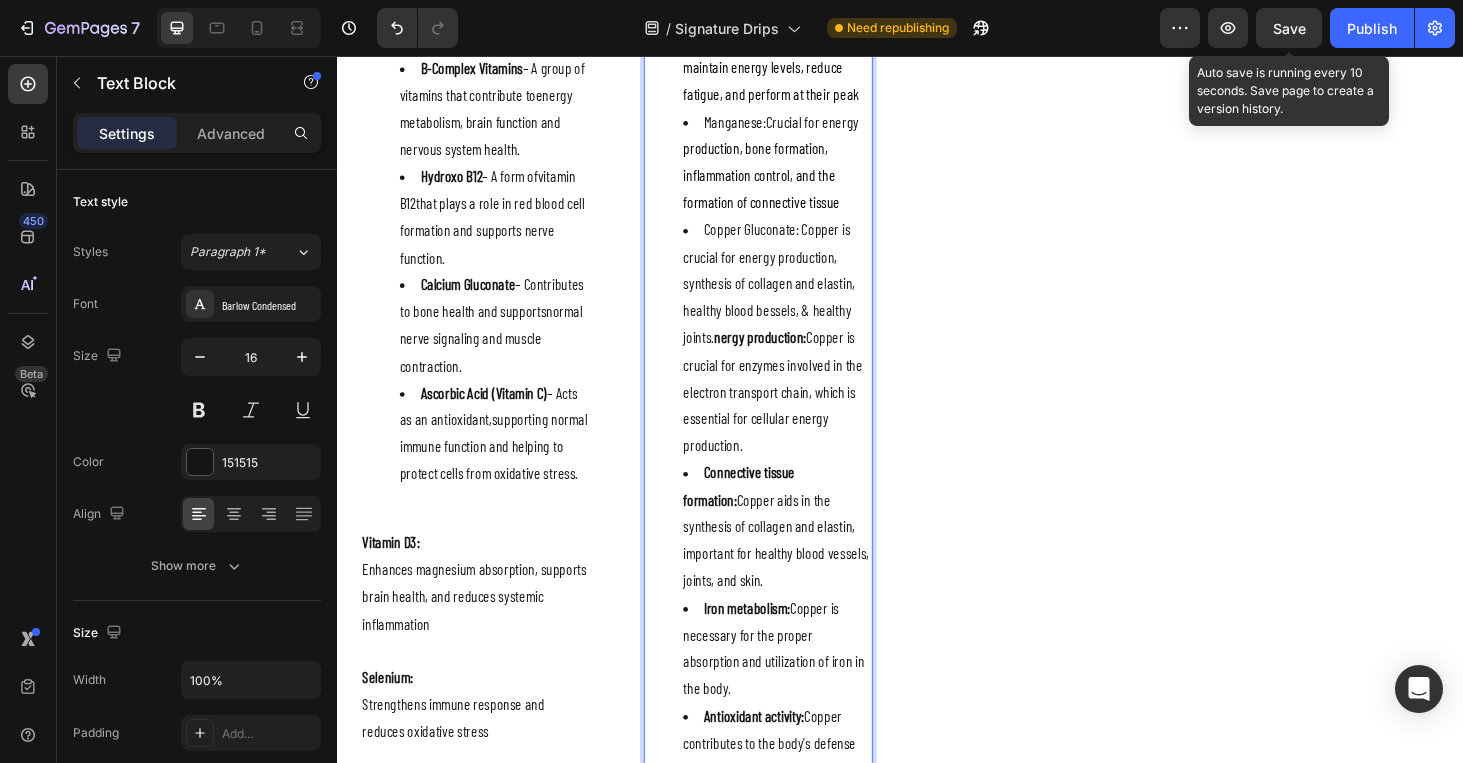 drag, startPoint x: 742, startPoint y: 352, endPoint x: 869, endPoint y: 608, distance: 285.77087 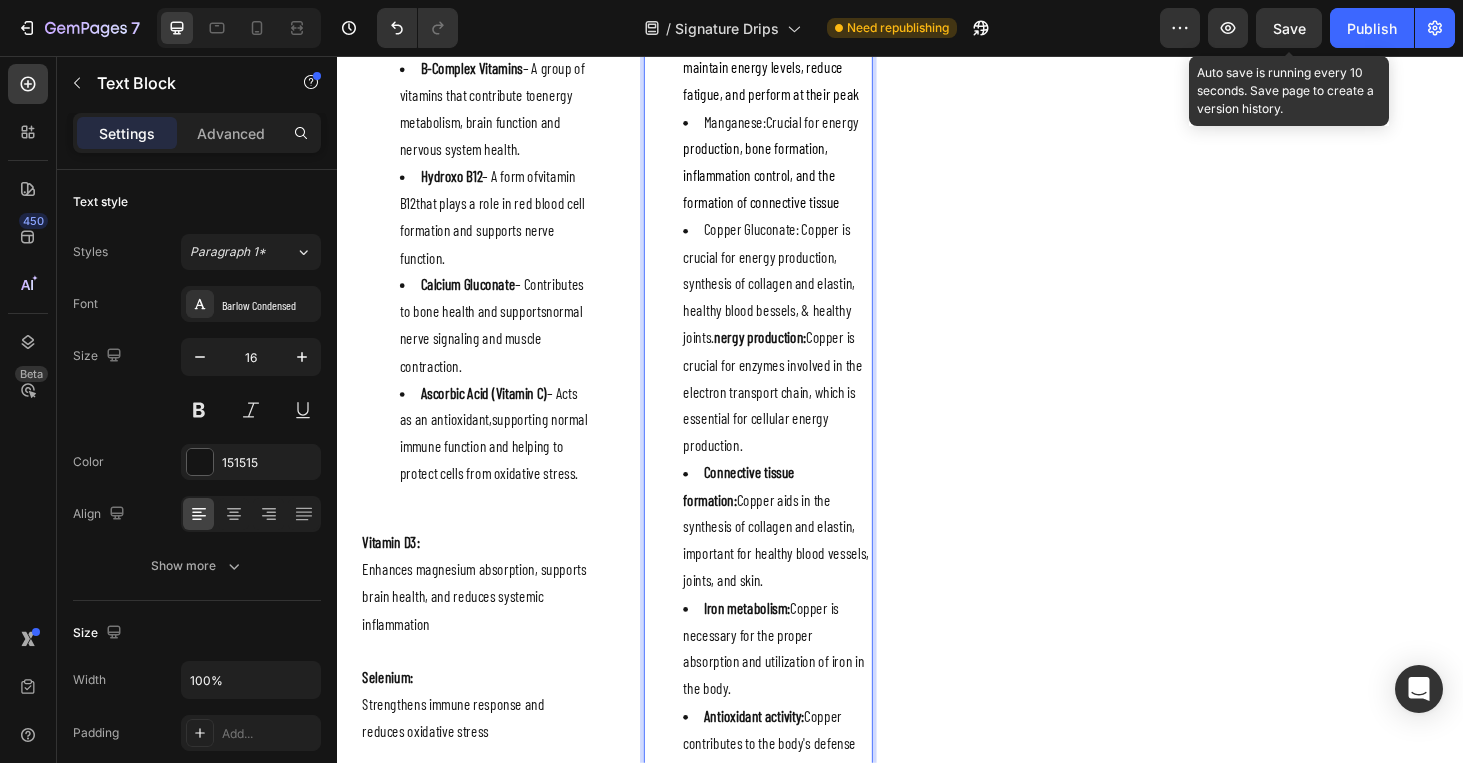 click on "Magnesium Chloride Zinc Sulfate: Helps athletes maintain energy levels, reduce fatigue, and perform at their peak Manganese: Crucial for energy production, bone formation, inflammation control, and the formation of connective tissue Copper Gluconate: Copper is crucial for energy production, synthesis of collagen and elastin, healthy blood bessels, & healthy joints. ergy production: Copper is crucial for enzymes involved in the electron transport chain, which is essential for cellular energy production. Connective tissue formation: Copper aids in the synthesis of collagen and elastin, important for healthy blood vessels, joints, and skin. Iron metabolism: Copper is necessary for the proper absorption and utilization of iron in the body. Antioxidant activity: Copper contributes to the body's defense against free radicals by supporting antioxidant enzymes." at bounding box center [786, 428] 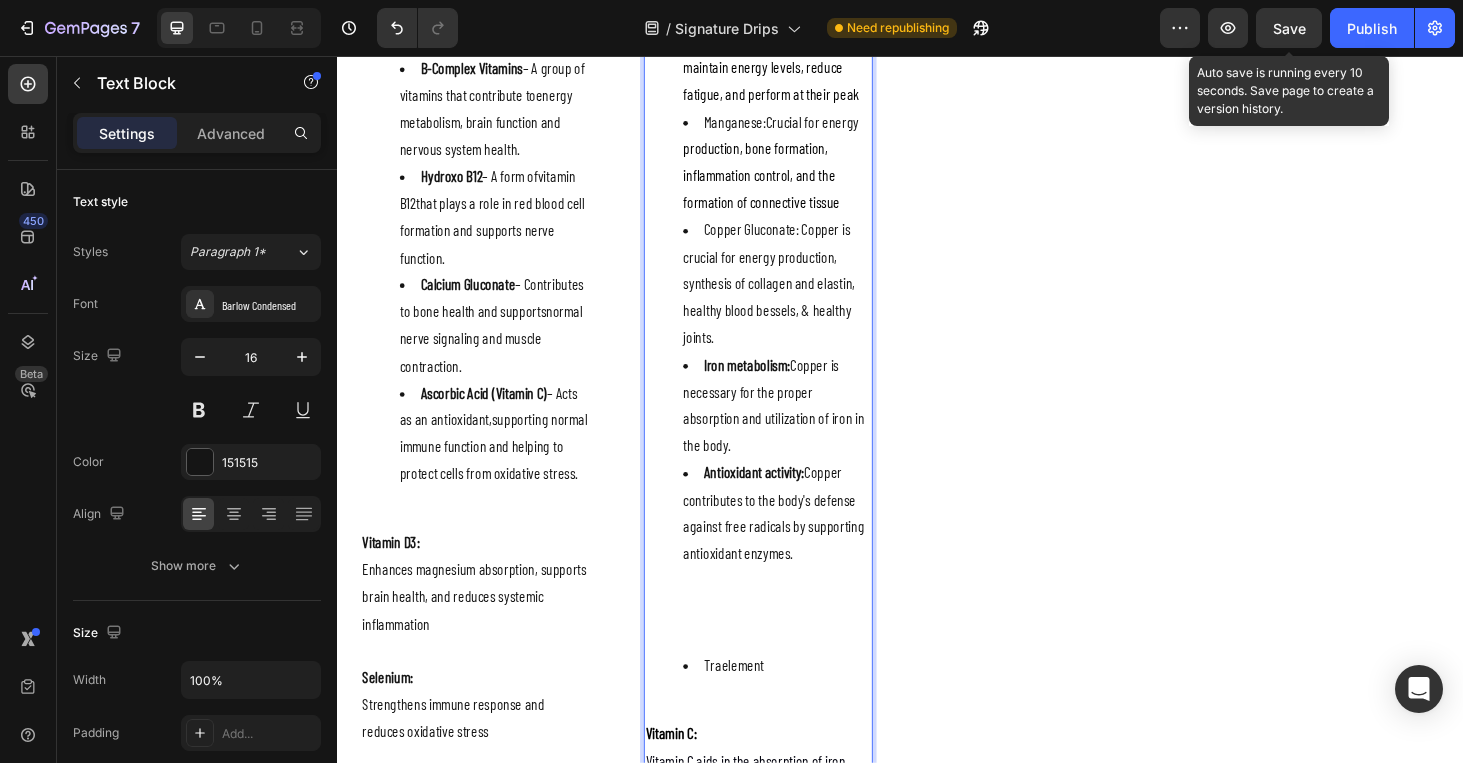 click on "Copper Gluconate: Copper is crucial for energy production, synthesis of collagen and elastin, healthy blood bessels, & healthy joints." at bounding box center (806, 299) 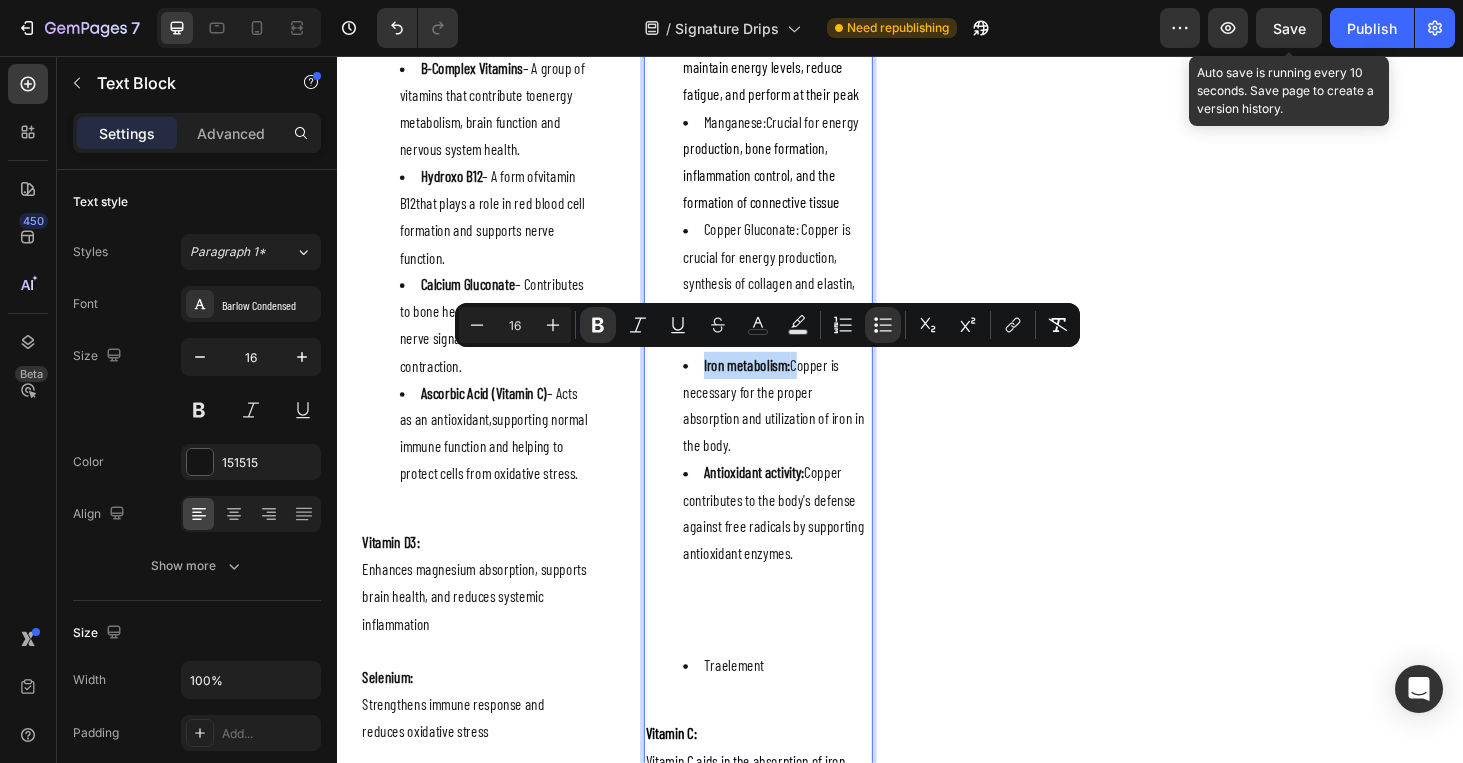 drag, startPoint x: 822, startPoint y: 388, endPoint x: 682, endPoint y: 385, distance: 140.03214 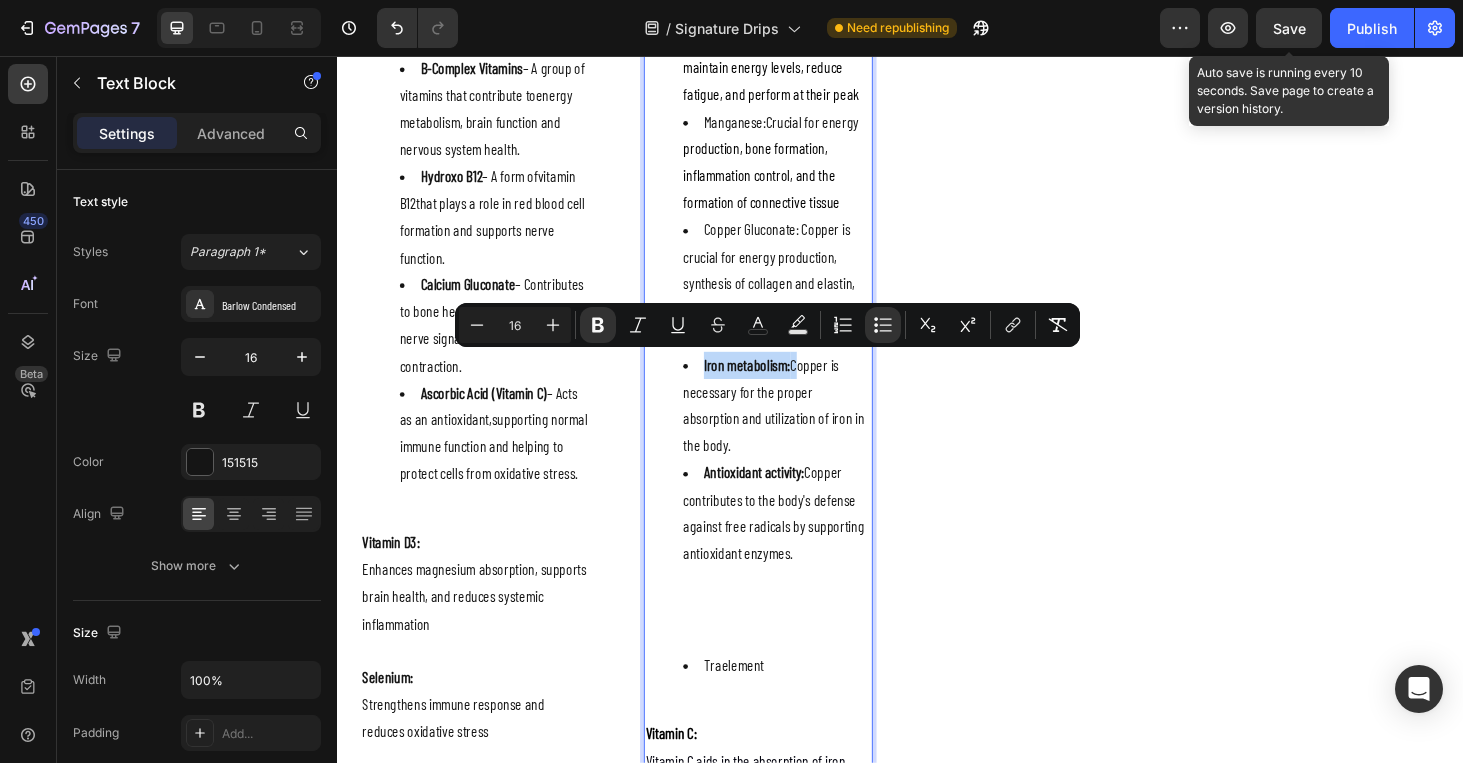 click on "Magnesium Chloride Zinc Sulfate: Helps athletes maintain energy levels, reduce fatigue, and perform at their peak Manganese: Crucial for energy production, bone formation, inflammation control, and the formation of connective tissue Copper Gluconate: Copper is crucial for energy production, synthesis of collagen and elastin, healthy blood bessels, & healthy joints. Iron metabolism: Copper is necessary for the proper absorption and utilization of iron in the body. Antioxidant activity: Copper contributes to the body's defense against free radicals by supporting antioxidant enzymes." at bounding box center [786, 298] 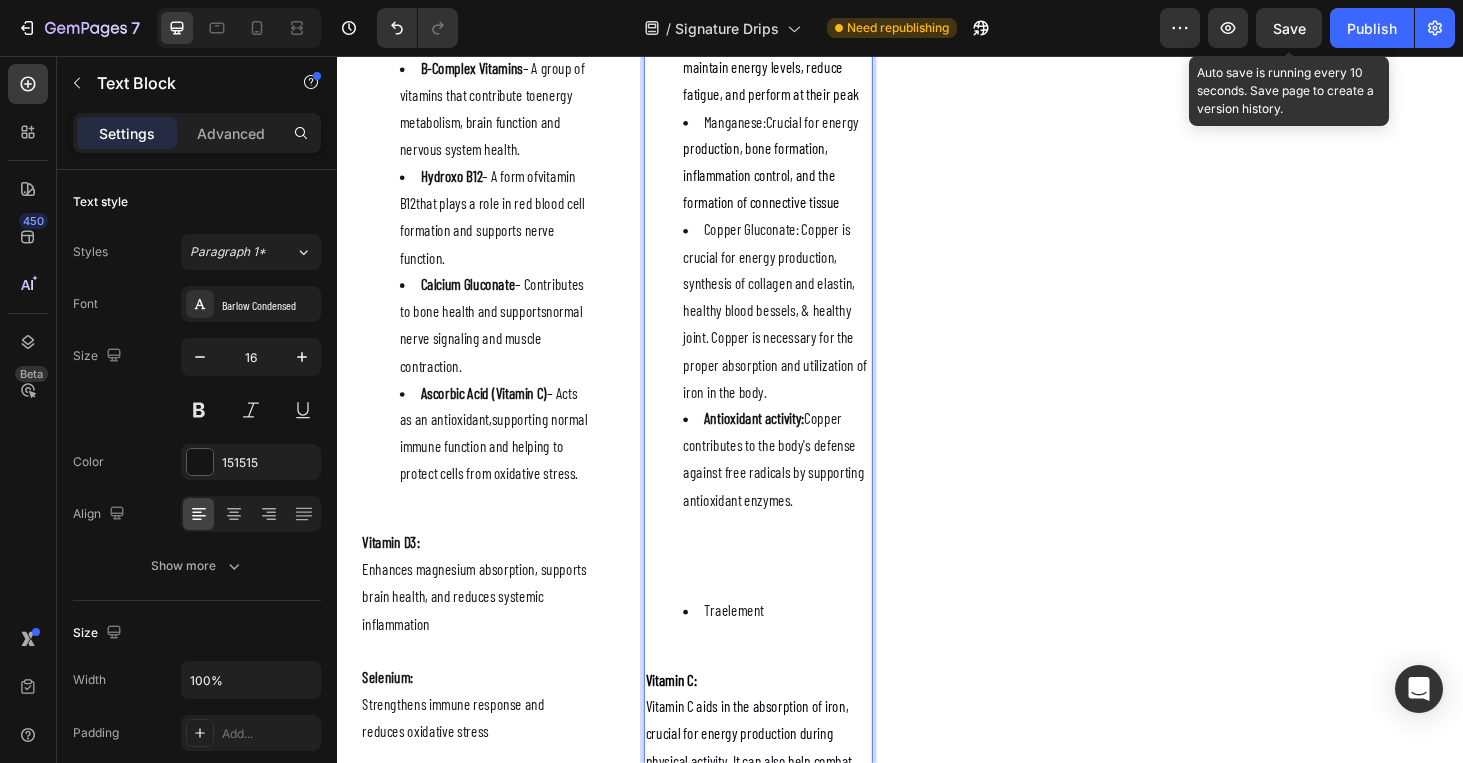 click on "Antioxidant activity:" at bounding box center [781, 441] 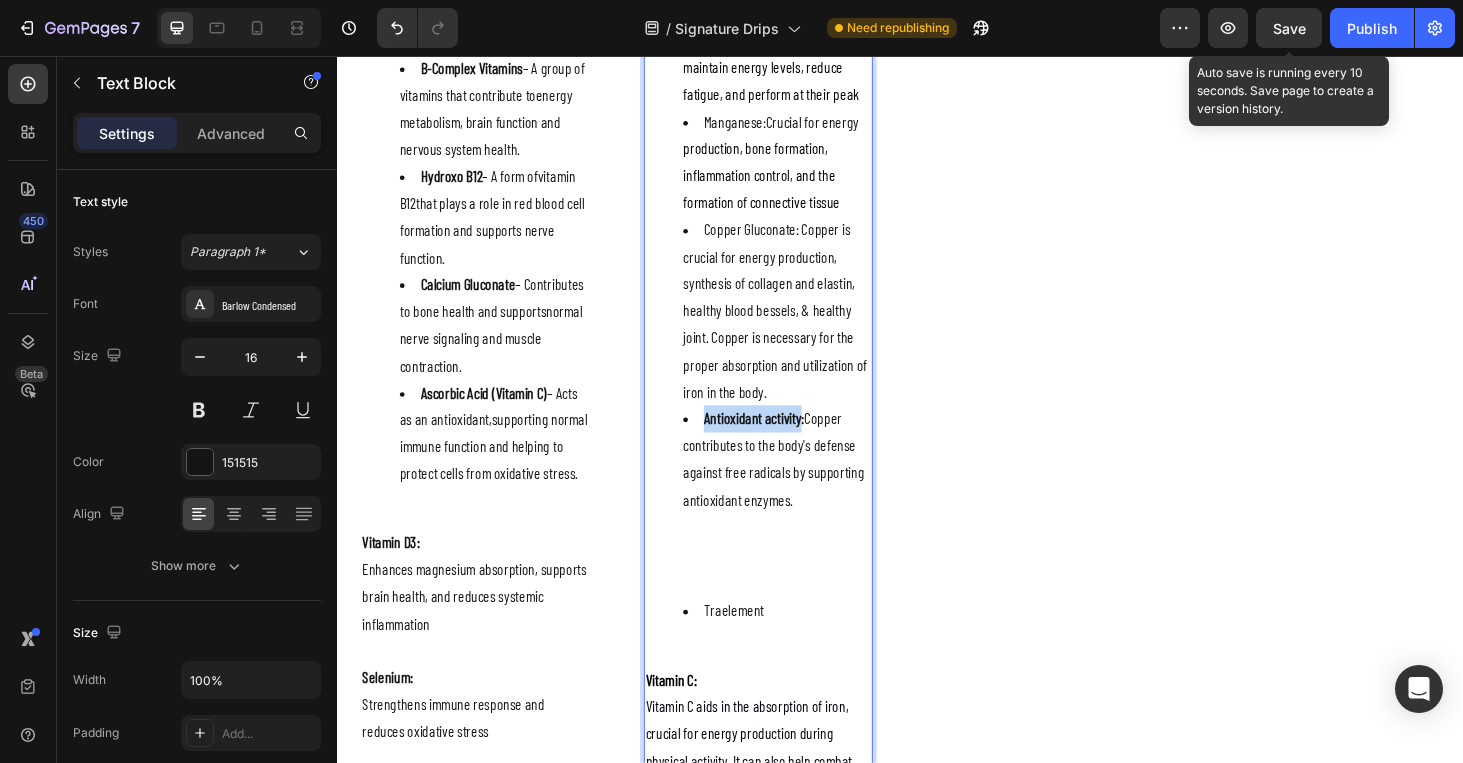 drag, startPoint x: 832, startPoint y: 443, endPoint x: 671, endPoint y: 436, distance: 161.1521 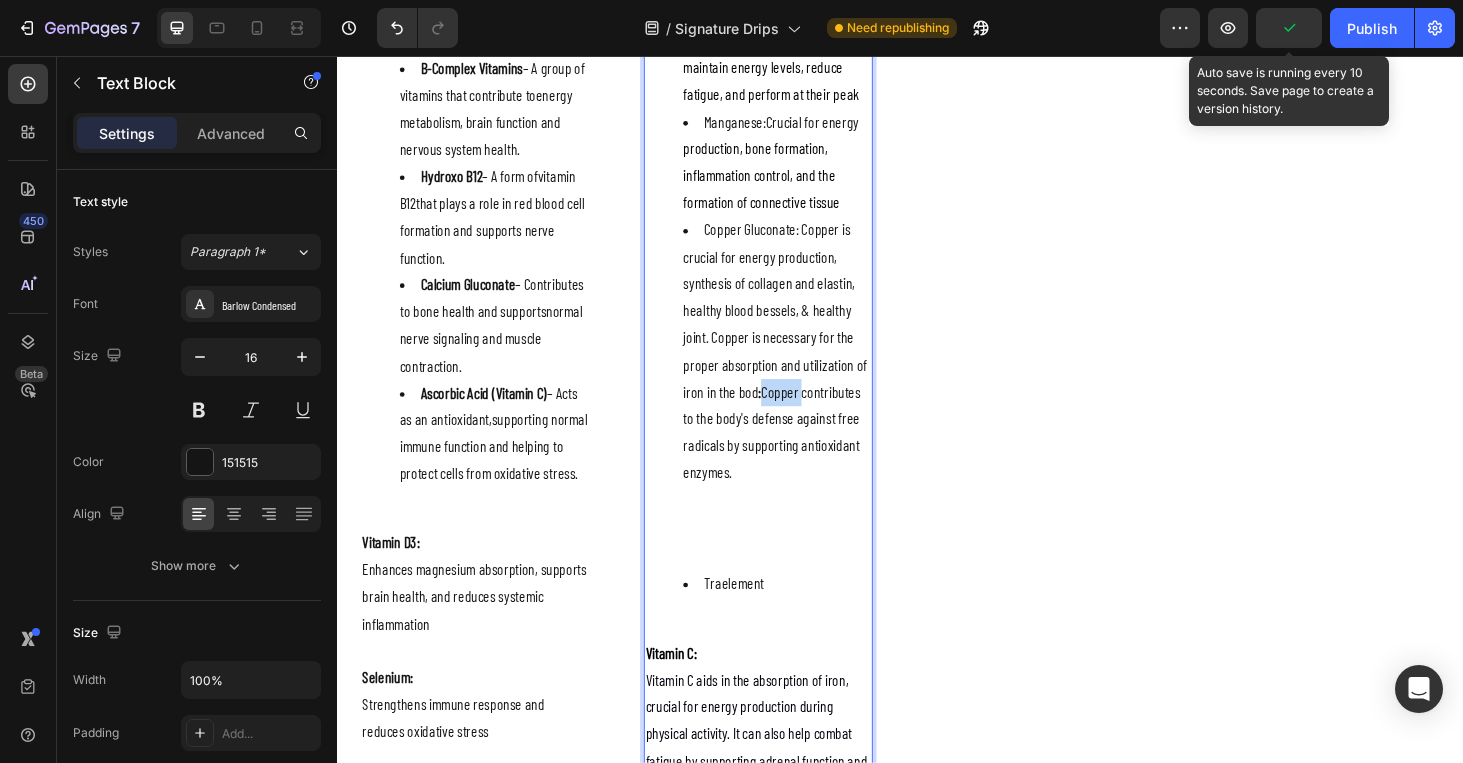 drag, startPoint x: 828, startPoint y: 420, endPoint x: 788, endPoint y: 418, distance: 40.04997 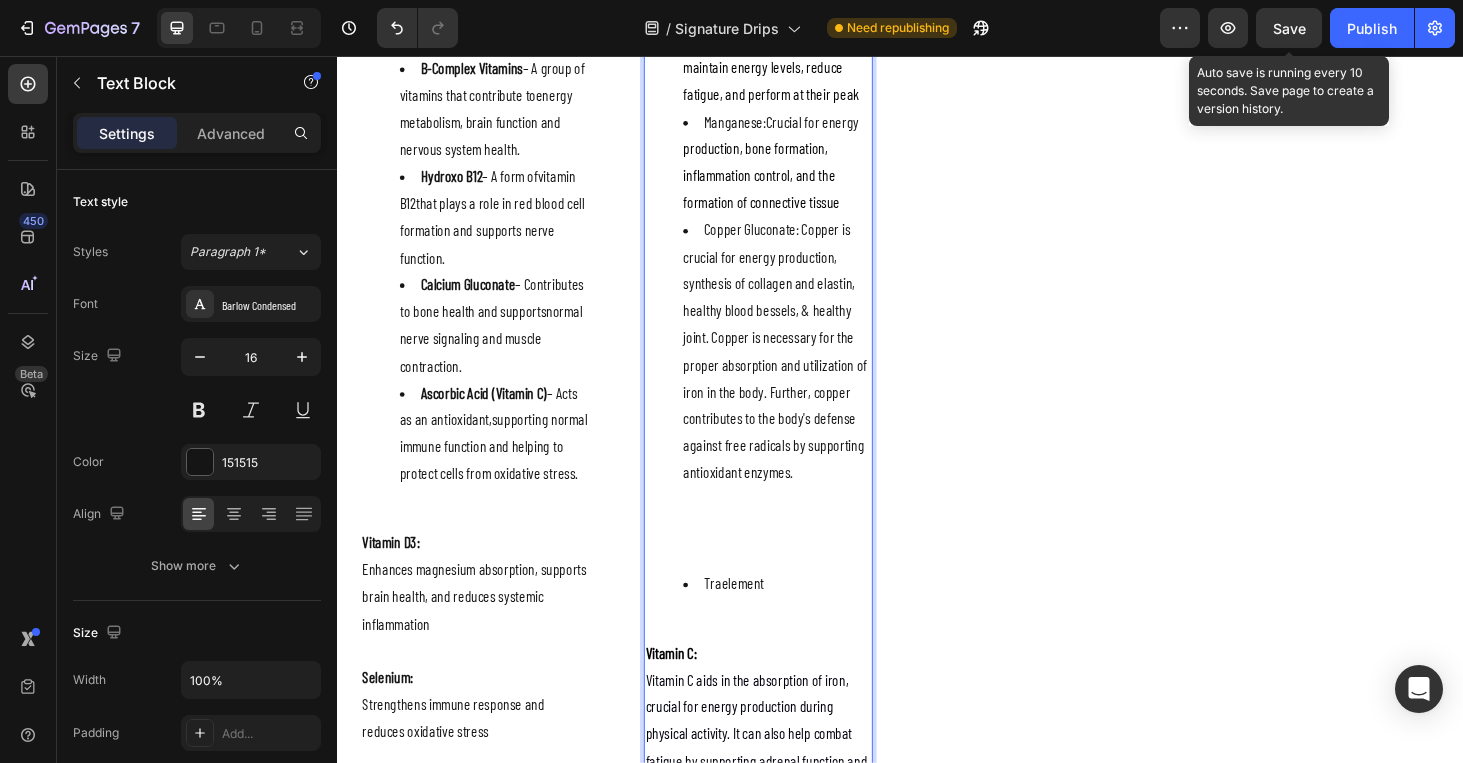 click on "Vitamin C:" at bounding box center [786, 692] 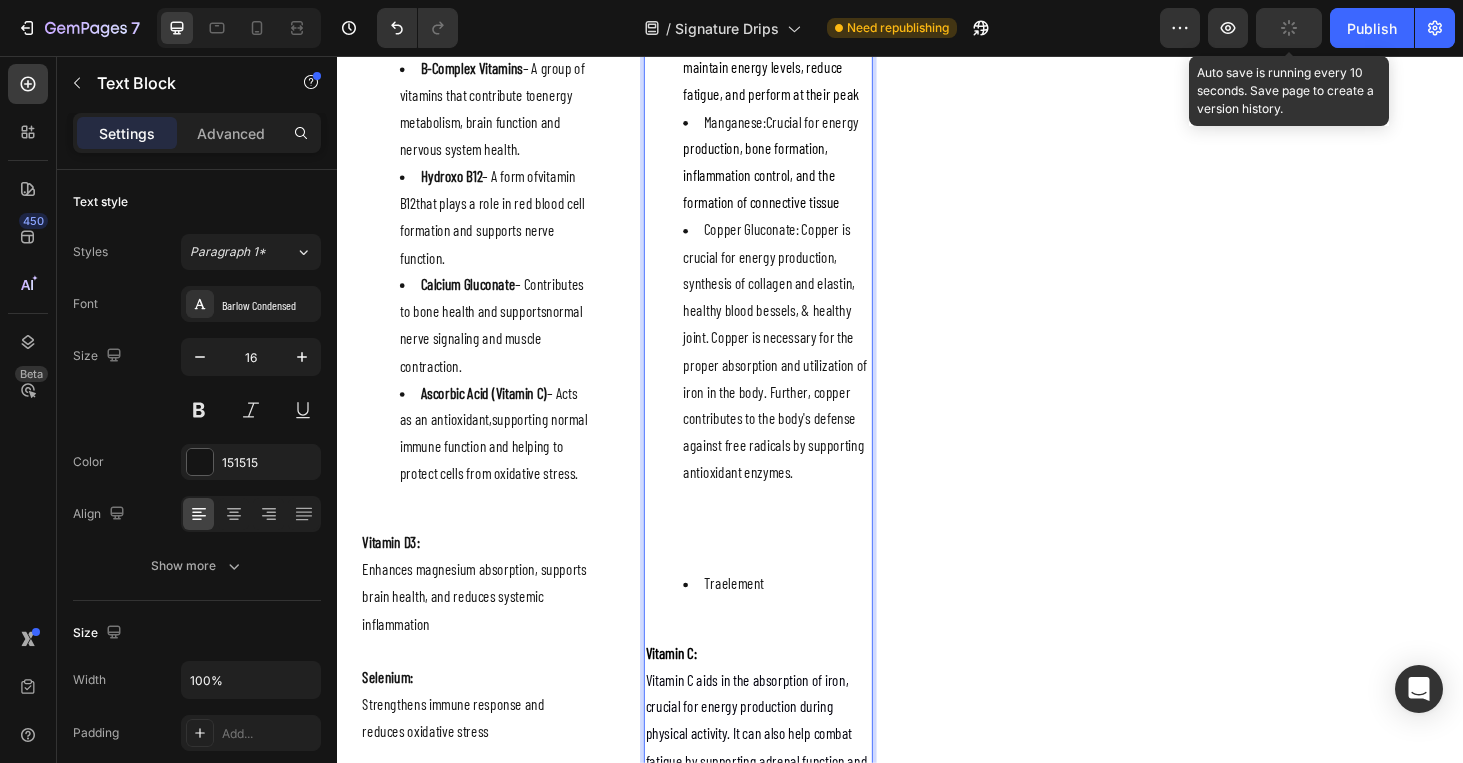 click on "Traelement" at bounding box center [786, 618] 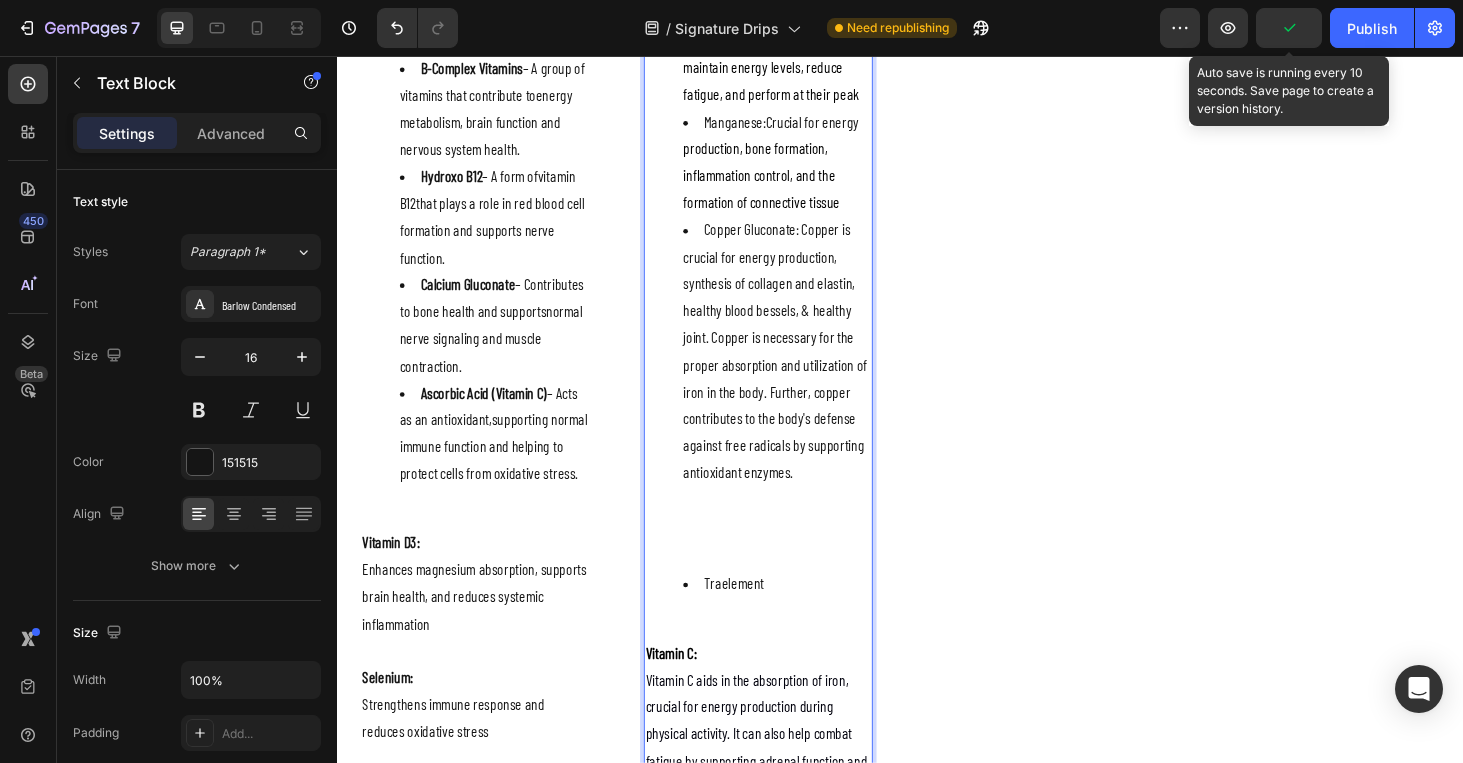 click on "Traelement" at bounding box center [786, 618] 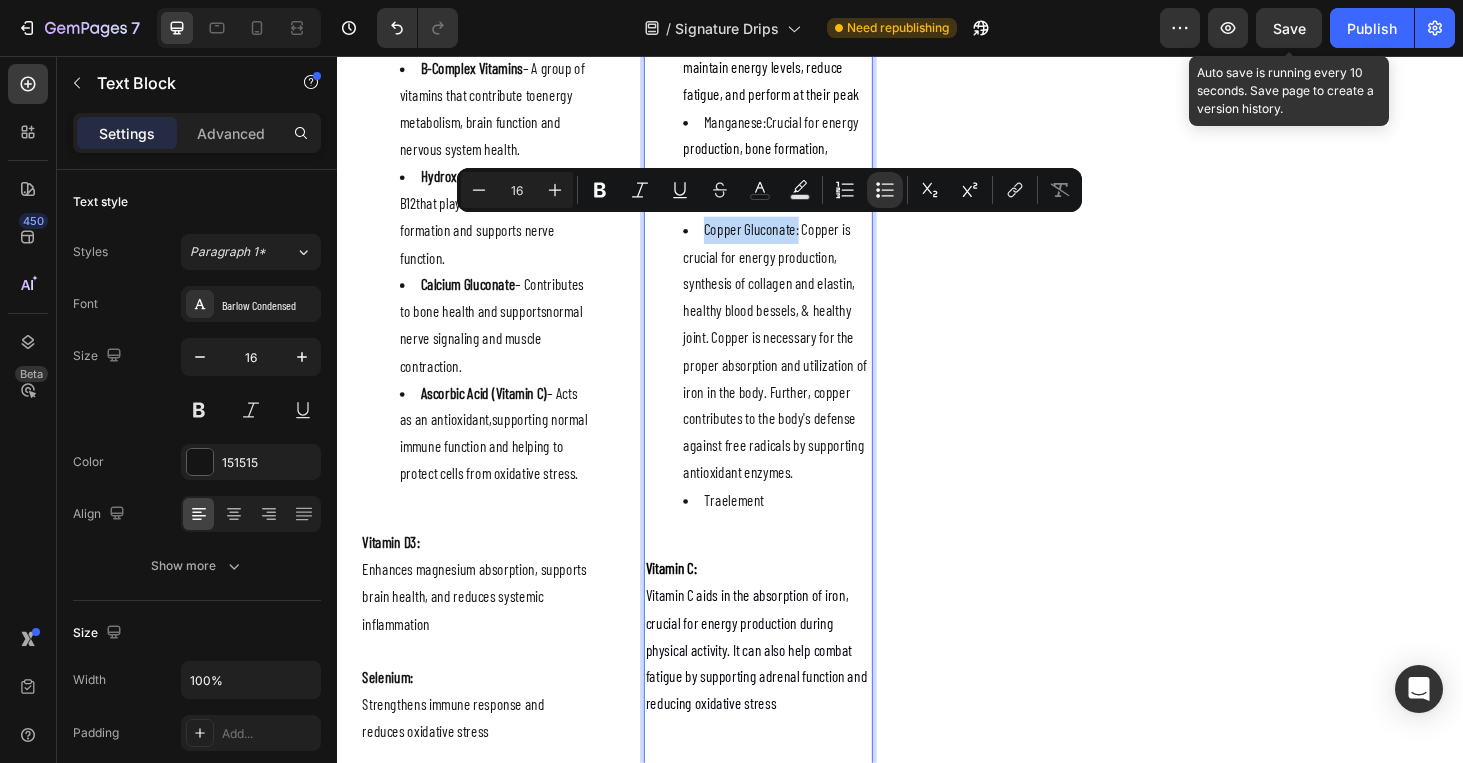 drag, startPoint x: 828, startPoint y: 244, endPoint x: 724, endPoint y: 241, distance: 104.04326 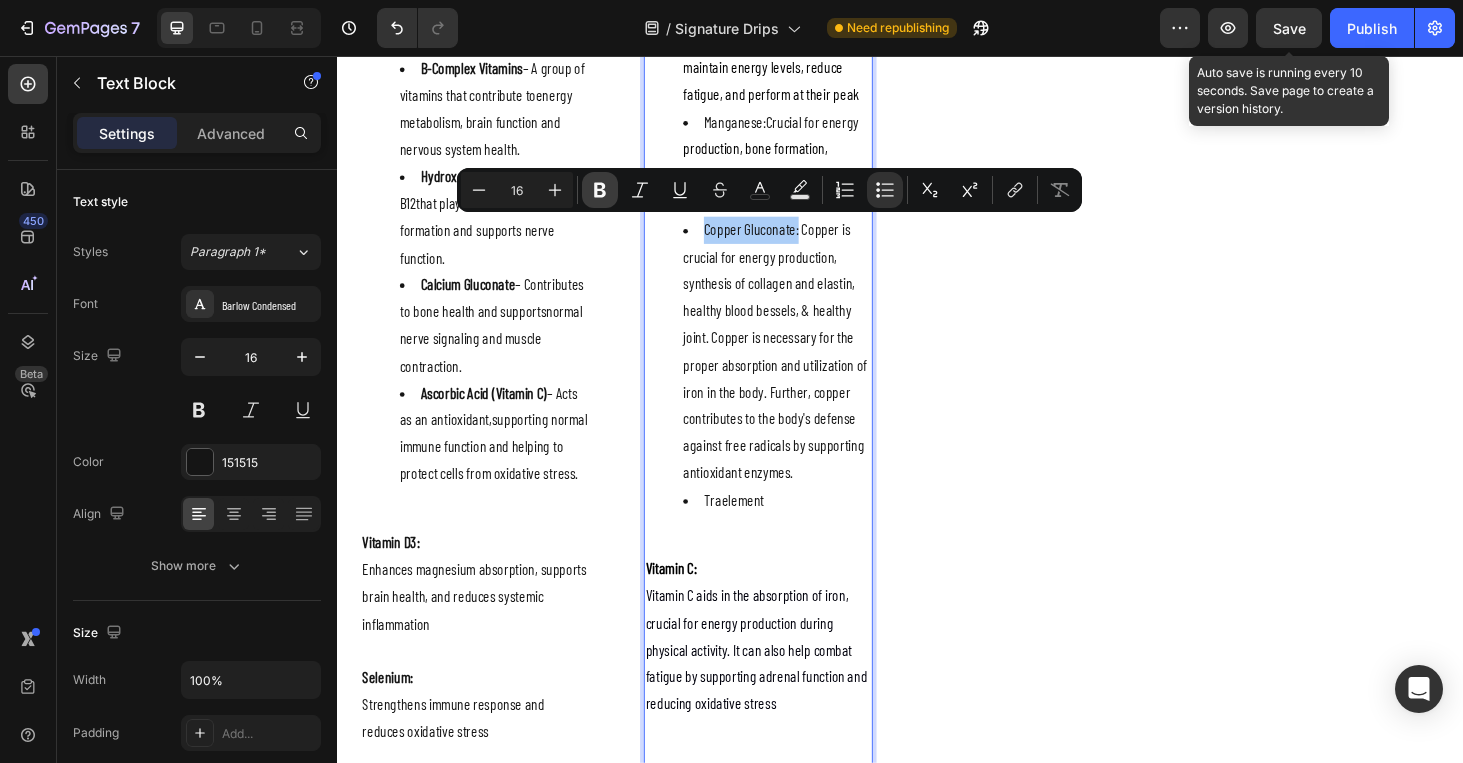 click on "Bold" at bounding box center (600, 190) 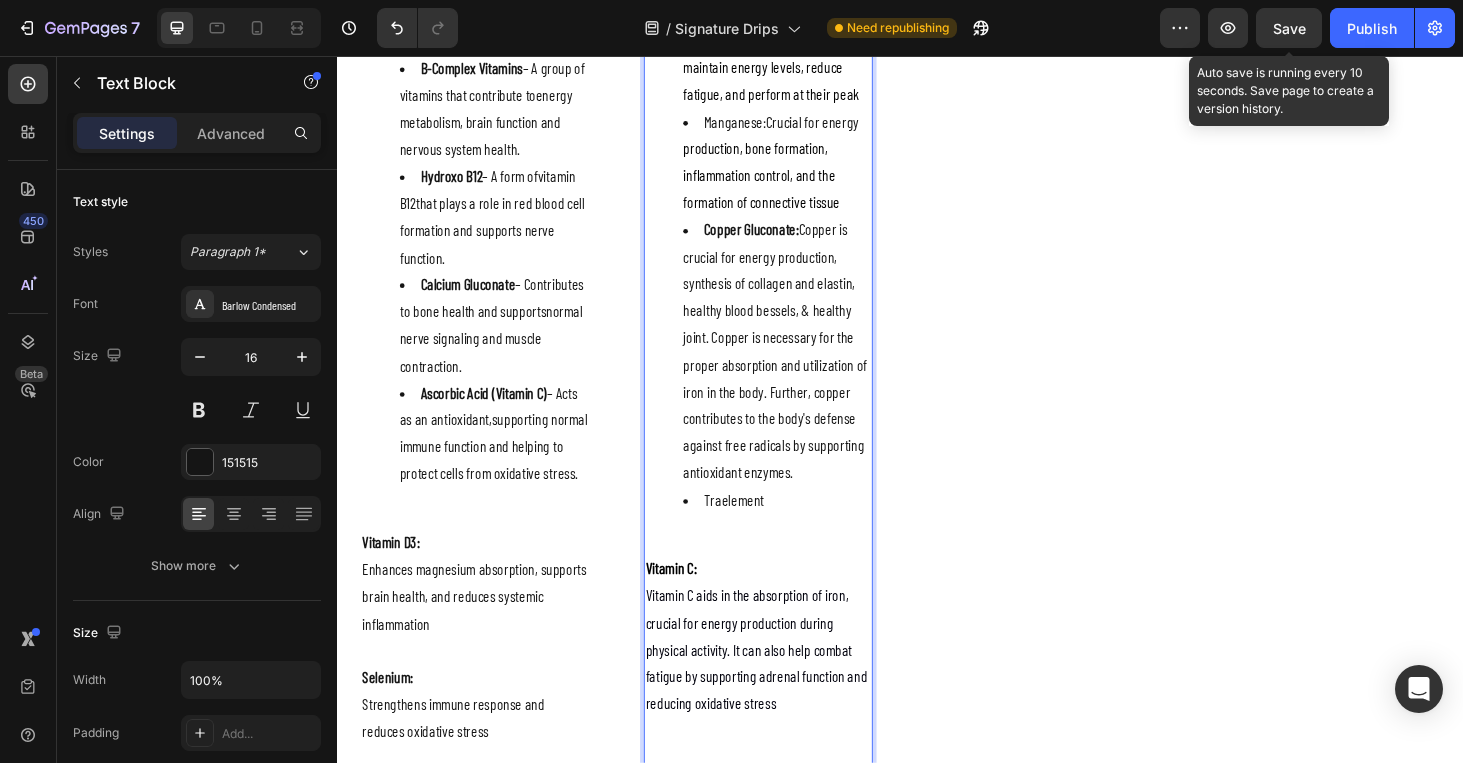 click on "Manganese: Crucial for energy production, bone formation, inflammation control, and the formation of connective tissue" at bounding box center [806, 169] 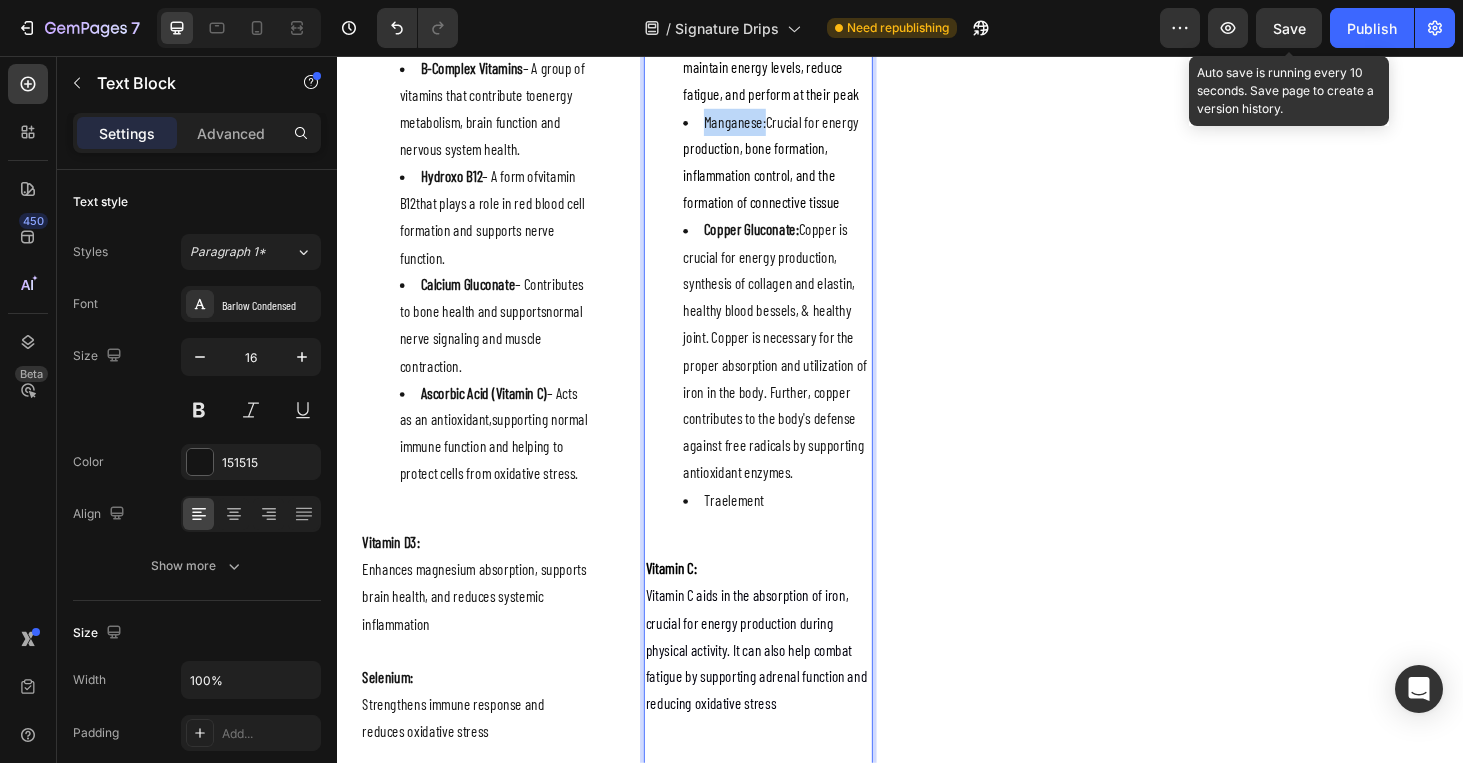 drag, startPoint x: 792, startPoint y: 125, endPoint x: 722, endPoint y: 123, distance: 70.028564 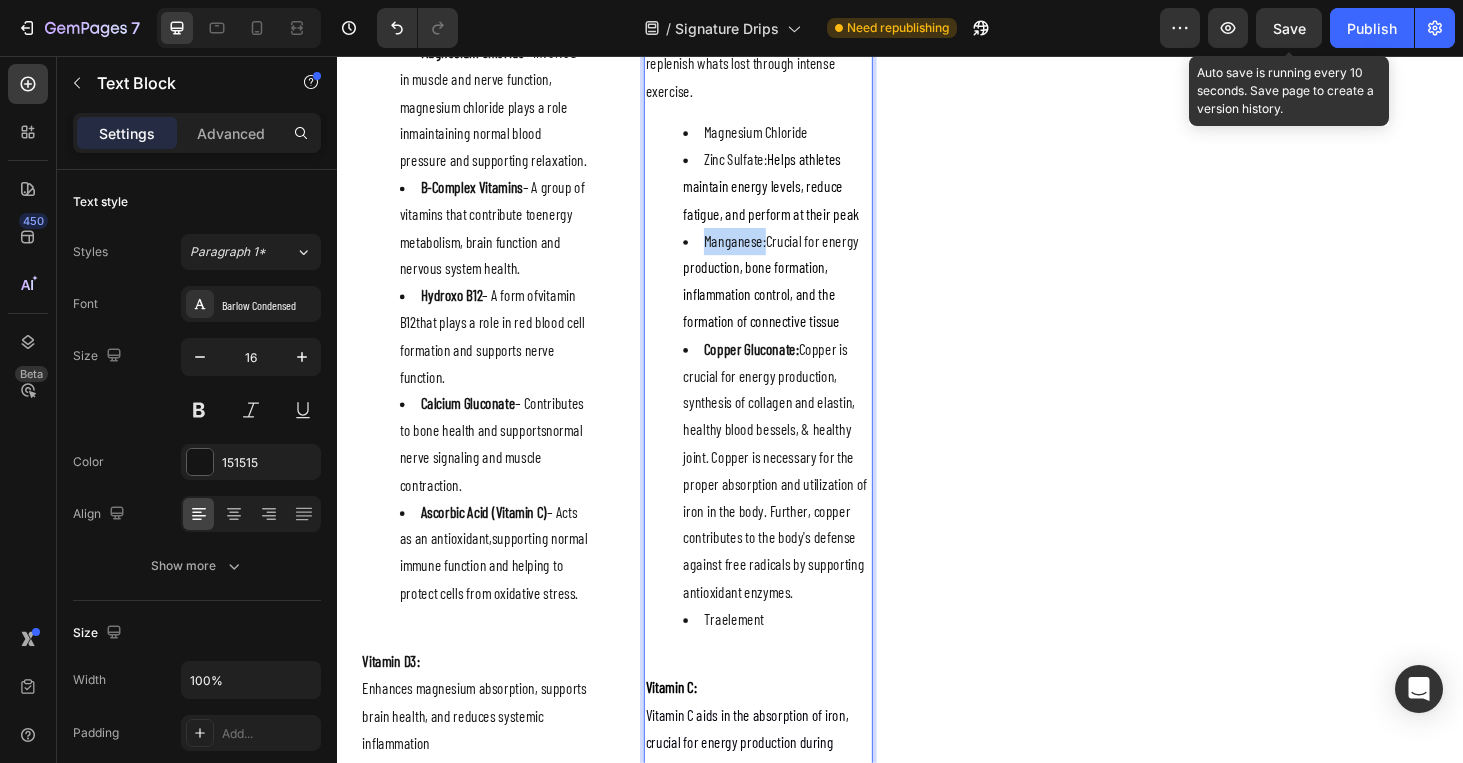 scroll, scrollTop: 2611, scrollLeft: 0, axis: vertical 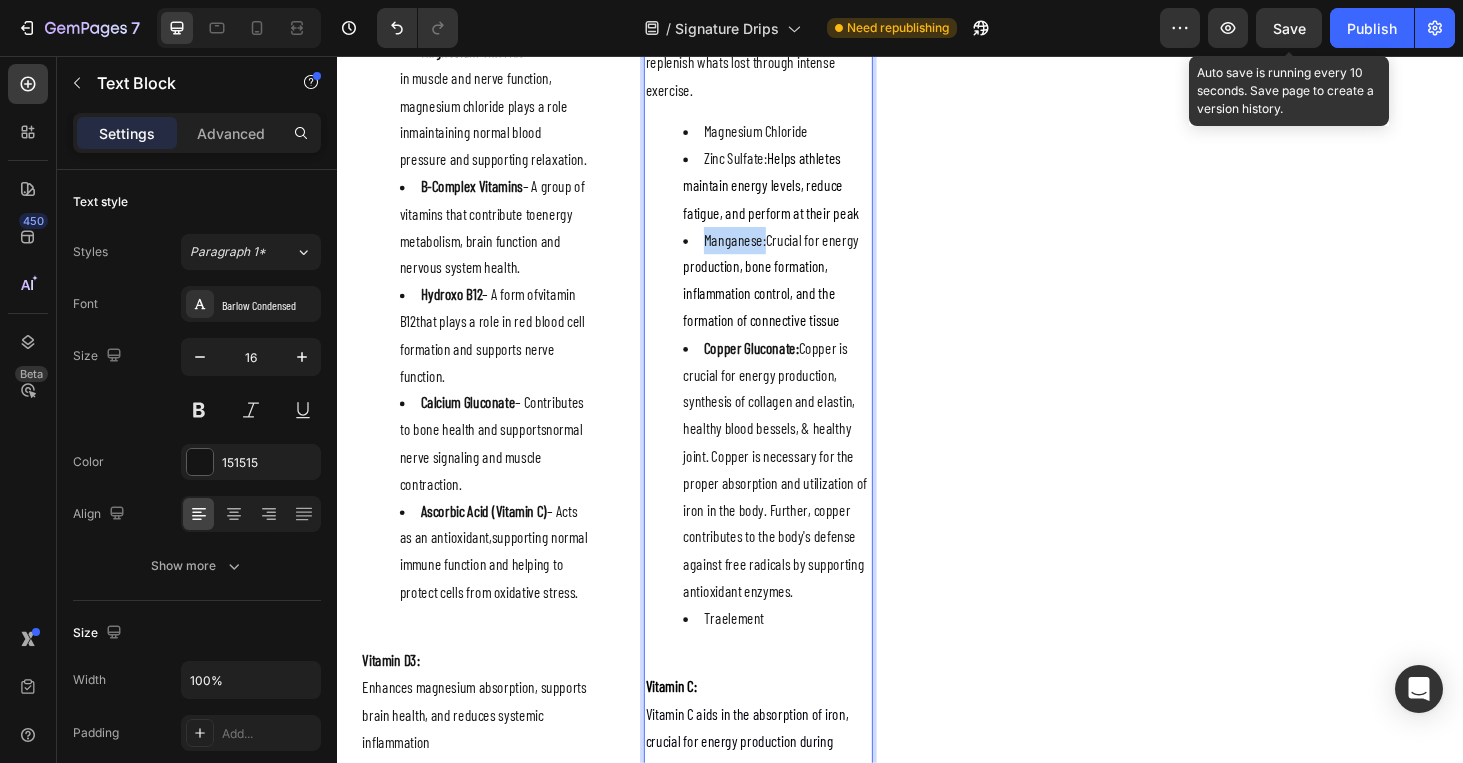 click on "Manganese: Crucial for energy production, bone formation, inflammation control, and the formation of connective tissue" at bounding box center (806, 295) 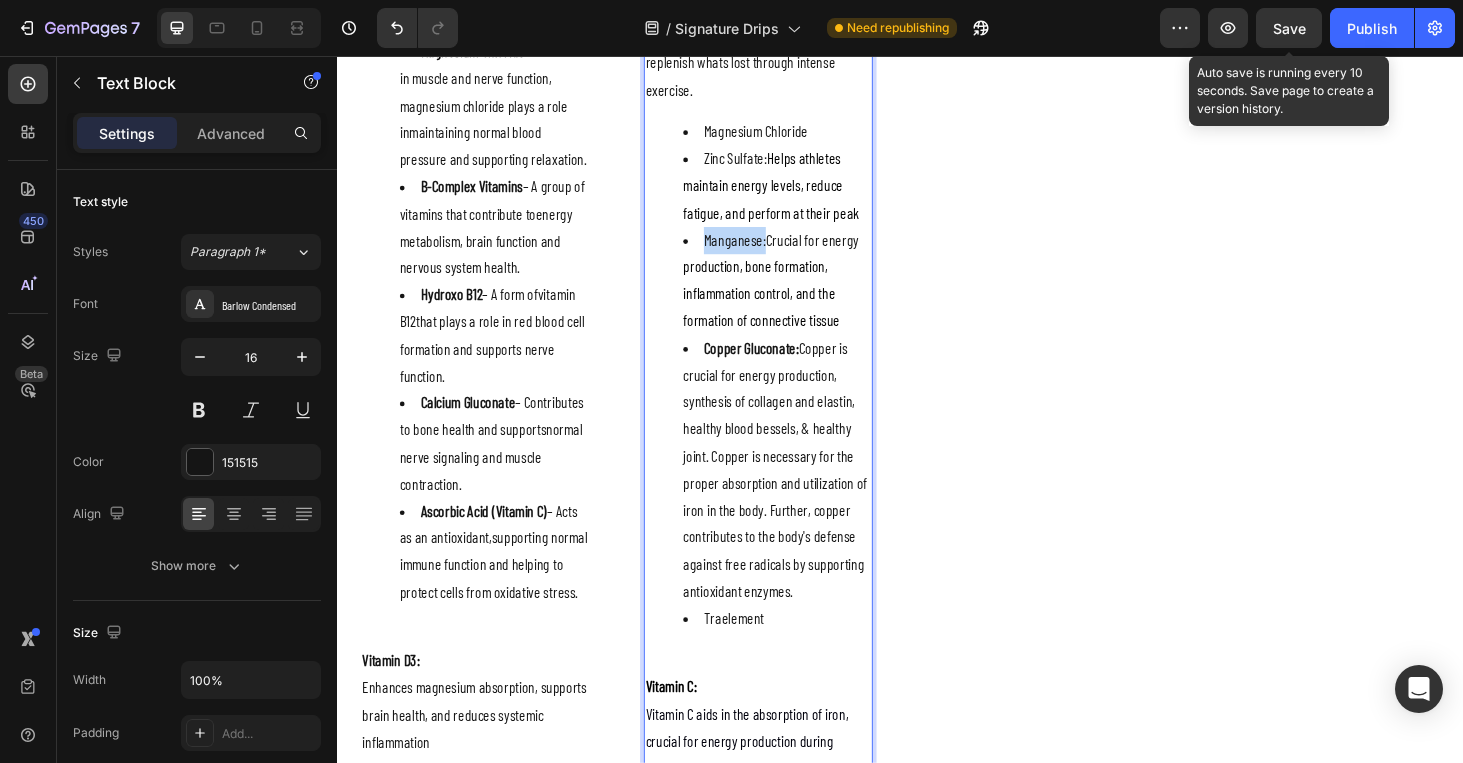 click on "Manganese: Crucial for energy production, bone formation, inflammation control, and the formation of connective tissue" at bounding box center (806, 295) 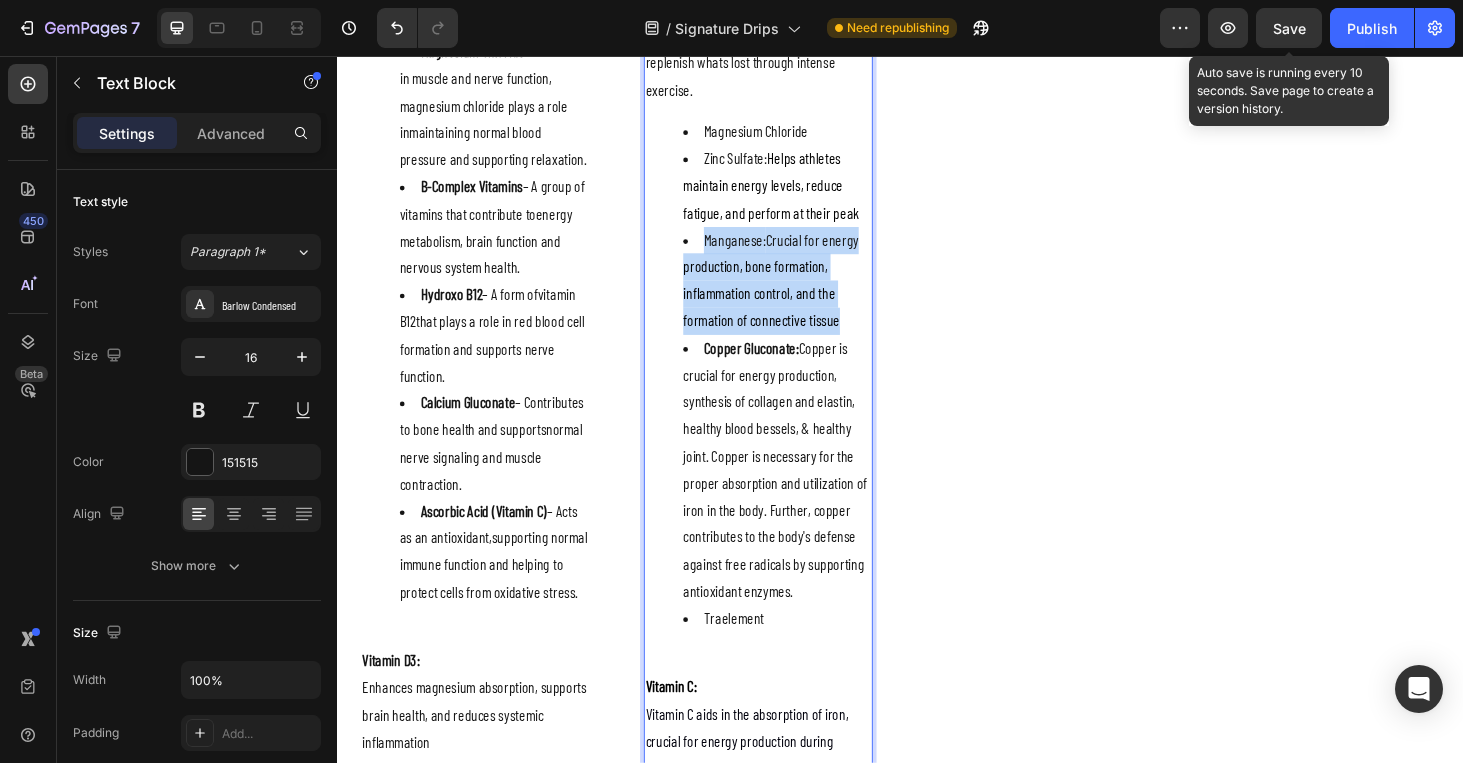 click on "Manganese: Crucial for energy production, bone formation, inflammation control, and the formation of connective tissue" at bounding box center [806, 295] 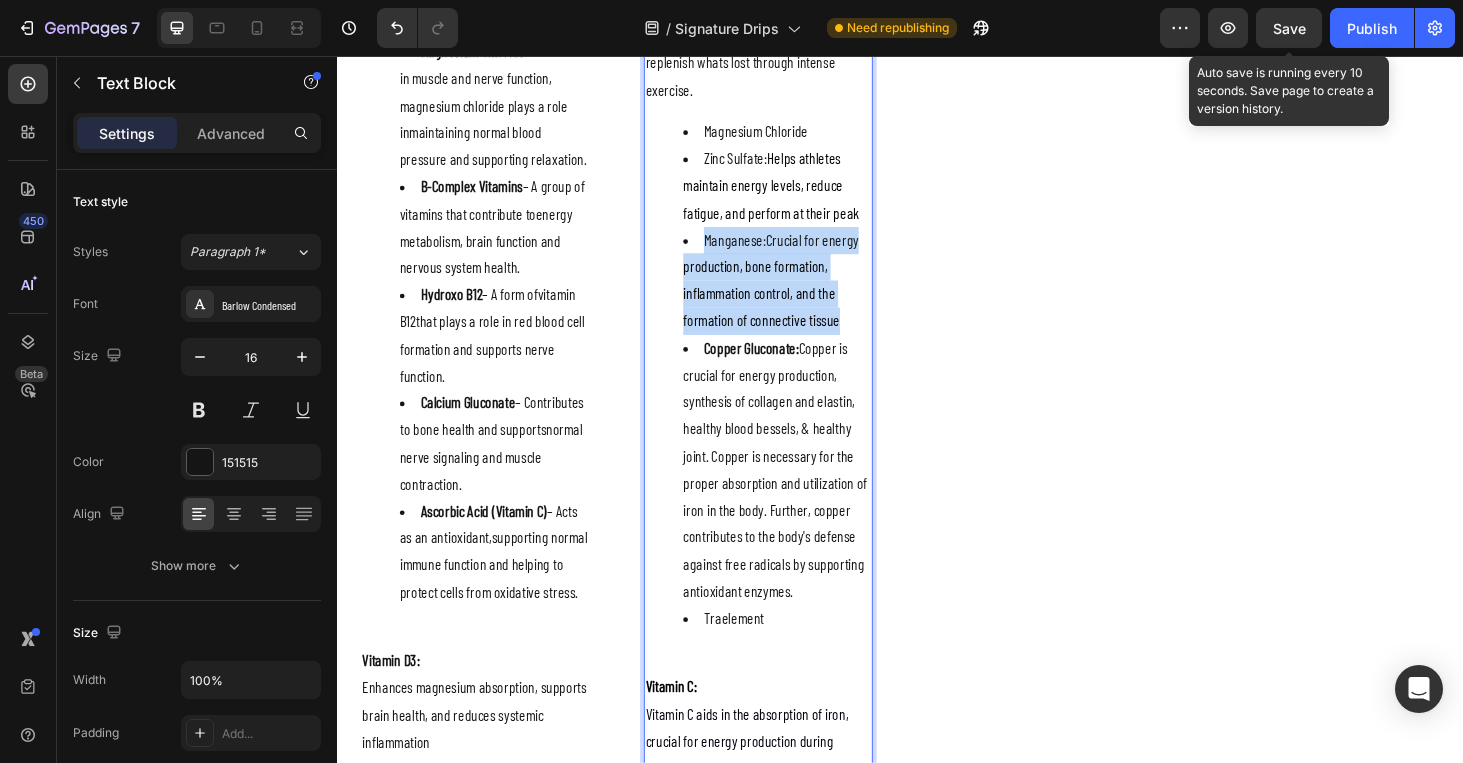 drag, startPoint x: 792, startPoint y: 254, endPoint x: 732, endPoint y: 251, distance: 60.074955 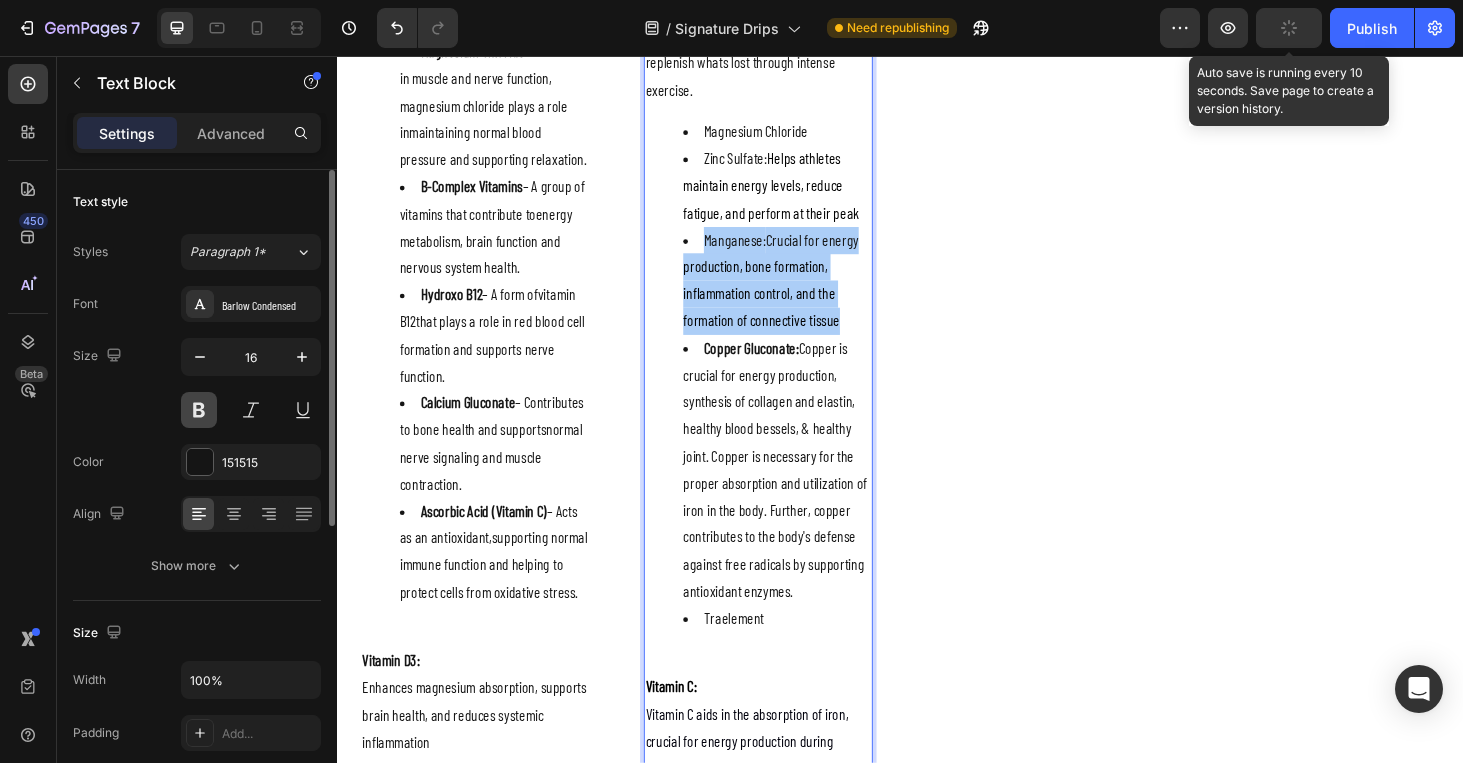 click at bounding box center [199, 410] 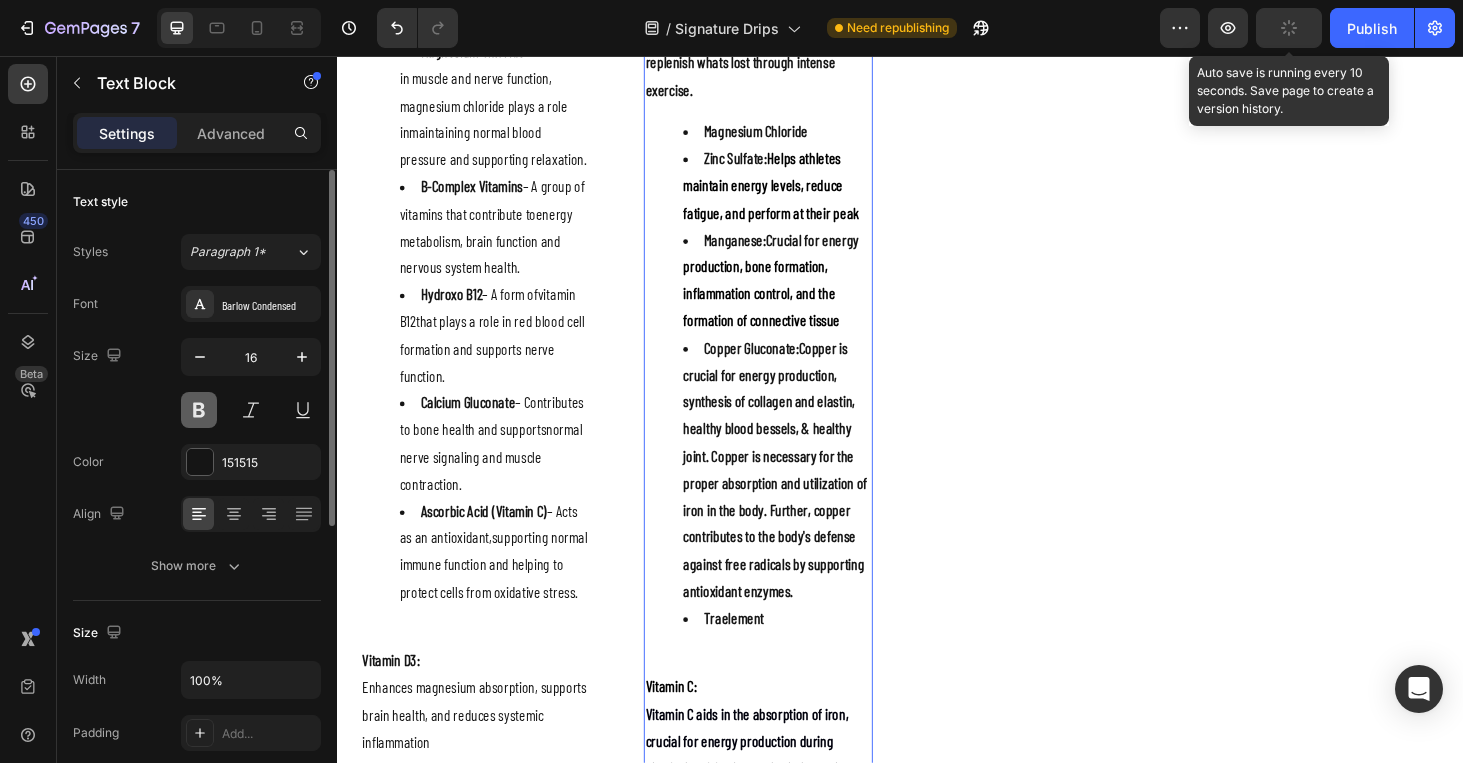 click at bounding box center (199, 410) 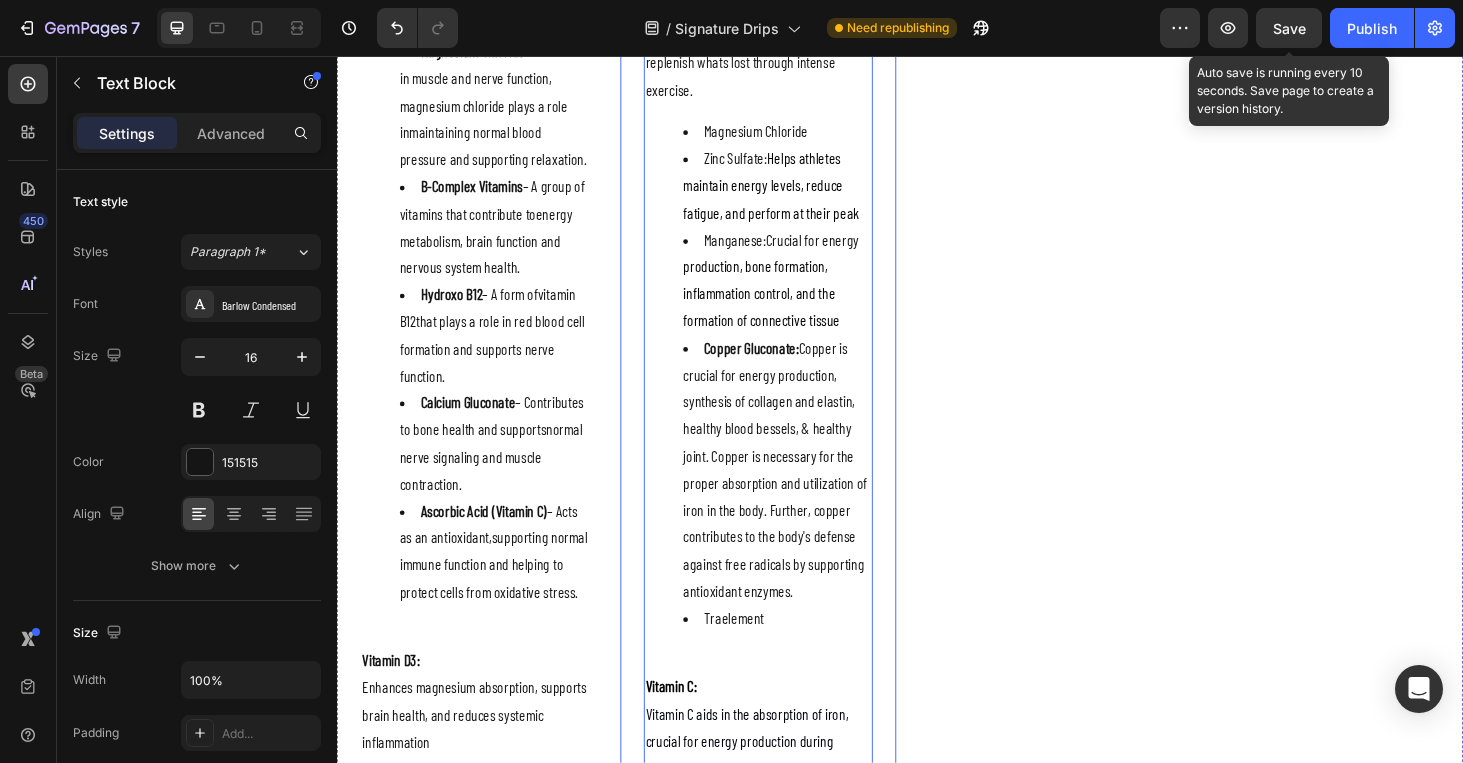 click on "1000mL bag of Normal Saline or Lactated Ringer’s: Restores hydration and electrolyte balance Mineral Blend: Restores mineral and electrolyte levels to replenish whats lost through intense exercise. Magnesium Chloride Zinc Sulfate: Helps athletes maintain energy levels, reduce fatigue, and perform at their peak Manganese: Crucial for energy production, bone formation, inflammation control, and the formation of connective tissue Copper Gluconate: Copper is crucial for energy production, synthesis of collagen and elastin, healthy blood bessels, & healthy joint. Copper is necessary for the proper absorption and utilization of iron in the body. Further, copper contributes to the body's defense against free radicals by supporting antioxidant enzymes. Traelement Vitamin C: Vitamin C aids in the absorption of iron, crucial for energy production during physical activity. It can also help combat fatigue by supporting adrenal function and reducing oxidative stress Glutamine: Amino Blend: MIC : 0" at bounding box center [786, 727] 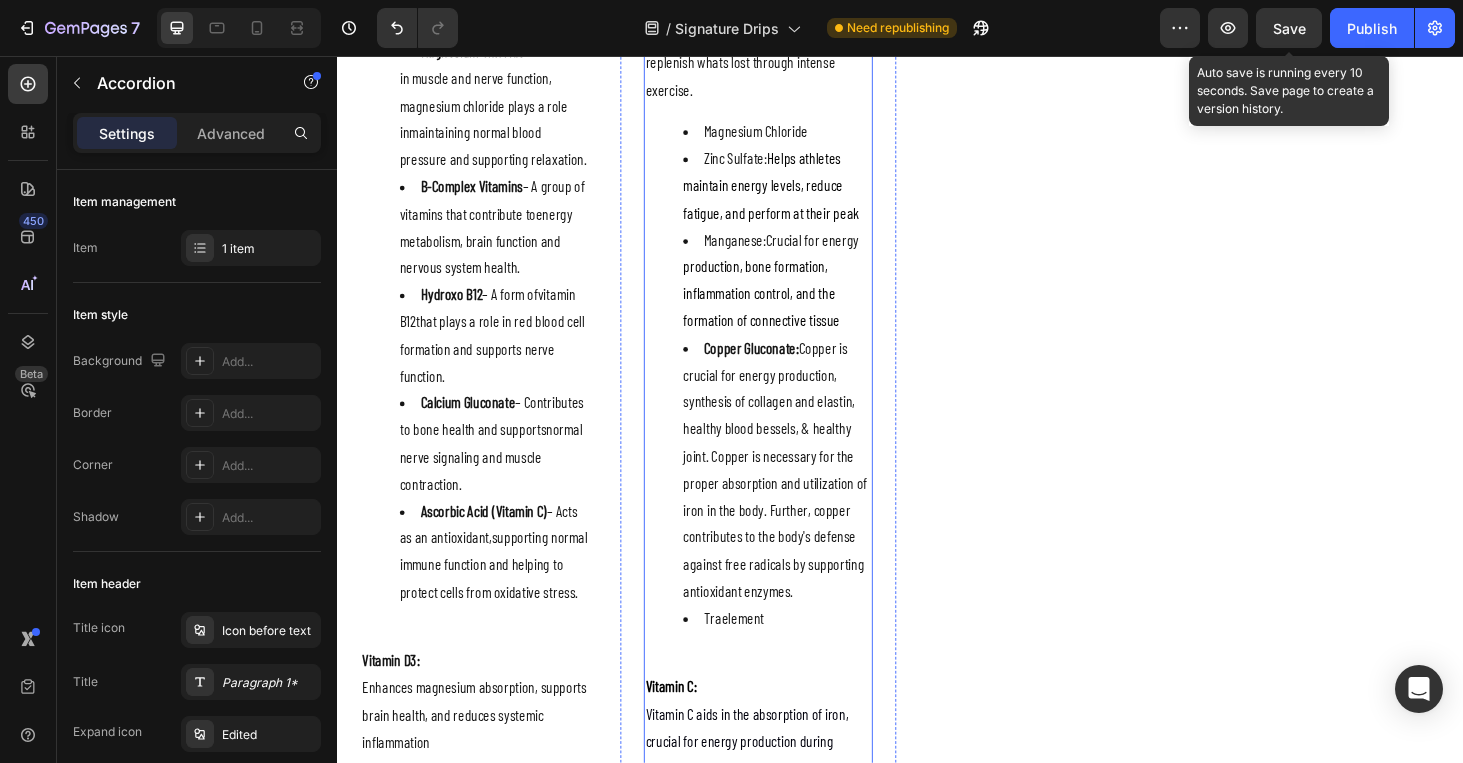 click on "Magnesium Chloride" at bounding box center (806, 136) 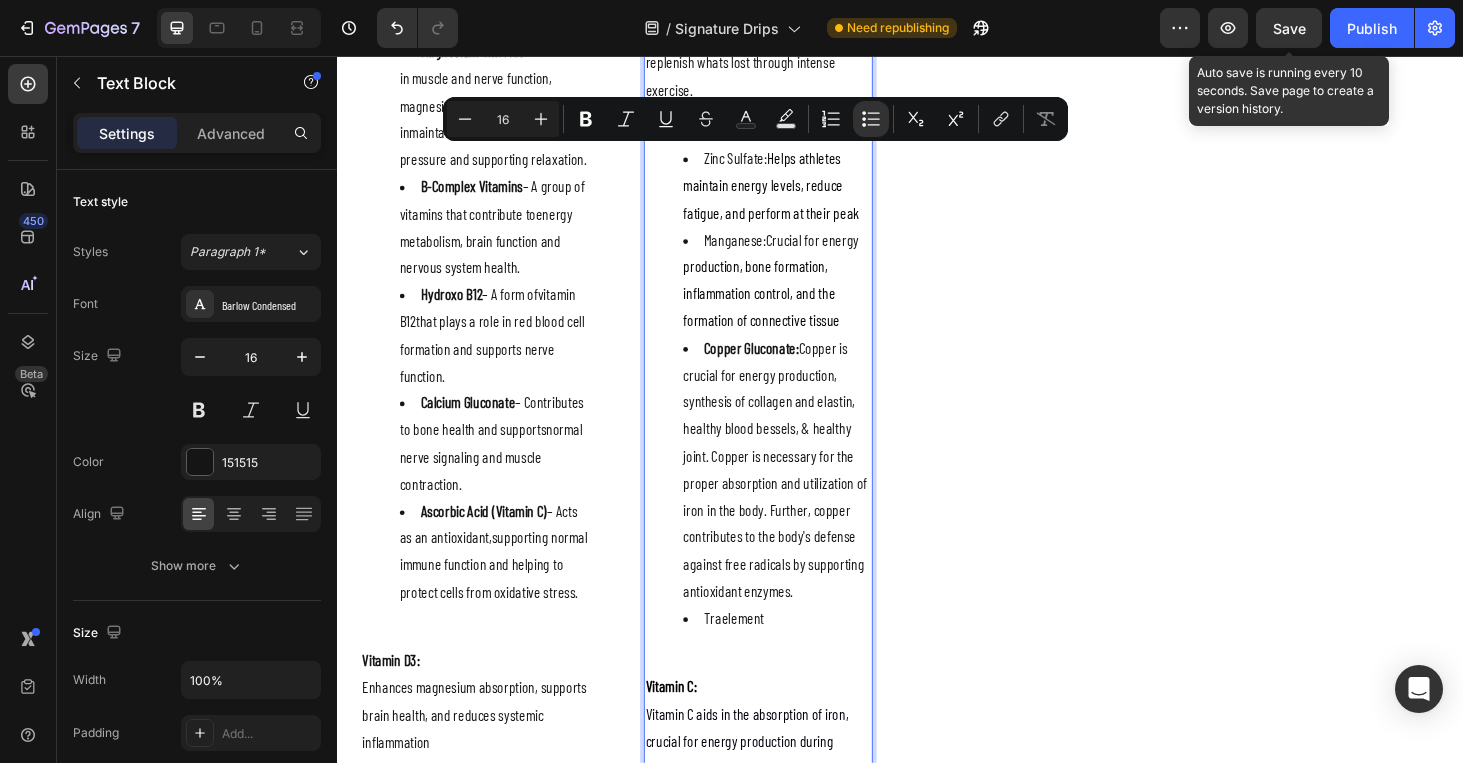 drag, startPoint x: 796, startPoint y: 165, endPoint x: 722, endPoint y: 165, distance: 74 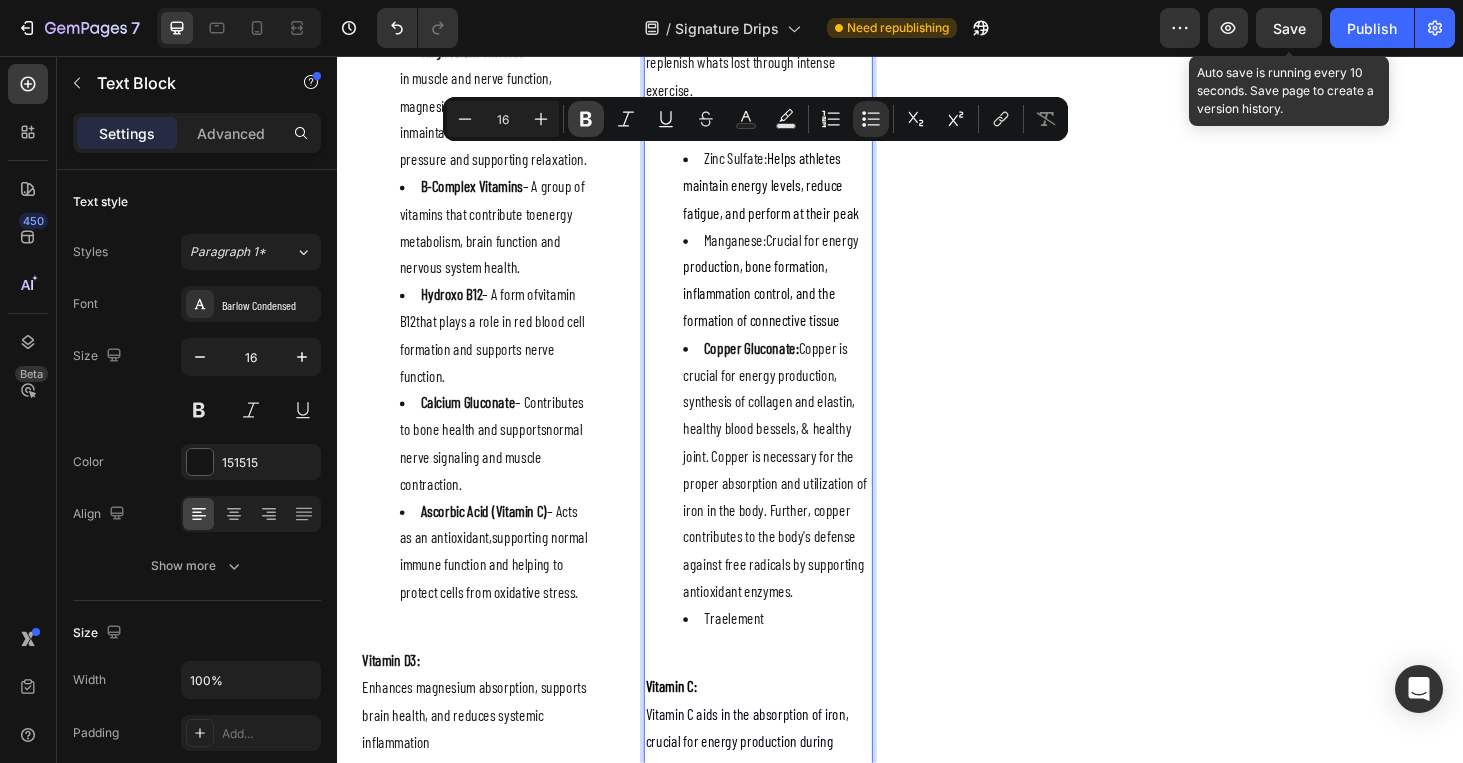 click on "Bold" at bounding box center (586, 119) 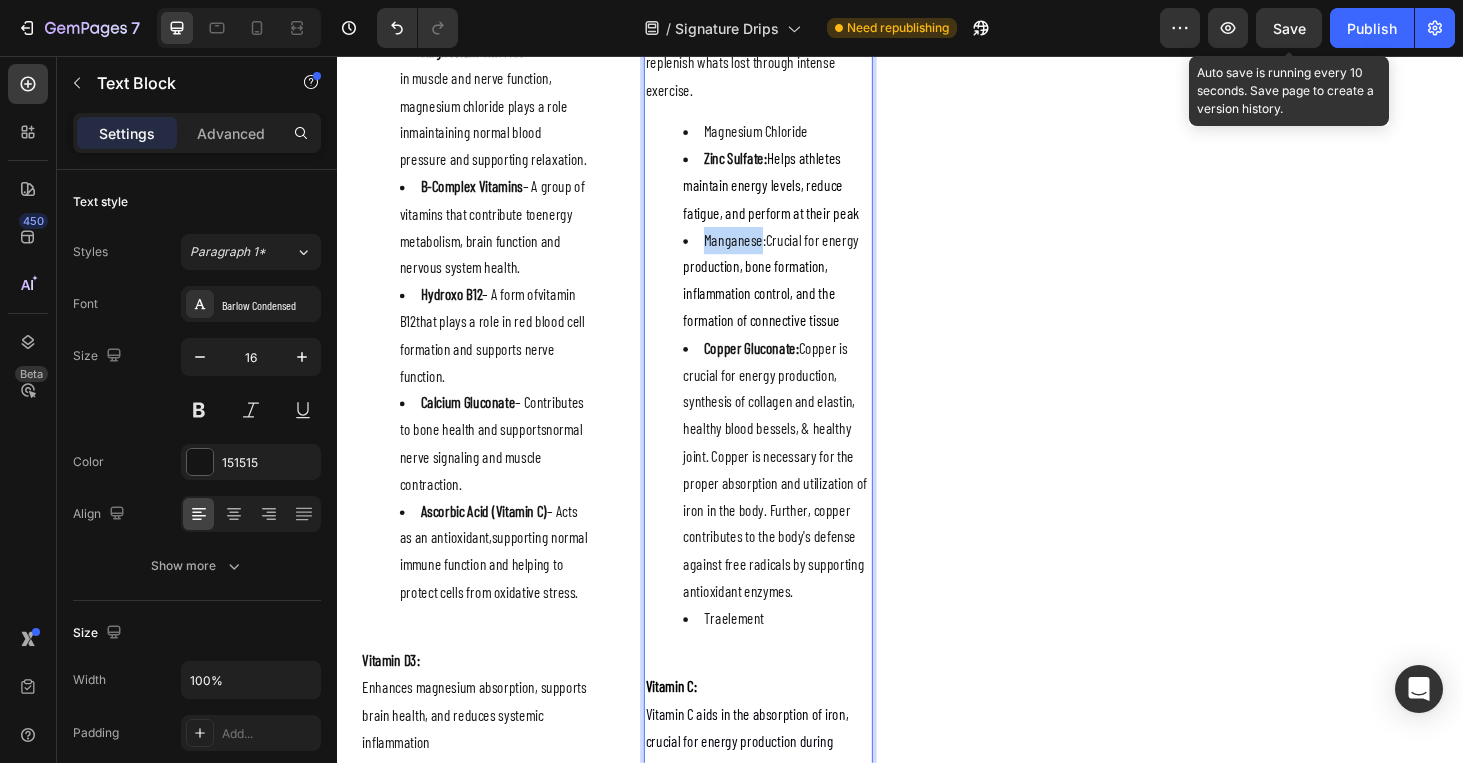 drag, startPoint x: 790, startPoint y: 255, endPoint x: 717, endPoint y: 255, distance: 73 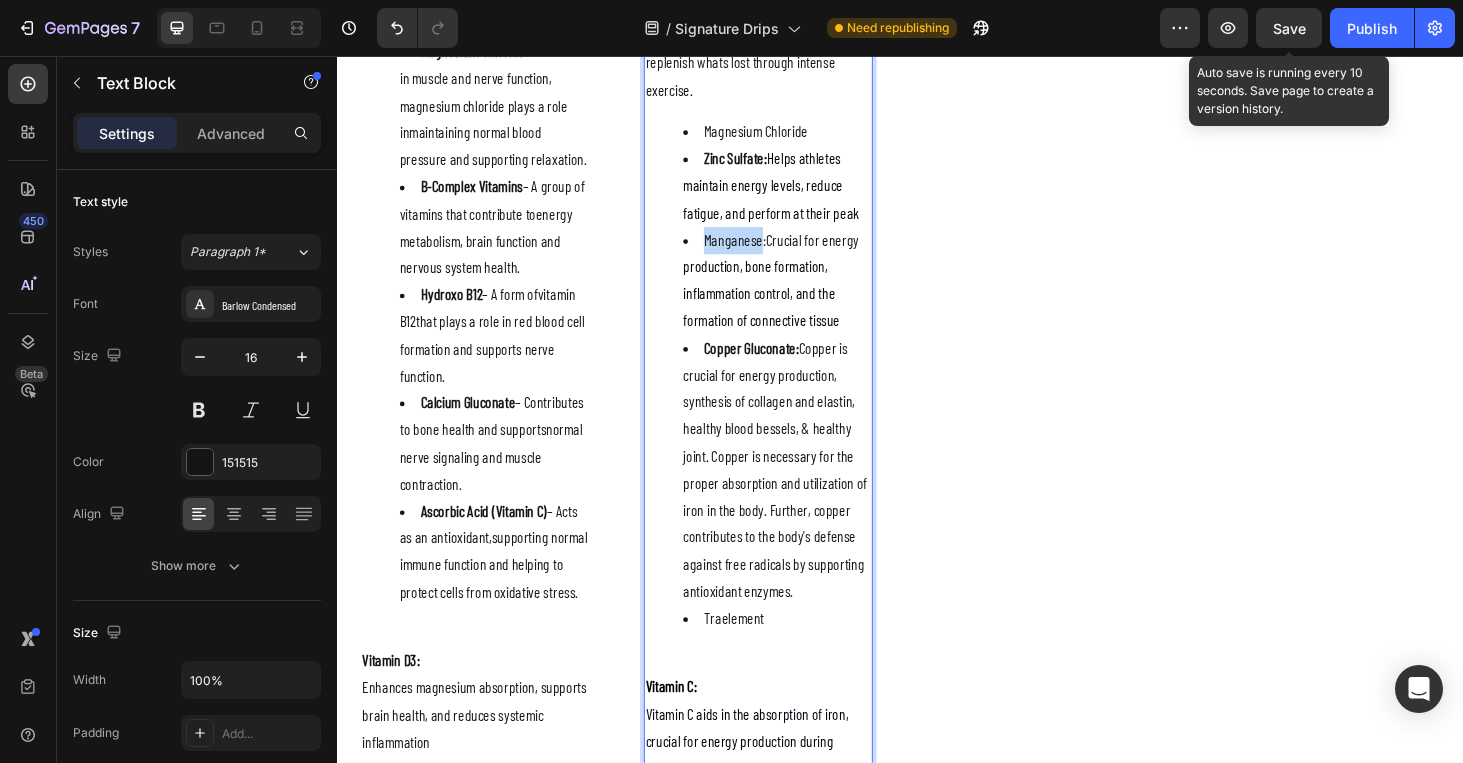 click on "Manganese: Crucial for energy production, bone formation, inflammation control, and the formation of connective tissue" at bounding box center [806, 295] 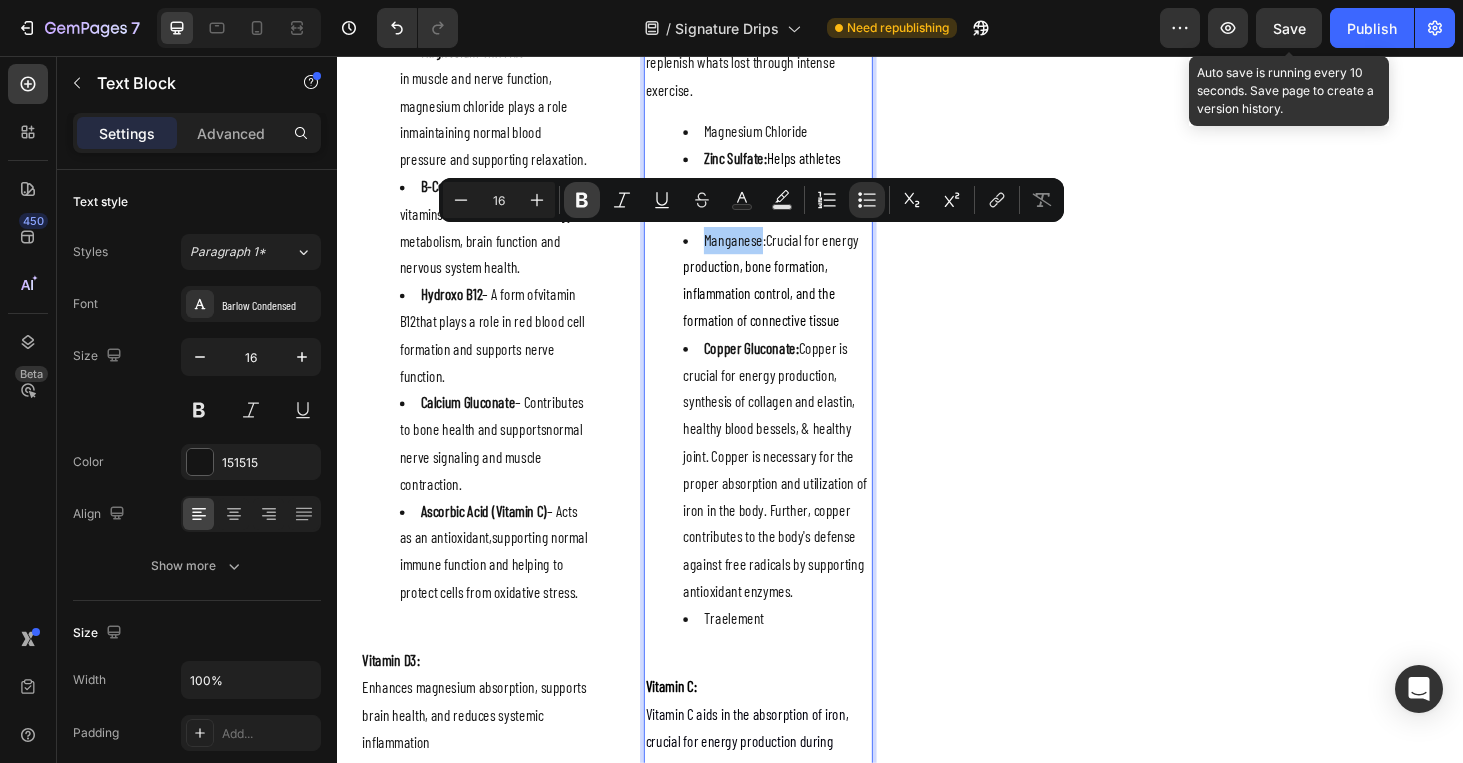 click 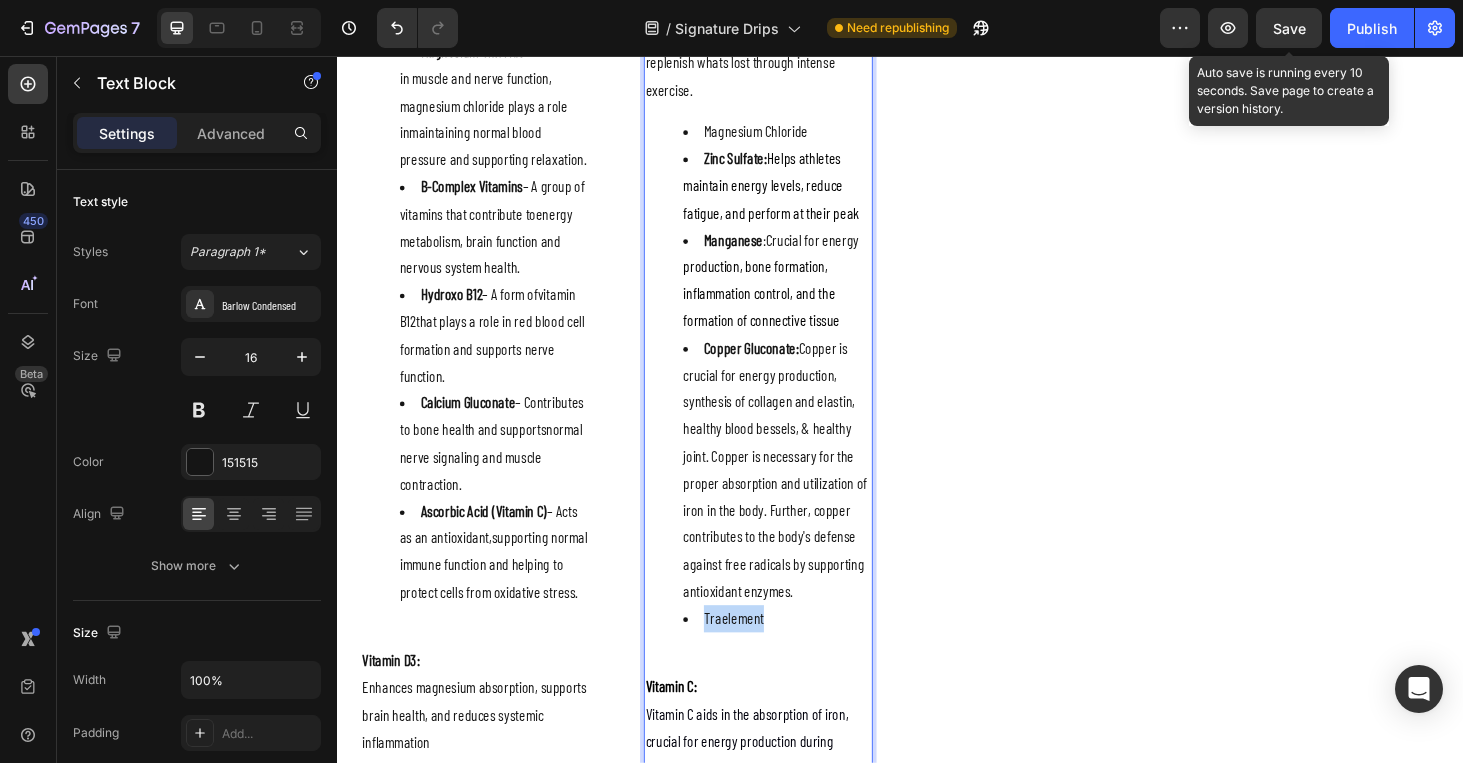 drag, startPoint x: 800, startPoint y: 650, endPoint x: 718, endPoint y: 648, distance: 82.02438 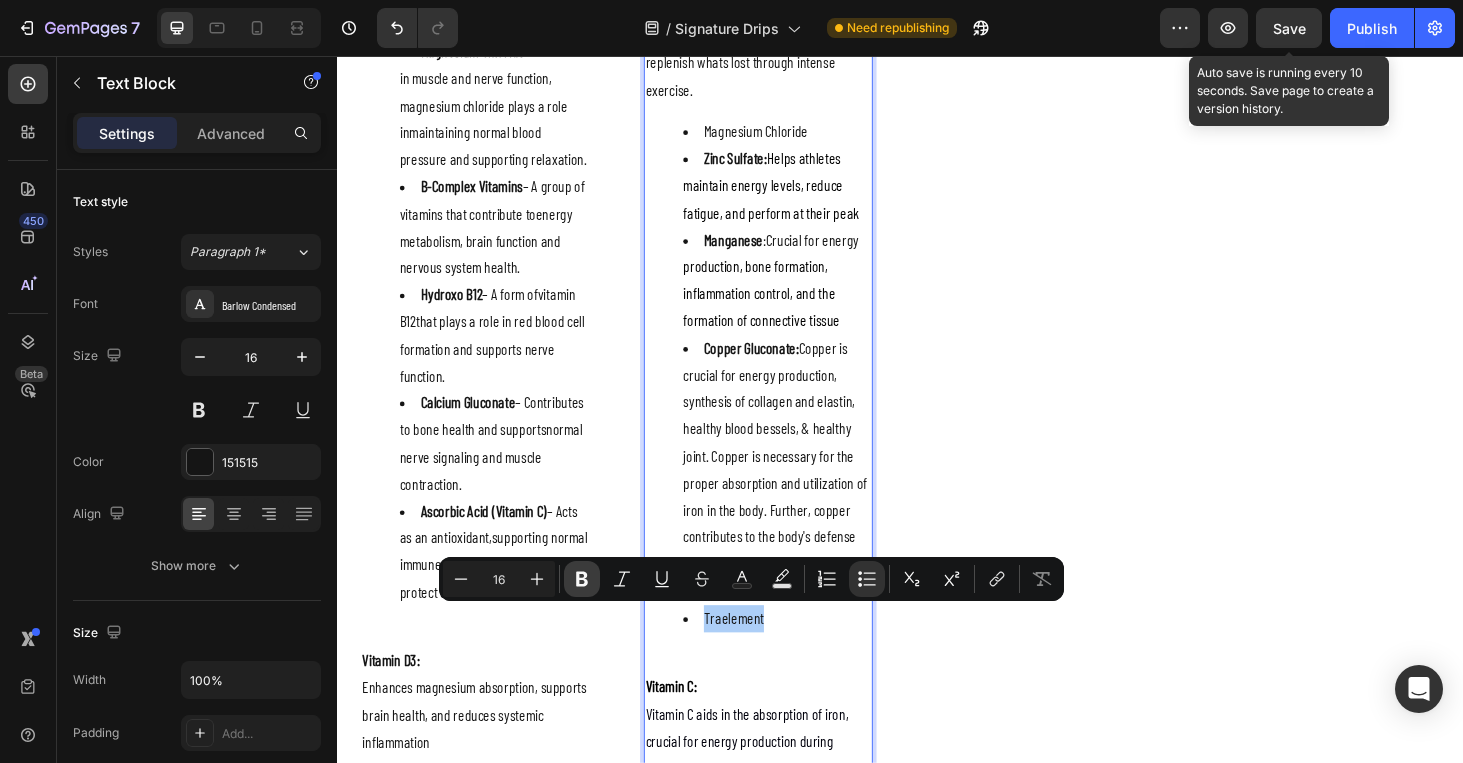 click 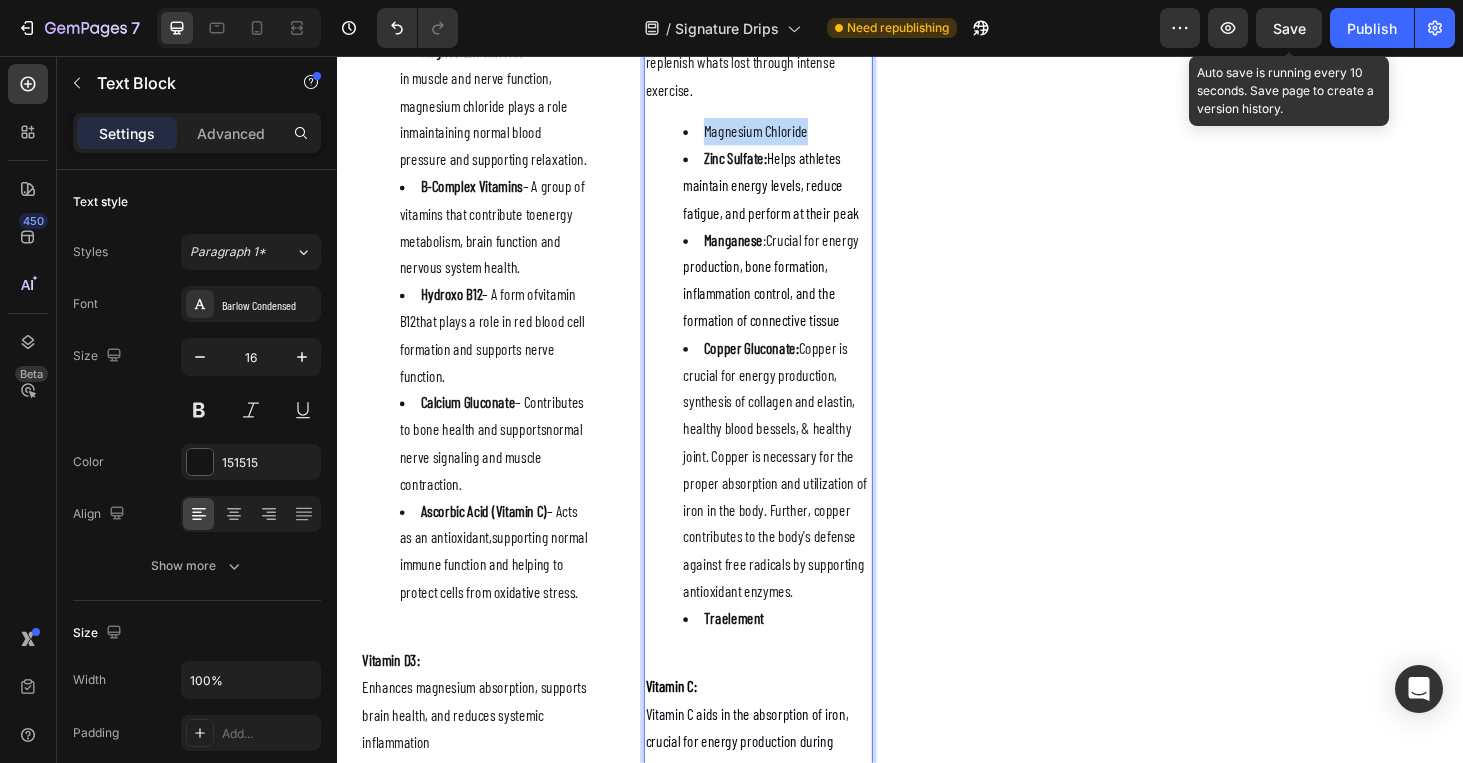 drag, startPoint x: 848, startPoint y: 140, endPoint x: 725, endPoint y: 138, distance: 123.01626 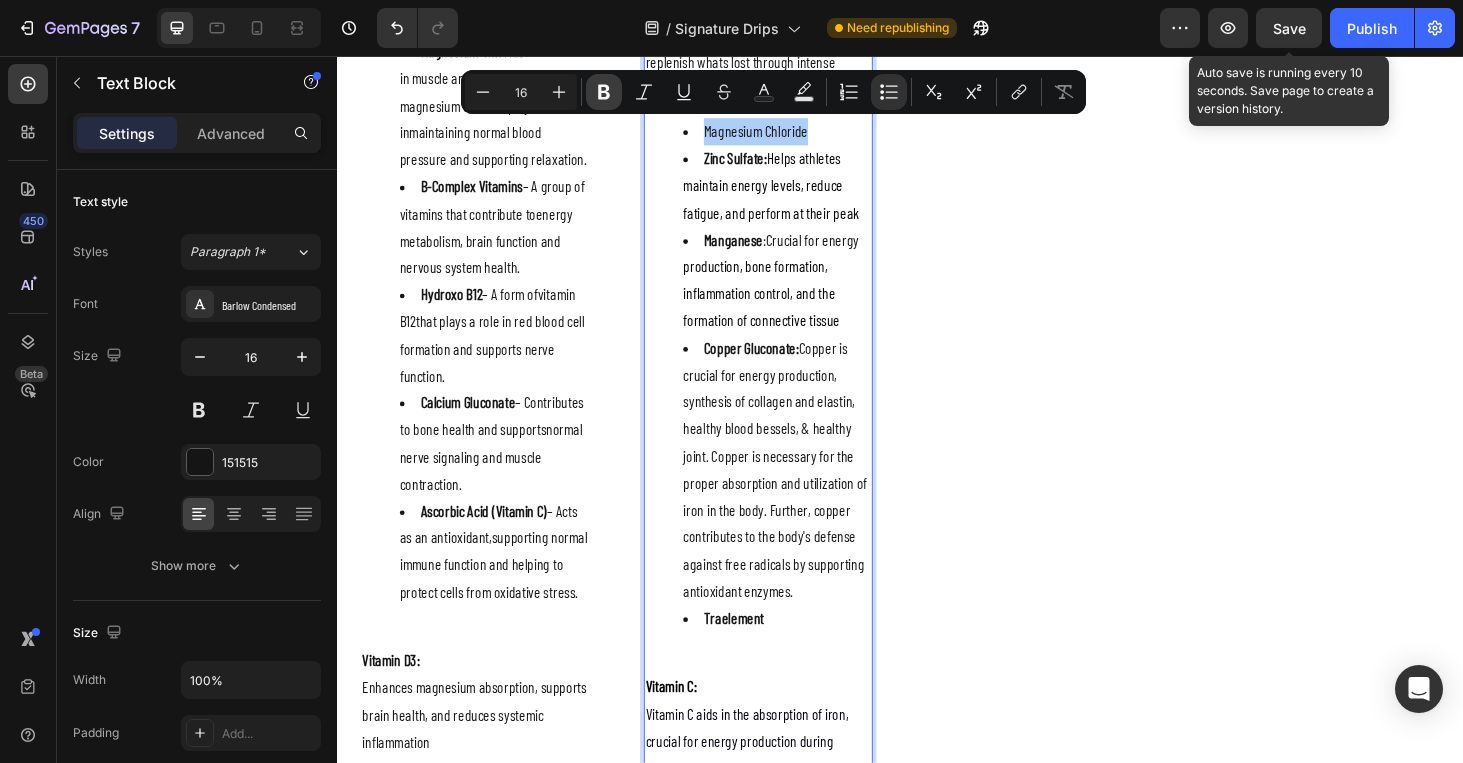 click 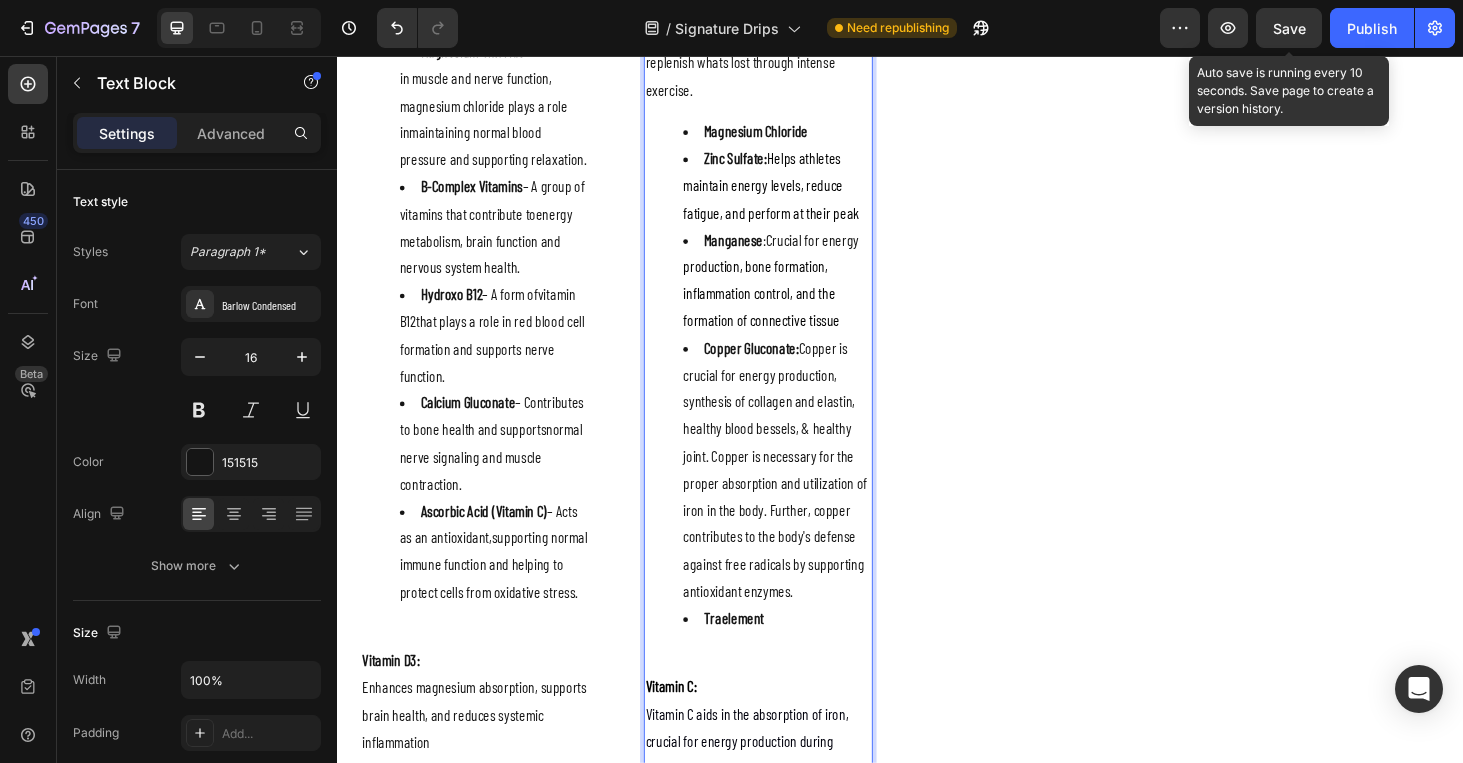 click on "Vitamin C:" at bounding box center (786, 728) 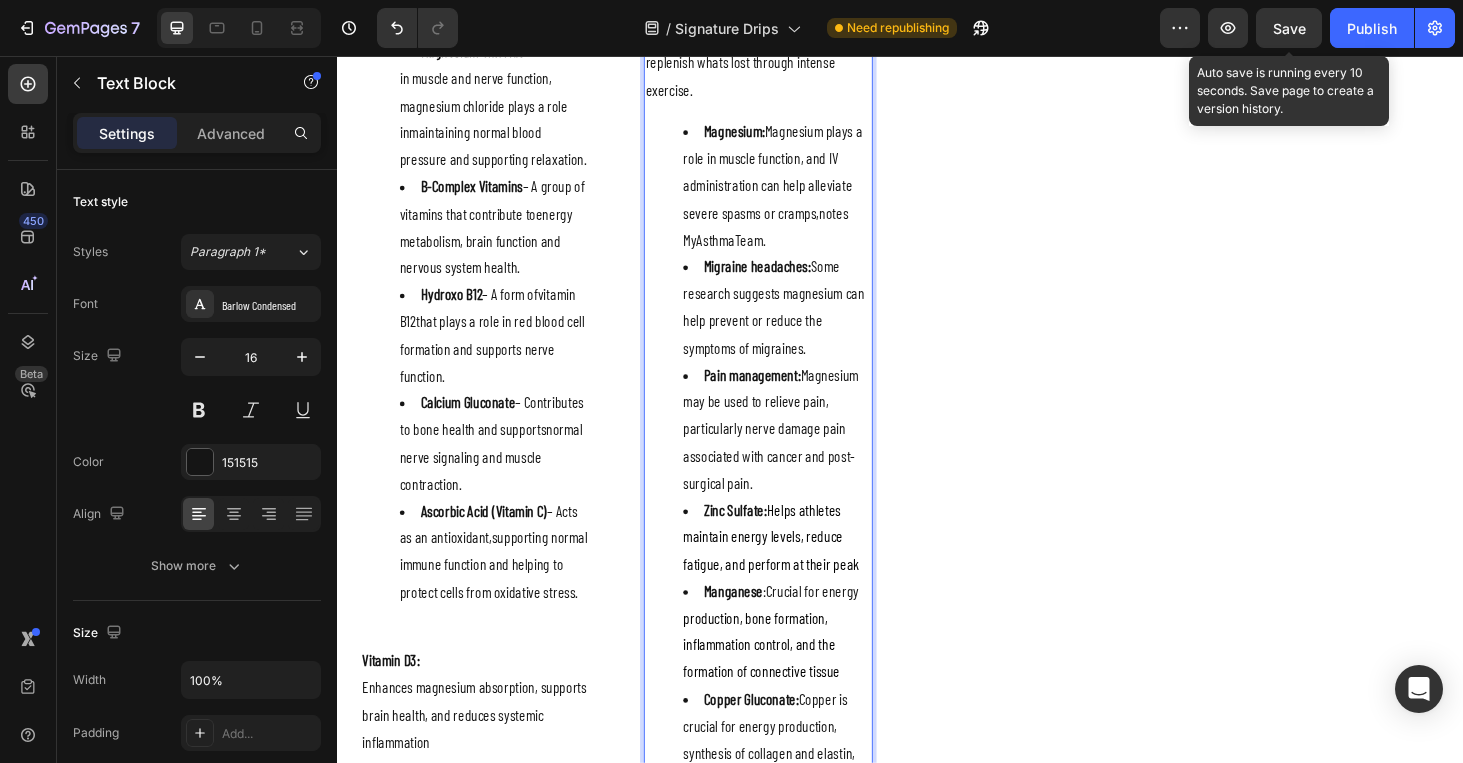 click on "Magnesium: Magnesium plays a role in muscle function, and IV administration can help alleviate severe spasms or cramps, notes [BRAND]." at bounding box center [806, 194] 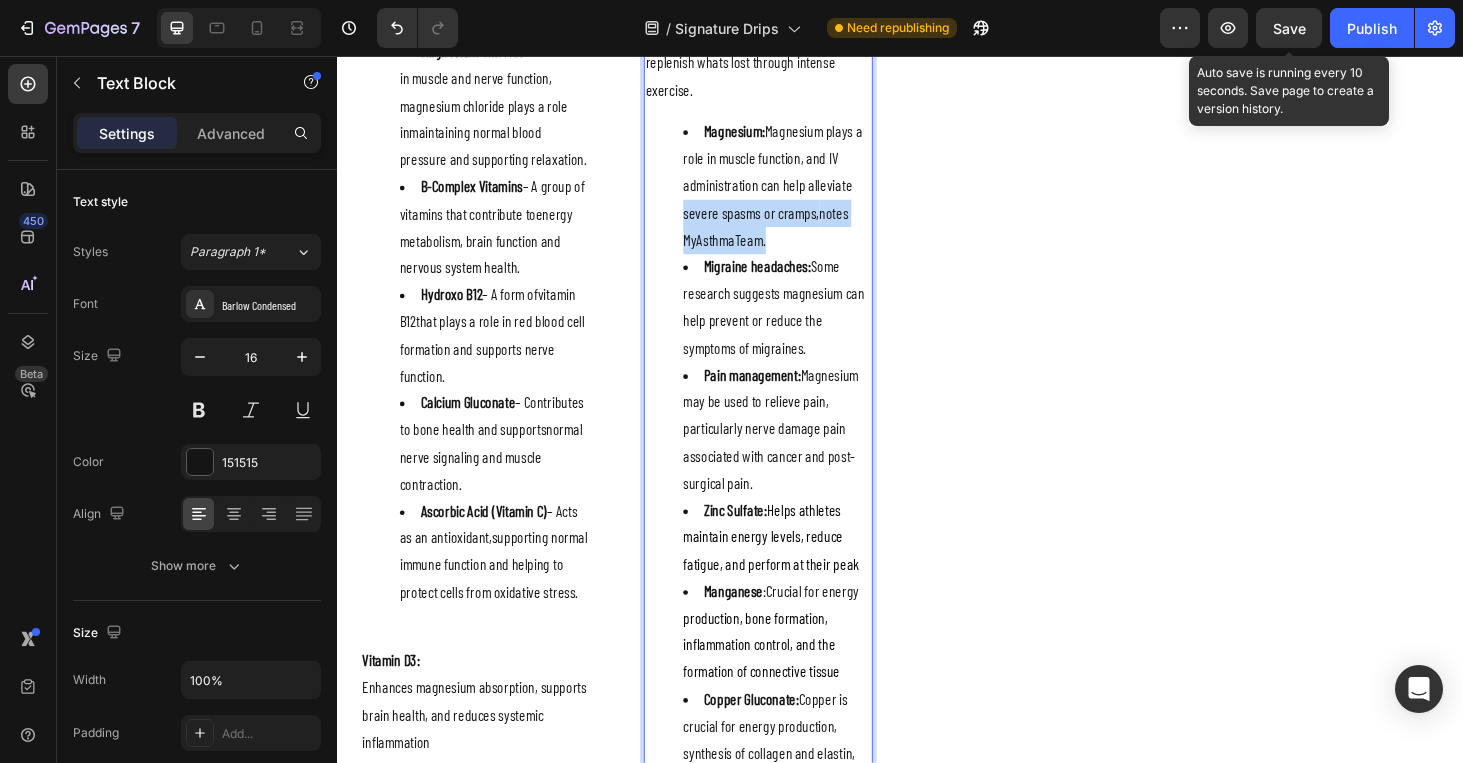 drag, startPoint x: 803, startPoint y: 250, endPoint x: 666, endPoint y: 230, distance: 138.45216 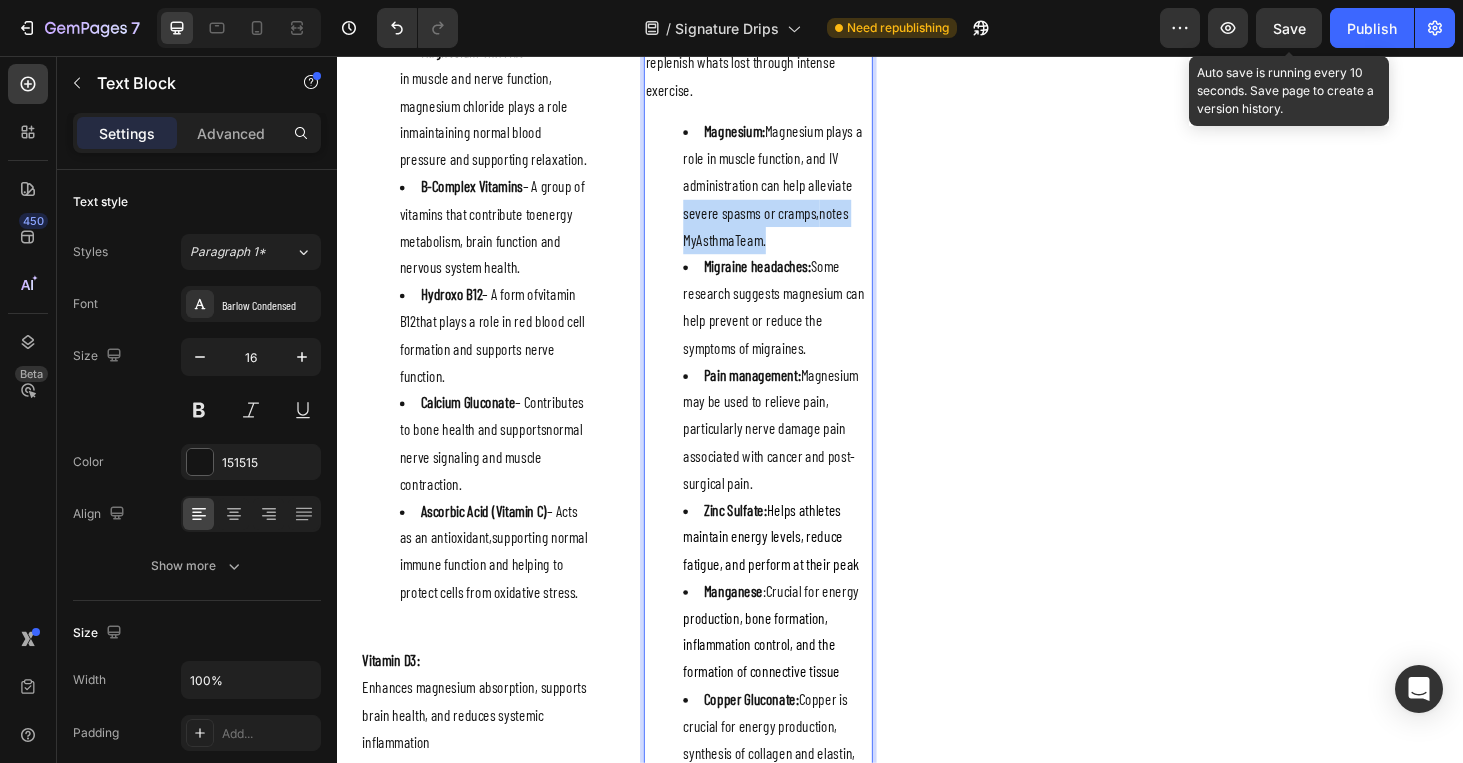 click on "Magnesium: Magnesium plays a role in muscle function, and IV administration can help alleviate severe spasms or cramps, notes MyAsthmaTeam . Migraine headaches: Some research suggests magnesium can help prevent or reduce the symptoms of migraines. Pain management: Magnesium may be used to relieve pain, particularly nerve damage pain associated with cancer and post-surgical pain. Zinc Sulfate: Helps athletes maintain energy levels, reduce fatigue, and perform at their peak Manganese : Crucial for energy production, bone formation, inflammation control, and the formation of connective tissue Copper Gluconate: Copper is crucial for energy production, synthesis of collagen and elastin, healthy blood bessels, & healthy joint. Copper is necessary for the proper absorption and utilization of iron in the body. Further, copper contributes to the body's defense against free radicals by supporting antioxidant enzymes. Traelement" at bounding box center [786, 583] 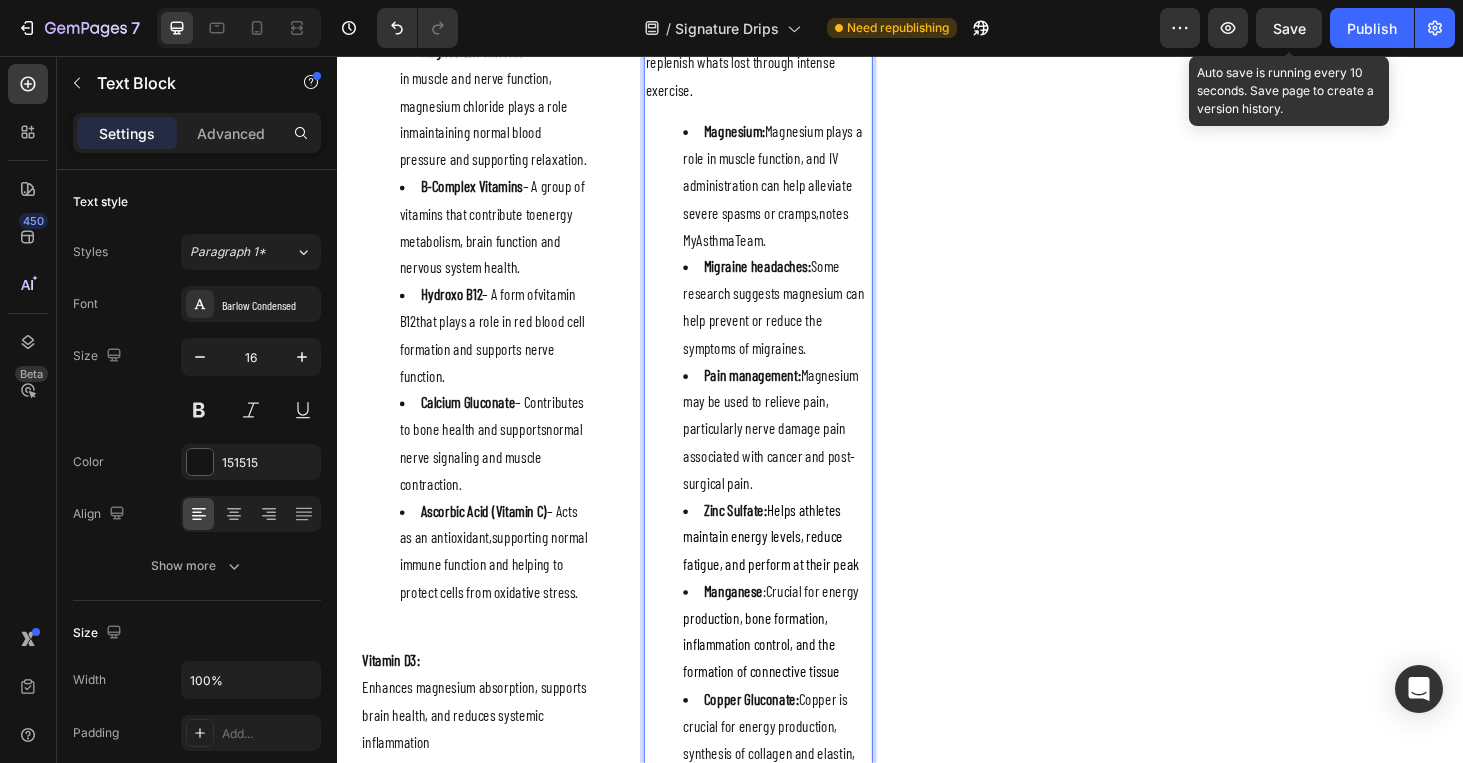 click on "Migraine headaches: Some research suggests magnesium can help prevent or reduce the symptoms of migraines." at bounding box center [806, 323] 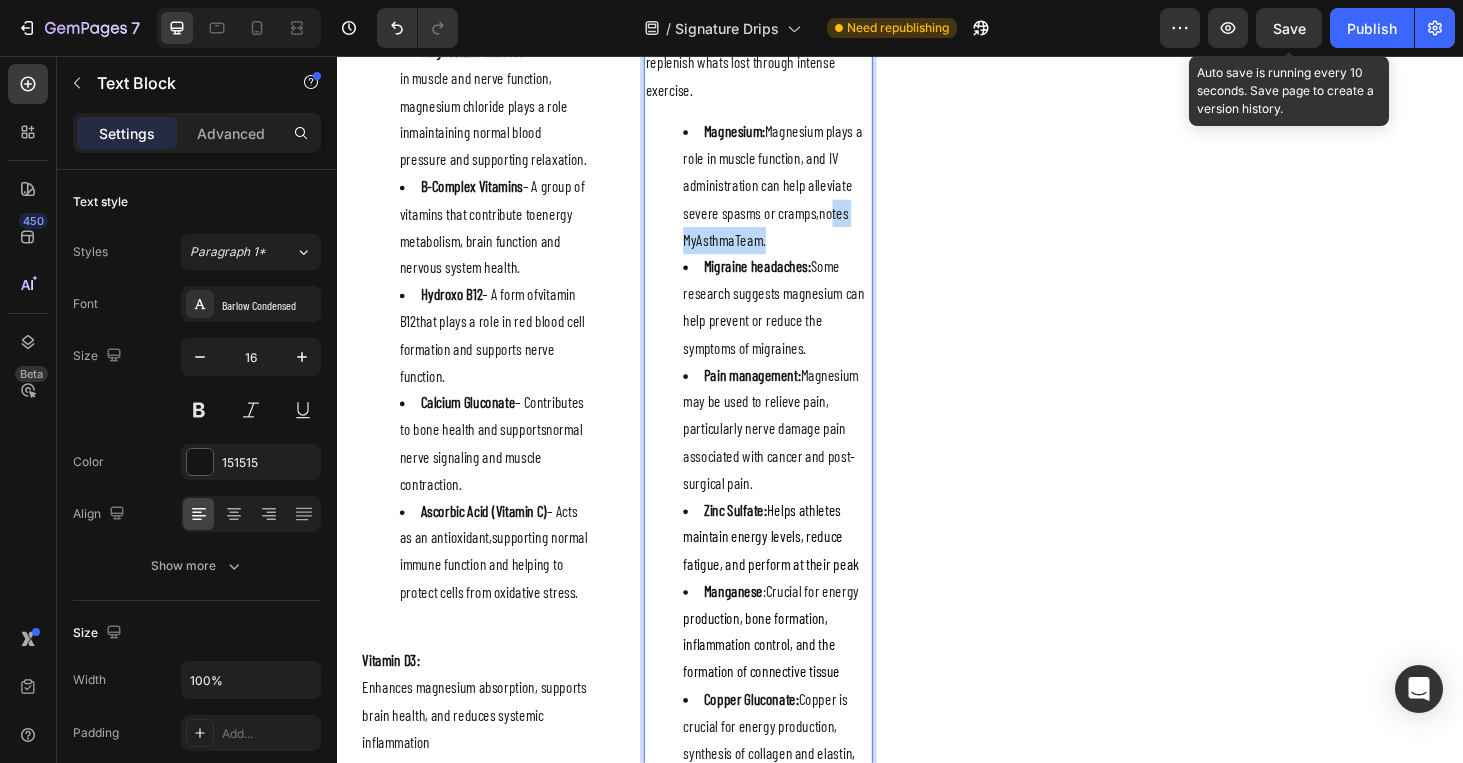 drag, startPoint x: 806, startPoint y: 255, endPoint x: 864, endPoint y: 212, distance: 72.20111 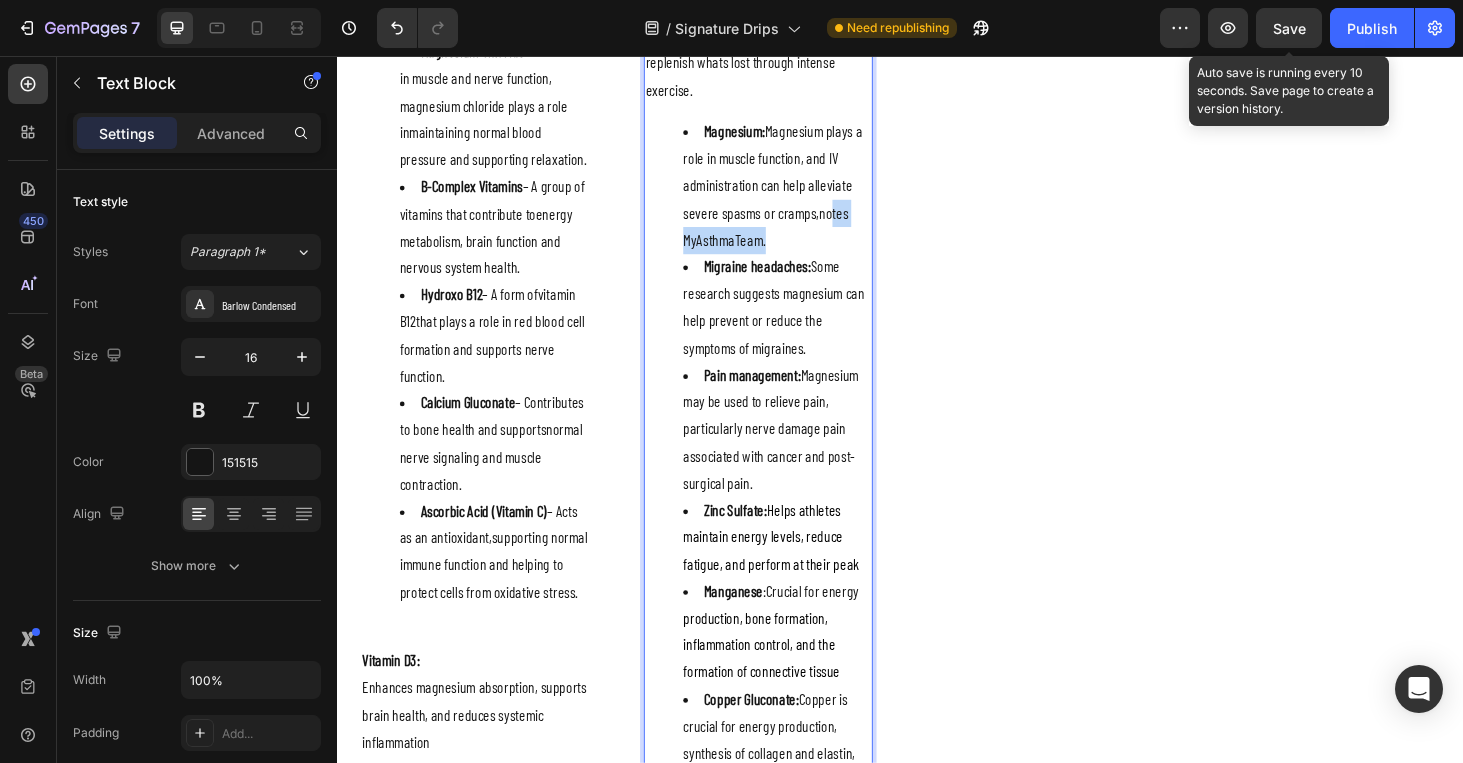 click on "Magnesium: Magnesium plays a role in muscle function, and IV administration can help alleviate severe spasms or cramps, notes [BRAND]." at bounding box center (806, 194) 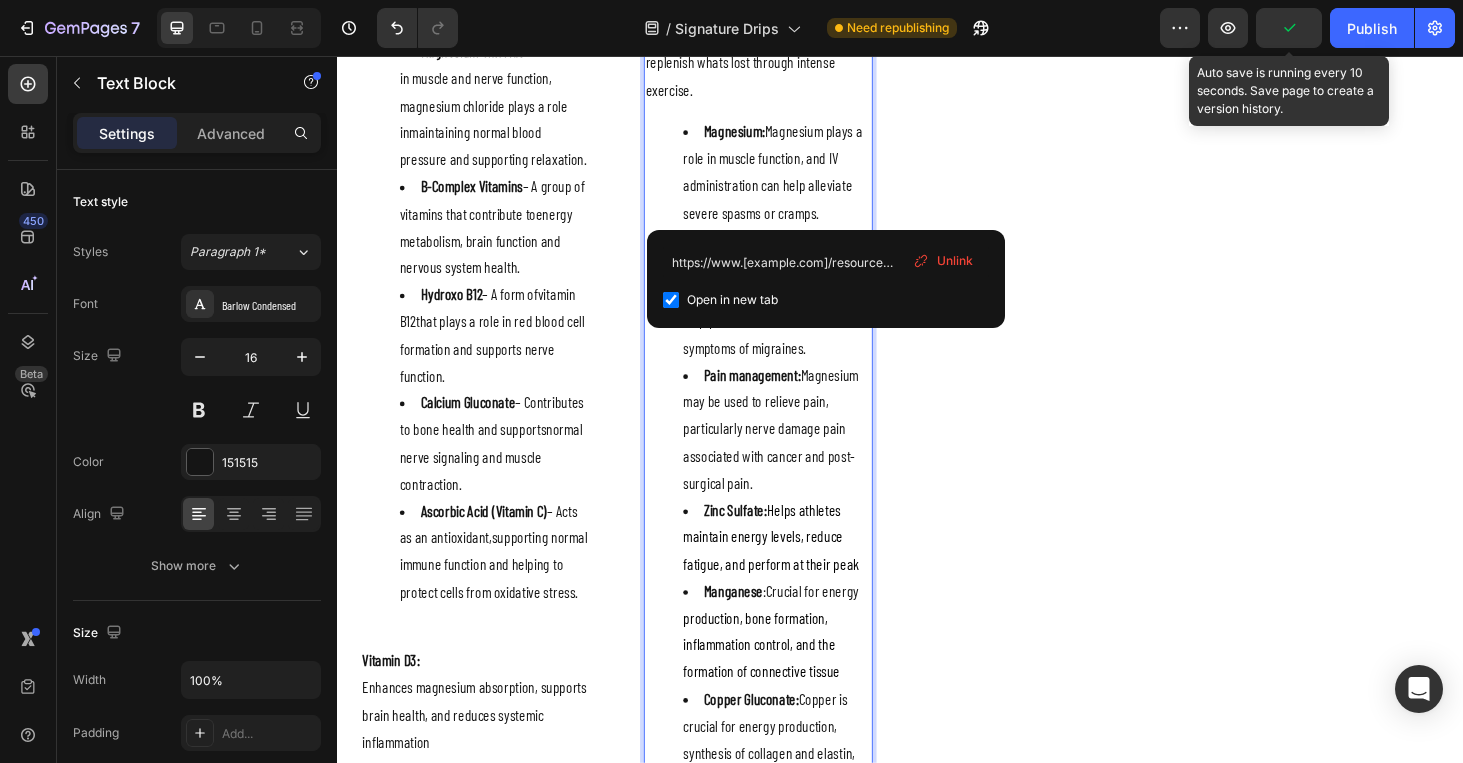 click on "Unlink" at bounding box center [955, 261] 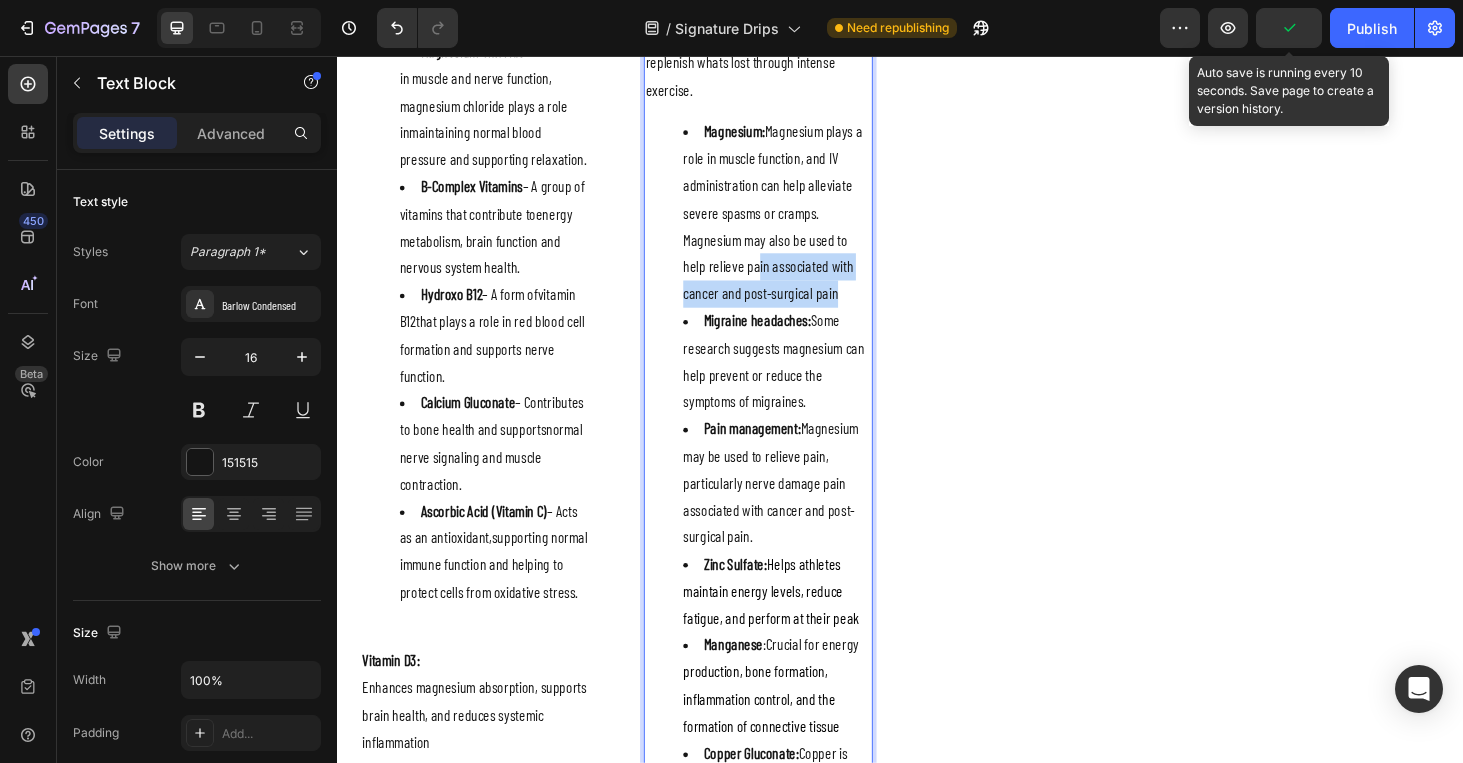 drag, startPoint x: 859, startPoint y: 309, endPoint x: 757, endPoint y: 275, distance: 107.51744 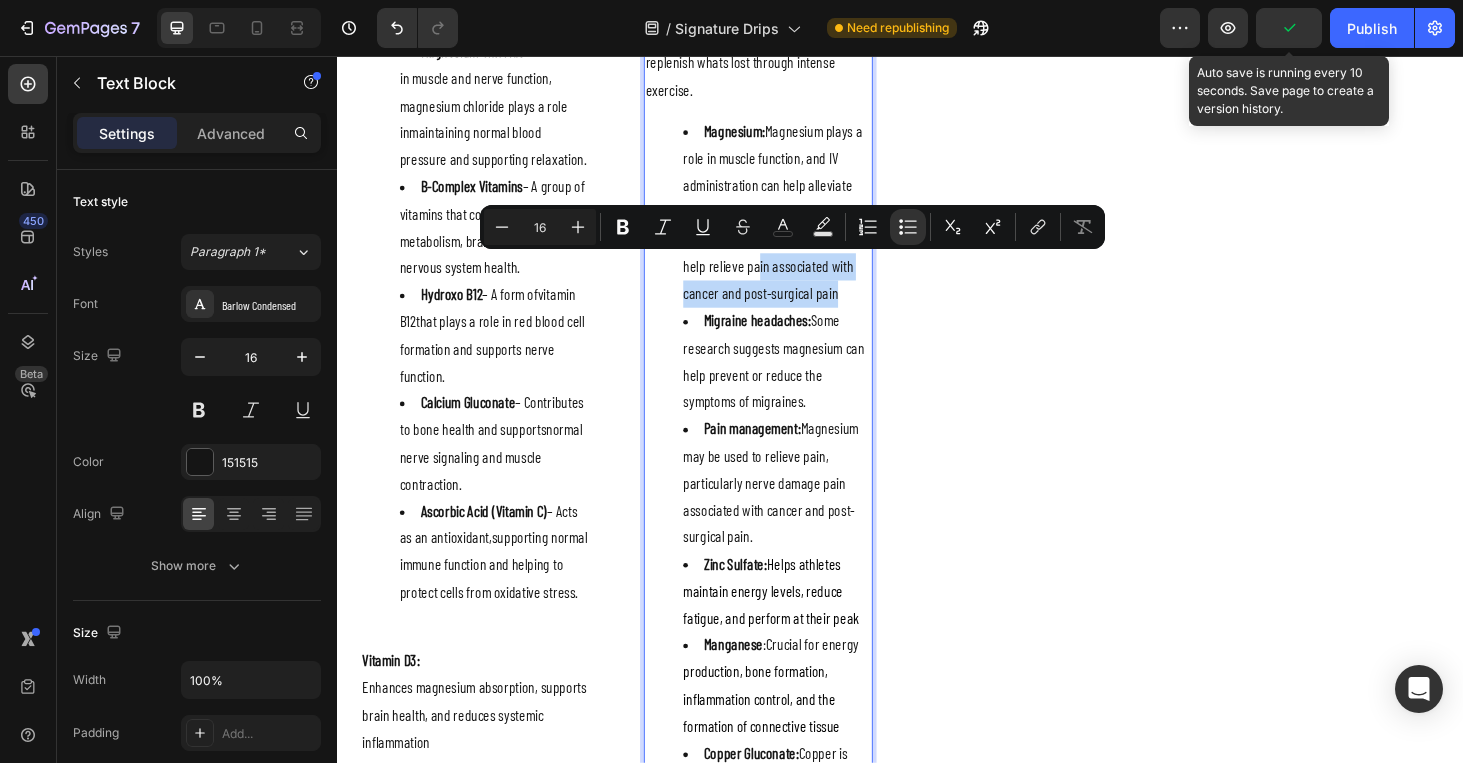click on "Magnesium: Magnesium plays a role in muscle function, and IV administration can help alleviate severe spasms or cramps. Magnesium may also be used to help relieve pain associated with cancer and post-surgical pain" at bounding box center (806, 223) 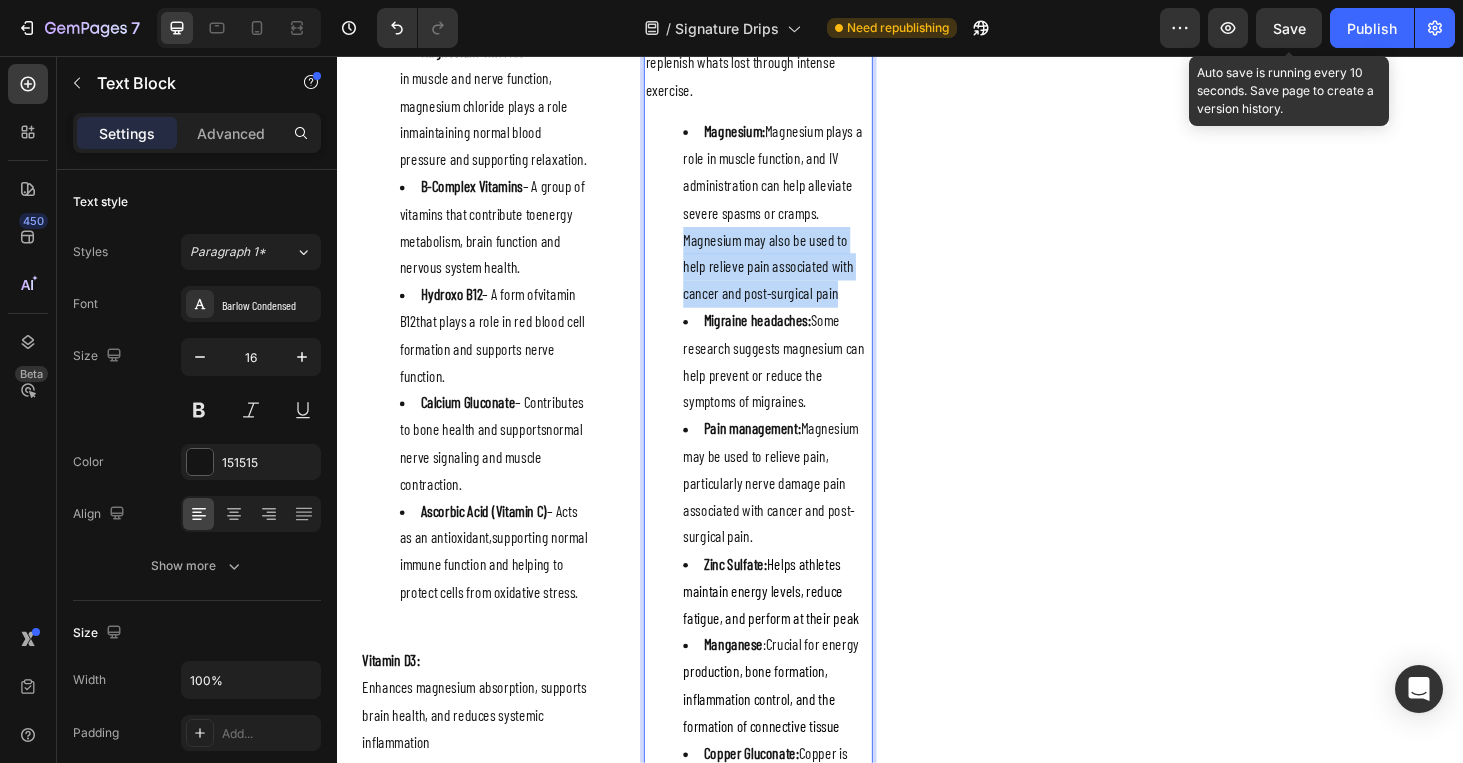 drag, startPoint x: 700, startPoint y: 247, endPoint x: 872, endPoint y: 304, distance: 181.19879 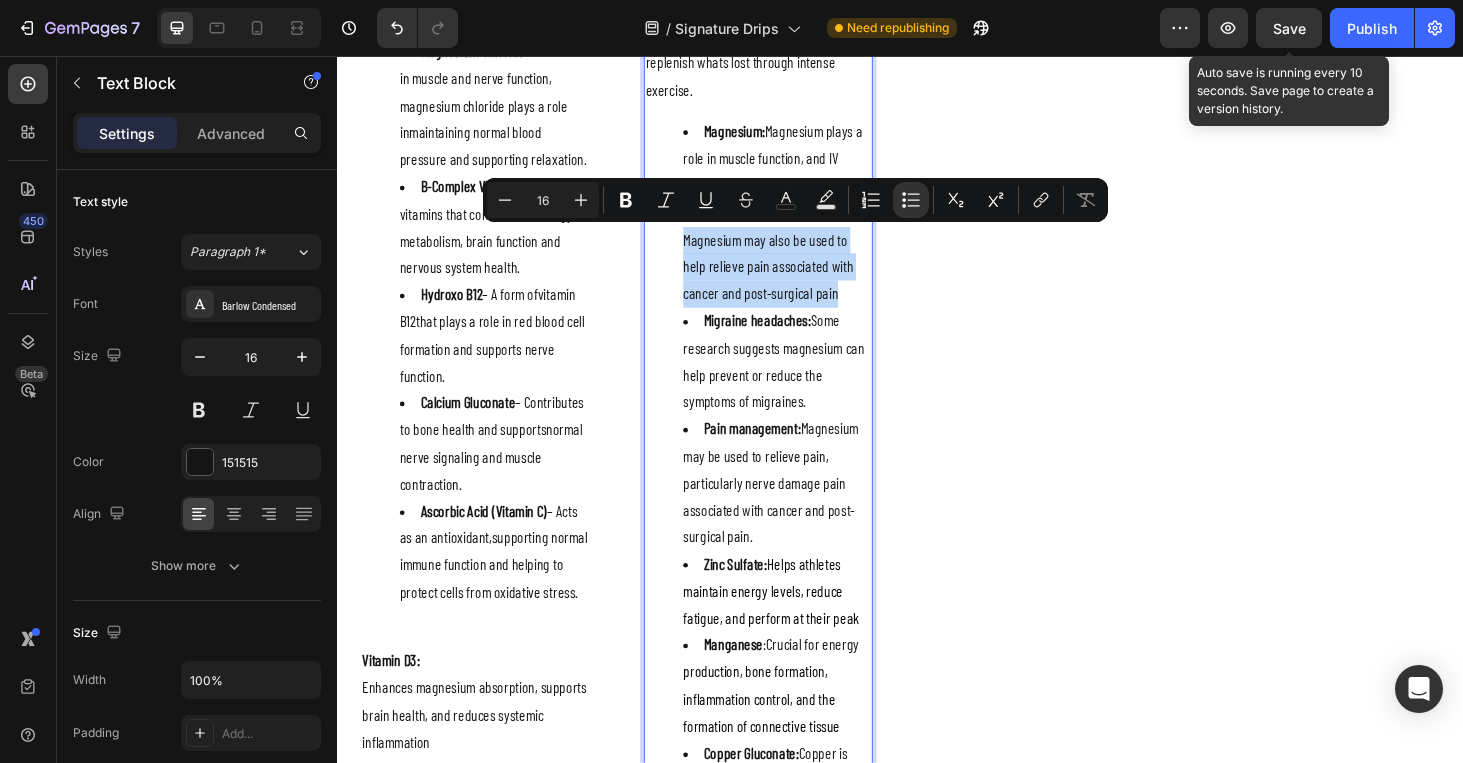 copy on "Magnesium may also be used to help relieve pain associated with cancer and post-surgical pain" 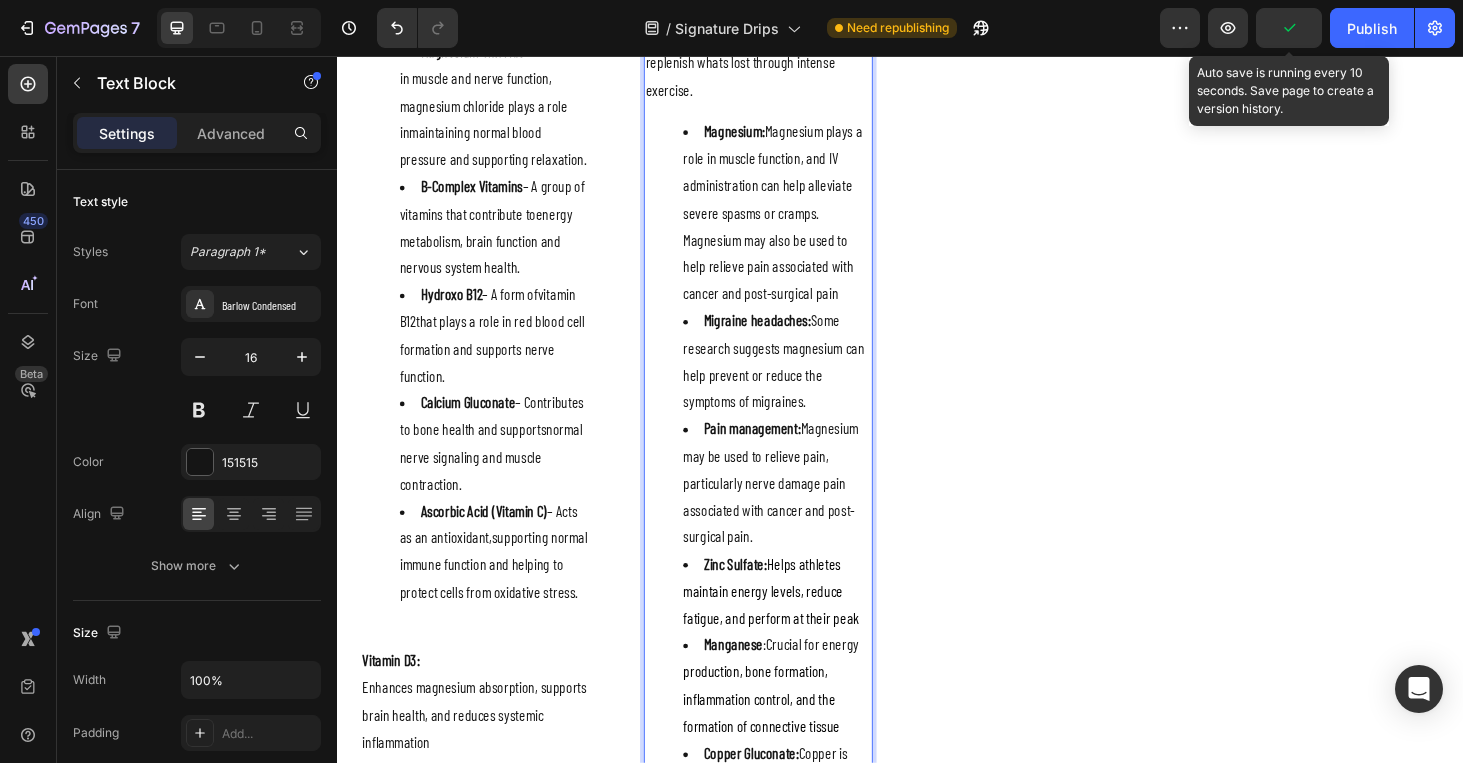 click on "Migraine headaches: Some research suggests magnesium can help prevent or reduce the symptoms of migraines." at bounding box center [806, 381] 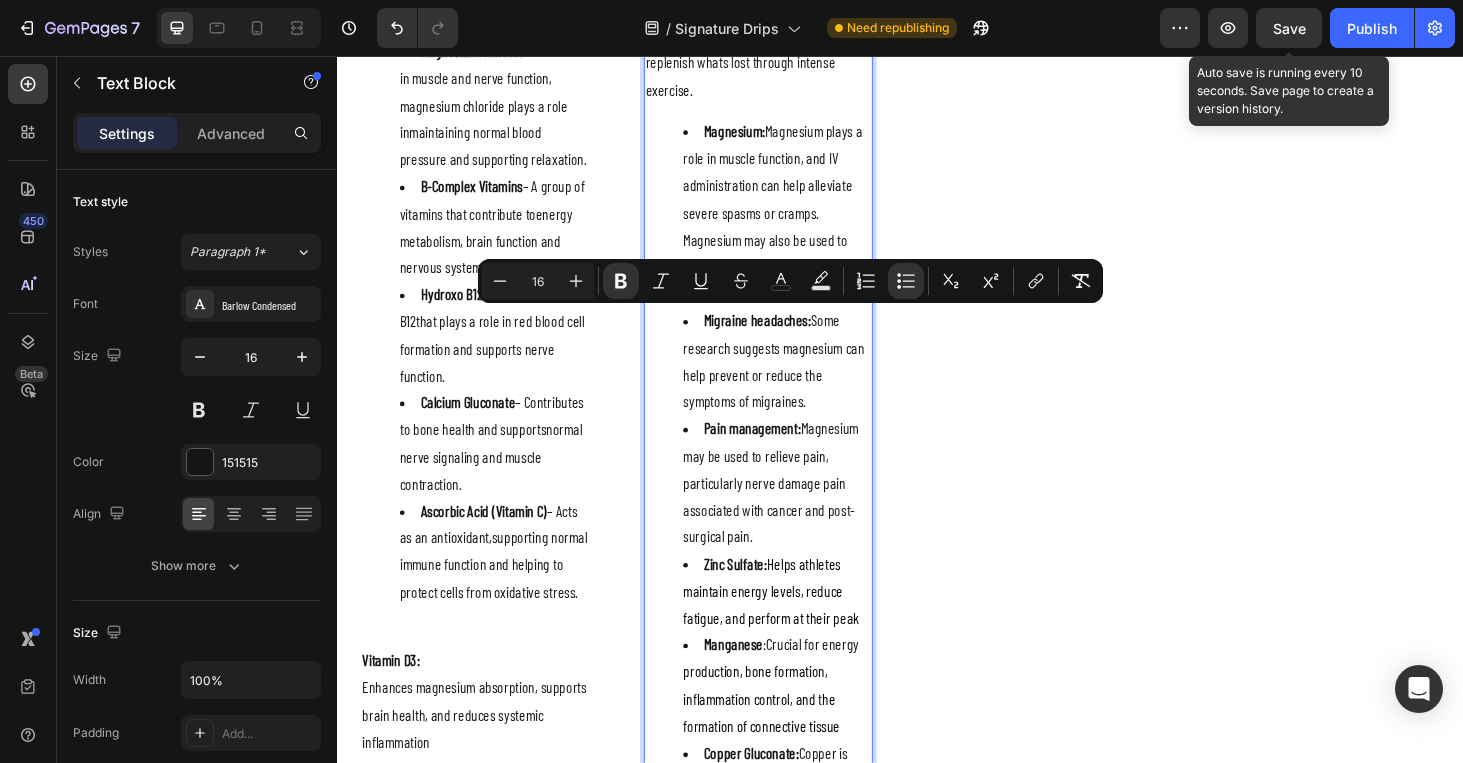 drag, startPoint x: 712, startPoint y: 332, endPoint x: 868, endPoint y: 560, distance: 276.26074 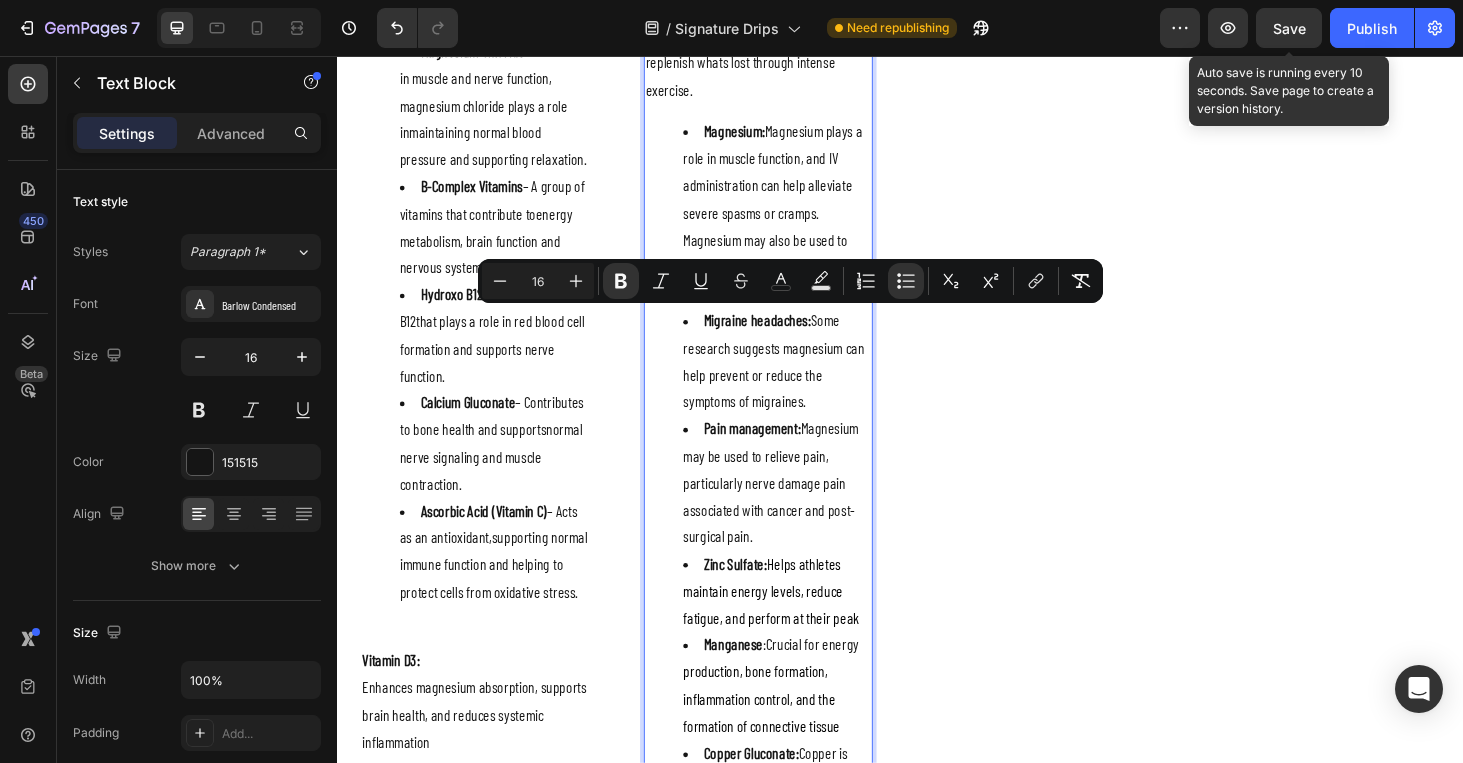 click on "Magnesium: Magnesium plays a role in muscle function, and IV administration can help alleviate severe spasms or cramps. Magnesium may also be used to help relieve pain associated with cancer and post-surgical pain Migraine headaches: Some research suggests magnesium can help prevent or reduce the symptoms of migraines. Pain management: Magnesium may be used to relieve pain, particularly nerve damage pain associated with cancer and post-surgical pain. Zinc Sulfate: Helps athletes maintain energy levels, reduce fatigue, and perform at their peak Manganese : Crucial for energy production, bone formation, inflammation control, and the formation of connective tissue Copper Gluconate: Copper is crucial for energy production, synthesis of collagen and elastin, healthy blood bessels, & healthy joint. Copper is necessary for the proper absorption and utilization of iron in the body. Further, copper contributes to the body's defense against free radicals by supporting antioxidant enzymes. Traelement" at bounding box center [786, 611] 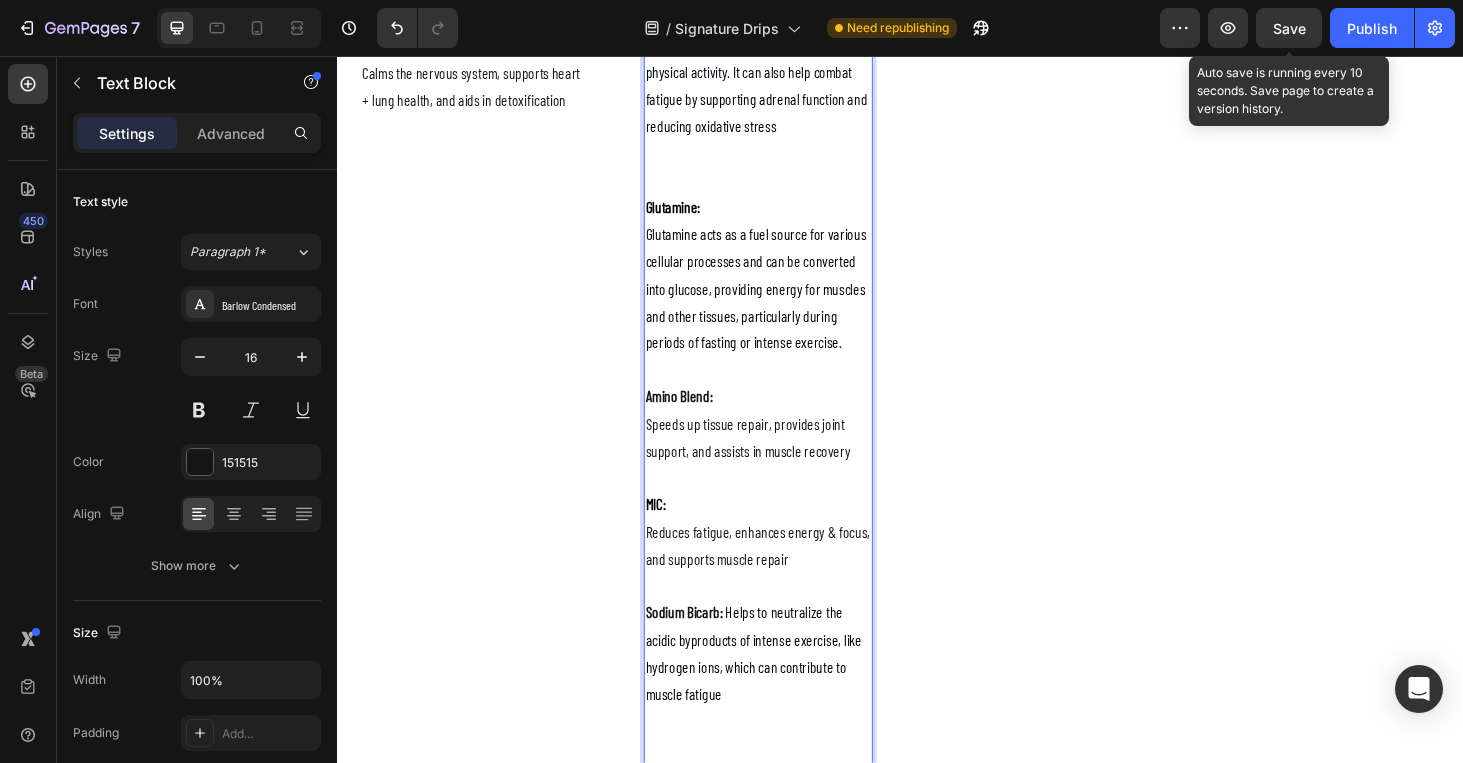 scroll, scrollTop: 3713, scrollLeft: 0, axis: vertical 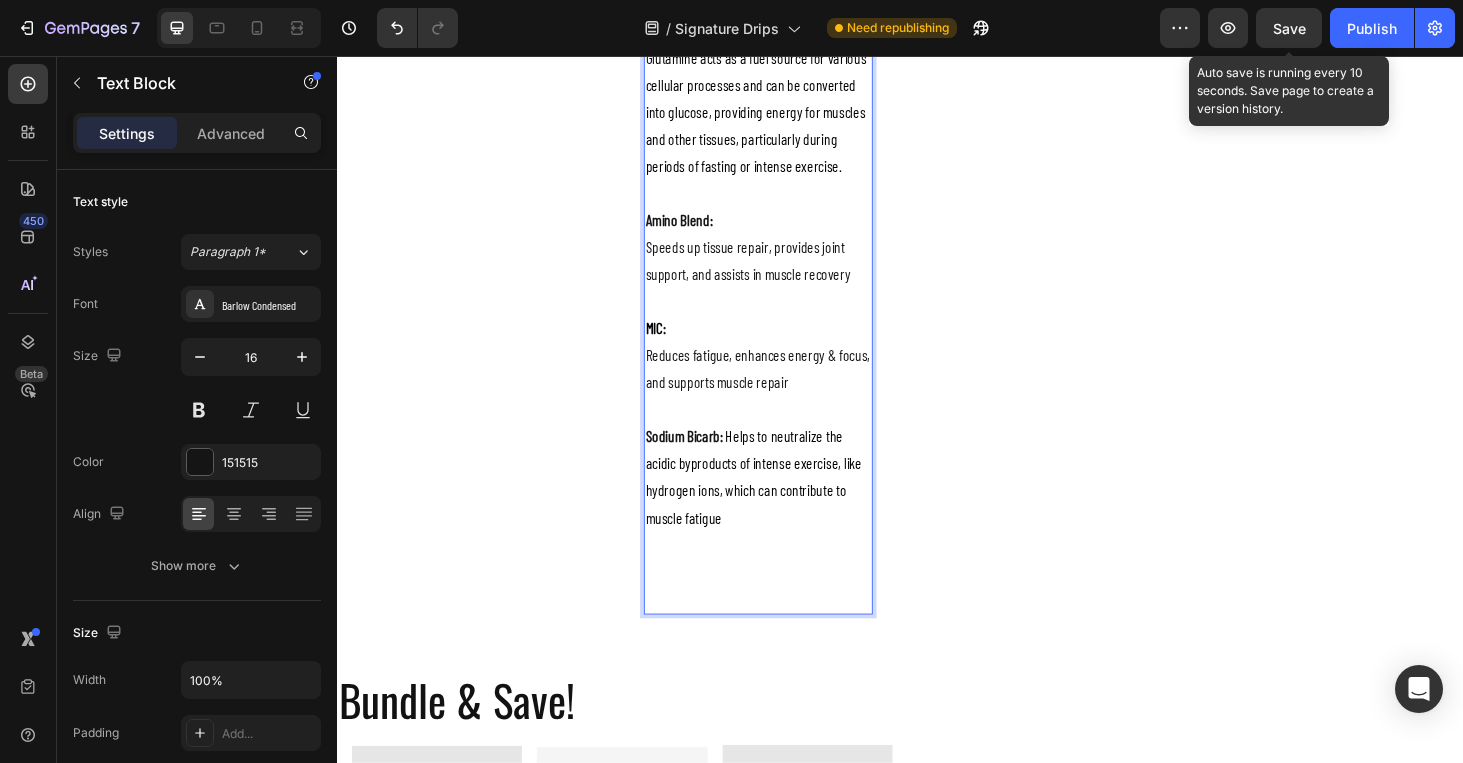 click on "Reduces fatigue, enhances energy & focus, and supports muscle repair" at bounding box center [786, 390] 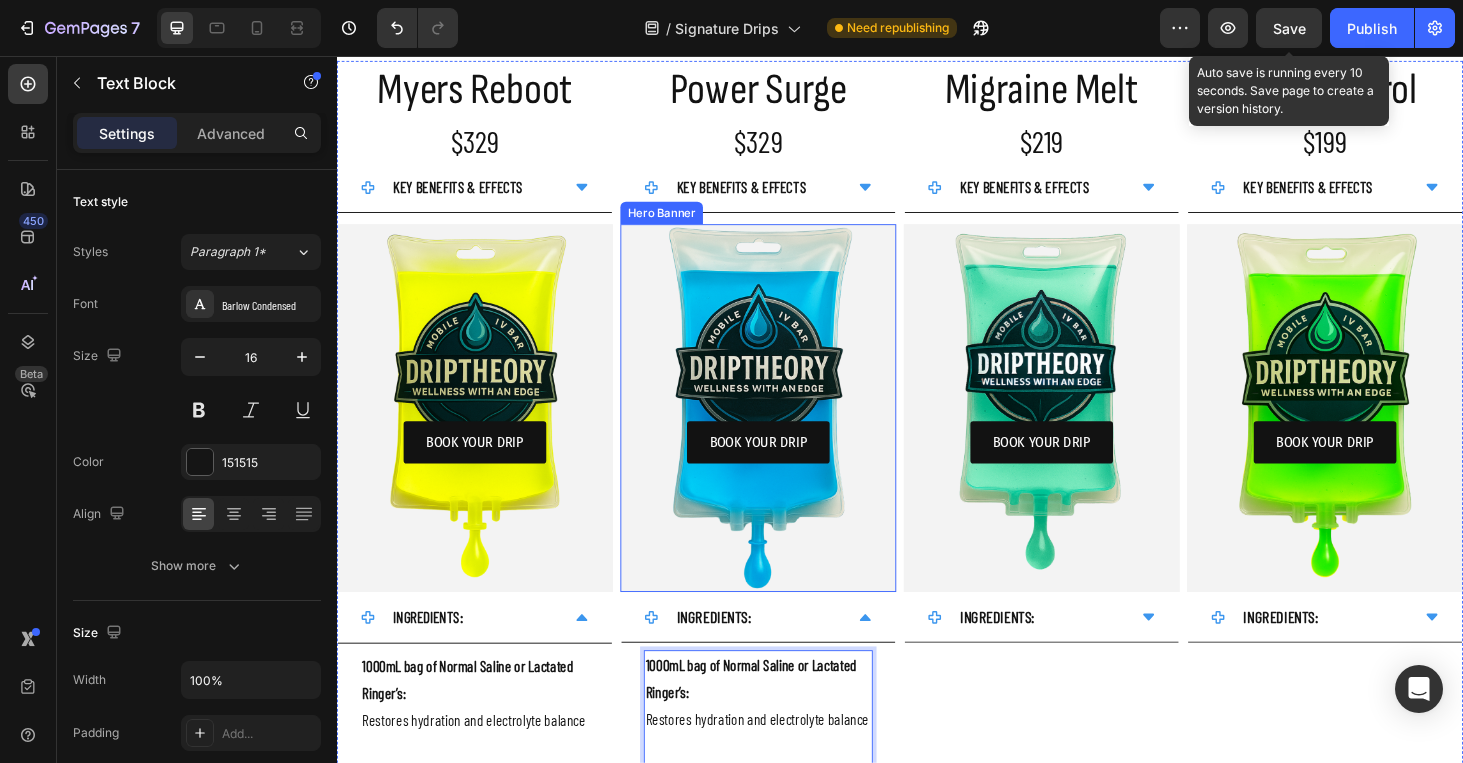 scroll, scrollTop: 1707, scrollLeft: 0, axis: vertical 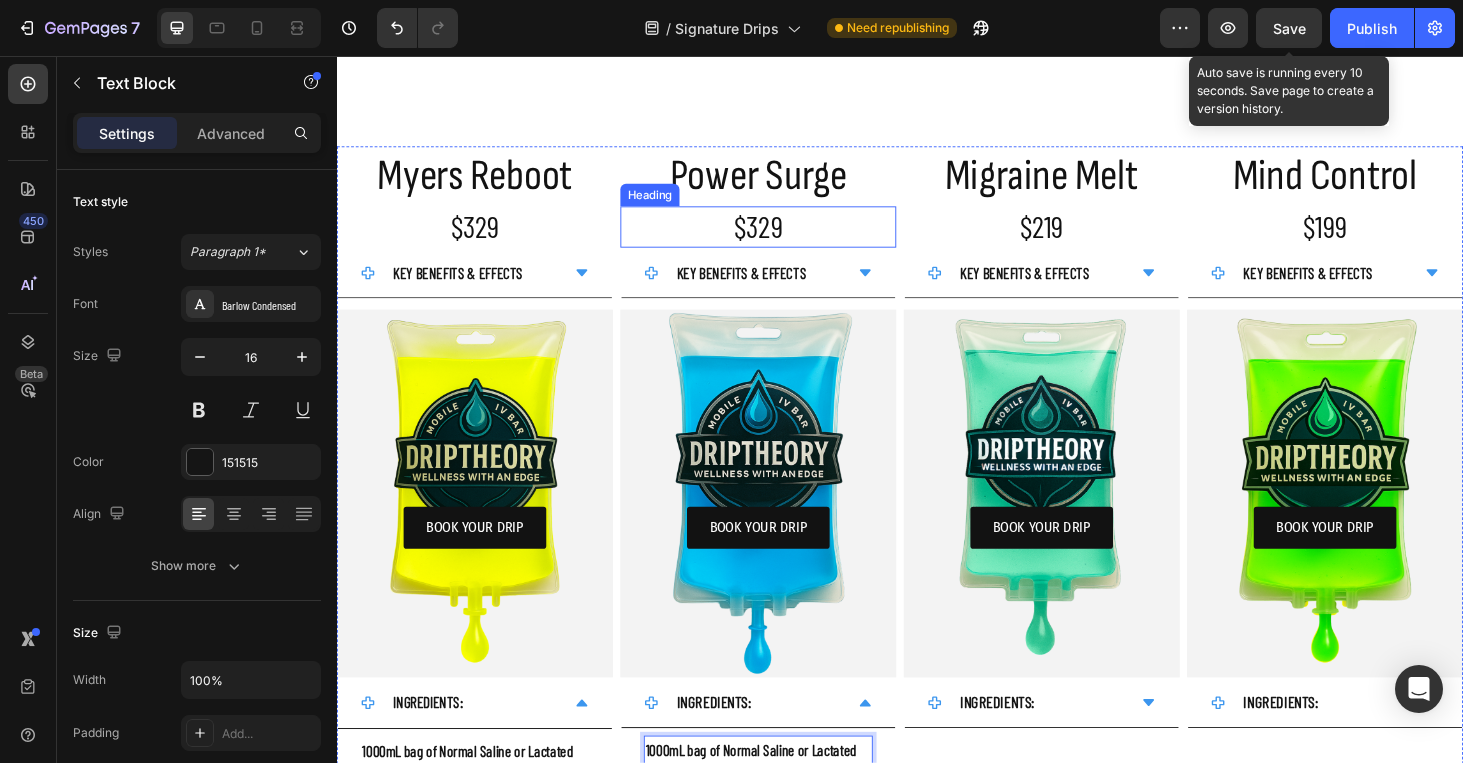 click on "$329" at bounding box center (786, 237) 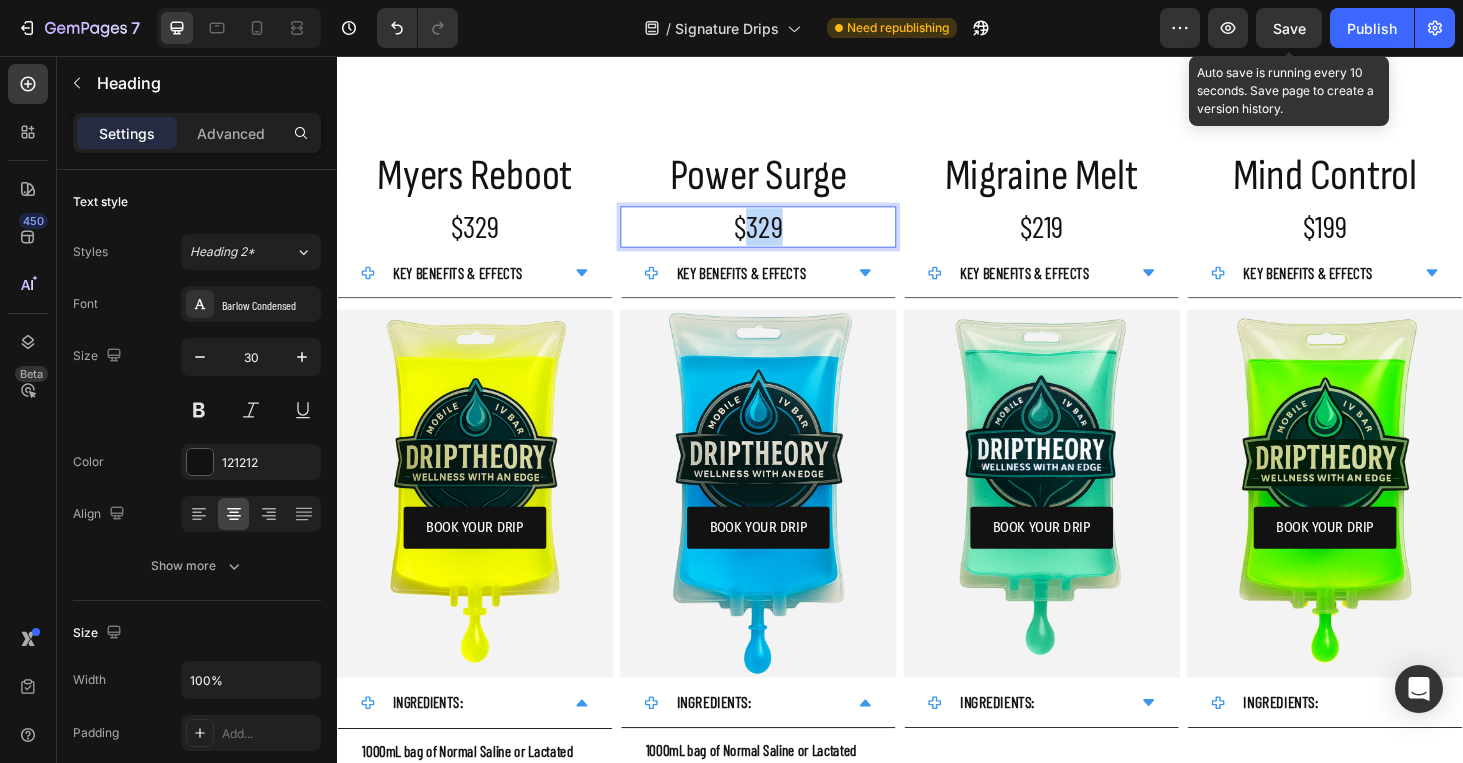 click on "$329" at bounding box center [786, 237] 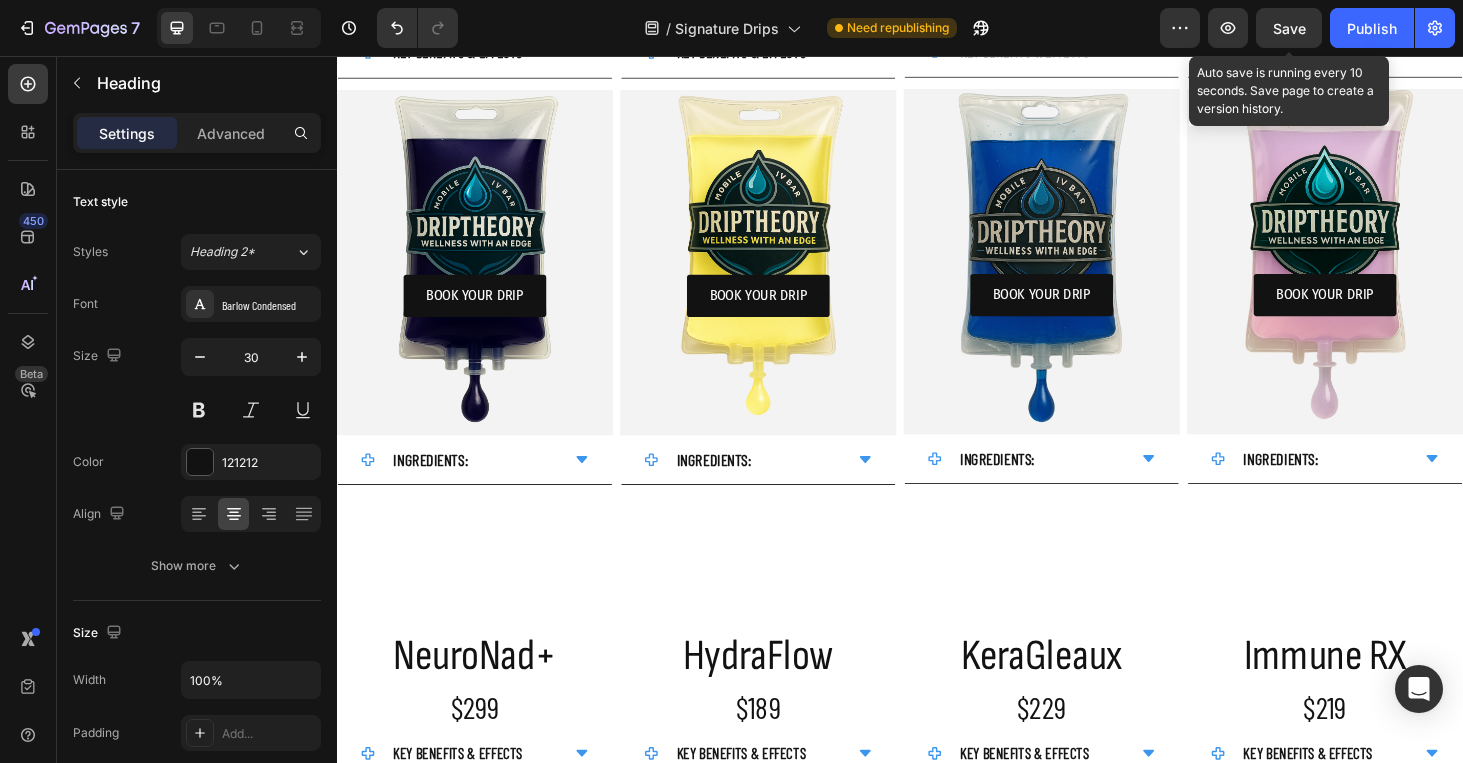 scroll, scrollTop: 0, scrollLeft: 0, axis: both 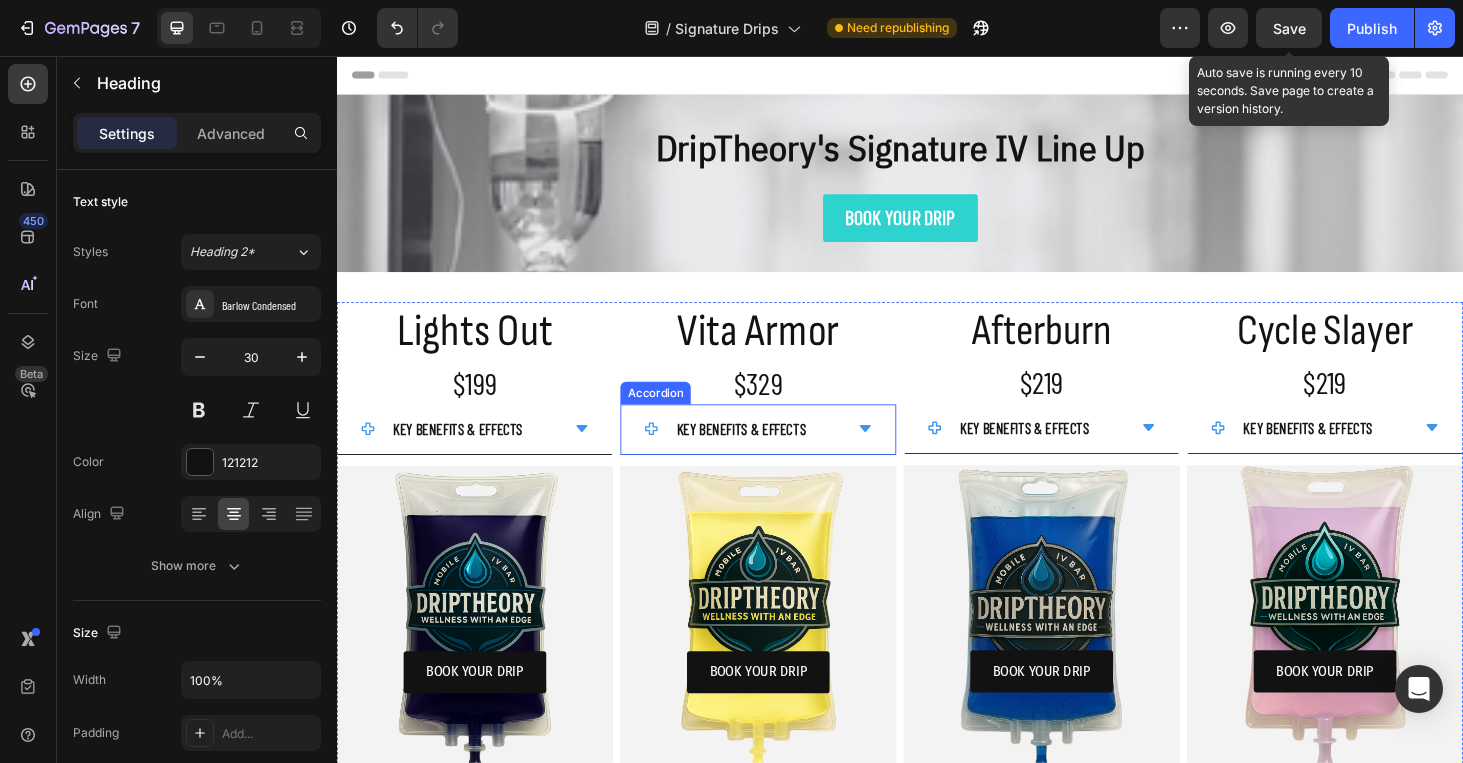 click on "$329" at bounding box center [786, 404] 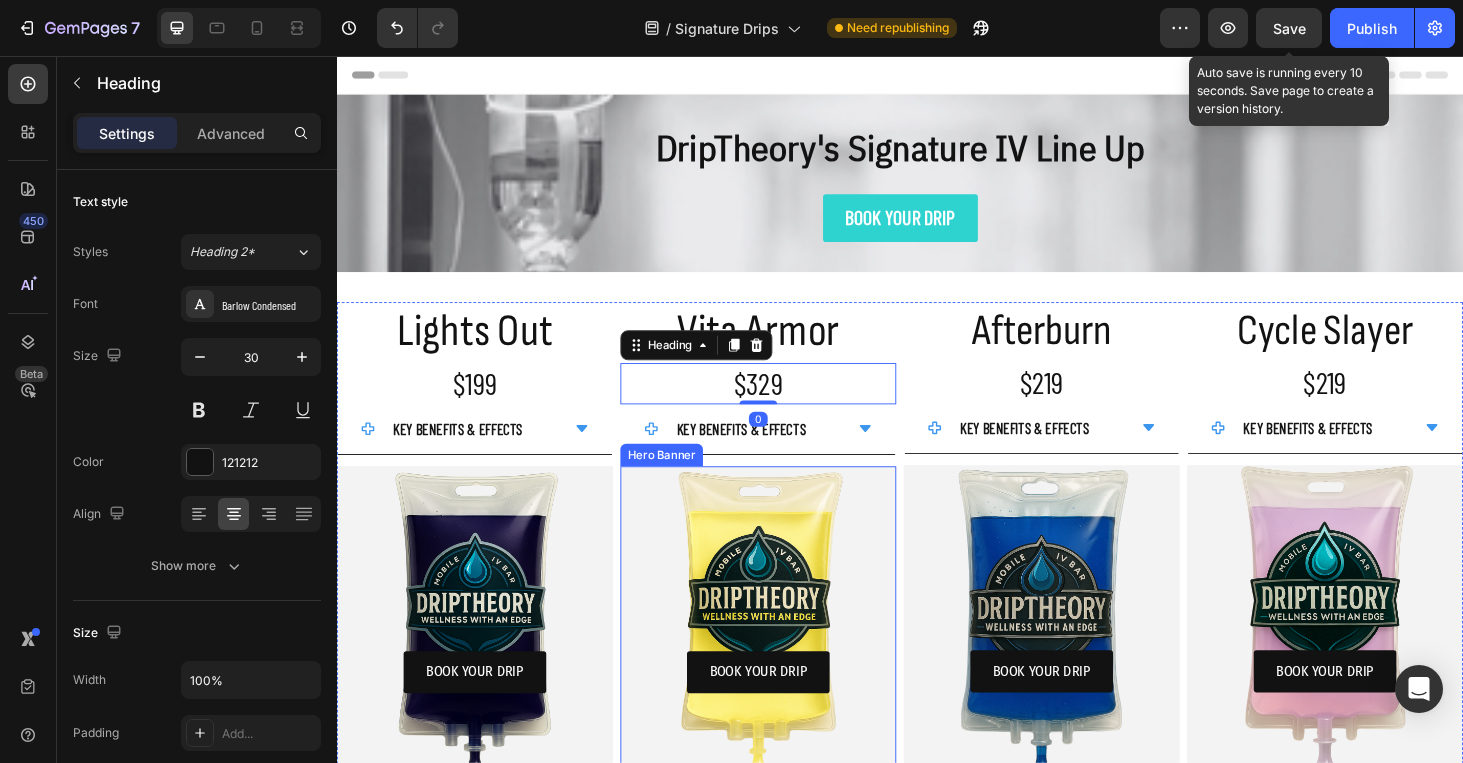 scroll, scrollTop: 589, scrollLeft: 0, axis: vertical 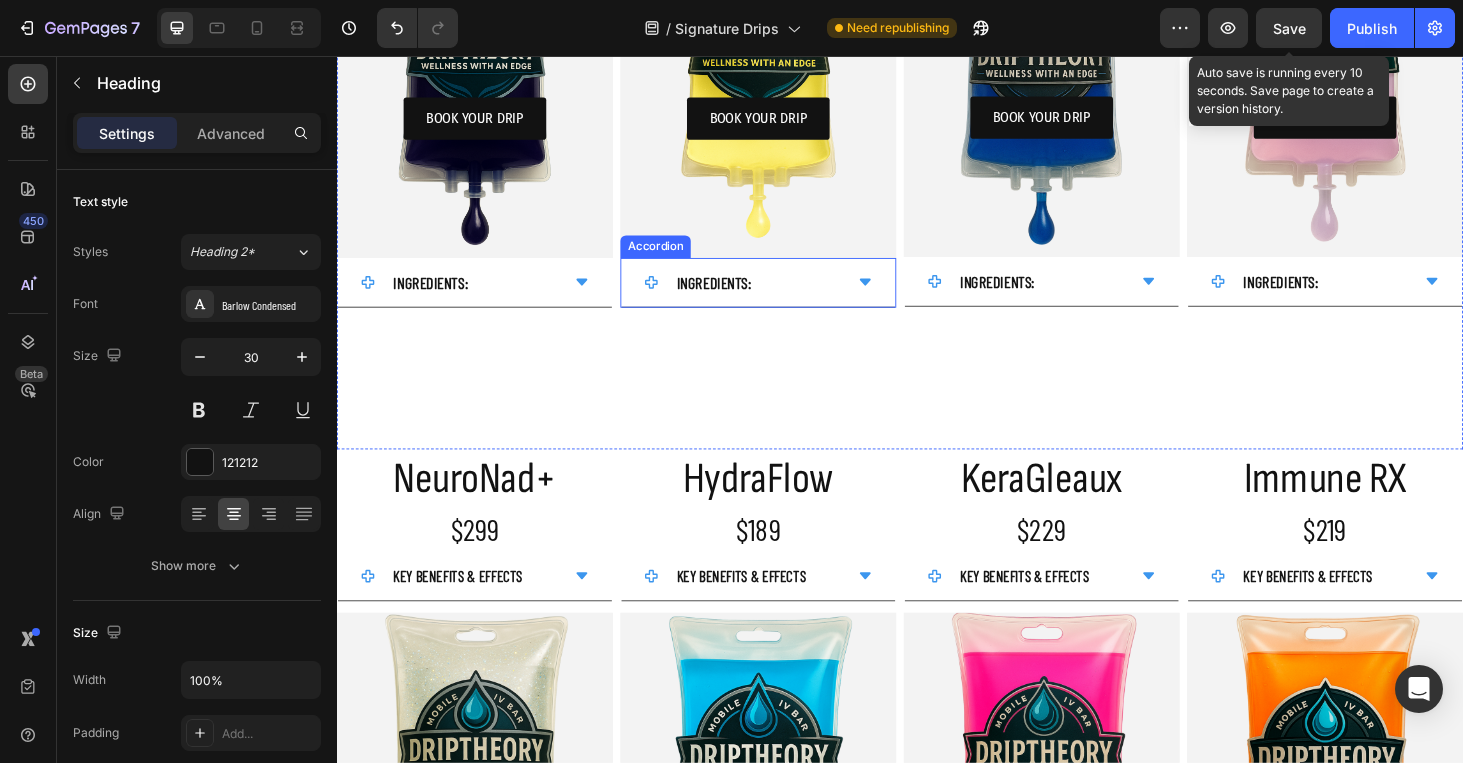 click 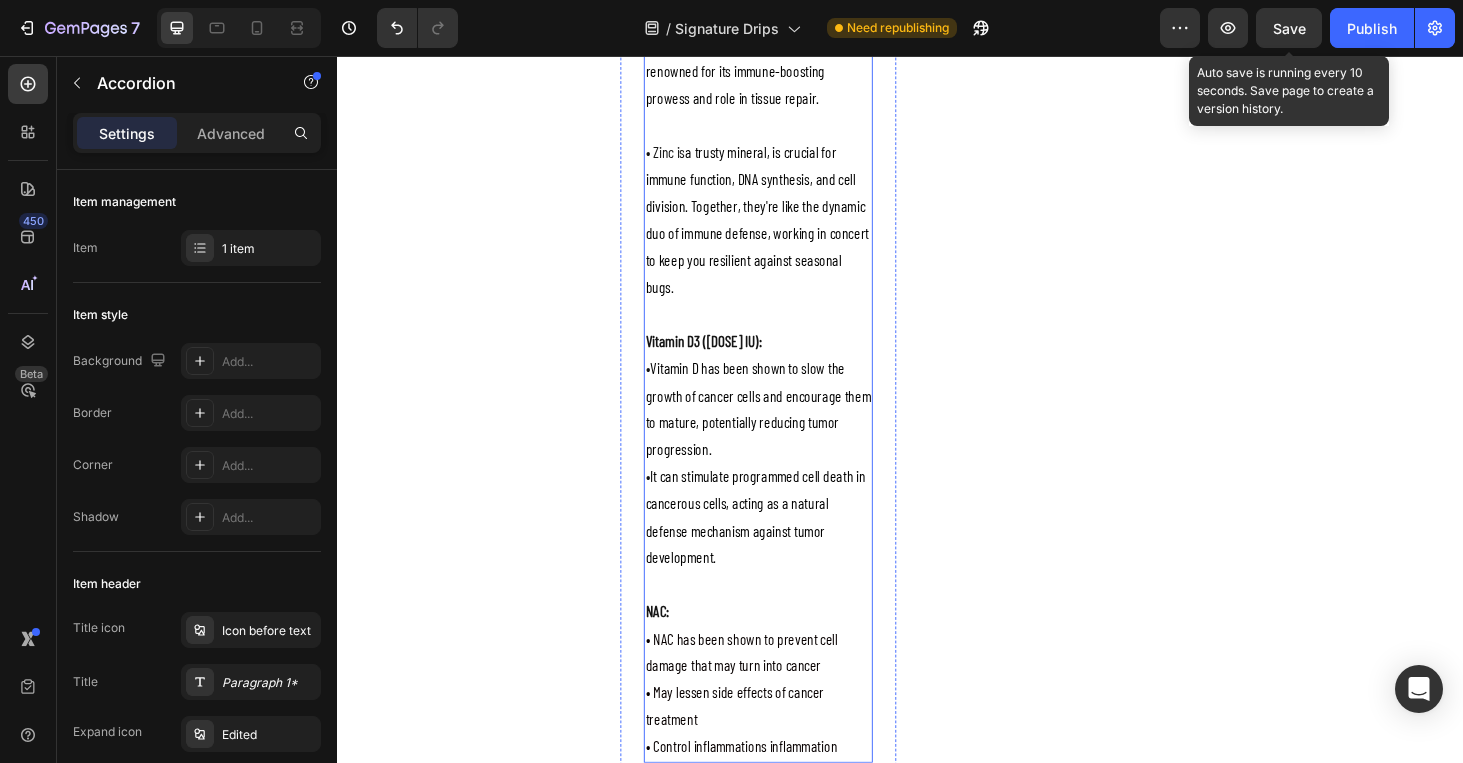 scroll, scrollTop: 1106, scrollLeft: 0, axis: vertical 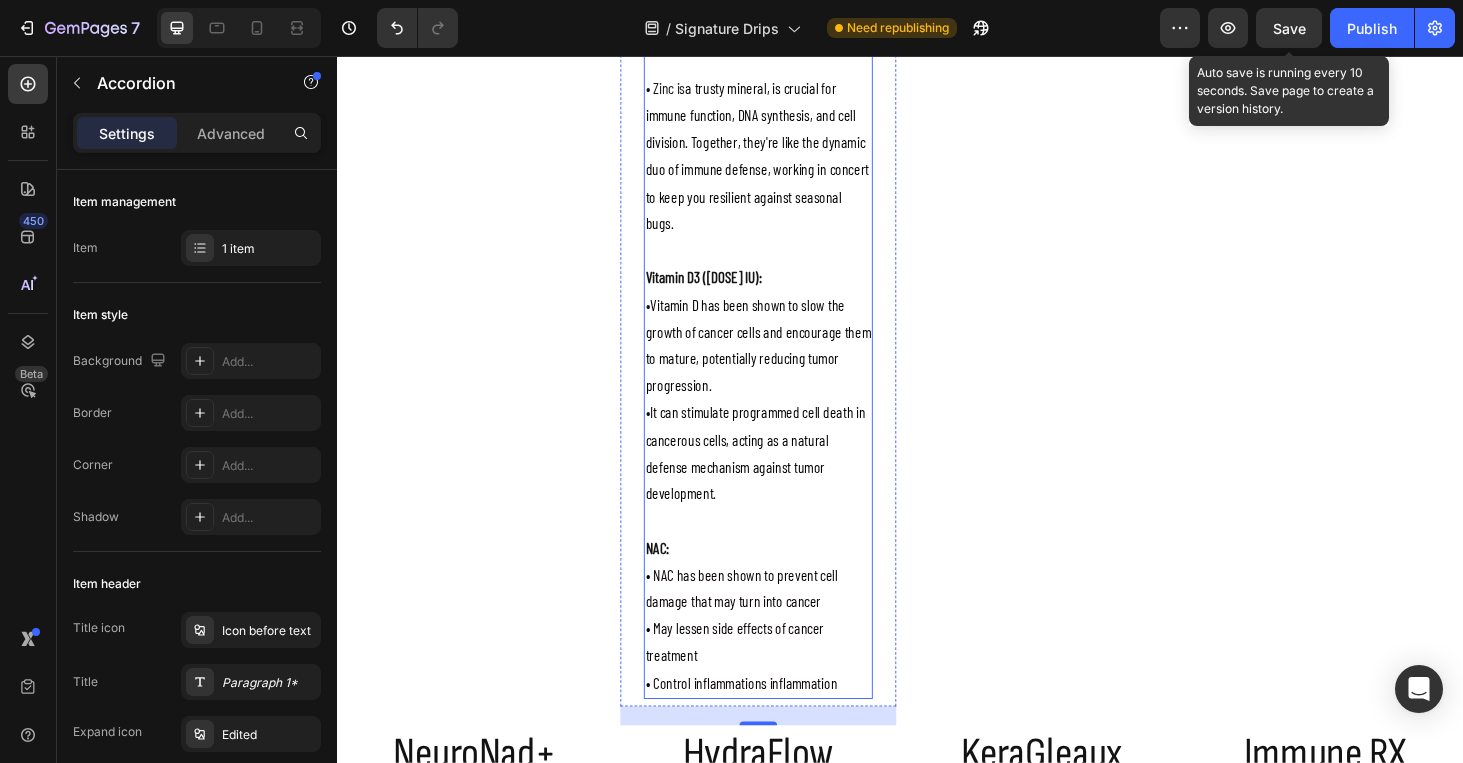 click on "• Control inflammations inflammation" at bounding box center [786, 724] 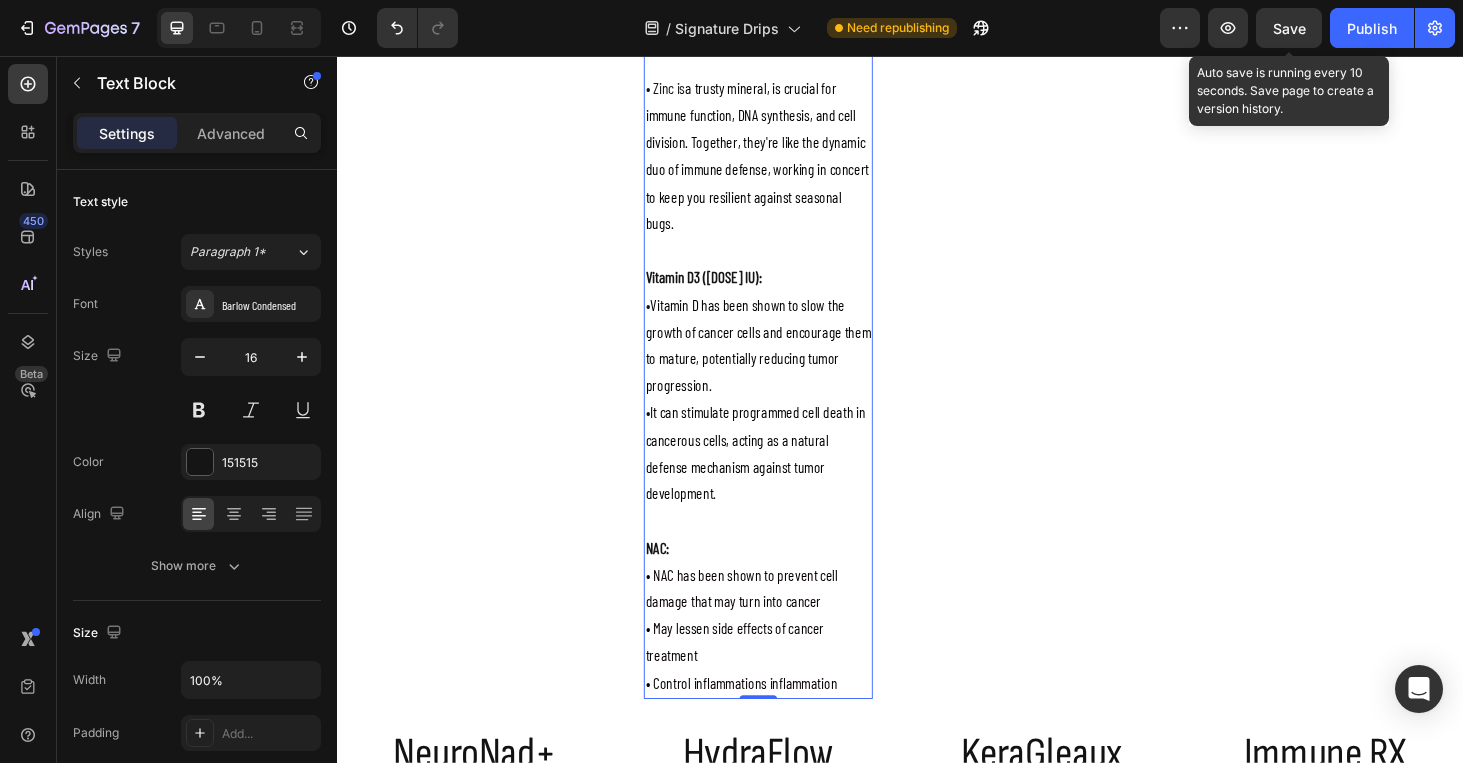 click on "• Control inflammations inflammation" at bounding box center [786, 724] 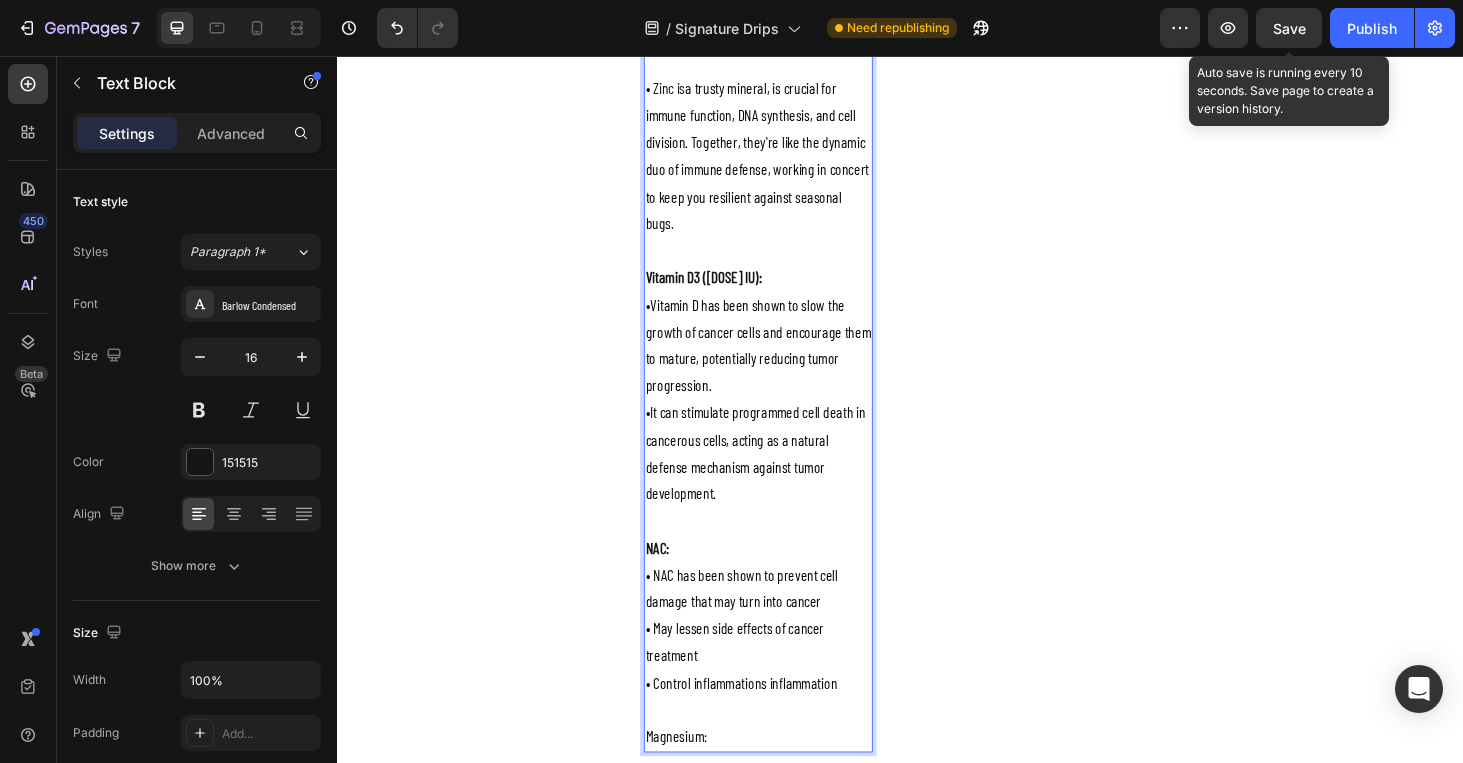 click on "Magnesium:" at bounding box center [698, 780] 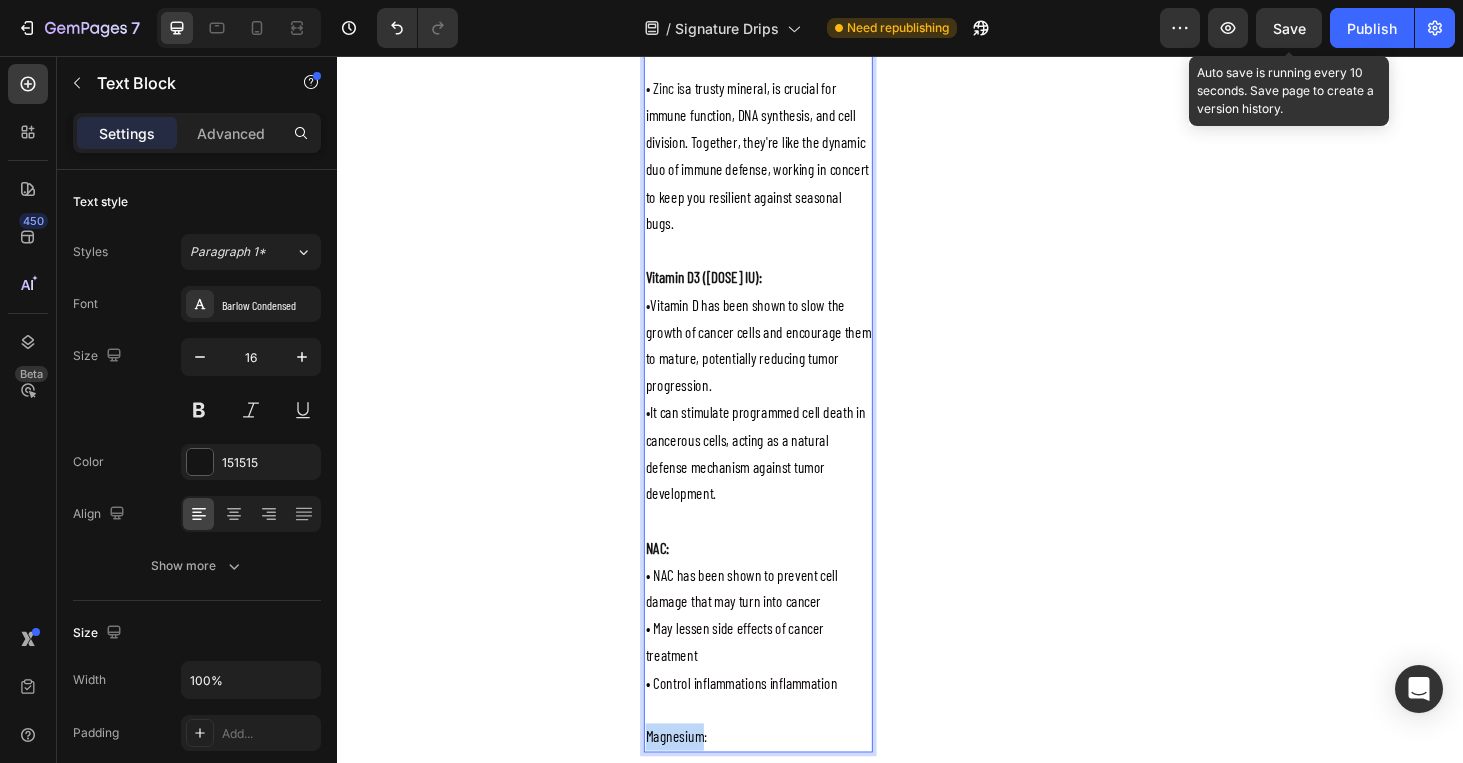 click on "Magnesium:" at bounding box center (698, 780) 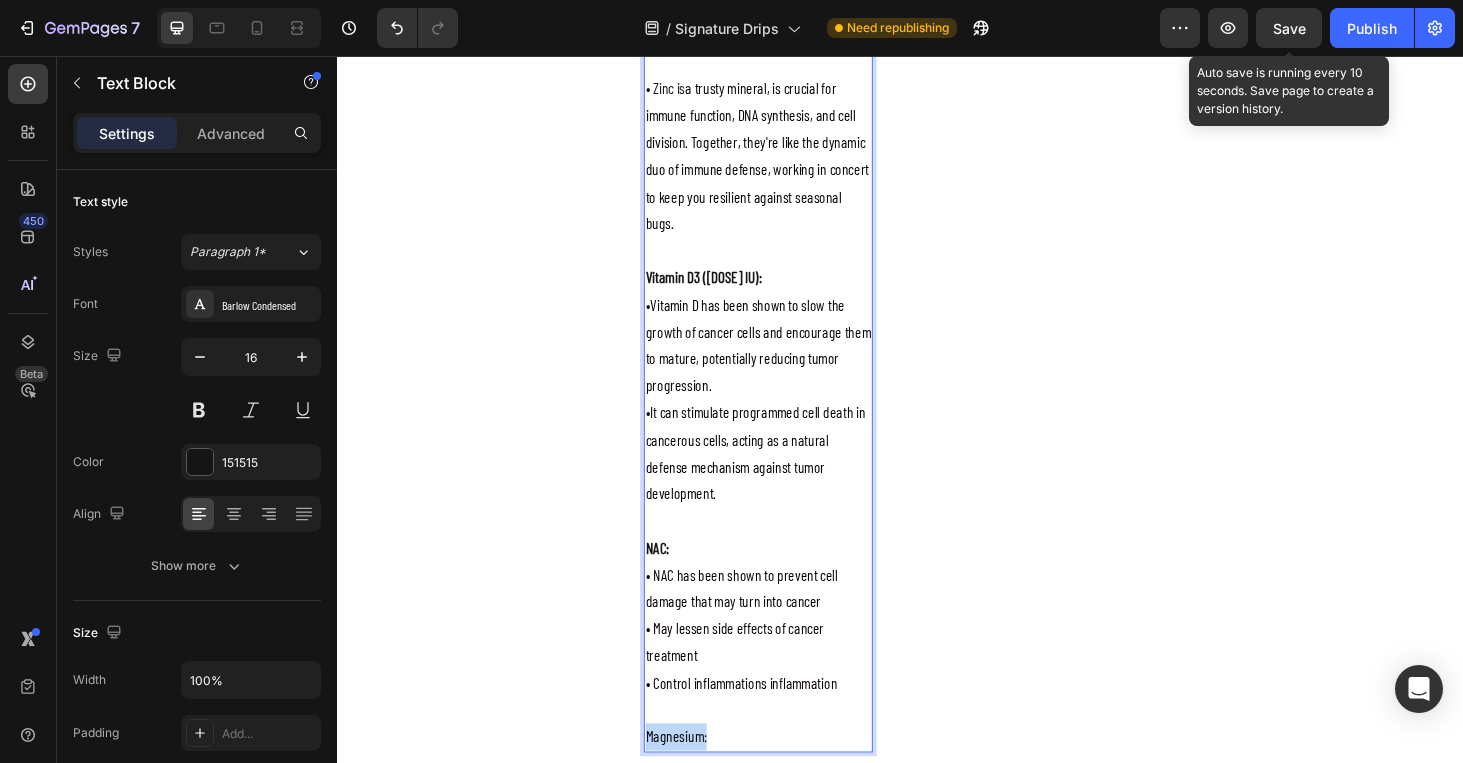 click on "Magnesium:" at bounding box center (698, 780) 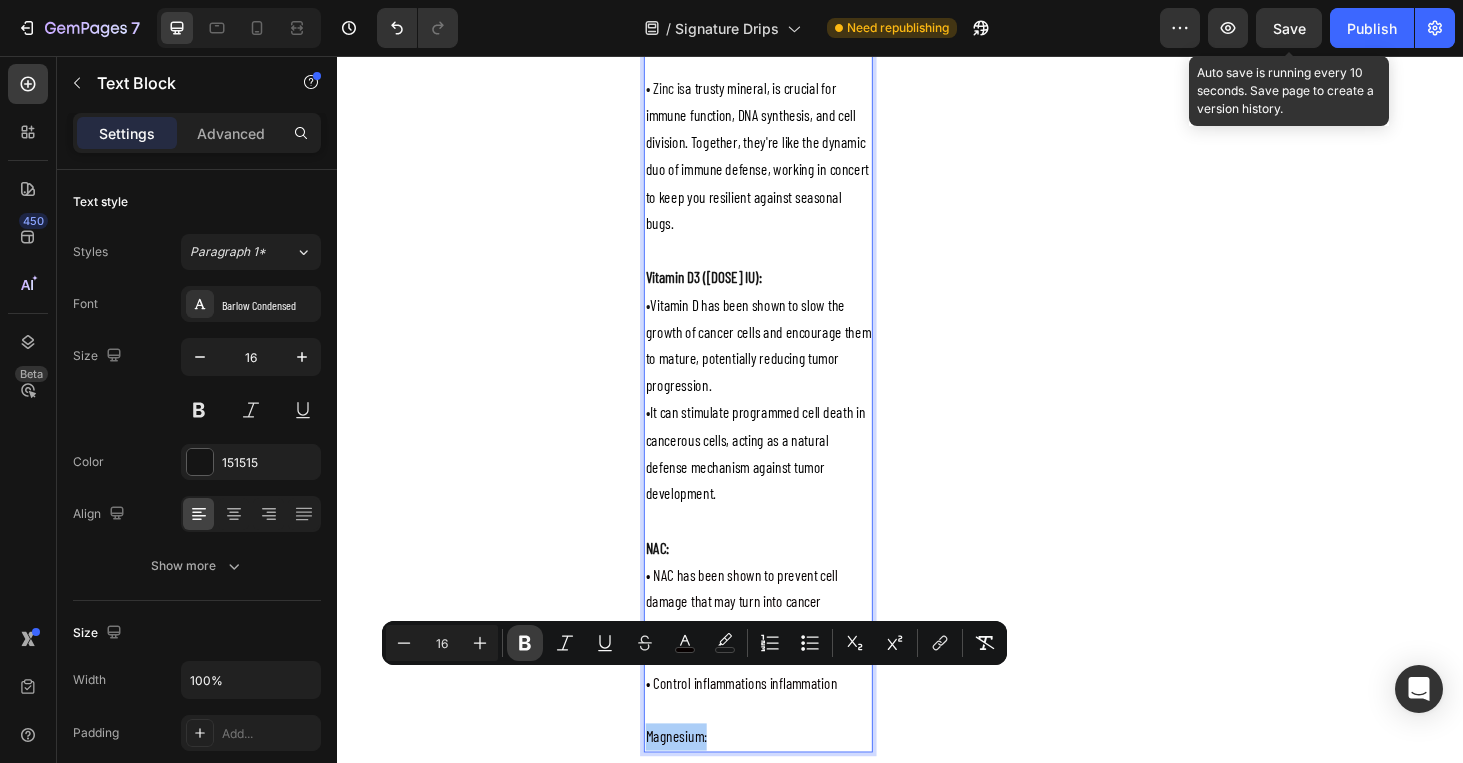 click 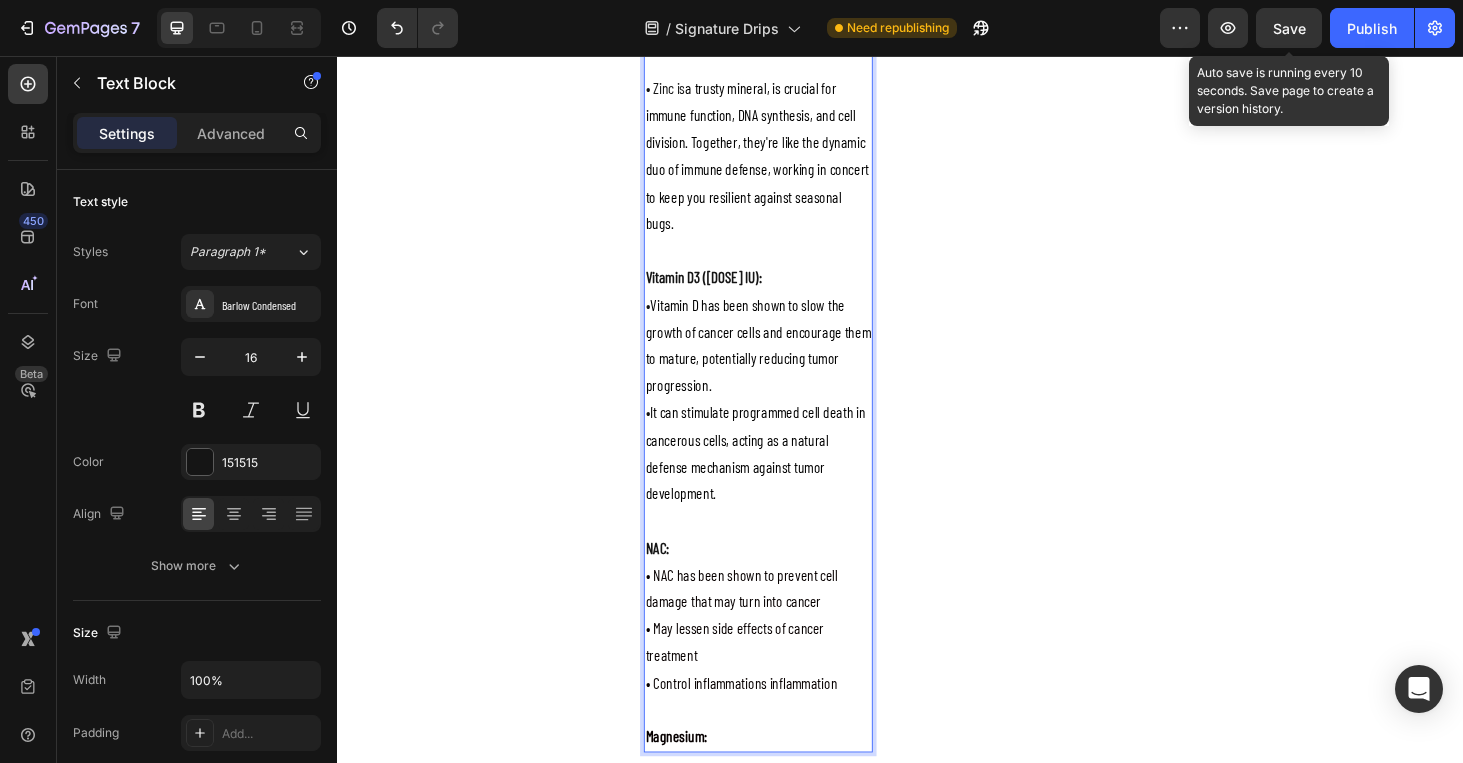 click on "Magnesium:" at bounding box center (786, 781) 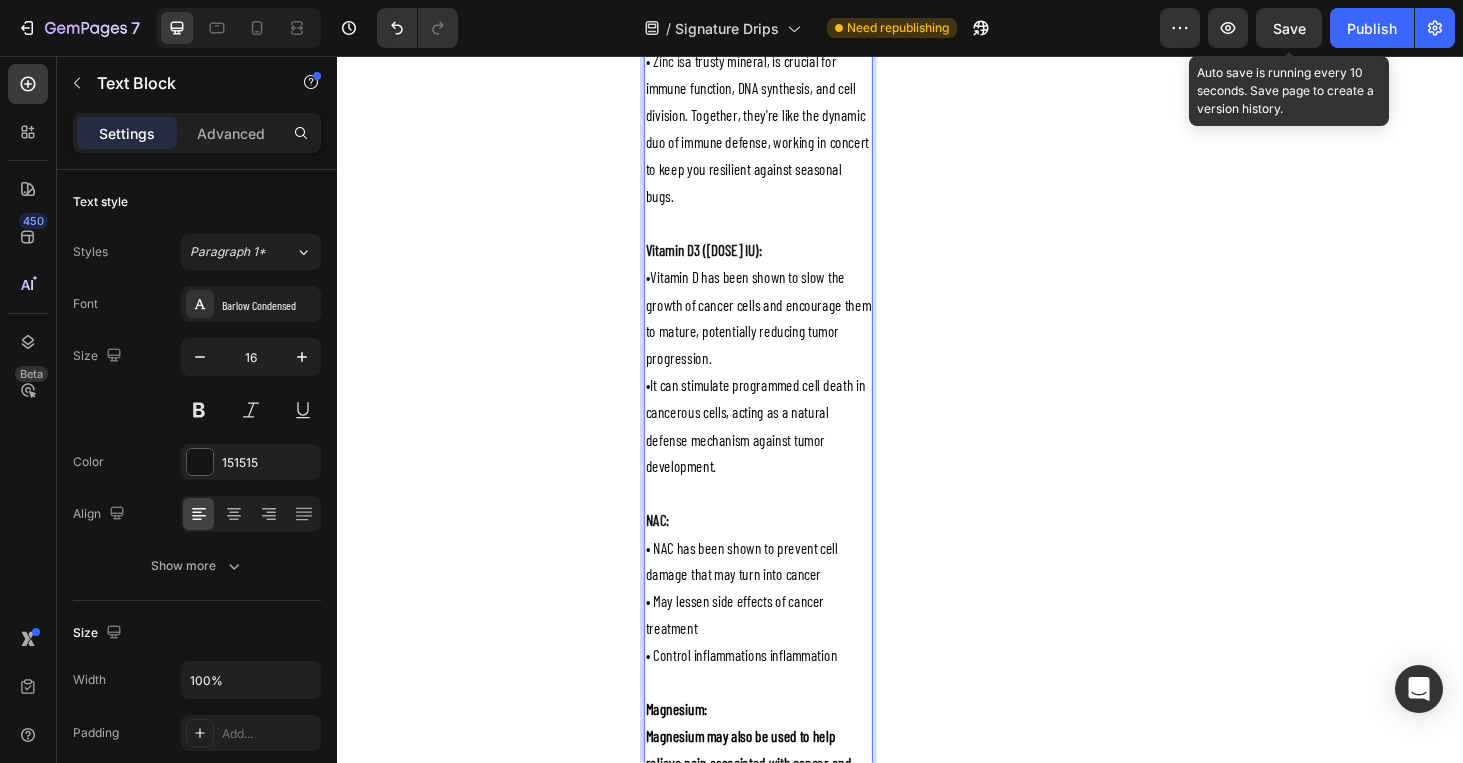 scroll, scrollTop: 1135, scrollLeft: 0, axis: vertical 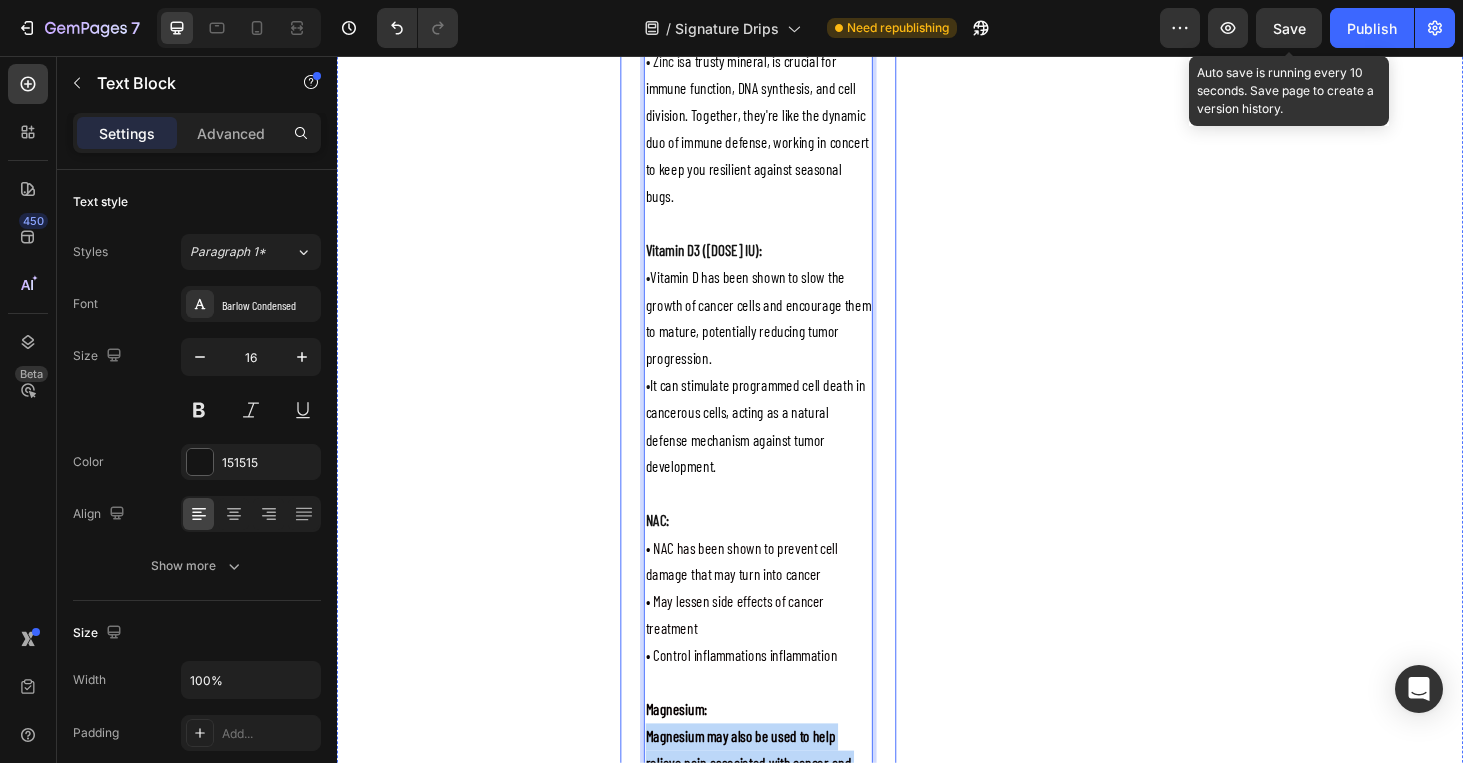 drag, startPoint x: 754, startPoint y: 783, endPoint x: 661, endPoint y: 726, distance: 109.07796 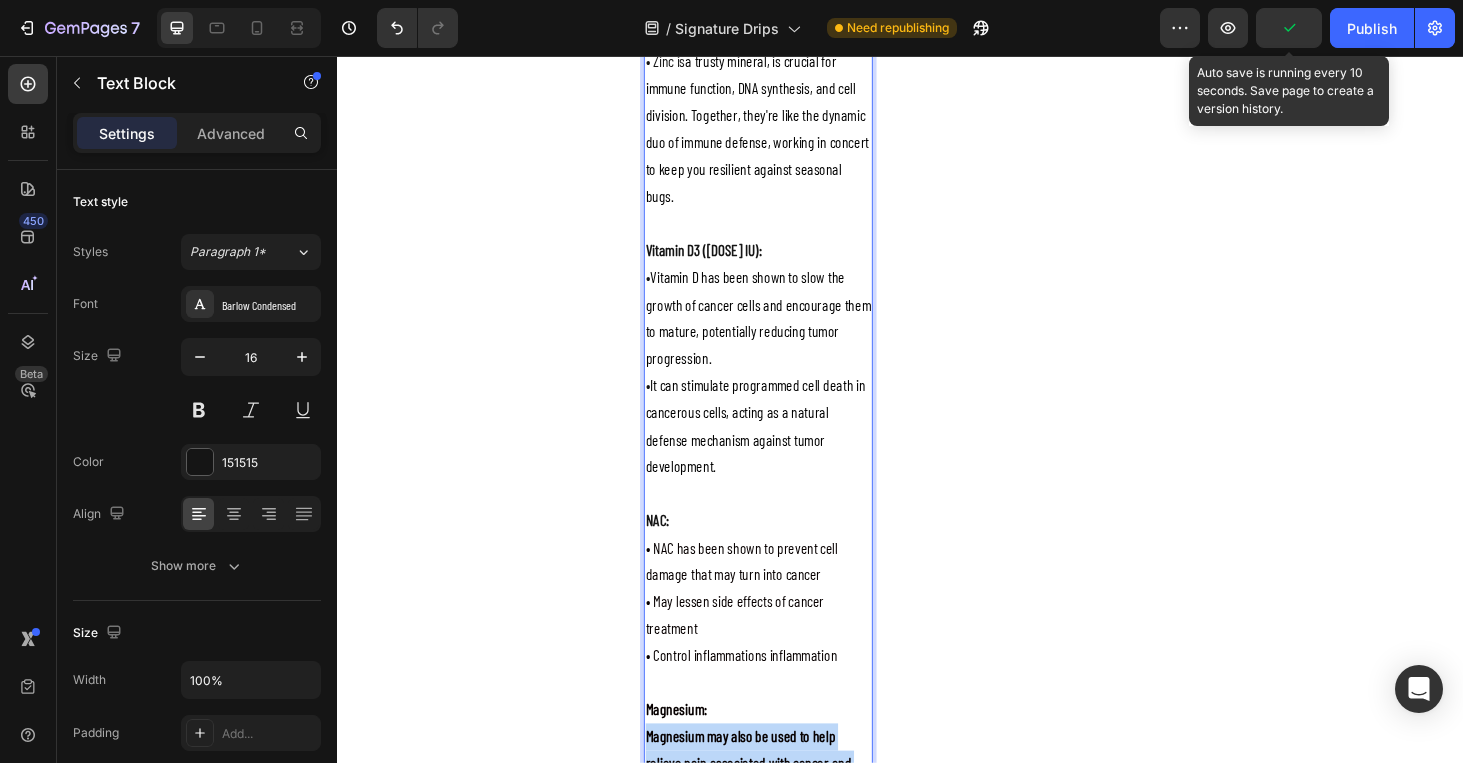 click on "Magnesium may also be used to help relieve pain associated with cancer and post-surgical pain" at bounding box center (775, 809) 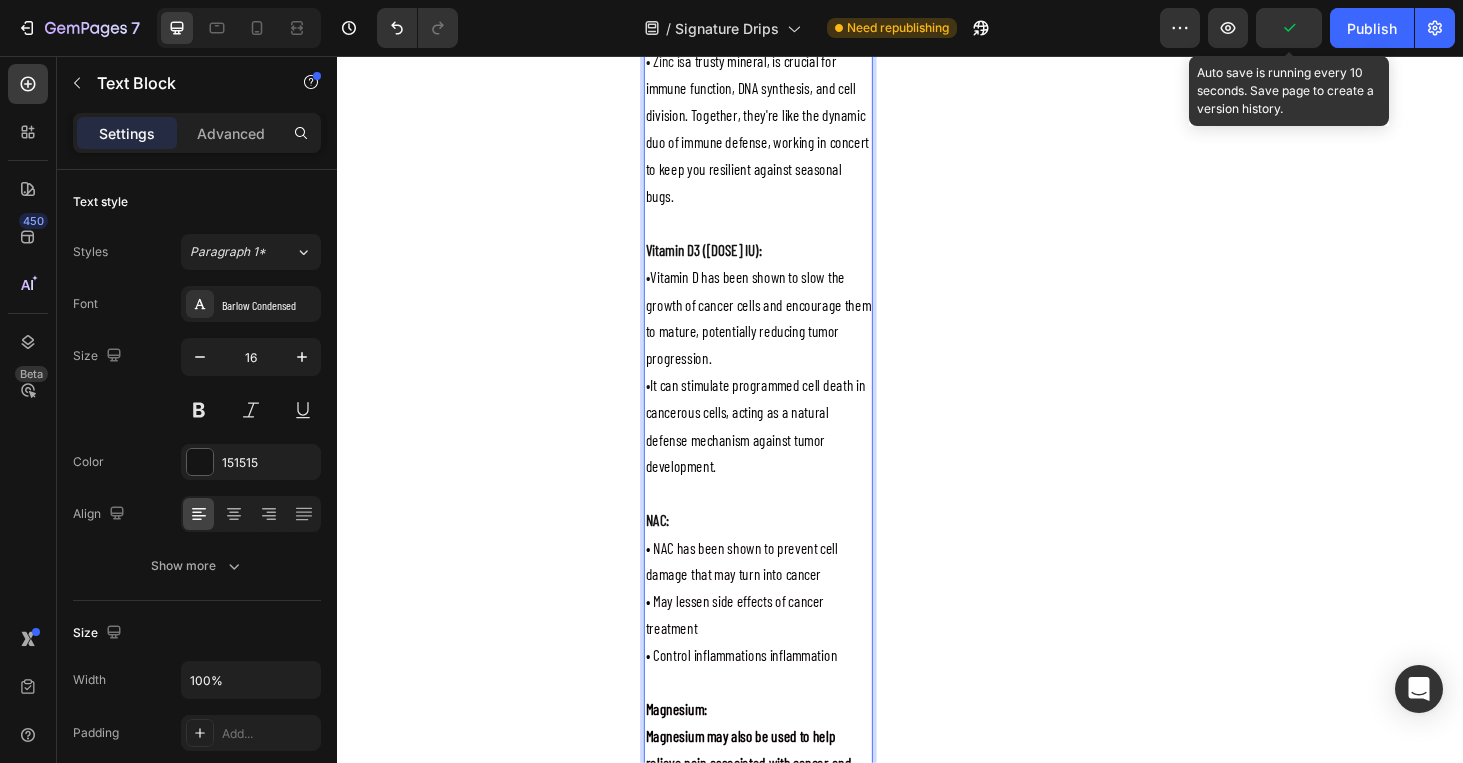 click on "Magnesium may also be used to help relieve pain associated with cancer and post-surgical pain" at bounding box center (775, 809) 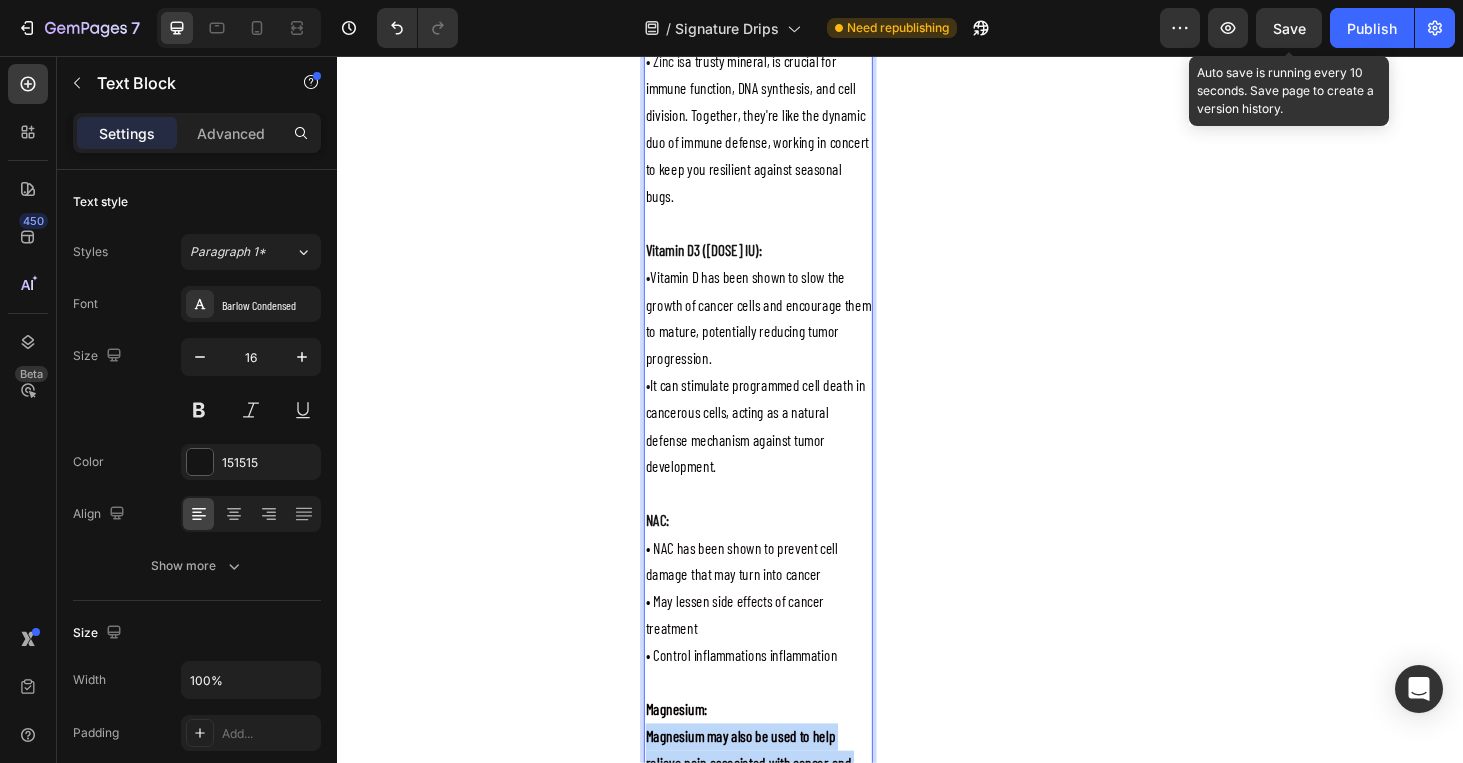 drag, startPoint x: 1067, startPoint y: 797, endPoint x: 668, endPoint y: 709, distance: 408.58905 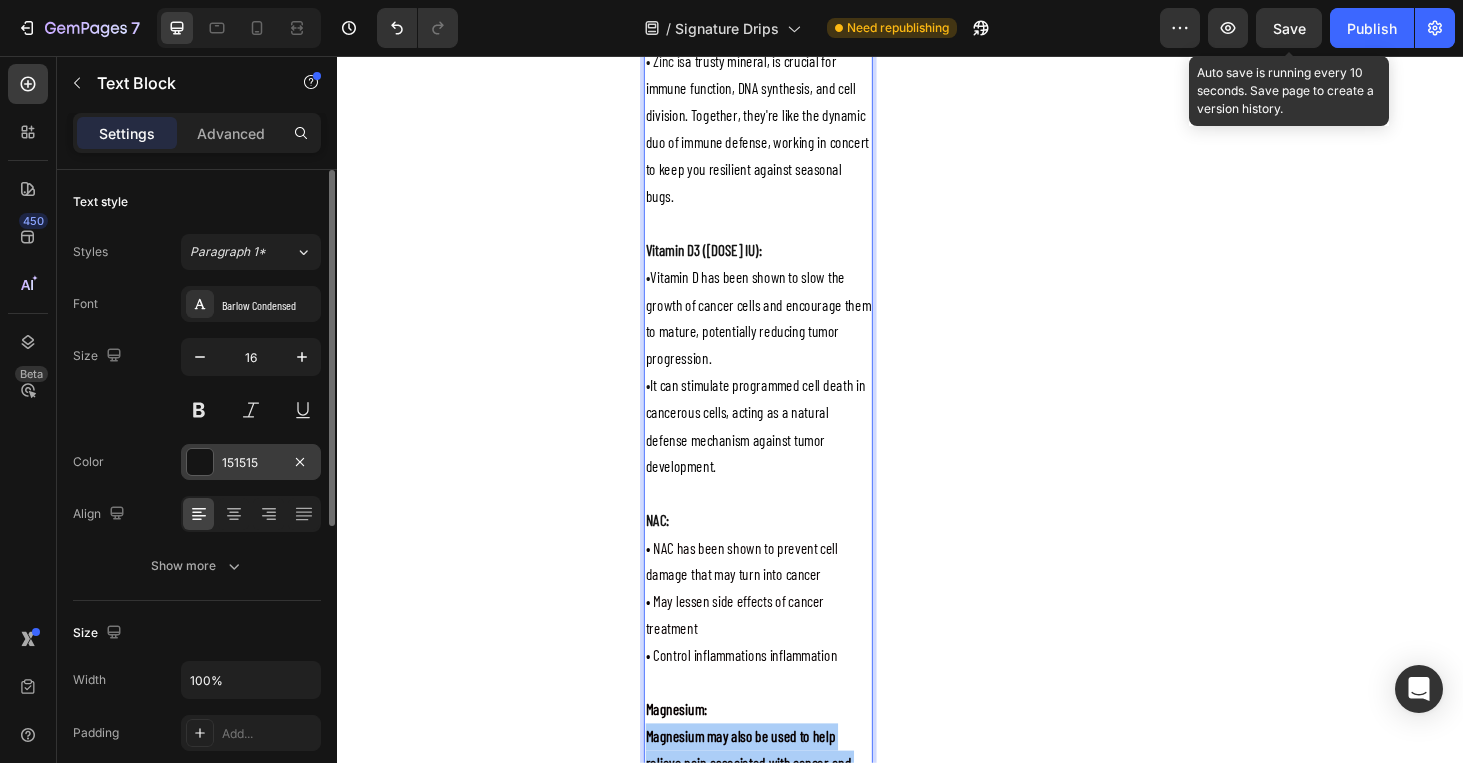 click at bounding box center [200, 462] 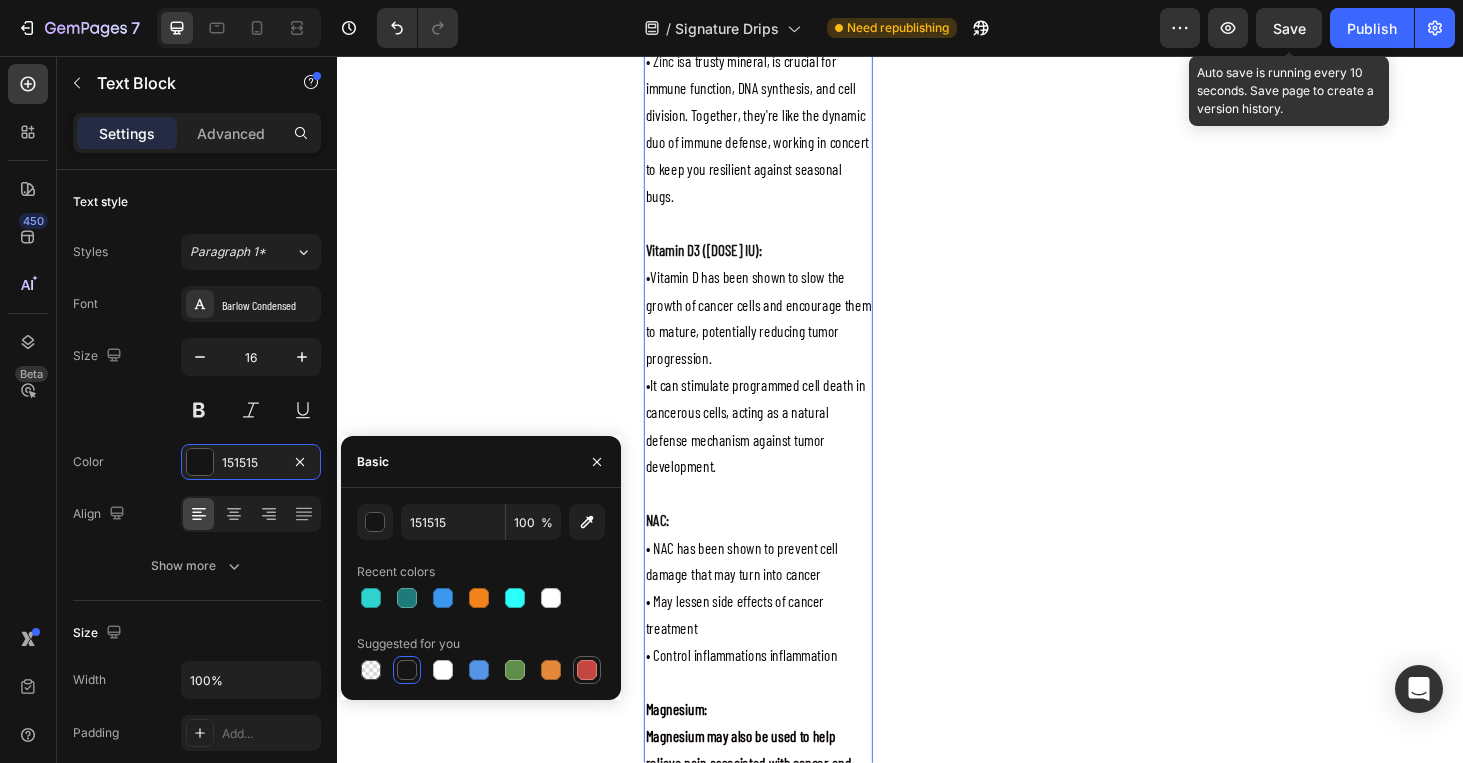 click at bounding box center (587, 670) 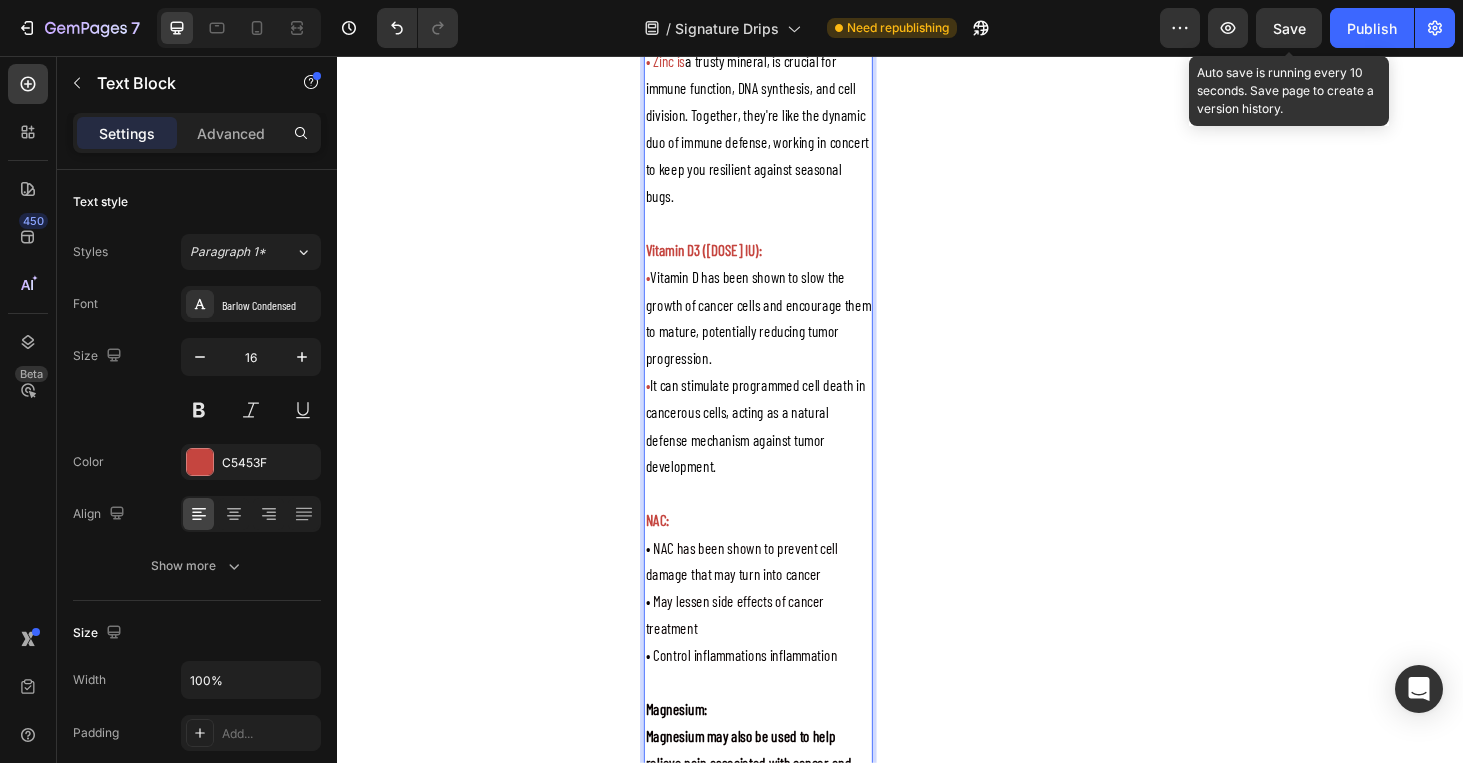 click on "Magnesium may also be used to help relieve pain associated with cancer and post-surgical pain" at bounding box center (786, 810) 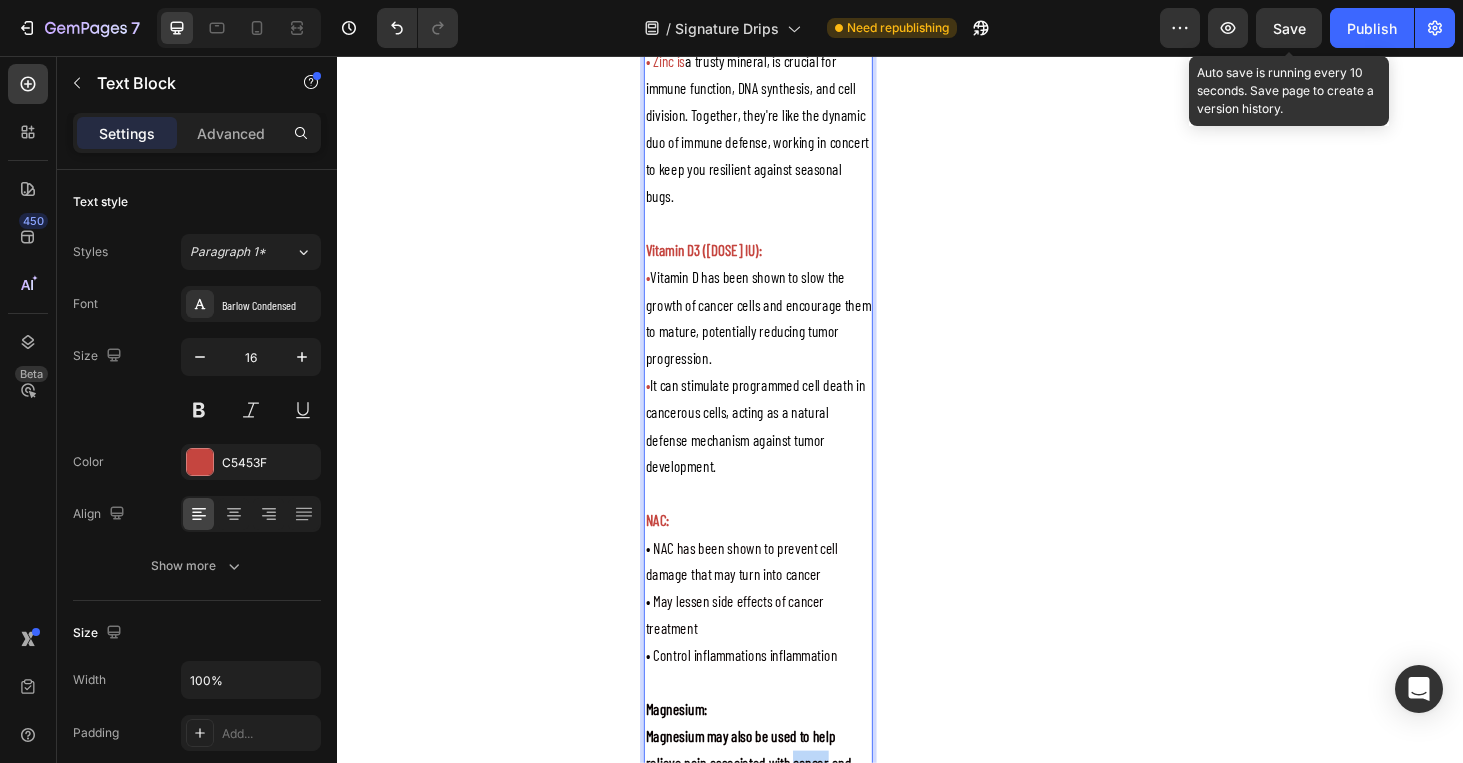 click on "Magnesium may also be used to help relieve pain associated with cancer and post-surgical pain" at bounding box center [786, 810] 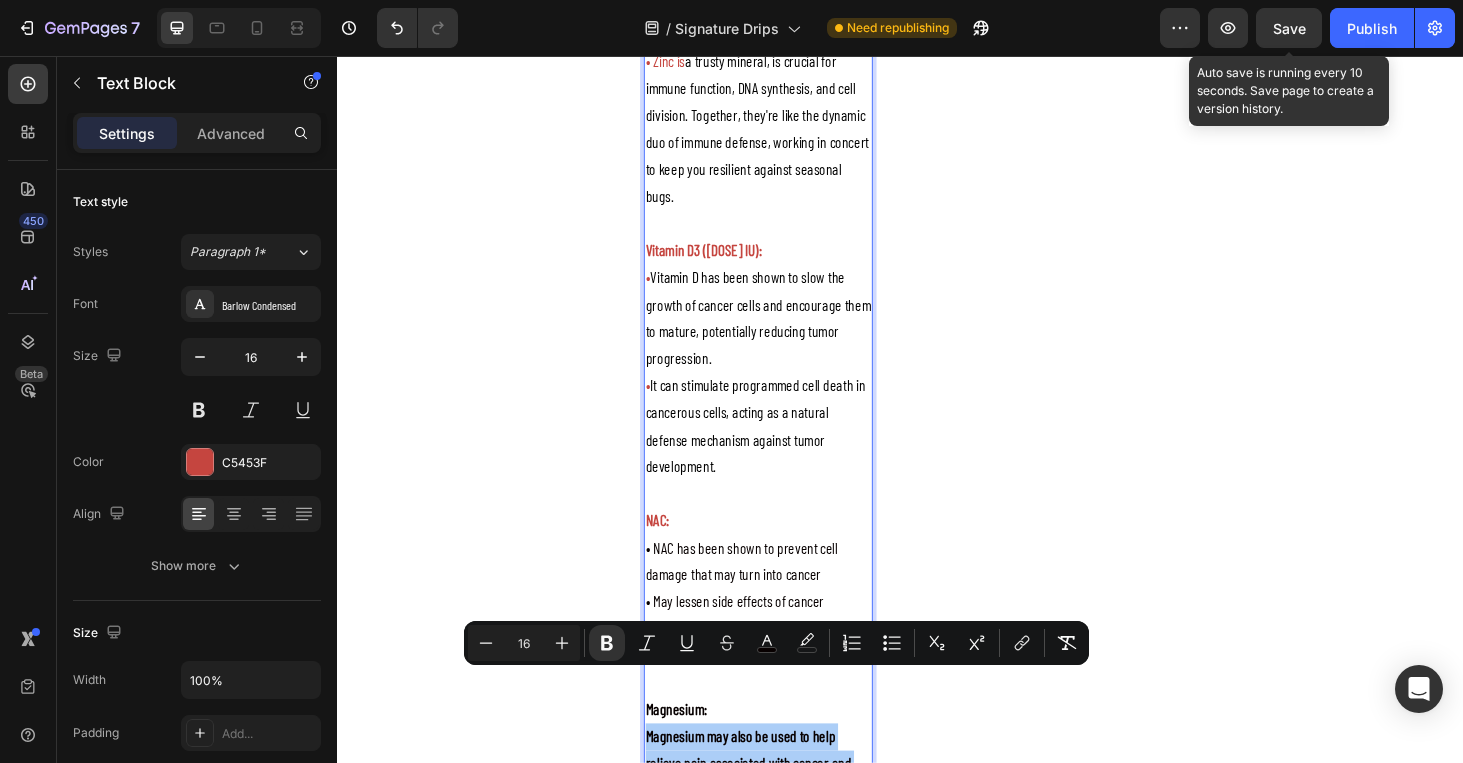 click at bounding box center [584, 643] 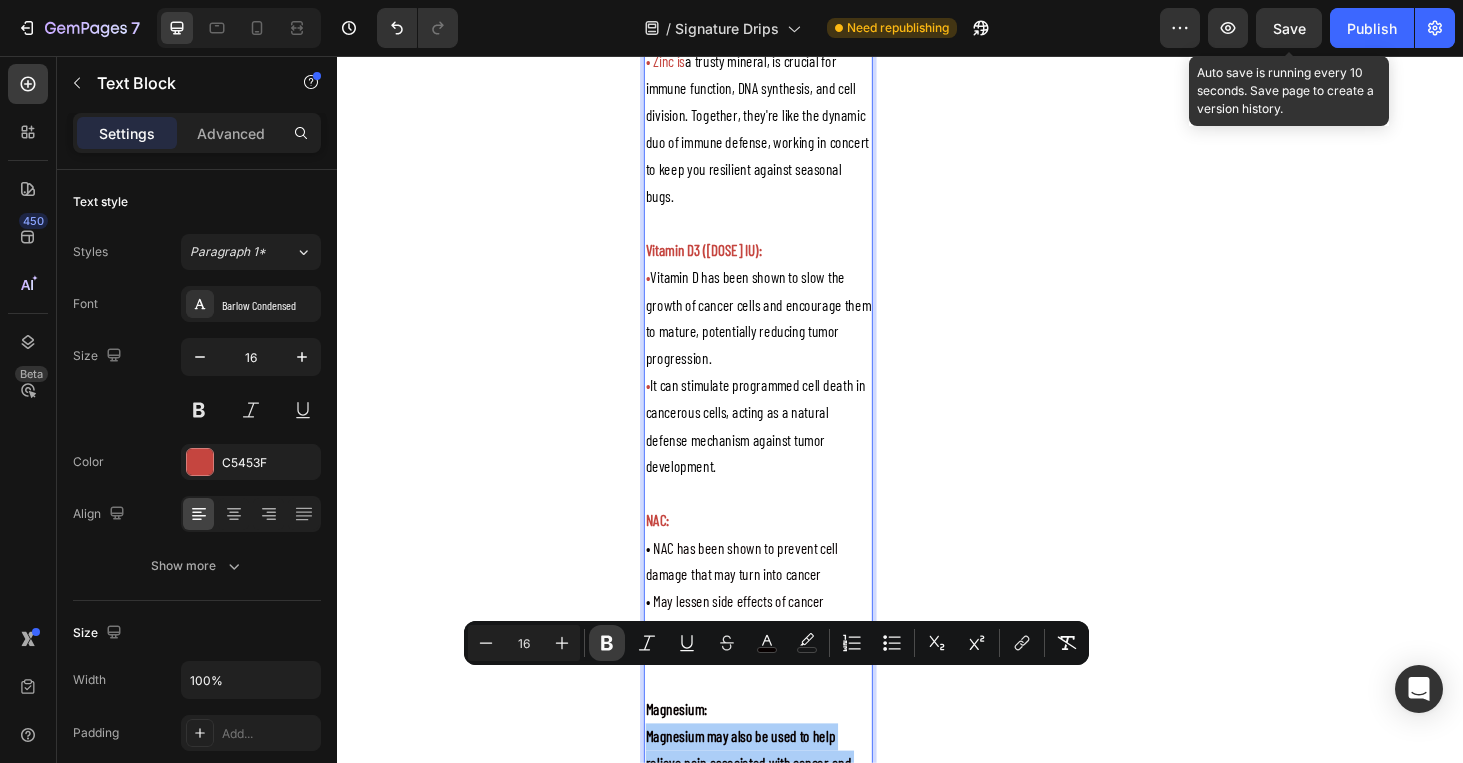 click on "Bold" at bounding box center (607, 643) 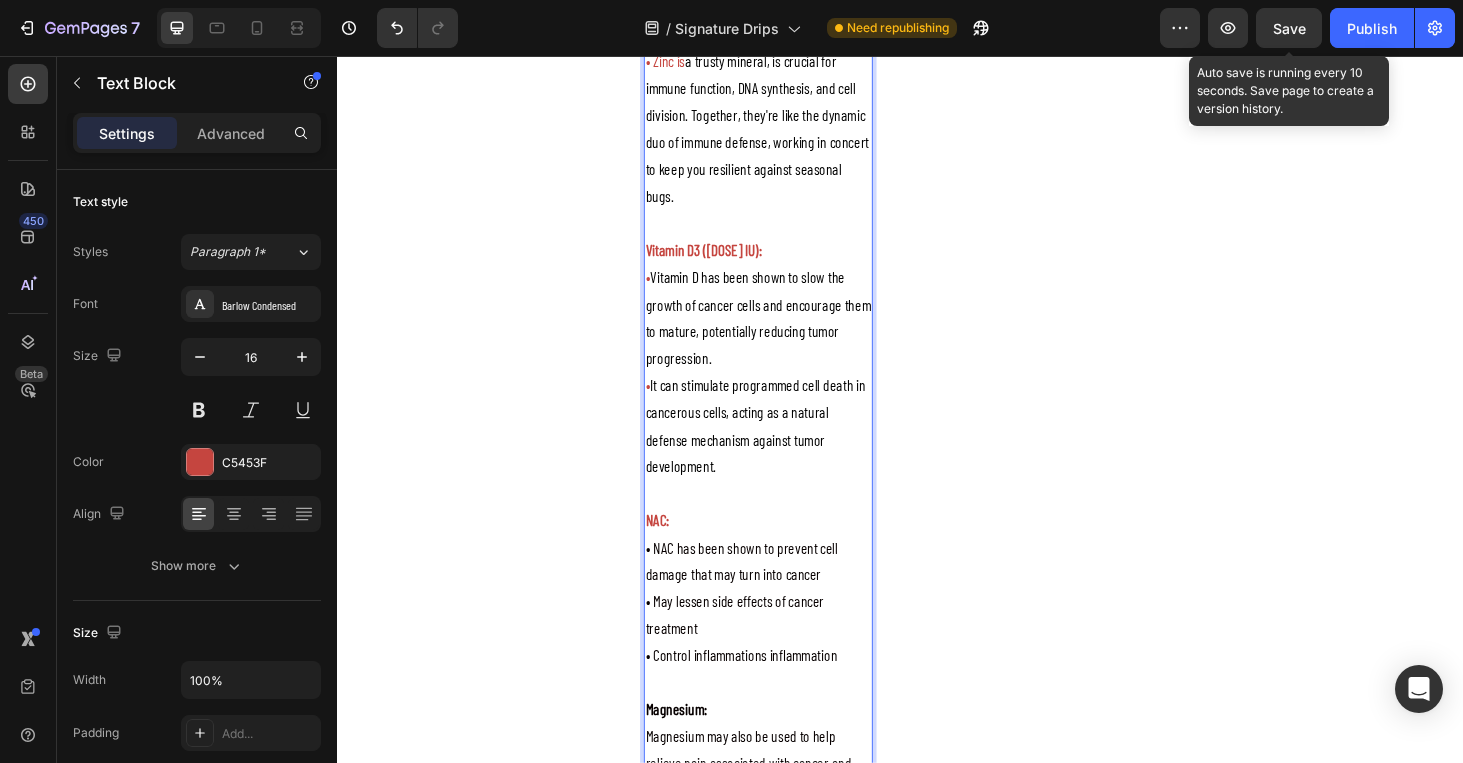 click on "NAC:" at bounding box center [678, 550] 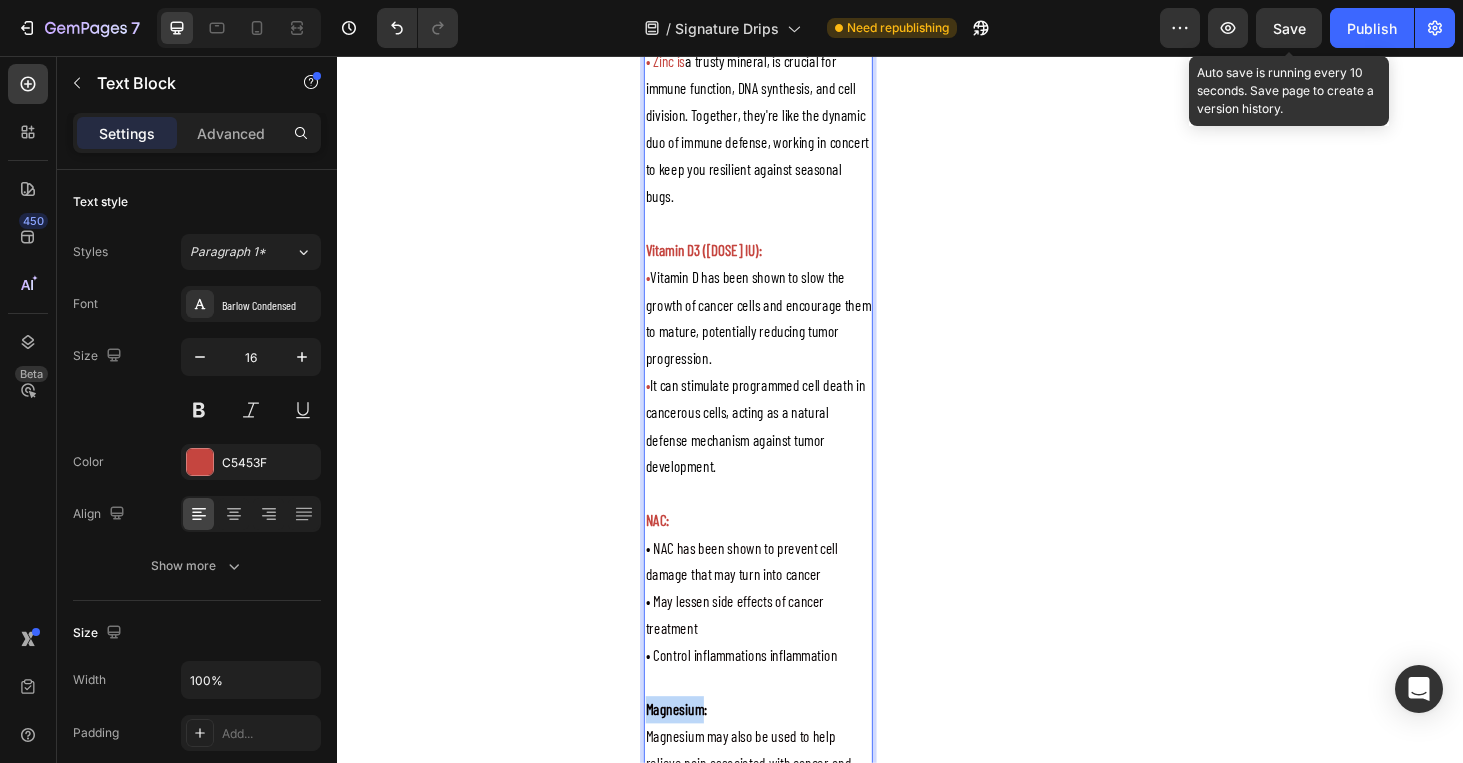 click on "Magnesium:" at bounding box center [698, 751] 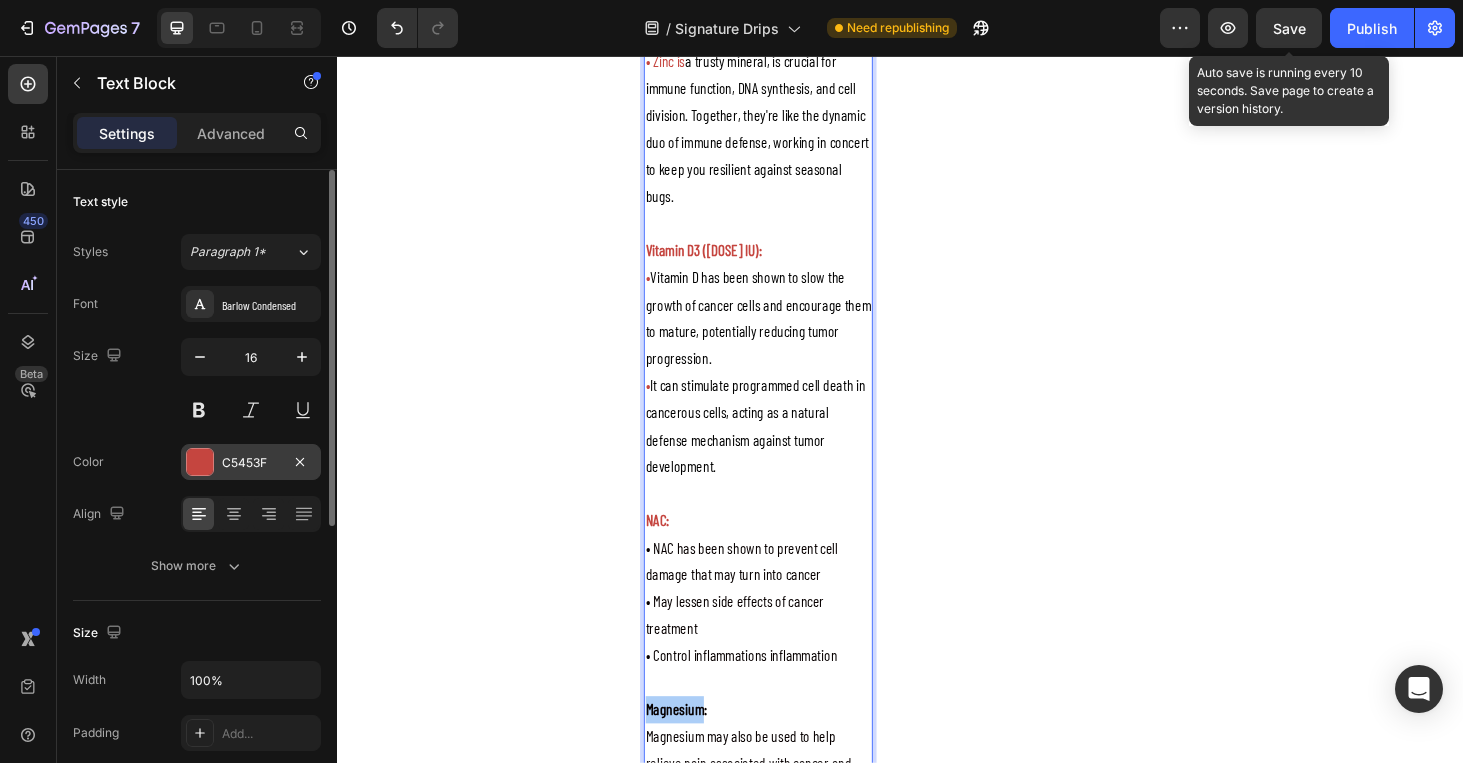click on "C5453F" at bounding box center [251, 463] 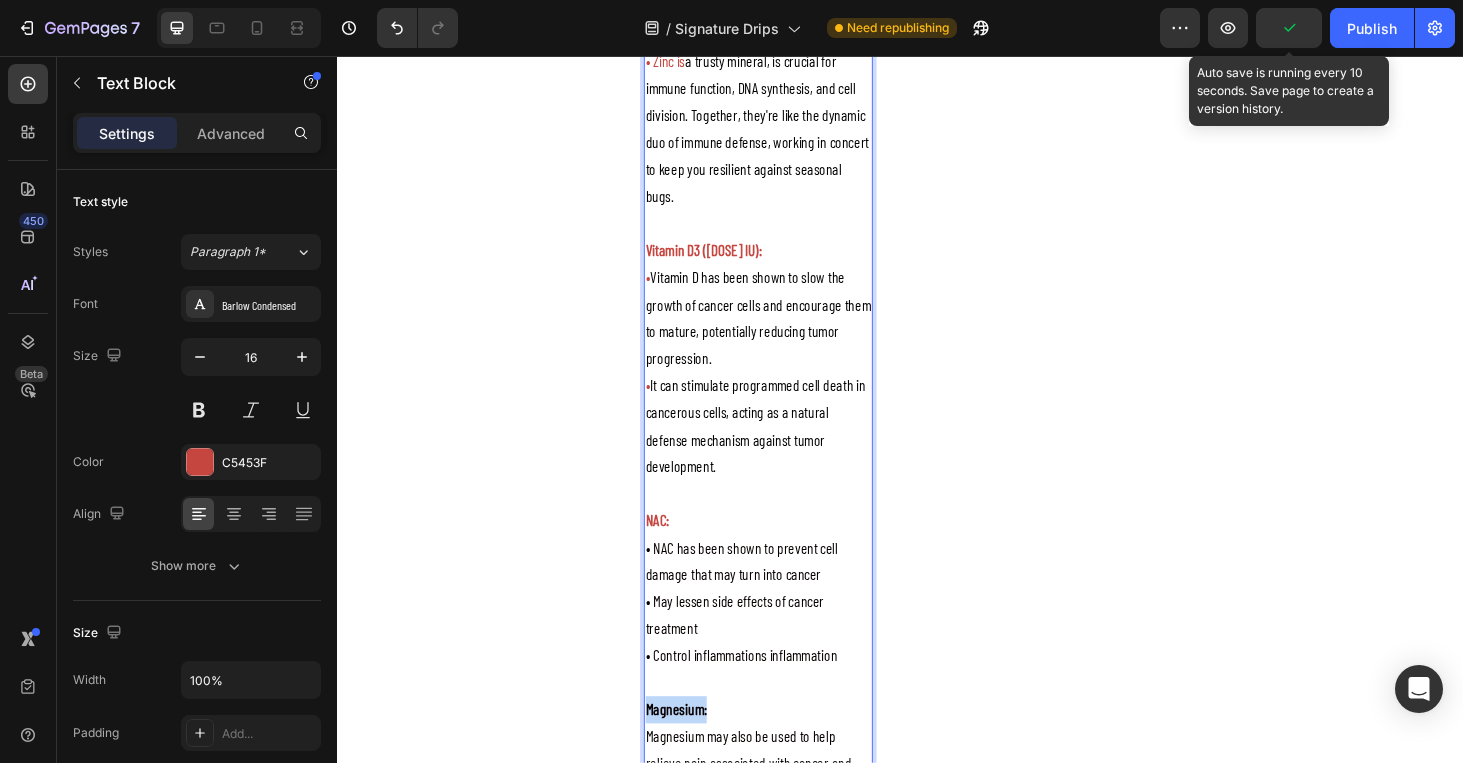 drag, startPoint x: 741, startPoint y: 695, endPoint x: 665, endPoint y: 691, distance: 76.105194 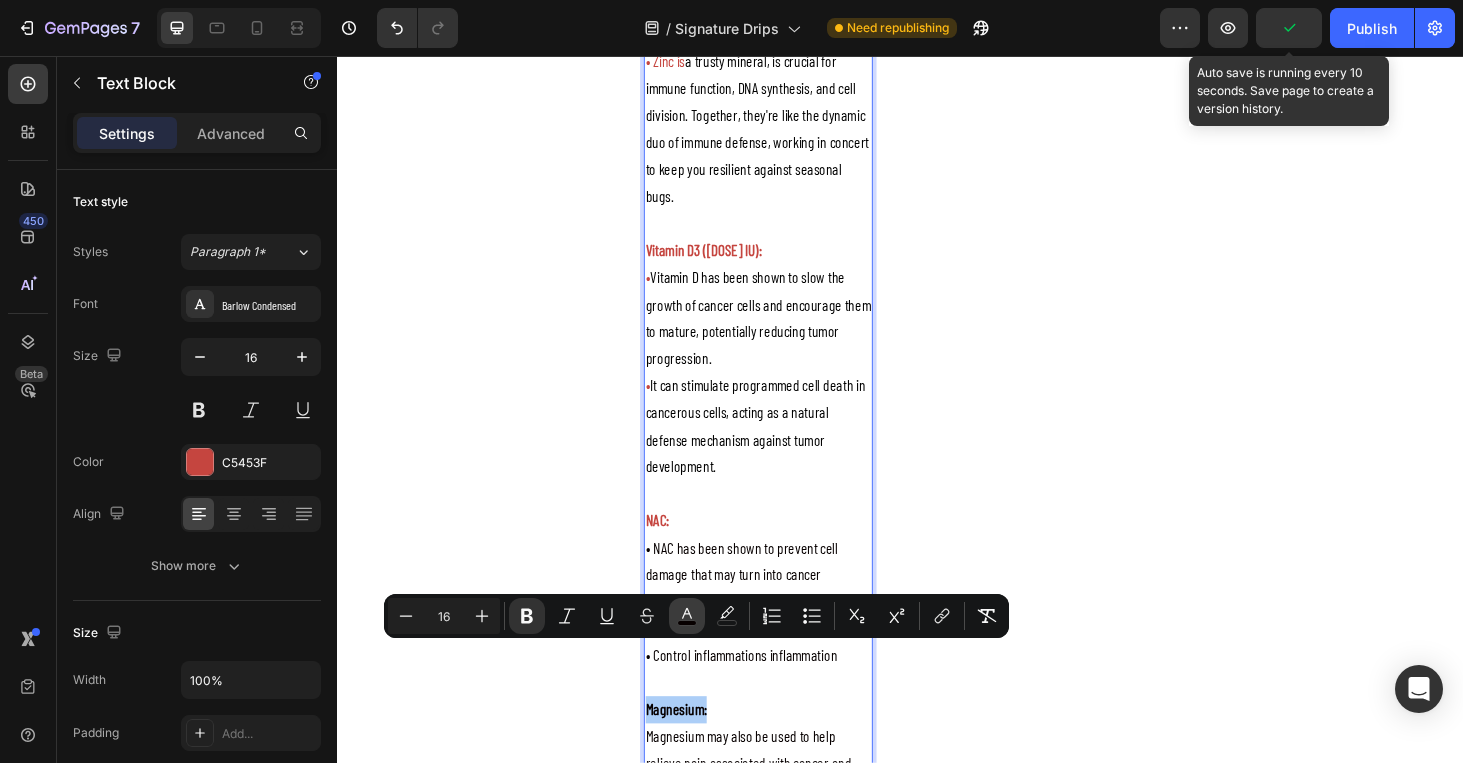 click 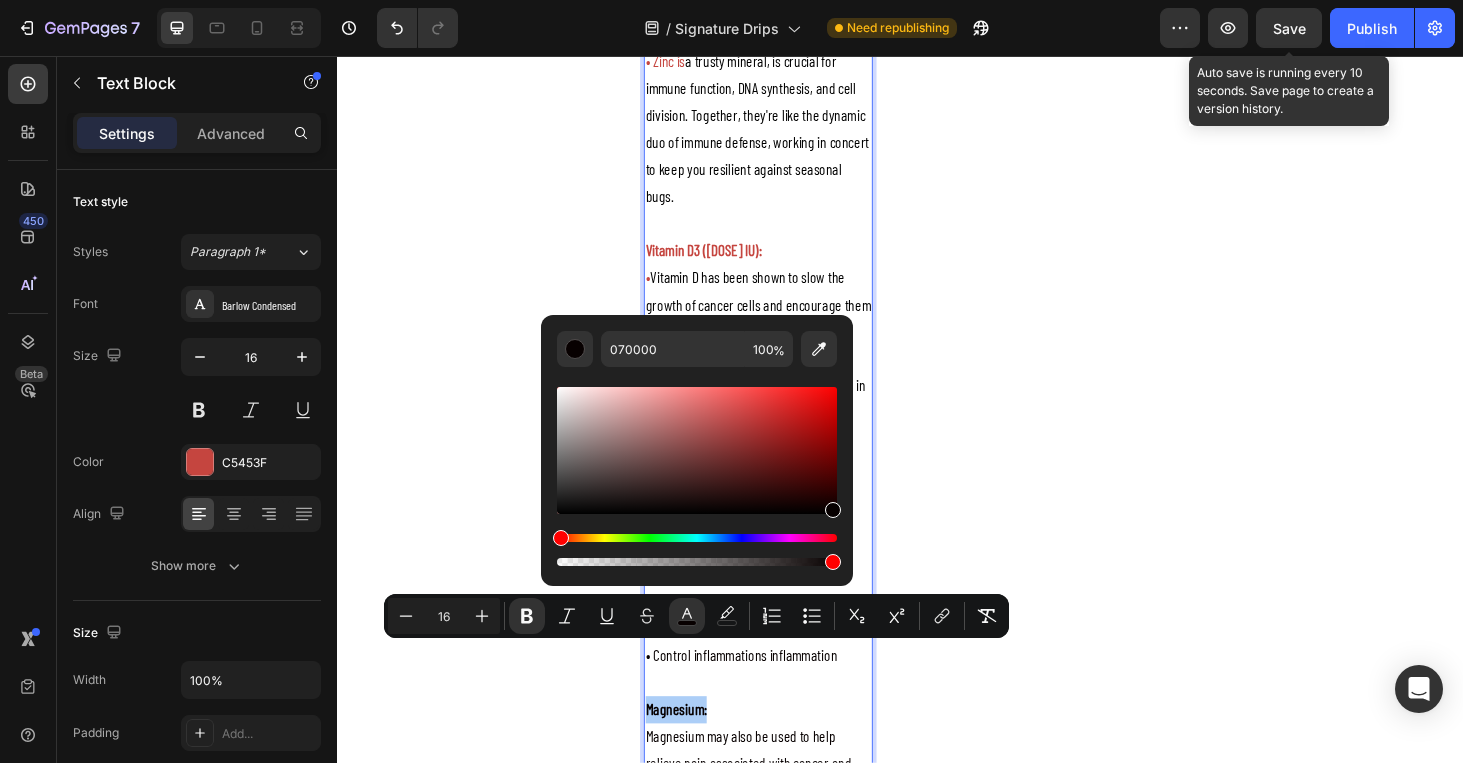 click at bounding box center [697, 450] 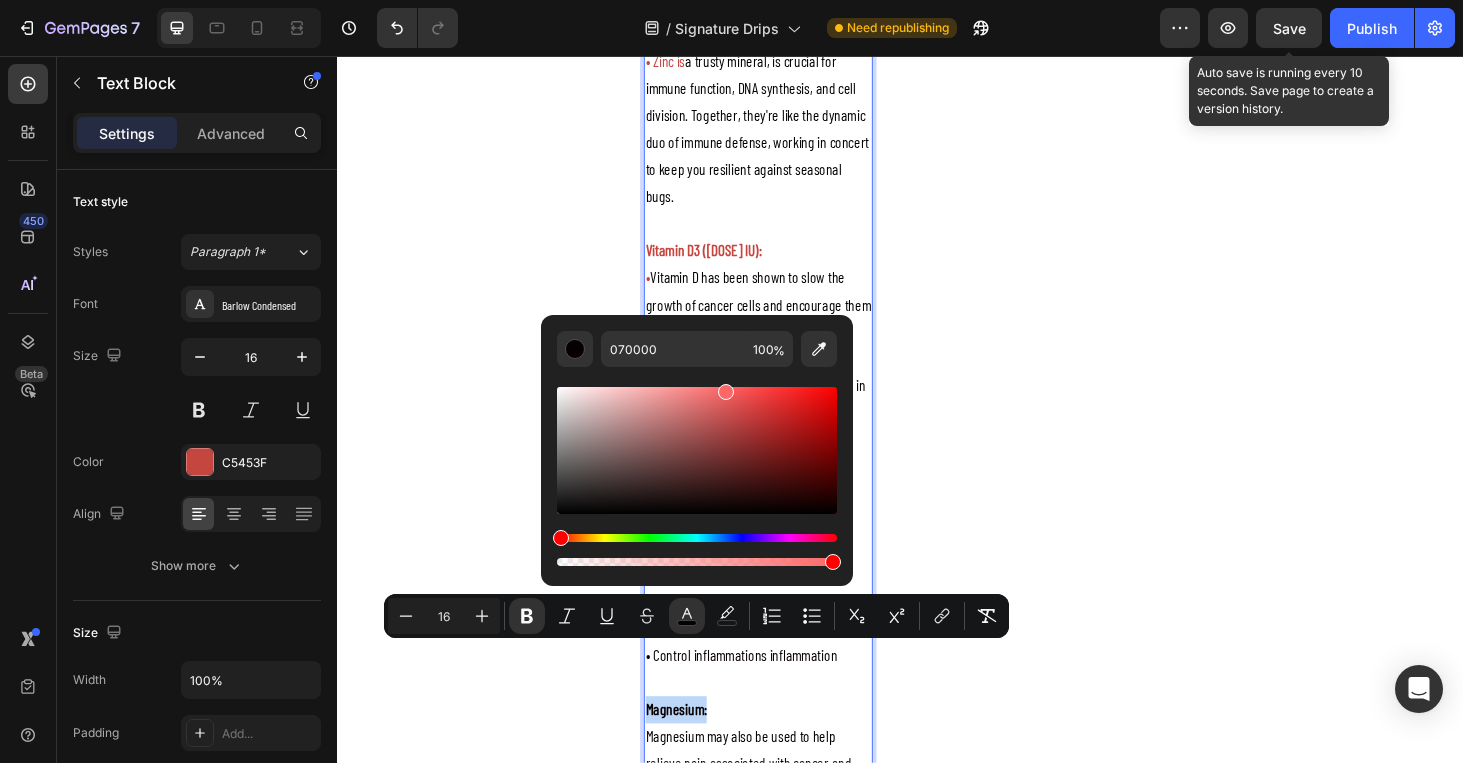 type on "FC[NUMBER]" 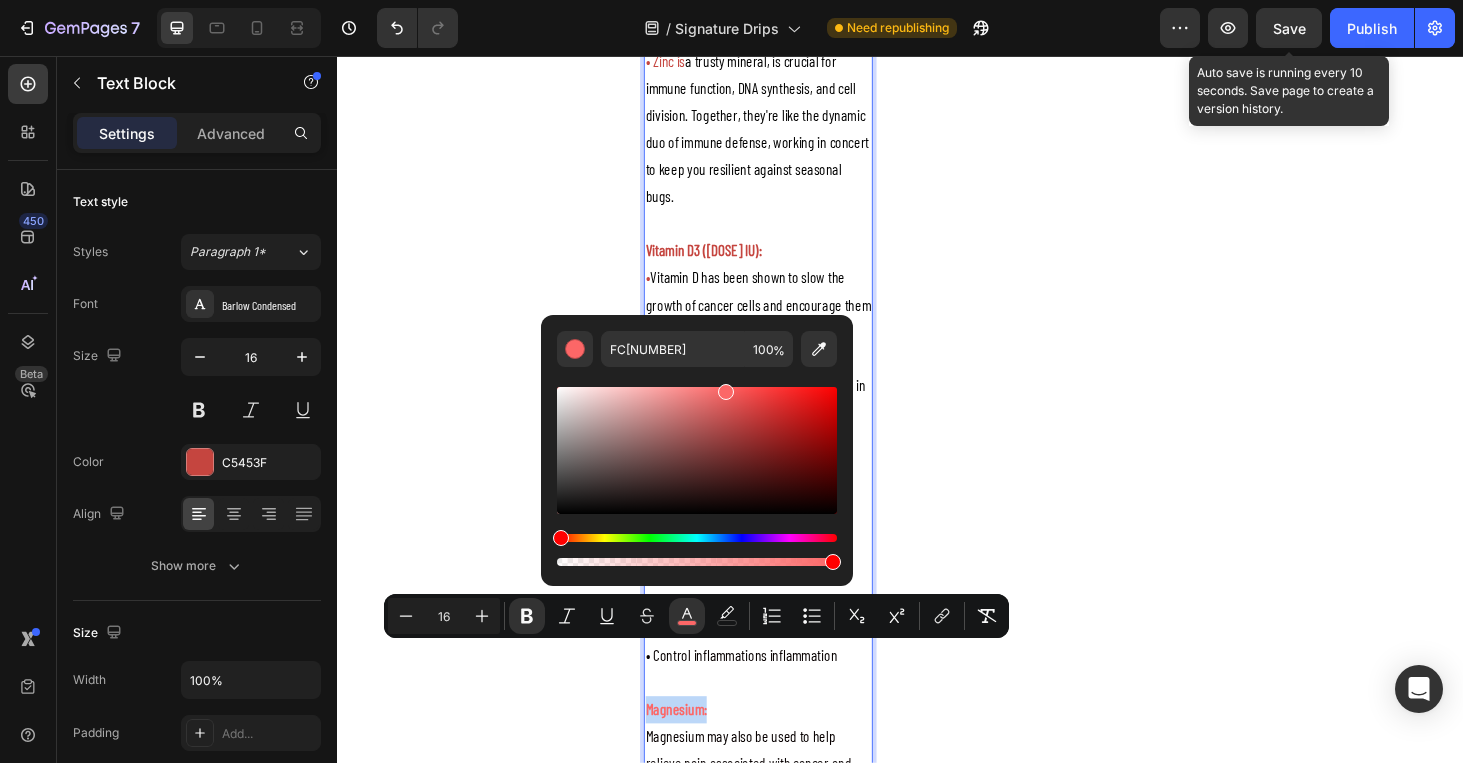 click on "Afterburn Heading $[PRICE] Heading
KEY BENEFITS & EFFECTS Accordion Your heading text goes here Heading BOOK YOUR DRIP Button Hero Banner
INGREDIENTS: Accordion" at bounding box center [1088, 33] 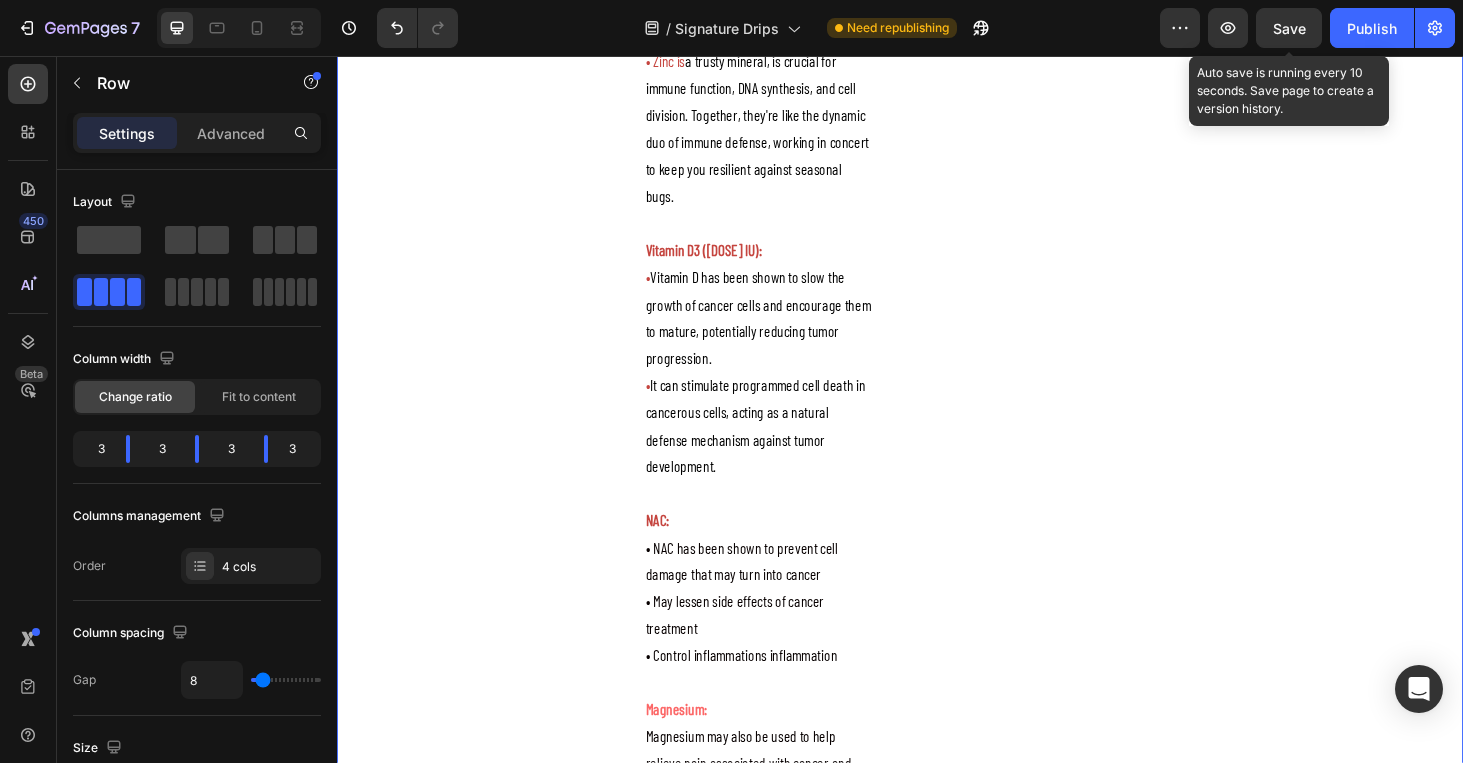 scroll, scrollTop: 772, scrollLeft: 0, axis: vertical 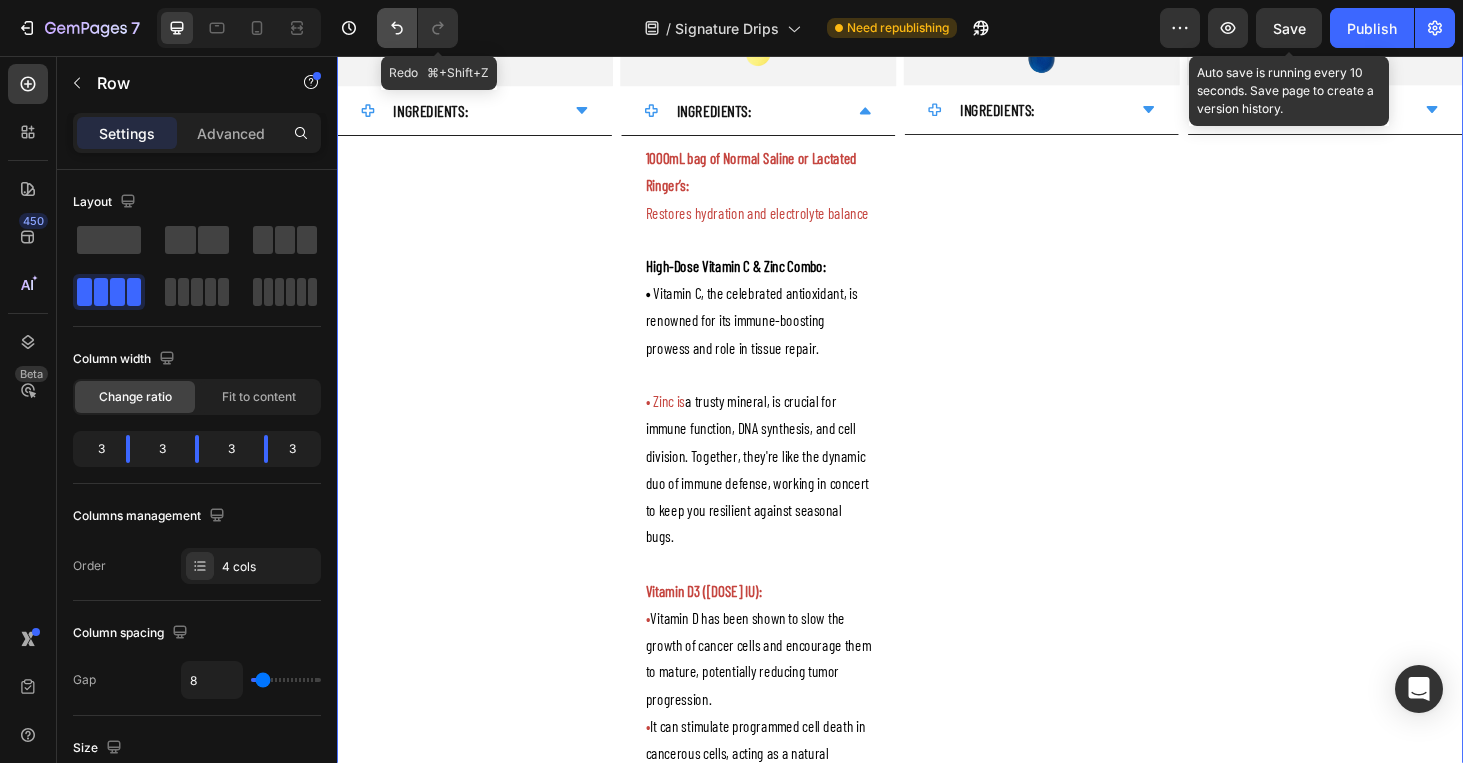 click 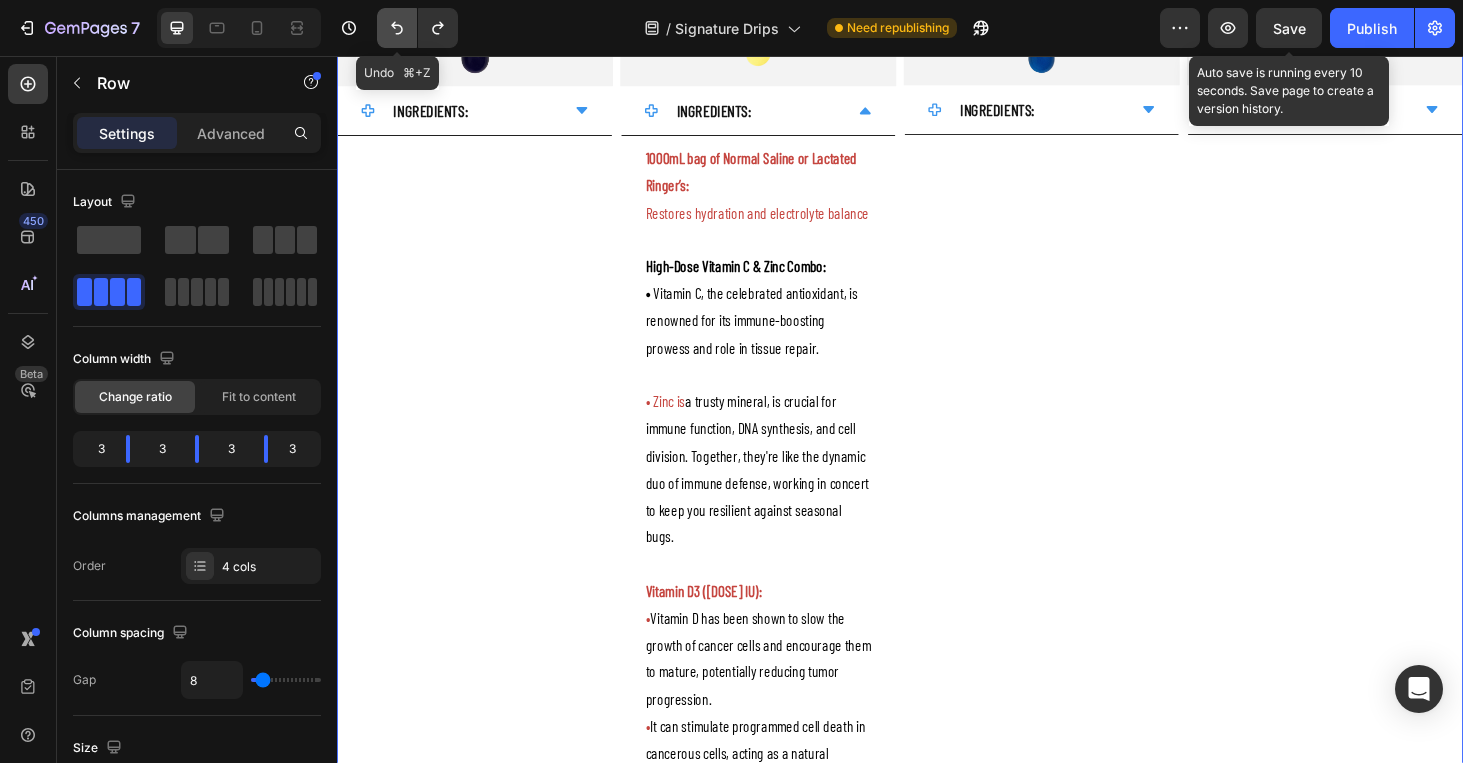 click 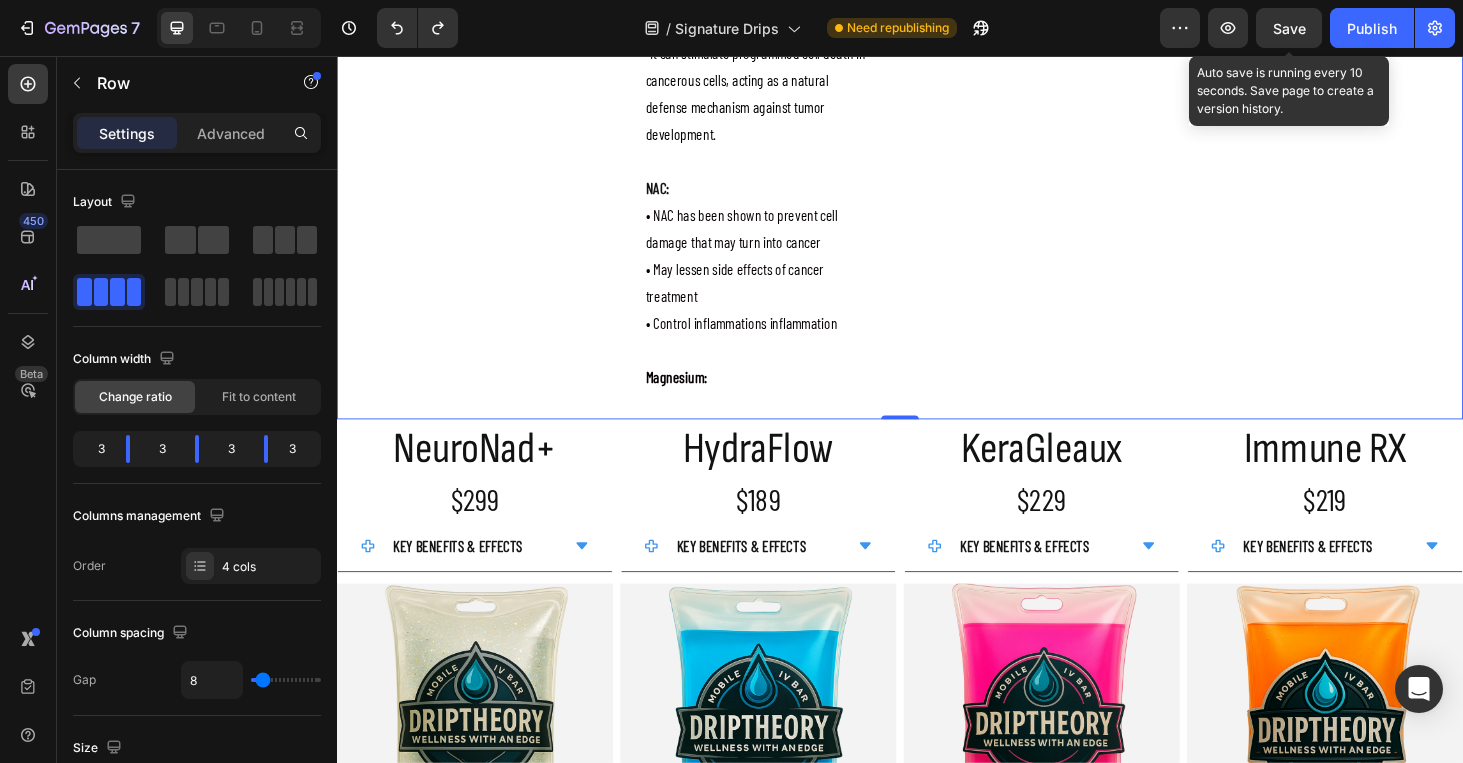scroll, scrollTop: 1441, scrollLeft: 0, axis: vertical 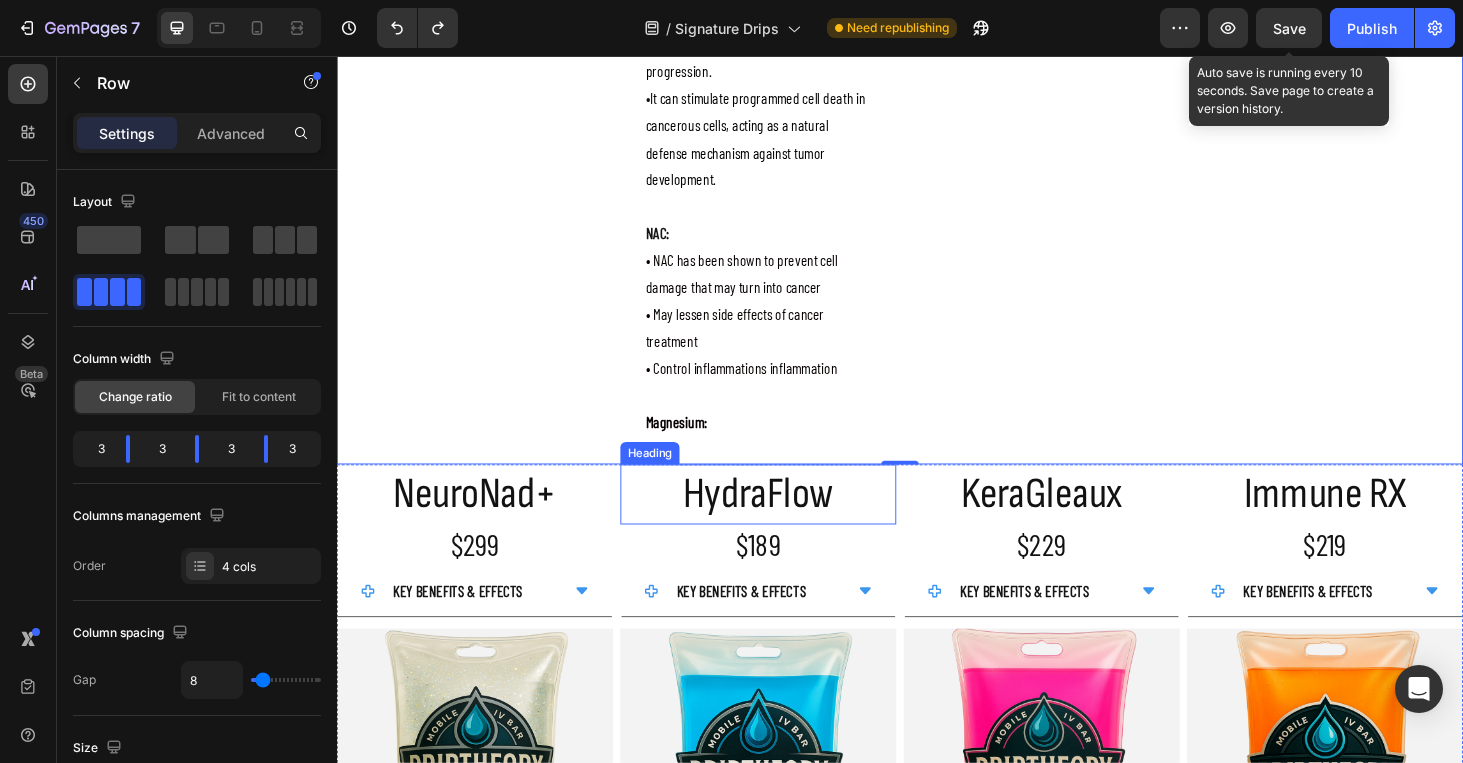 click on "HydraFlow" at bounding box center [786, 523] 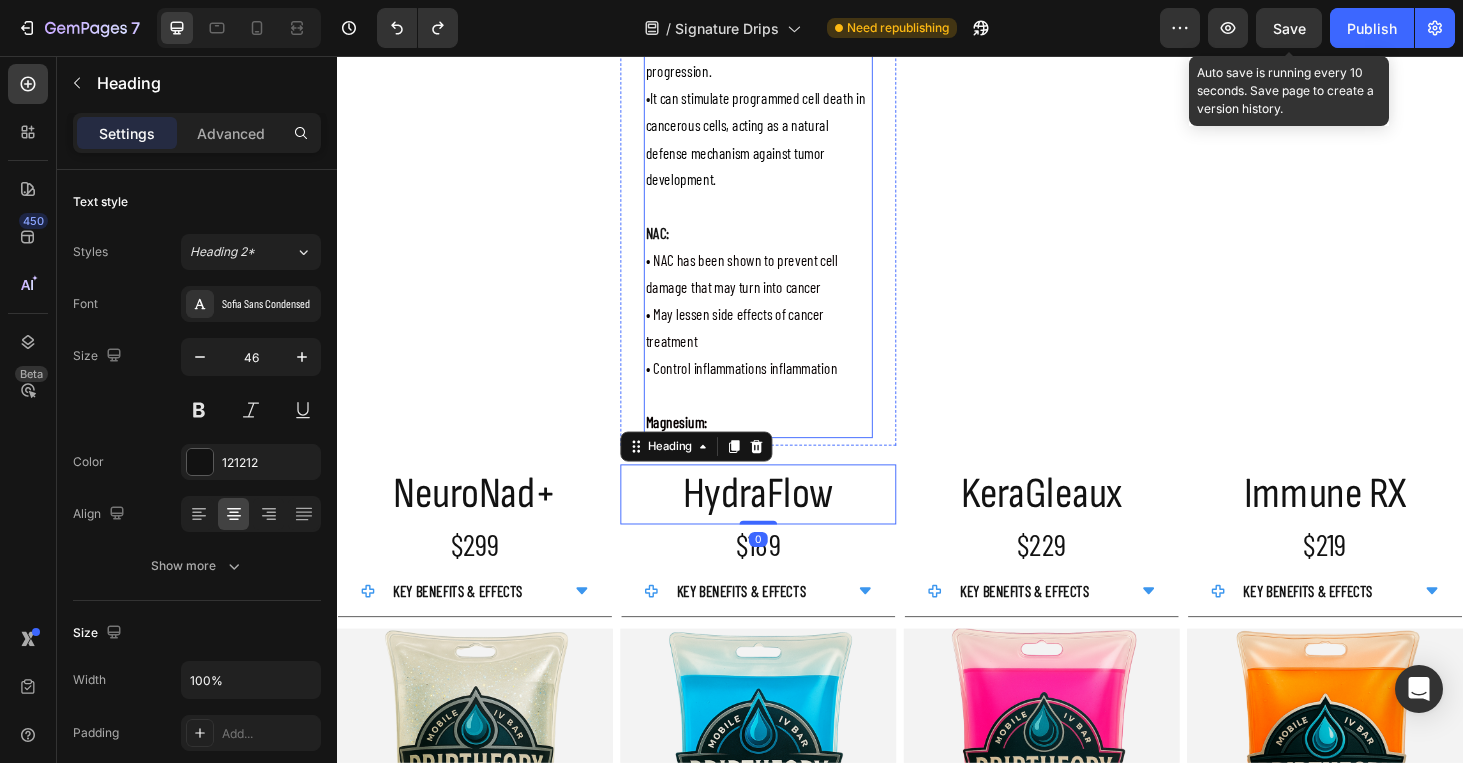 click on "Magnesium:" at bounding box center [786, 446] 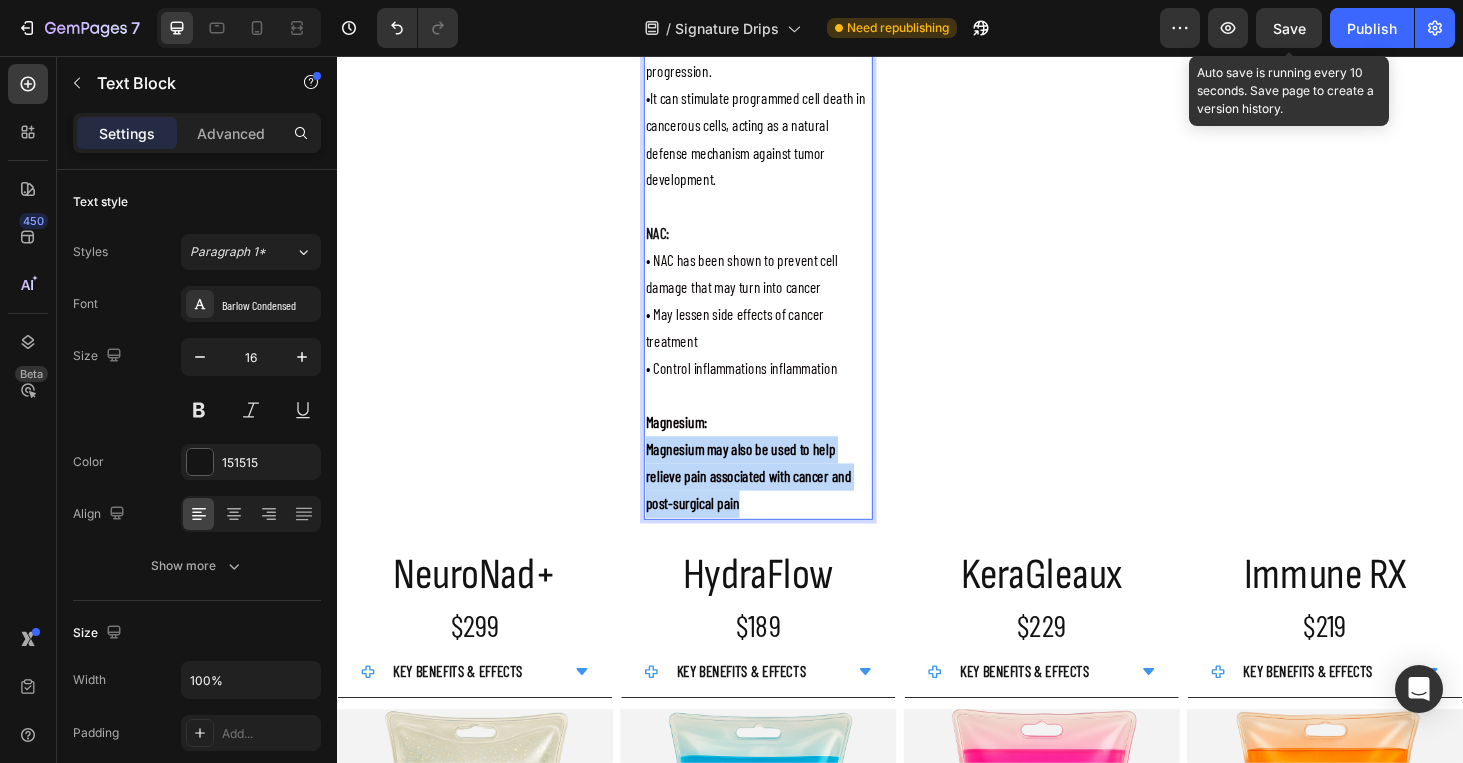 drag, startPoint x: 752, startPoint y: 470, endPoint x: 665, endPoint y: 407, distance: 107.415085 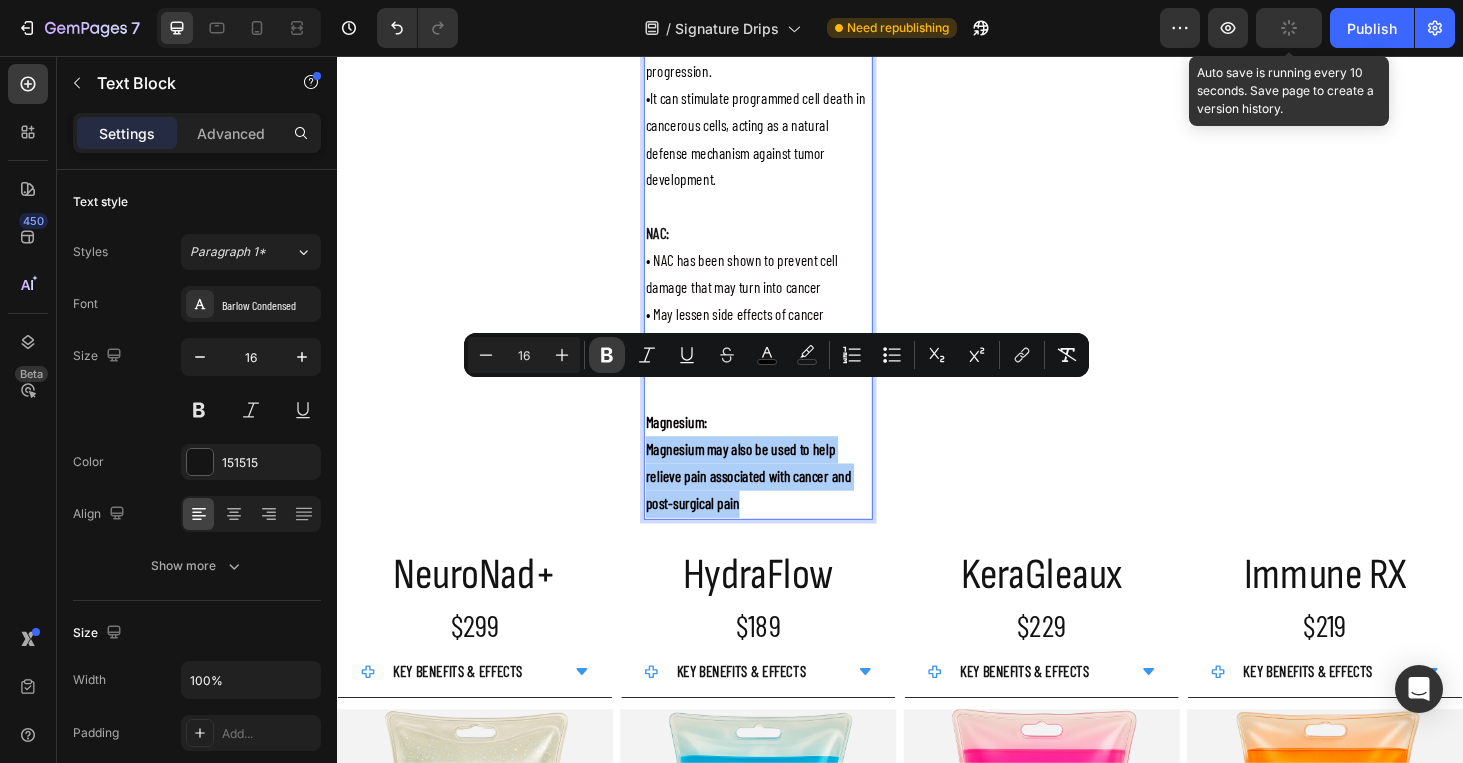 click 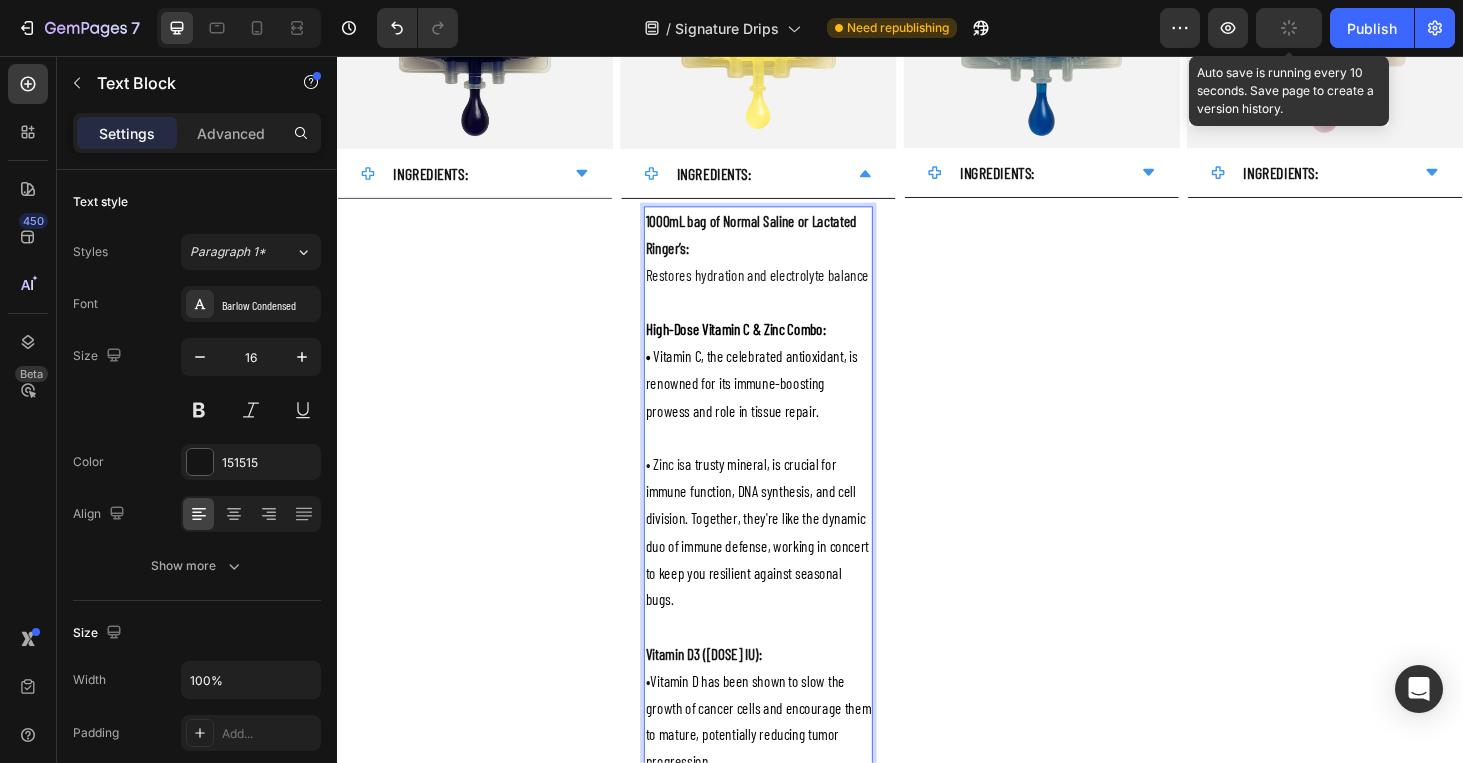 scroll, scrollTop: 265, scrollLeft: 0, axis: vertical 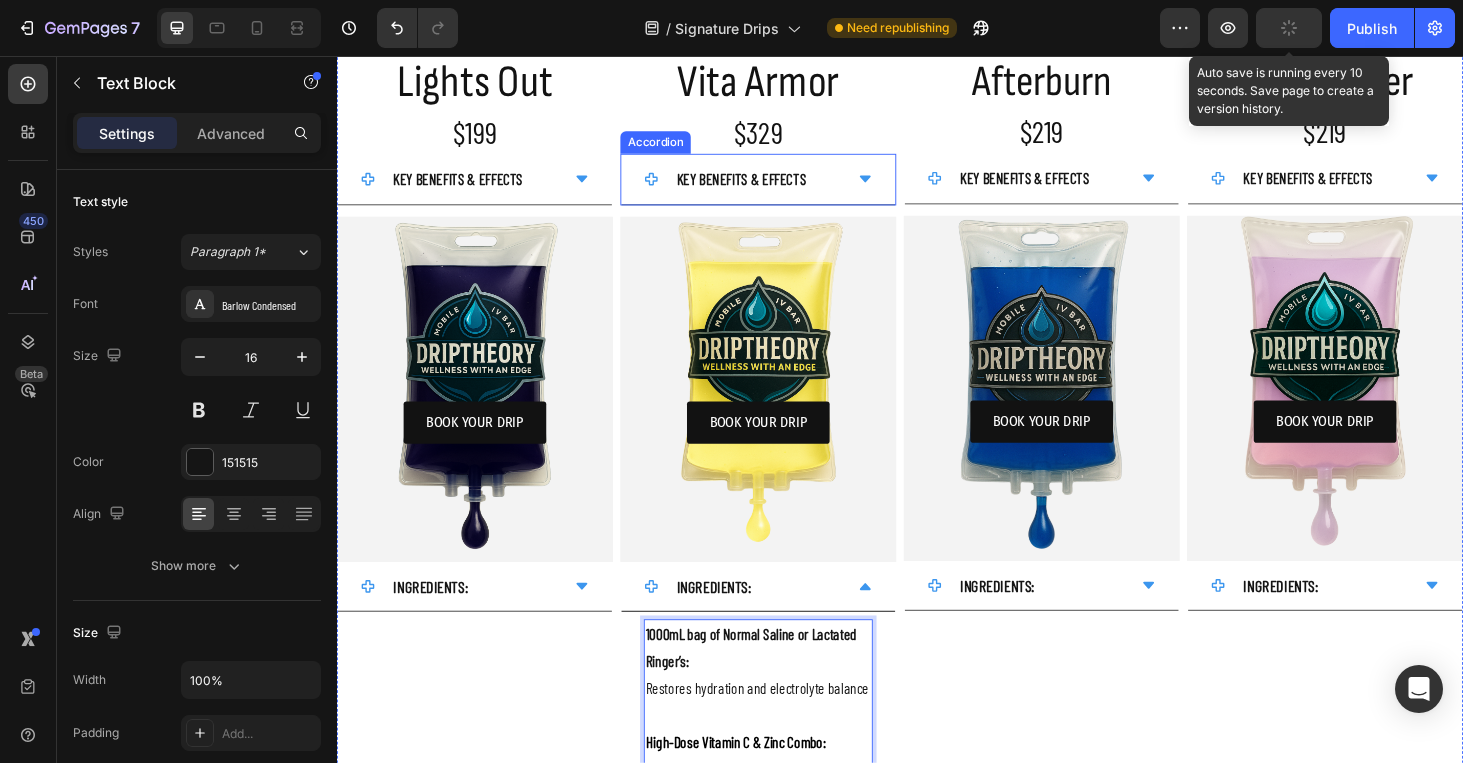 click on "KEY BENEFITS & EFFECTS" at bounding box center (786, 187) 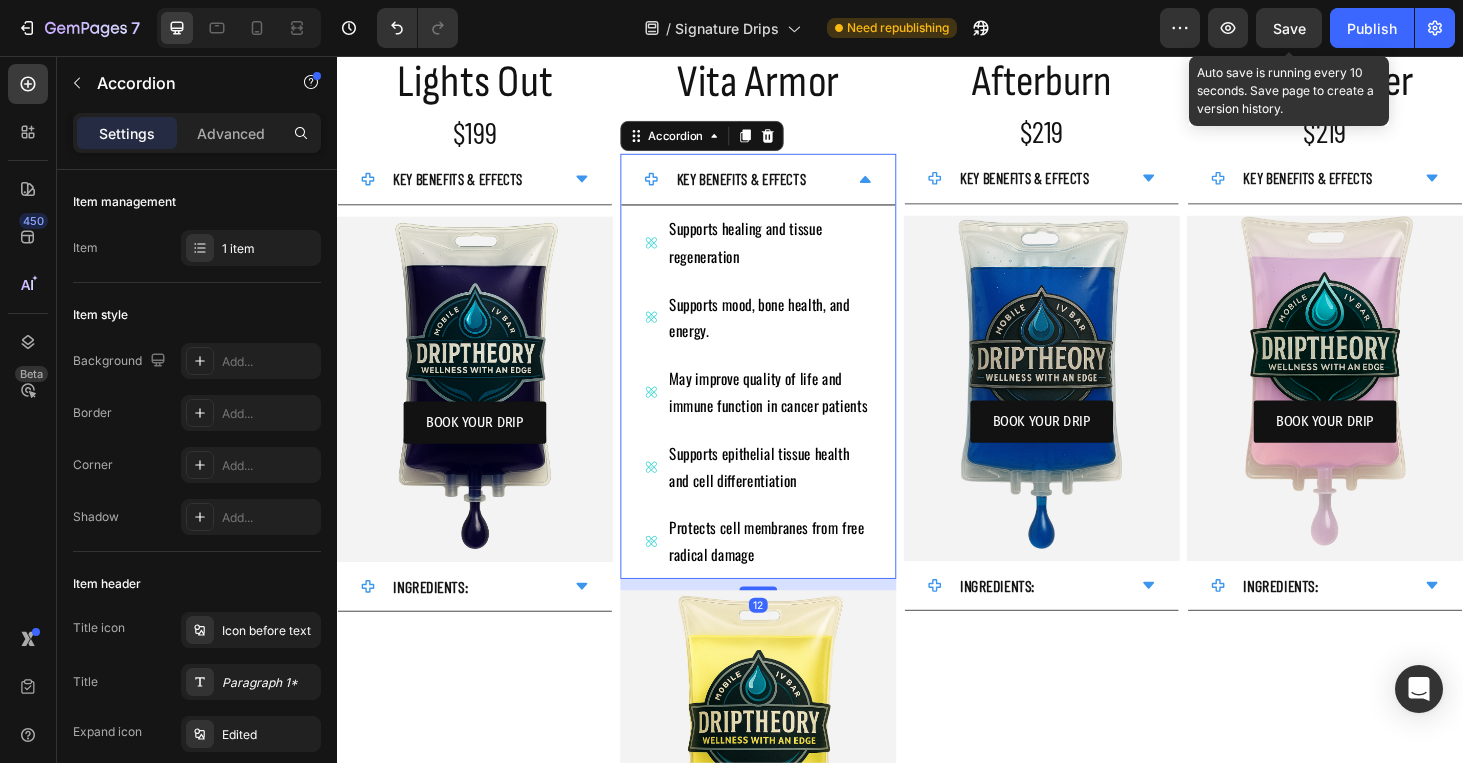 click on "KEY BENEFITS & EFFECTS" at bounding box center (786, 187) 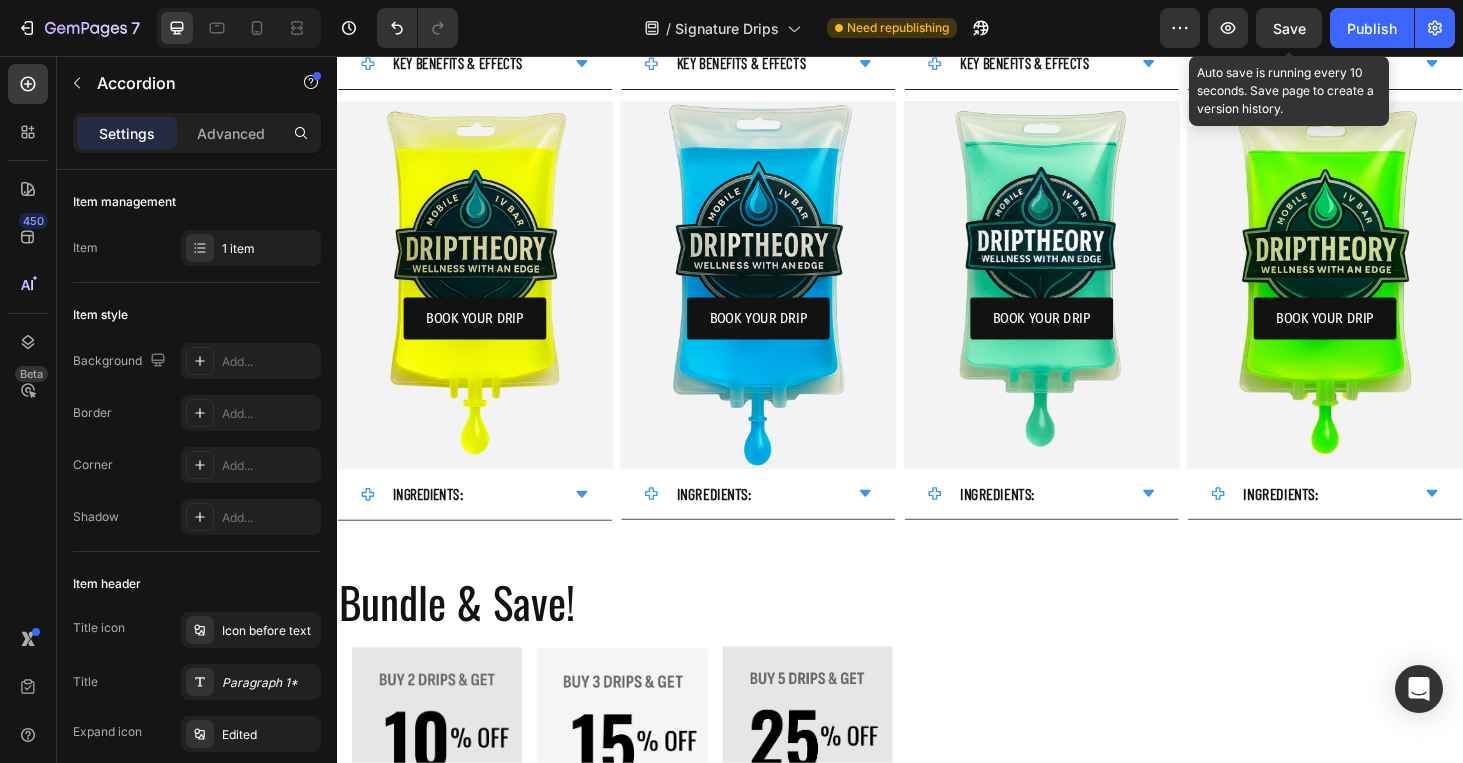 scroll, scrollTop: 3033, scrollLeft: 0, axis: vertical 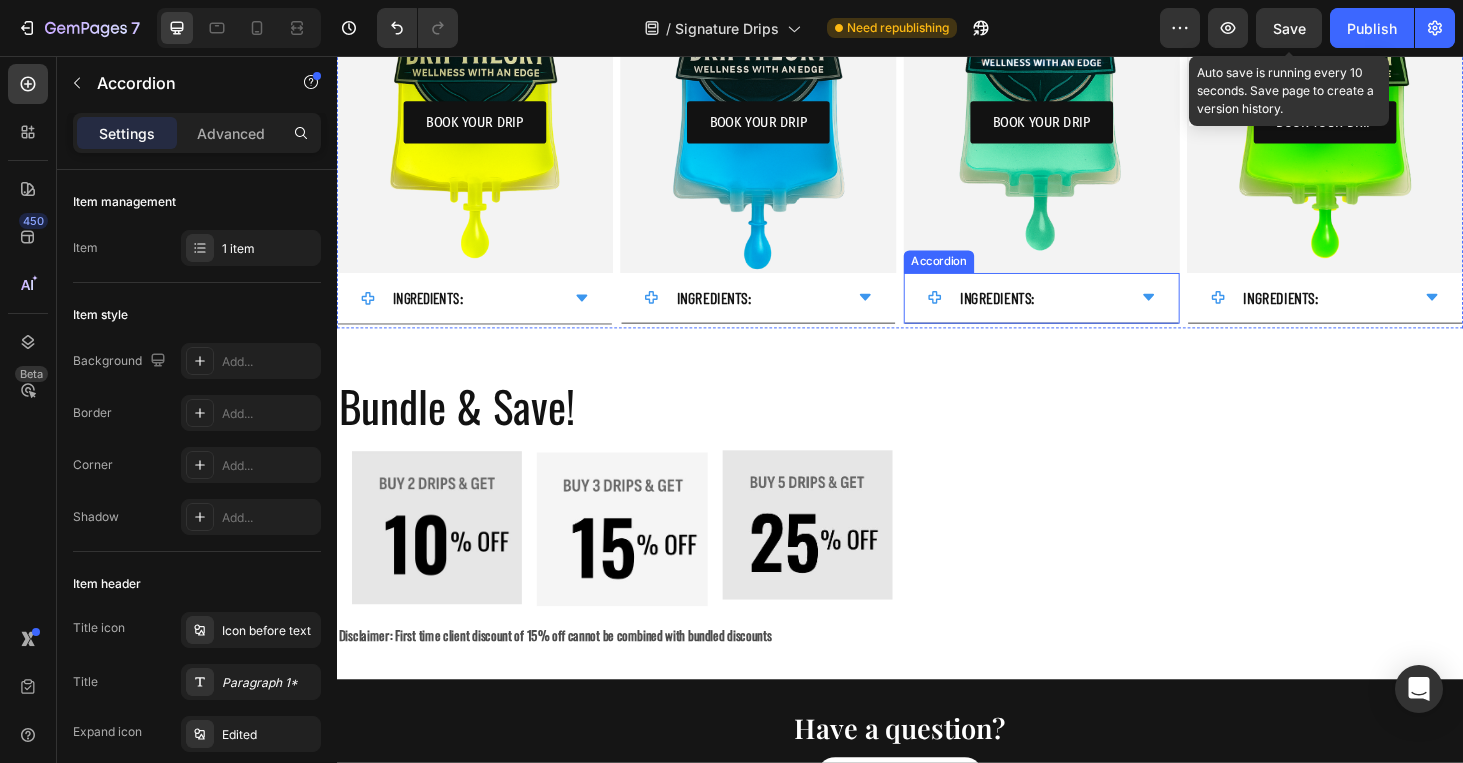 click 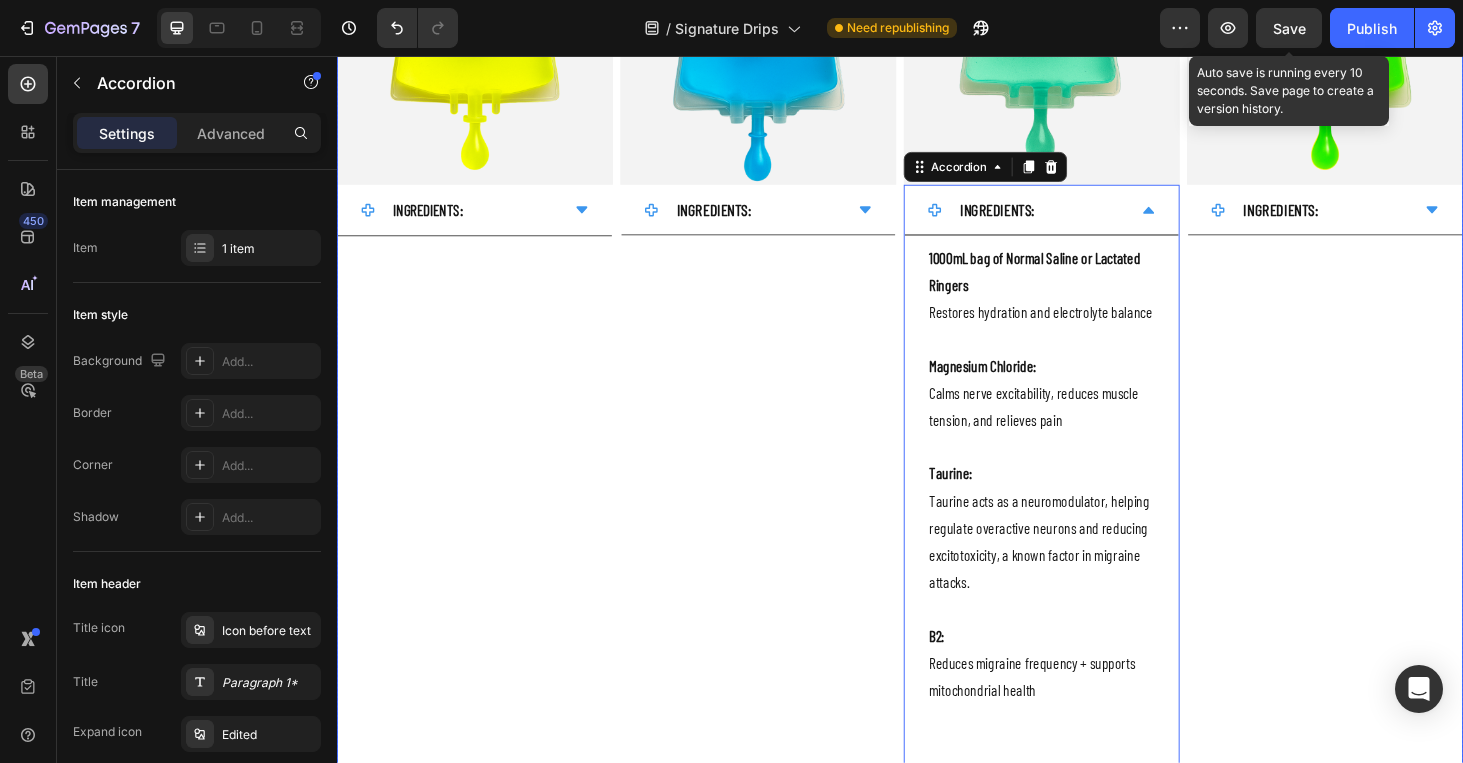 scroll, scrollTop: 1865, scrollLeft: 0, axis: vertical 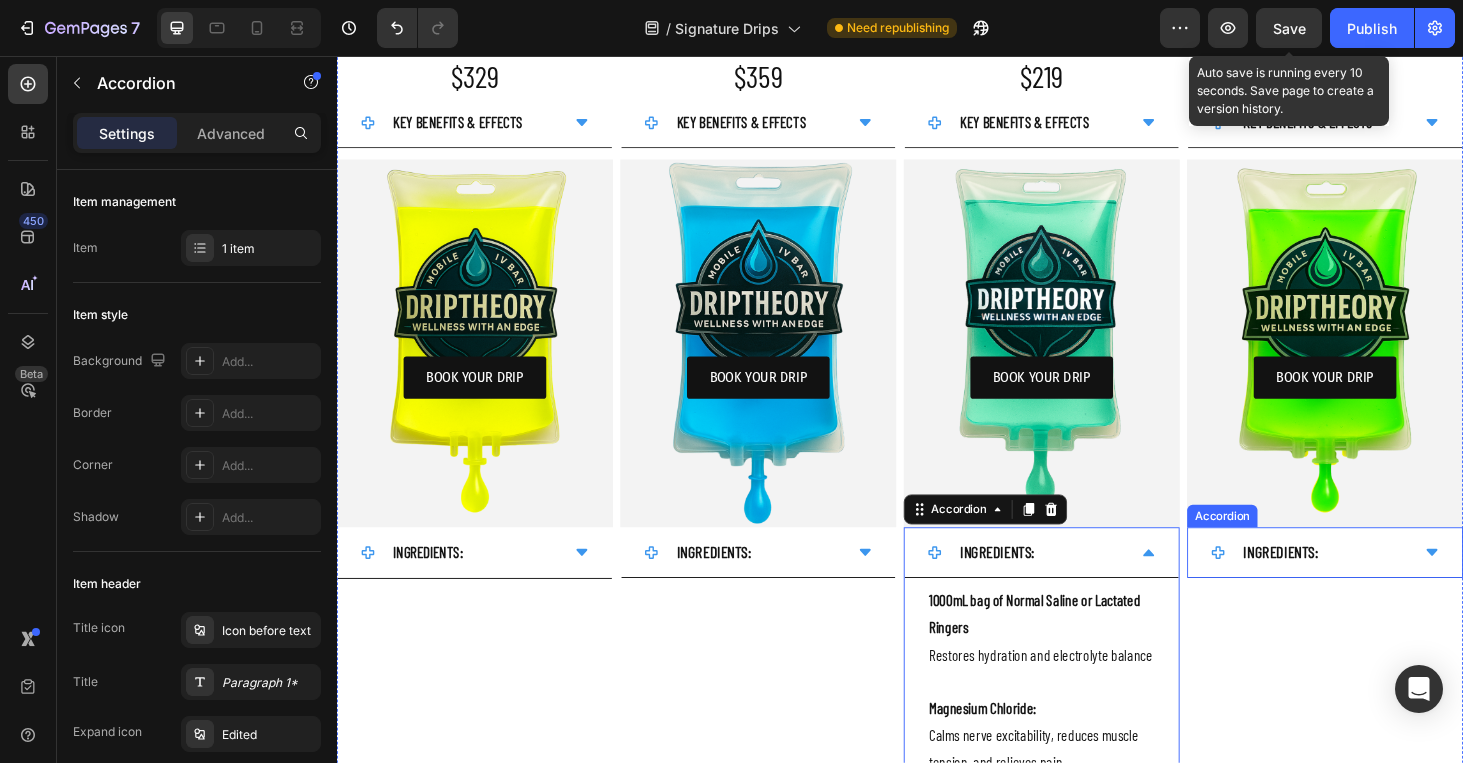 click 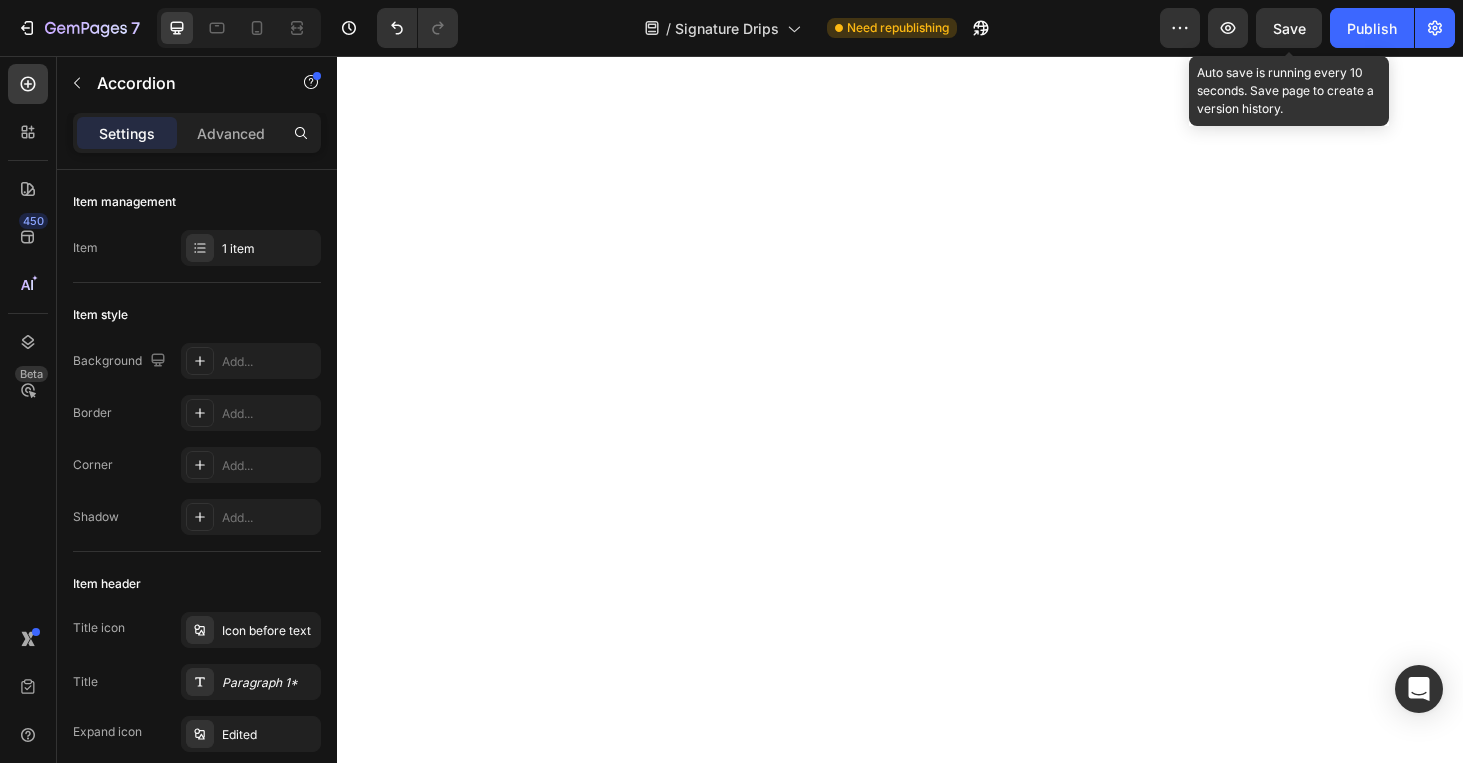 scroll, scrollTop: 719, scrollLeft: 0, axis: vertical 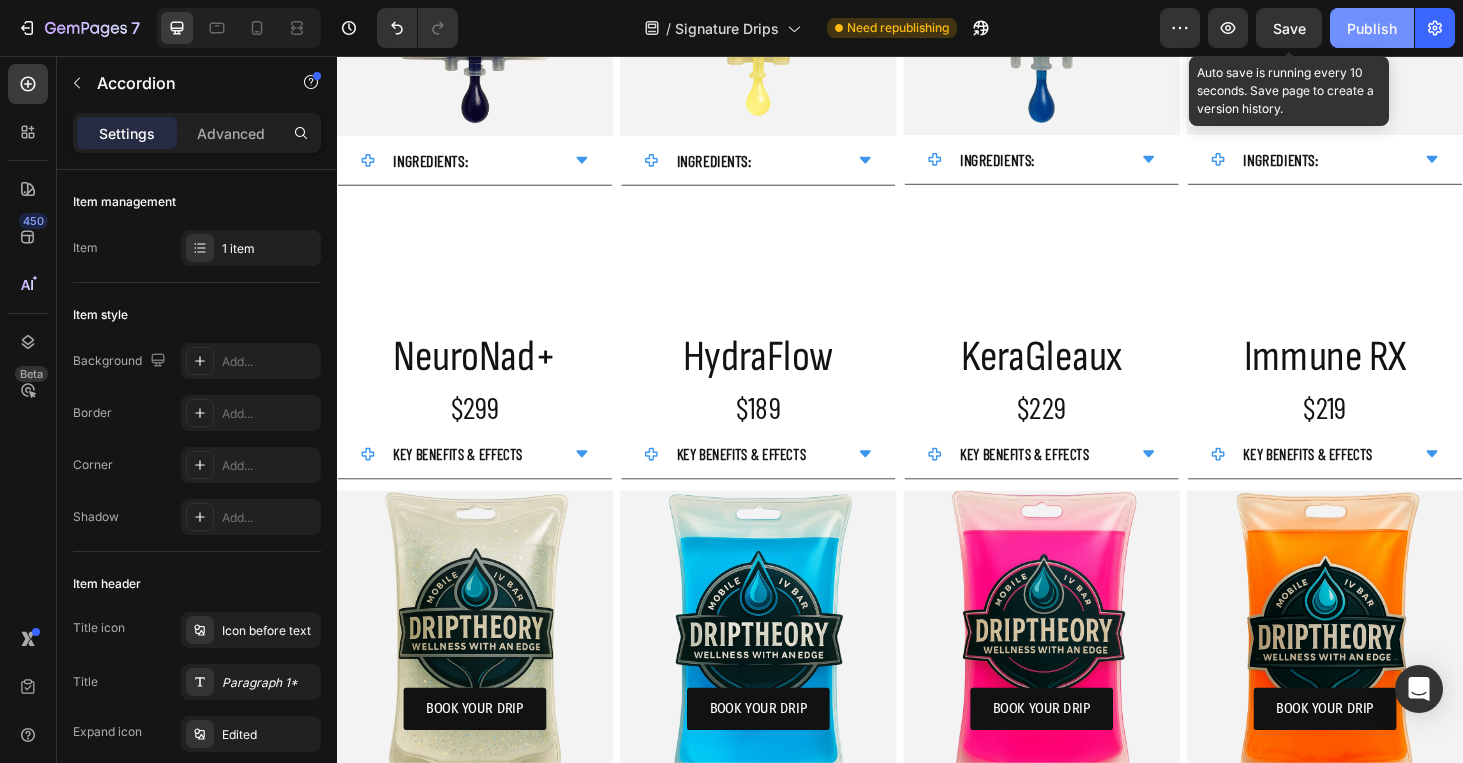 click on "Publish" at bounding box center (1372, 28) 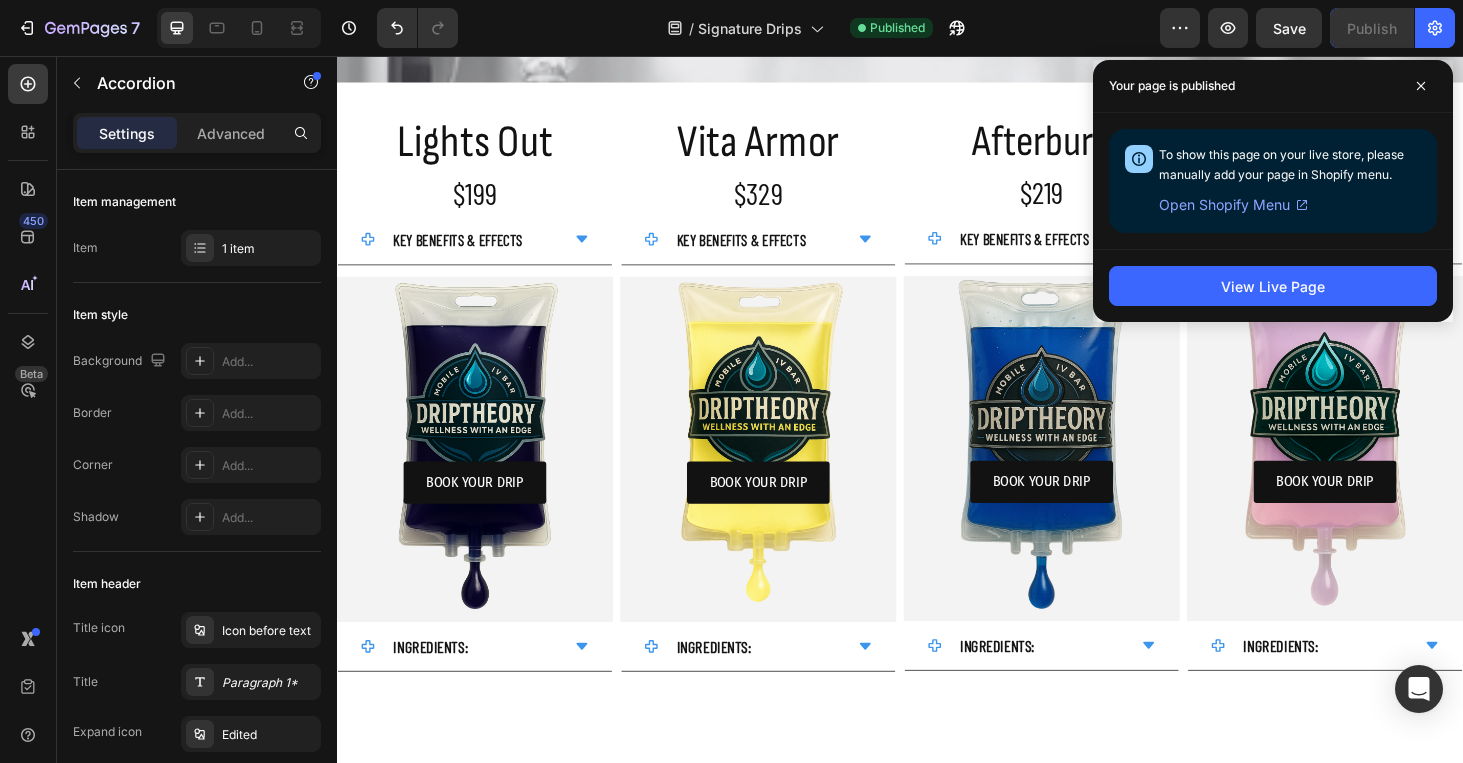 scroll, scrollTop: 0, scrollLeft: 0, axis: both 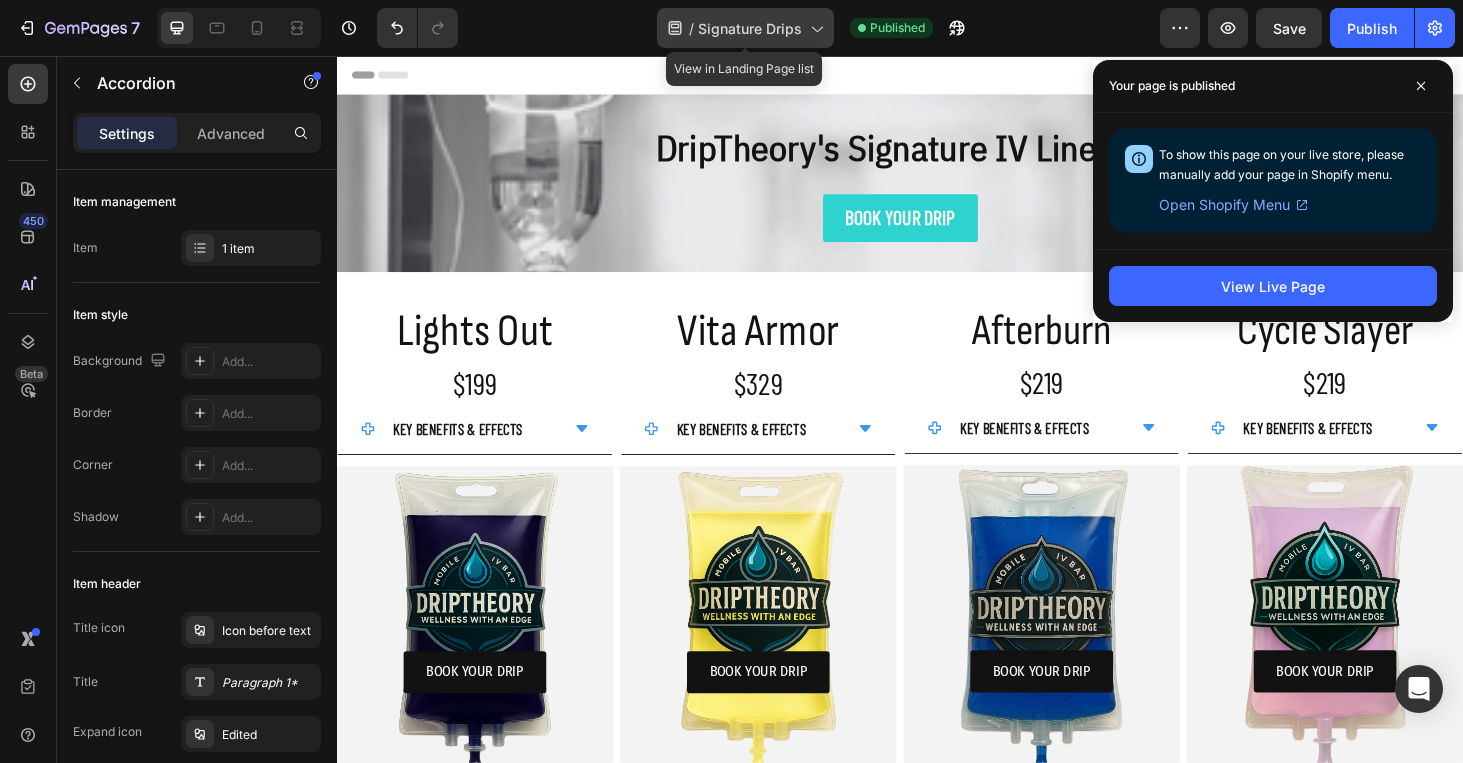 click on "Signature Drips" at bounding box center (750, 28) 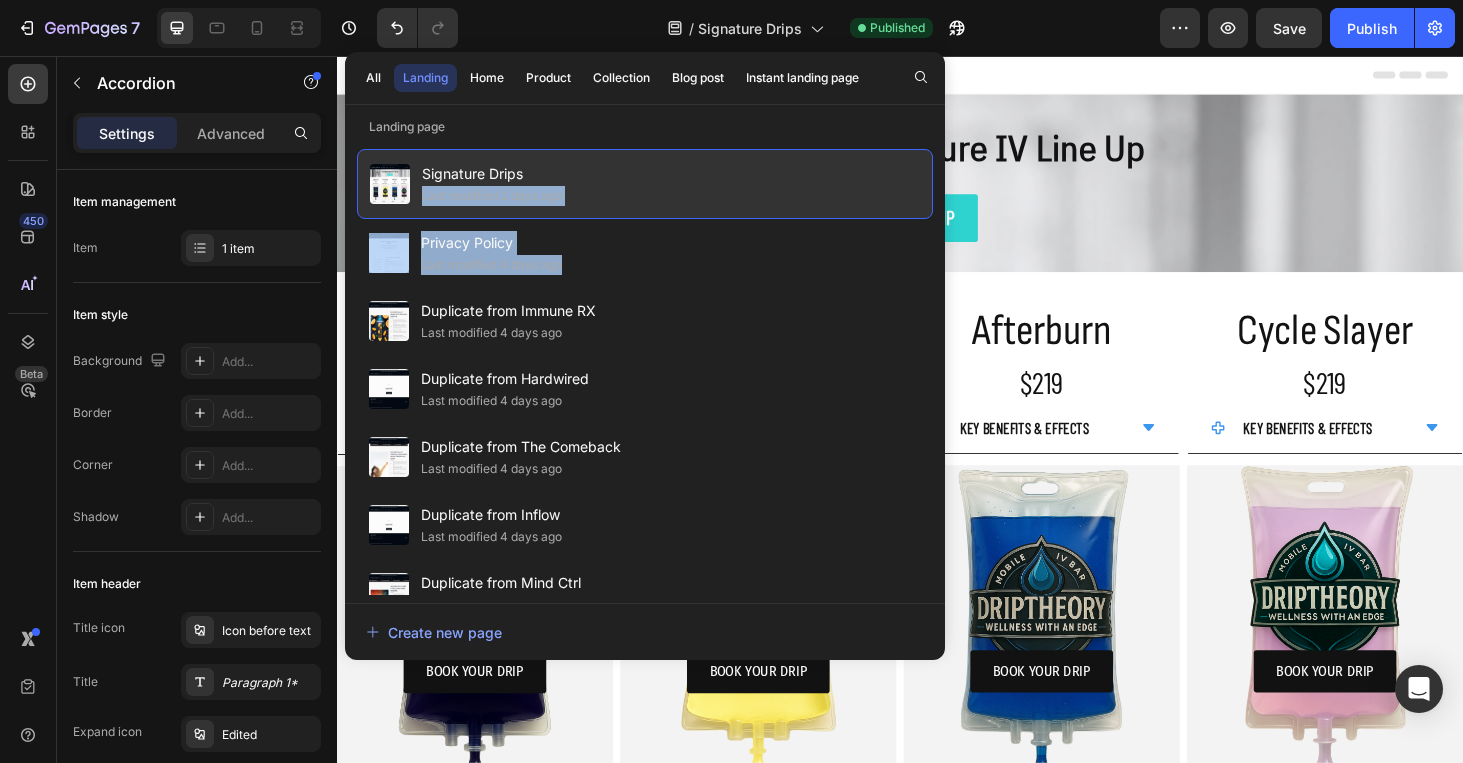 drag, startPoint x: 602, startPoint y: 266, endPoint x: 604, endPoint y: 184, distance: 82.02438 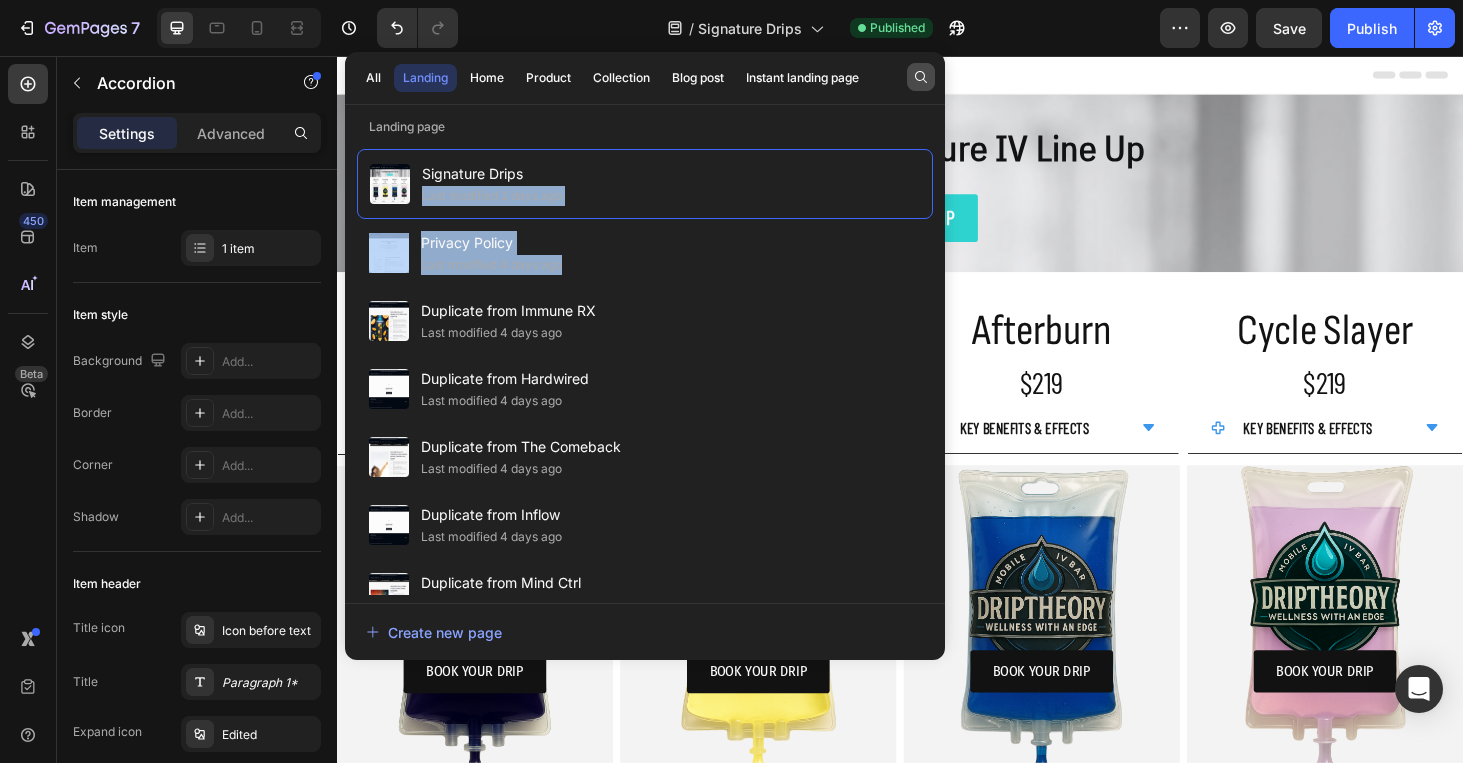 click at bounding box center (921, 77) 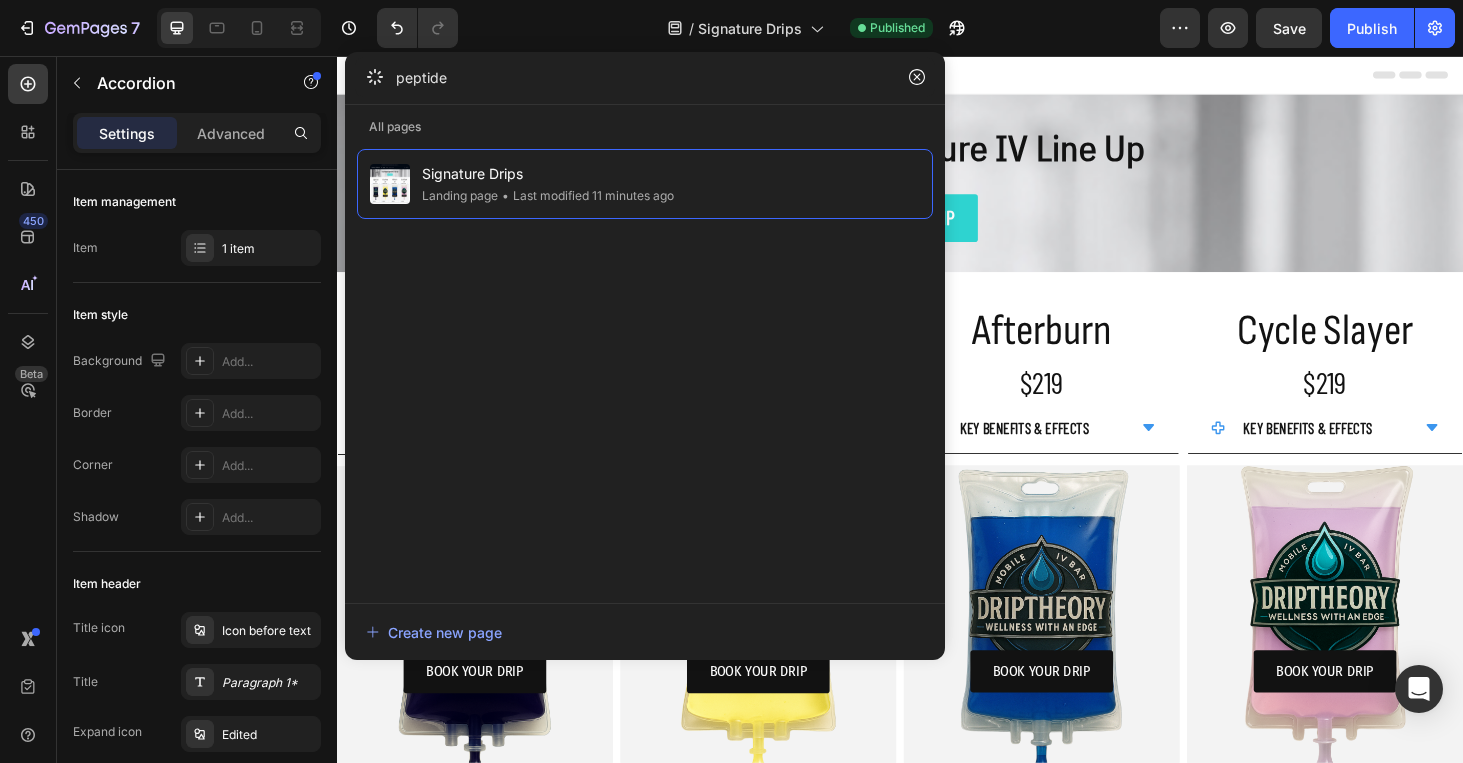 type on "peptide" 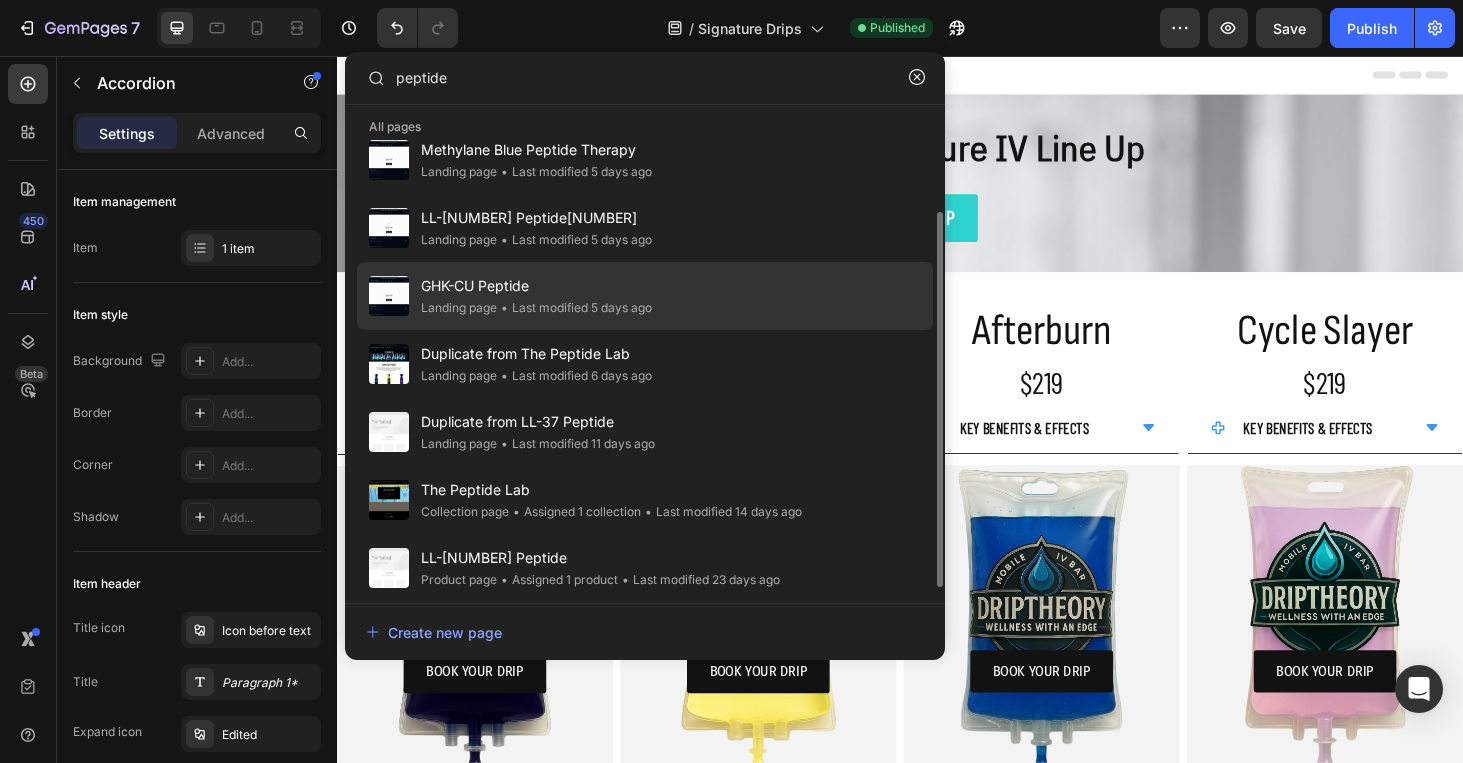scroll, scrollTop: 92, scrollLeft: 0, axis: vertical 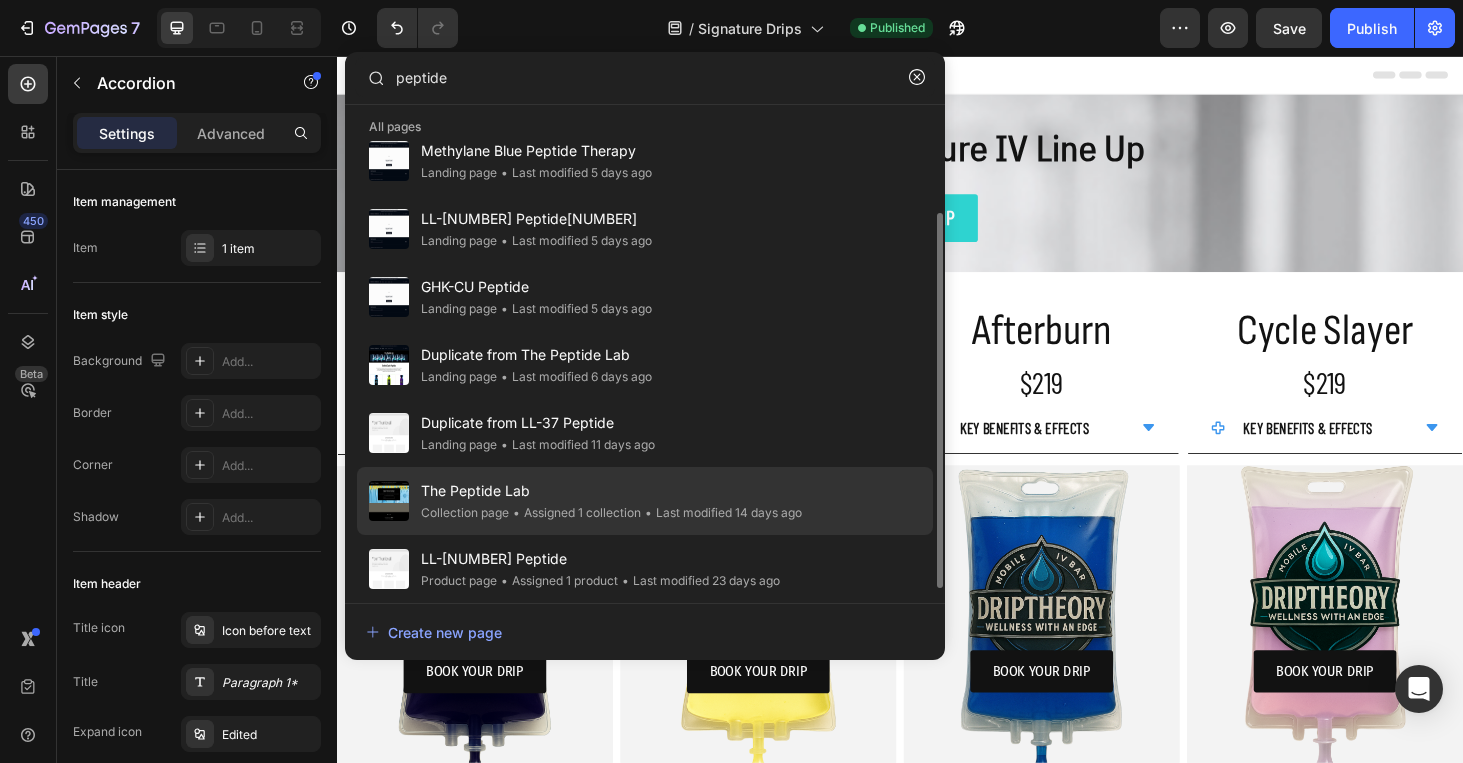 click on "The Peptide Lab" at bounding box center (611, 491) 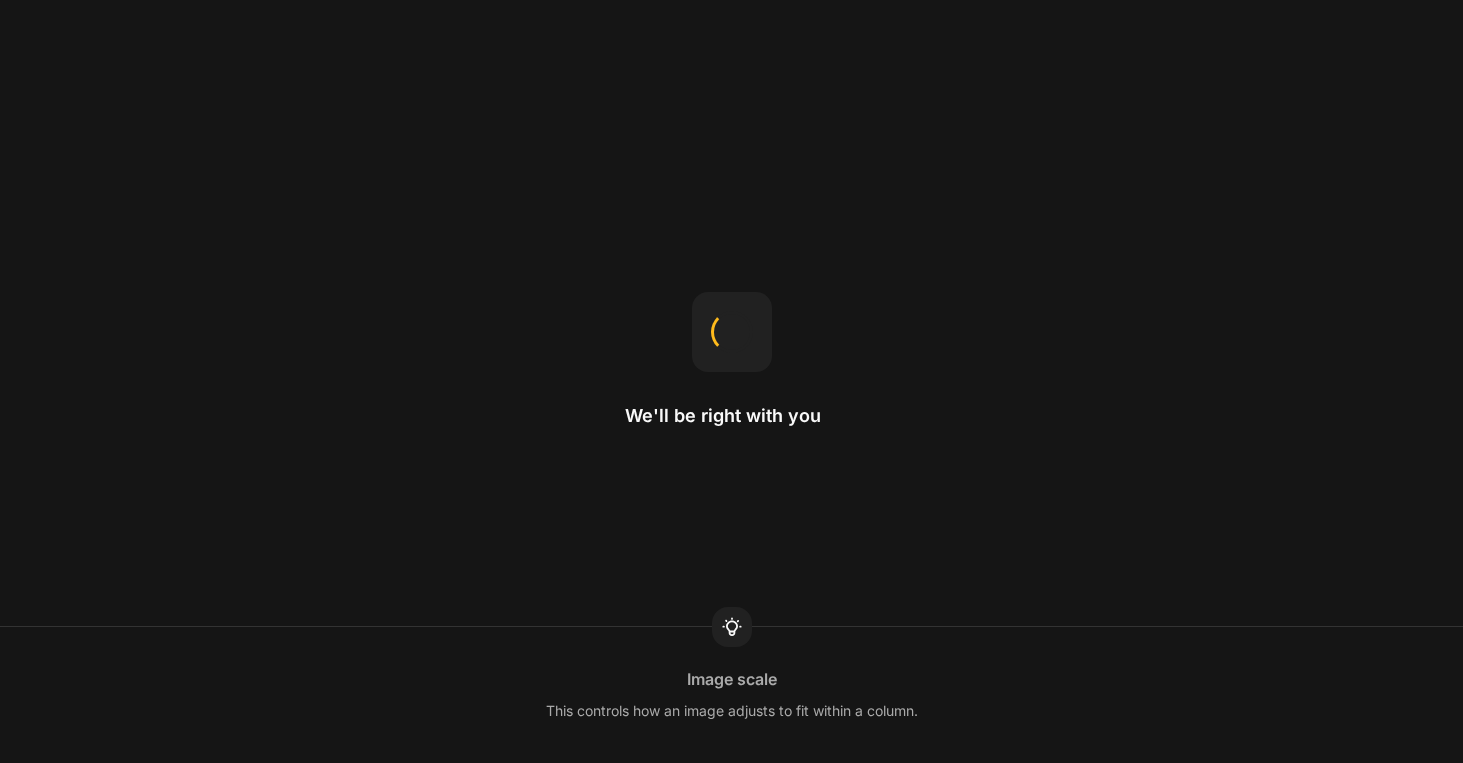 scroll, scrollTop: 0, scrollLeft: 0, axis: both 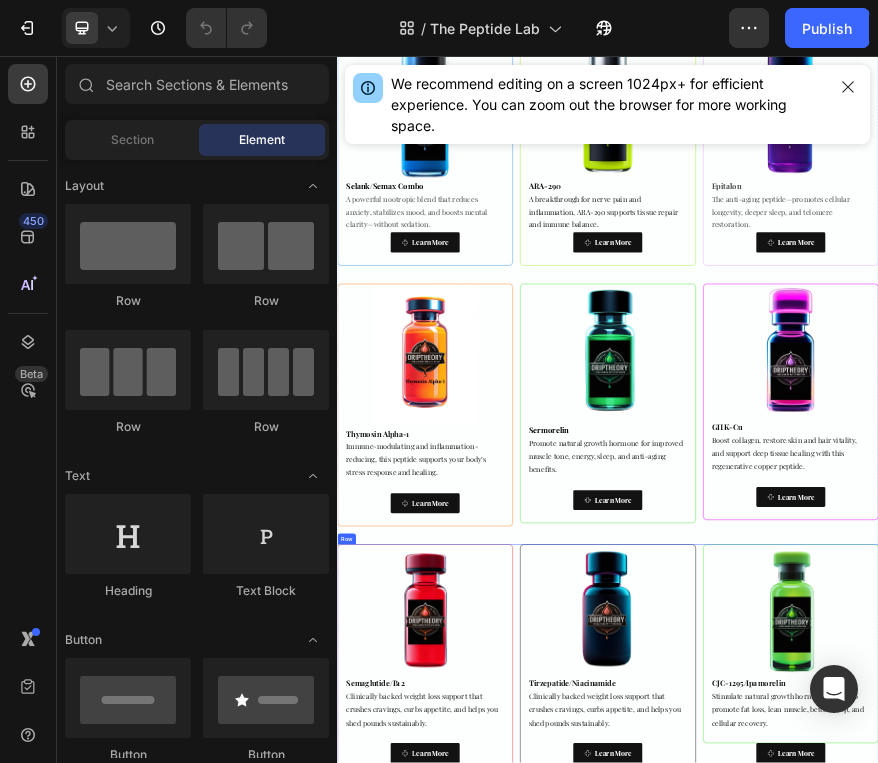 click at bounding box center [1342, 1288] 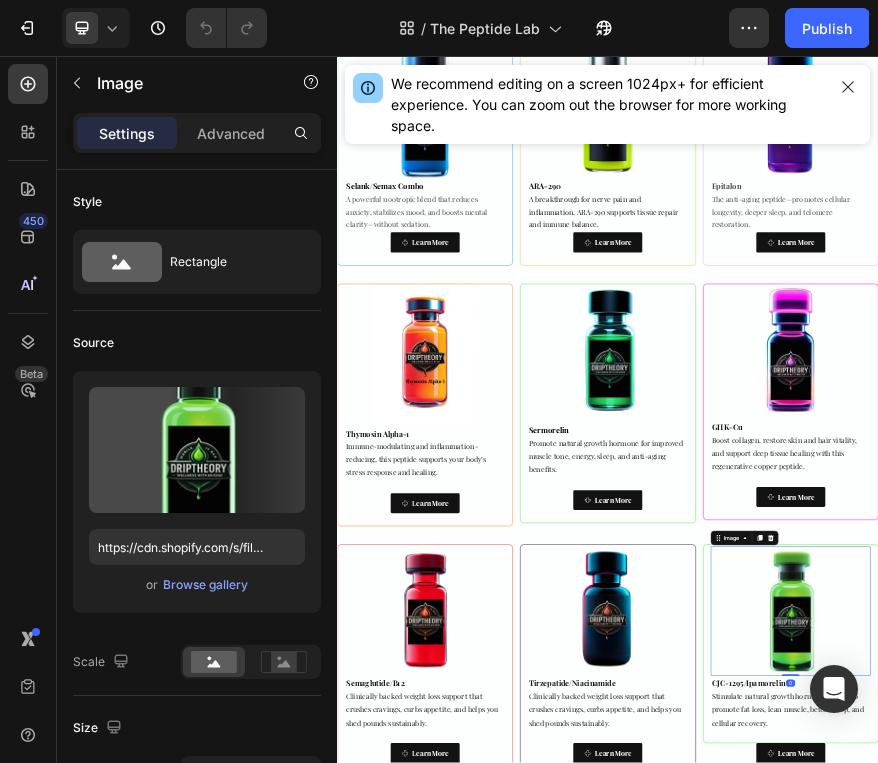 scroll, scrollTop: 926, scrollLeft: 0, axis: vertical 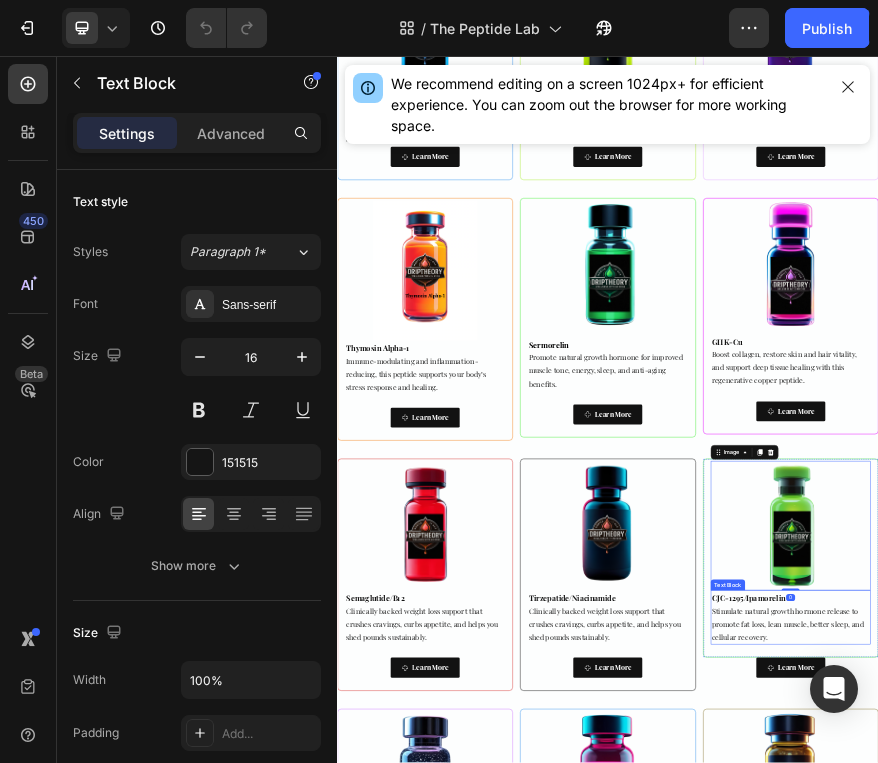click on "CJC-1295/Ipamorelin" at bounding box center (1249, 1258) 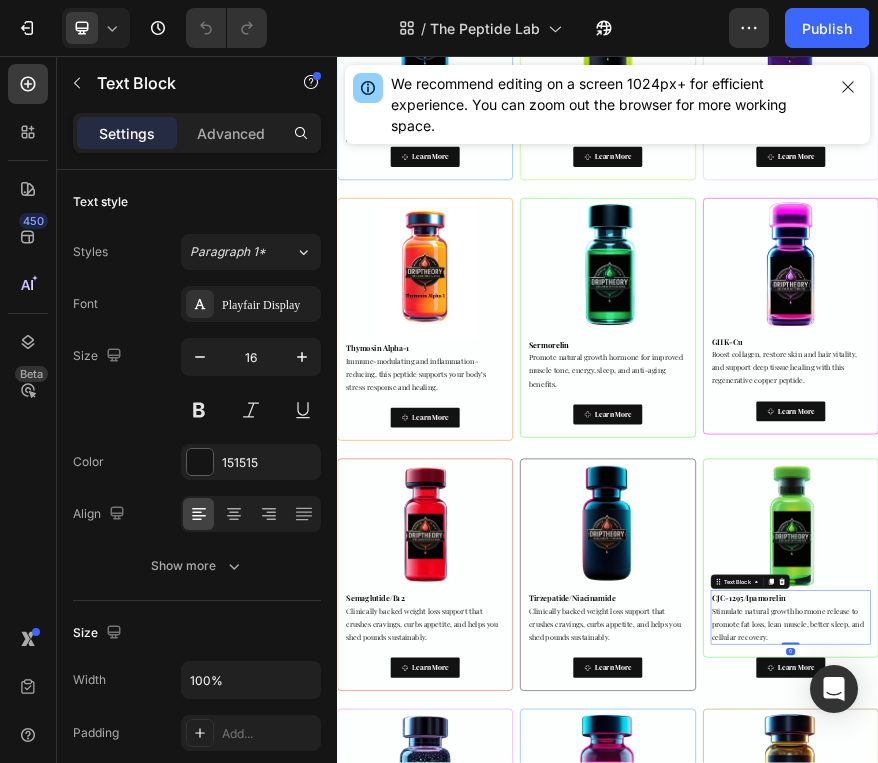click on "CJC-1295/Ipamorelin Stimulate natural growth hormone release to promote fat loss, lean muscle, better sleep, and cellular recovery." at bounding box center (1342, 1302) 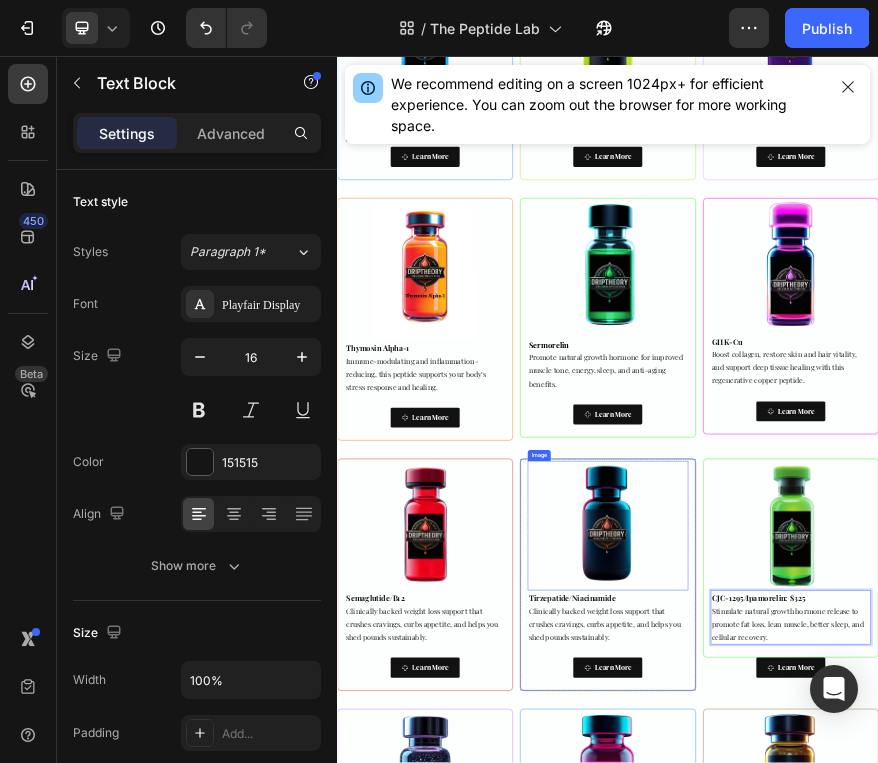 click on "Tirzepatide/Niacinamide" at bounding box center [936, 1259] 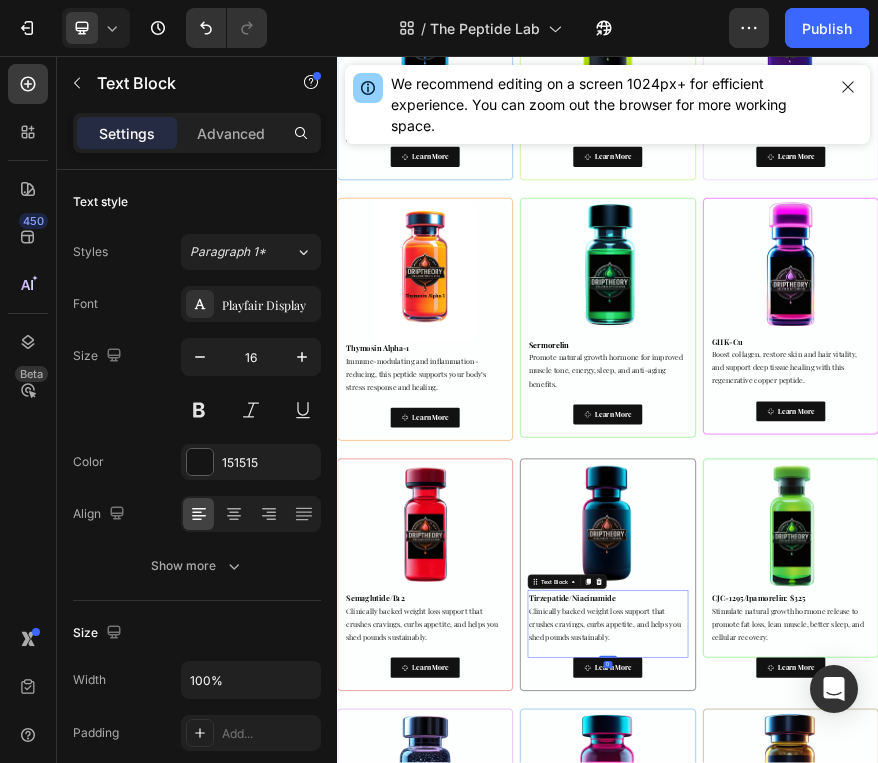 click on "Tirzepatide/Niacinamide" at bounding box center (936, 1259) 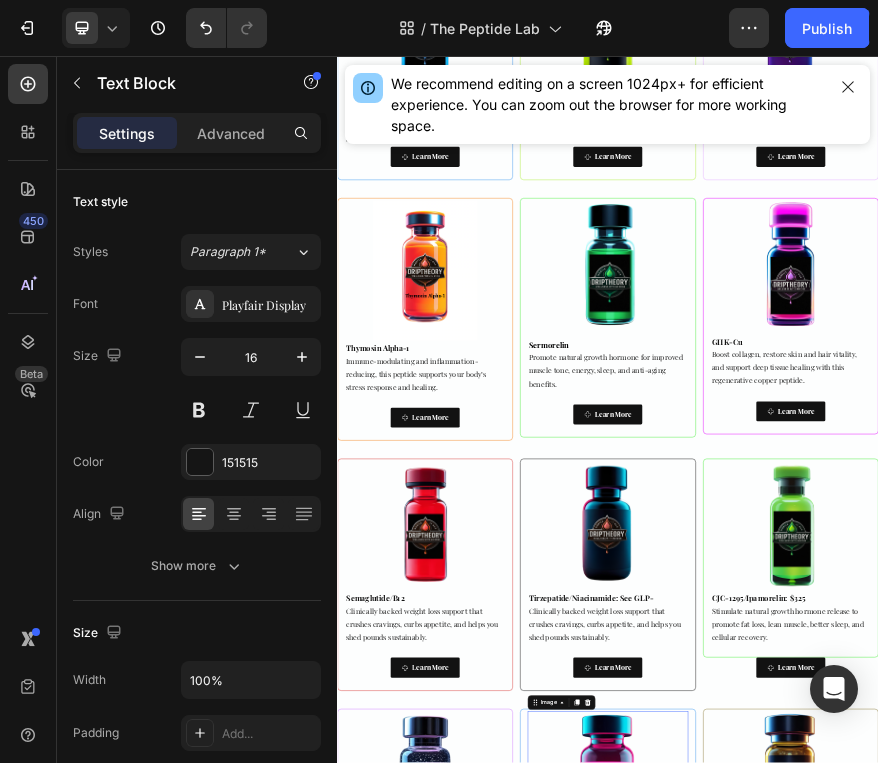 click at bounding box center (936, 1653) 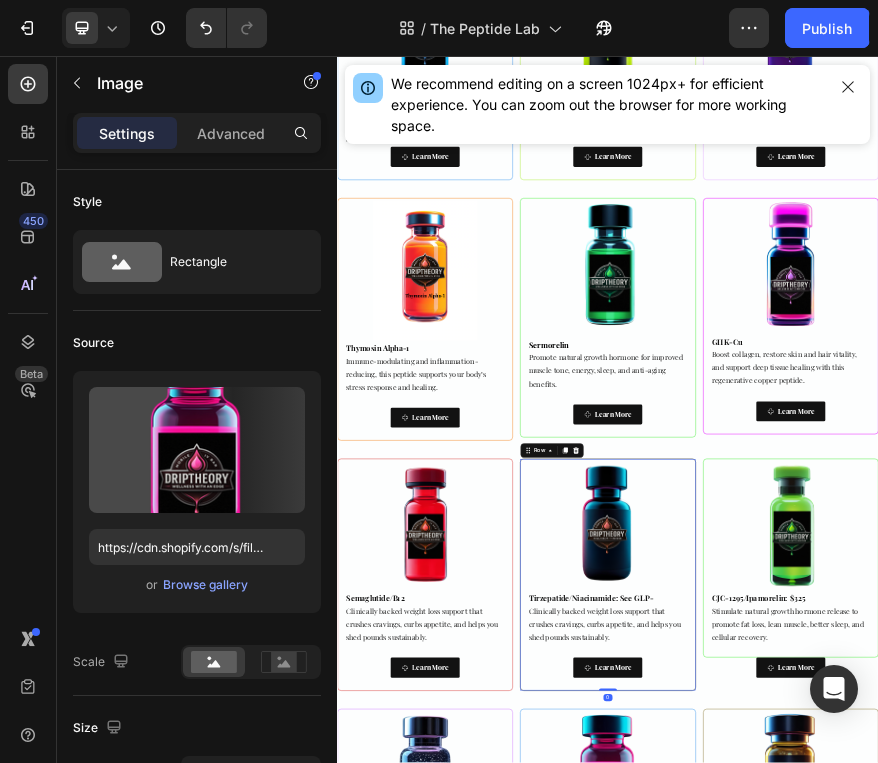 click on "Image Tirzepatide/Niacinamide: See GLP- Clinically backed weight loss support that crushes cravings, curbs appetite, and helps you shed pounds sustainably. Text Block
Learn More Button Row   0" at bounding box center [936, 1207] 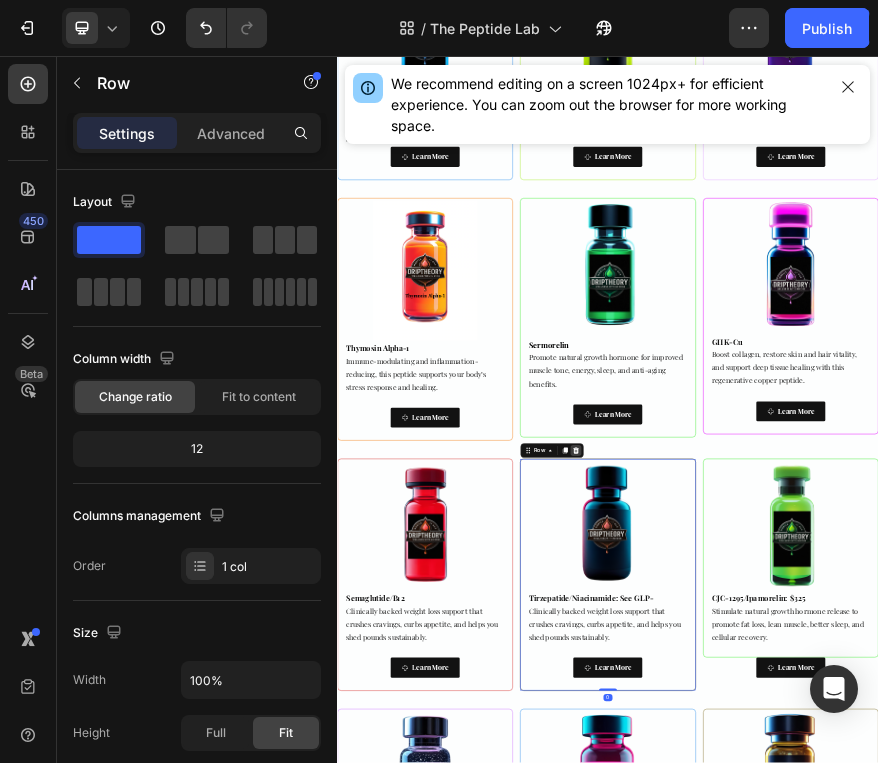 click 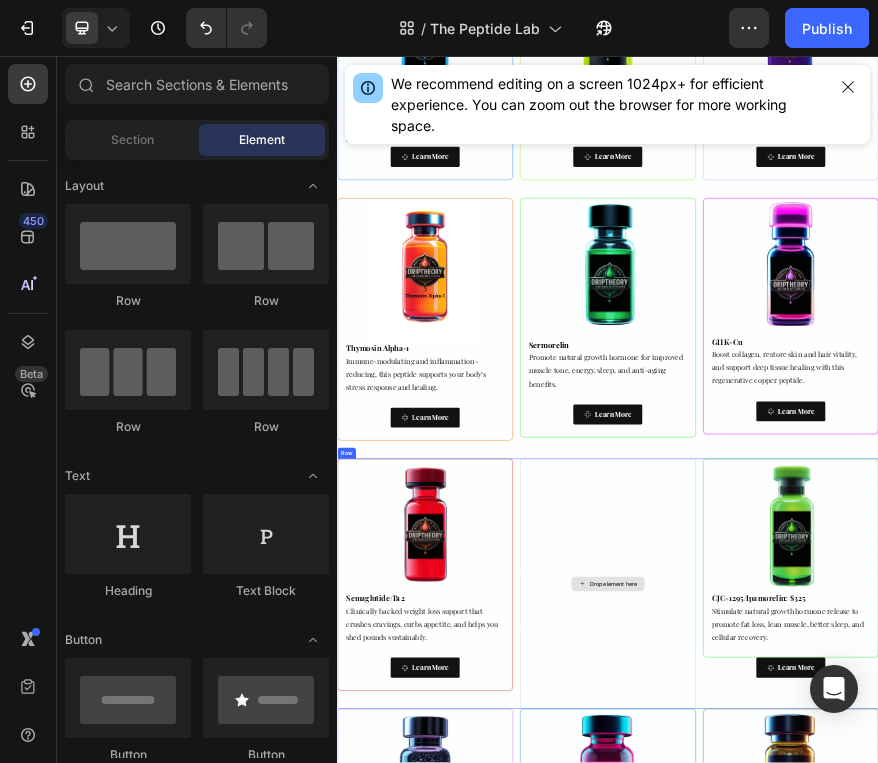 click on "Drop element here" at bounding box center [936, 1227] 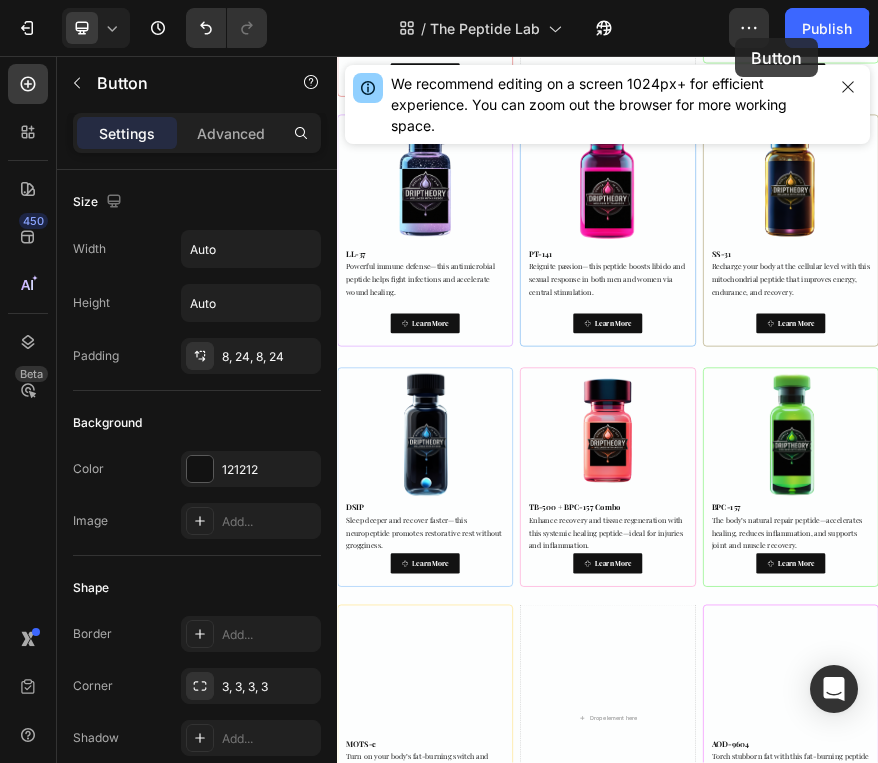 scroll, scrollTop: 1953, scrollLeft: 0, axis: vertical 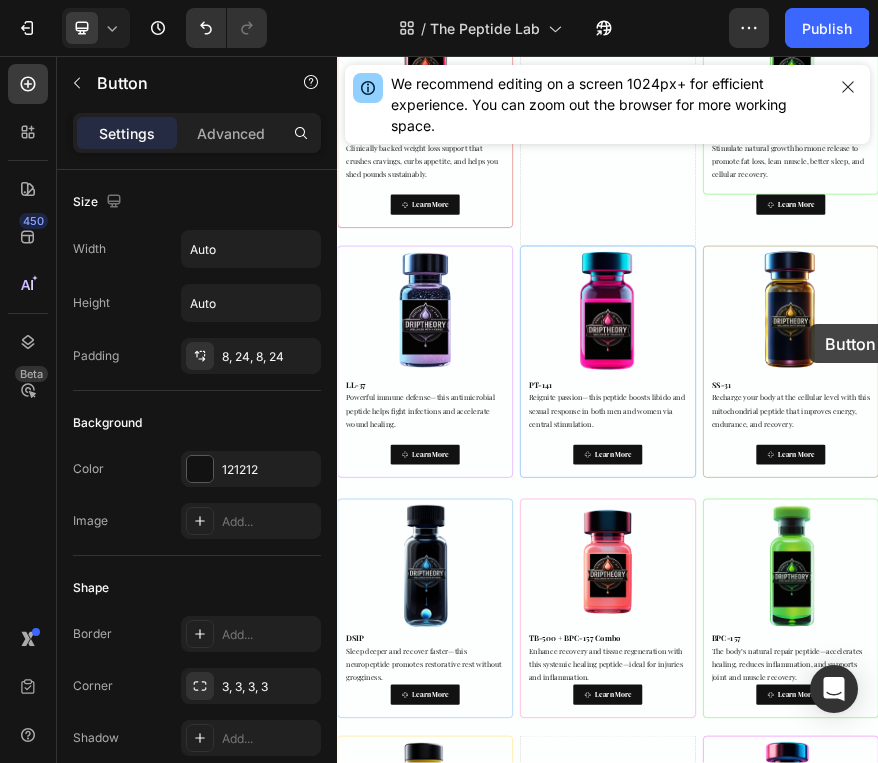 drag, startPoint x: 1330, startPoint y: 1412, endPoint x: 1385, endPoint y: 651, distance: 762.9849 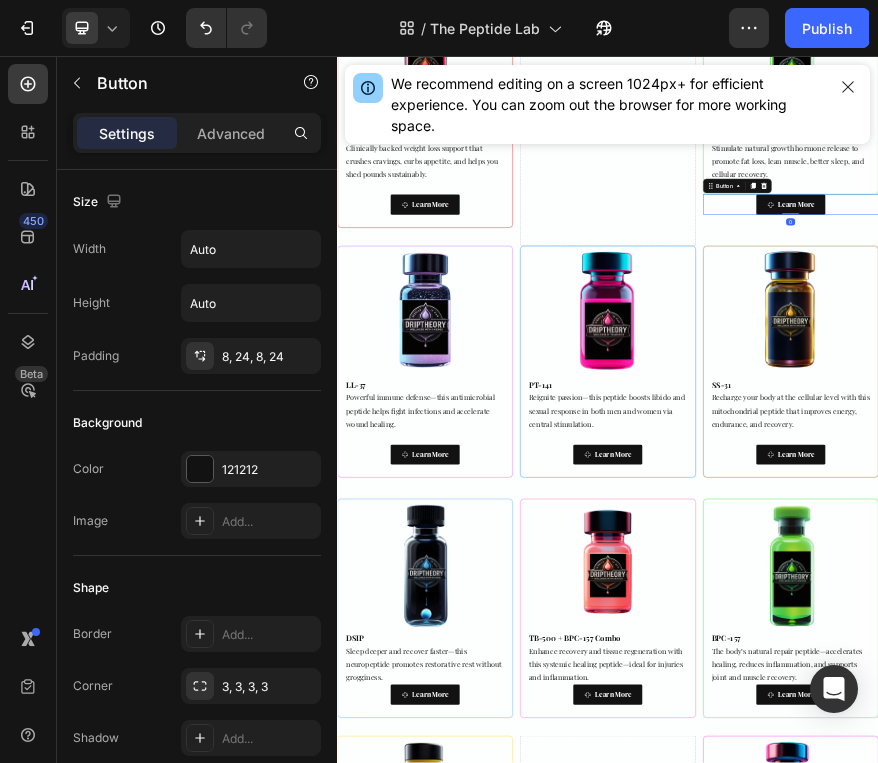 scroll, scrollTop: 1752, scrollLeft: 0, axis: vertical 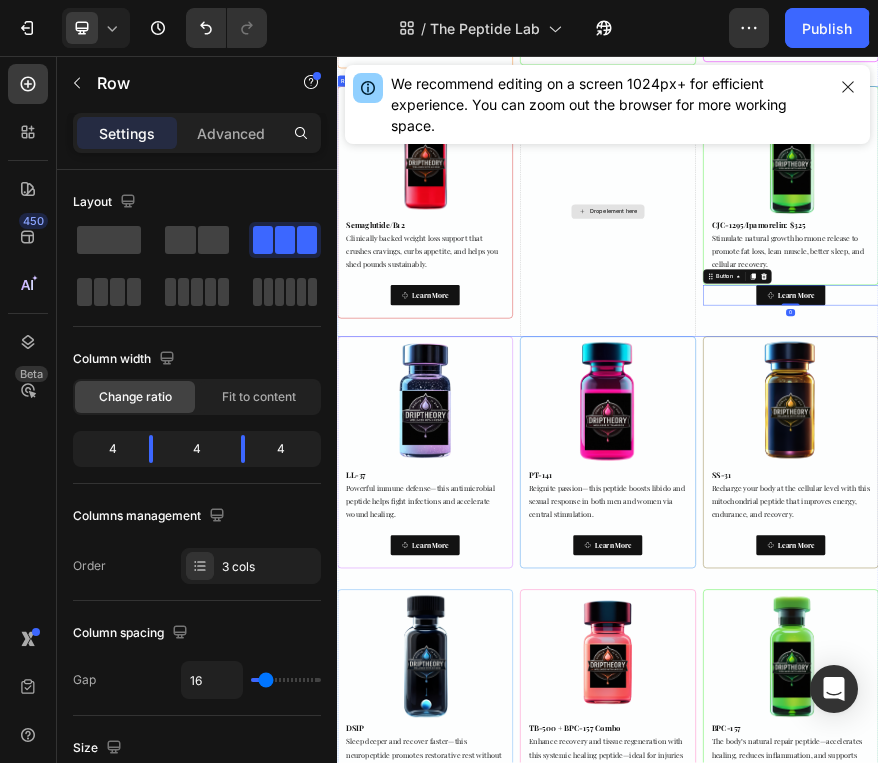 click on "Drop element here" at bounding box center (936, 401) 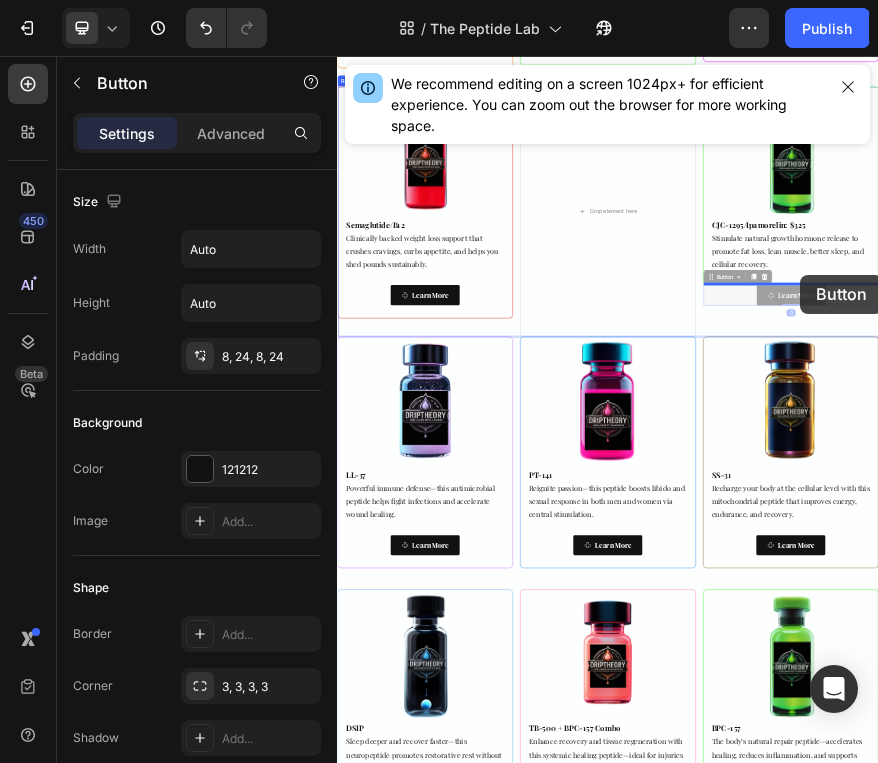 drag, startPoint x: 1377, startPoint y: 570, endPoint x: 1365, endPoint y: 541, distance: 31.38471 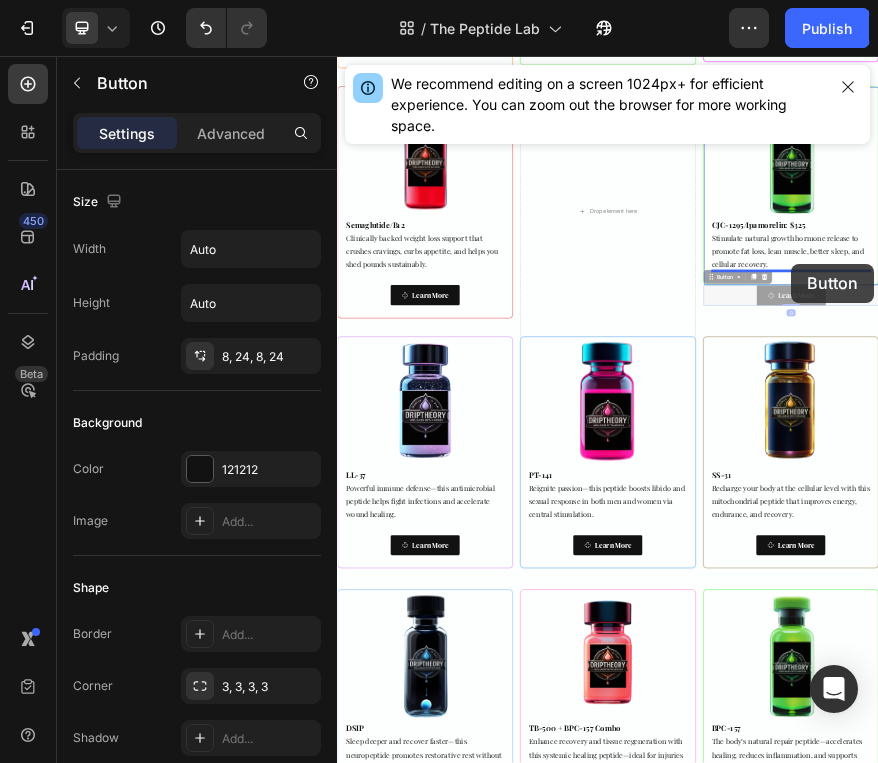 drag, startPoint x: 1365, startPoint y: 605, endPoint x: 1343, endPoint y: 517, distance: 90.70832 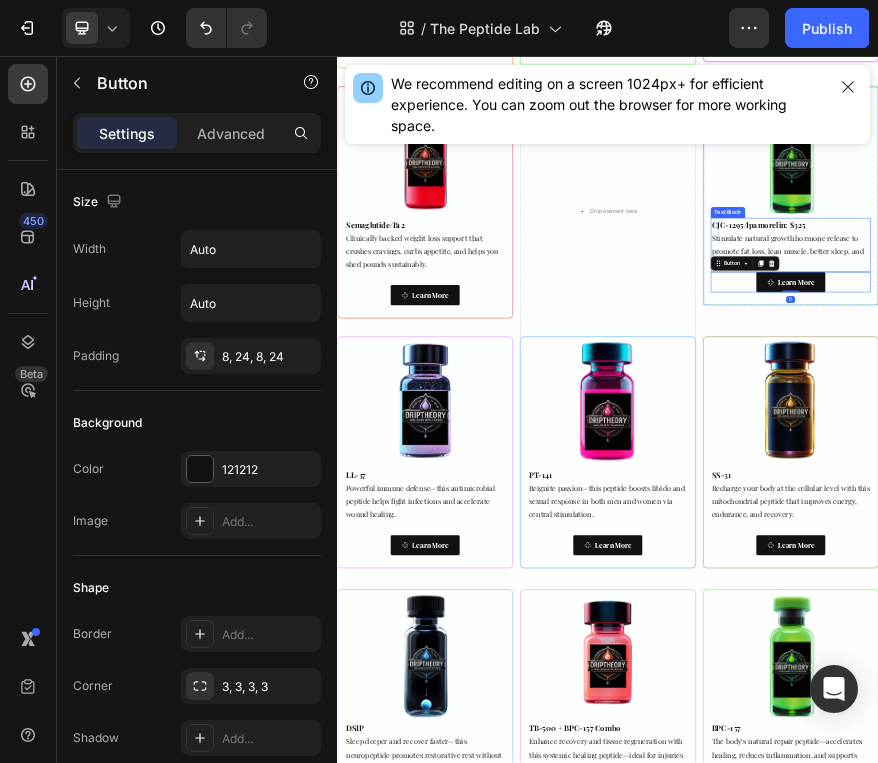 click on "CJC-1295/Ipamorelin: $325" at bounding box center (1271, 432) 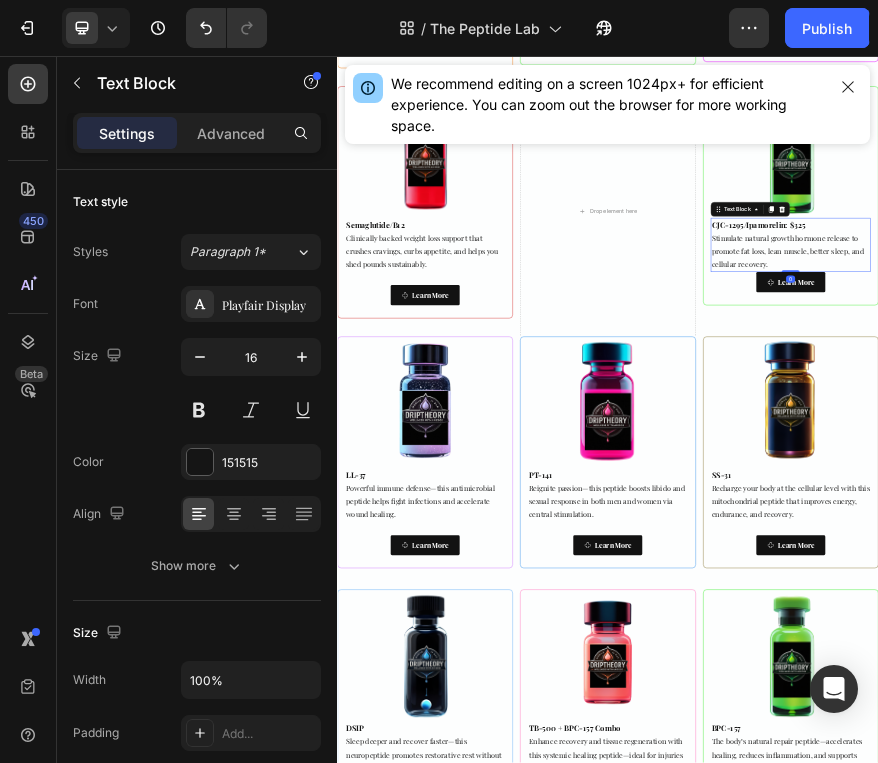 click on "CJC-1295/Ipamorelin: $325 Stimulate natural growth hormone release to promote fat loss, lean muscle, better sleep, and cellular recovery." at bounding box center [1342, 476] 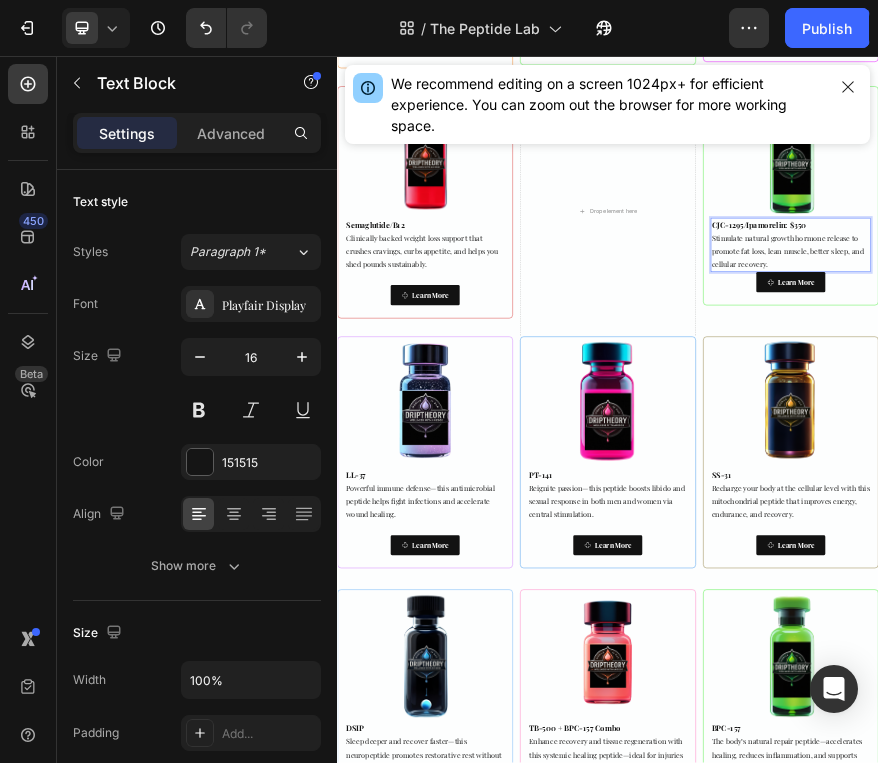 click on "CJC-1295/Ipamorelin: $350" at bounding box center (1272, 432) 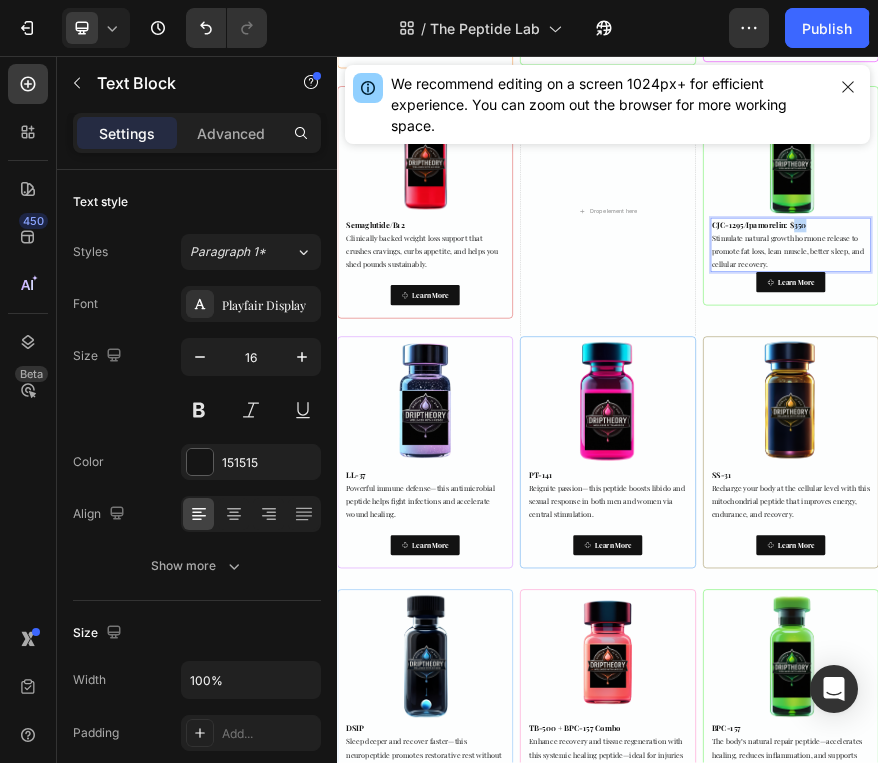 click on "CJC-1295/Ipamorelin: $350" at bounding box center (1272, 432) 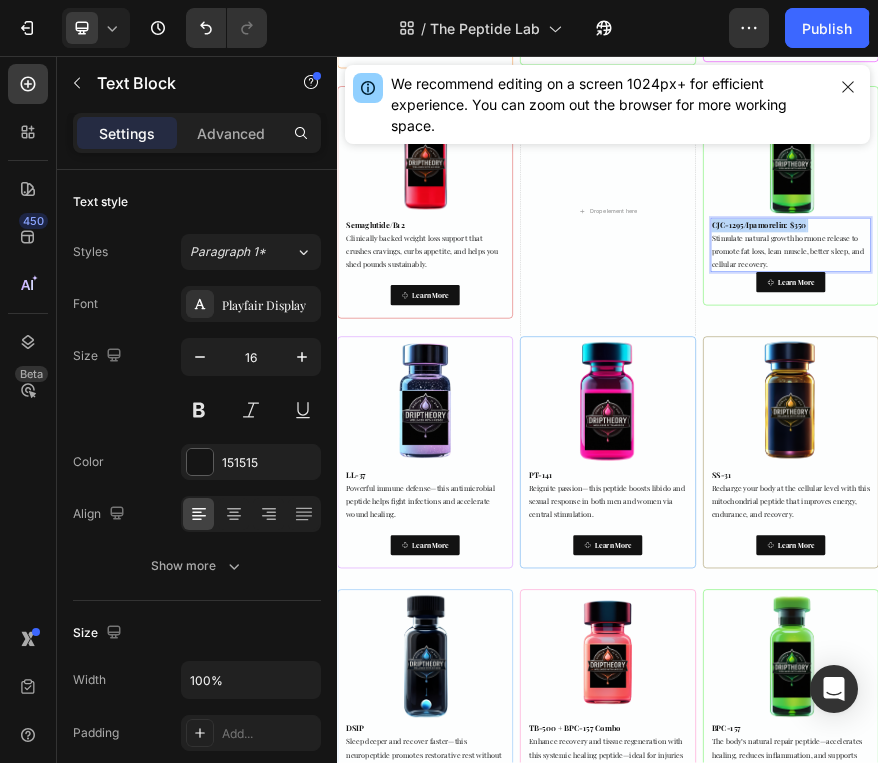 click on "CJC-1295/Ipamorelin: $350" at bounding box center (1272, 432) 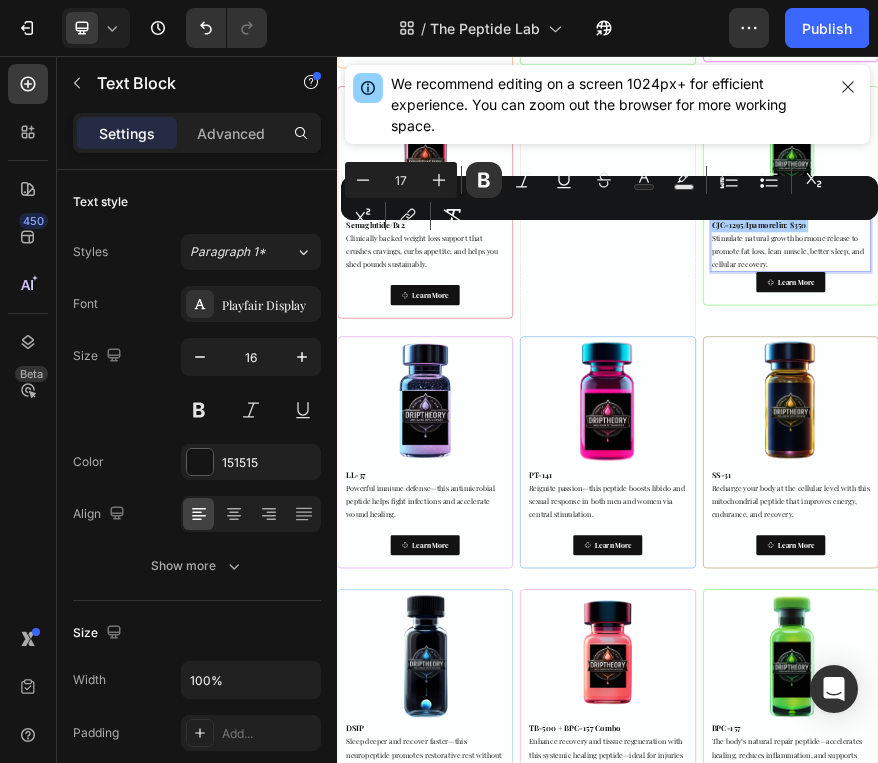 click on "Minus 17 Plus Bold Italic Underline       Strikethrough
Text Color
Text Background Color Numbered List Bulleted List Subscript Superscript       link Remove Format" at bounding box center (609, 198) 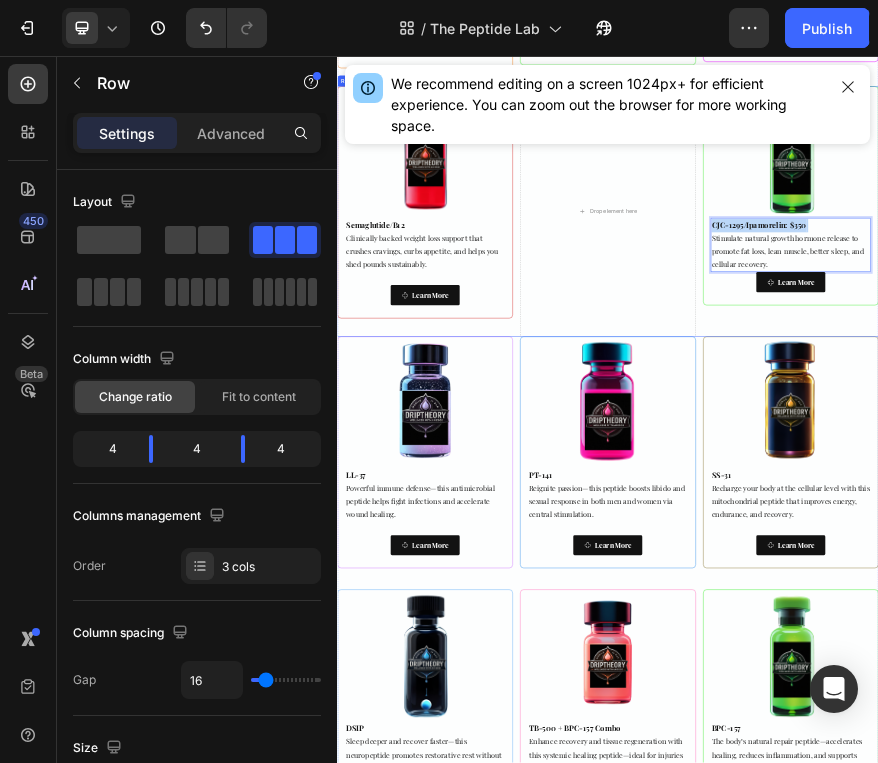 click on "Image Semaglutide/B12 Clinically backed weight loss support that crushes cravings, curbs appetite, and helps you shed pounds sustainably.   Text Block
Learn More Button Row" at bounding box center (531, 401) 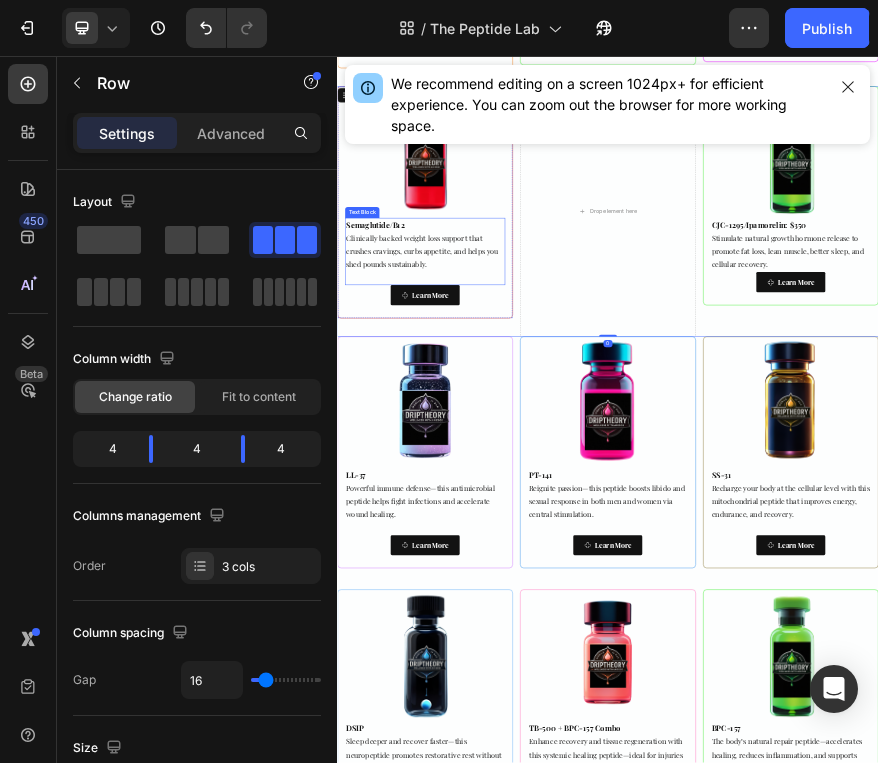 click on "Semaglutide/B12" at bounding box center [421, 432] 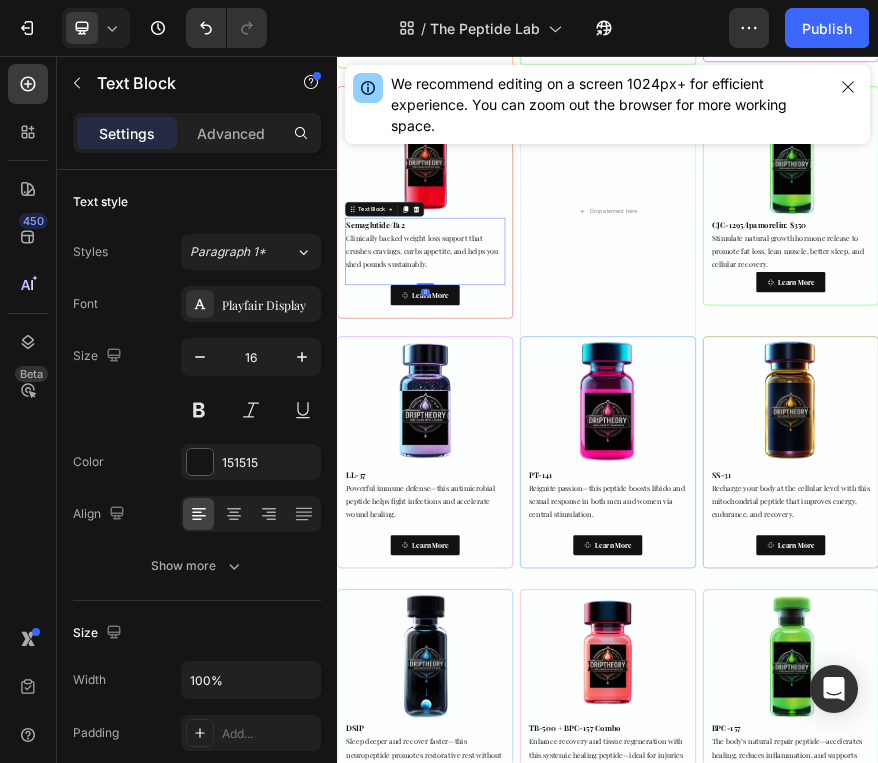 click on "Semaglutide/B12 Clinically backed weight loss support that crushes cravings, curbs appetite, and helps you shed pounds sustainably." at bounding box center [531, 476] 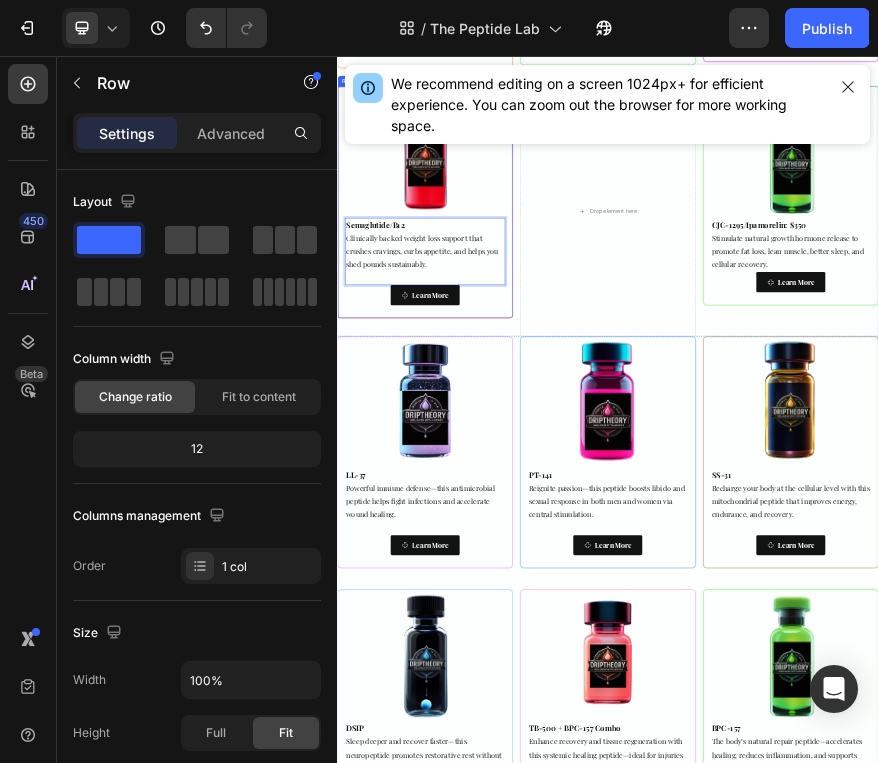 click on "Image Semaglutide/B12 Clinically backed weight loss support that crushes cravings, curbs appetite, and helps you shed pounds sustainably. Text Block   0
Learn More Button Row" at bounding box center [531, 381] 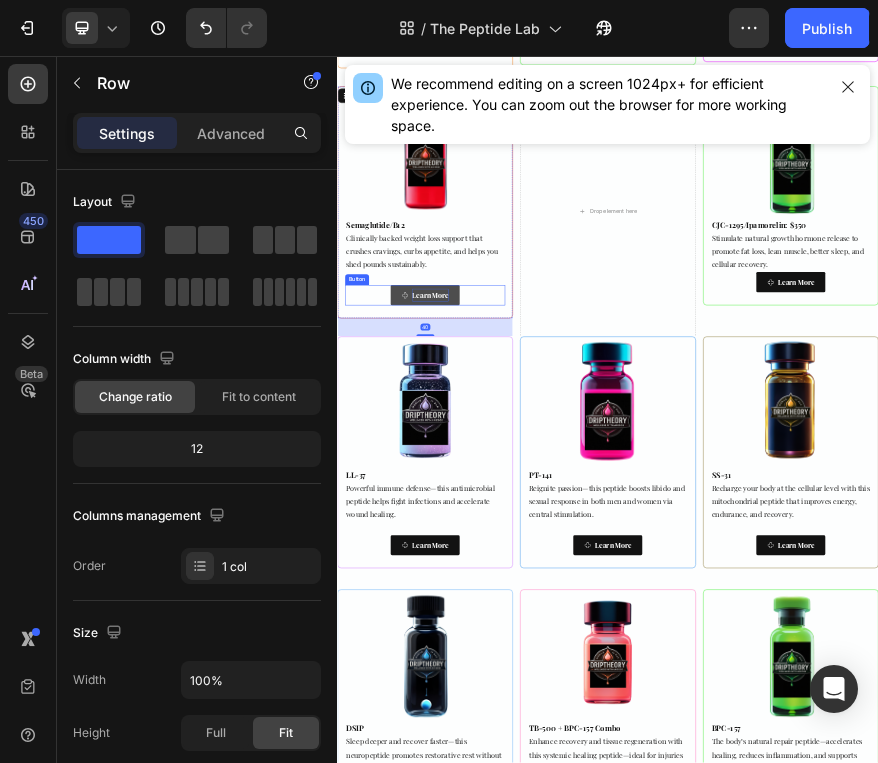 scroll, scrollTop: 1617, scrollLeft: 0, axis: vertical 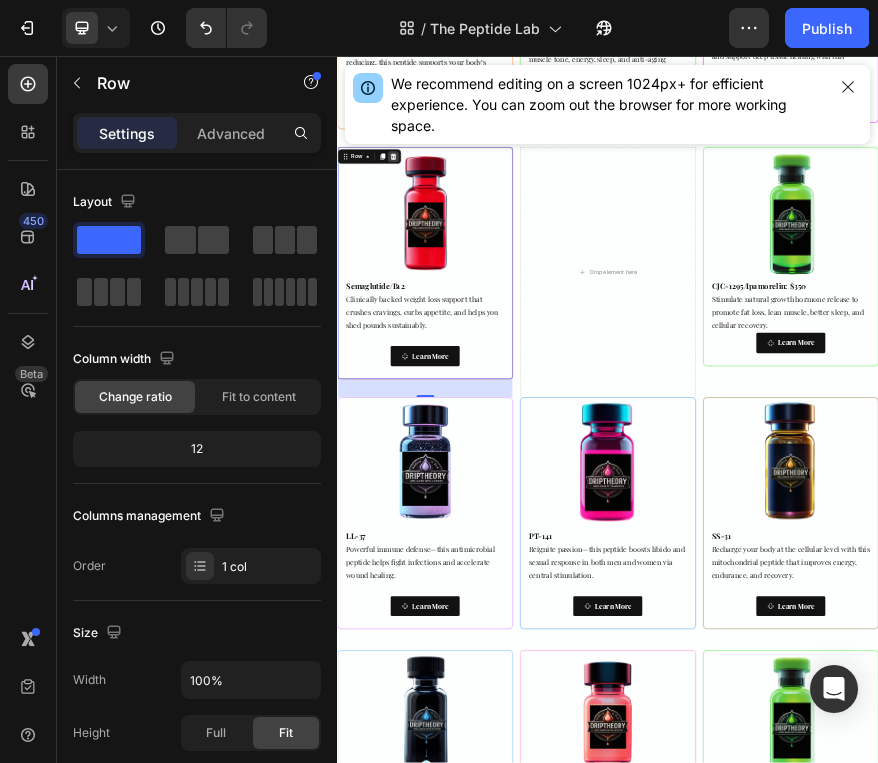 click 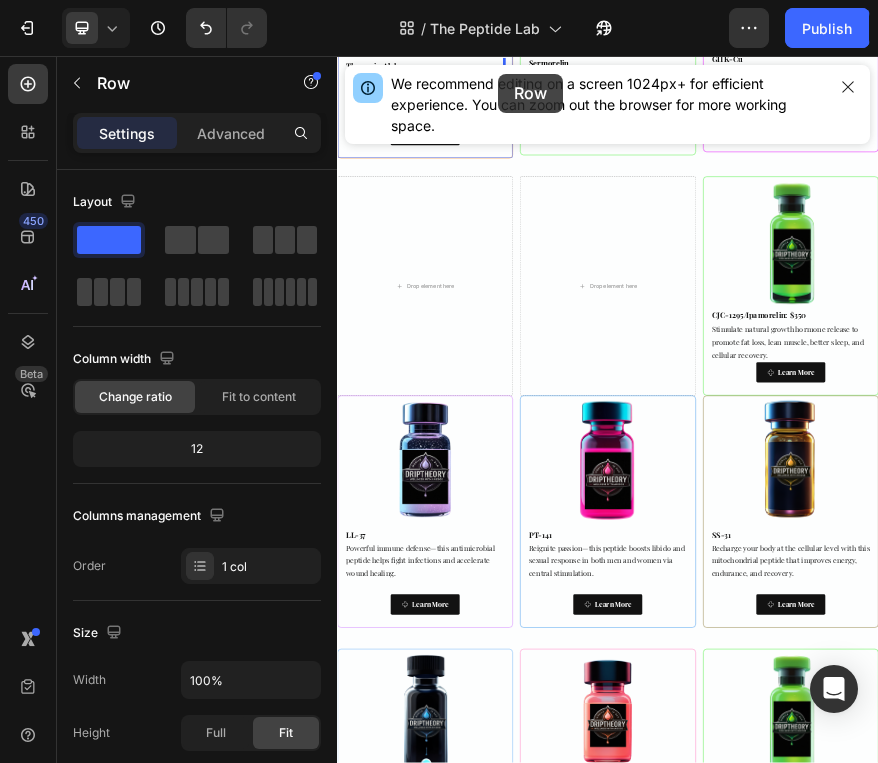 scroll, scrollTop: 1505, scrollLeft: 0, axis: vertical 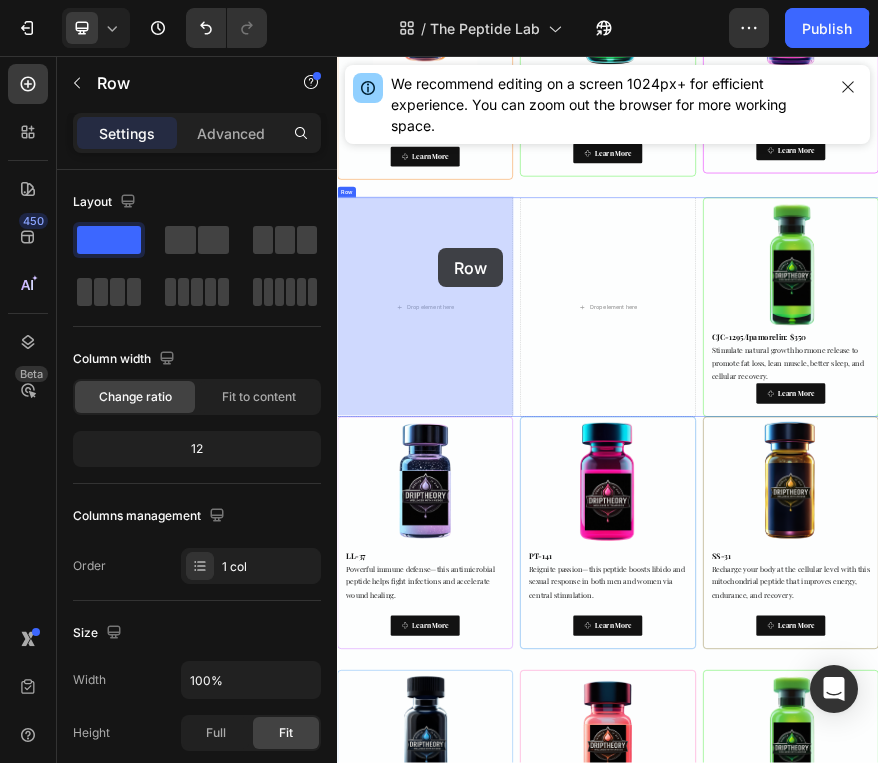 drag, startPoint x: 719, startPoint y: 839, endPoint x: 556, endPoint y: 484, distance: 390.6328 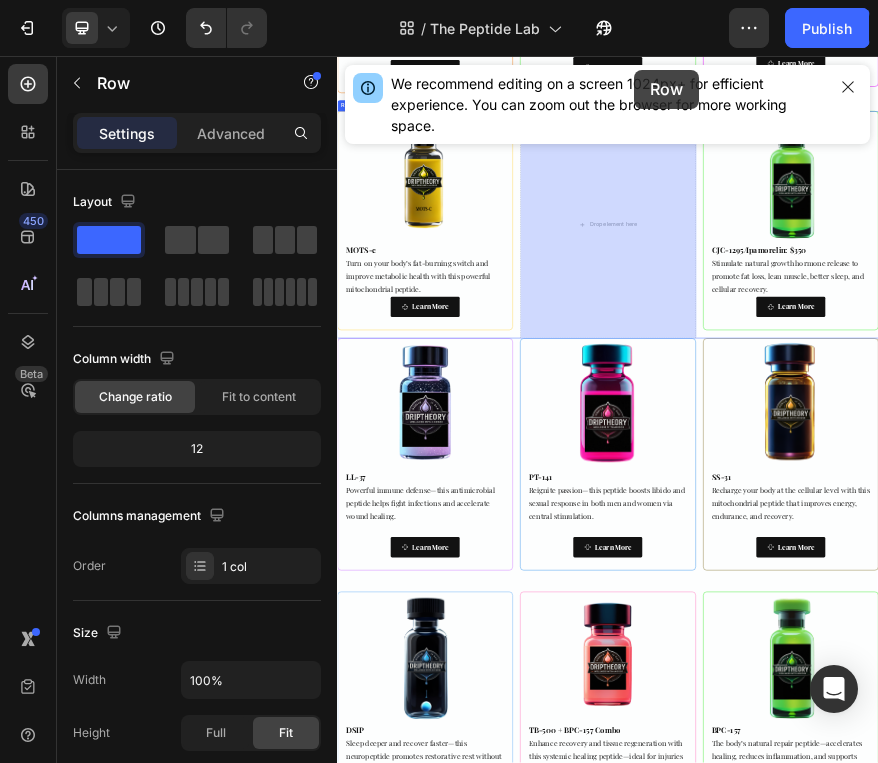 scroll, scrollTop: 1655, scrollLeft: 0, axis: vertical 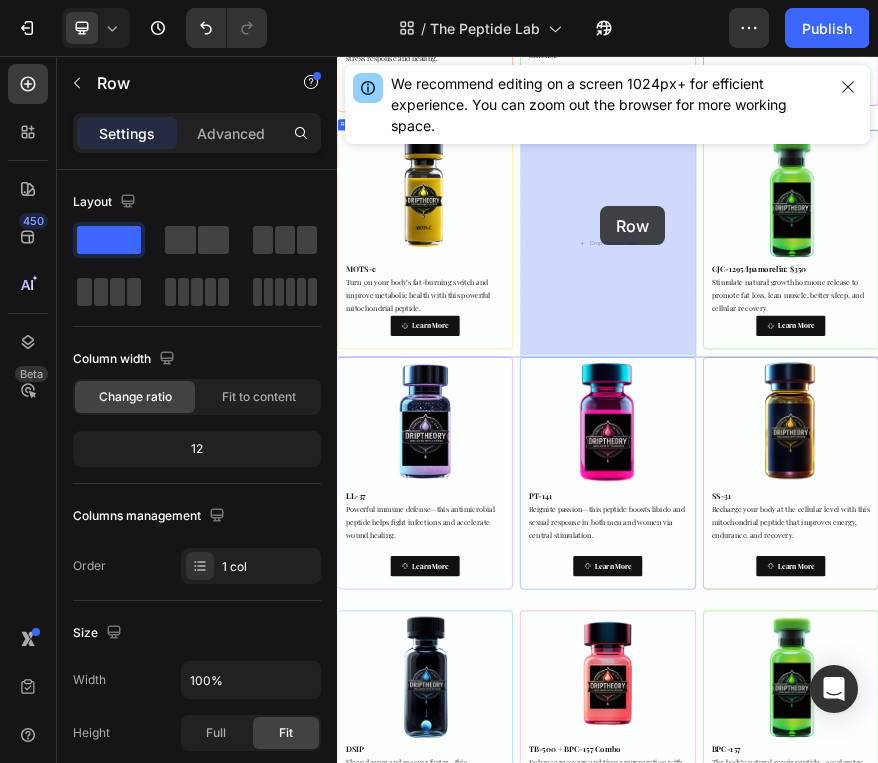 drag, startPoint x: 1162, startPoint y: 1458, endPoint x: 912, endPoint y: 383, distance: 1103.687 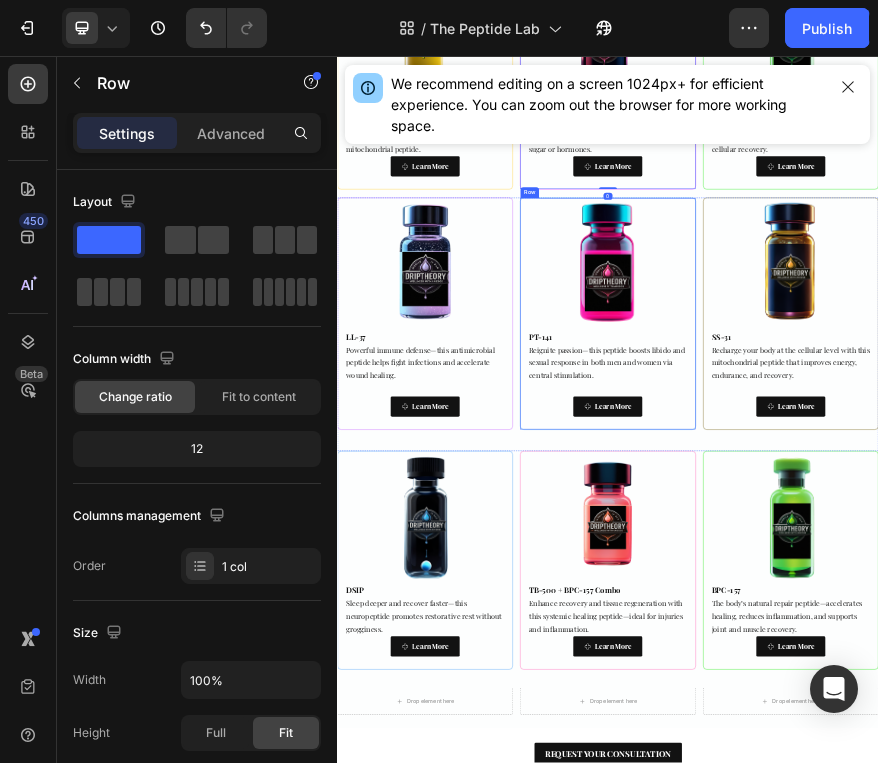 scroll, scrollTop: 2315, scrollLeft: 0, axis: vertical 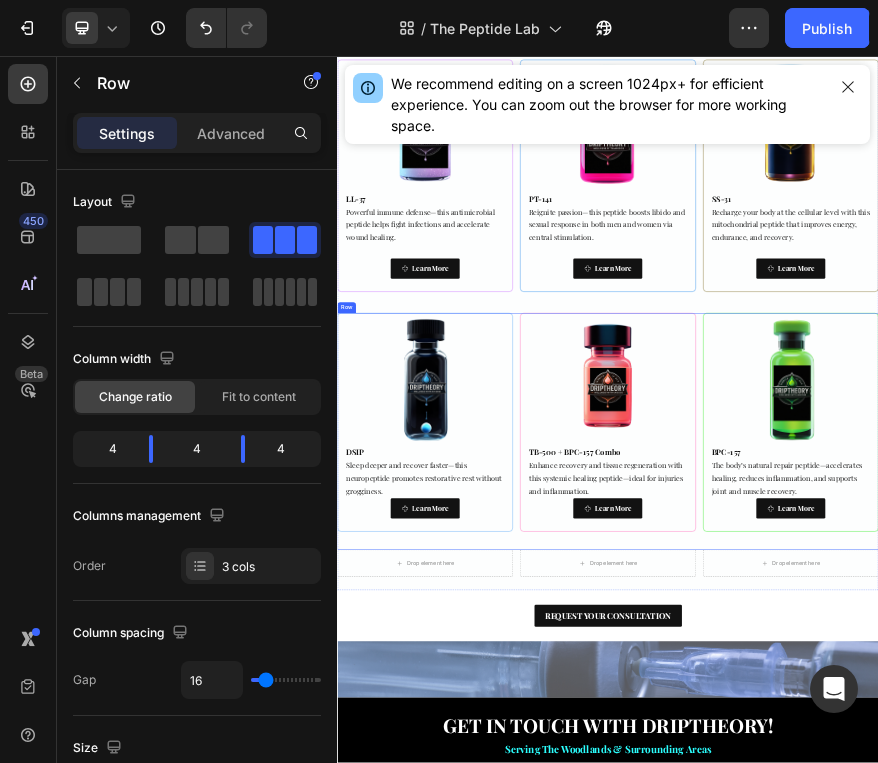 click on "Image DSIP Sleep deeper and recover faster—this neuropeptide promotes restorative rest without grogginess. Text Block
Learn More Button Row" at bounding box center [531, 890] 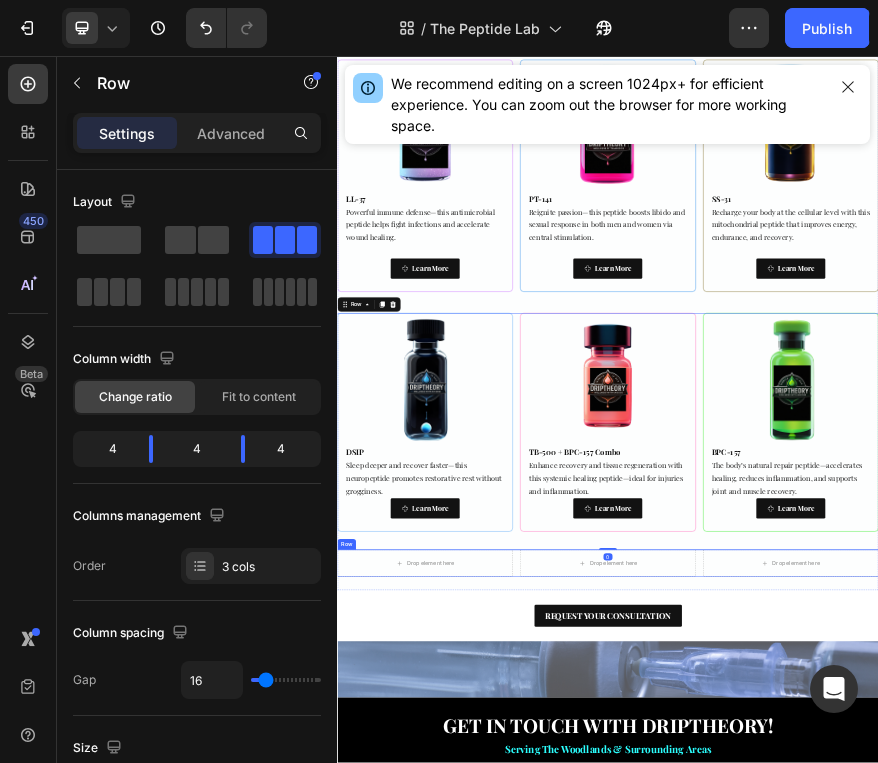 click on "Drop element here
Drop element here
Drop element here Row" at bounding box center (937, 1182) 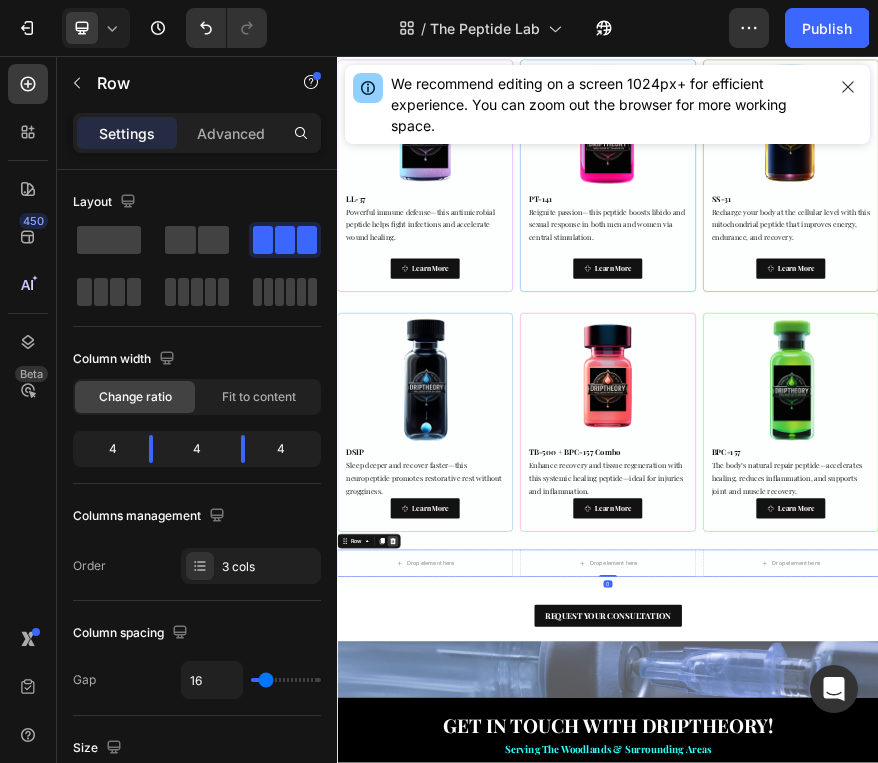 click 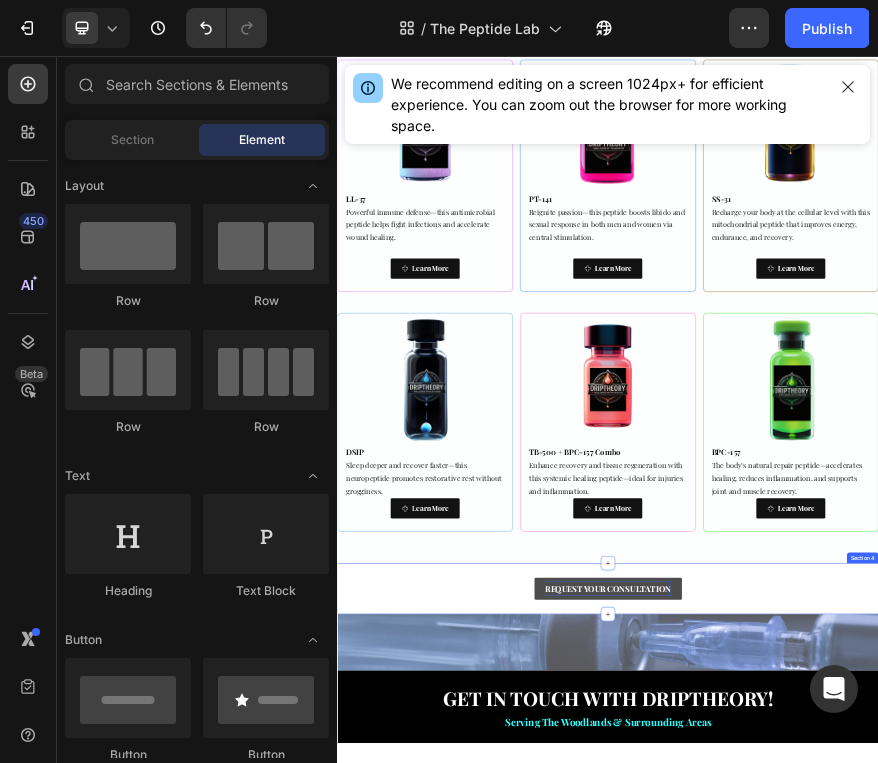 click on "REQUEST YOUR CONSULTATION" at bounding box center (937, 1238) 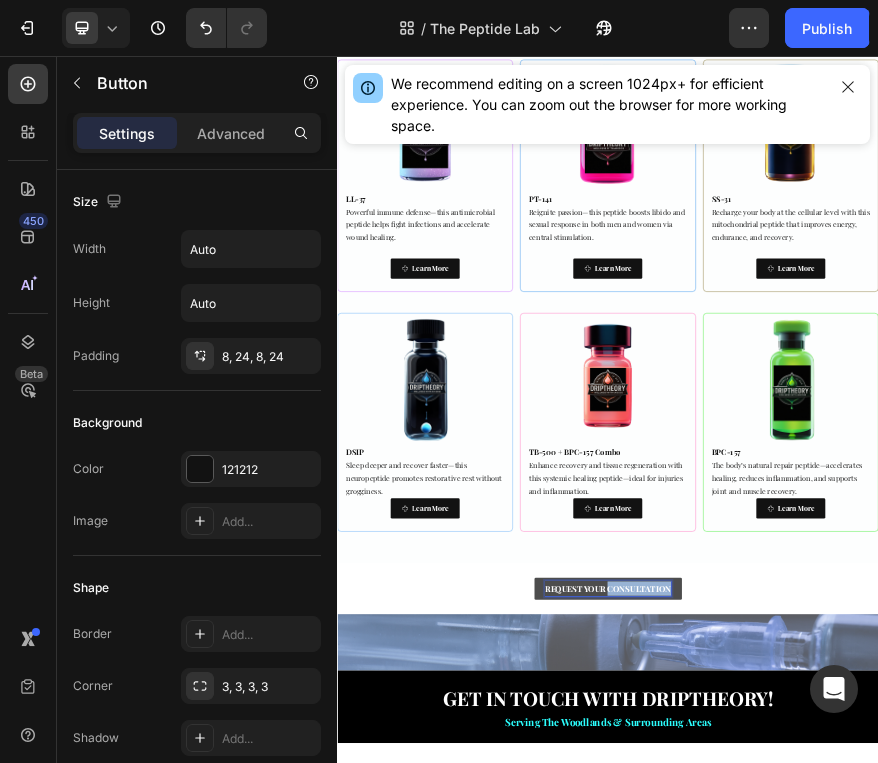 click on "REQUEST YOUR CONSULTATION" at bounding box center (937, 1238) 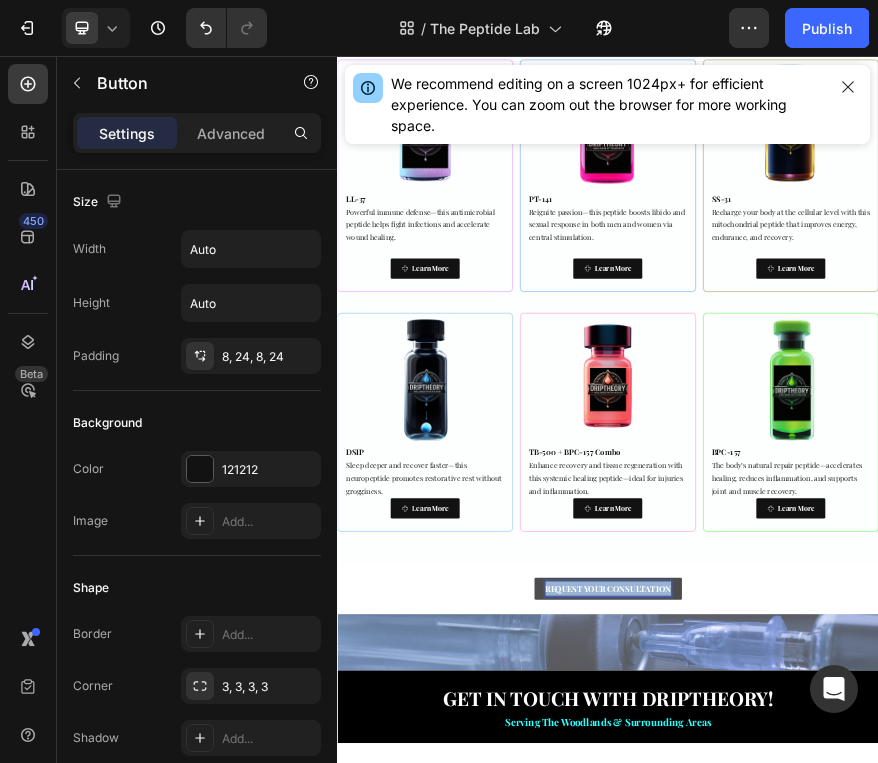 click on "REQUEST YOUR CONSULTATION" at bounding box center [937, 1238] 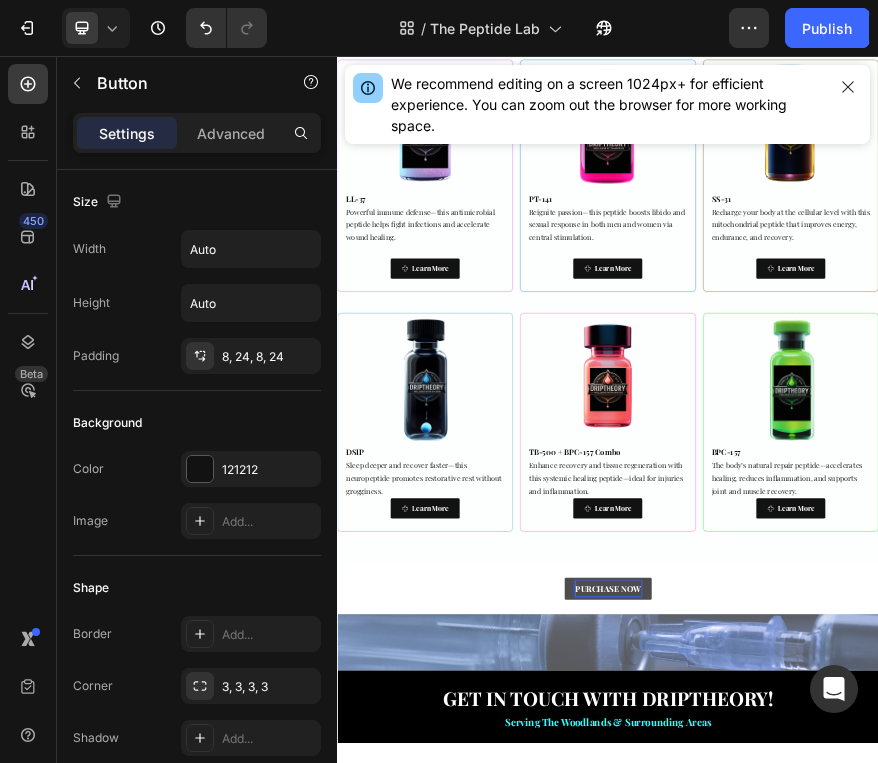 click on "PURCHASE NOW Button   0" at bounding box center [937, 1238] 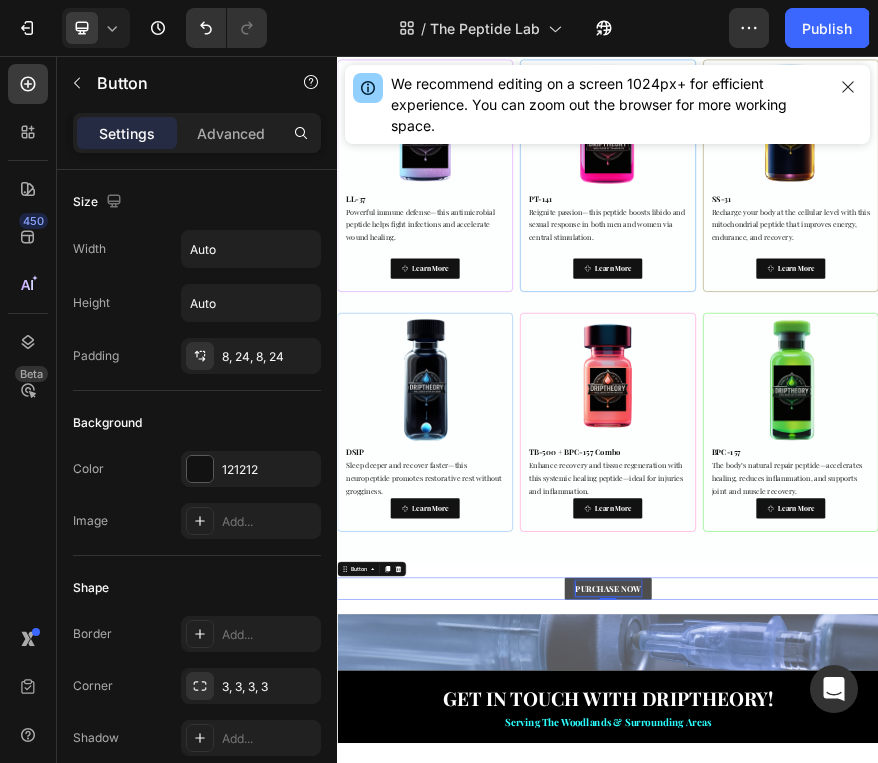 click on "PURCHASE NOW" at bounding box center [937, 1238] 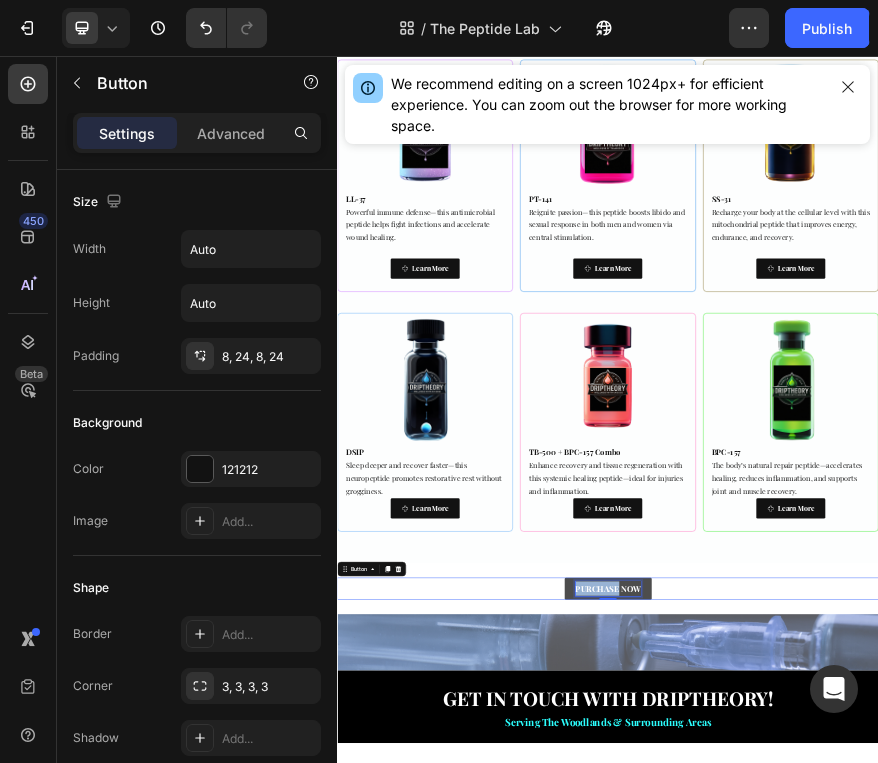 click on "PURCHASE NOW" at bounding box center (937, 1238) 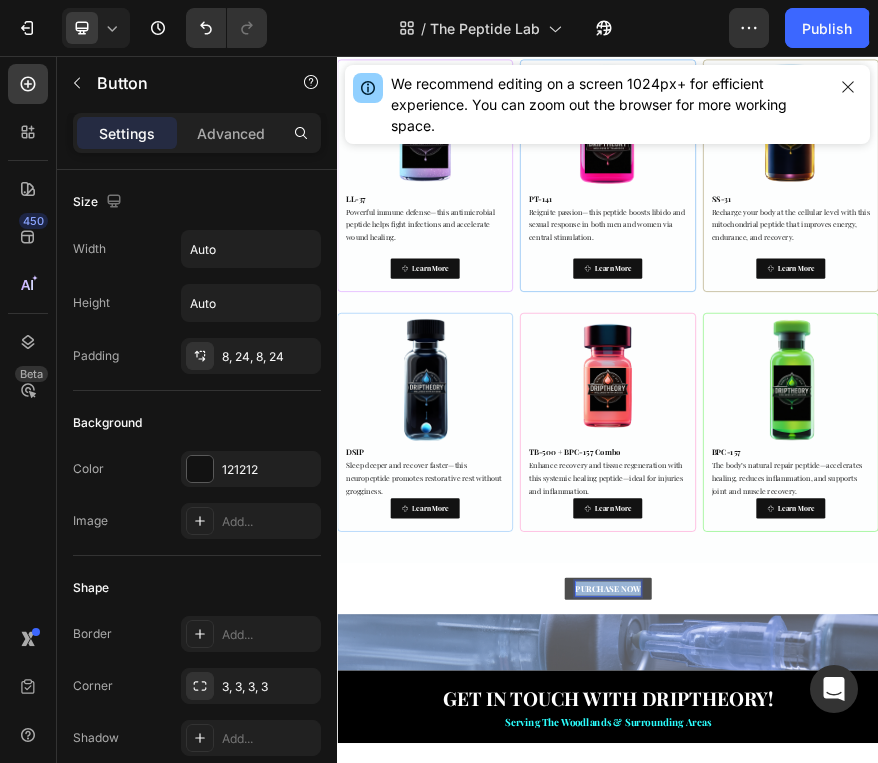 click on "PURCHASE NOW" at bounding box center (937, 1238) 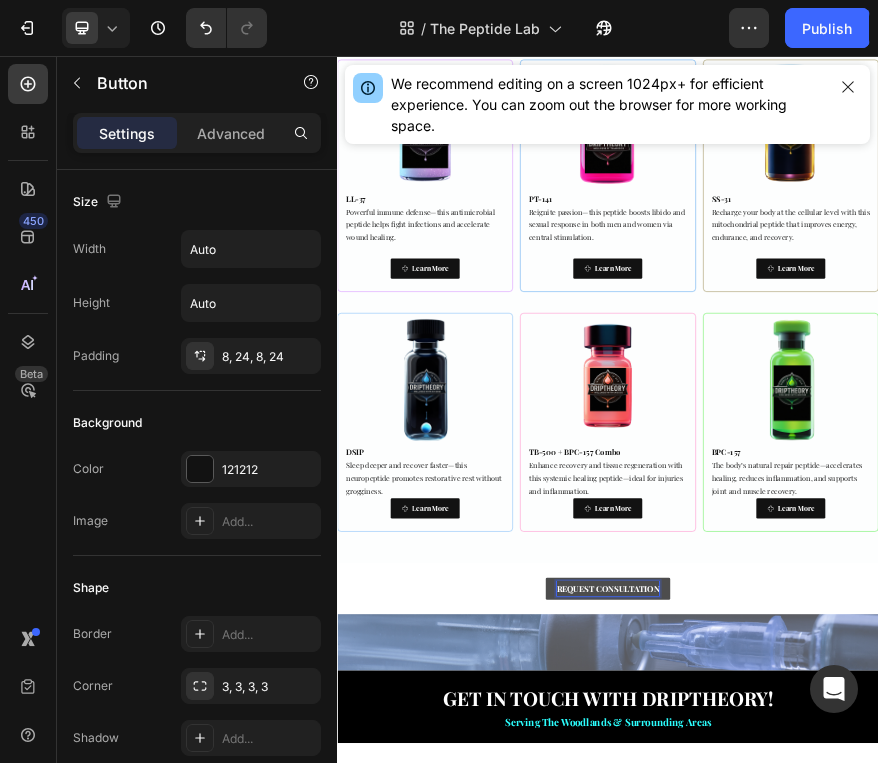 drag, startPoint x: 1145, startPoint y: 1225, endPoint x: 1133, endPoint y: 1234, distance: 15 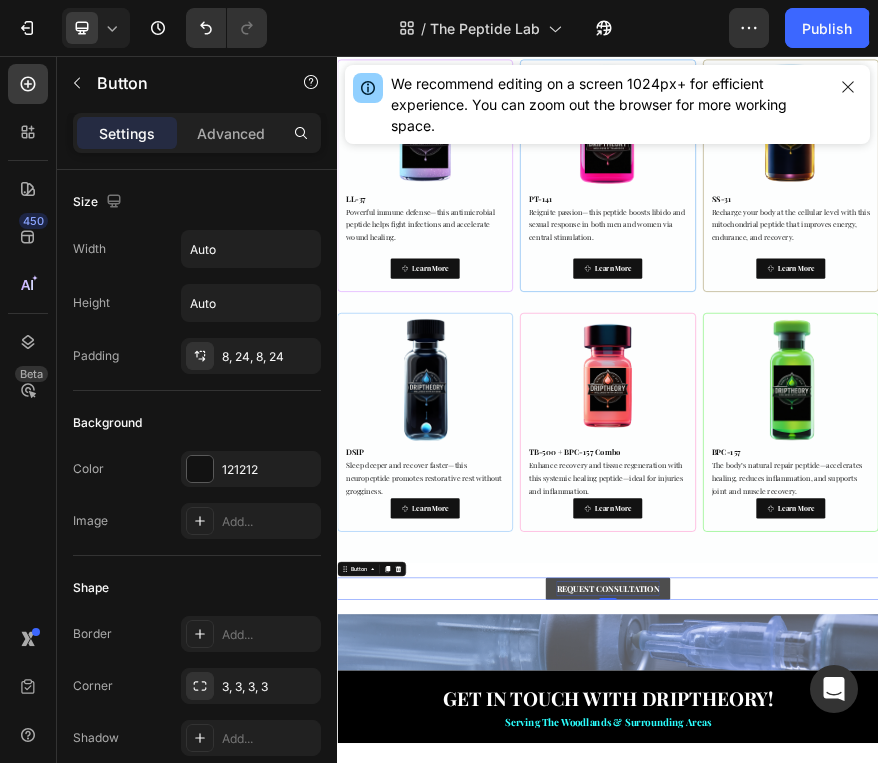 click on "REQUEST CONSULTATION" at bounding box center [937, 1238] 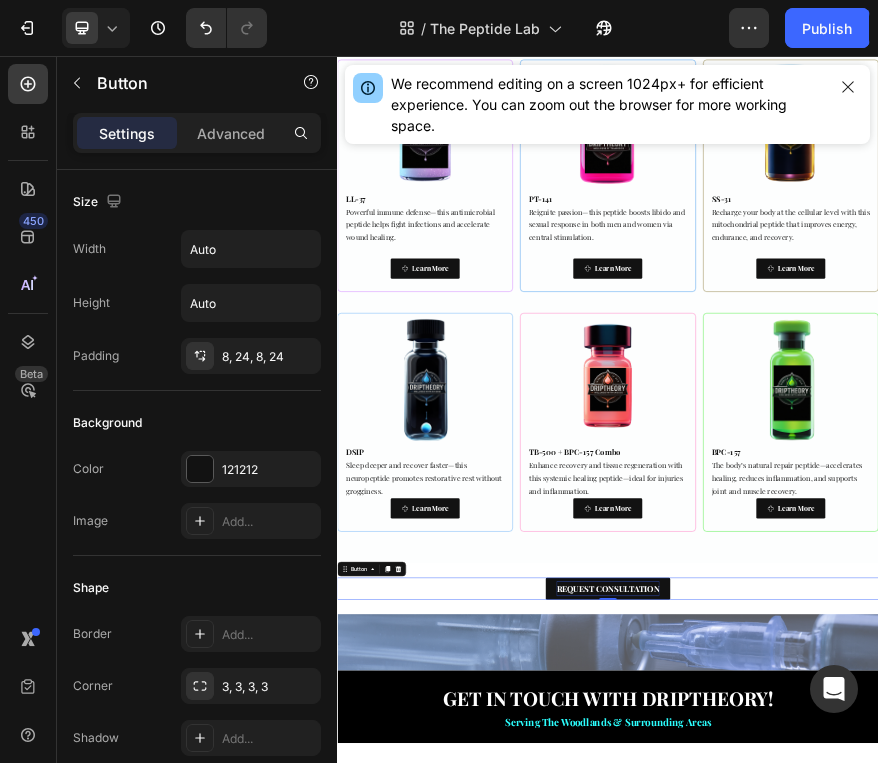 click on "REQUEST CONSULTATION" at bounding box center (937, 1238) 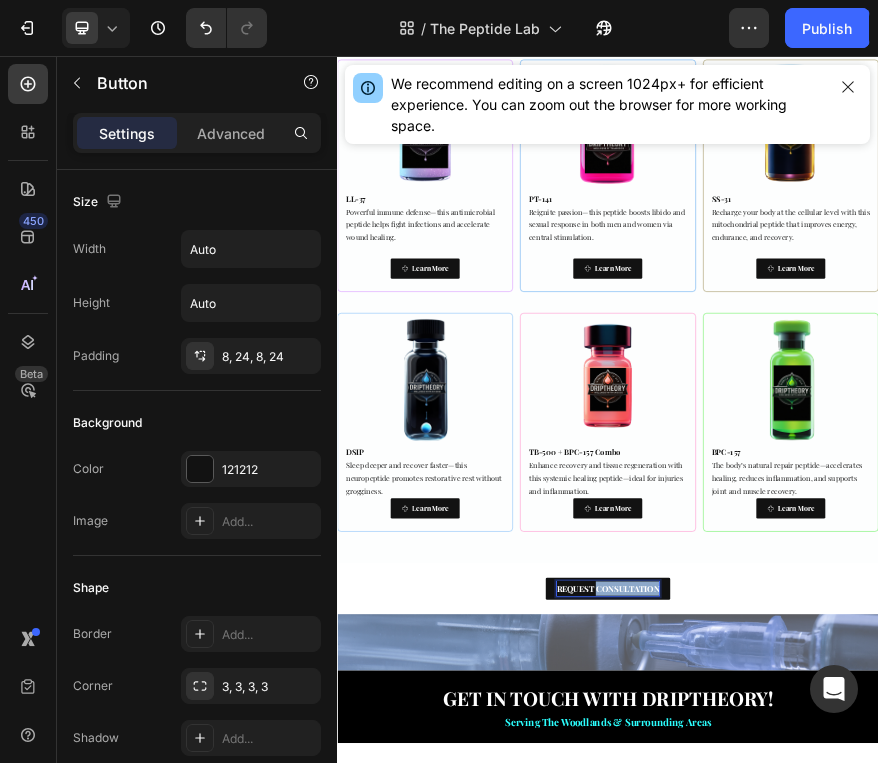click on "REQUEST CONSULTATION" at bounding box center (937, 1238) 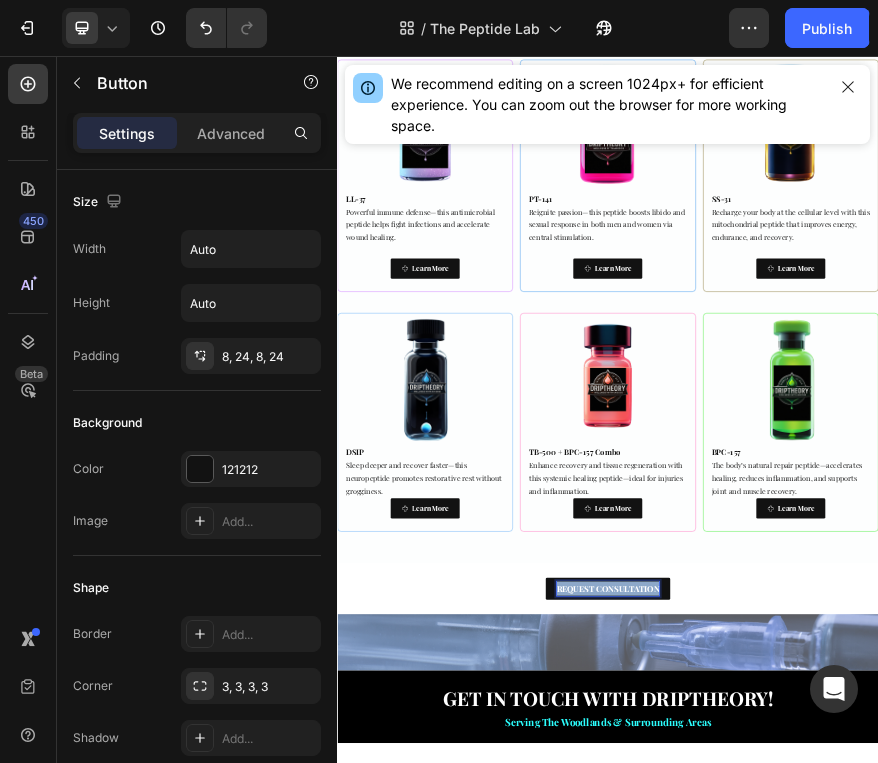 click on "REQUEST CONSULTATION" at bounding box center [937, 1238] 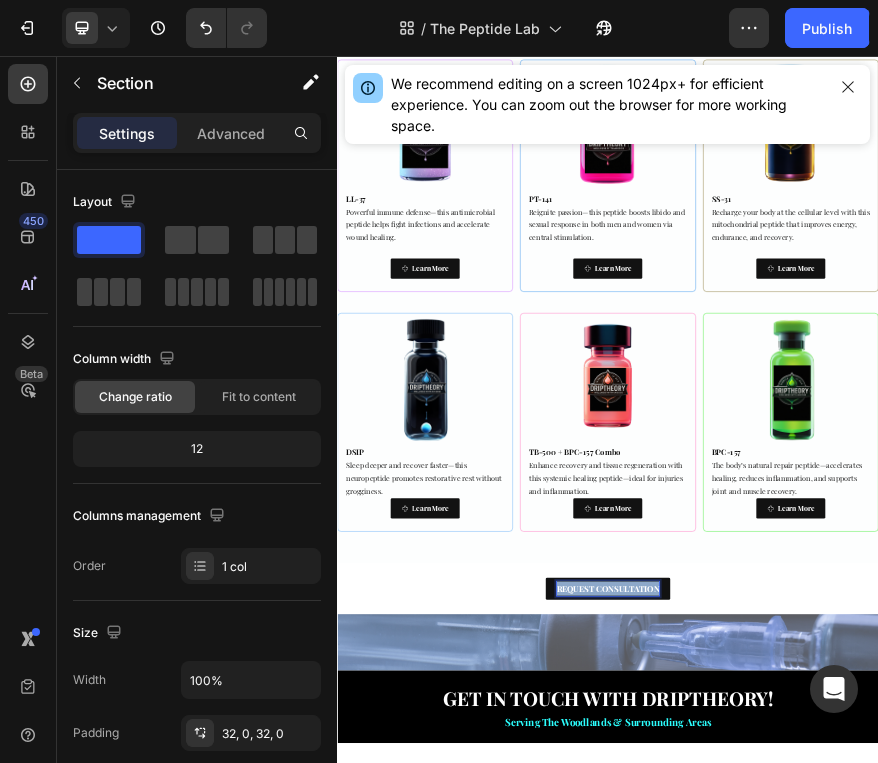 click on "REQUEST CONSULTATION Button   0 Section 4" at bounding box center (937, 1238) 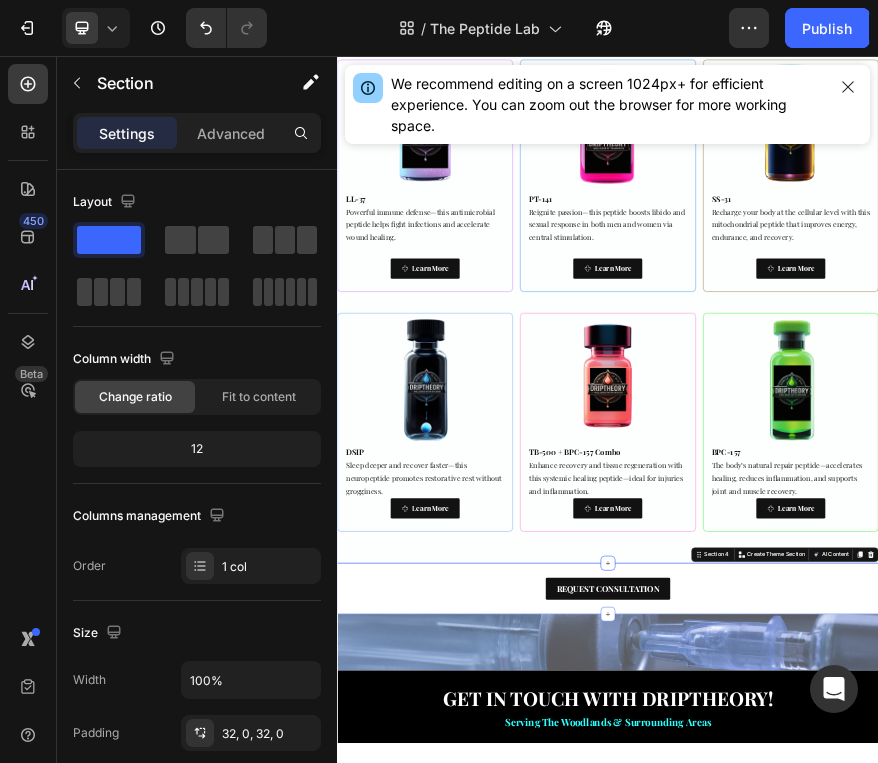 click on "Image Selank/Semax Combo A powerful nootropic blend that reduces anxiety, stabilizes mood, and boosts mental clarity—without sedation. Text Block
Learn More Button Row Image ARA-290 A breakthrough for nerve pain and inflammation, ARA-290 supports tissue repair and immune balance. Text Block
Learn More Button Row Image Epitalon The anti-aging peptide—promotes cellular longevity, deeper sleep, and telomere restoration. Text Block
Learn More Button Row Row Image Thymosin Alpha-1 Immune-modulating and inflammation-reducing, this peptide supports your body’s stress response and healing.   Text Block
Learn More Button Row Image Sermorelin Promote natural growth hormone for improved muscle tone, energy, sleep, and anti-aging benefits.   Text Block
Learn More Button Row Image GHK-Cu Boost collagen, restore skin and hair vitality, and support deep tissue healing with this regenerative copper peptide.   Text Block" at bounding box center (937, -196) 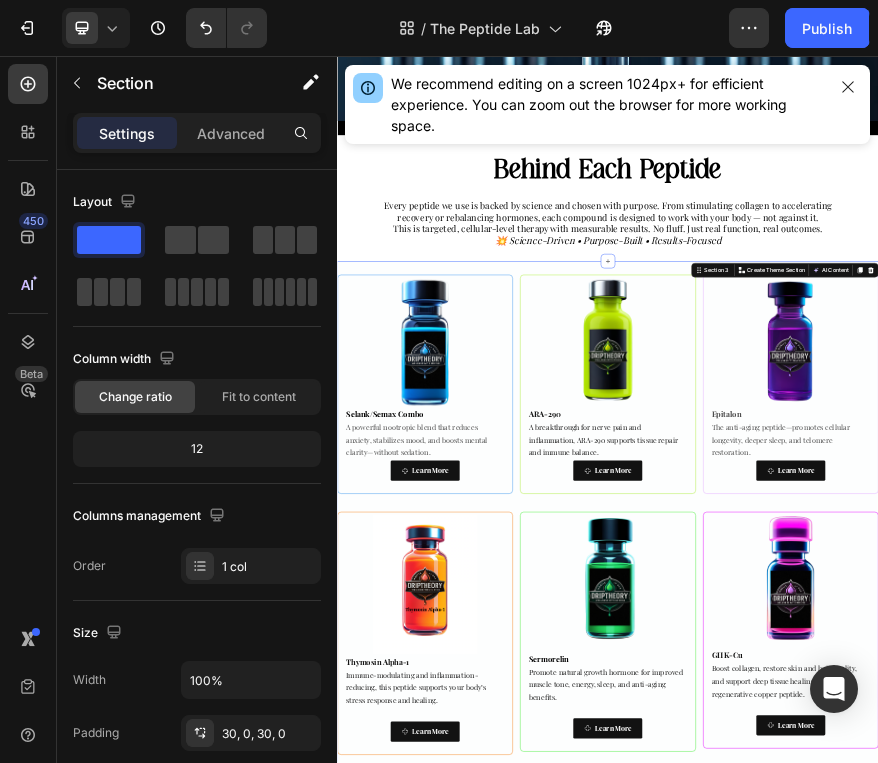 scroll, scrollTop: 0, scrollLeft: 0, axis: both 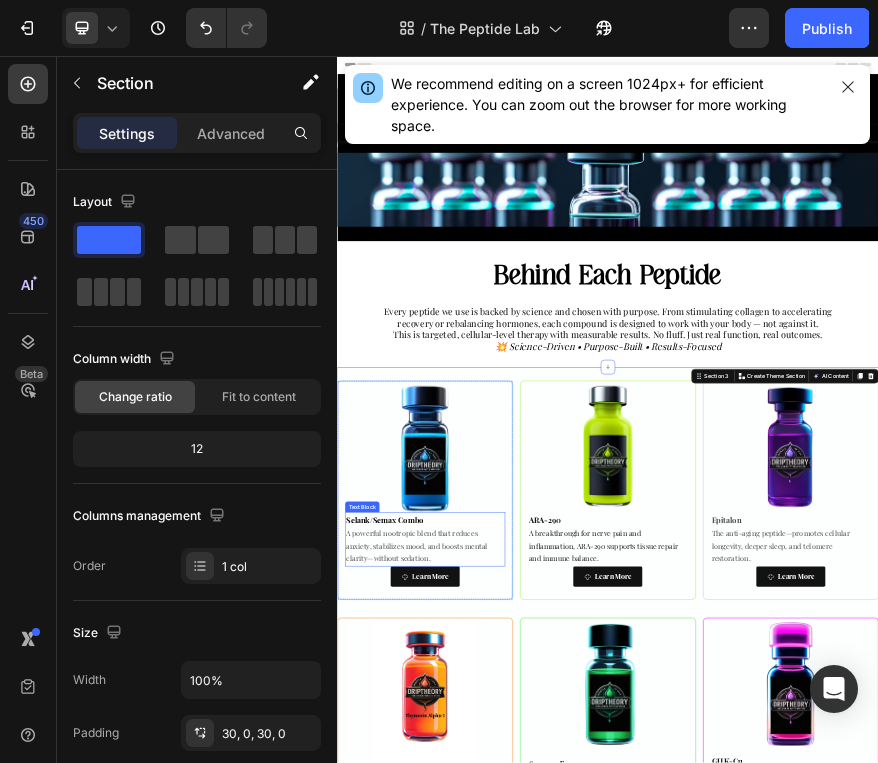 click on "A powerful nootropic blend that reduces anxiety, stabilizes mood, and boosts mental clarity—without sedation." at bounding box center (531, 1144) 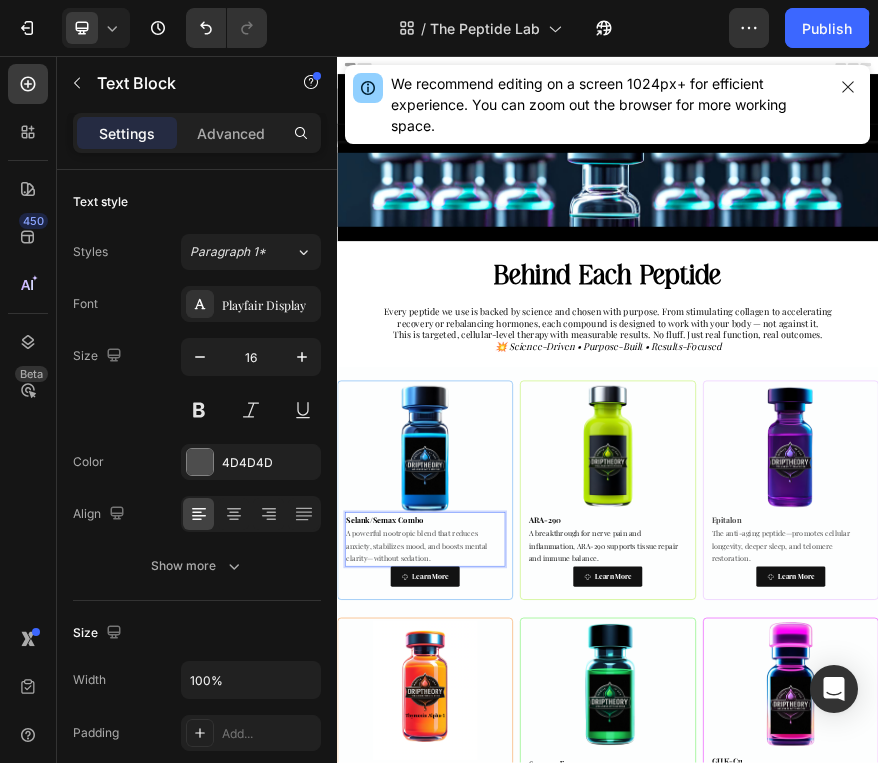 click on "Selank/Semax Combo" at bounding box center (531, 1086) 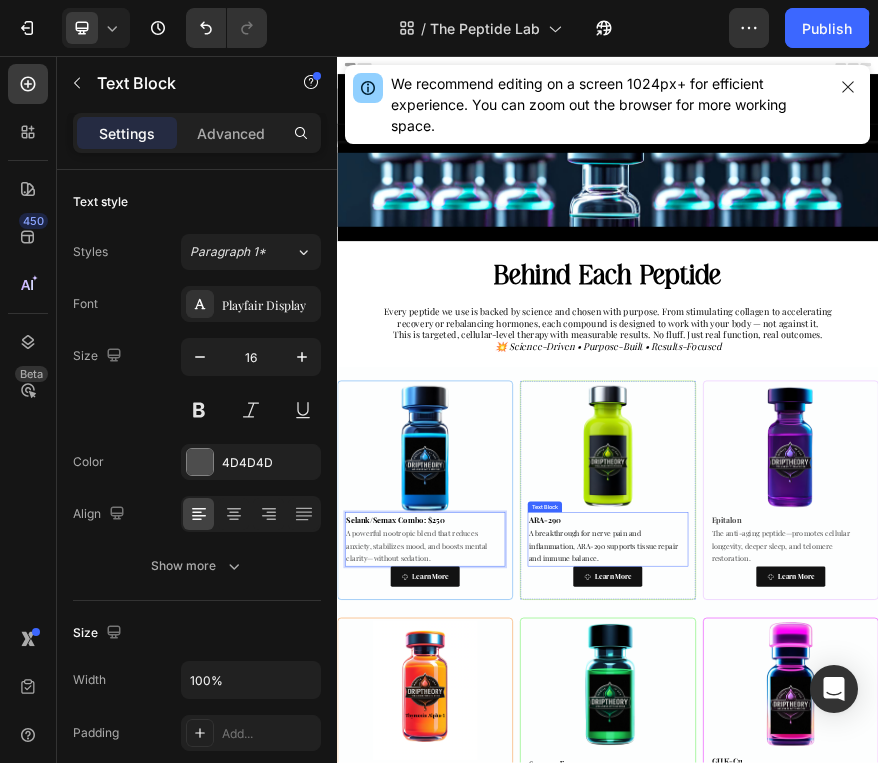 click on "ARA-290" at bounding box center [796, 1085] 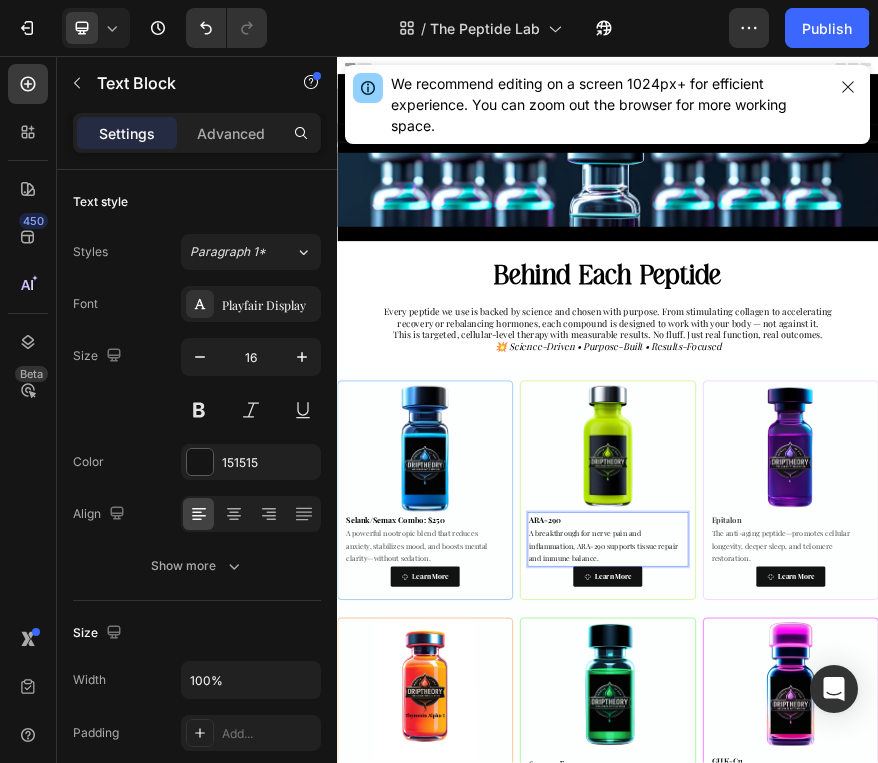 click on "ARA-290 A breakthrough for nerve pain and inflammation, ARA-290 supports tissue repair and immune balance." at bounding box center (936, 1129) 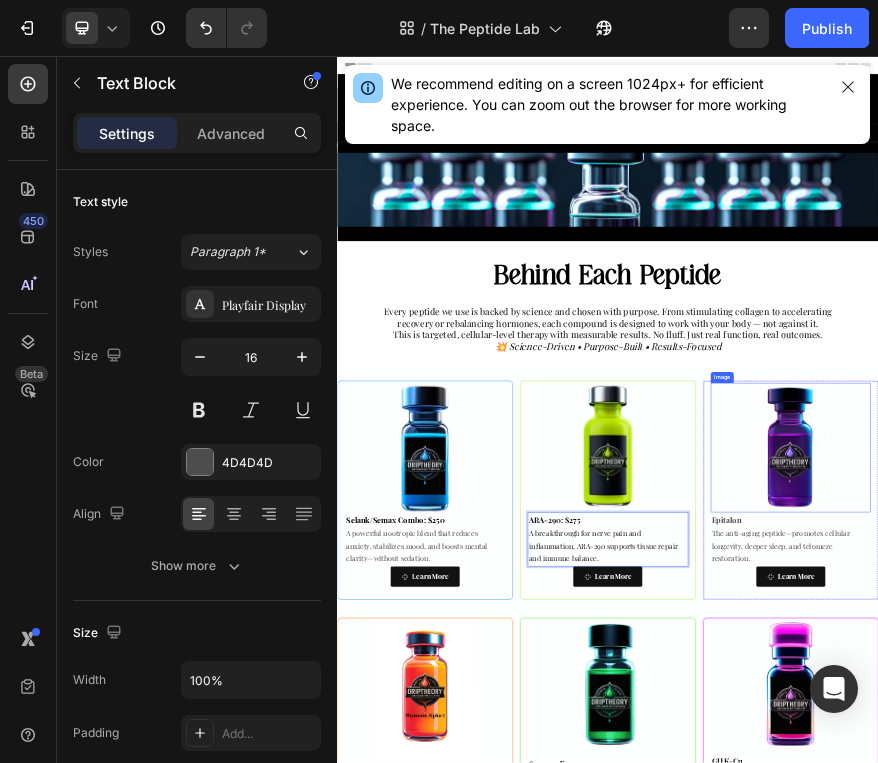 click on "Epitalon" at bounding box center [1200, 1085] 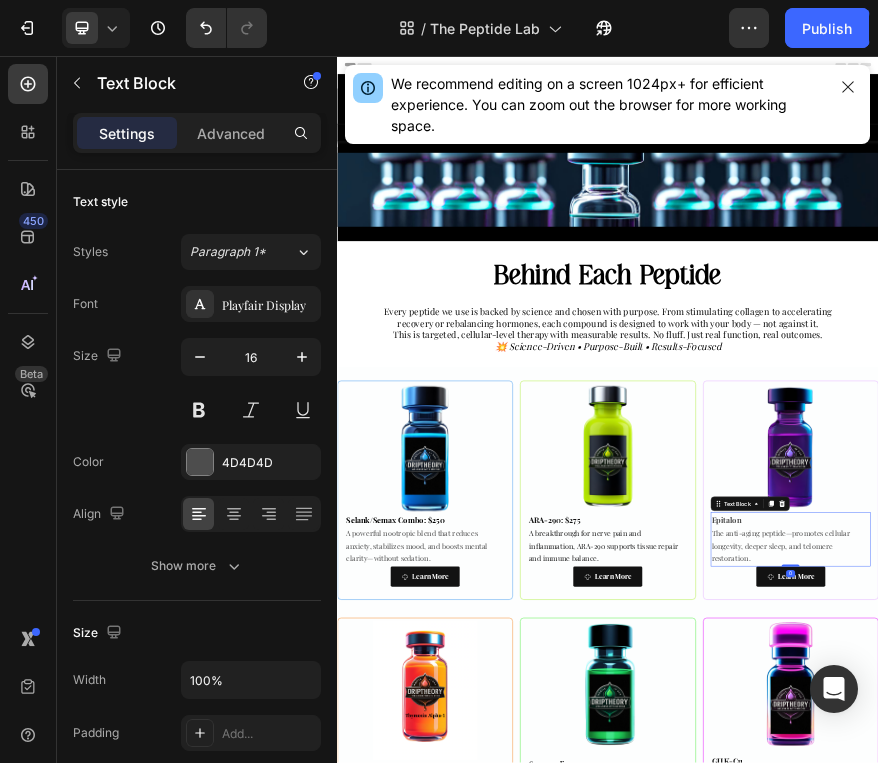 click on "Epitalon" at bounding box center (1200, 1085) 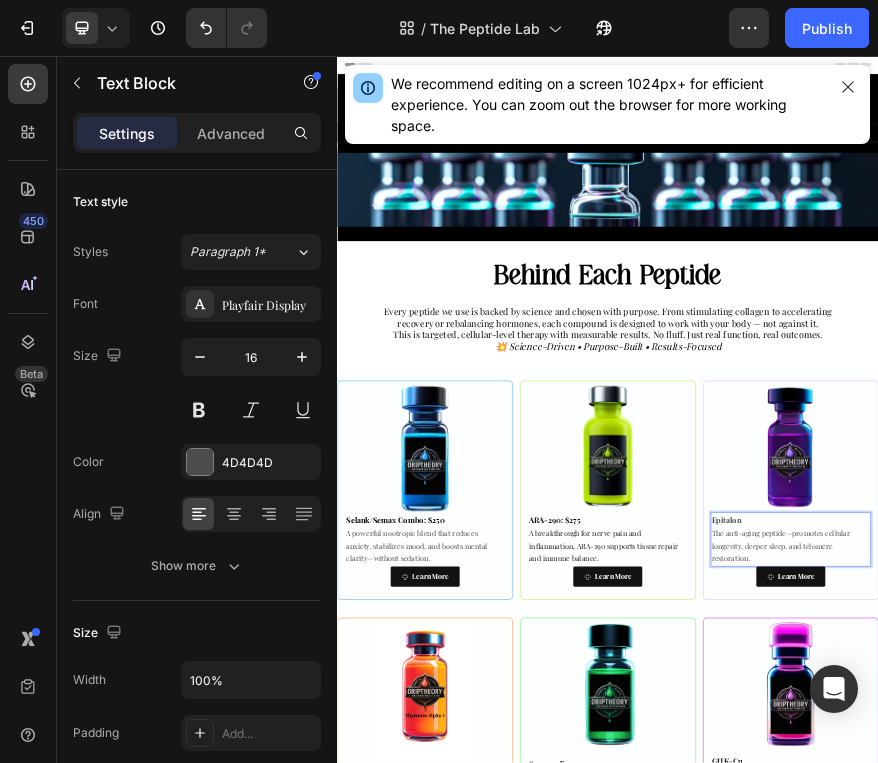 click on "Epitalon The anti-aging peptide—promotes cellular longevity, deeper sleep, and telomere restoration." at bounding box center [1342, 1129] 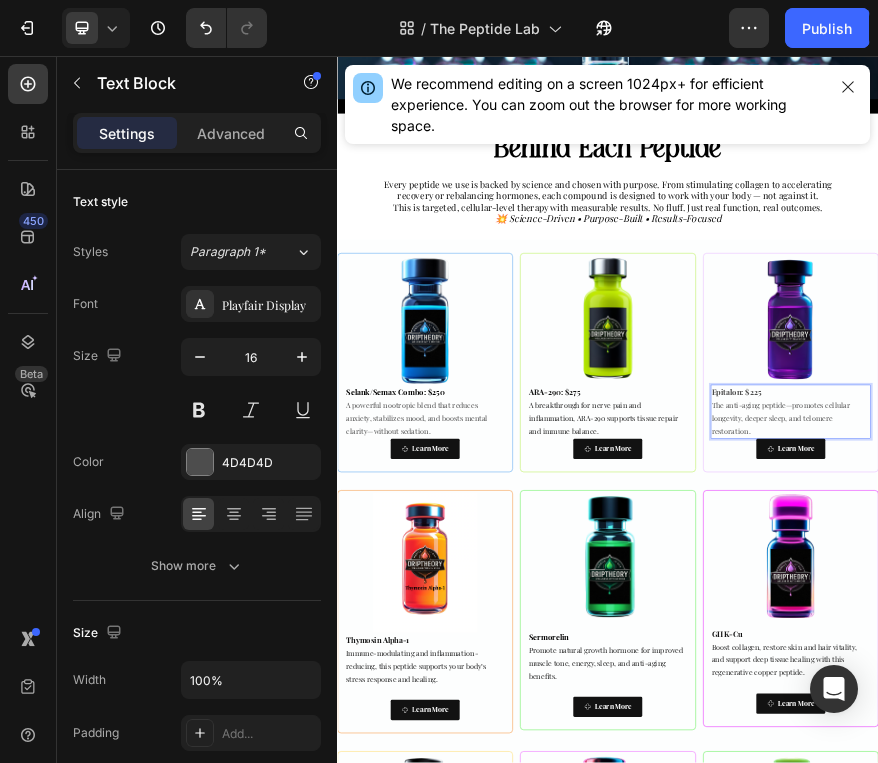 scroll, scrollTop: 294, scrollLeft: 0, axis: vertical 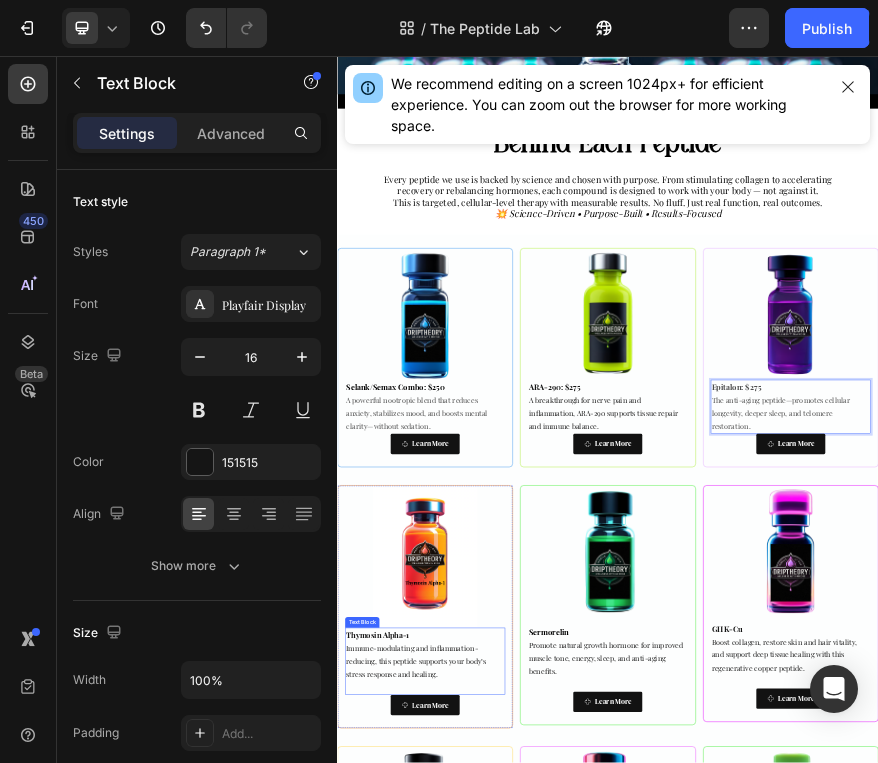 click on "Thymosin Alpha-1" at bounding box center (426, 1341) 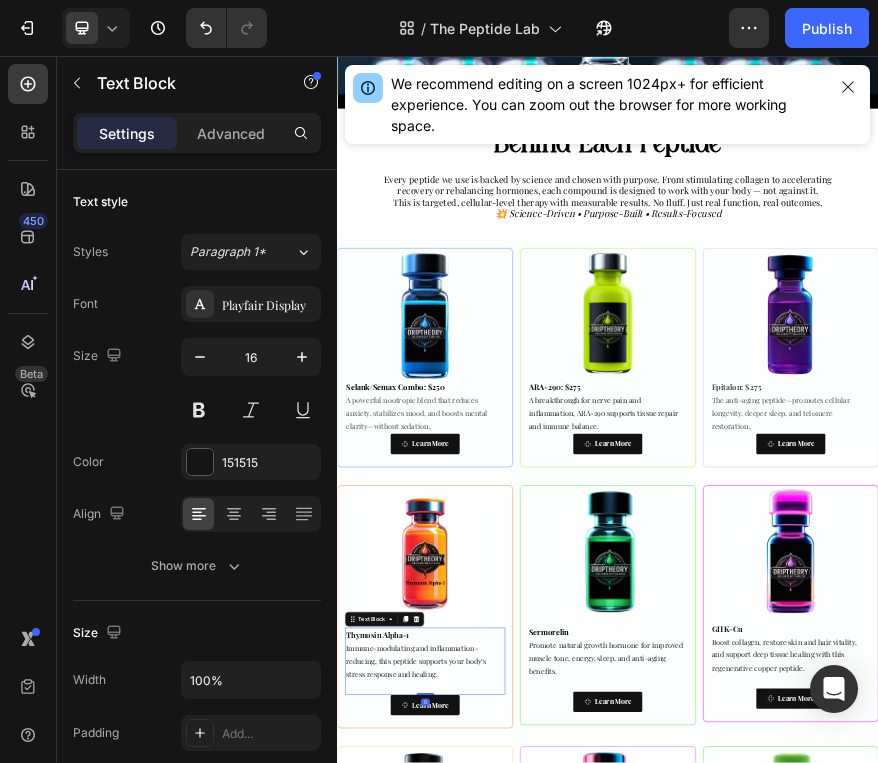 click on "Thymosin Alpha-1 Immune-modulating and inflammation-reducing, this peptide supports your body’s stress response and healing." at bounding box center [531, 1385] 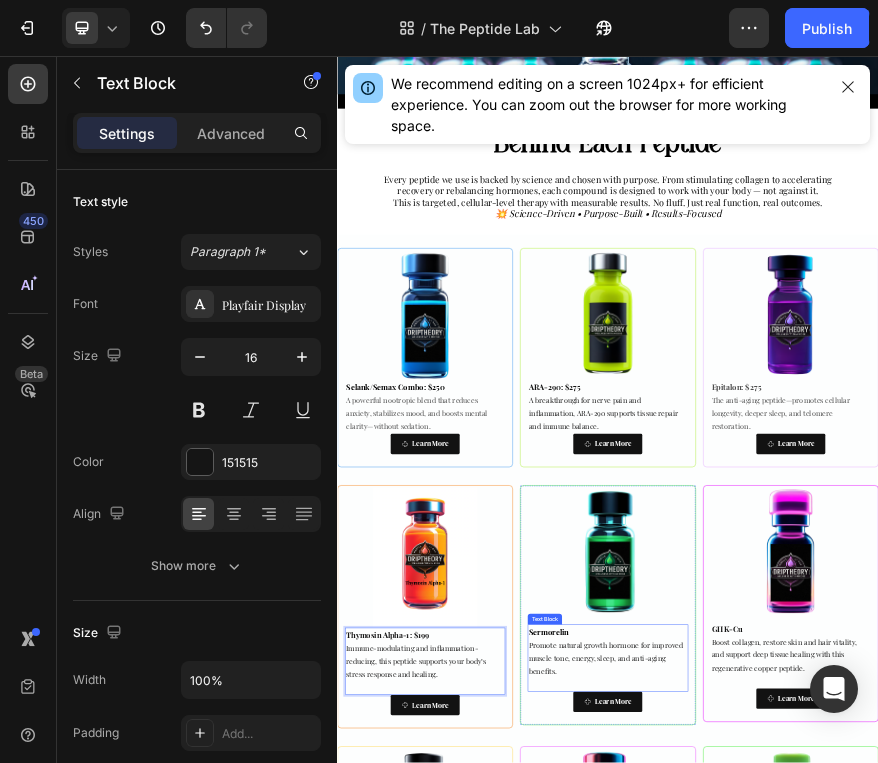 click on "Sermorelin Promote natural growth hormone for improved muscle tone, energy, sleep, and anti-aging benefits." at bounding box center [936, 1378] 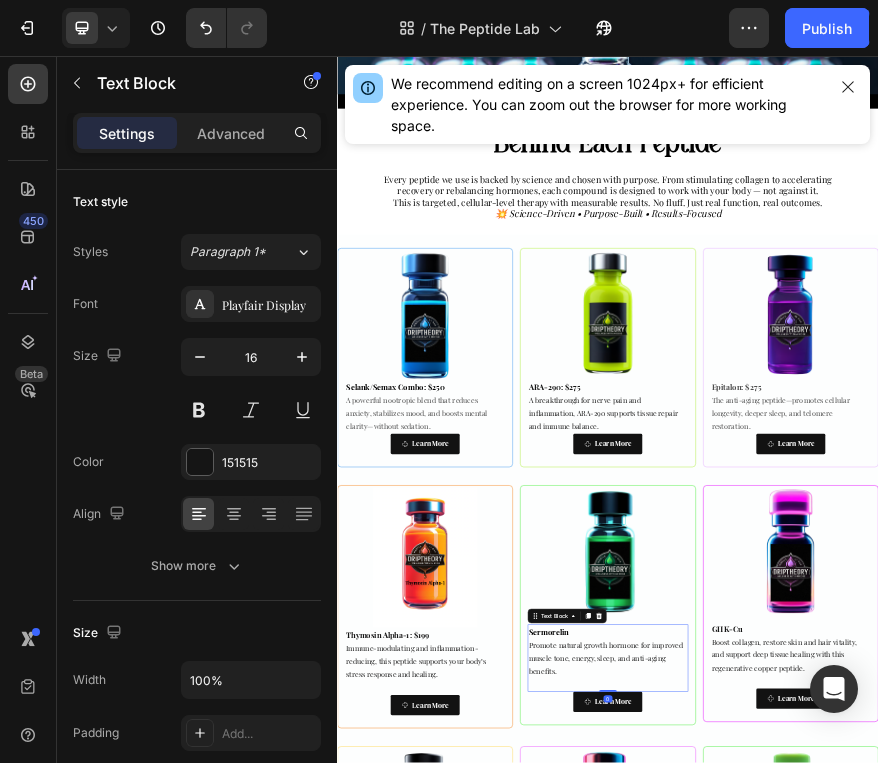 click on "Sermorelin Promote natural growth hormone for improved muscle tone, energy, sleep, and anti-aging benefits." at bounding box center [936, 1378] 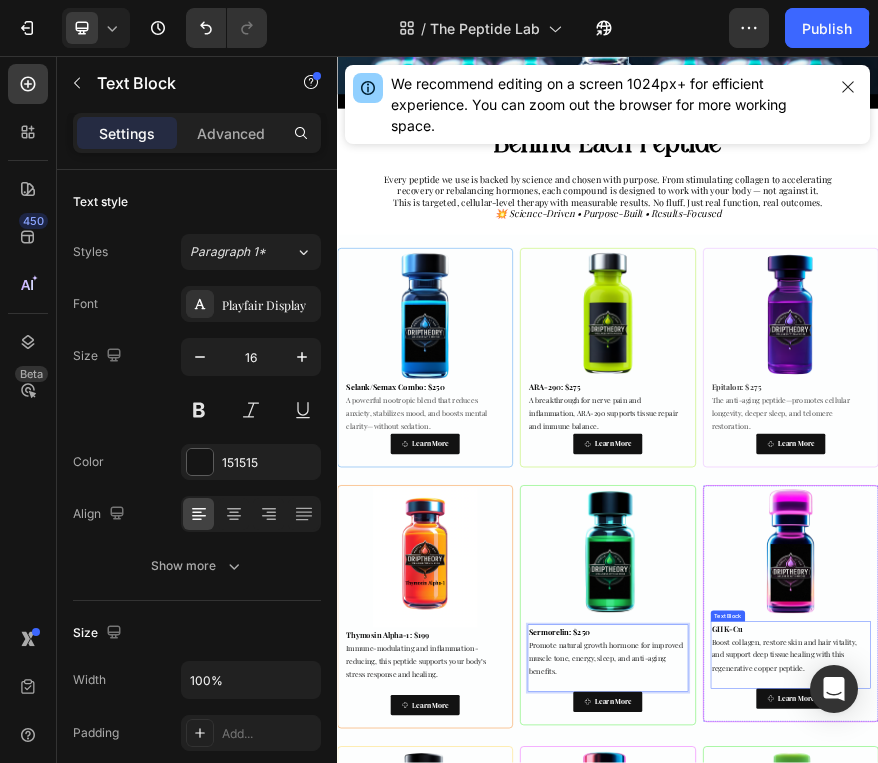 click on "GHK-Cu Boost collagen, restore skin and hair vitality, and support deep tissue healing with this regenerative copper peptide." at bounding box center [1342, 1385] 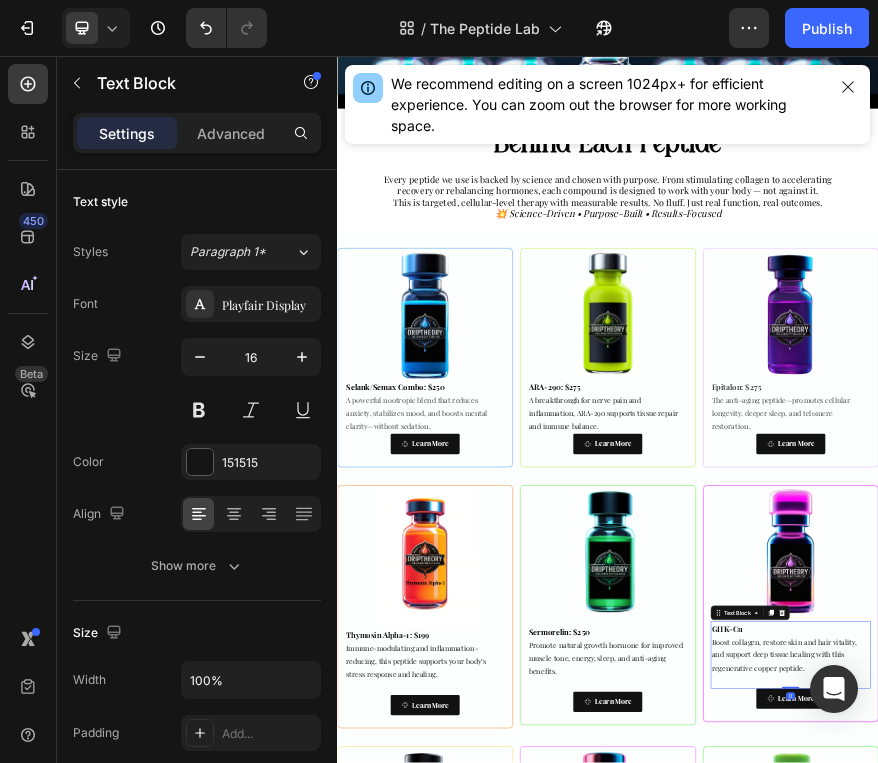 click on "GHK-Cu Boost collagen, restore skin and hair vitality, and support deep tissue healing with this regenerative copper peptide." at bounding box center (1342, 1371) 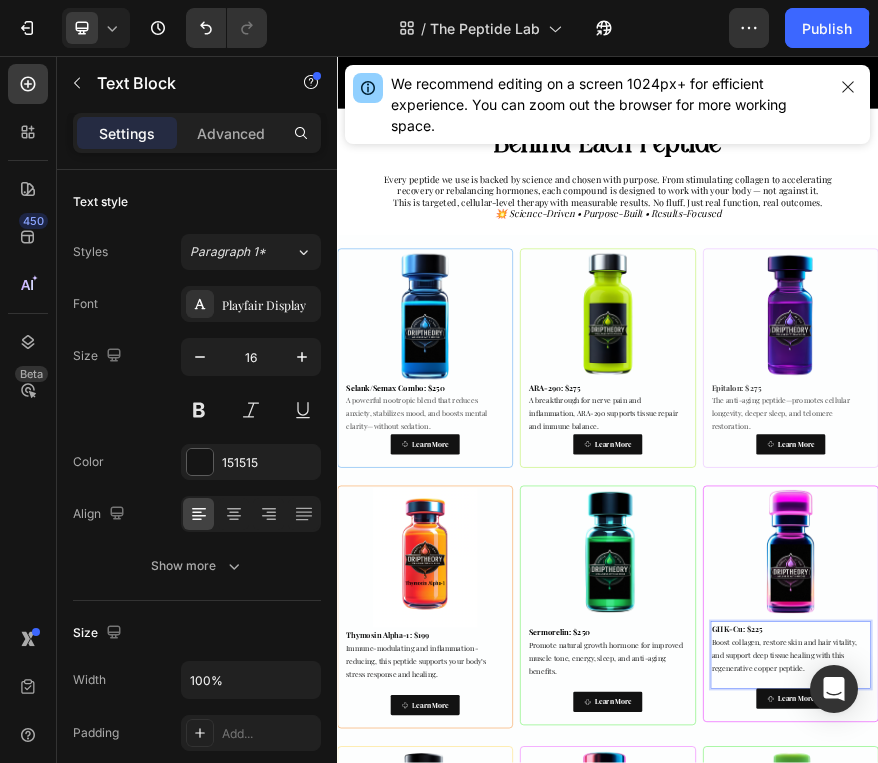 scroll, scrollTop: 822, scrollLeft: 0, axis: vertical 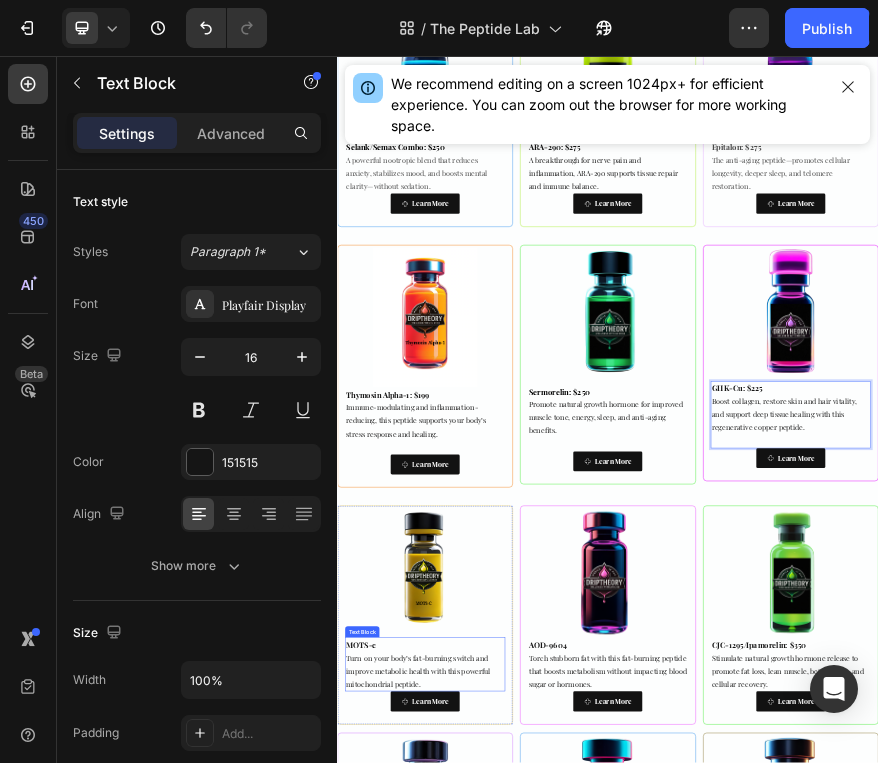 click on "MOTS-c Turn on your body’s fat-burning switch and improve metabolic health with this powerful mitochondrial peptide." at bounding box center [531, 1406] 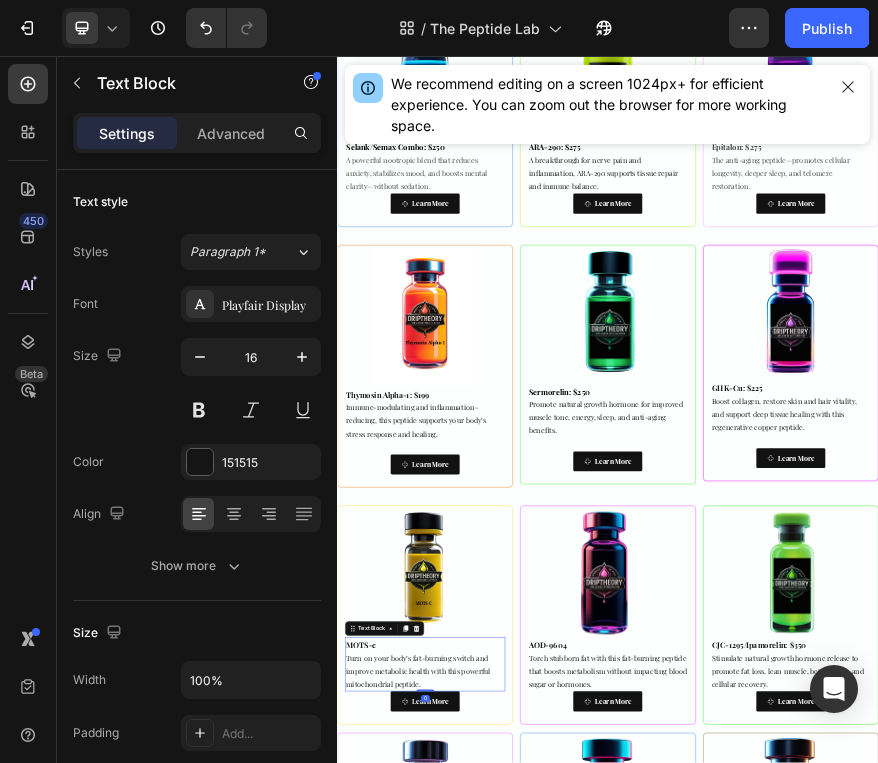 click on "MOTS-c Turn on your body’s fat-burning switch and improve metabolic health with this powerful mitochondrial peptide." at bounding box center [531, 1406] 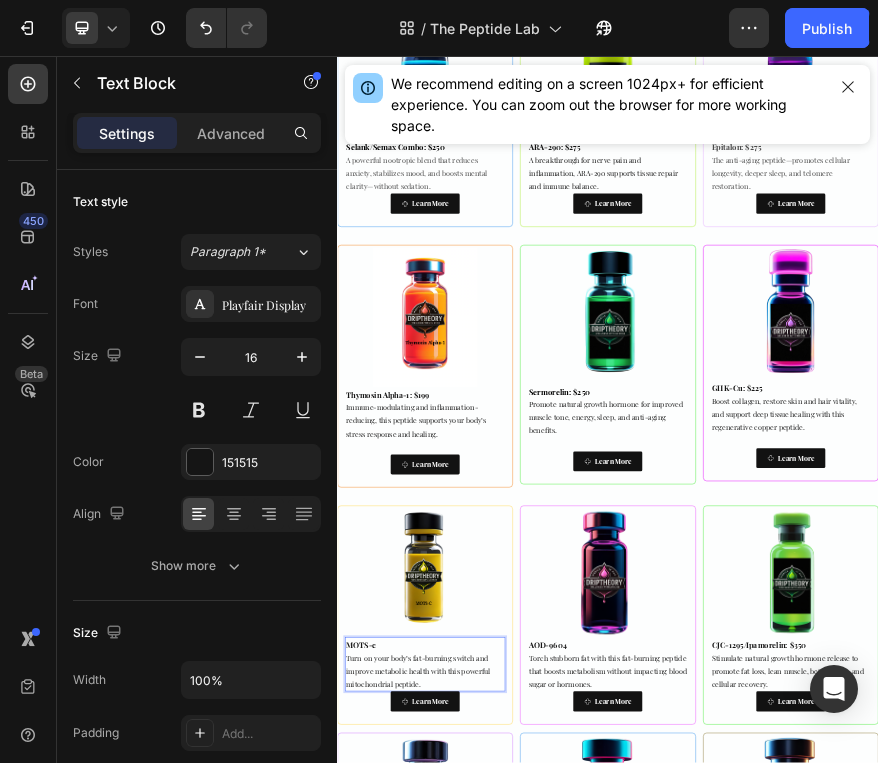 click on "MOTS-c Turn on your body’s fat-burning switch and improve metabolic health with this powerful mitochondrial peptide." at bounding box center [531, 1406] 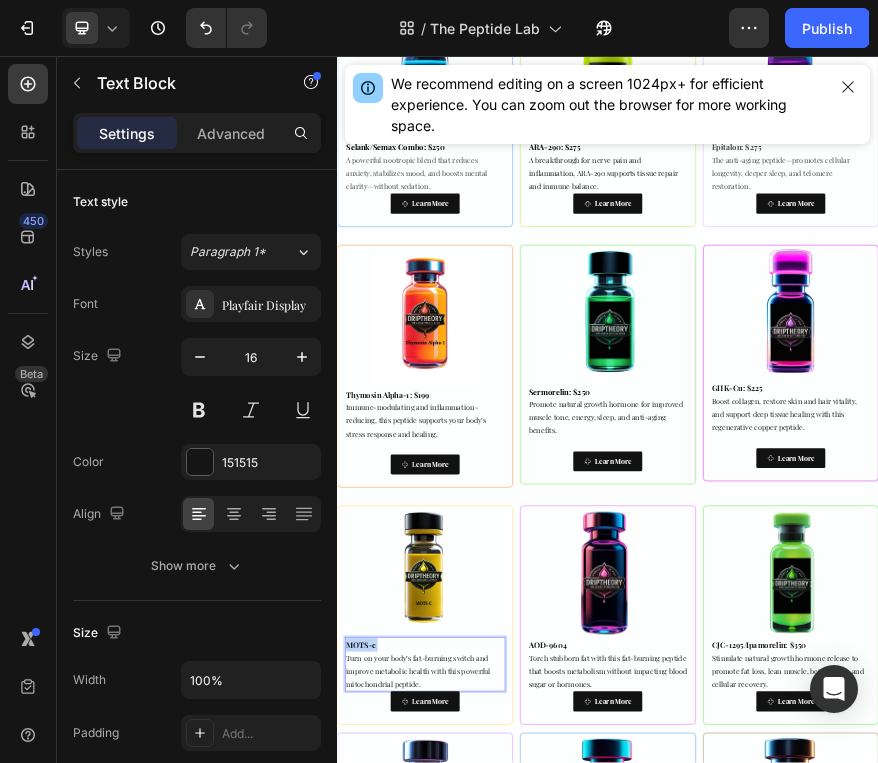 click on "MOTS-c Turn on your body’s fat-burning switch and improve metabolic health with this powerful mitochondrial peptide." at bounding box center (531, 1406) 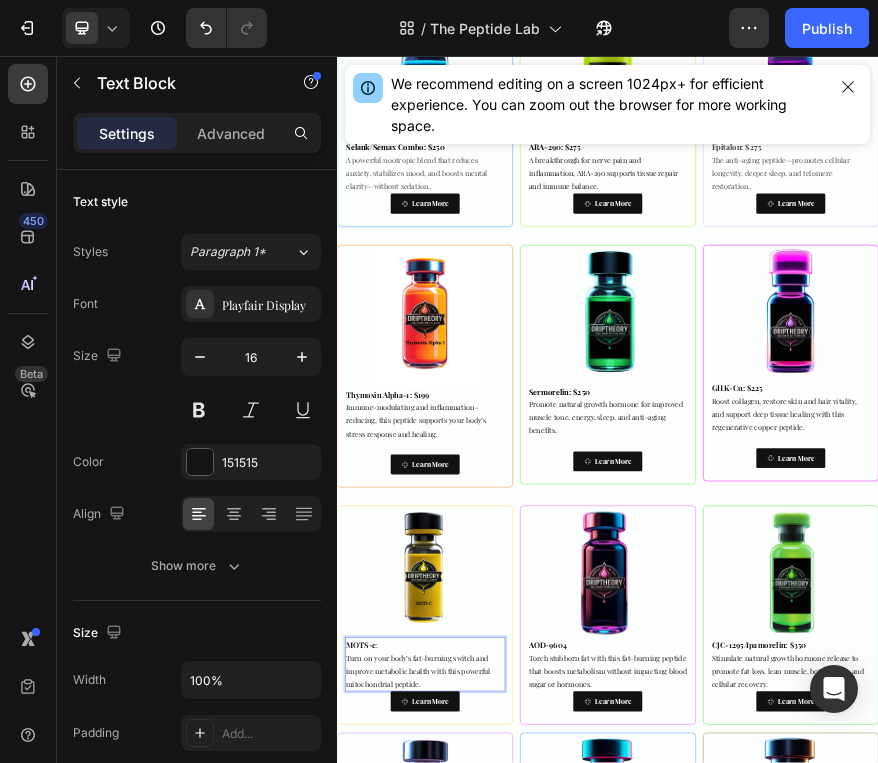 click on "MOTS-c :" at bounding box center (531, 1363) 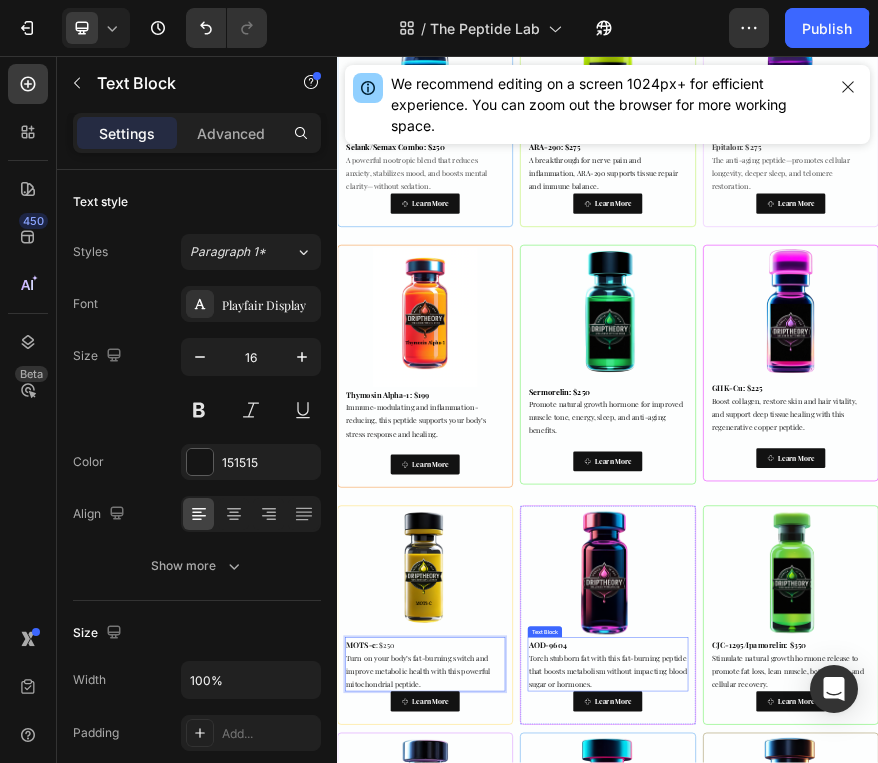 click on "AOD-9604" at bounding box center (803, 1362) 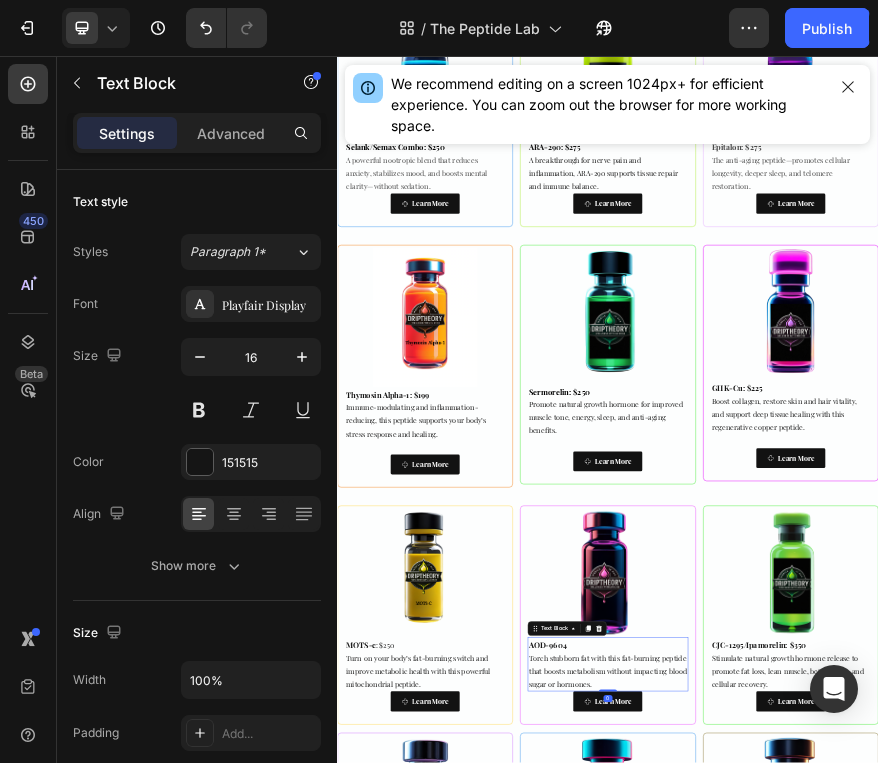 click on "AOD-9604 Torch stubborn fat with this fat-burning peptide that boosts metabolism without impacting blood sugar or hormones." at bounding box center (936, 1406) 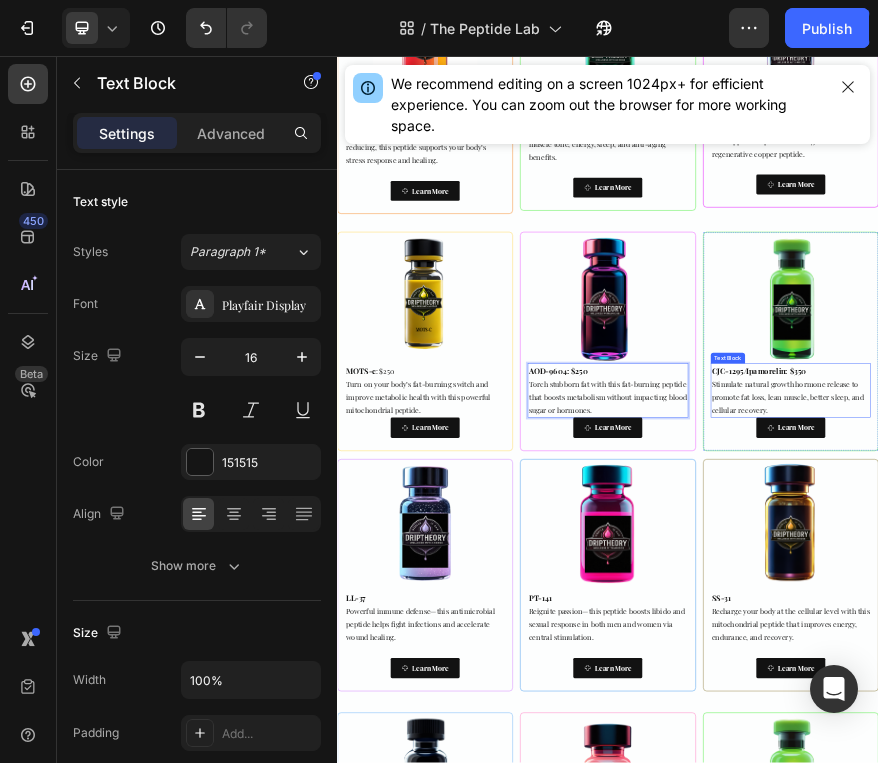 scroll, scrollTop: 1467, scrollLeft: 0, axis: vertical 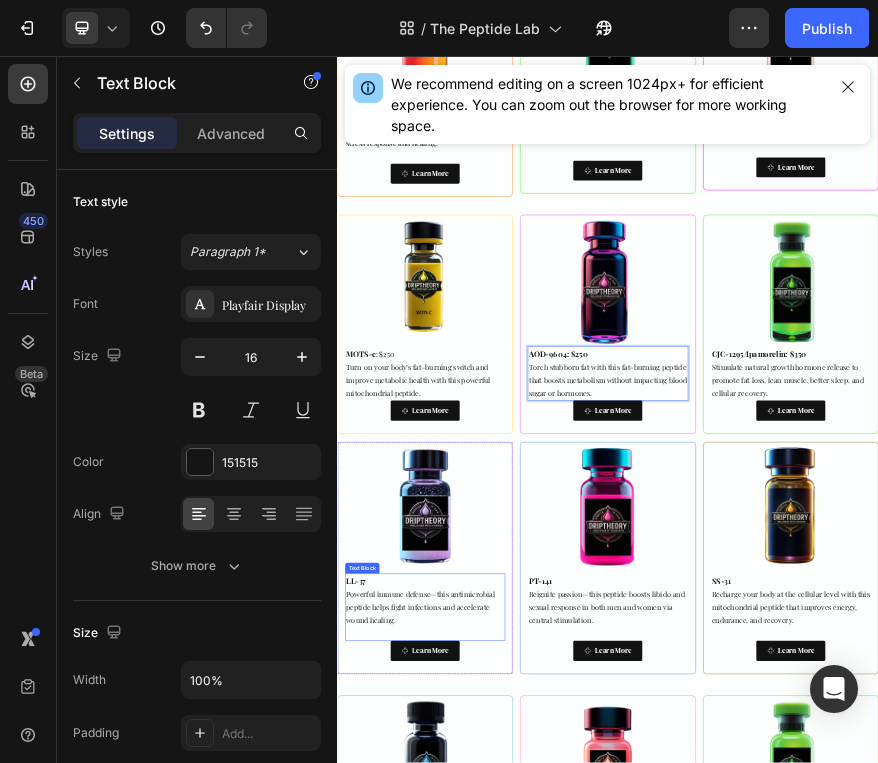 click on "LL-37 Powerful immune defense—this antimicrobial peptide helps fight infections and accelerate wound healing." at bounding box center [531, 1265] 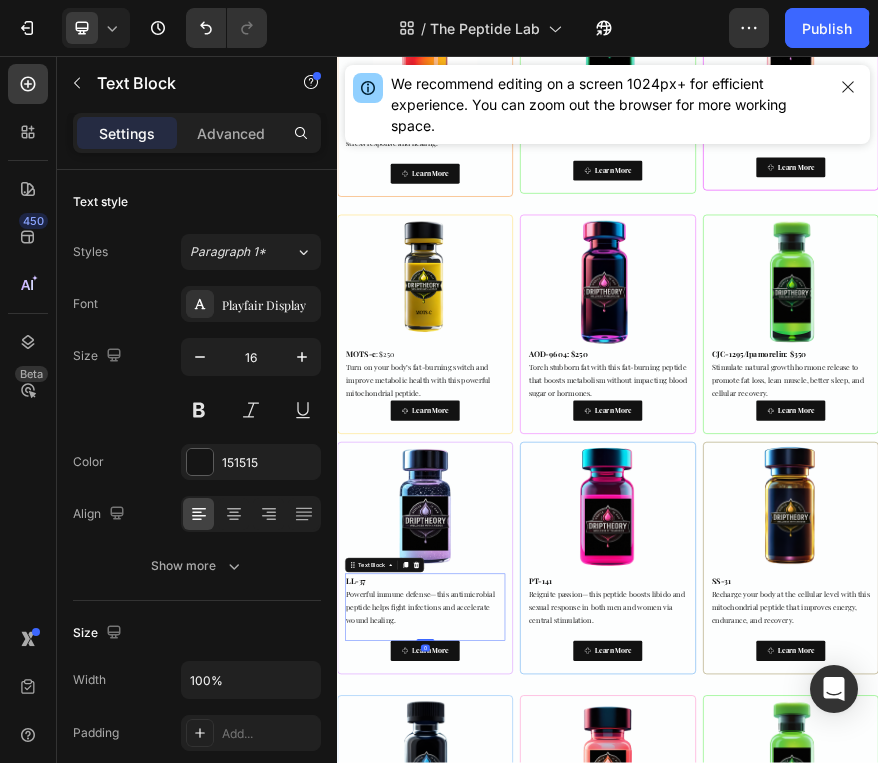 click on "LL-37 Powerful immune defense—this antimicrobial peptide helps fight infections and accelerate wound healing." at bounding box center [531, 1265] 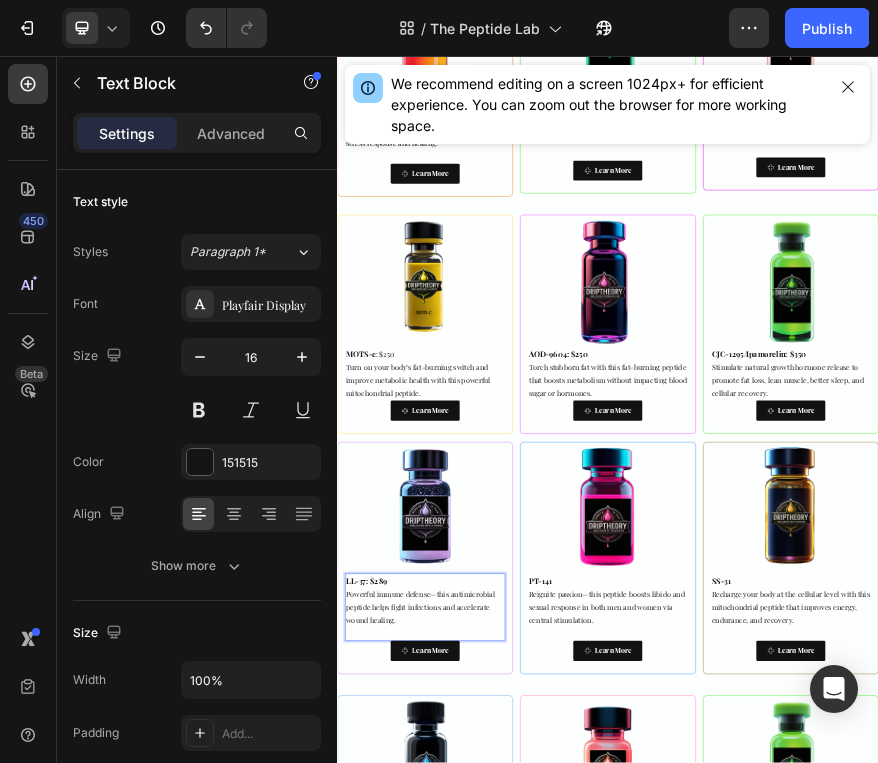 click on "LL-37: $289" at bounding box center (401, 1221) 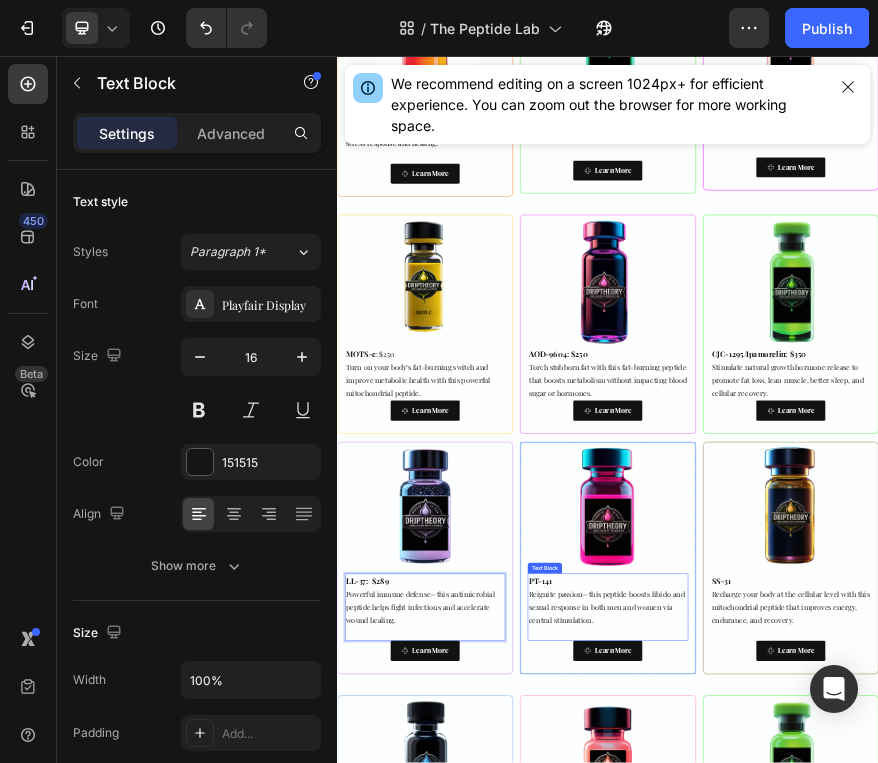 click on "PT-141" at bounding box center (787, 1221) 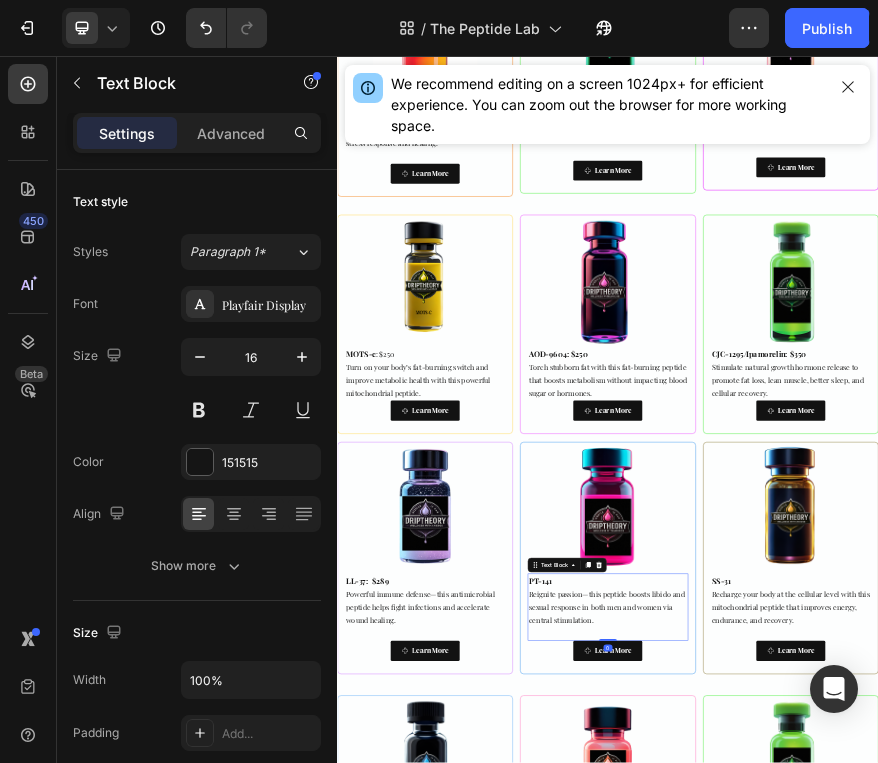 click on "PT-141 Reignite passion—this peptide boosts libido and sexual response in both men and women via central stimulation." at bounding box center [936, 1265] 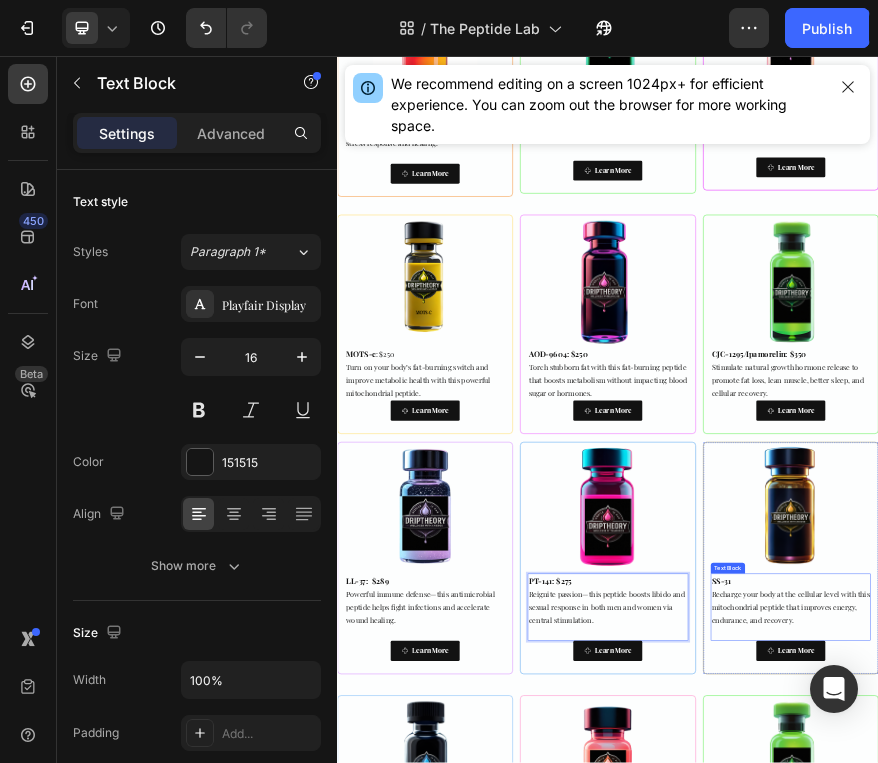 click on "SS-31 Recharge your body at the cellular level with this mitochondrial peptide that improves energy, endurance, and recovery." at bounding box center [1342, 1265] 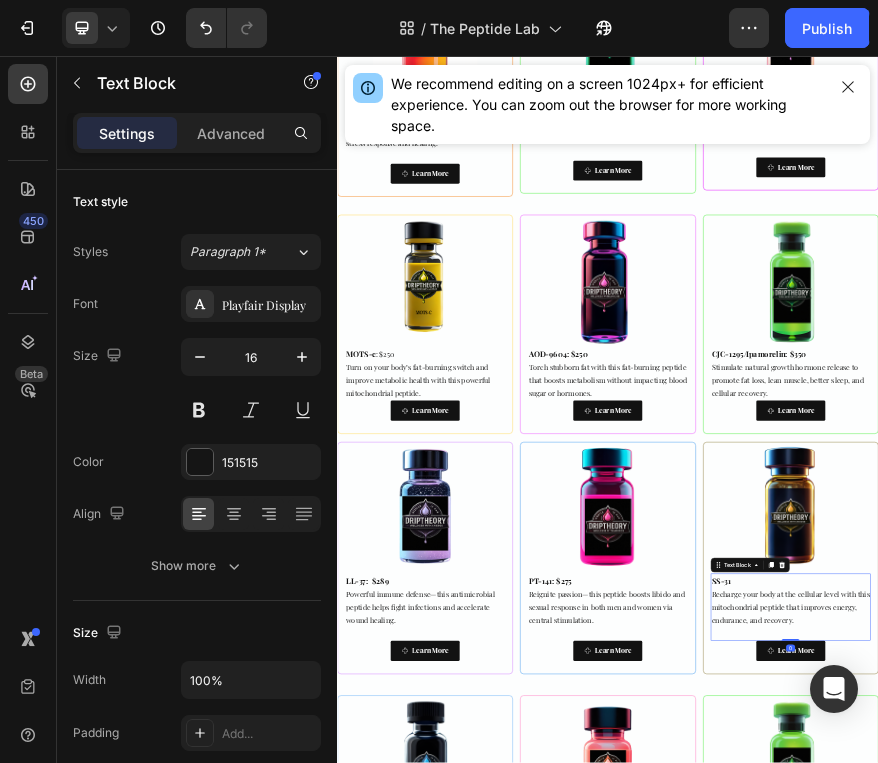 click on "SS-31 Recharge your body at the cellular level with this mitochondrial peptide that improves energy, endurance, and recovery." at bounding box center [1342, 1265] 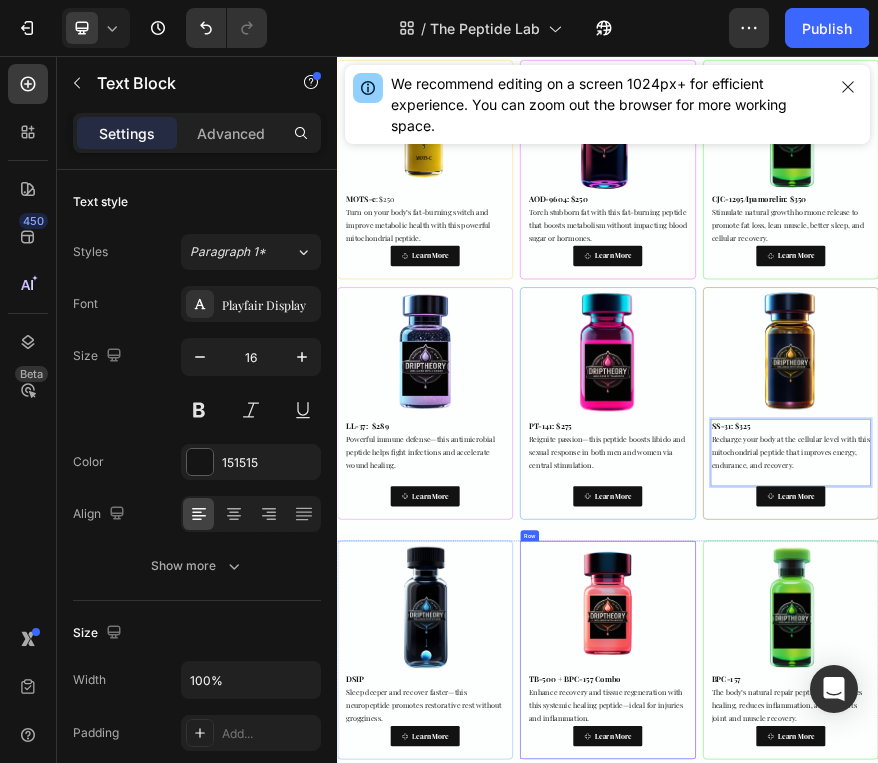 scroll, scrollTop: 1881, scrollLeft: 0, axis: vertical 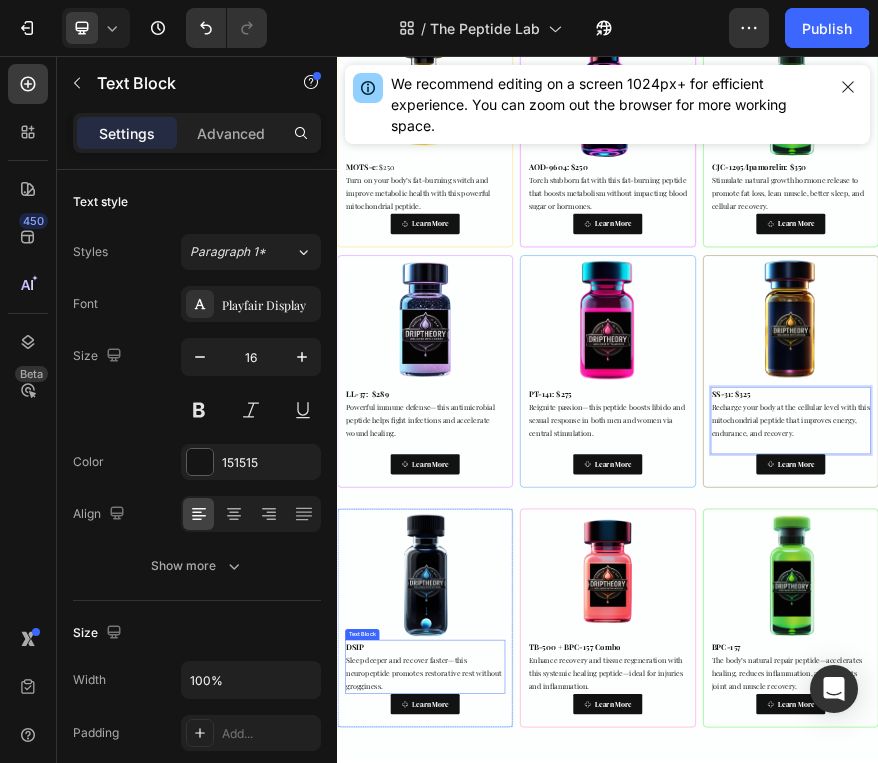 click on "DSIP" at bounding box center [376, 1368] 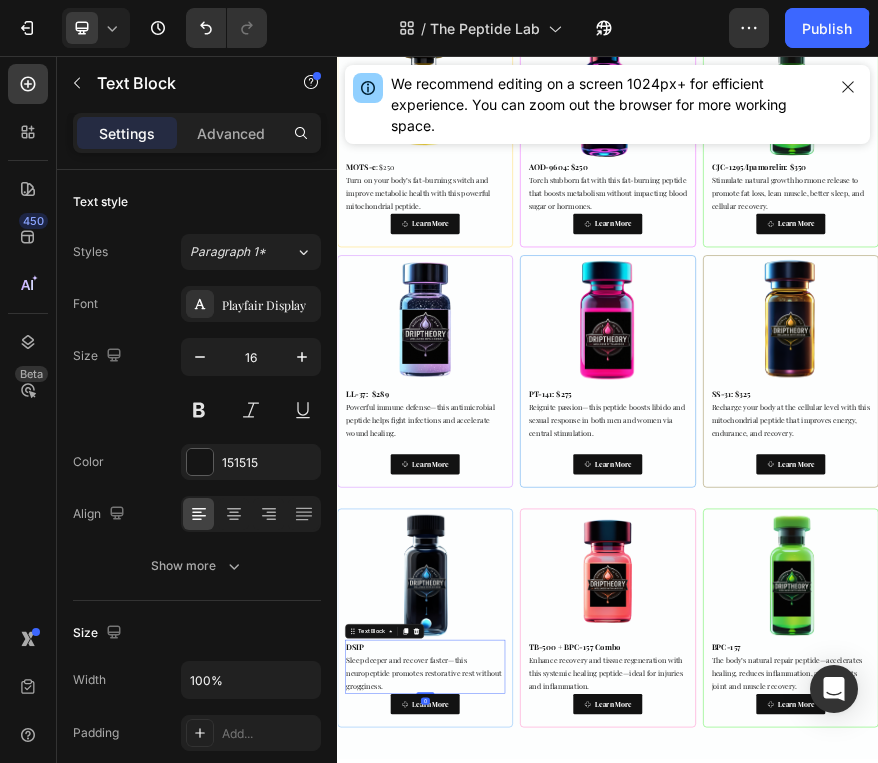 click on "DSIP Sleep deeper and recover faster—this neuropeptide promotes restorative rest without grogginess." at bounding box center (531, 1412) 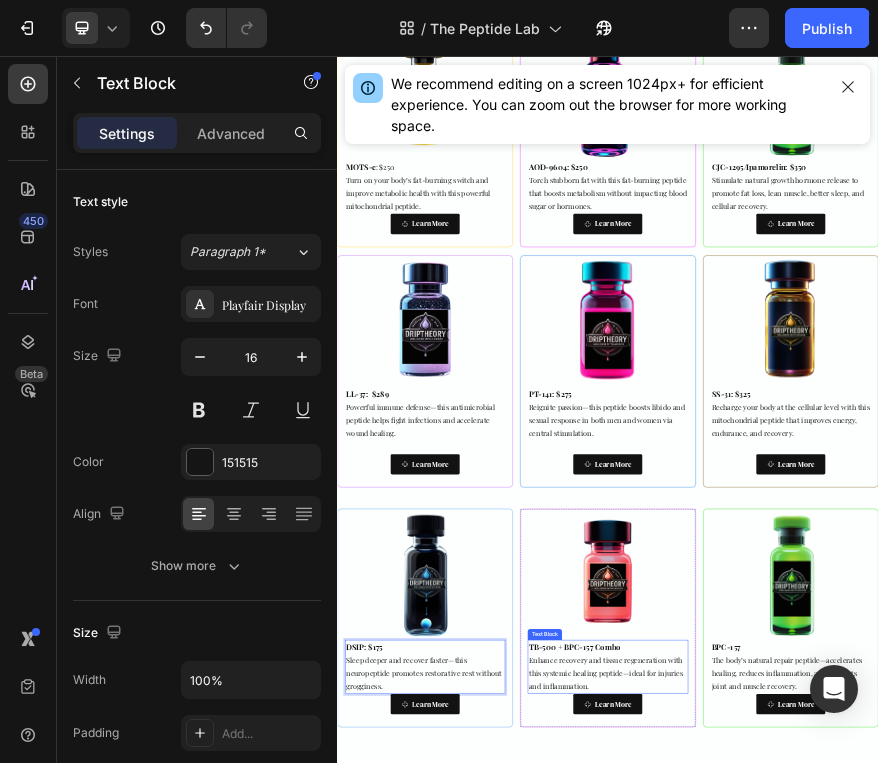 click on "TB-500 + BPC-157 Combo Enhance recovery and tissue regeneration with this systemic healing peptide—ideal for injuries and inflammation." at bounding box center (936, 1412) 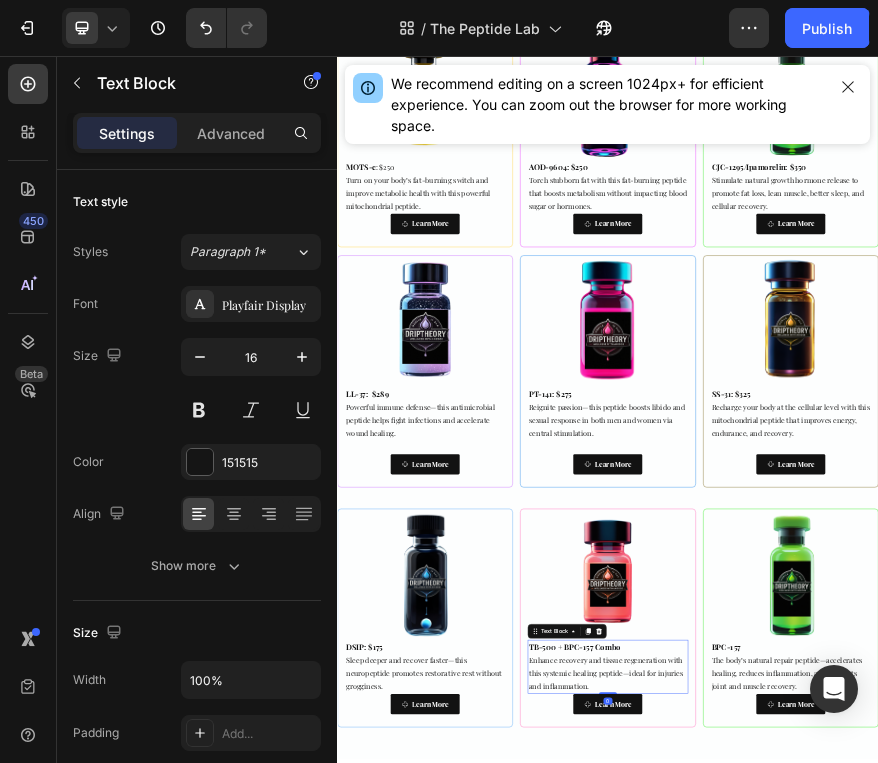 click on "TB-500 + BPC-157 Combo Enhance recovery and tissue regeneration with this systemic healing peptide—ideal for injuries and inflammation." at bounding box center (936, 1412) 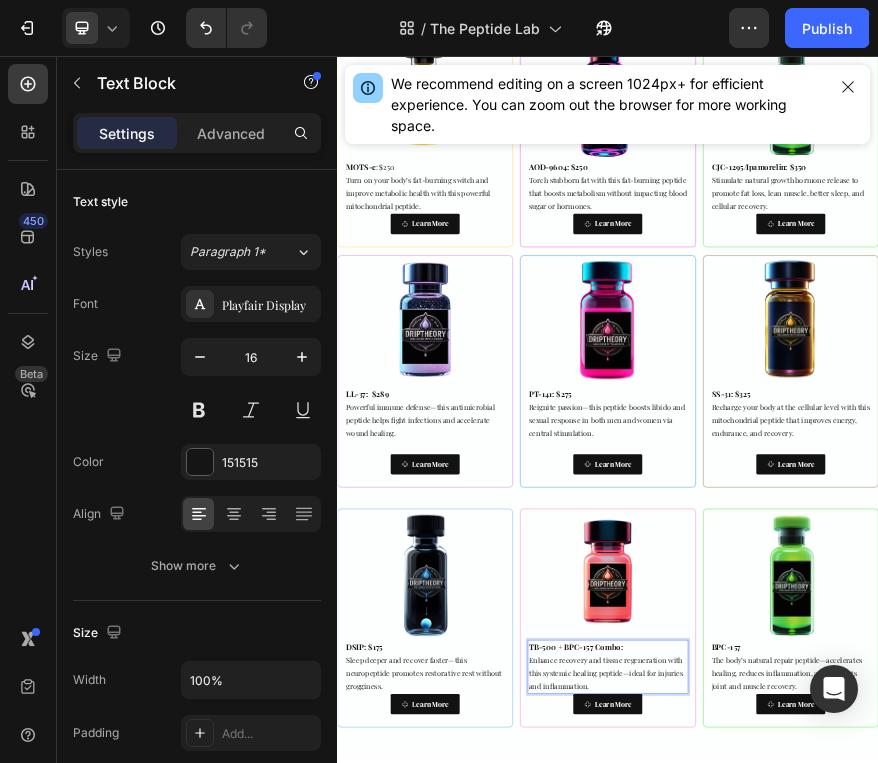 click on "TB-500 + BPC-157 Combo:" at bounding box center [936, 1369] 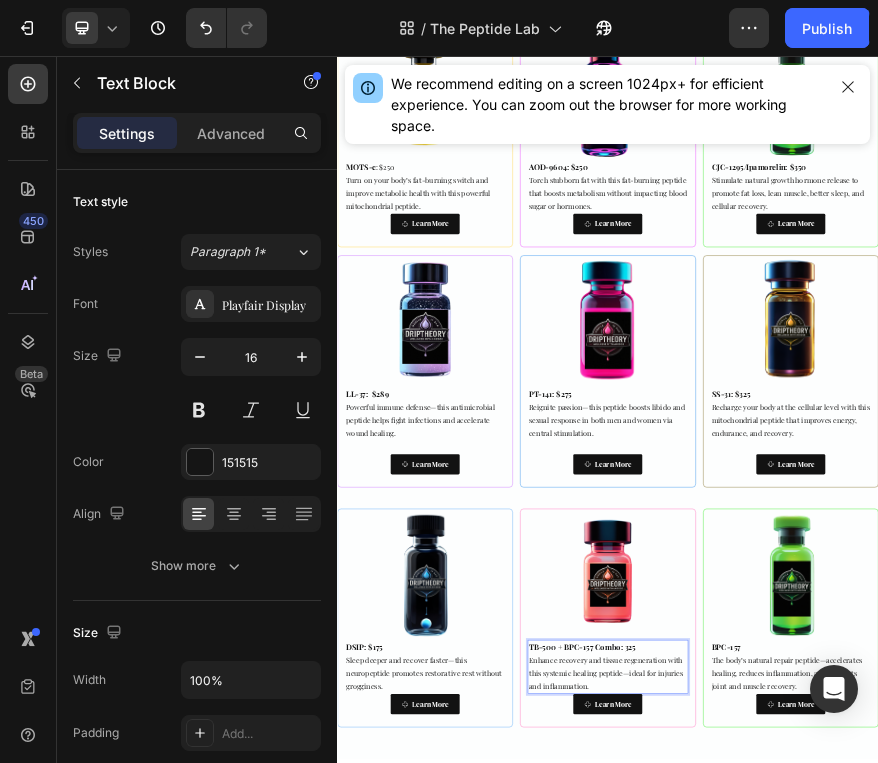 click on "TB-500 + BPC-157 Combo: 325" at bounding box center (880, 1368) 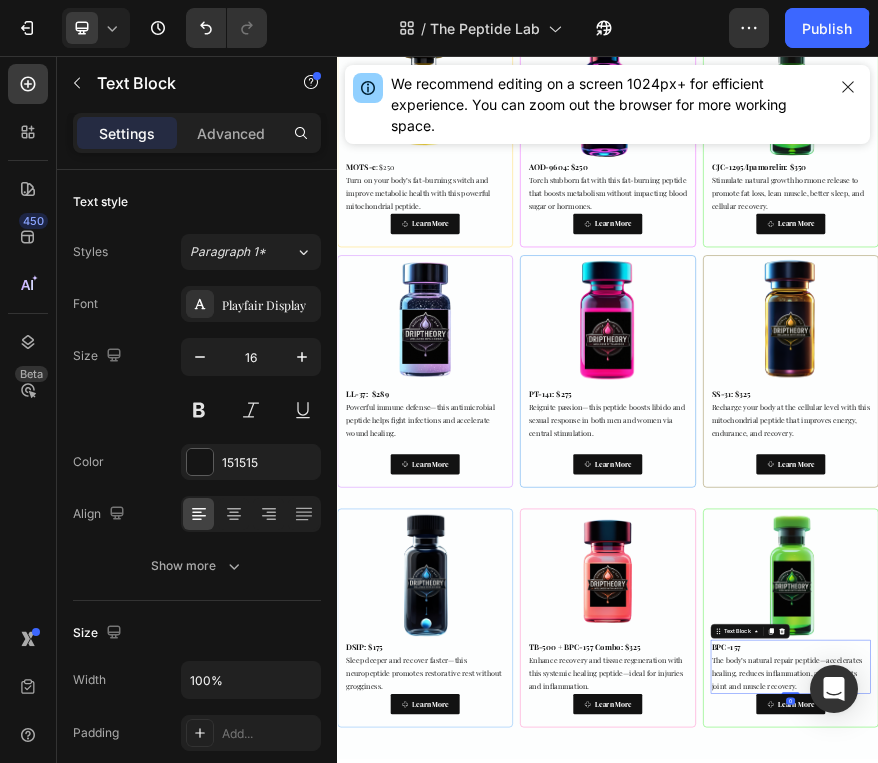 click on "BPC-157 The body’s natural repair peptide—accelerates healing, reduces inflammation, and supports joint and muscle recovery." at bounding box center (1342, 1412) 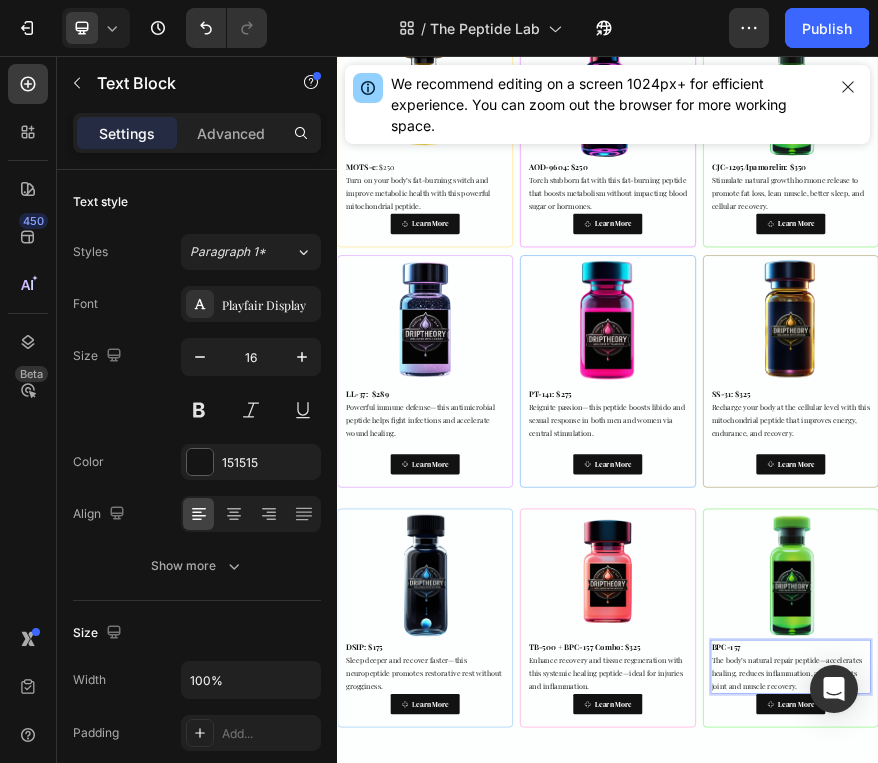 click on "BPC-157 The body’s natural repair peptide—accelerates healing, reduces inflammation, and supports joint and muscle recovery." at bounding box center [1342, 1412] 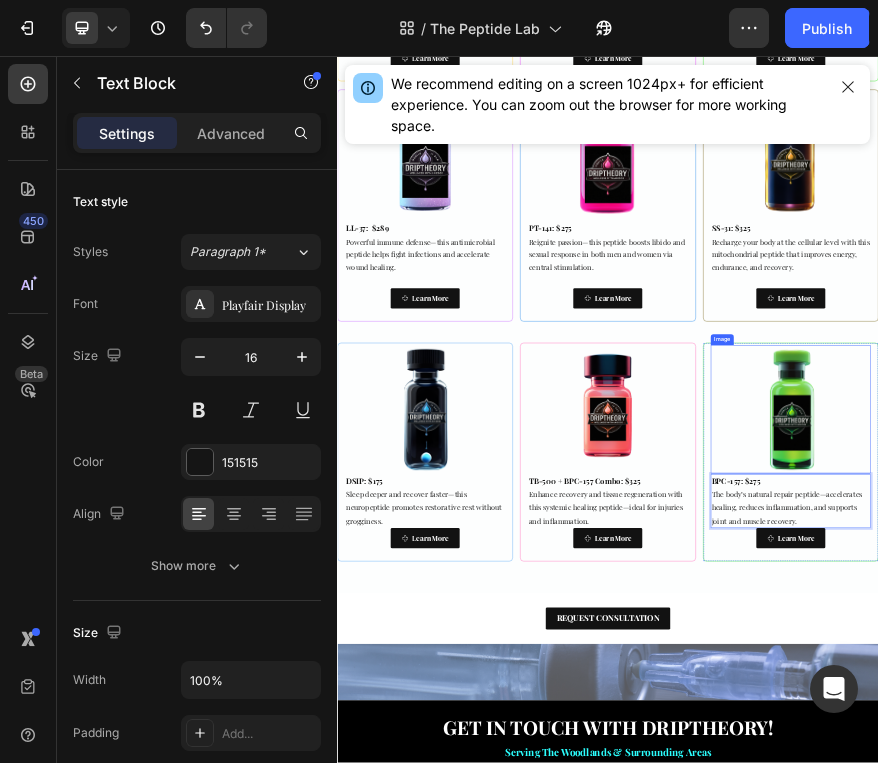 scroll, scrollTop: 2281, scrollLeft: 0, axis: vertical 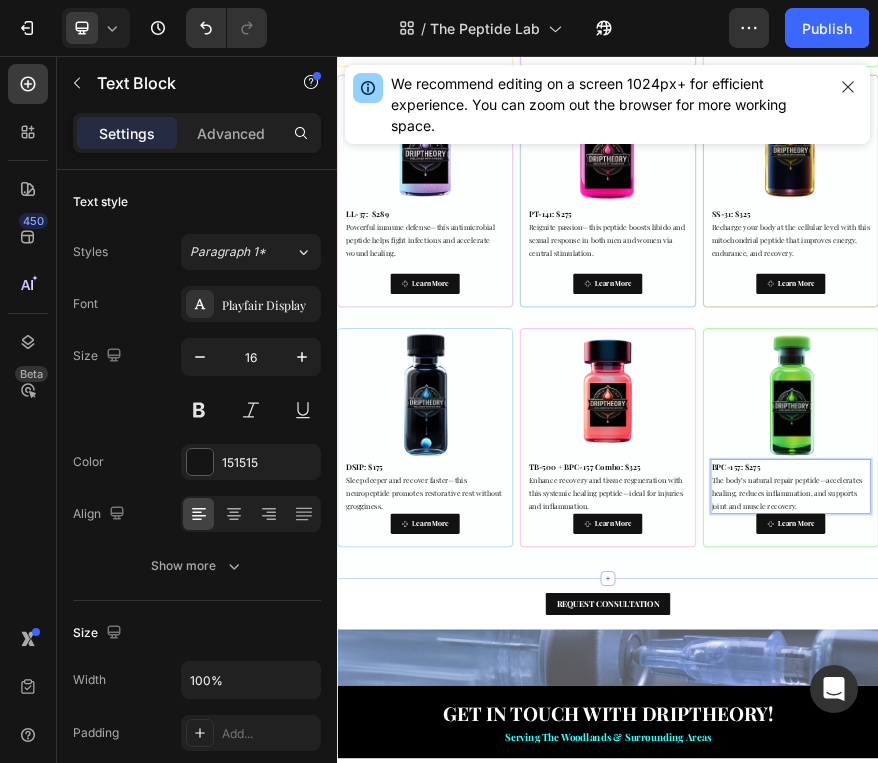 click on "Image Selank/Semax Combo: $250 A powerful nootropic blend that reduces anxiety, stabilizes mood, and boosts mental clarity—without sedation. Text Block
Learn More Button Row Image ARA-290: $275 A breakthrough for nerve pain and inflammation, ARA-290 supports tissue repair and immune balance. Text Block
Learn More Button Row Image Epitalon: $275 The anti-aging peptide—promotes cellular longevity, deeper sleep, and telomere restoration. Text Block
Learn More Button Row Row Image Thymosin Alpha-1: $199 Immune-modulating and inflammation-reducing, this peptide supports your body’s stress response and healing. Text Block
Learn More Button Row Image Sermorelin: $250 Promote natural growth hormone for improved muscle tone, energy, sleep, and anti-aging benefits. Text Block
Learn More Button Row Image GHK-Cu: $225 Boost collagen, restore skin and hair vitality, and support deep tissue healing with this regenerative copper peptide." at bounding box center [937, -162] 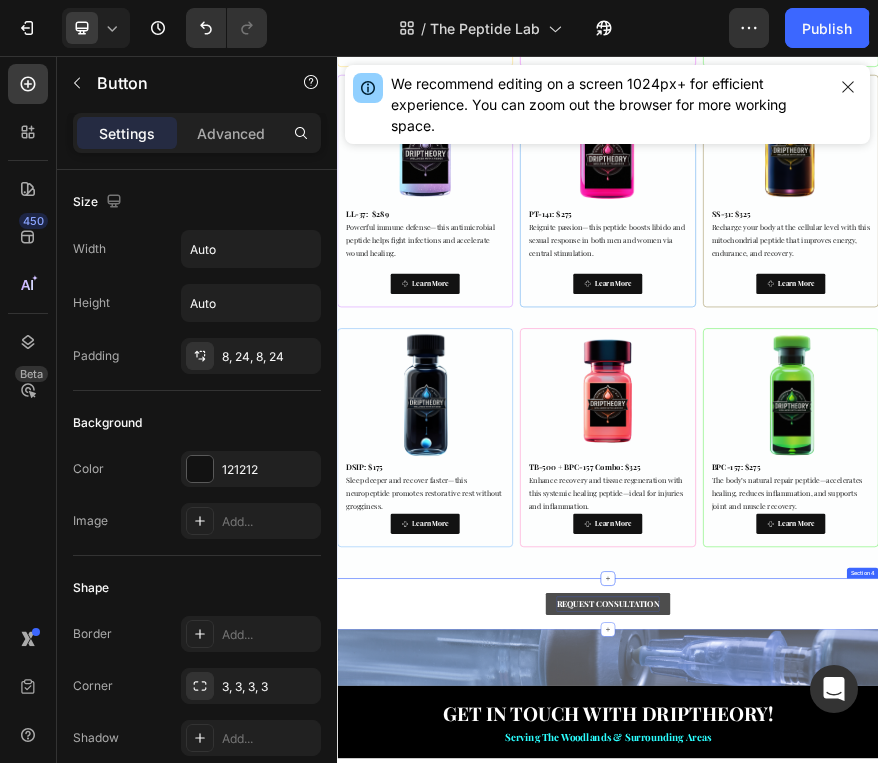 click on "REQUEST CONSULTATION" at bounding box center (937, 1272) 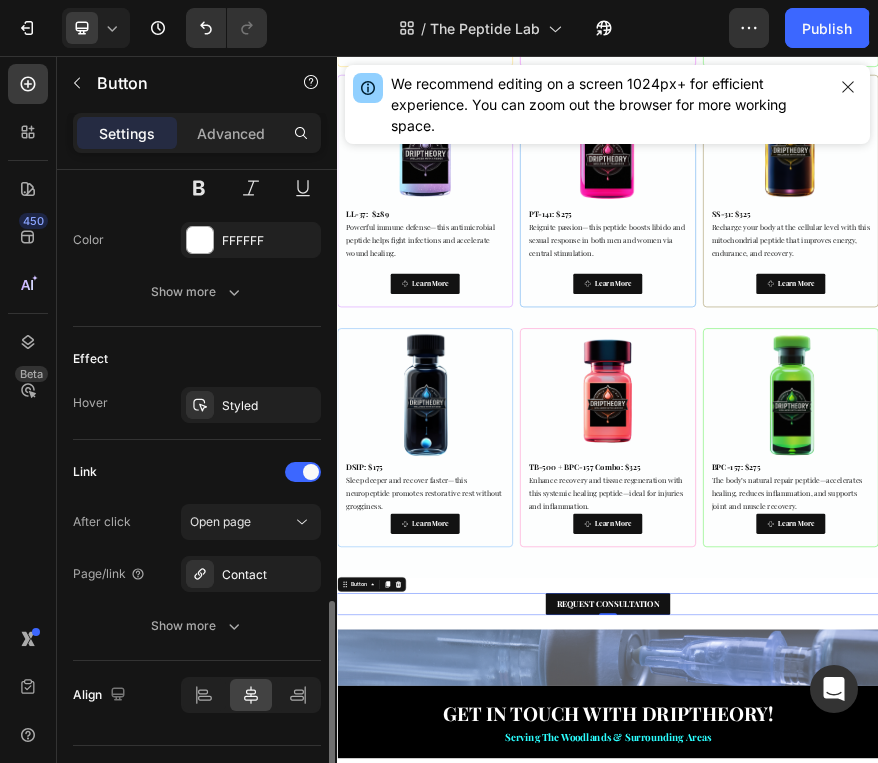 scroll, scrollTop: 940, scrollLeft: 0, axis: vertical 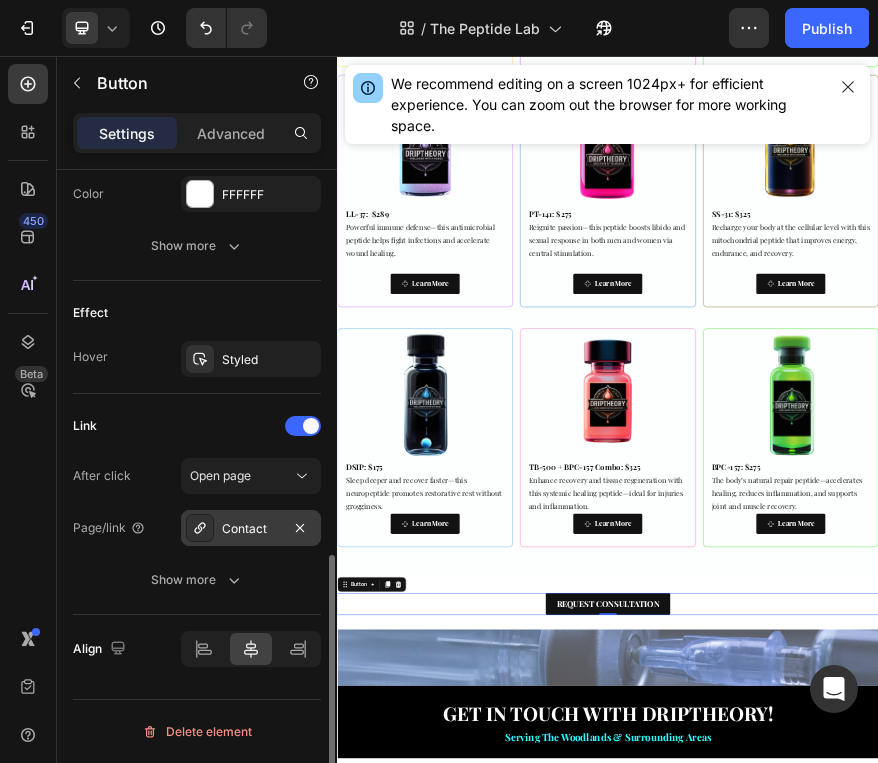 click on "Contact" at bounding box center (251, 528) 